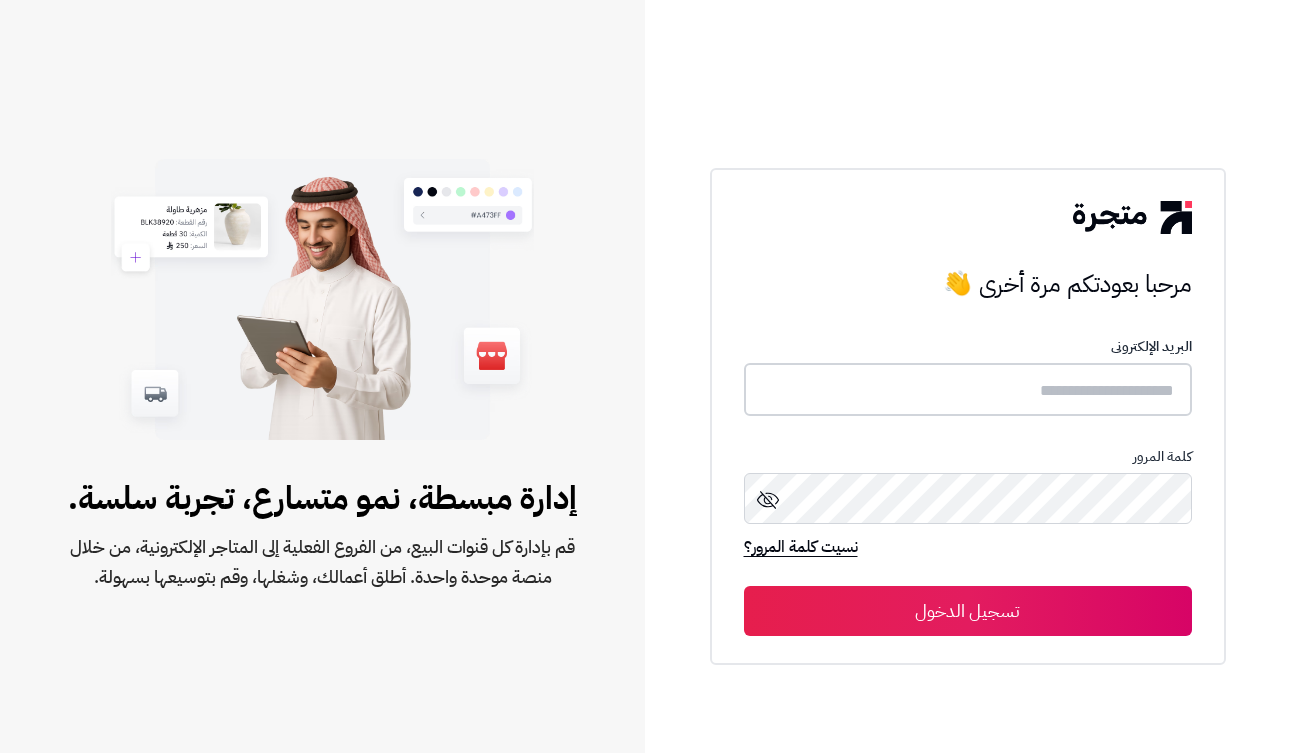 scroll, scrollTop: 0, scrollLeft: 0, axis: both 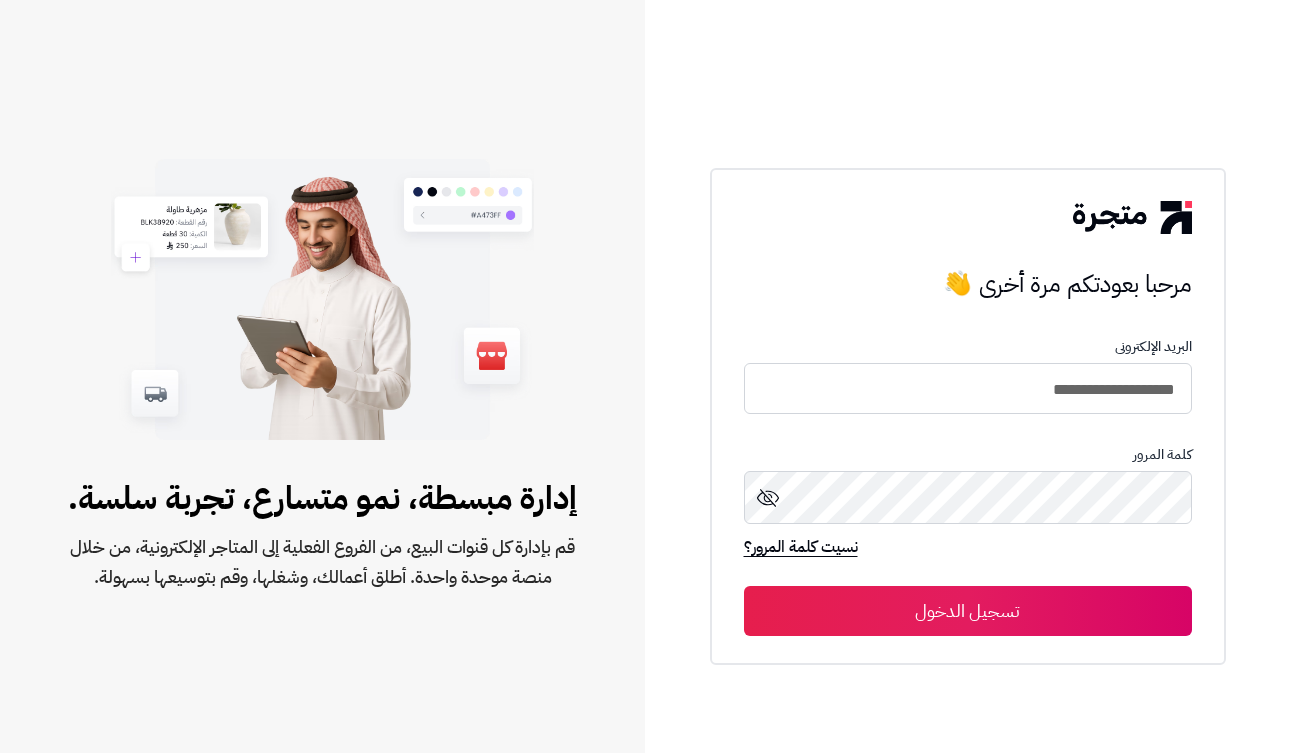 click 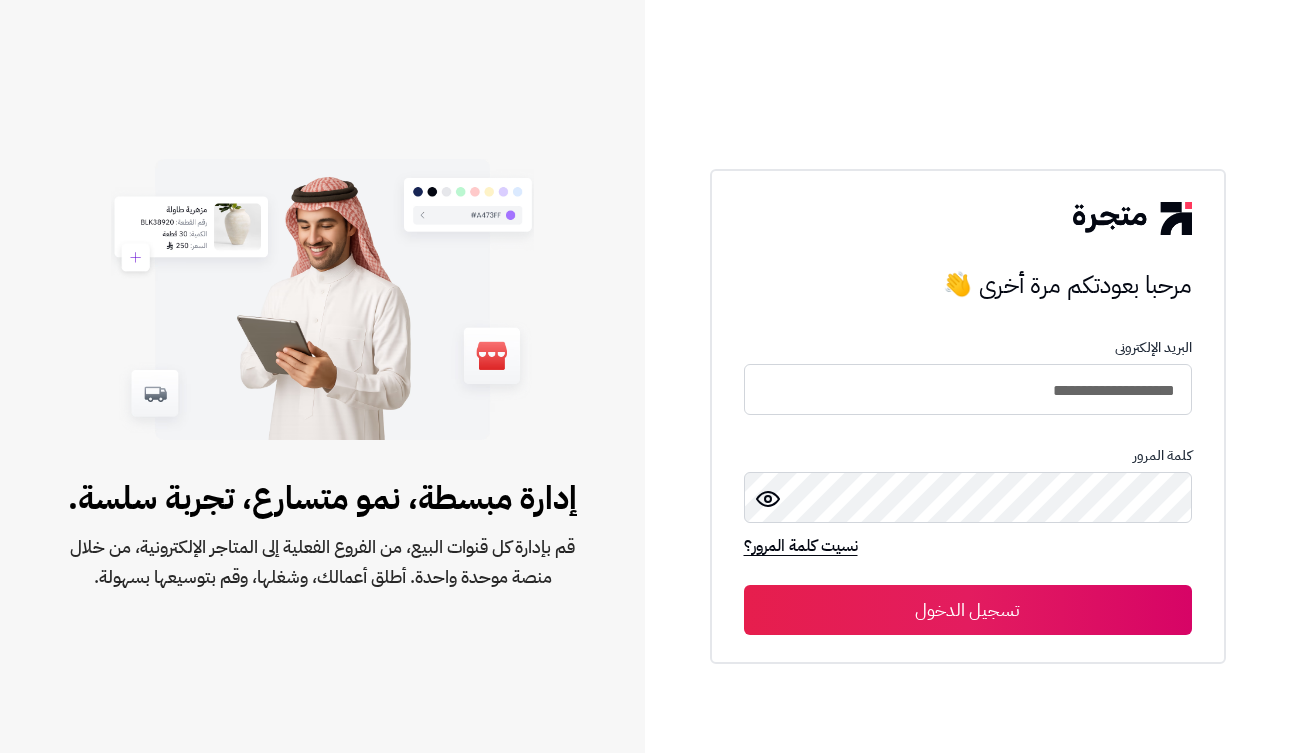 click on "تسجيل الدخول" at bounding box center (968, 610) 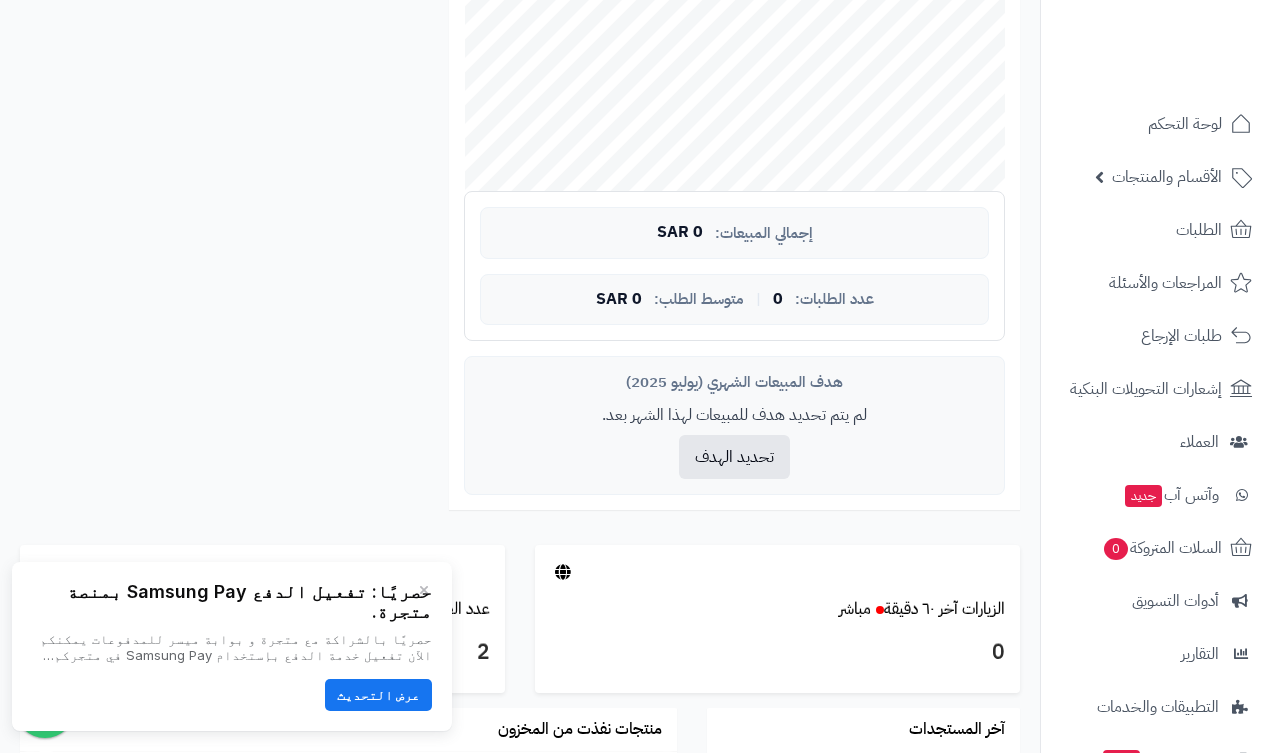 scroll, scrollTop: 0, scrollLeft: 0, axis: both 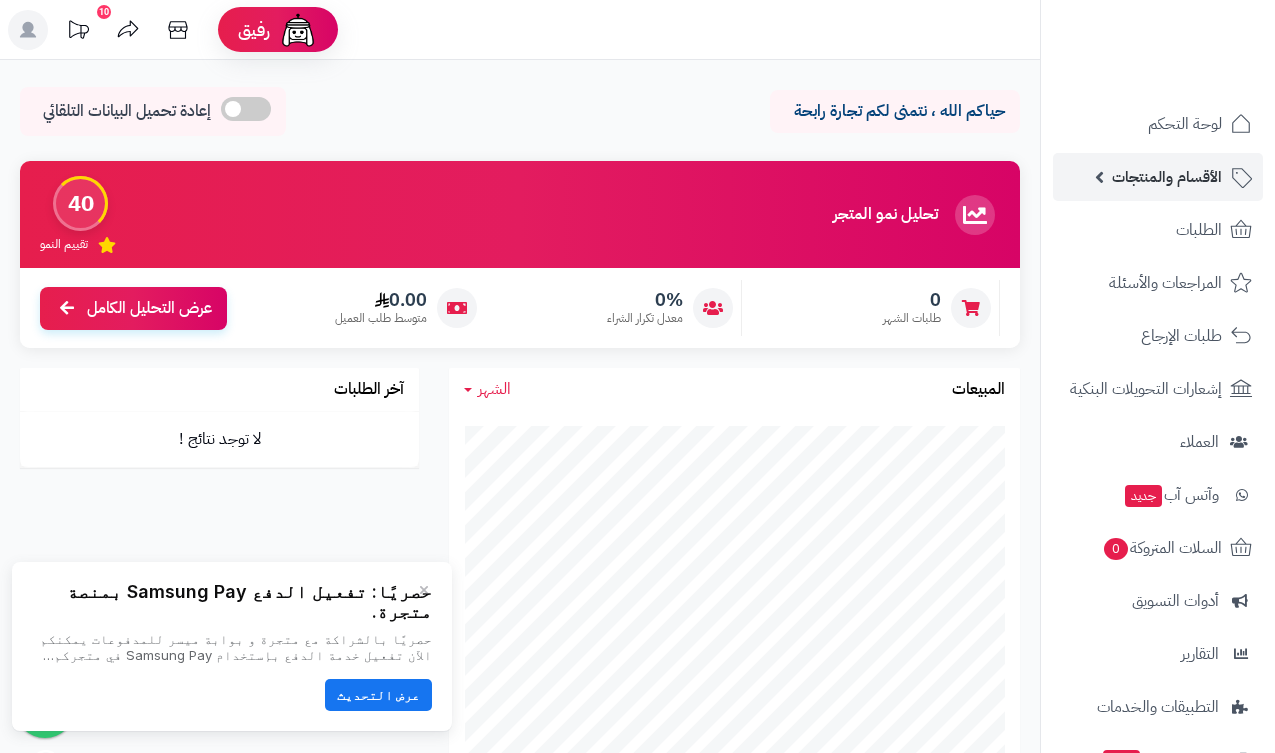 click on "الأقسام والمنتجات" at bounding box center (1167, 177) 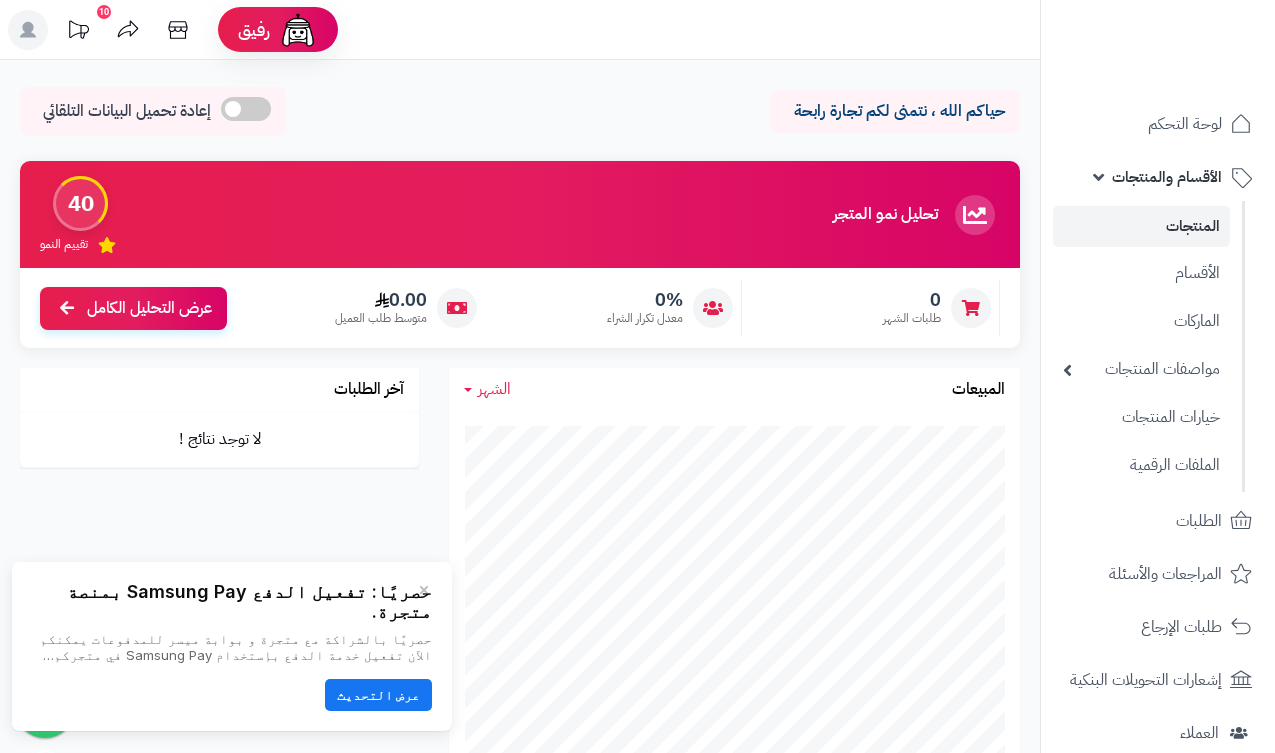 click on "المنتجات" at bounding box center [1141, 226] 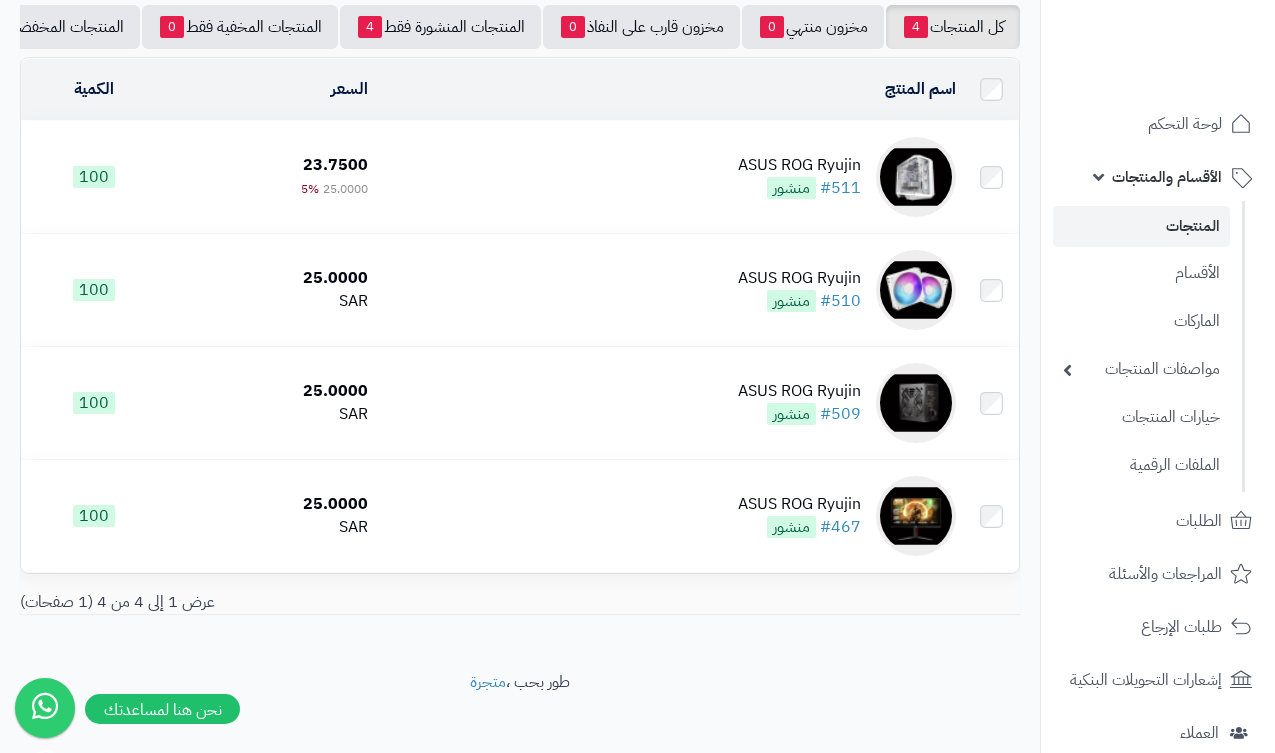 scroll, scrollTop: 52, scrollLeft: 0, axis: vertical 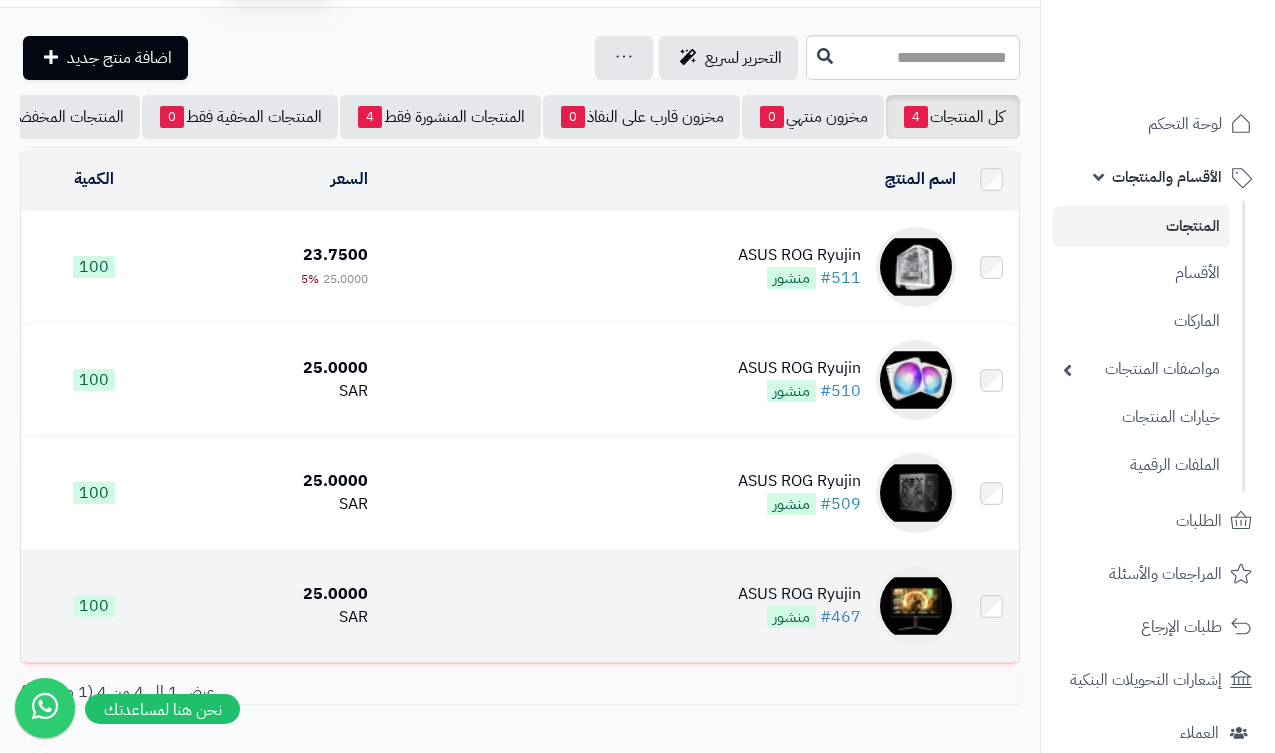 click on "ASUS ROG Ryujin" at bounding box center [799, 594] 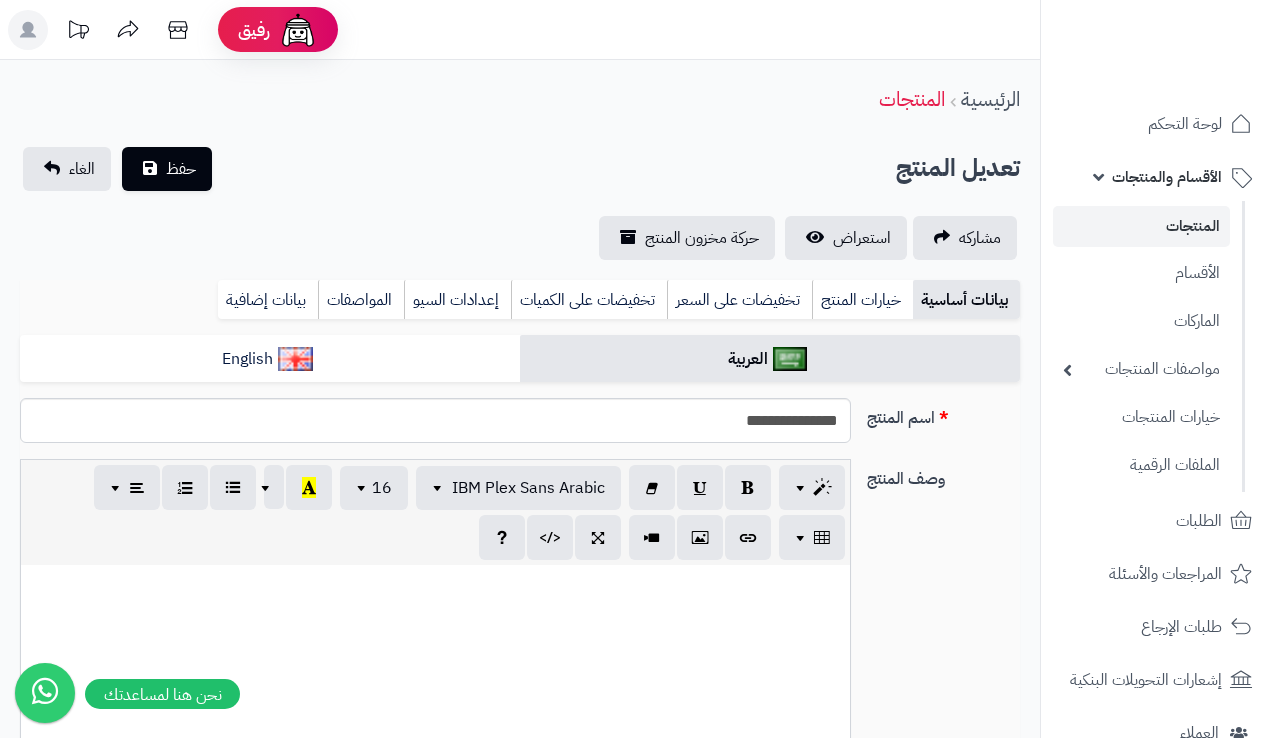 scroll, scrollTop: 0, scrollLeft: 0, axis: both 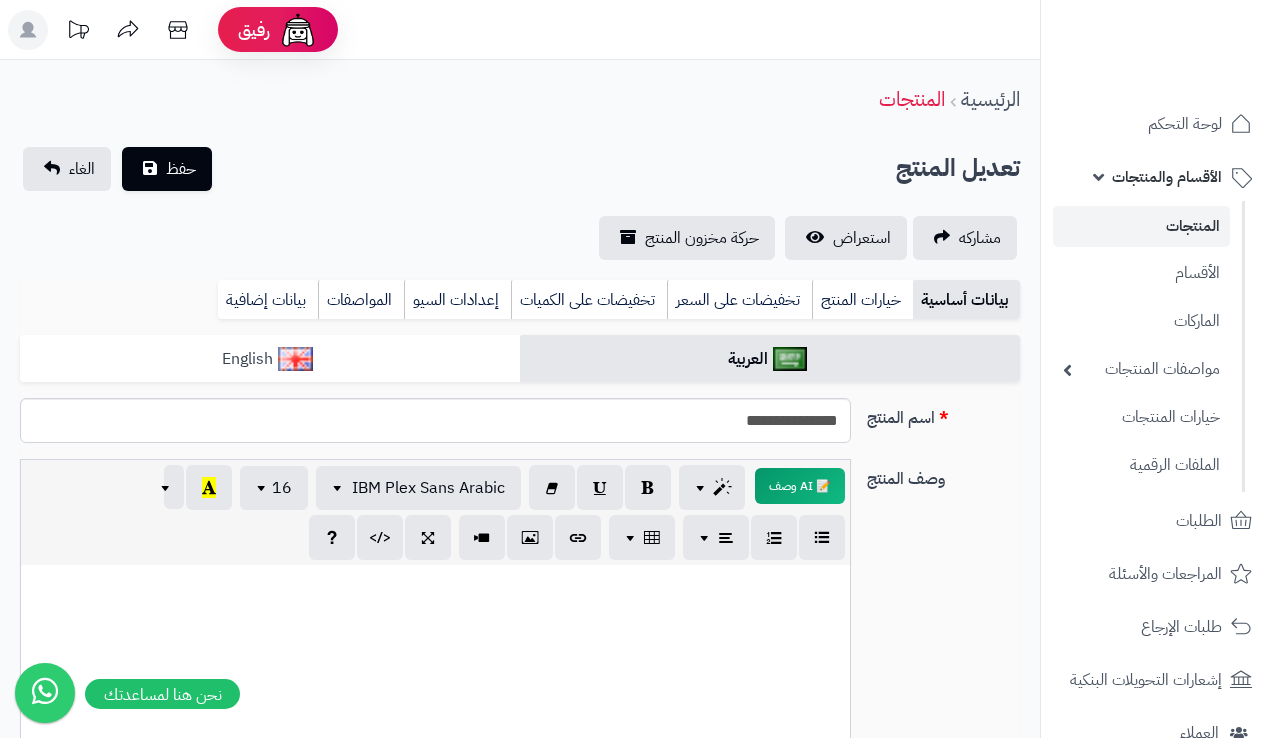 click on "English" at bounding box center (270, 359) 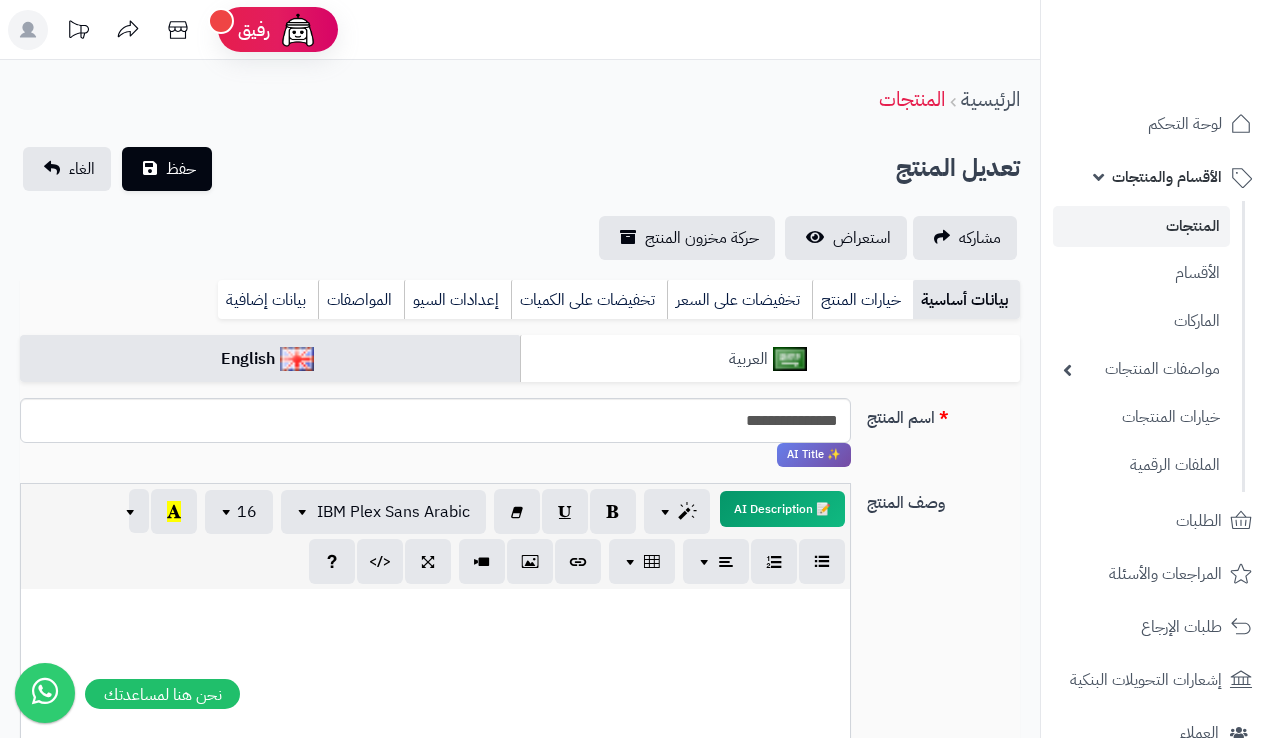click on "العربية" at bounding box center [770, 359] 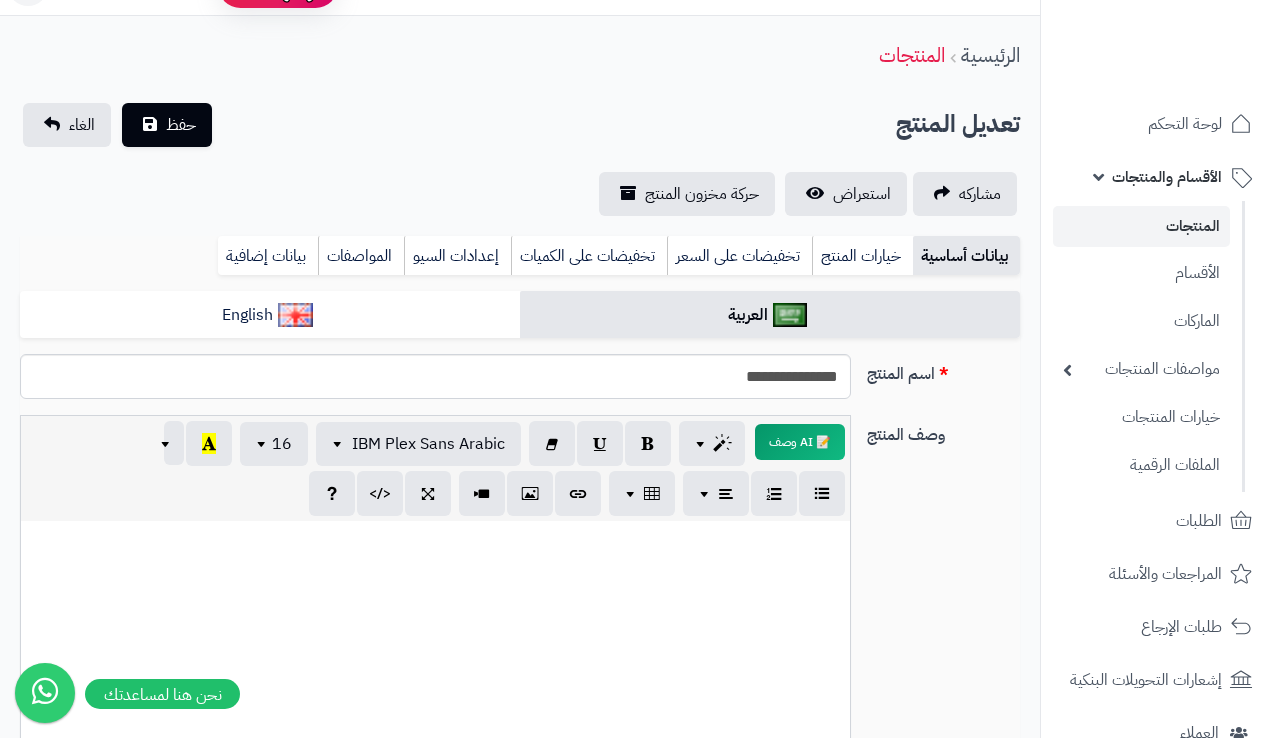 scroll, scrollTop: 71, scrollLeft: 0, axis: vertical 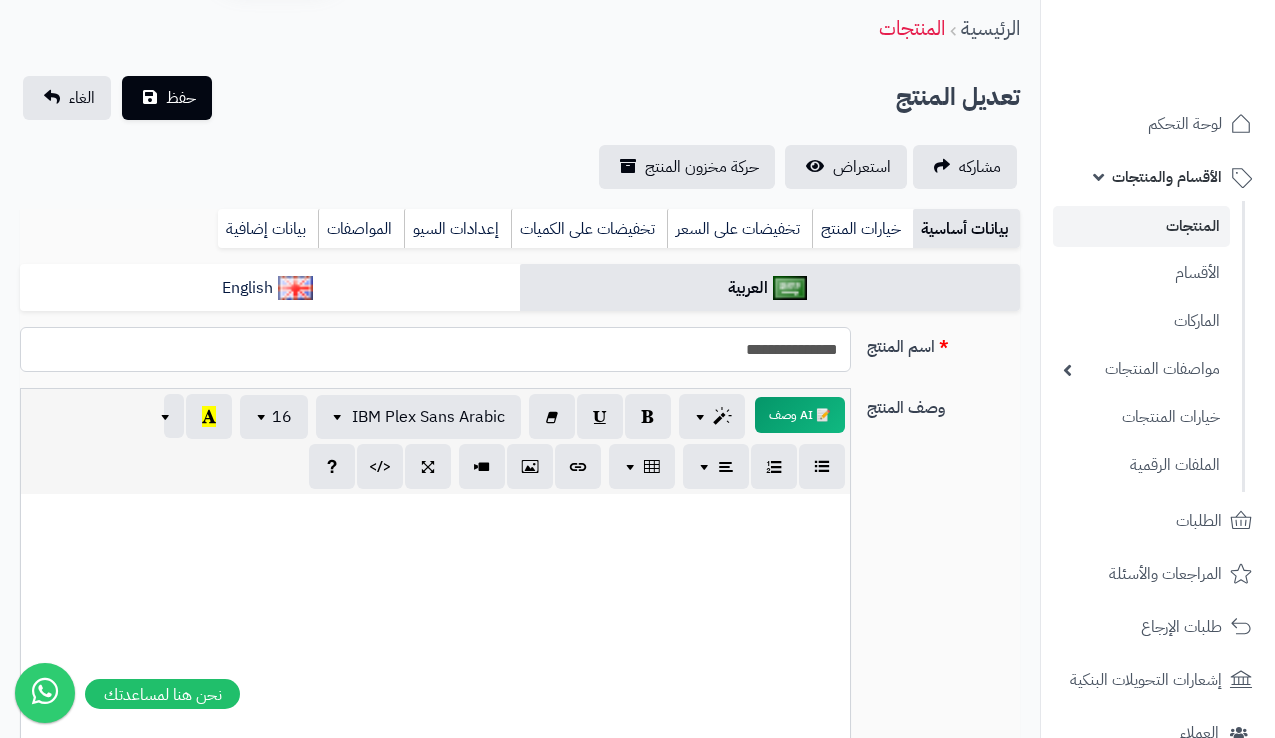 click on "**********" at bounding box center (435, 349) 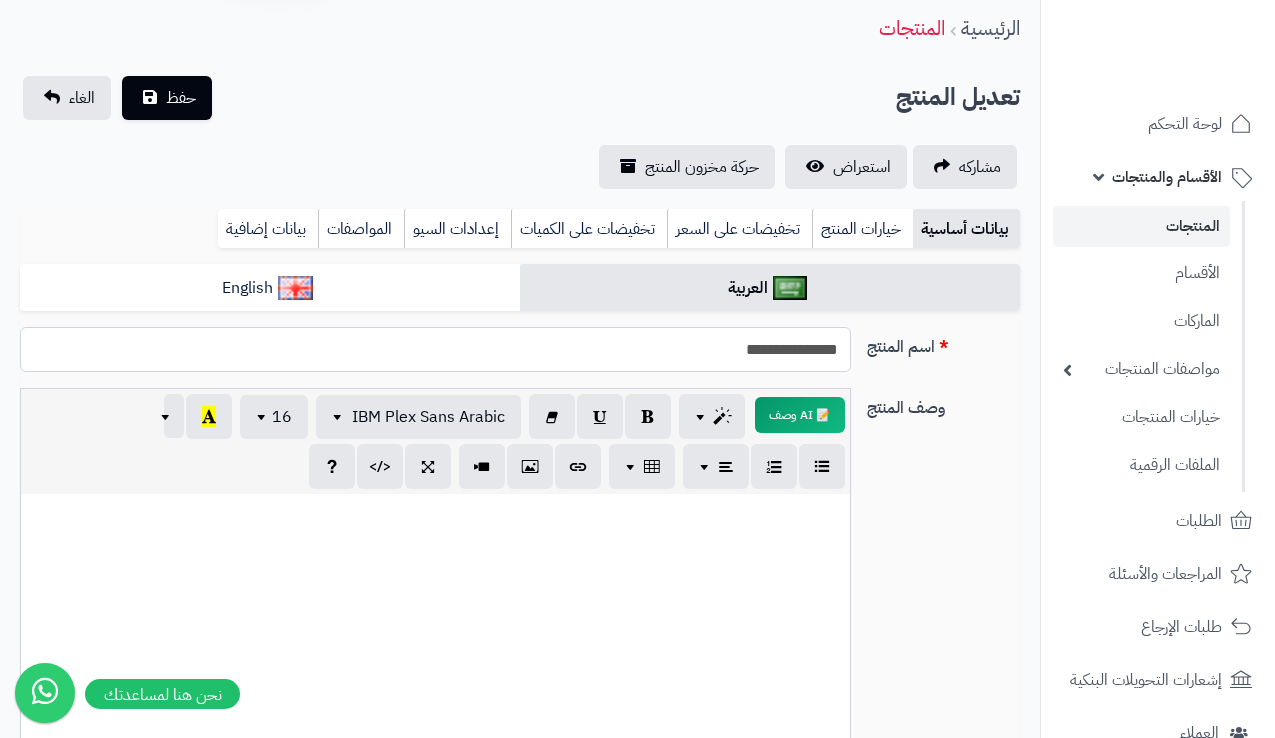 paste 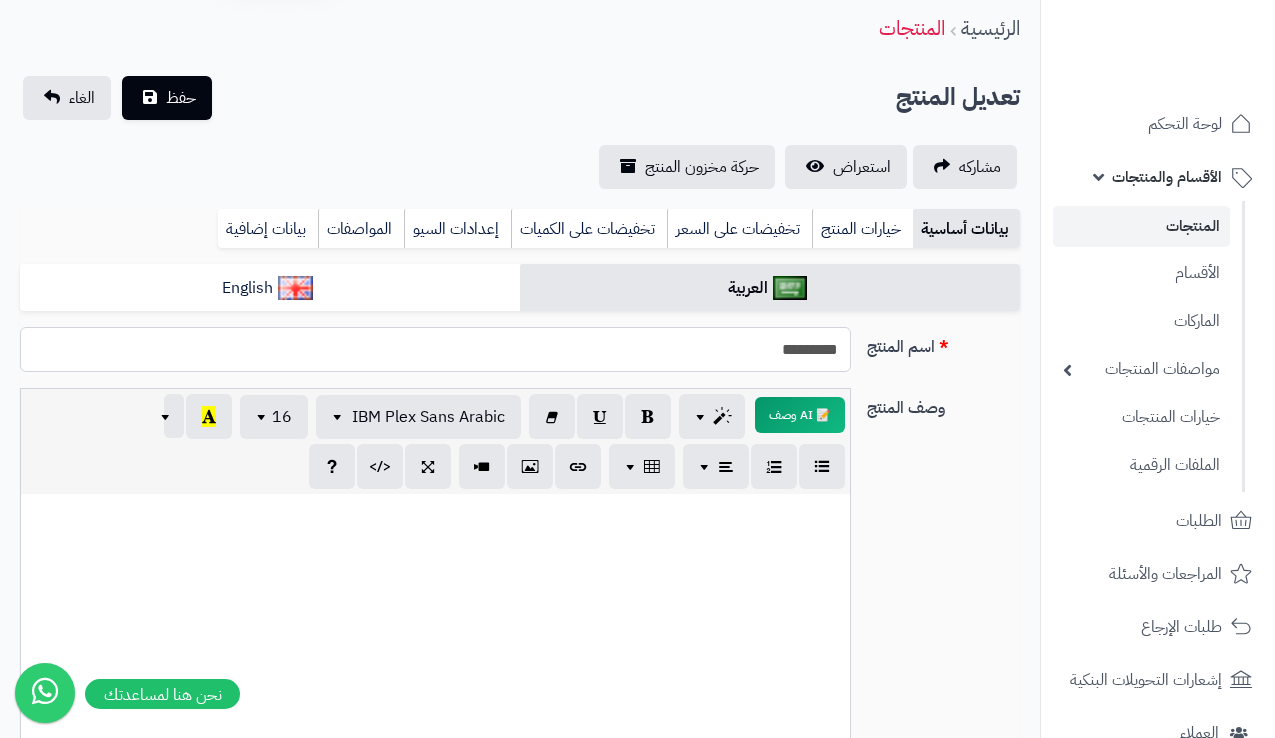 click on "*********" at bounding box center (435, 349) 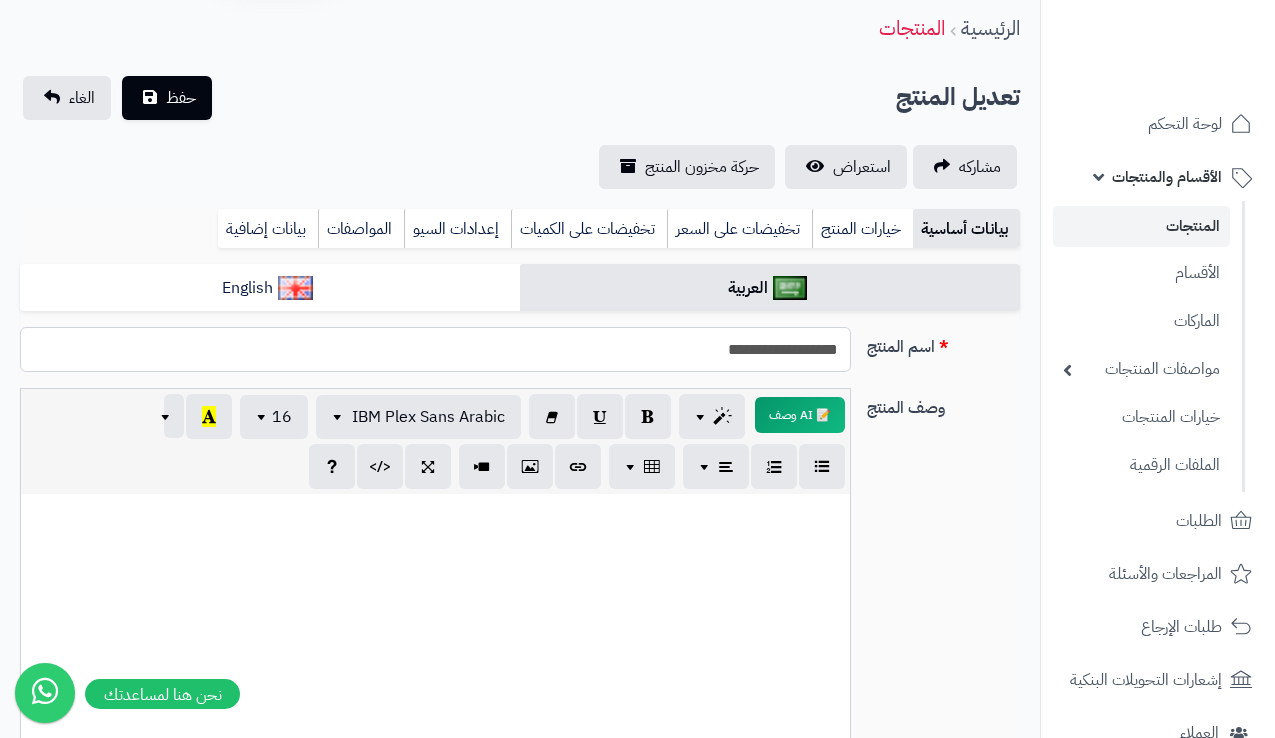 click on "**********" at bounding box center [435, 349] 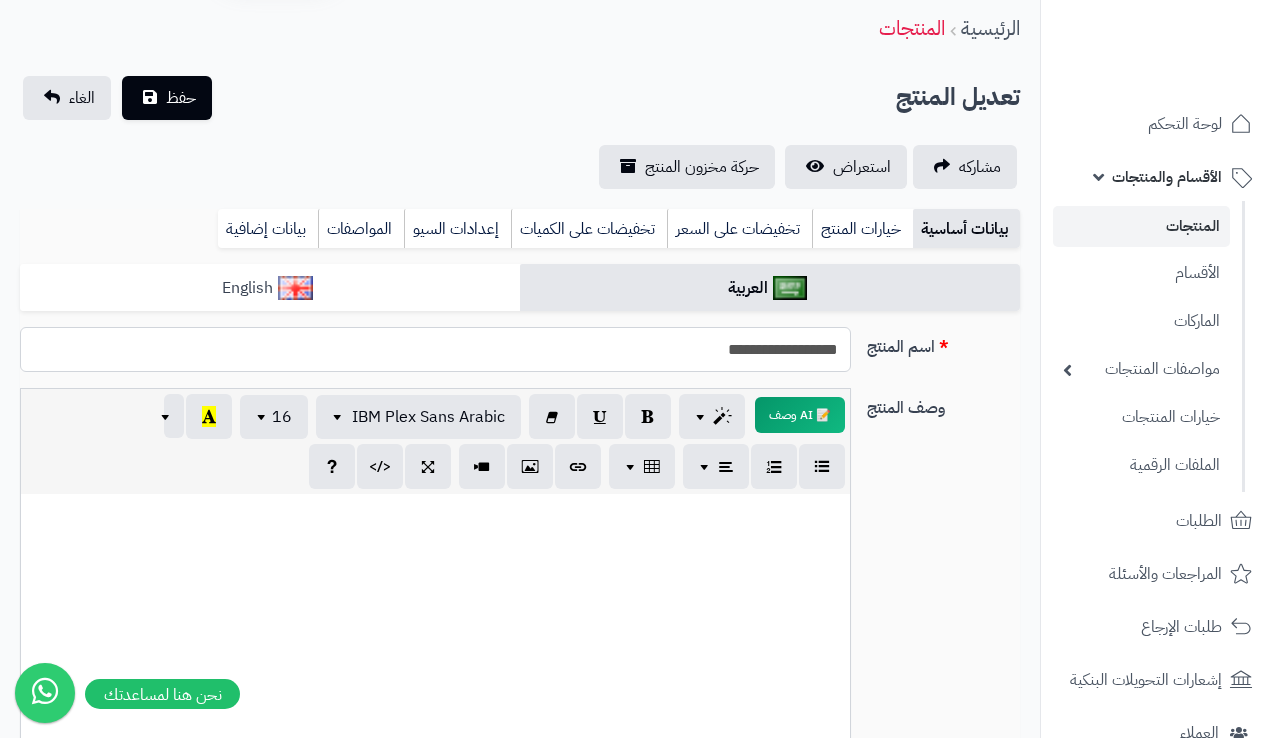 type on "**********" 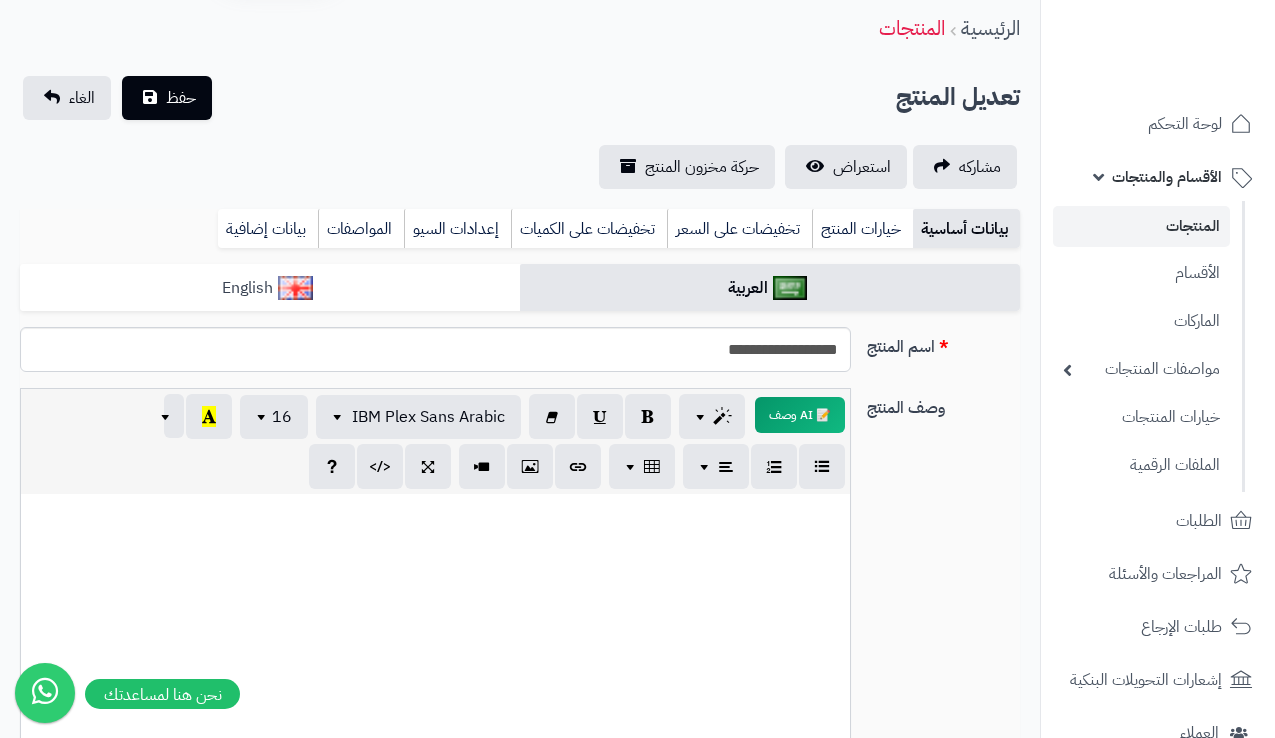 click on "English" at bounding box center (270, 288) 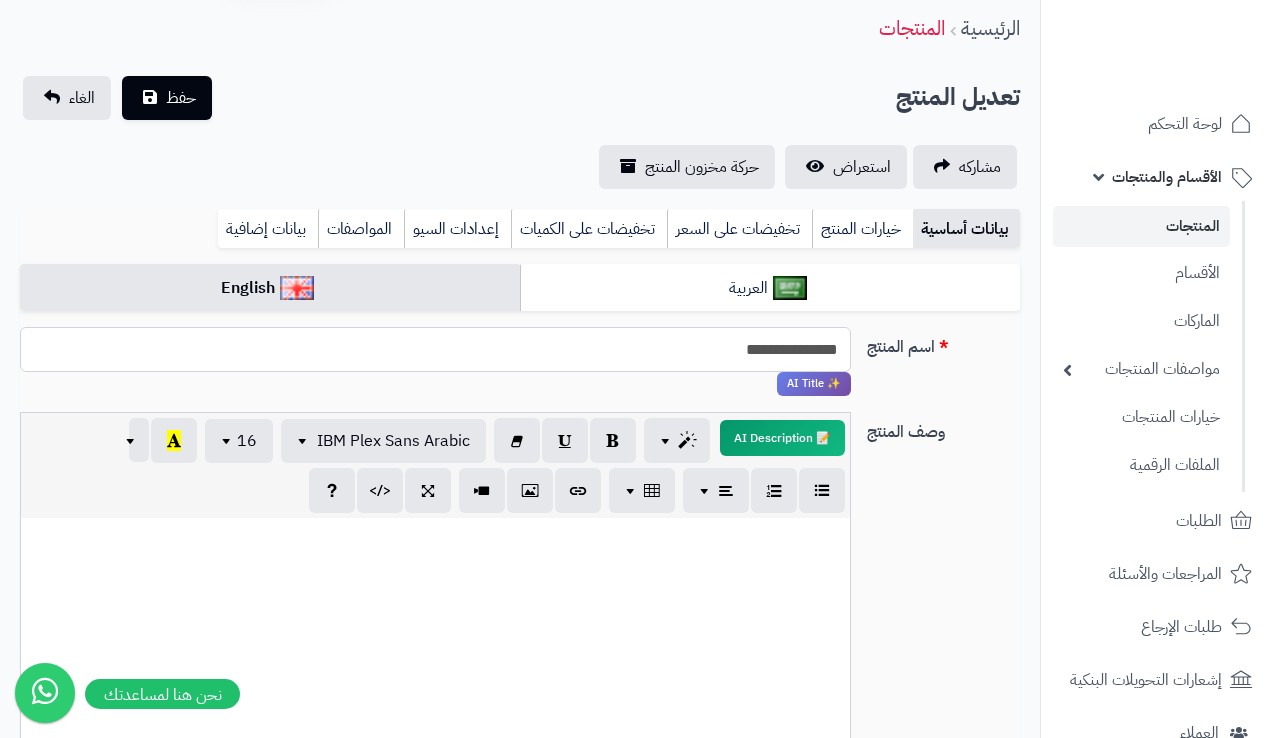 click on "**********" at bounding box center [435, 349] 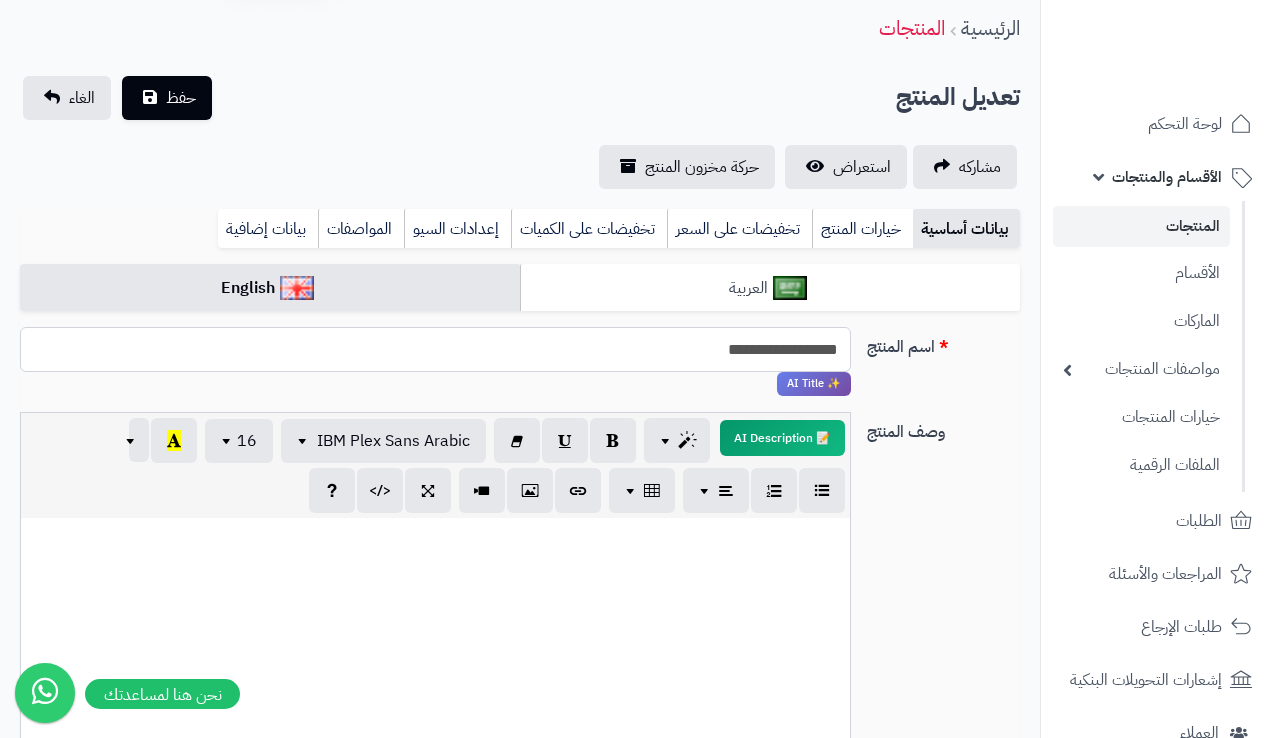 type on "**********" 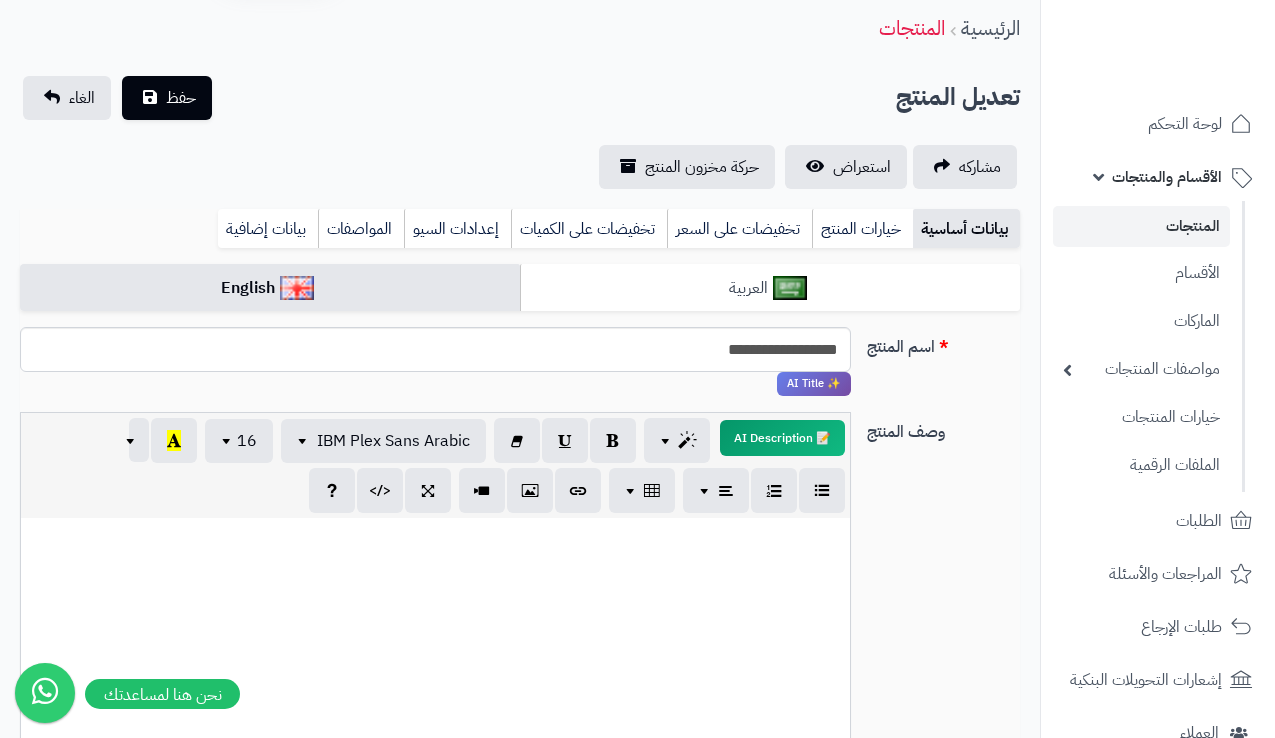 click on "العربية" at bounding box center [770, 288] 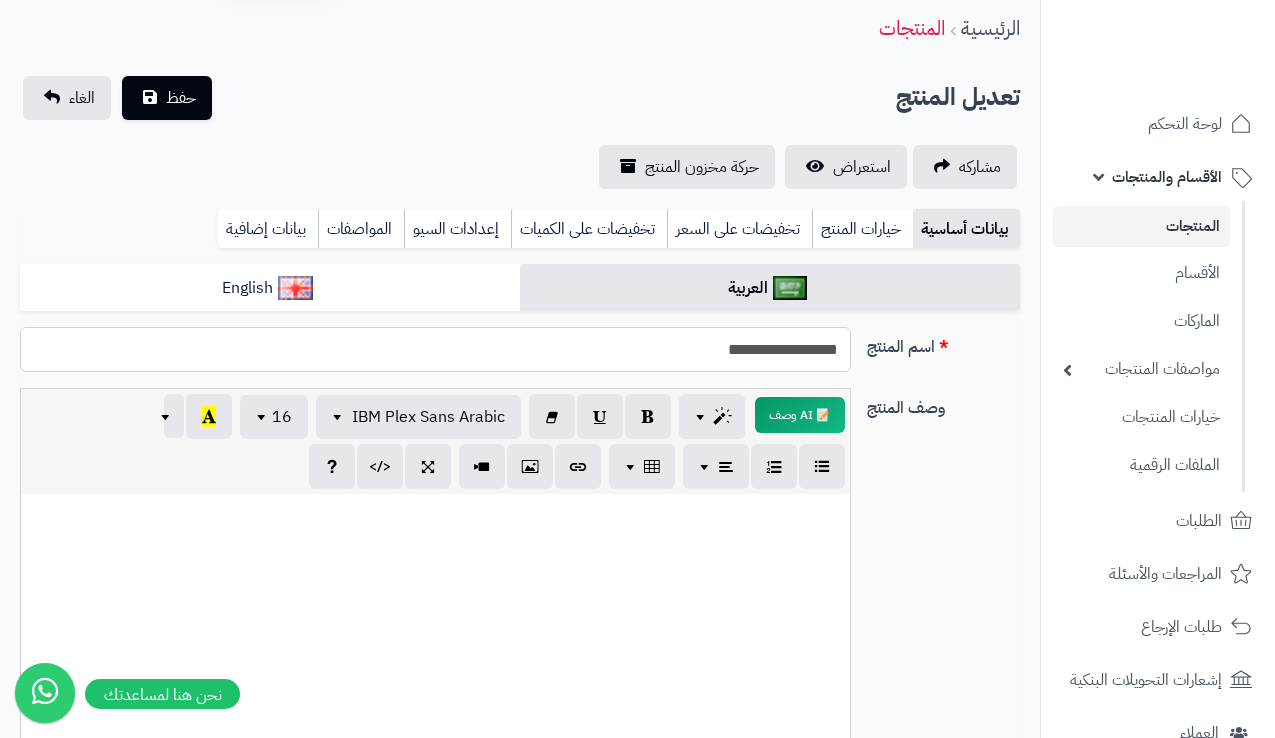 click on "**********" at bounding box center (435, 349) 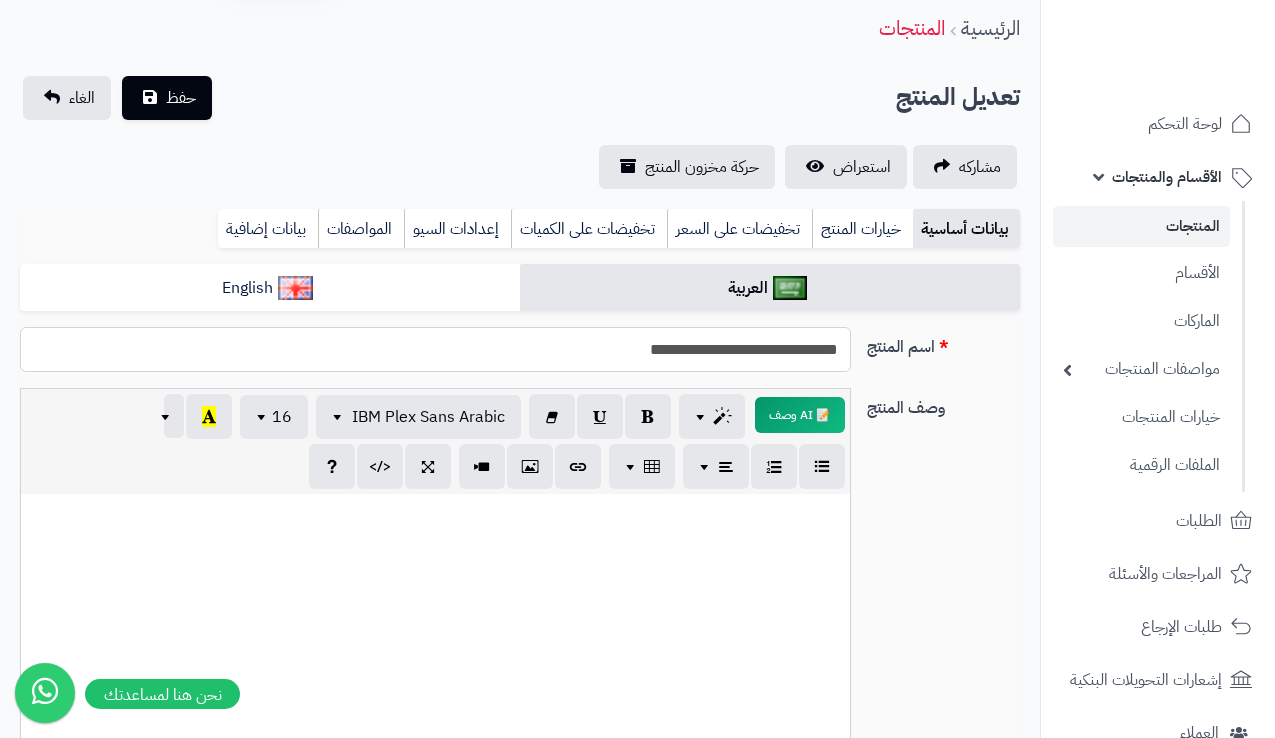 click on "**********" at bounding box center (435, 349) 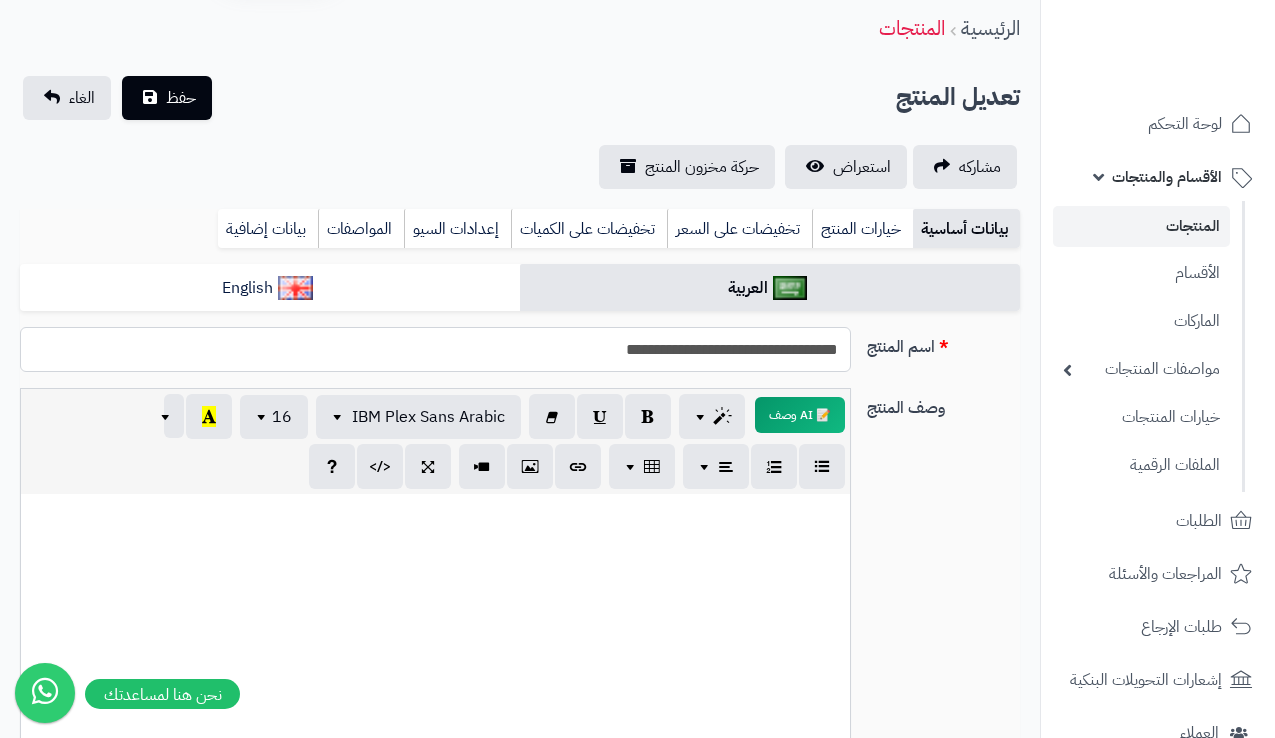 click on "**********" at bounding box center [435, 349] 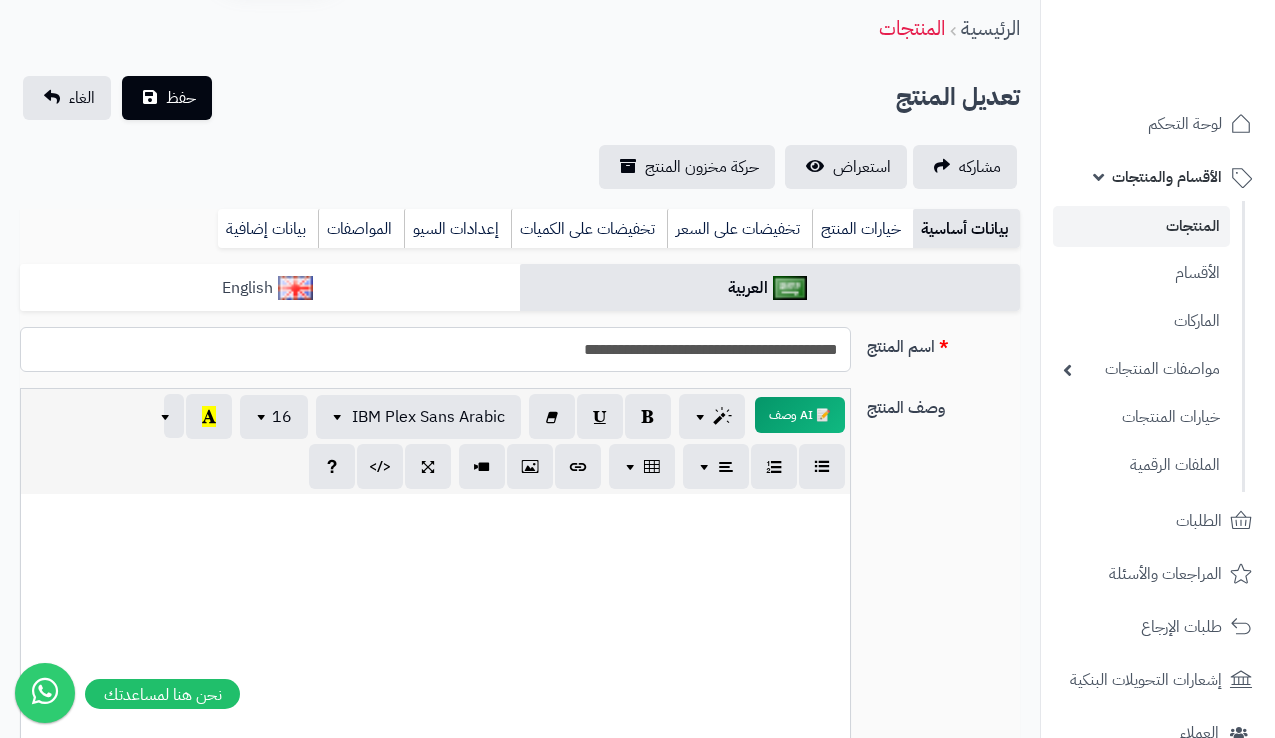 type on "**********" 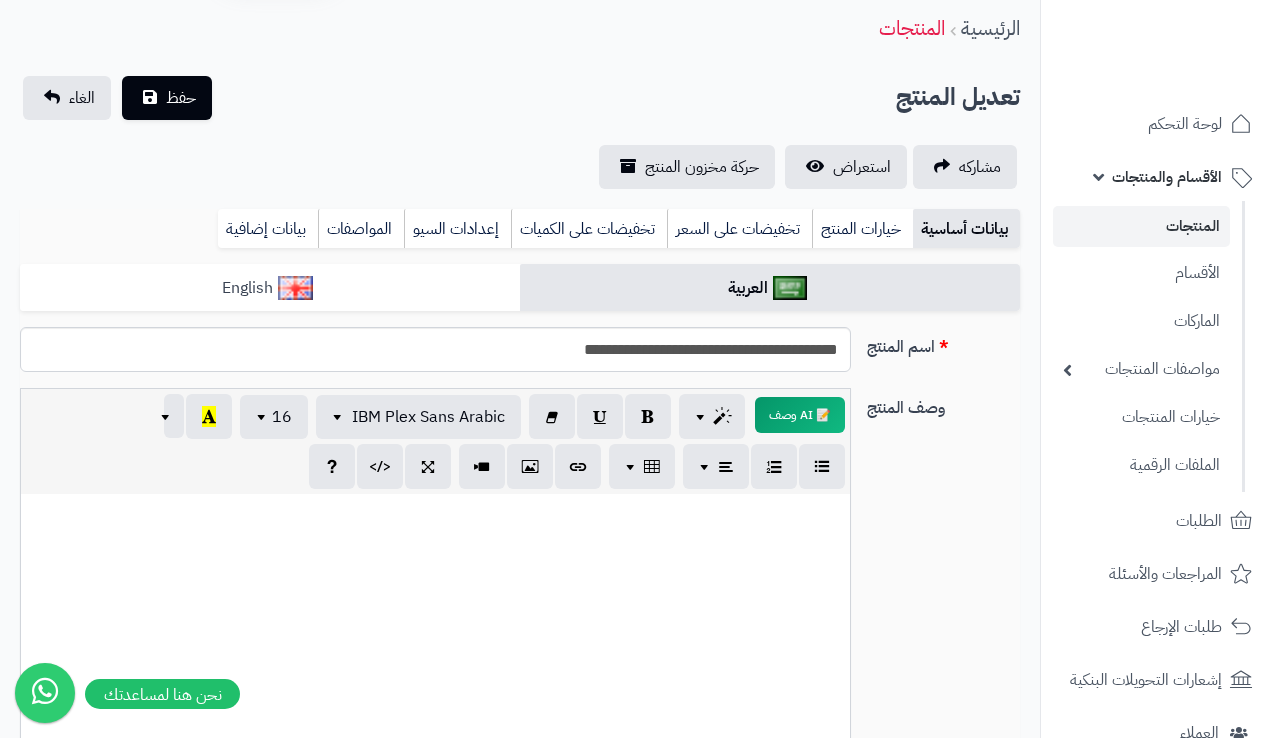 click on "English" at bounding box center [270, 288] 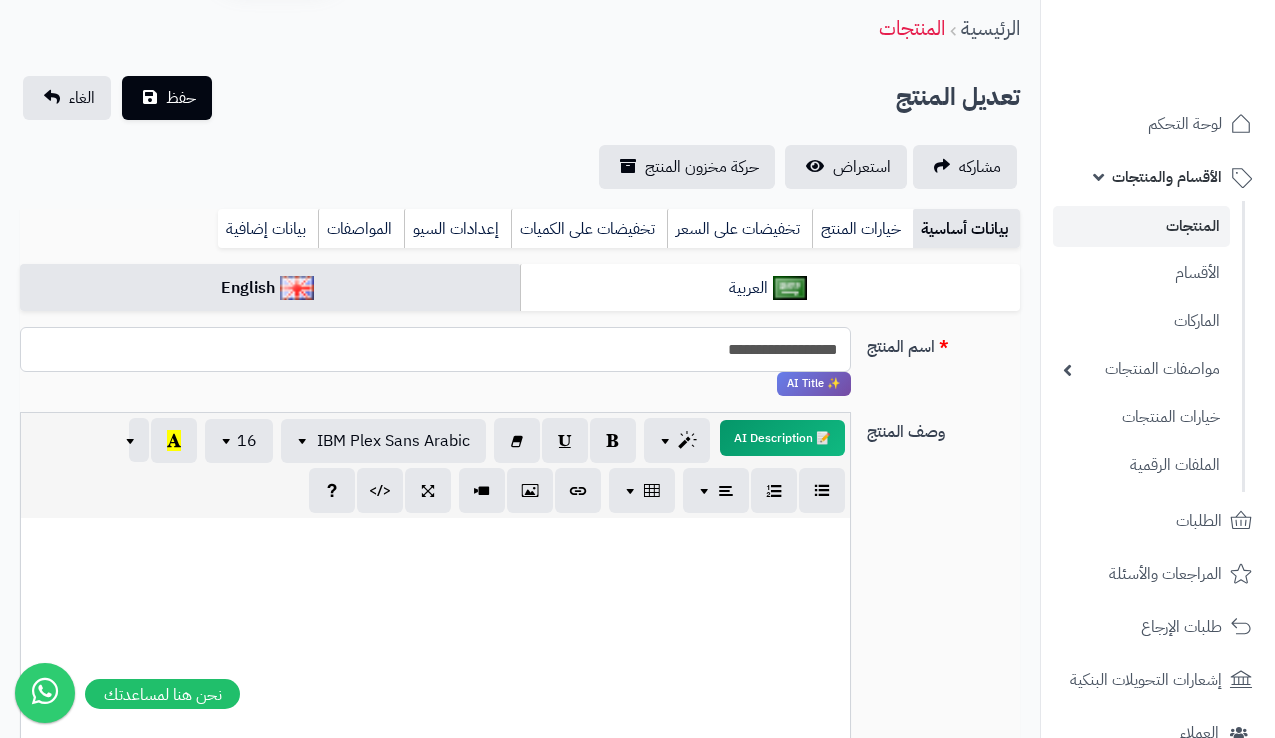click on "**********" at bounding box center [435, 349] 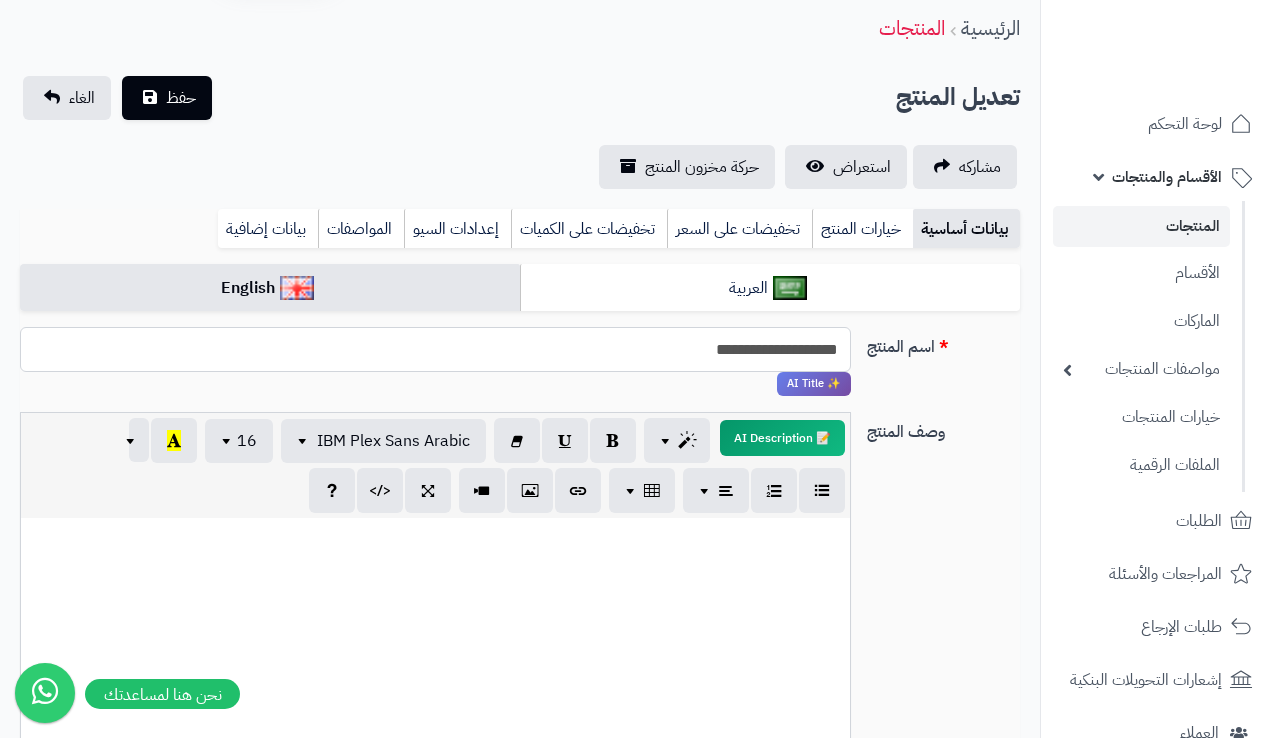 drag, startPoint x: 828, startPoint y: 352, endPoint x: 855, endPoint y: 353, distance: 27.018513 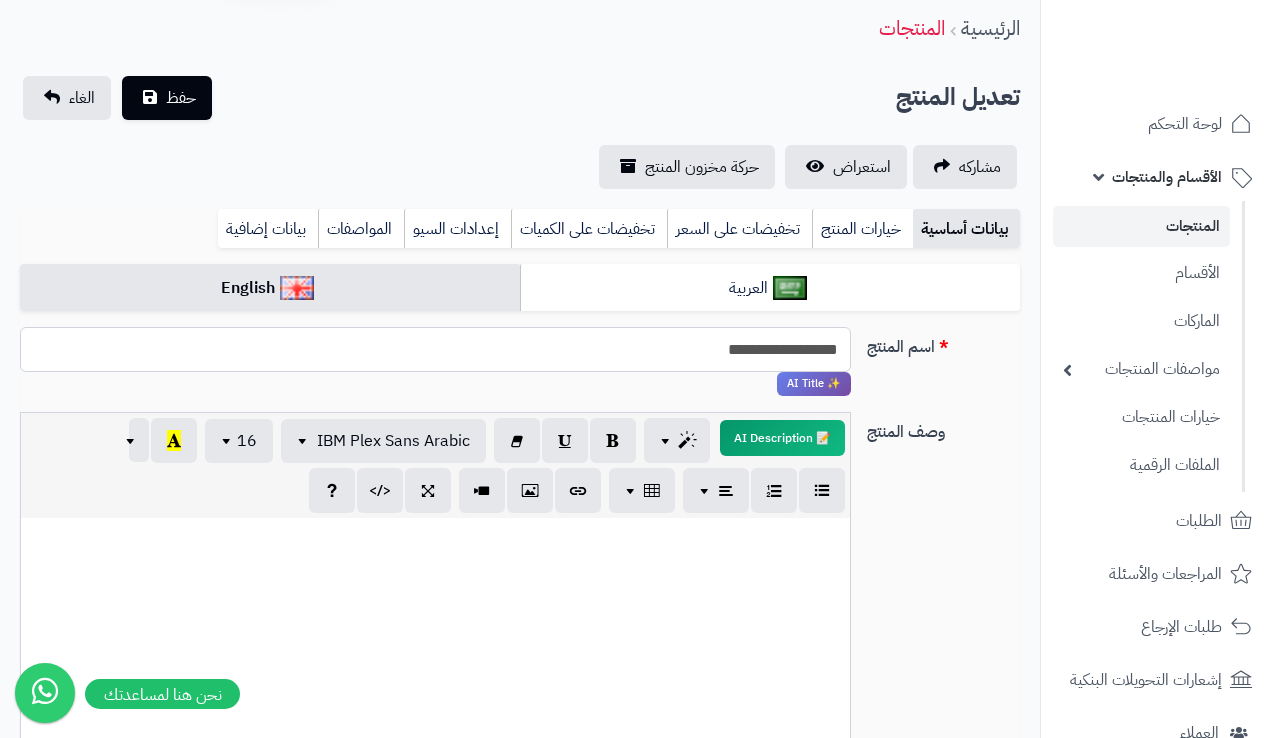click on "**********" at bounding box center (435, 349) 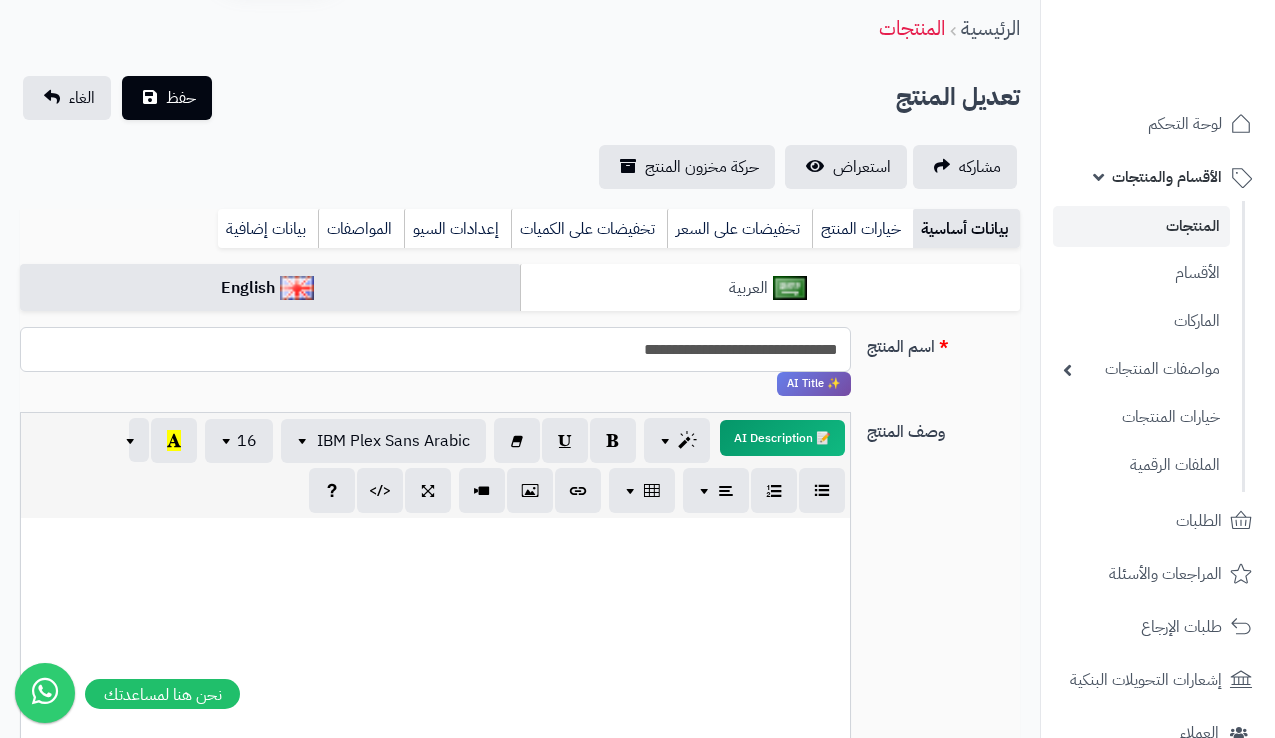 type on "**********" 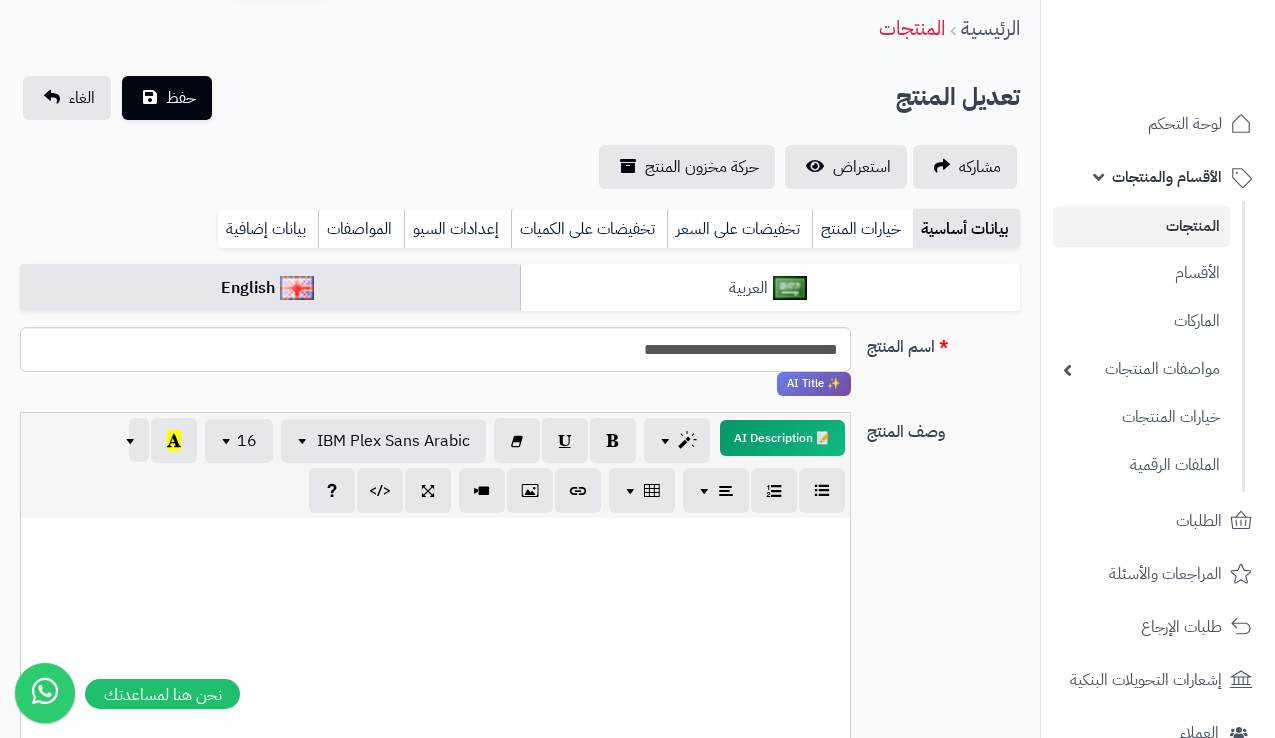 click at bounding box center (790, 288) 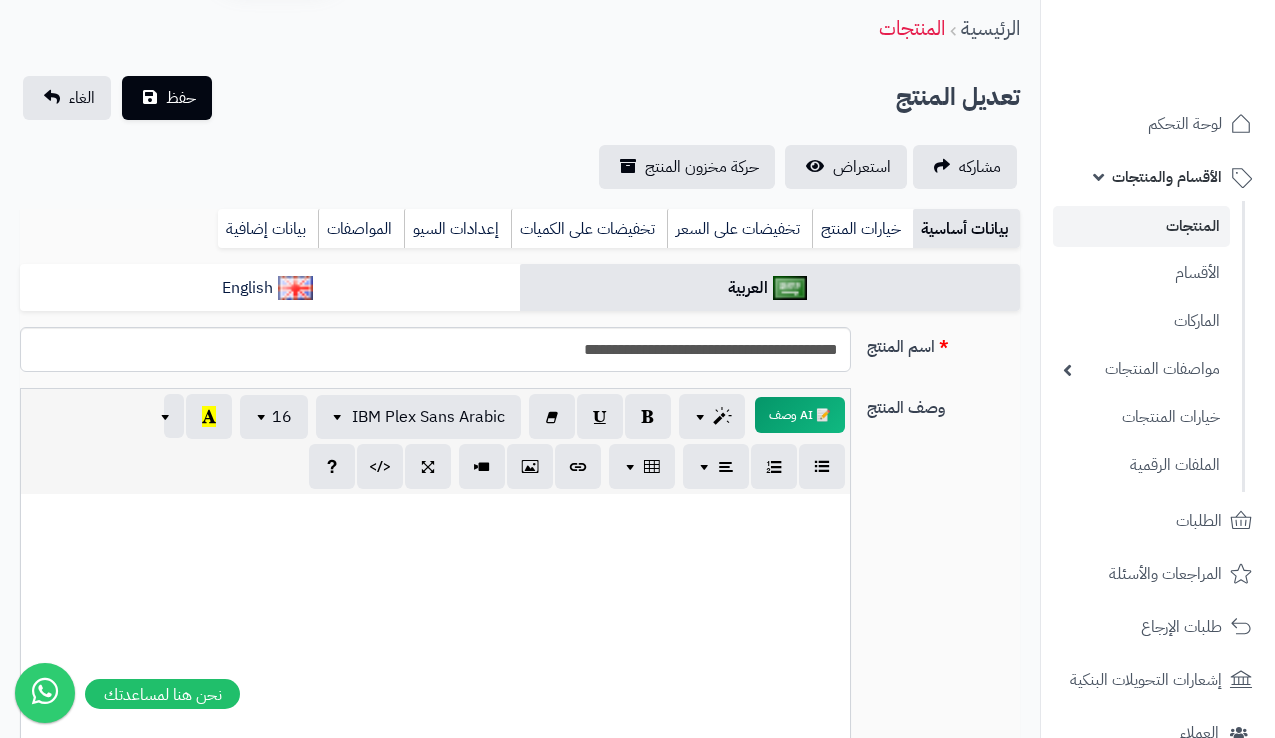 click on "**********" at bounding box center (444, 576) 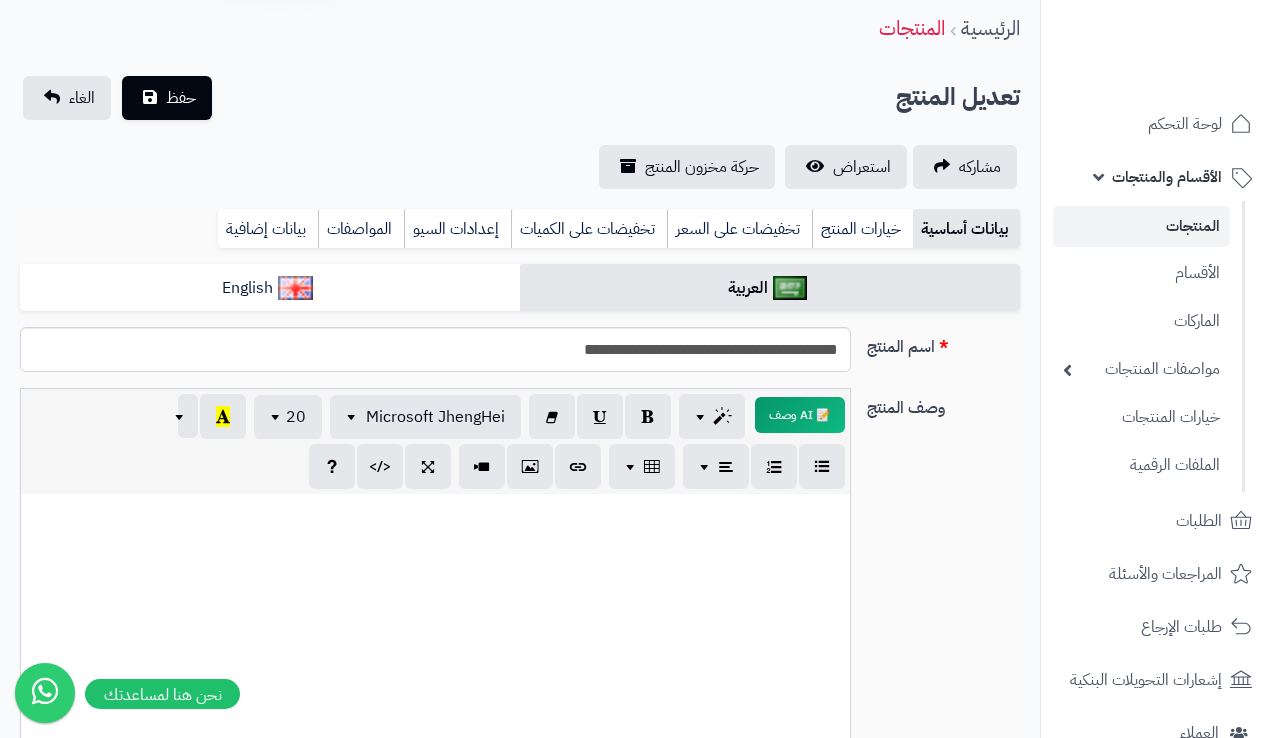click on "**********" at bounding box center [581, 524] 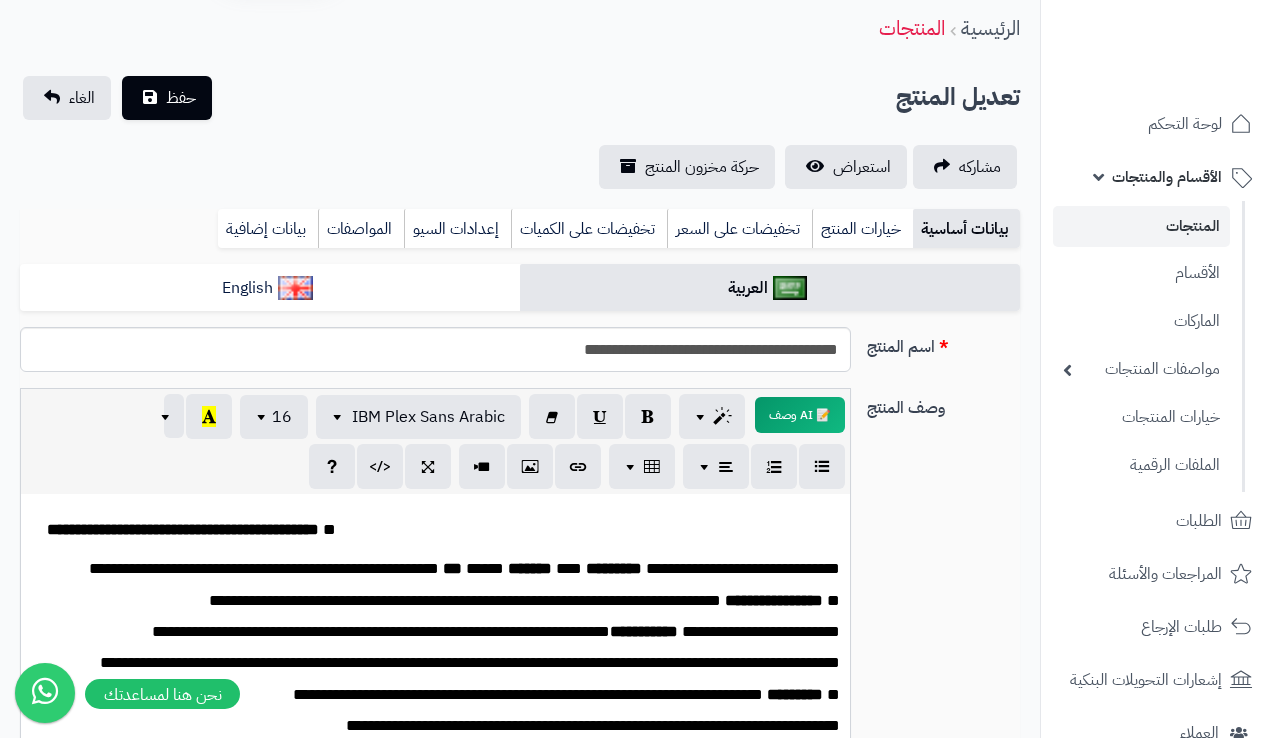 type 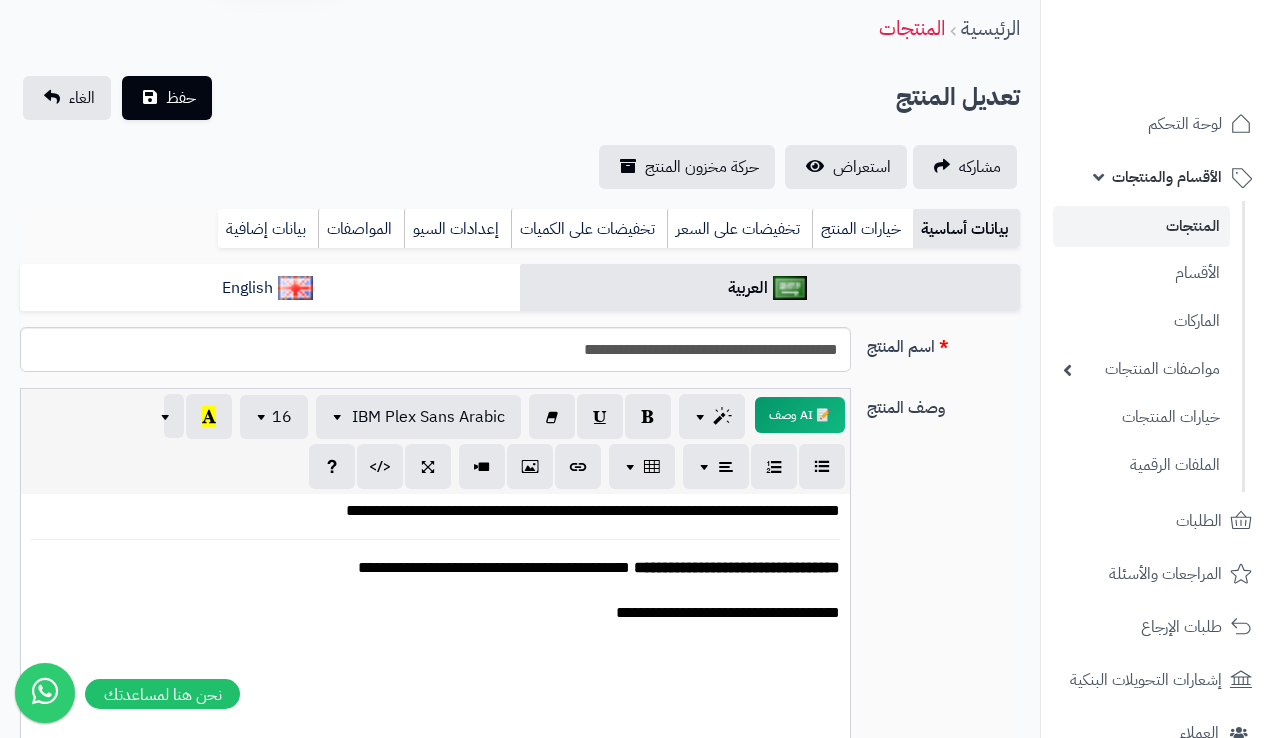 scroll, scrollTop: 0, scrollLeft: 0, axis: both 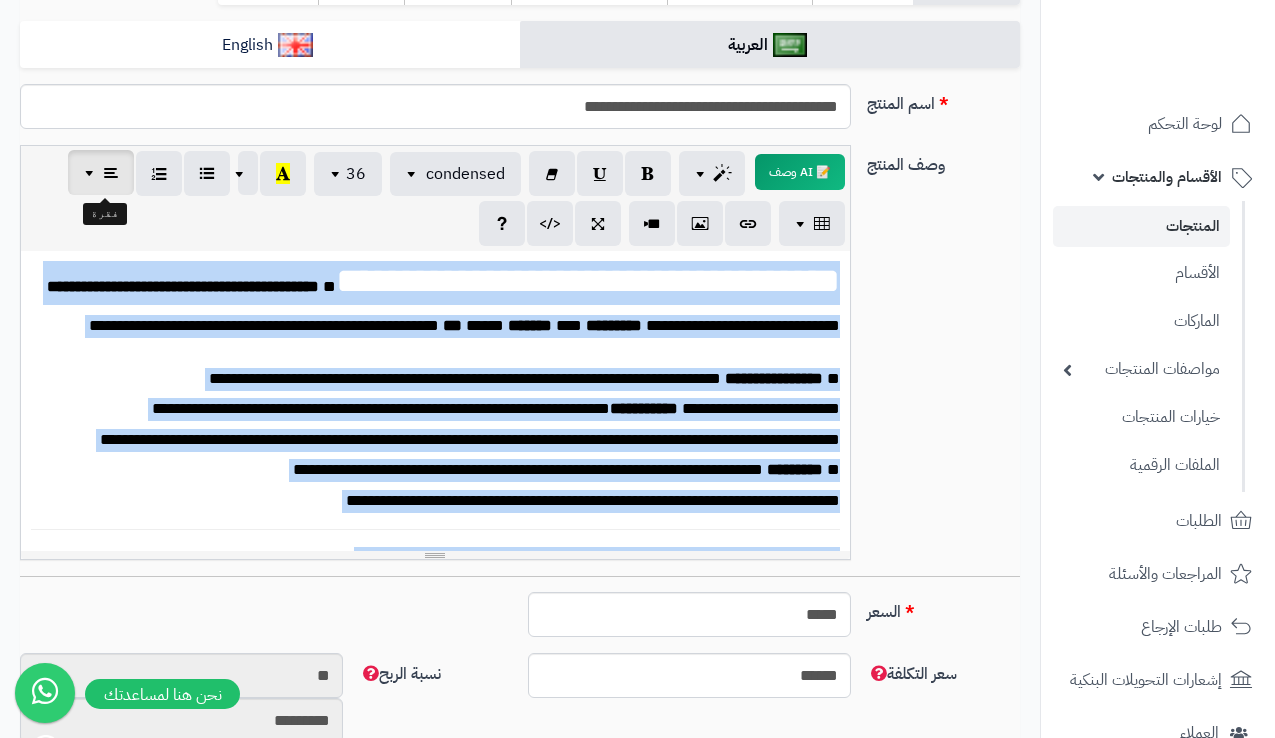 click at bounding box center (111, 172) 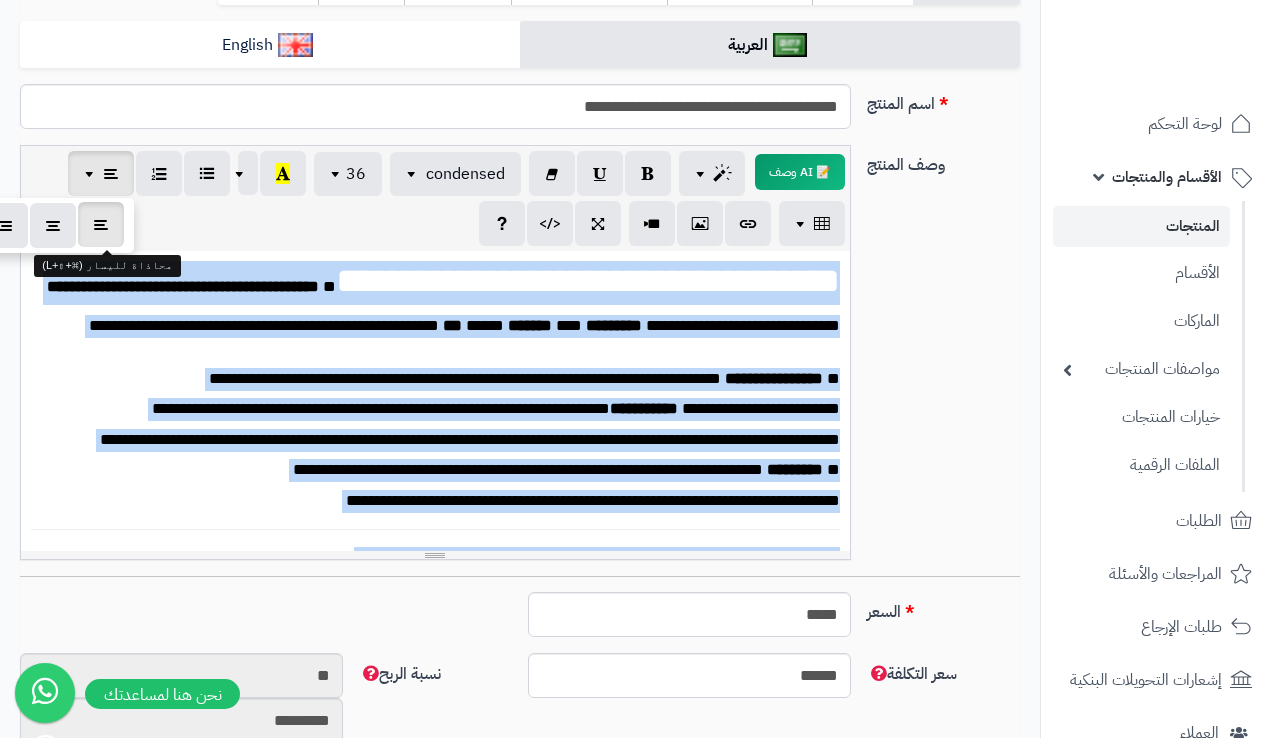 click at bounding box center [101, 224] 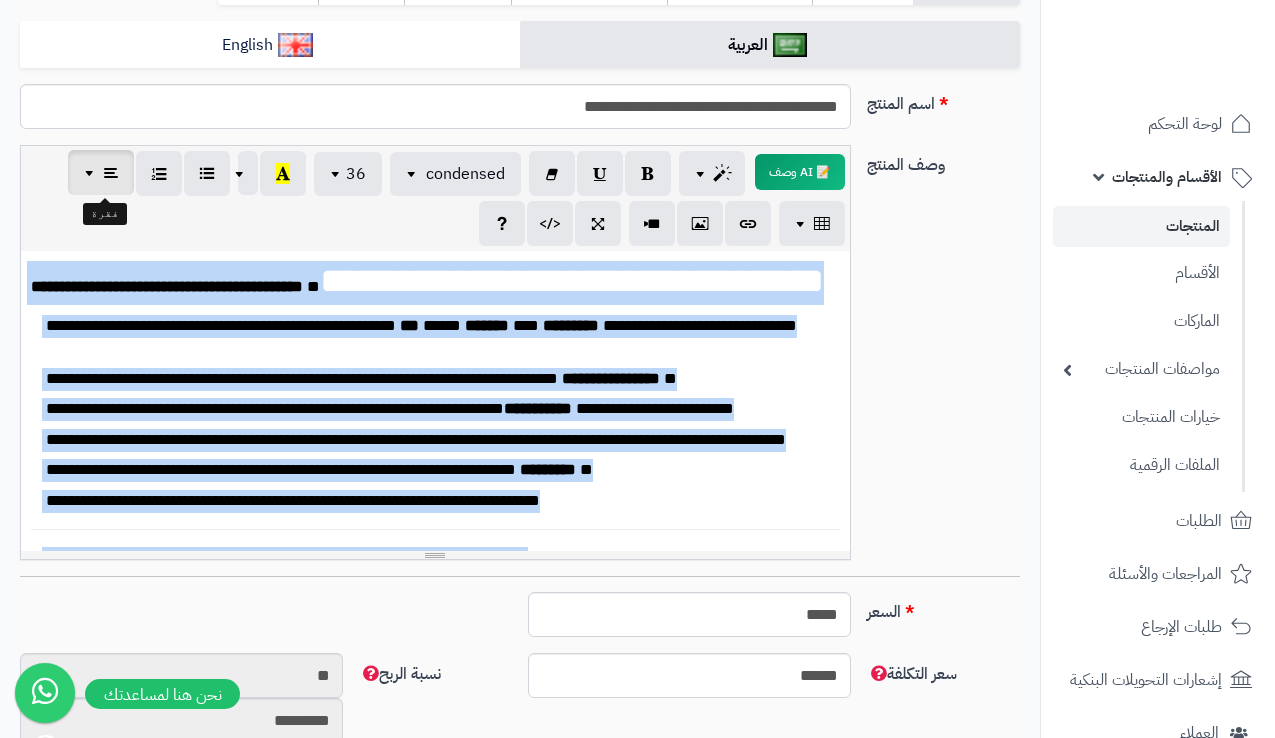 click at bounding box center (101, 172) 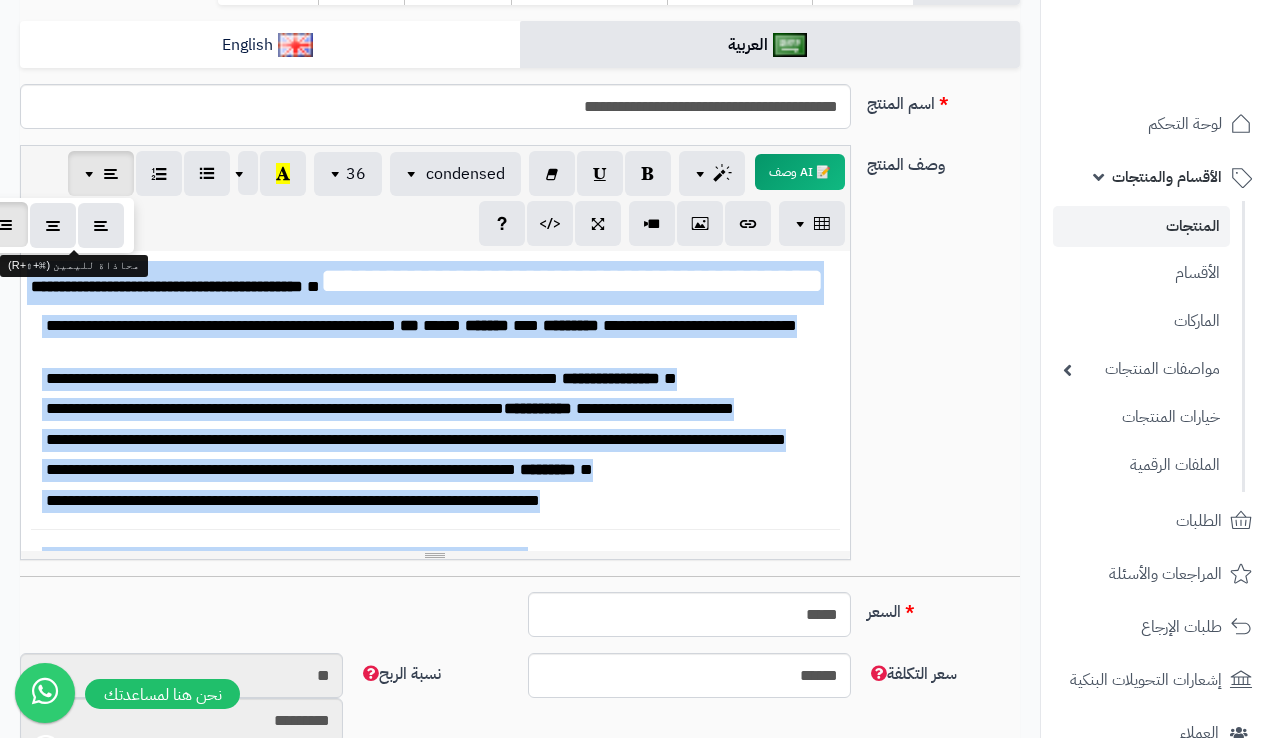click at bounding box center (5, 224) 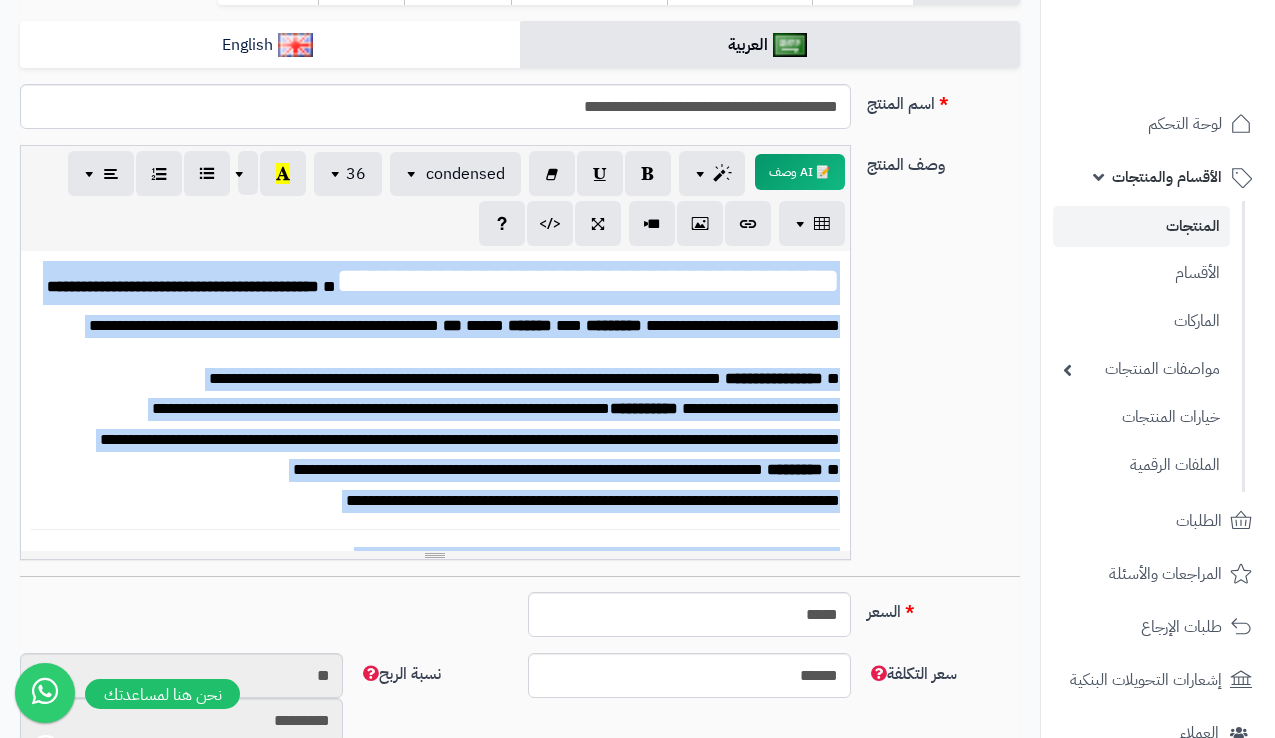 click on "**********" at bounding box center (435, 283) 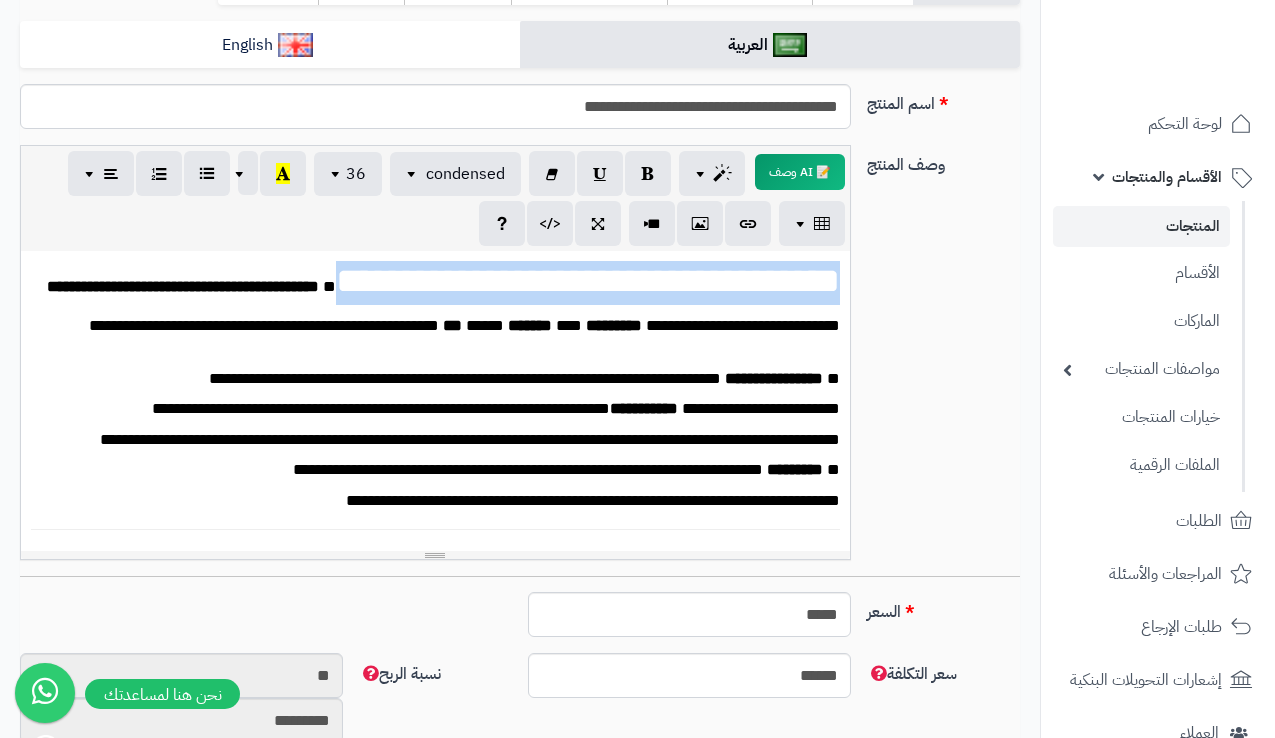 drag, startPoint x: 300, startPoint y: 274, endPoint x: 935, endPoint y: 274, distance: 635 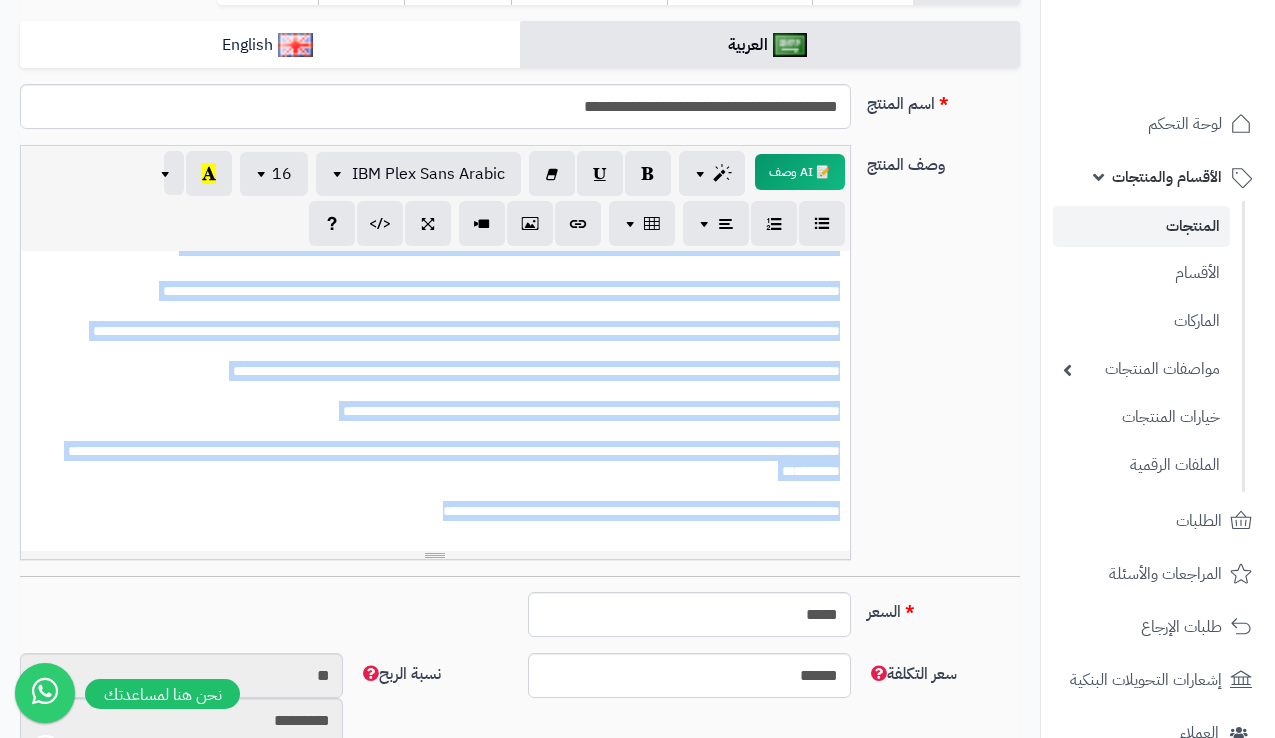 scroll, scrollTop: 503, scrollLeft: 0, axis: vertical 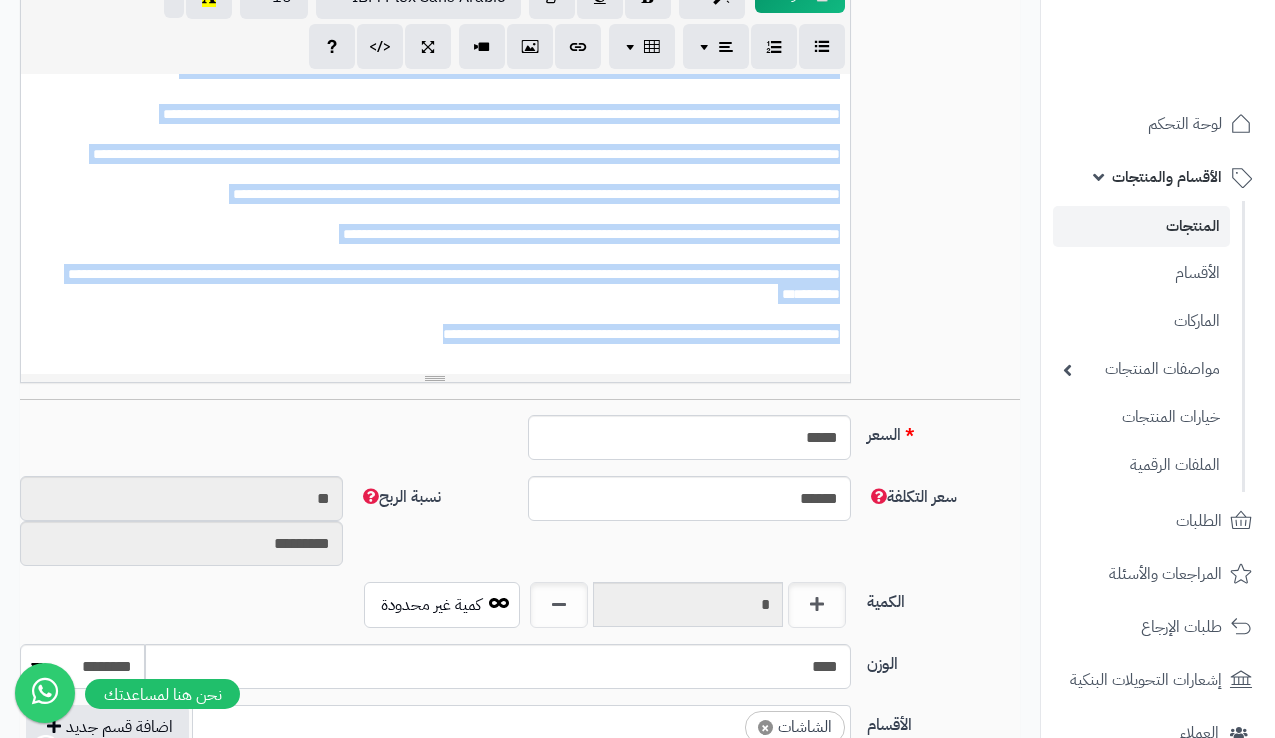 click on "**********" at bounding box center [435, 224] 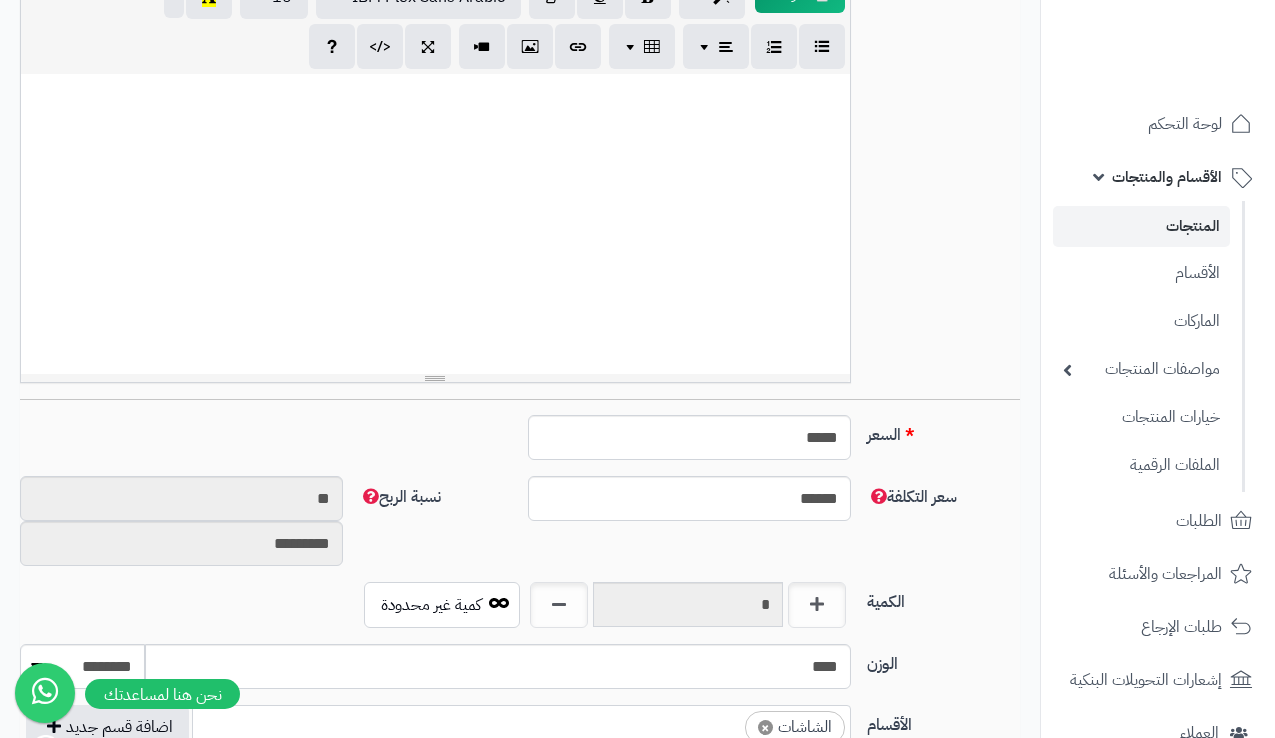 scroll, scrollTop: 227, scrollLeft: 0, axis: vertical 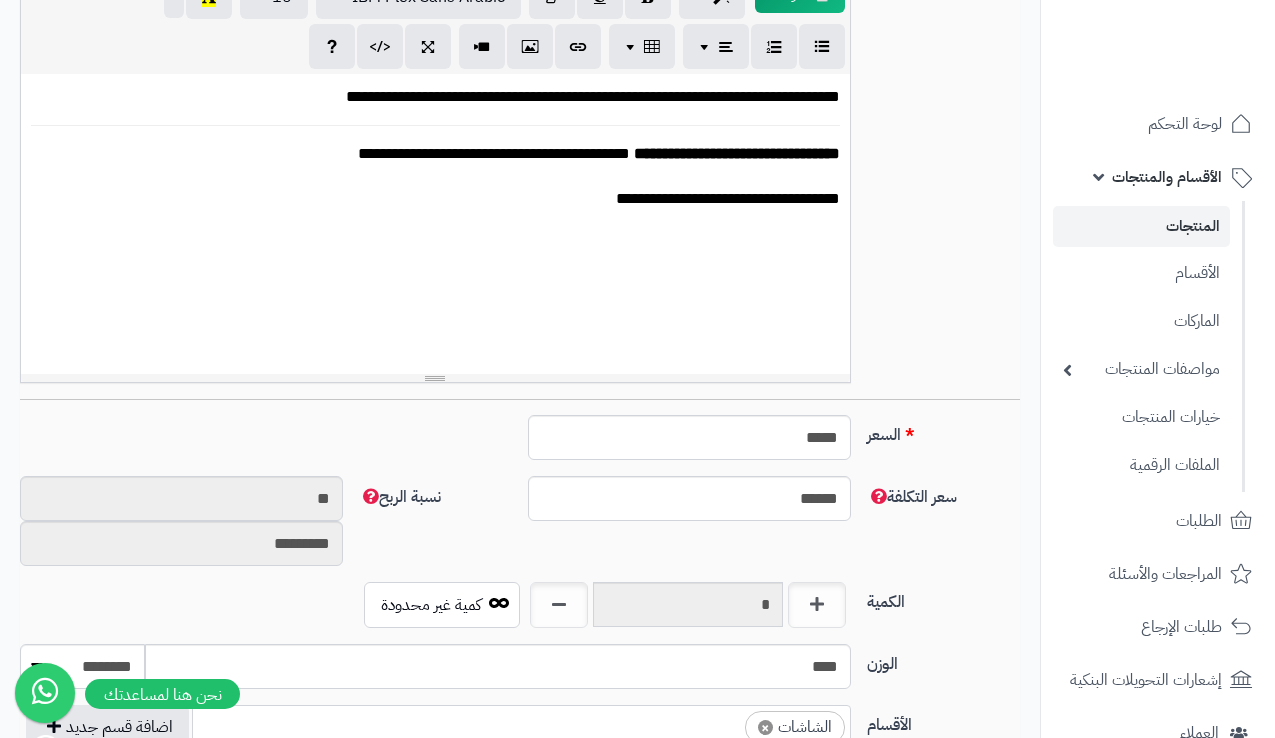 click on "**********" at bounding box center (435, 195) 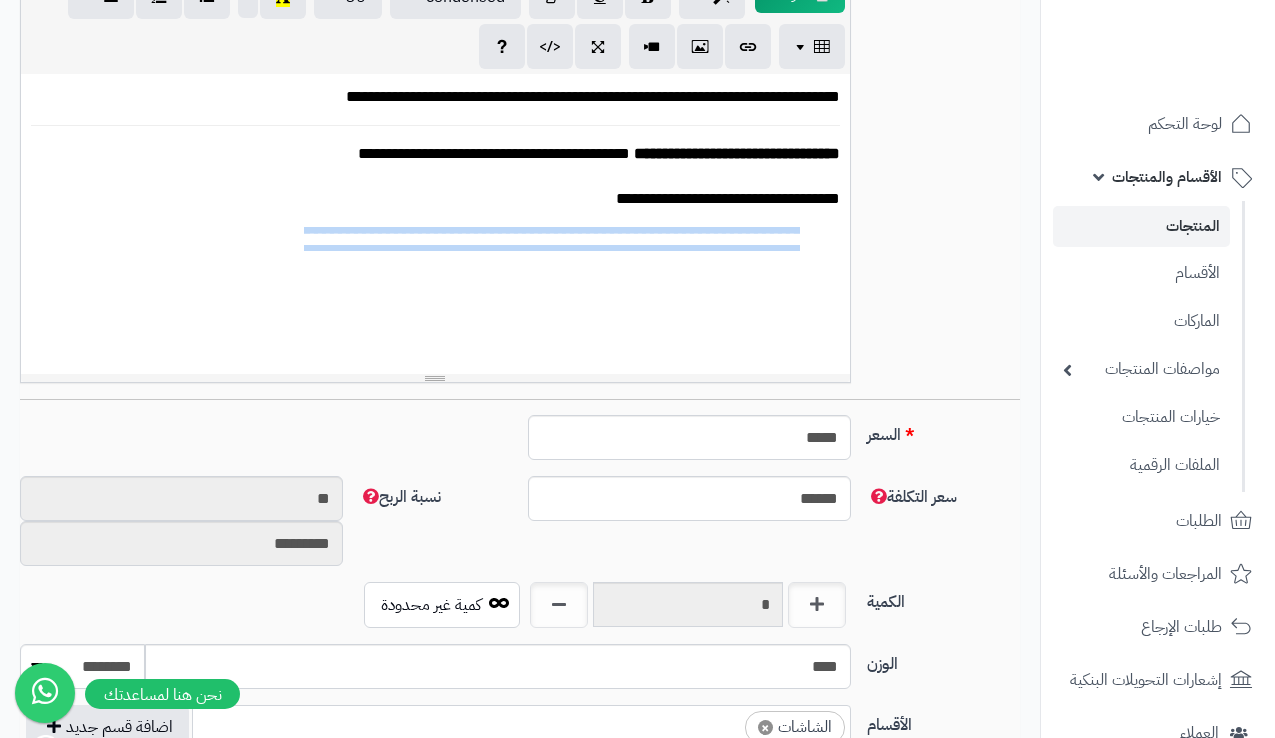 drag, startPoint x: 143, startPoint y: 232, endPoint x: 749, endPoint y: 231, distance: 606.00085 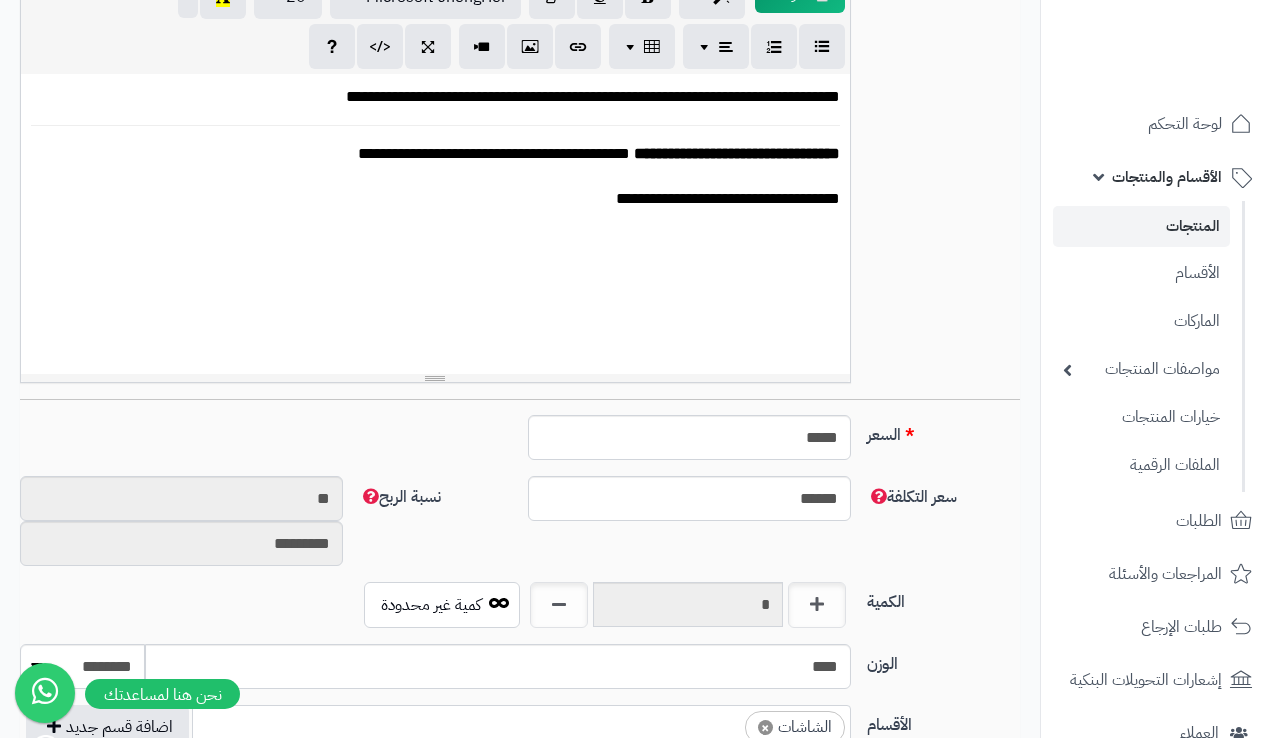 click on "**********" at bounding box center [444, 251] 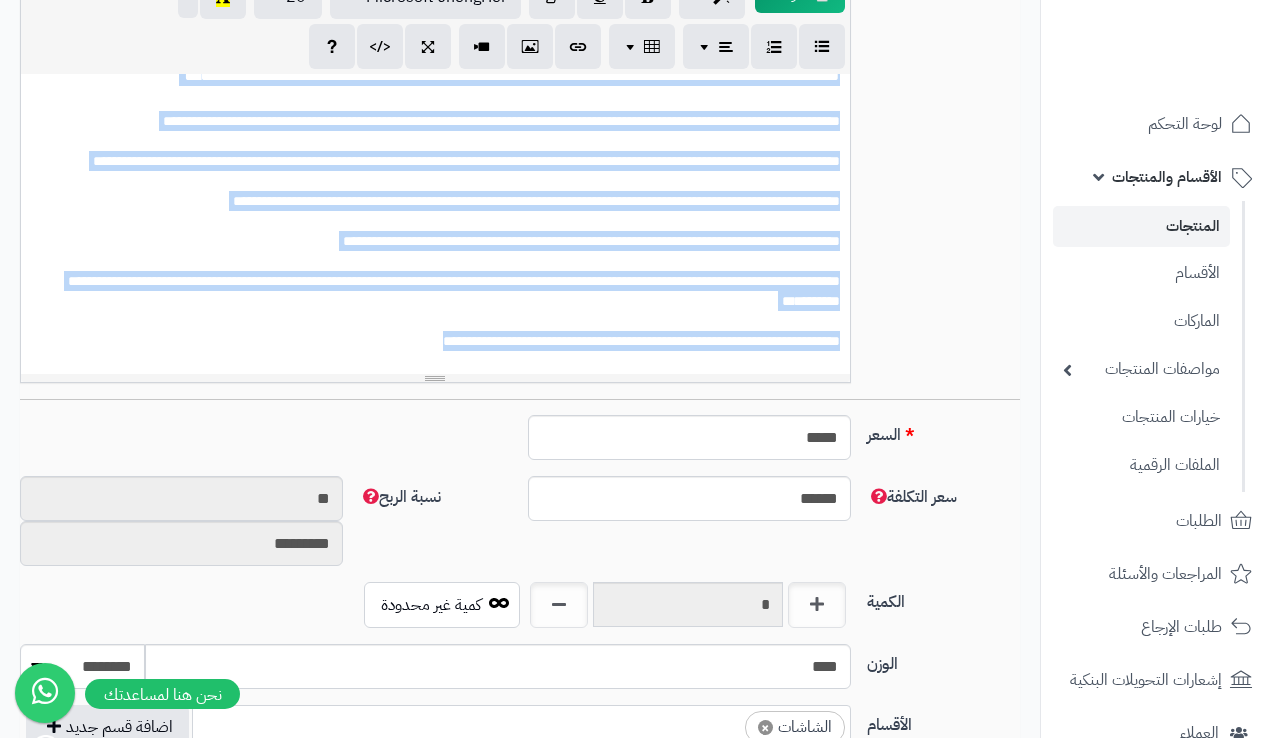scroll, scrollTop: 503, scrollLeft: 0, axis: vertical 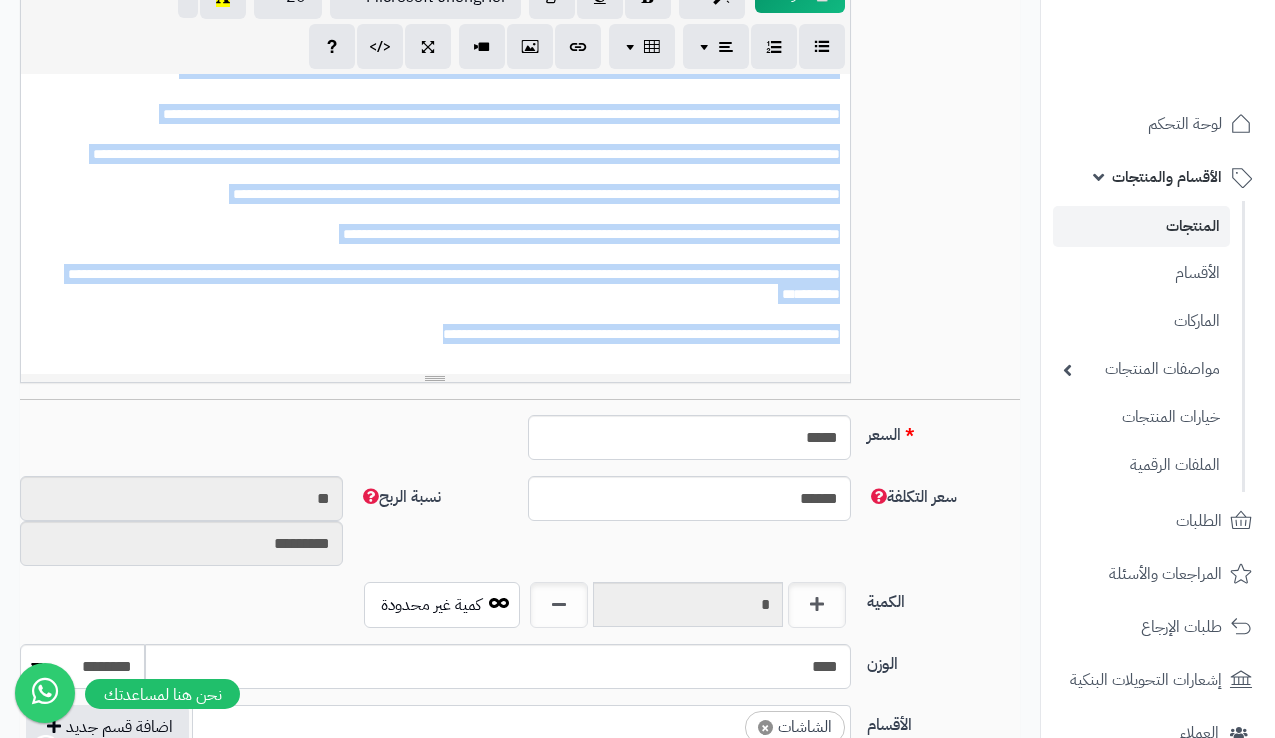 drag, startPoint x: 100, startPoint y: 200, endPoint x: 84, endPoint y: 394, distance: 194.65868 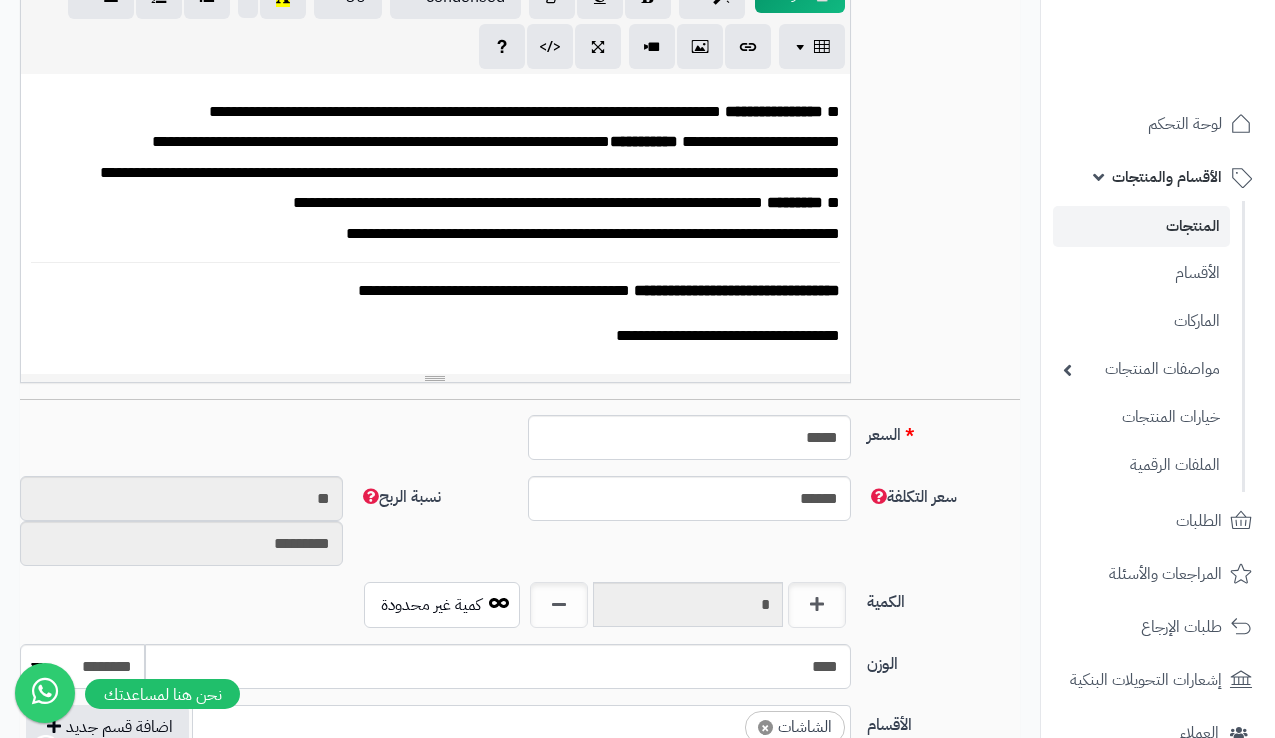 scroll, scrollTop: 86, scrollLeft: 0, axis: vertical 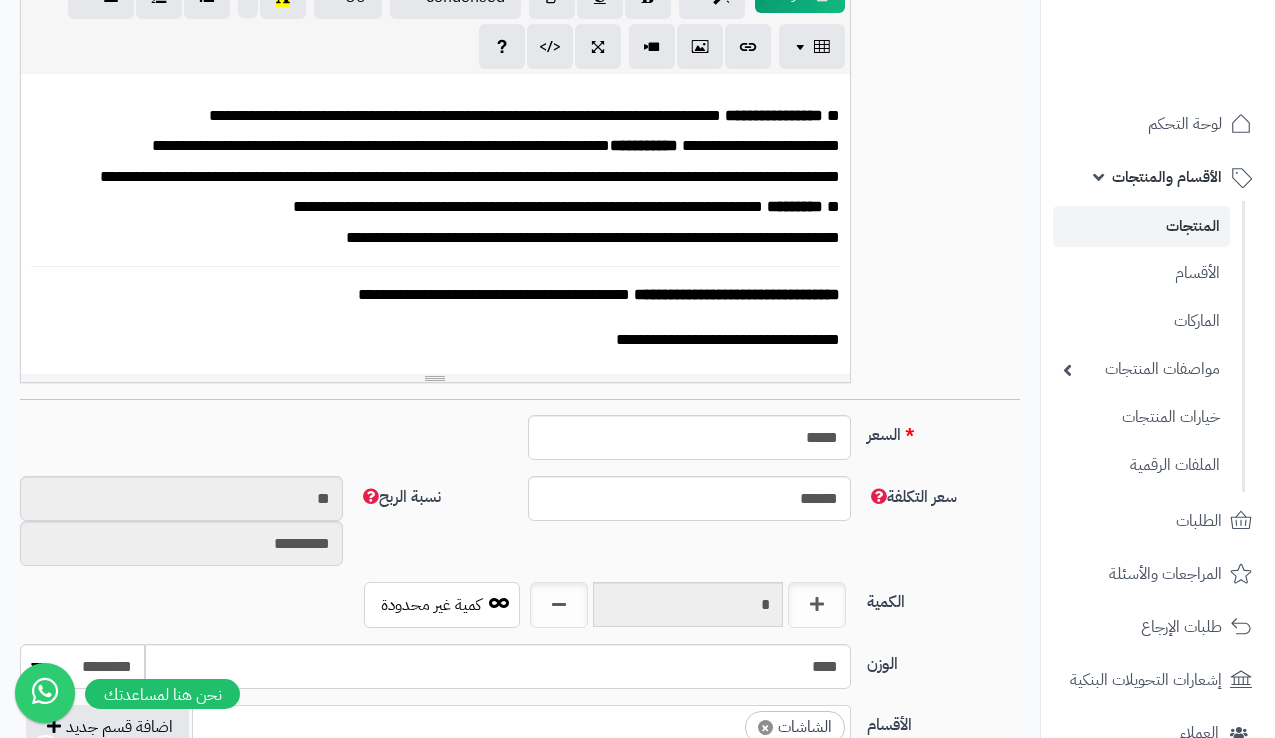 click on "**********" at bounding box center (435, 336) 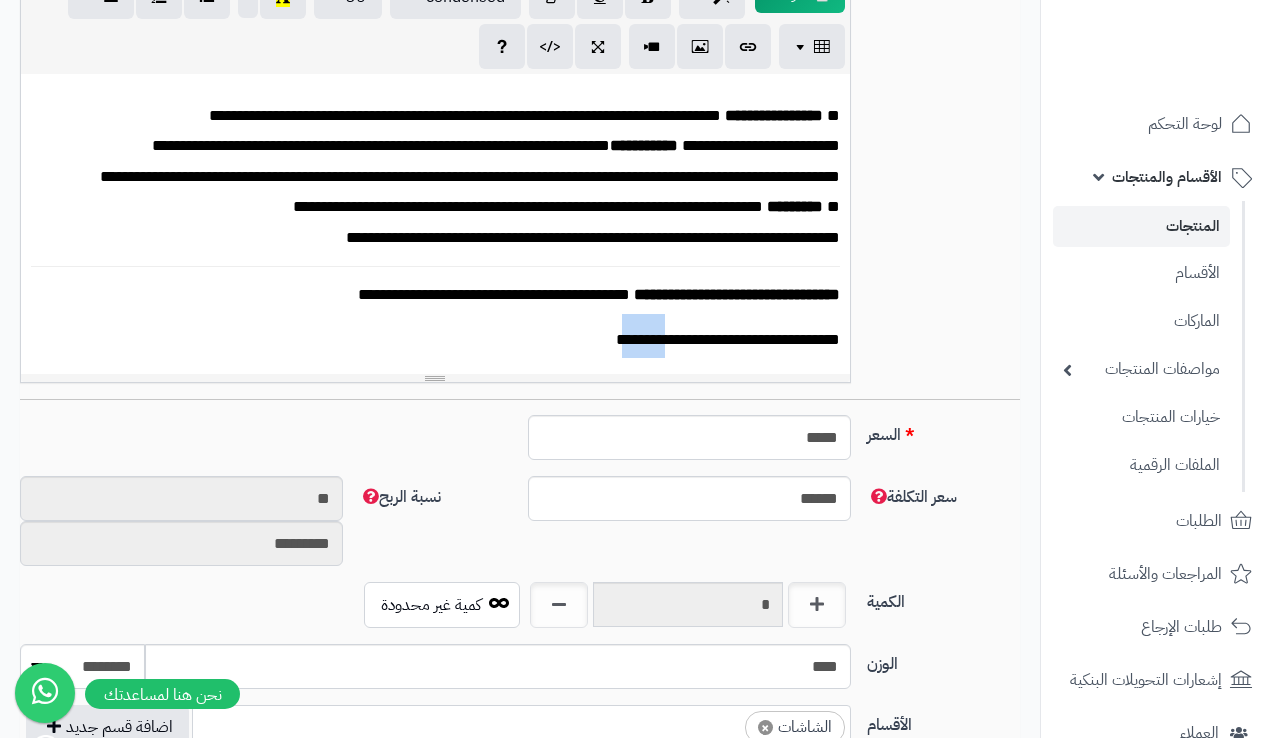 scroll, scrollTop: 282, scrollLeft: 0, axis: vertical 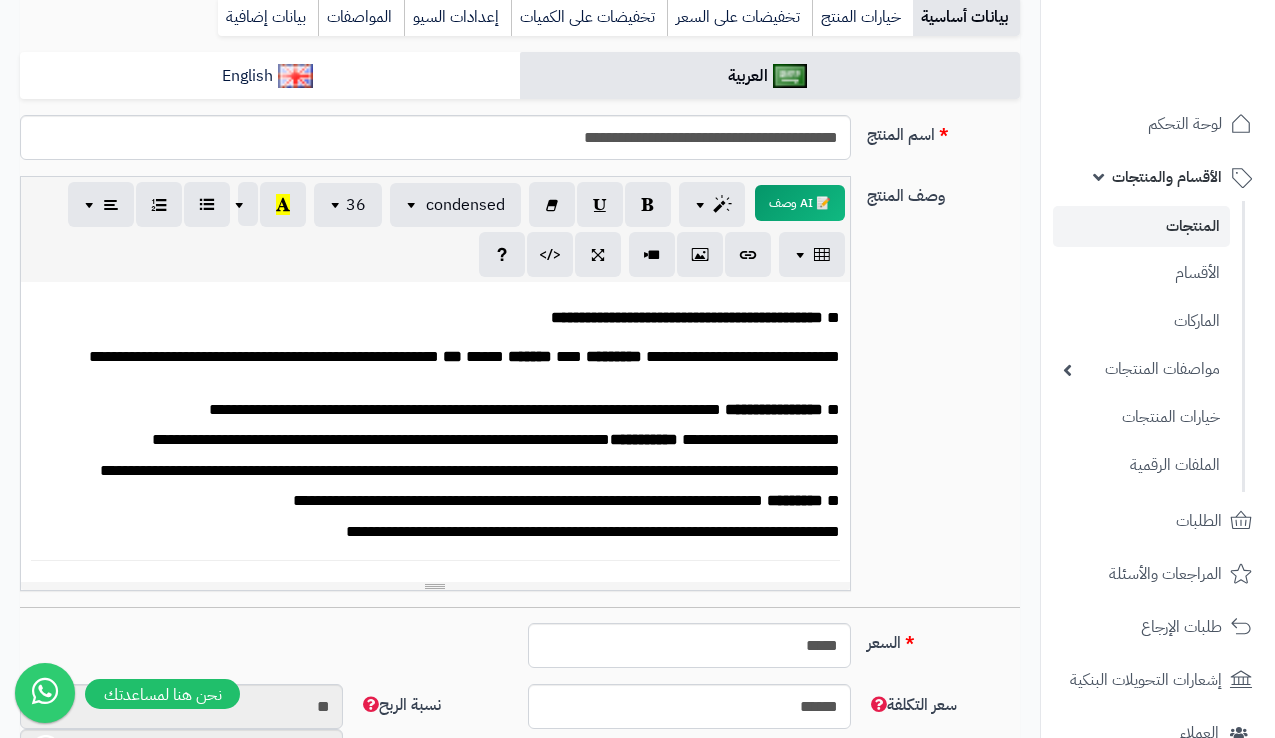 click on "**********" at bounding box center [443, 368] 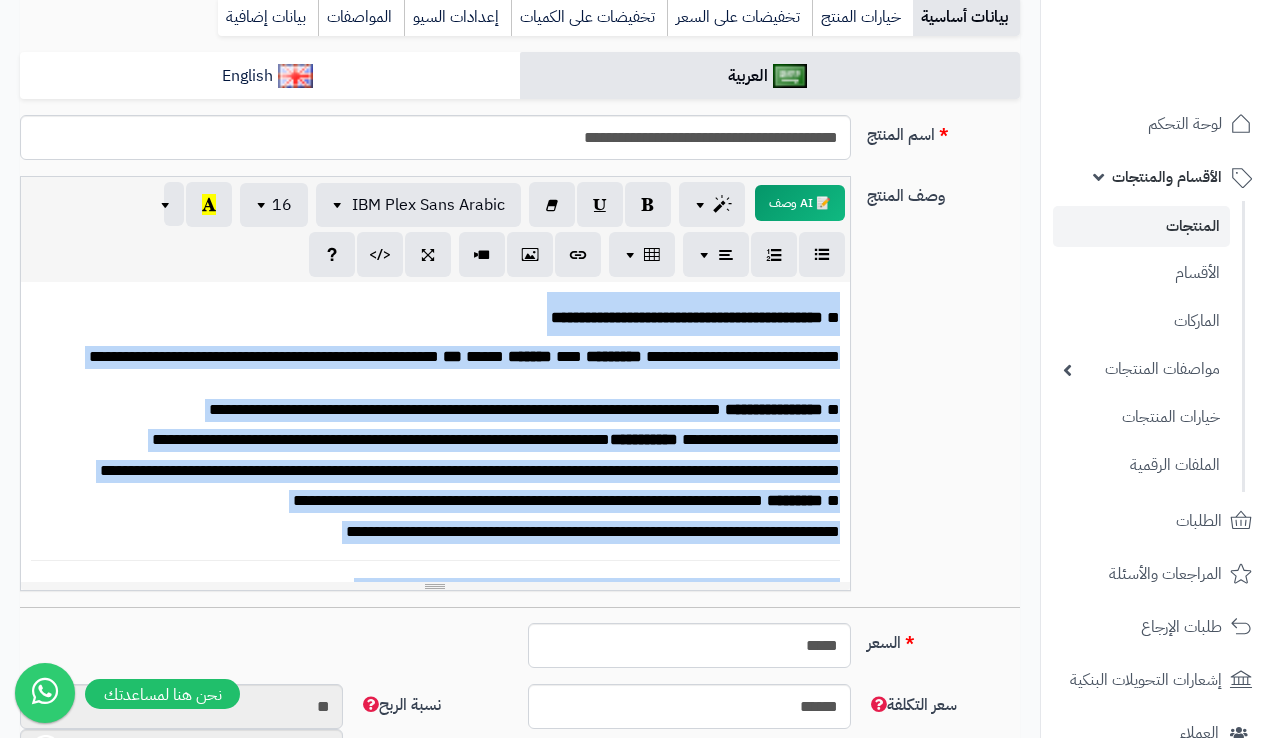 scroll, scrollTop: 977, scrollLeft: 0, axis: vertical 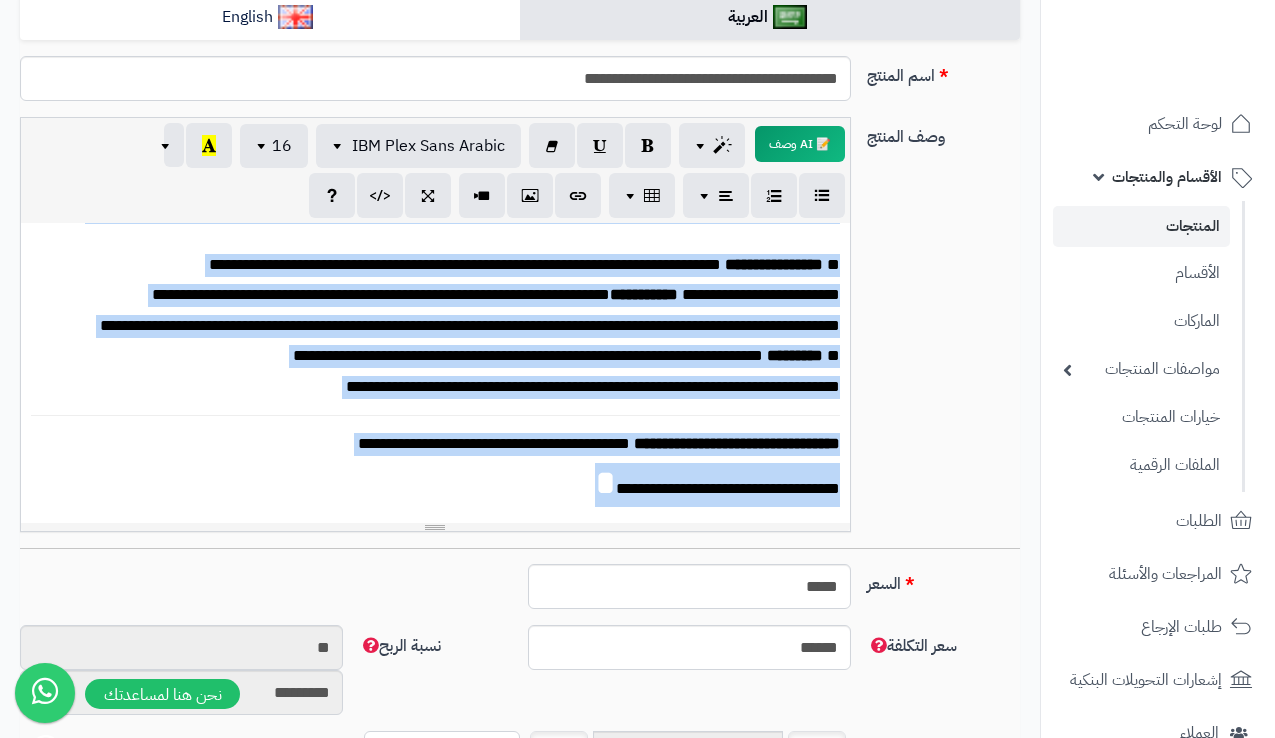 click on "**********" at bounding box center [435, 485] 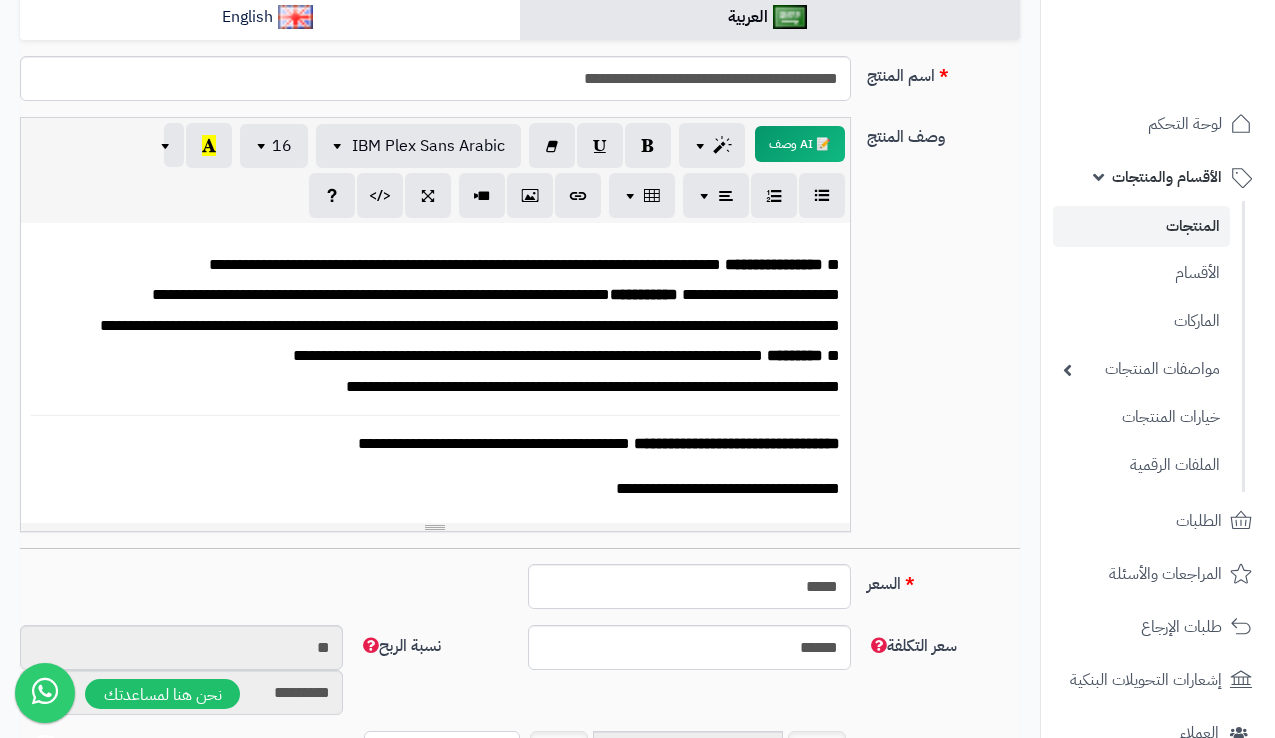 drag, startPoint x: 604, startPoint y: 481, endPoint x: 547, endPoint y: 491, distance: 57.870544 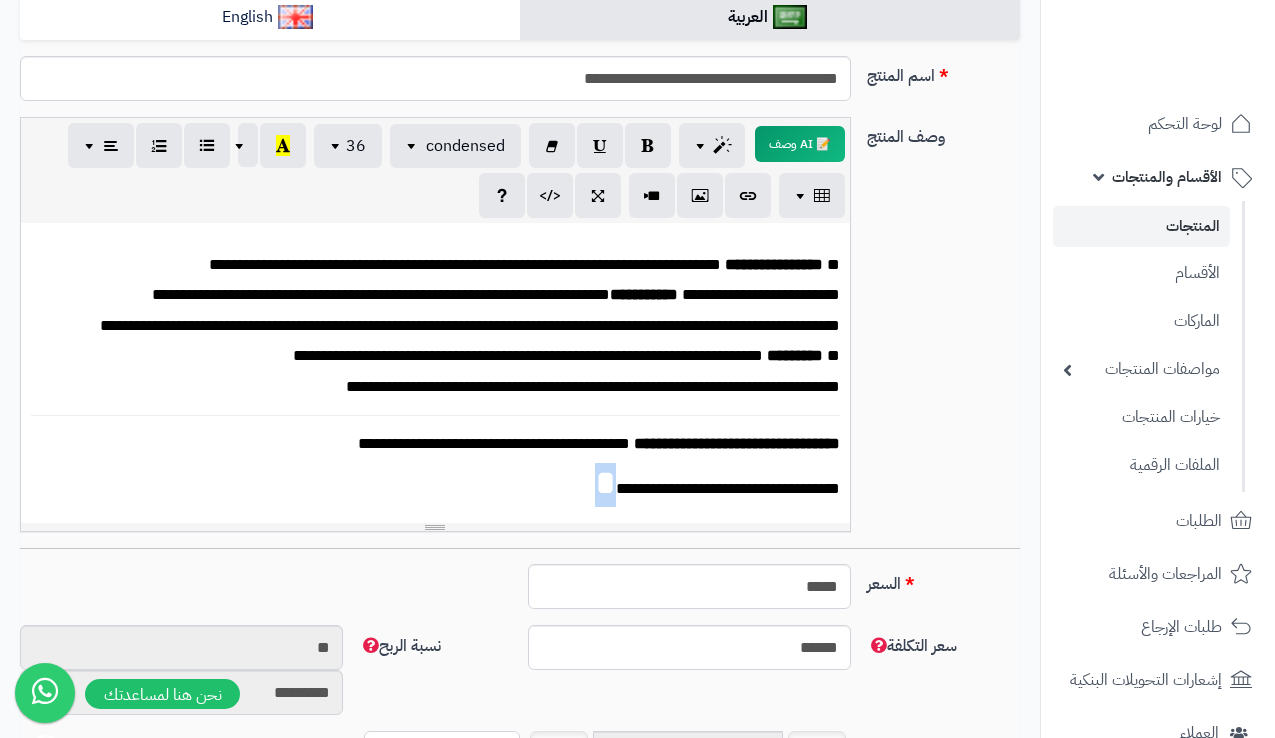 drag, startPoint x: 604, startPoint y: 479, endPoint x: 615, endPoint y: 479, distance: 11 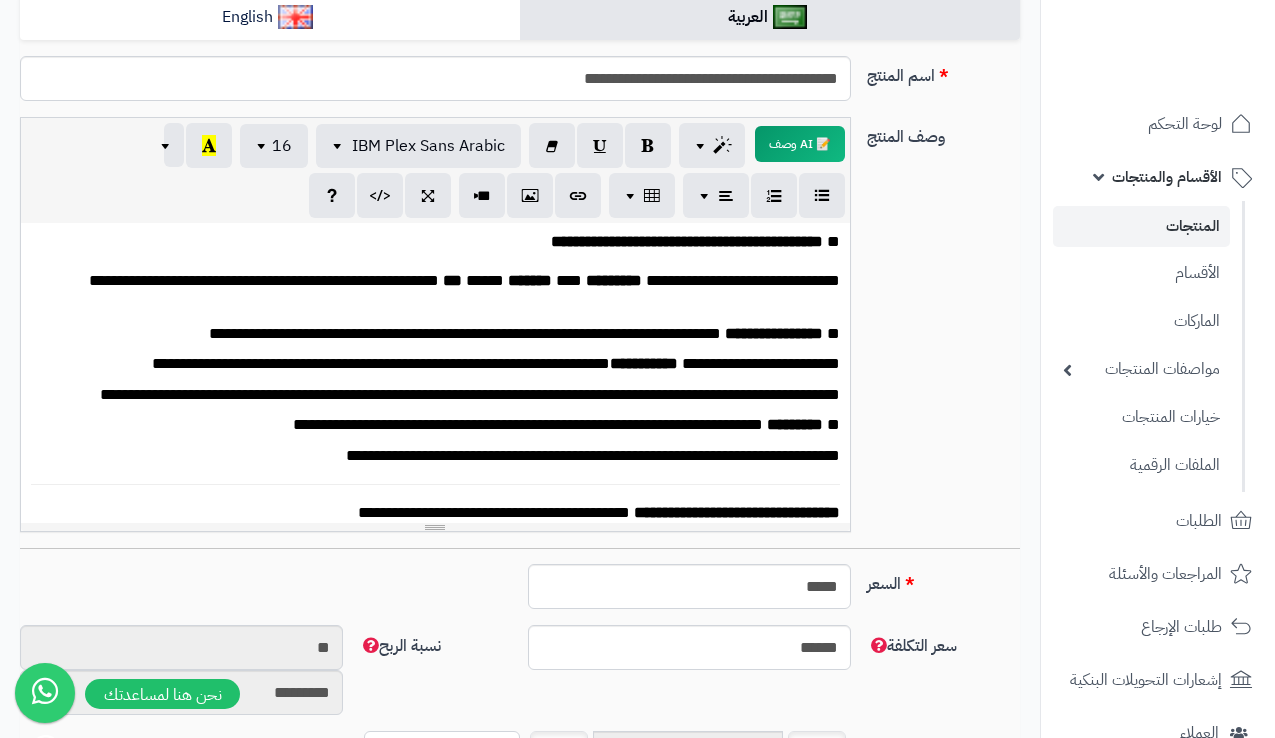 scroll, scrollTop: 0, scrollLeft: 0, axis: both 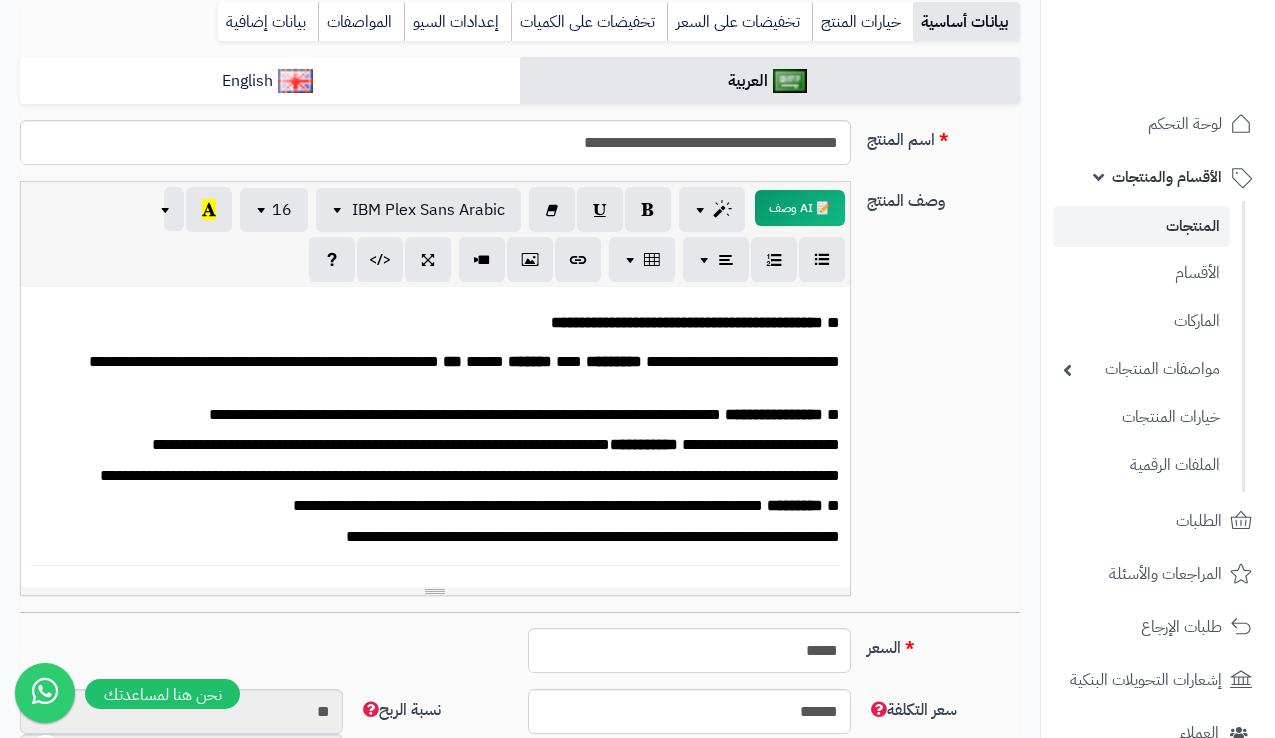 click on "**********" at bounding box center [687, 322] 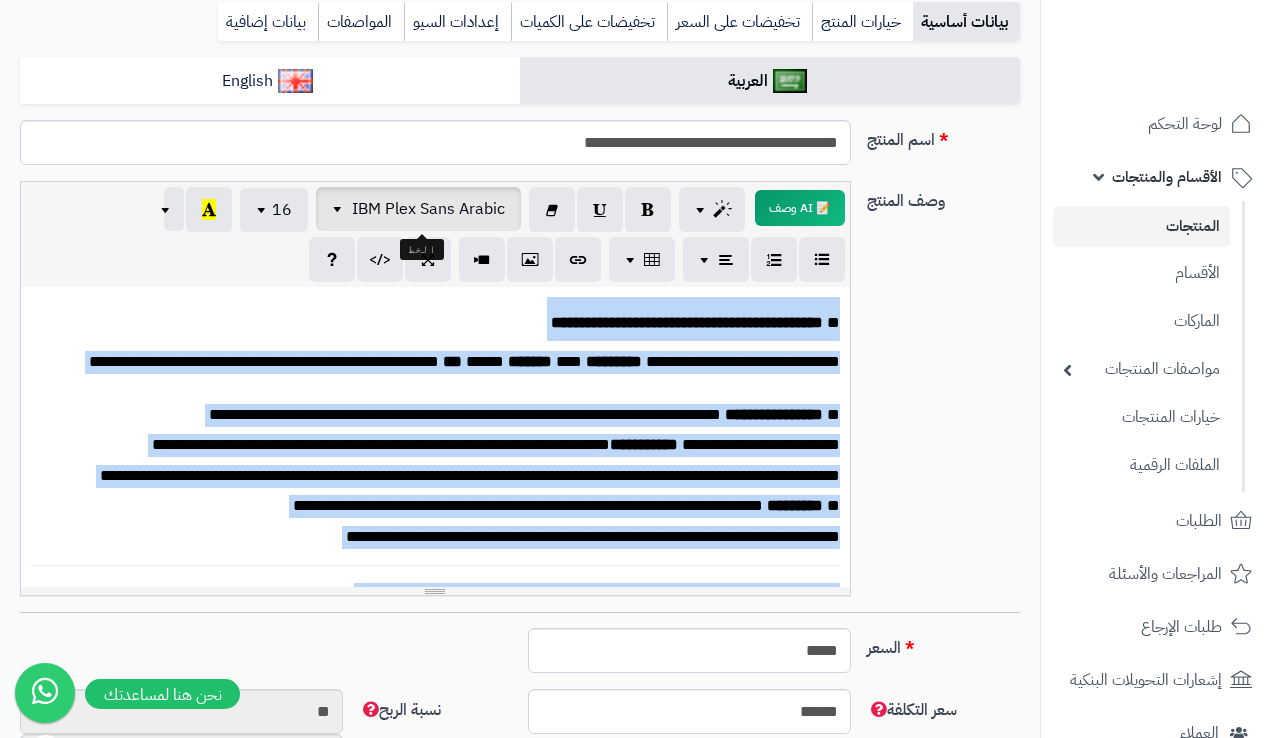 click on "IBM Plex Sans Arabic" at bounding box center [428, 209] 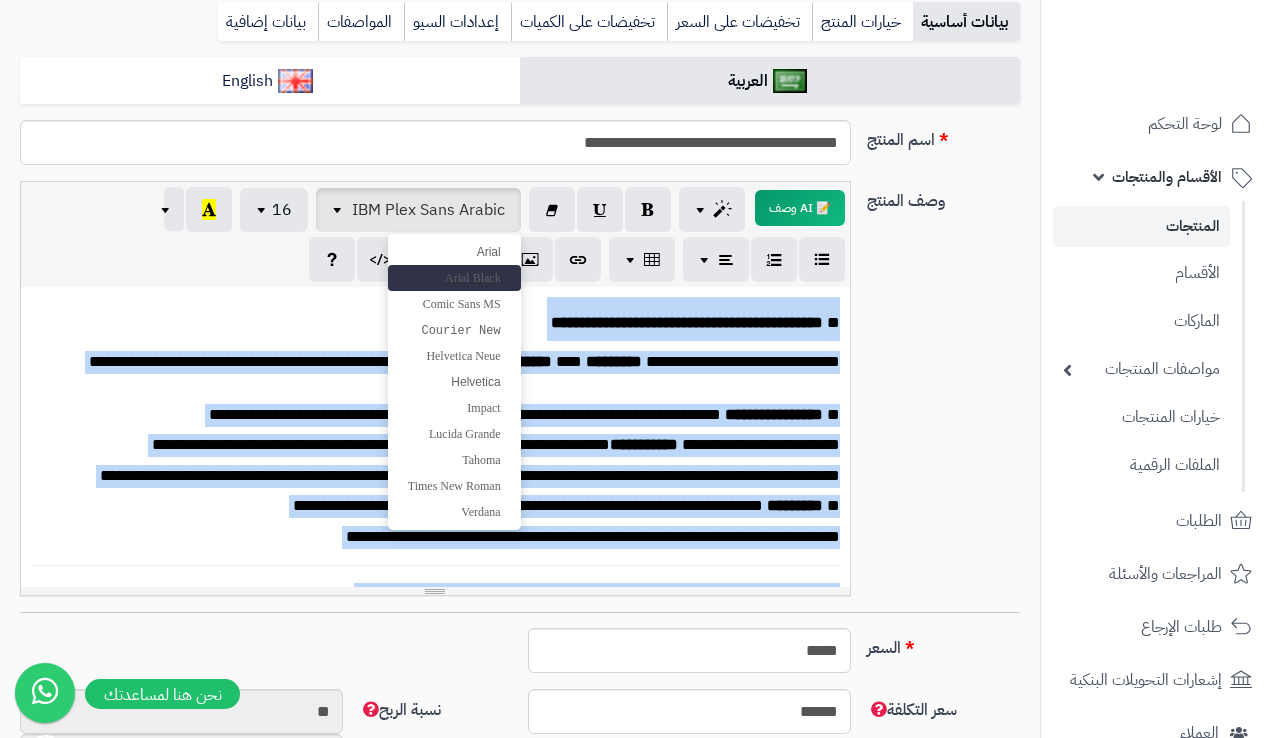 click on "Arial Black" at bounding box center (473, 278) 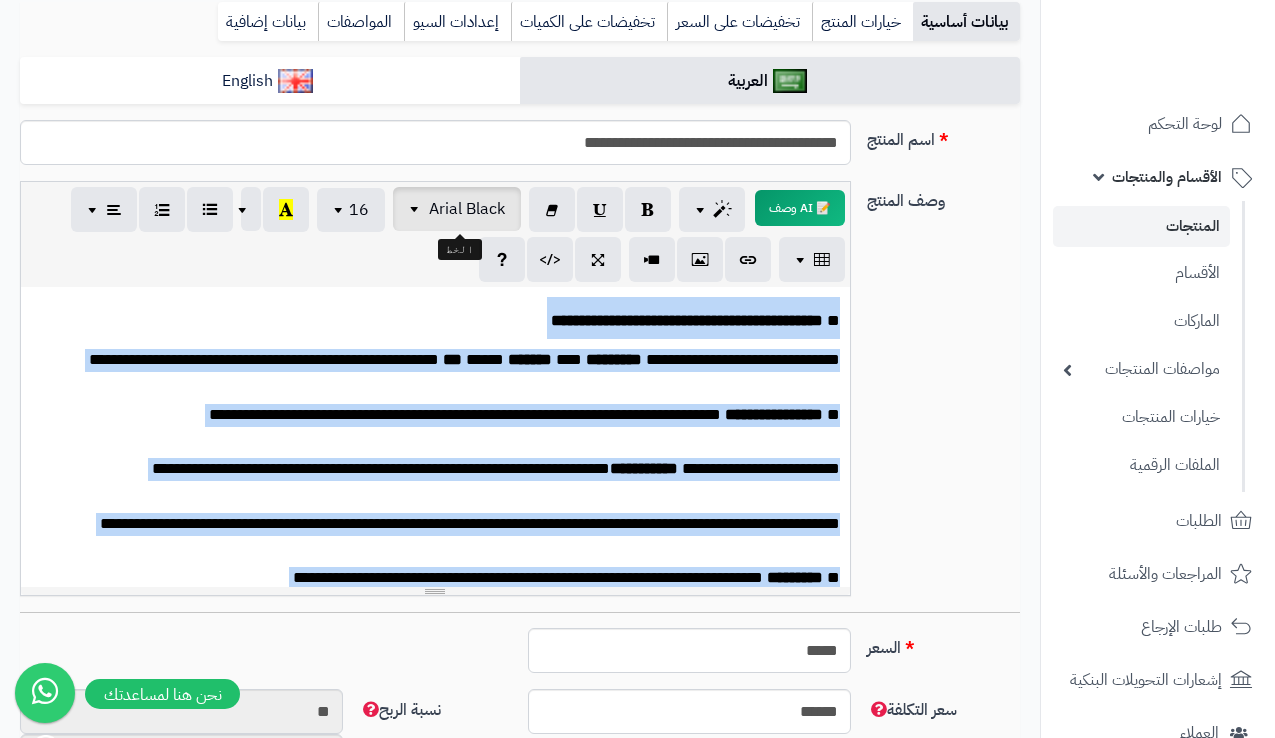 click on "Arial Black" at bounding box center (467, 209) 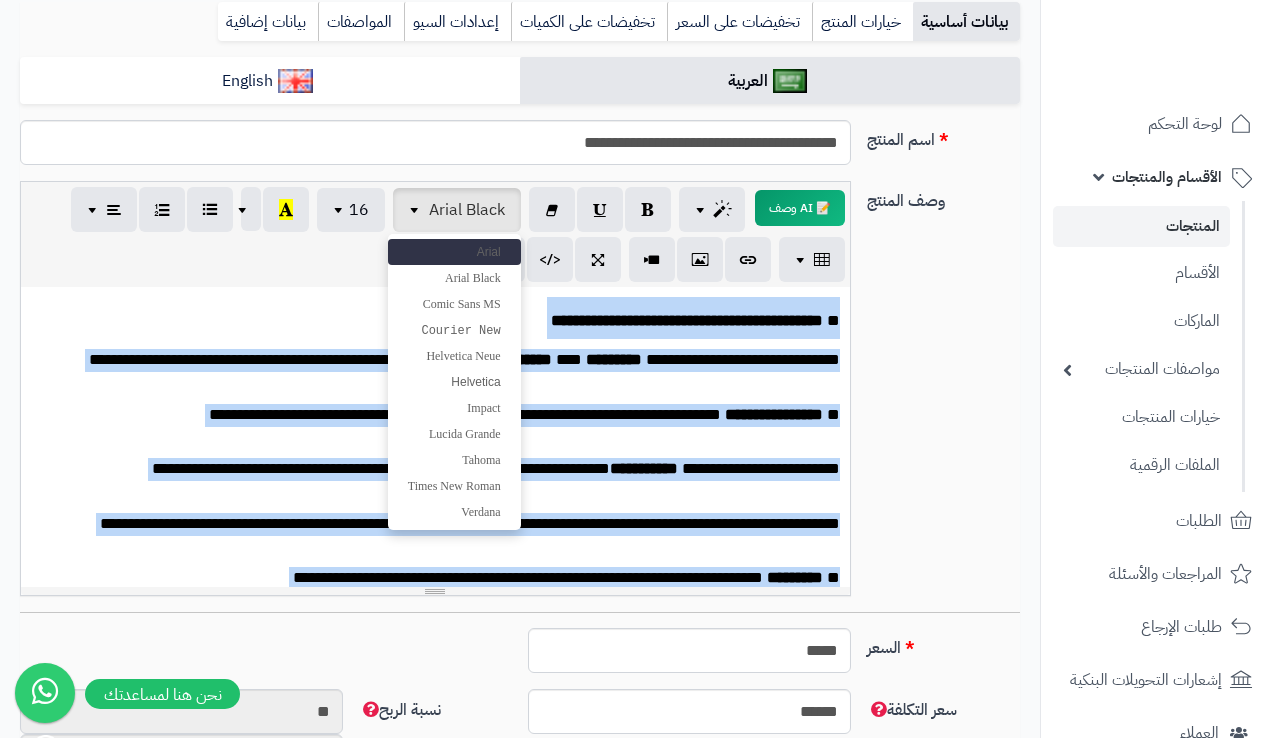 click on "Arial" at bounding box center (489, 252) 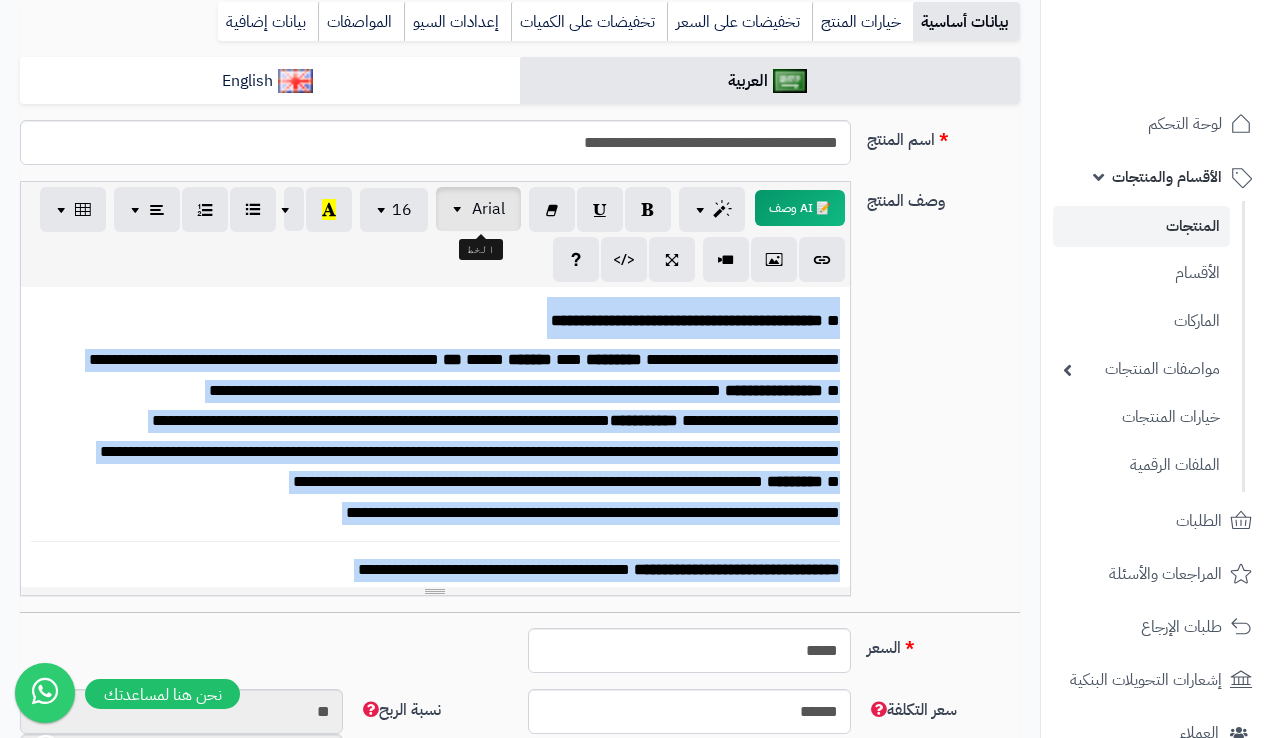 click on "Arial" at bounding box center (478, 209) 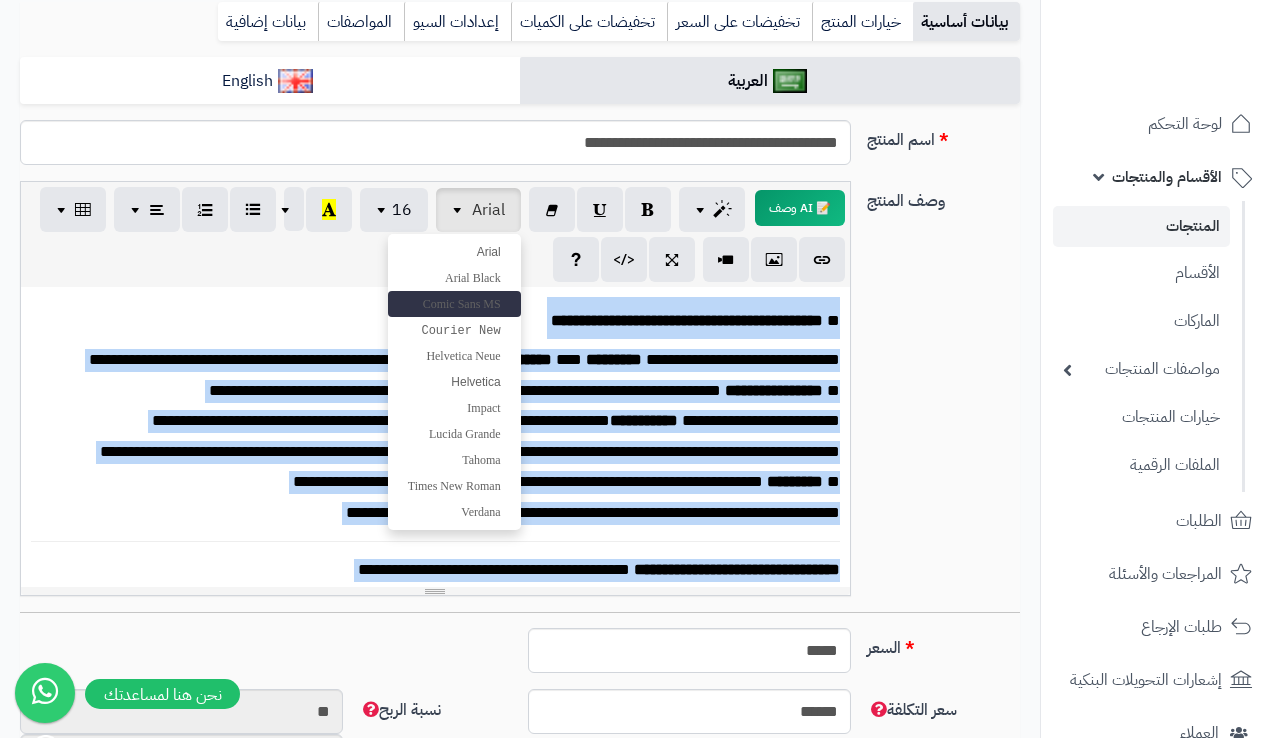 click on "Comic Sans MS" at bounding box center (462, 304) 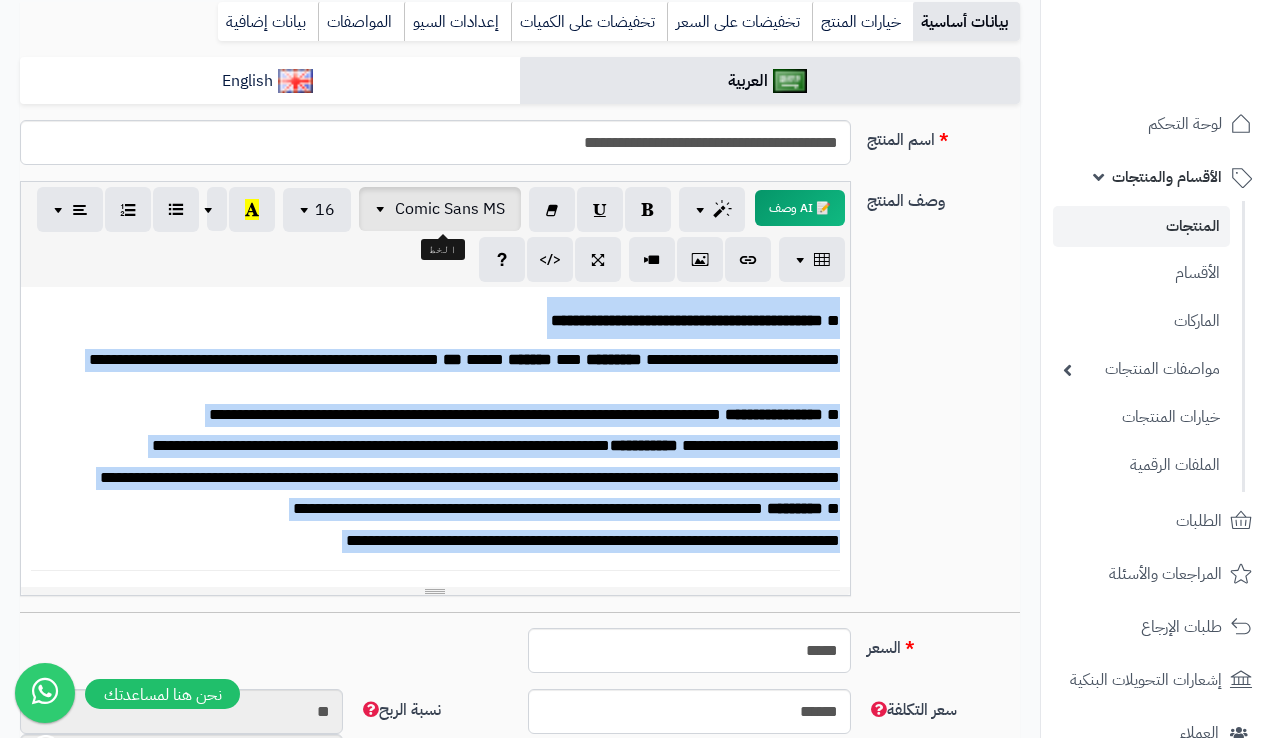 click on "Comic Sans MS" at bounding box center (450, 209) 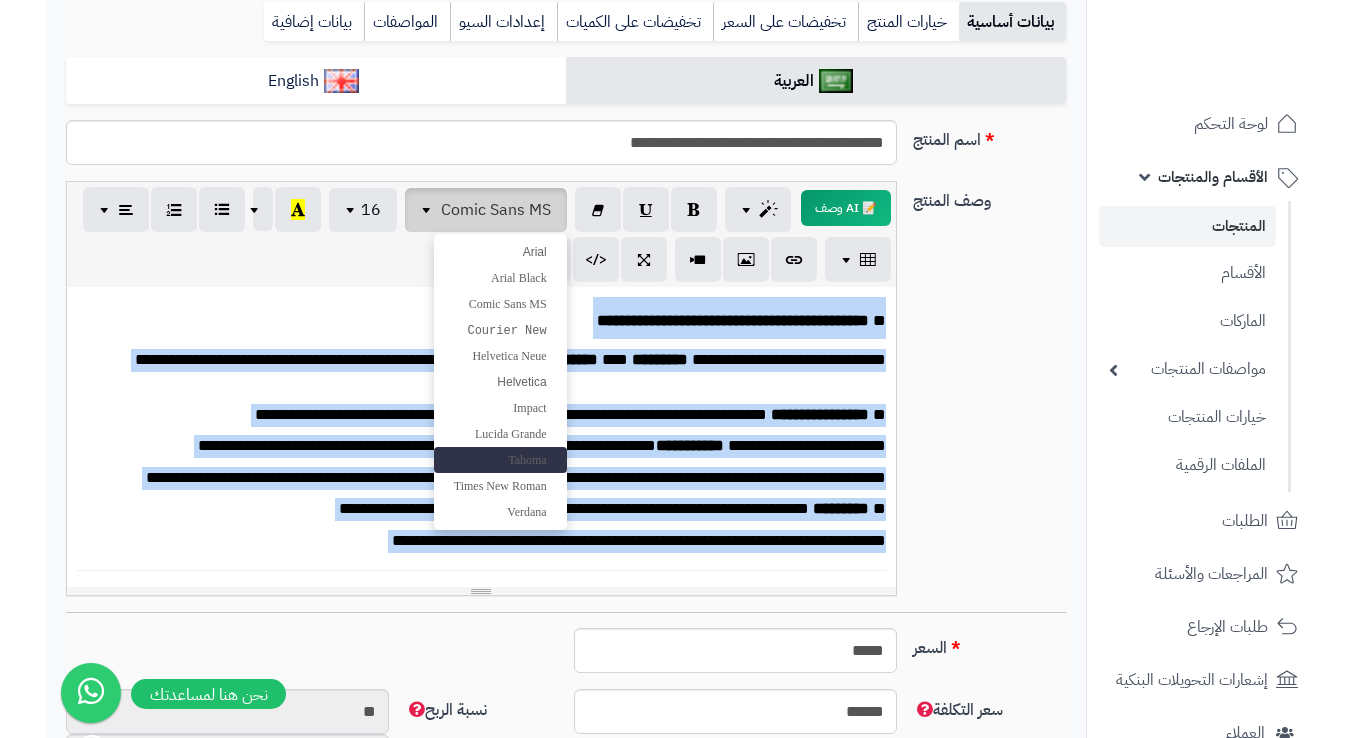 scroll, scrollTop: 274, scrollLeft: 0, axis: vertical 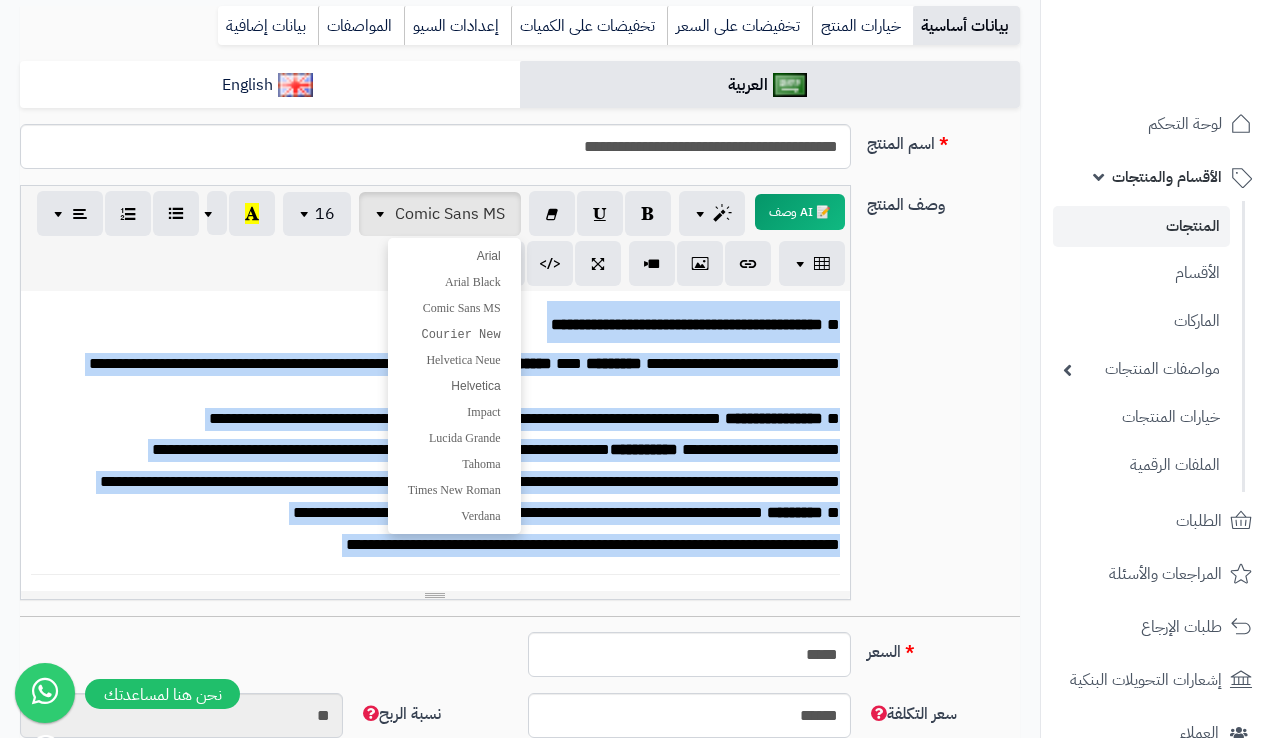 click on "**********" at bounding box center [464, 363] 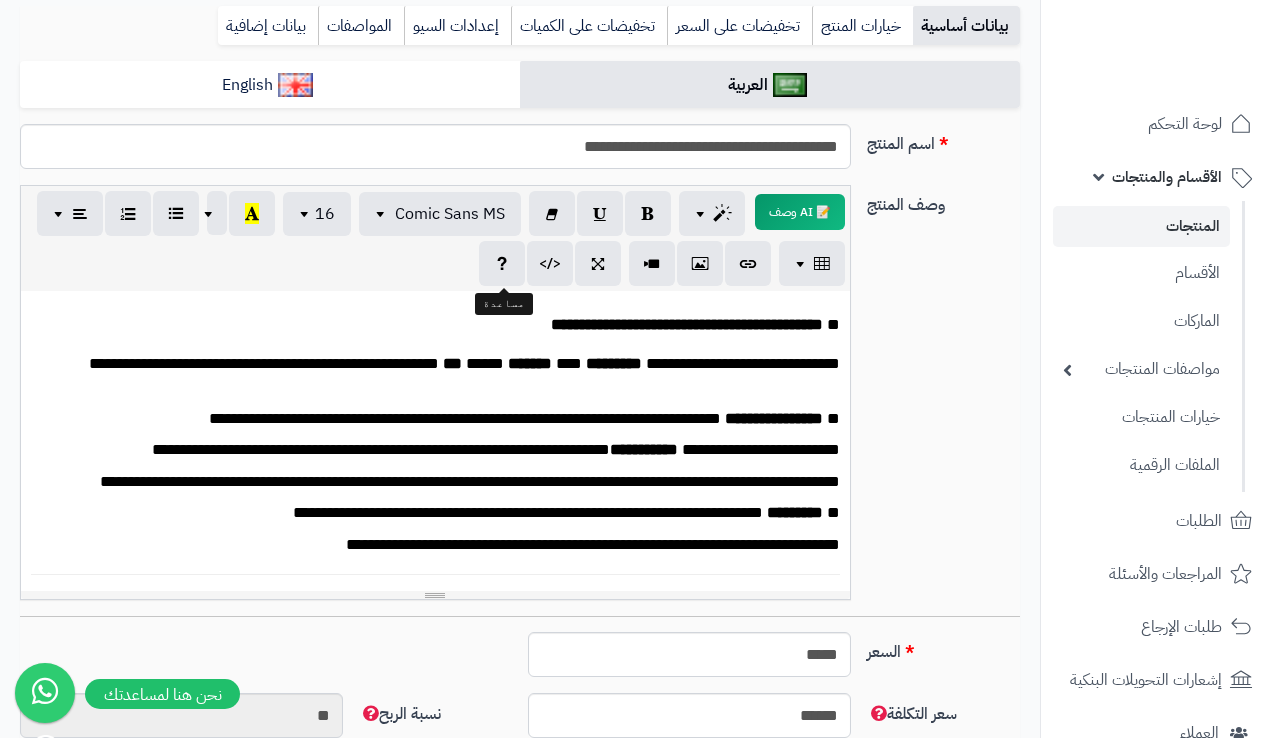 click on "**********" at bounding box center (687, 324) 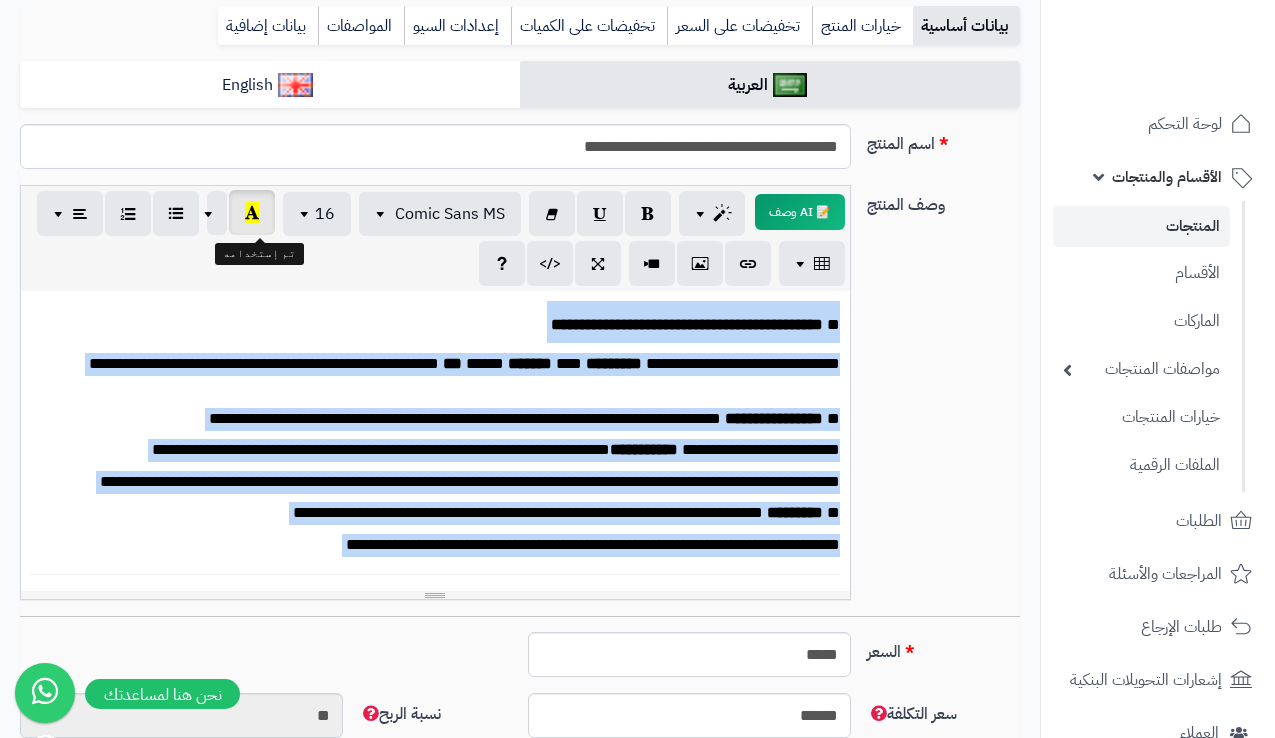click at bounding box center (252, 212) 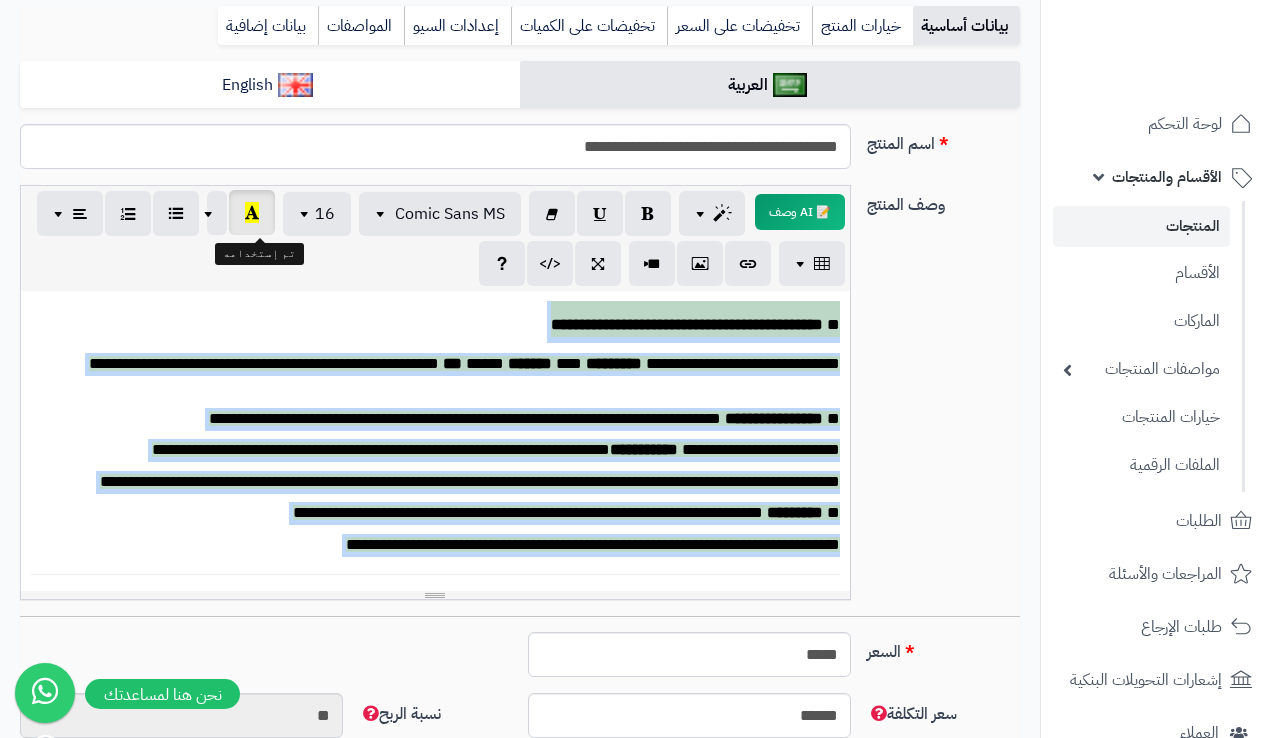 click at bounding box center [252, 212] 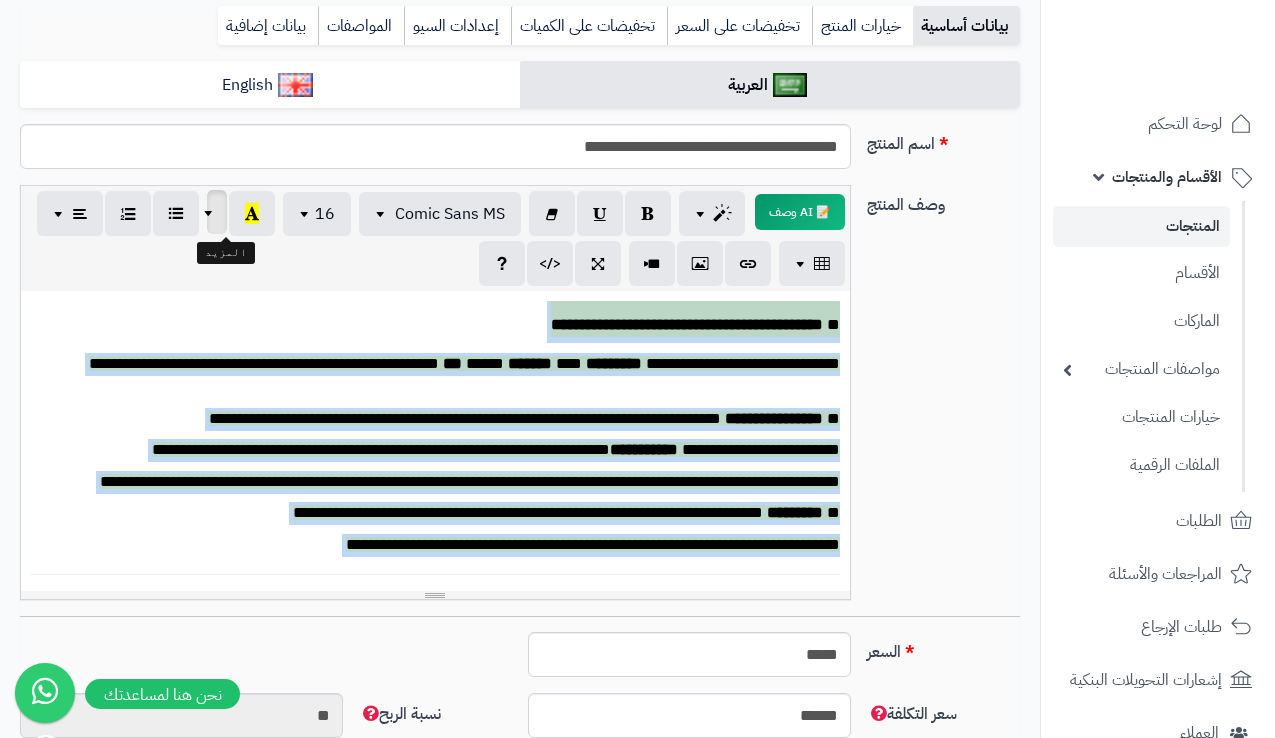 click at bounding box center [211, 212] 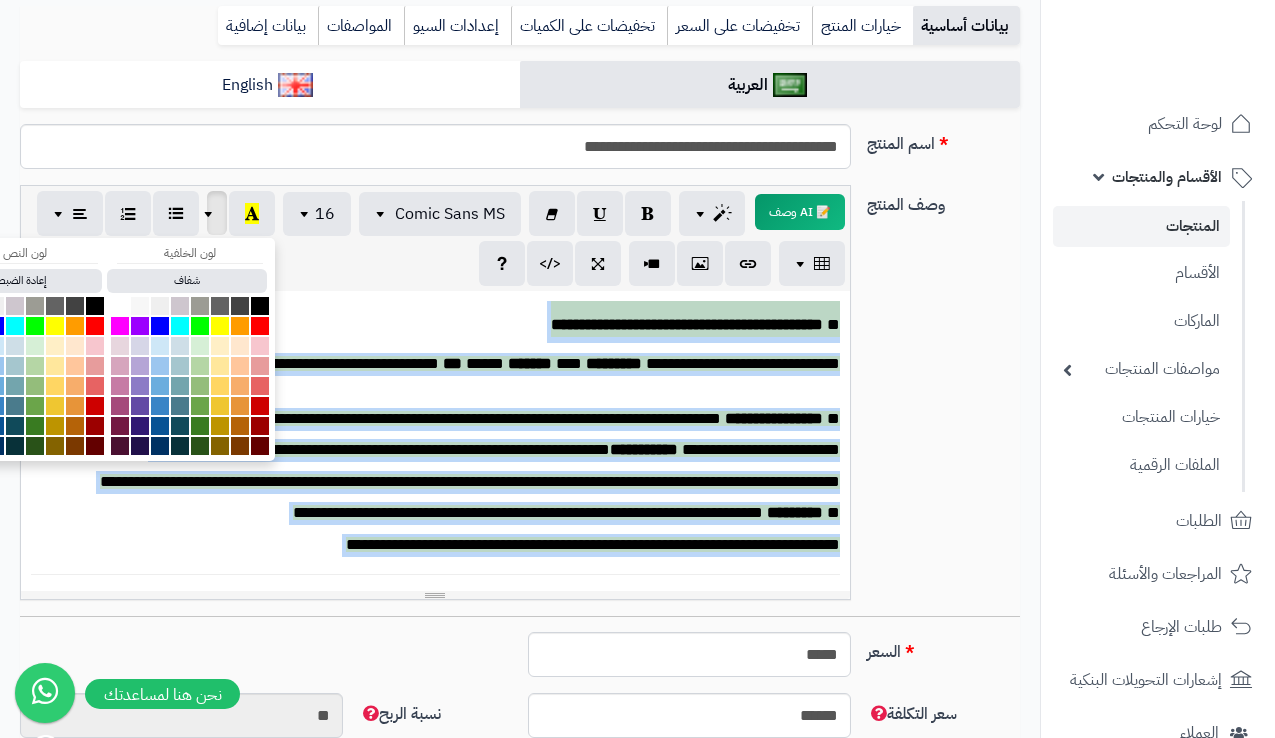 click on "شفاف" at bounding box center (187, 281) 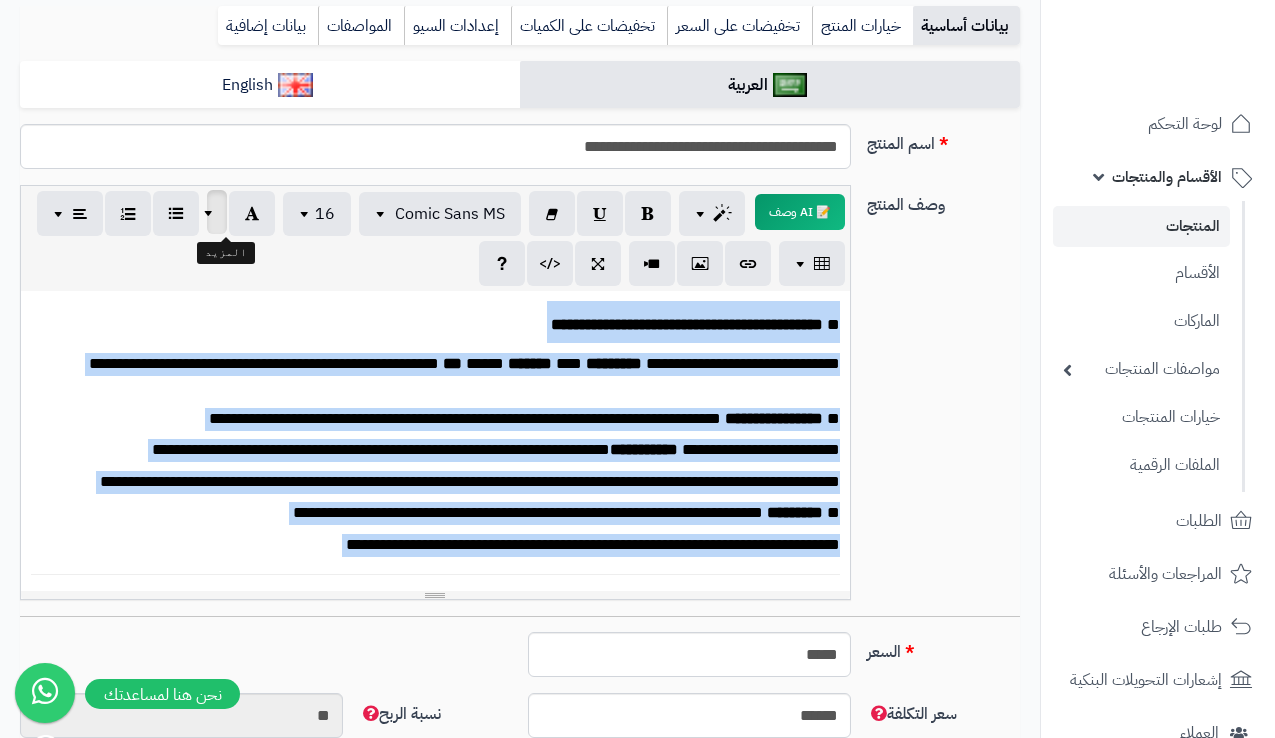 click at bounding box center [211, 212] 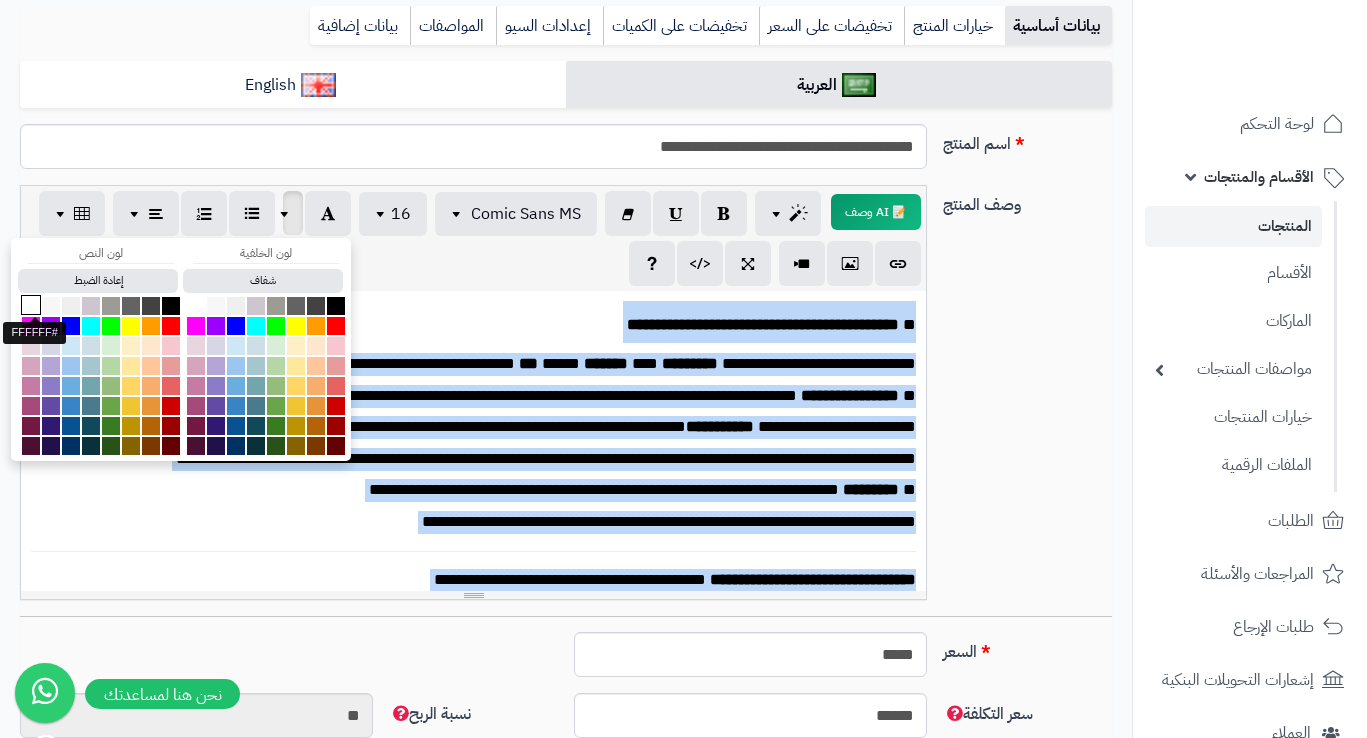 click at bounding box center (31, 305) 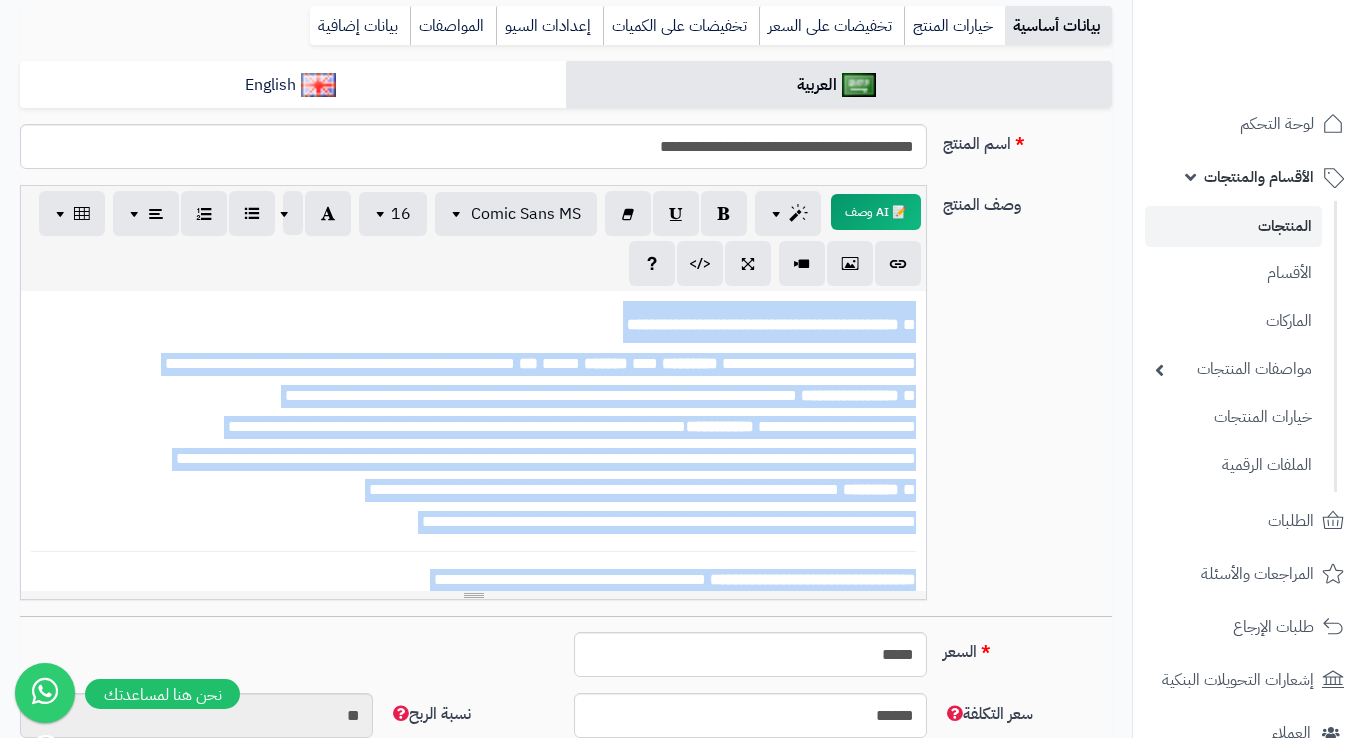 click on "**********" at bounding box center [540, 363] 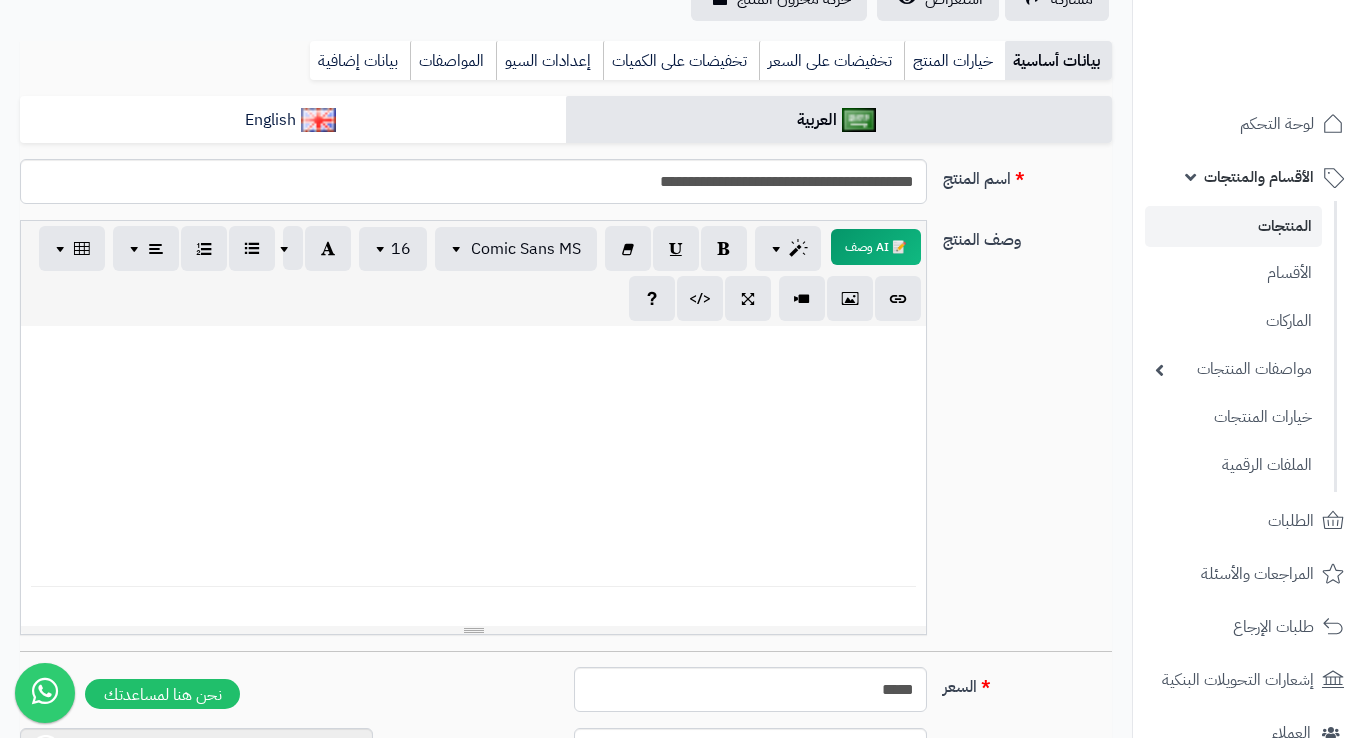 scroll, scrollTop: 235, scrollLeft: 0, axis: vertical 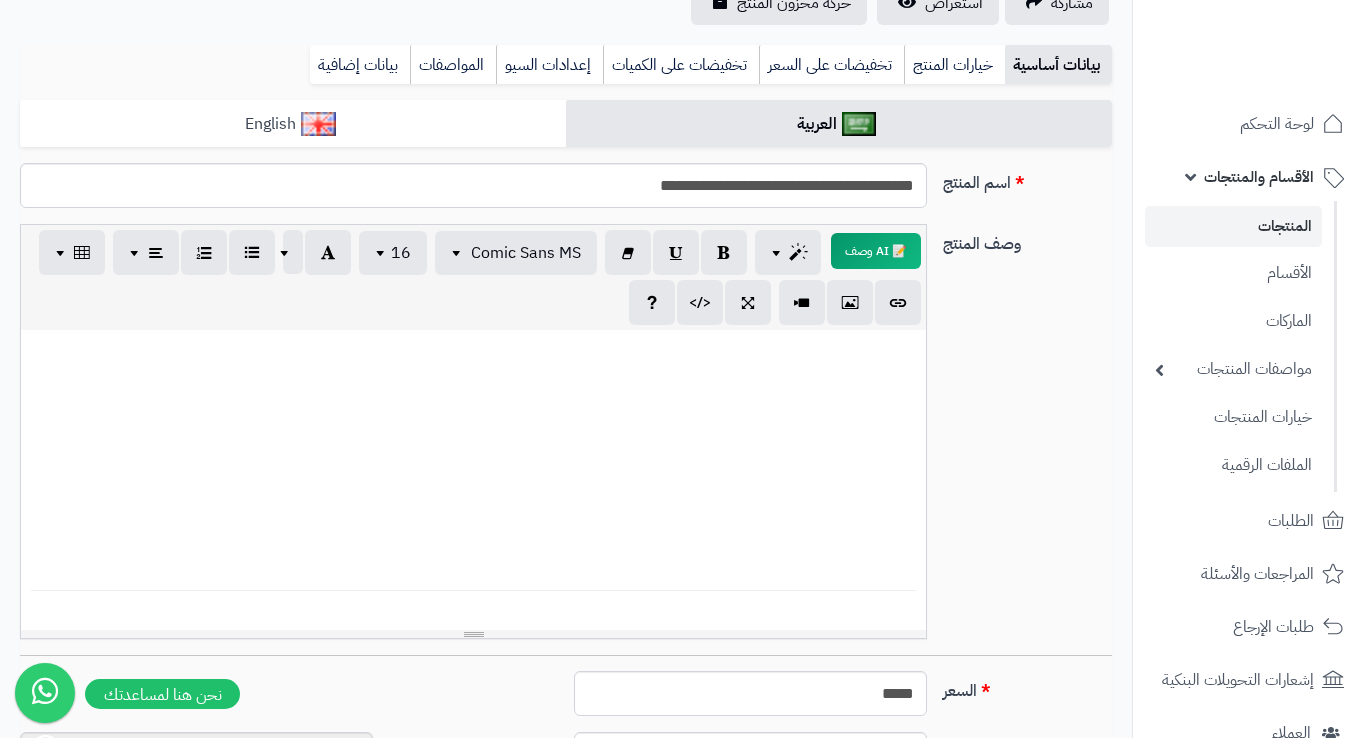 click on "English" at bounding box center [293, 124] 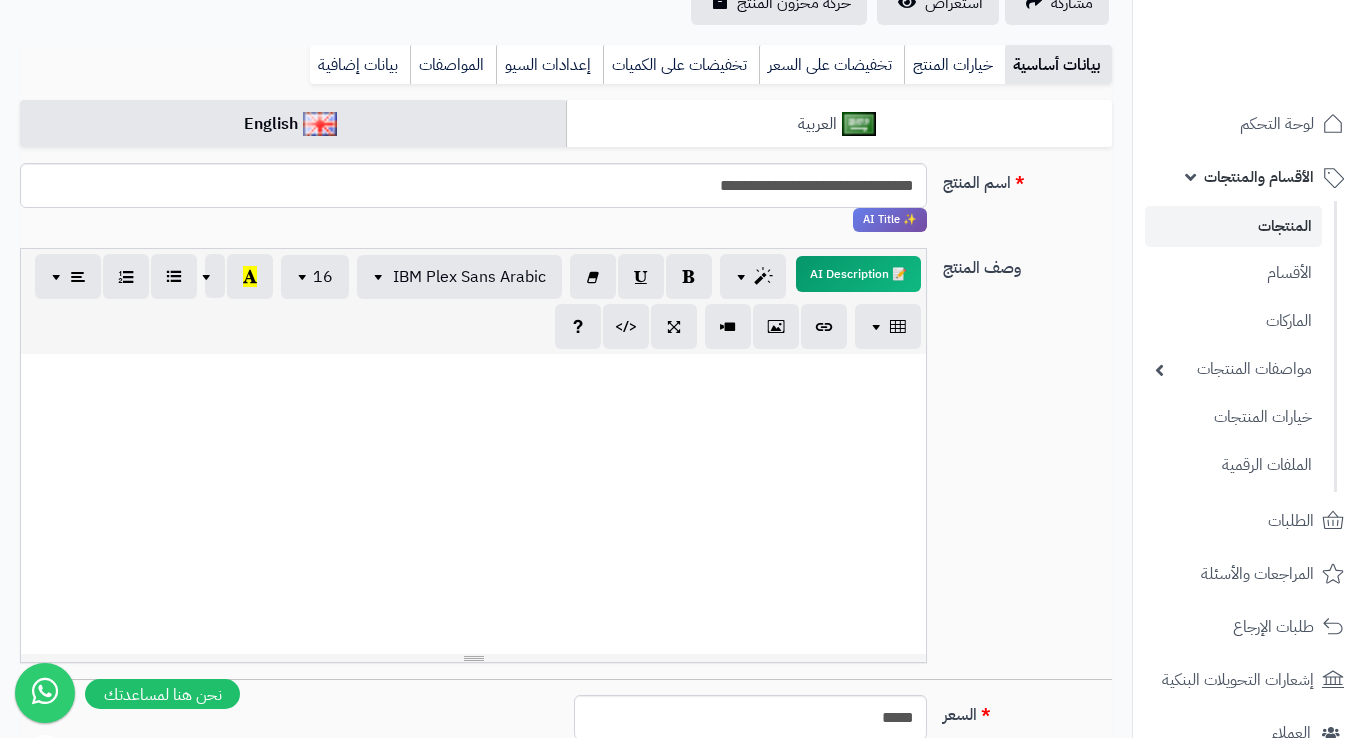 click on "العربية" at bounding box center [839, 124] 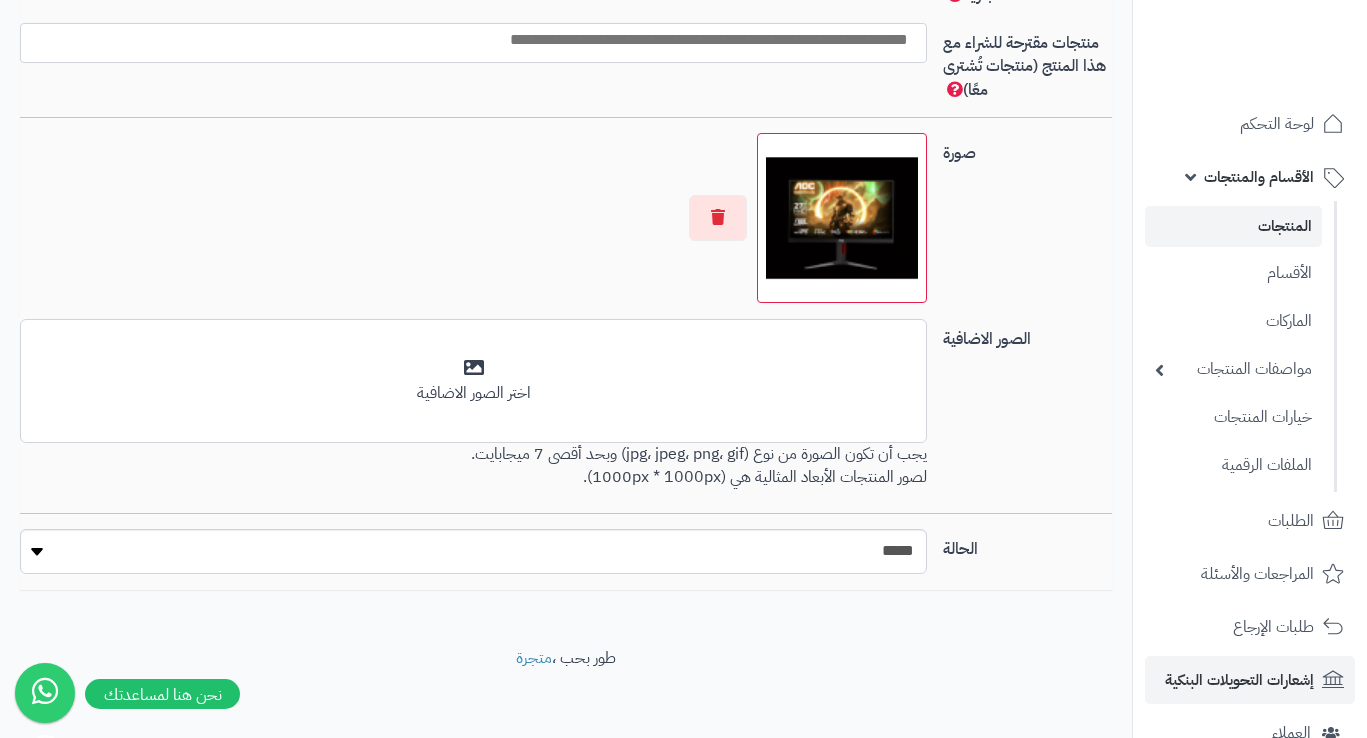 scroll, scrollTop: 271, scrollLeft: 0, axis: vertical 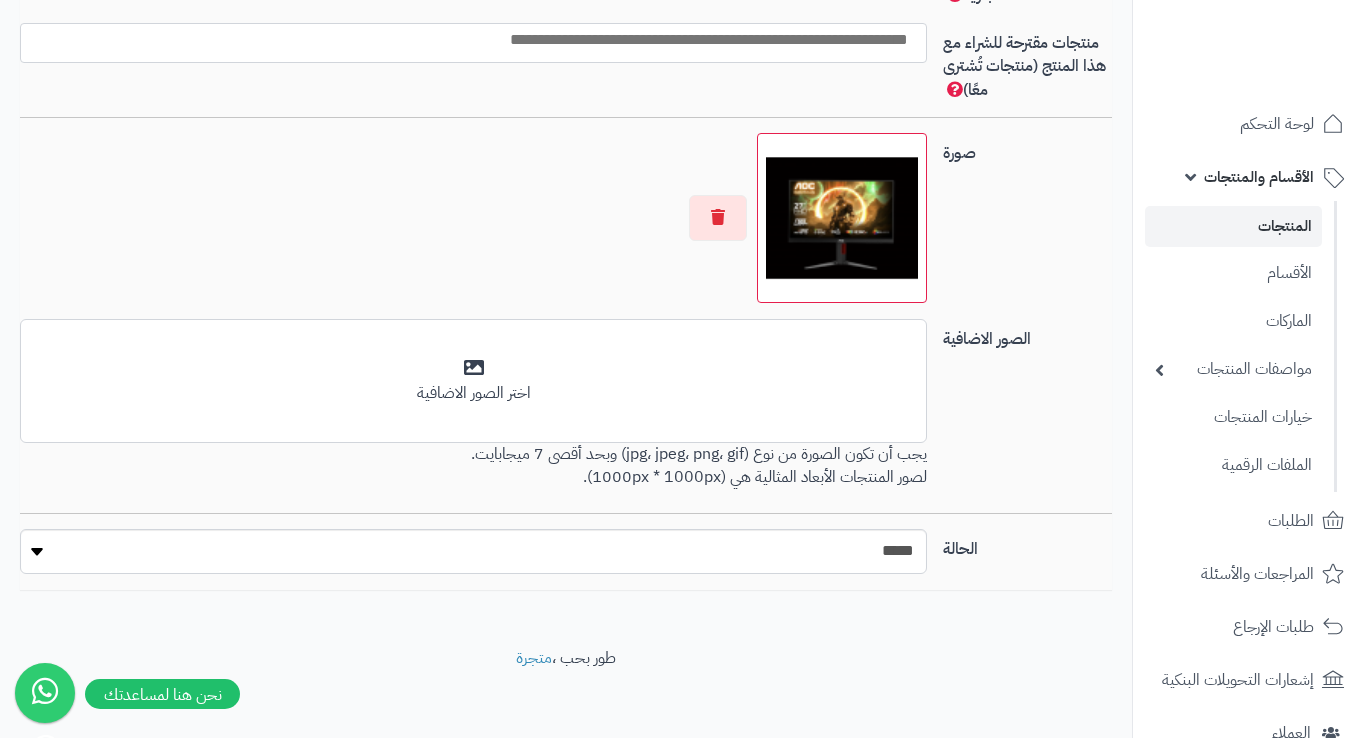 drag, startPoint x: 715, startPoint y: 205, endPoint x: 763, endPoint y: 207, distance: 48.04165 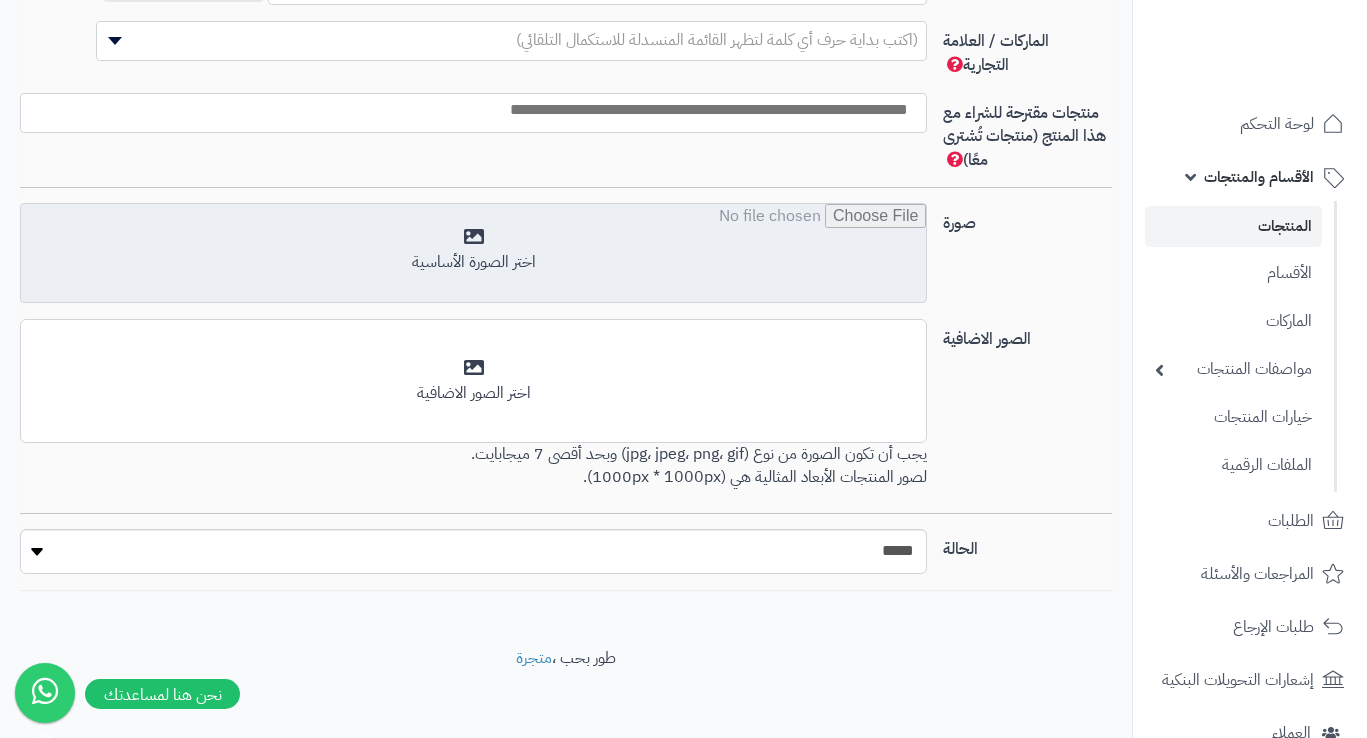 click at bounding box center (473, 254) 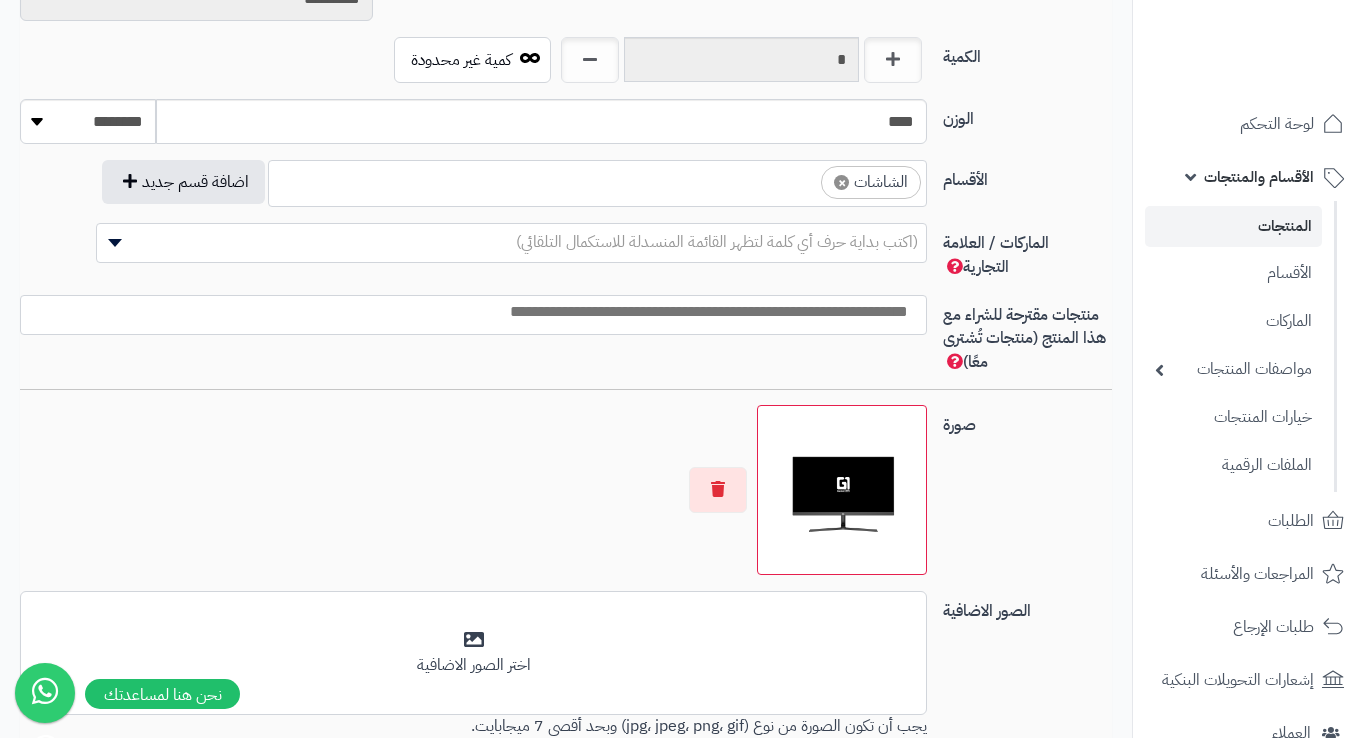 scroll, scrollTop: 1267, scrollLeft: 0, axis: vertical 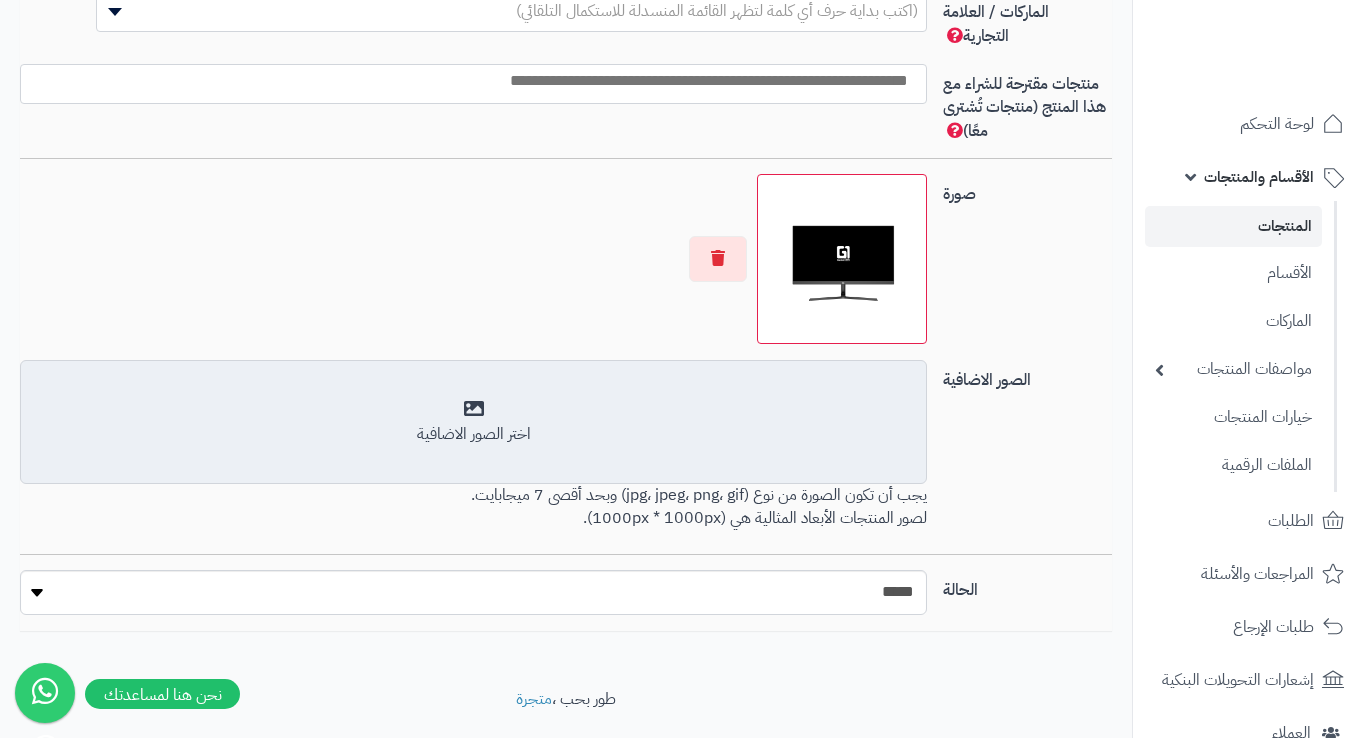 click on "اختر الصور الاضافية" at bounding box center [473, 434] 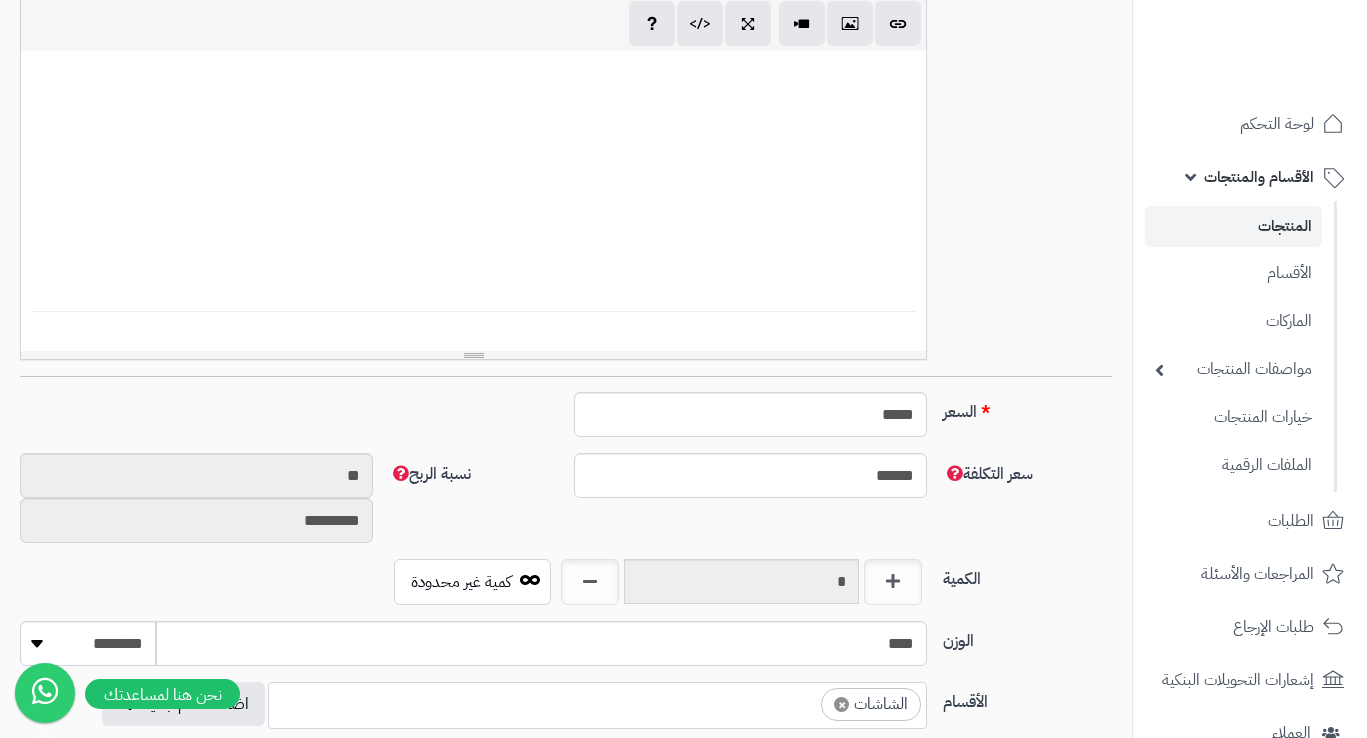 scroll, scrollTop: 0, scrollLeft: 0, axis: both 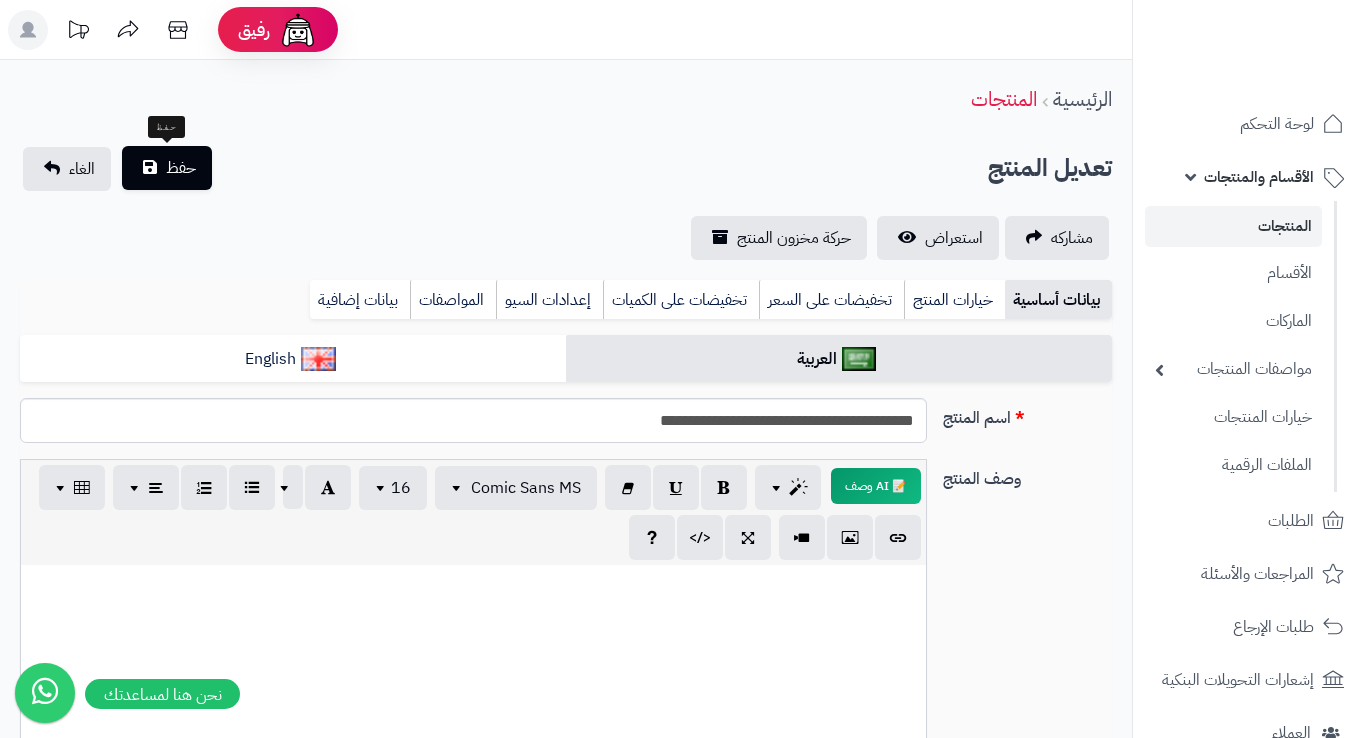 click on "حفظ" at bounding box center (167, 168) 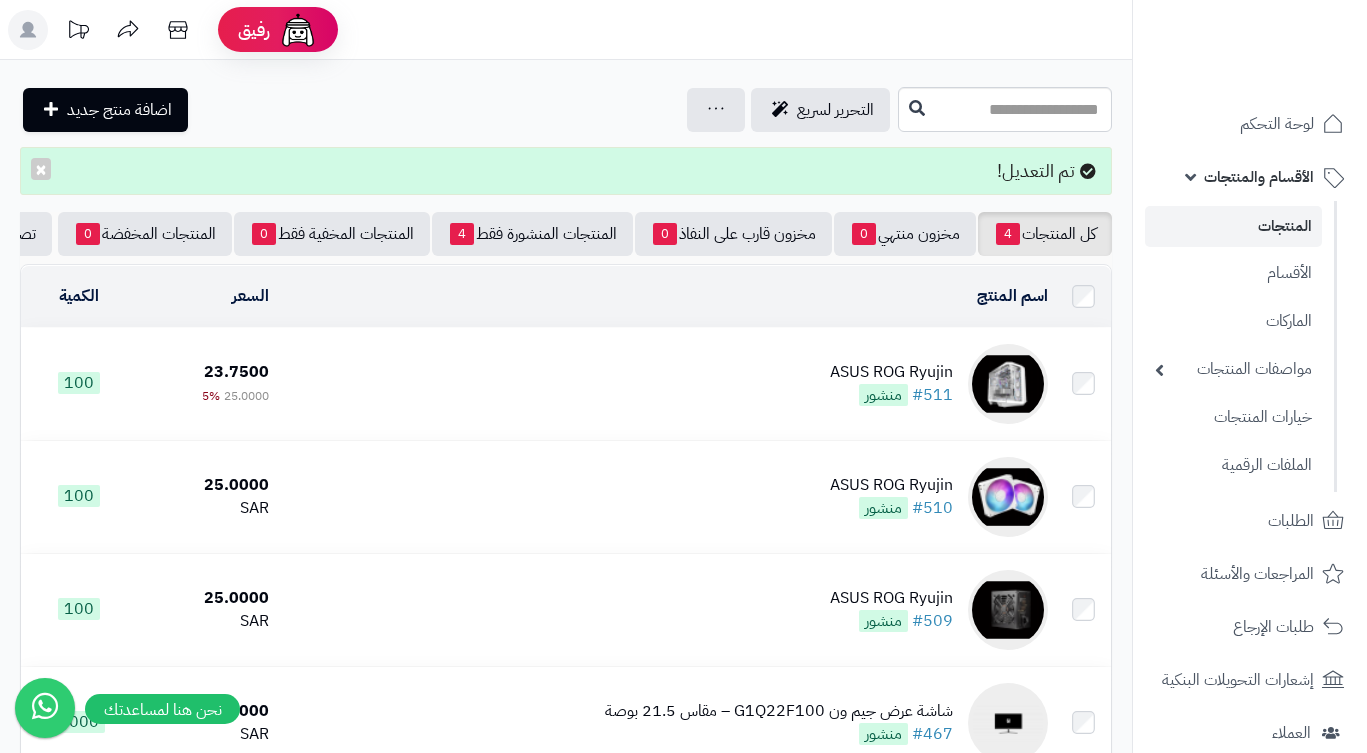 scroll, scrollTop: 164, scrollLeft: 0, axis: vertical 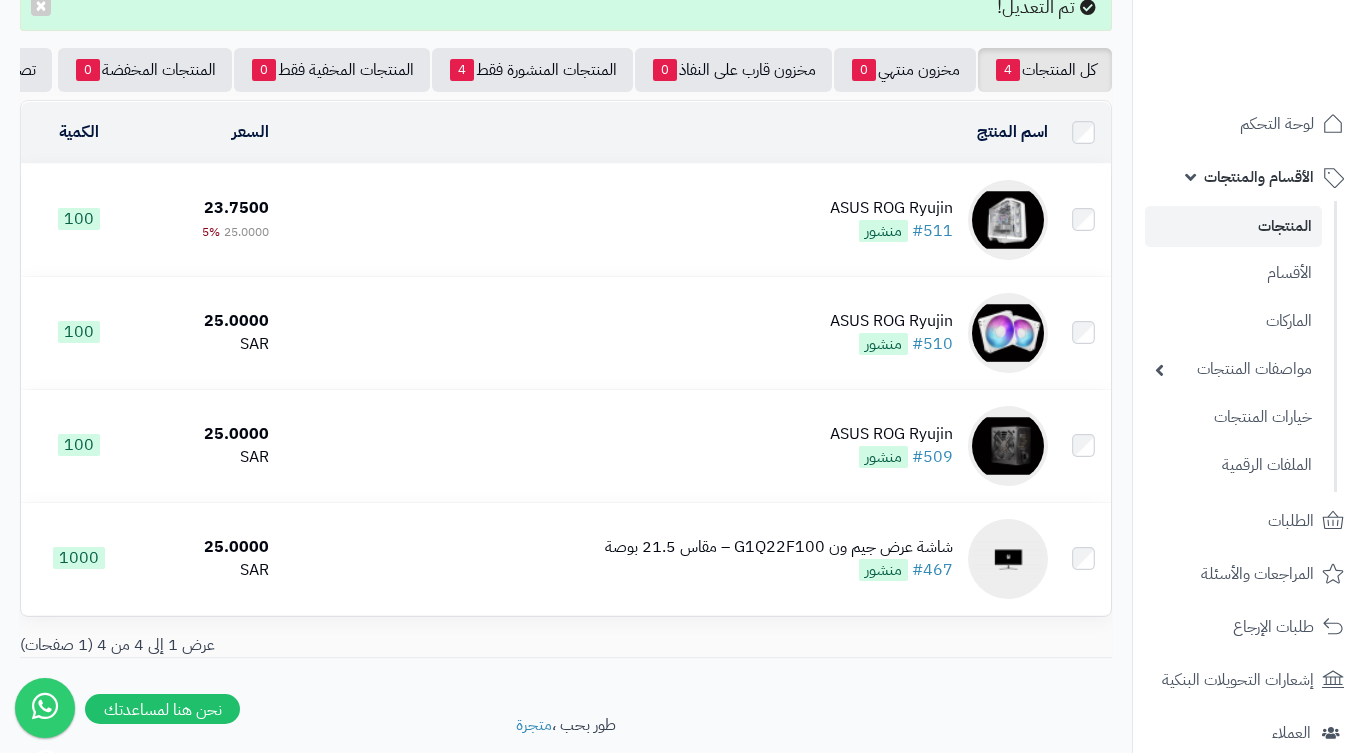 click on "ASUS ROG Ryujin" at bounding box center (891, 208) 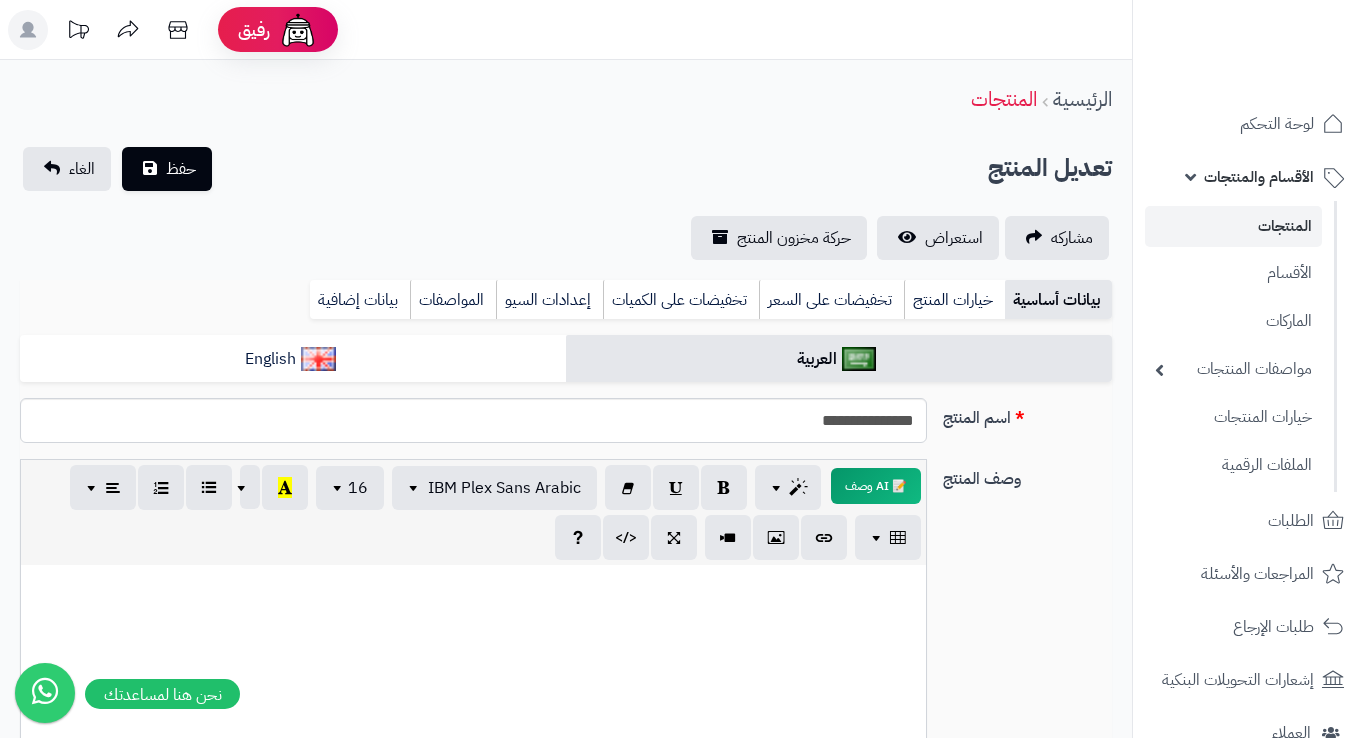 scroll, scrollTop: 4, scrollLeft: 0, axis: vertical 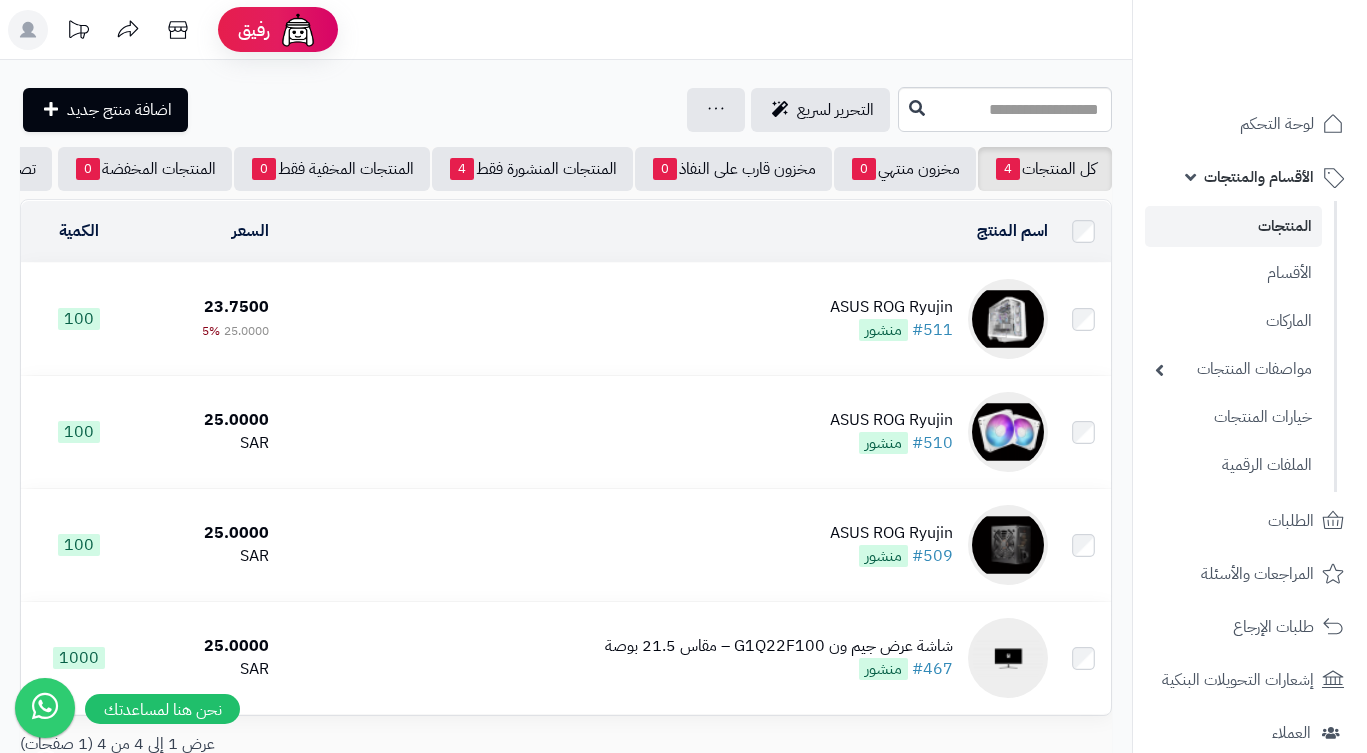 click on "ASUS ROG Ryujin" at bounding box center (891, 307) 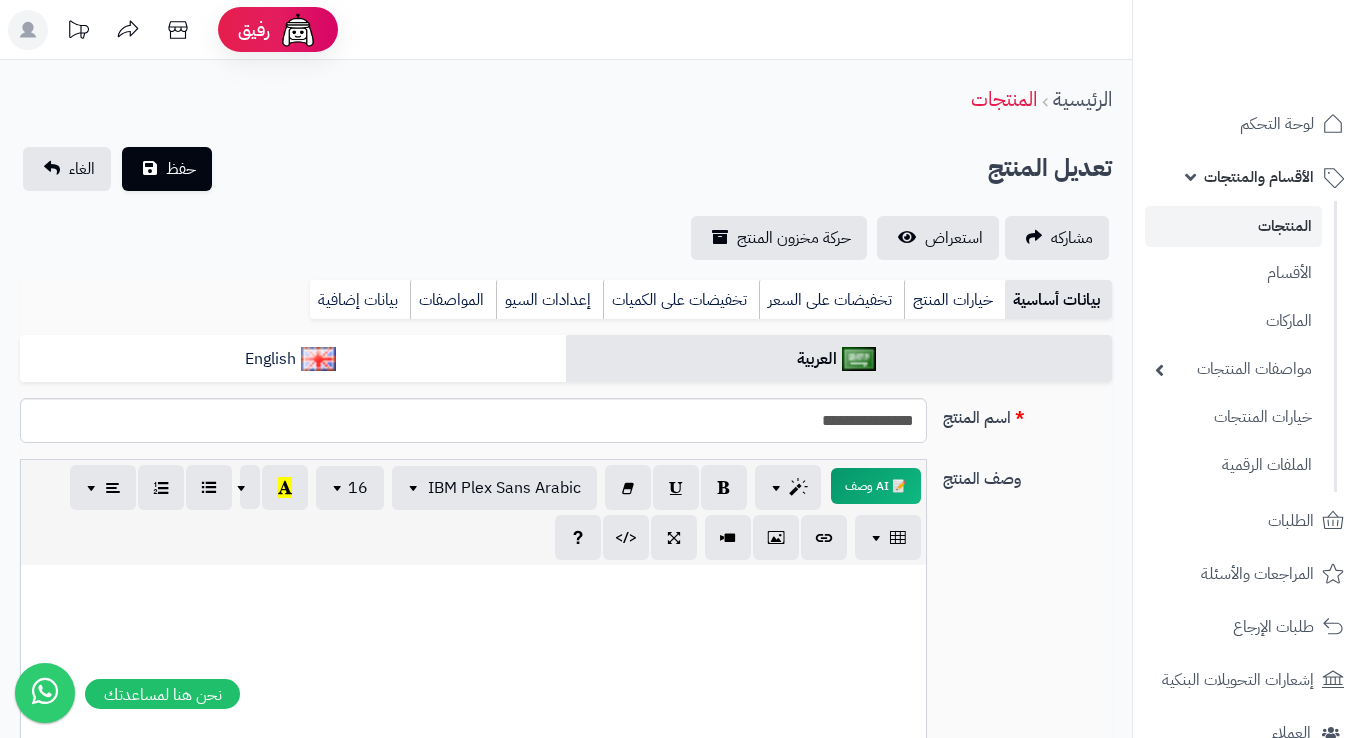 scroll, scrollTop: 133, scrollLeft: 0, axis: vertical 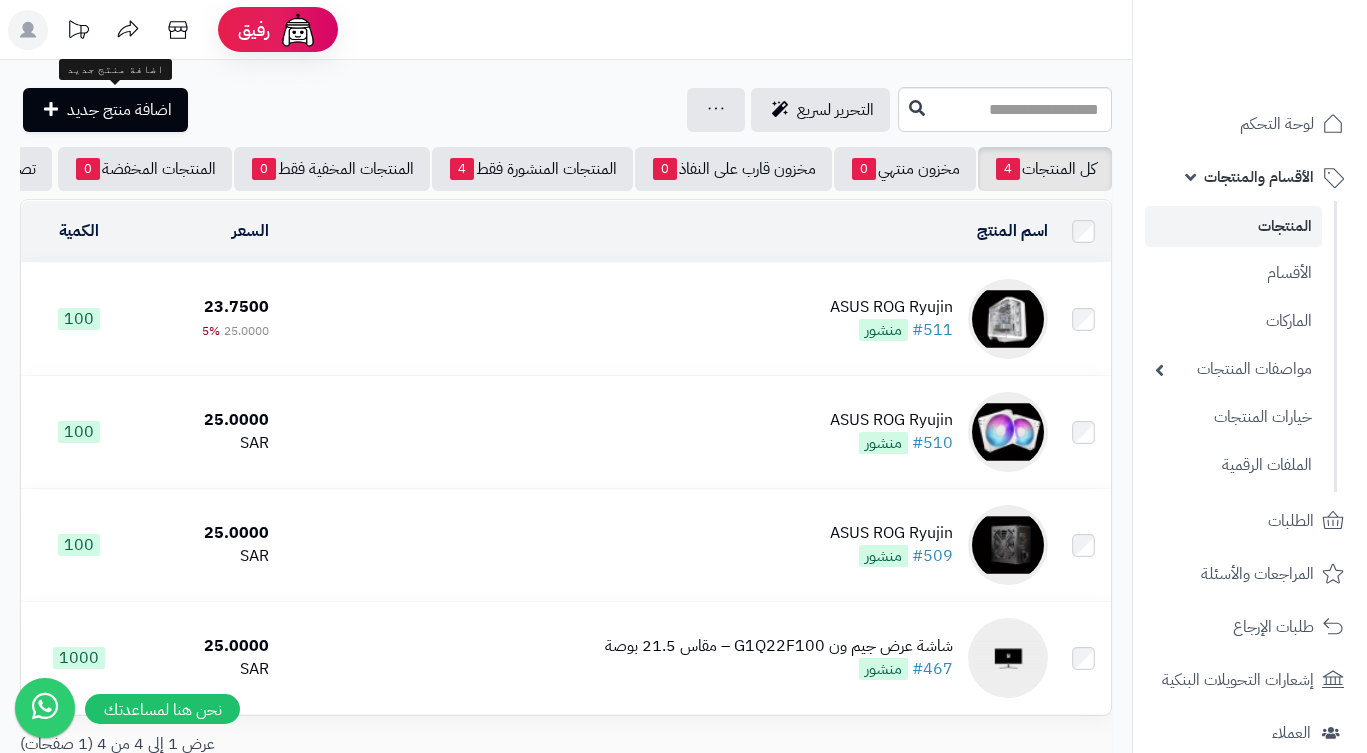 click on "اضافة منتج جديد" at bounding box center [119, 110] 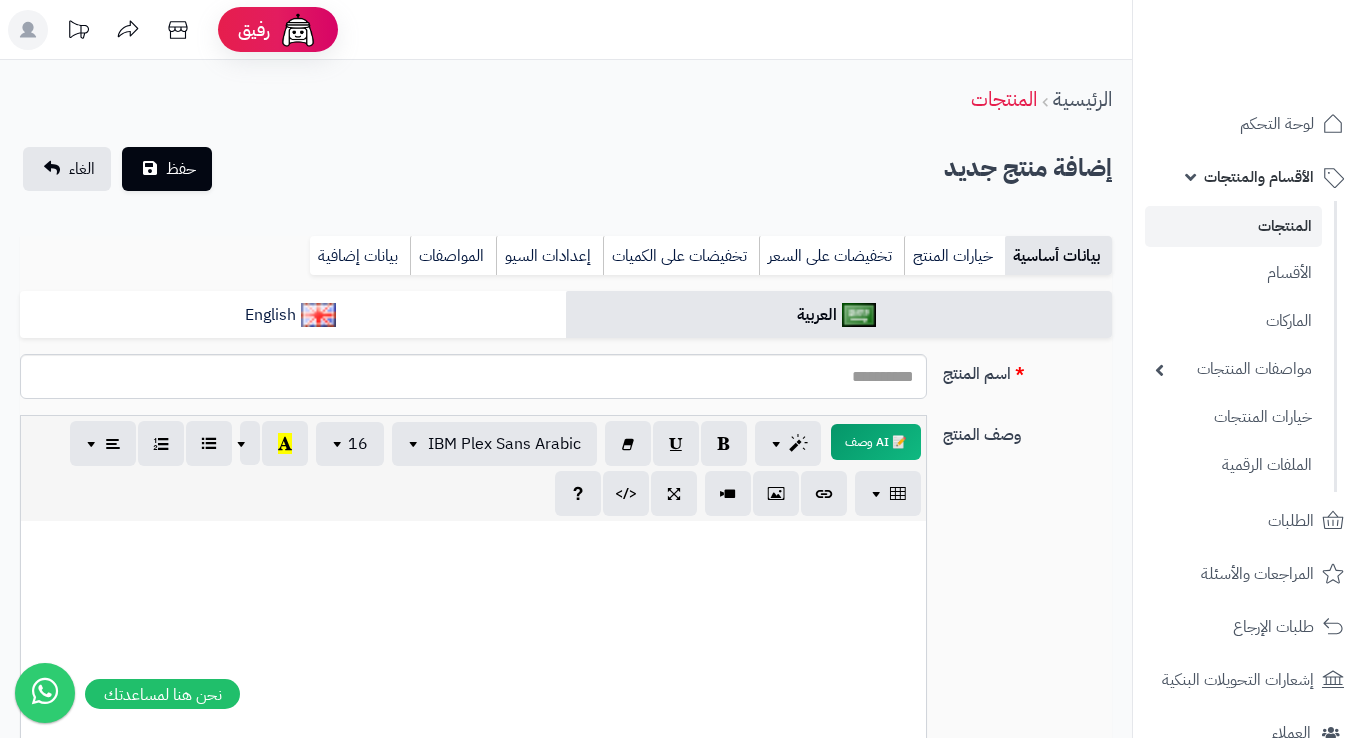 select 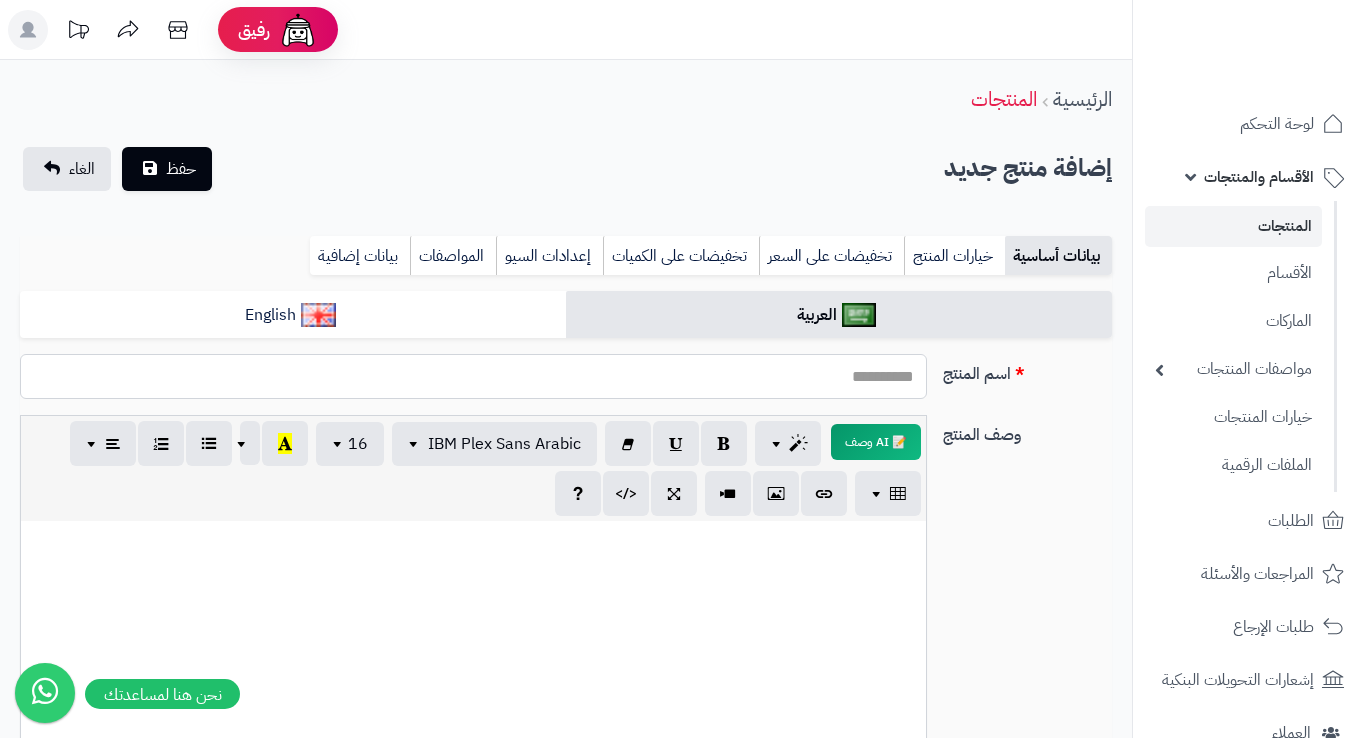 click on "اسم المنتج" at bounding box center [473, 376] 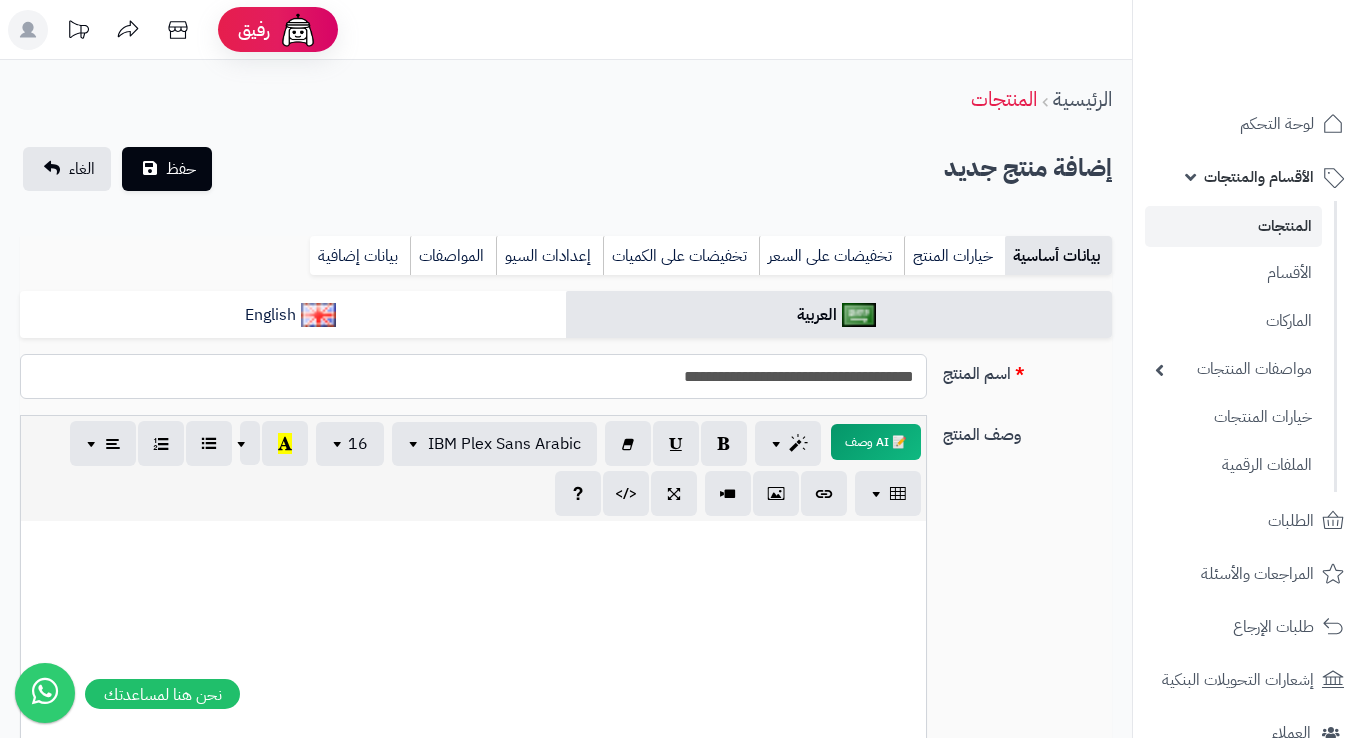 click on "**********" at bounding box center (473, 376) 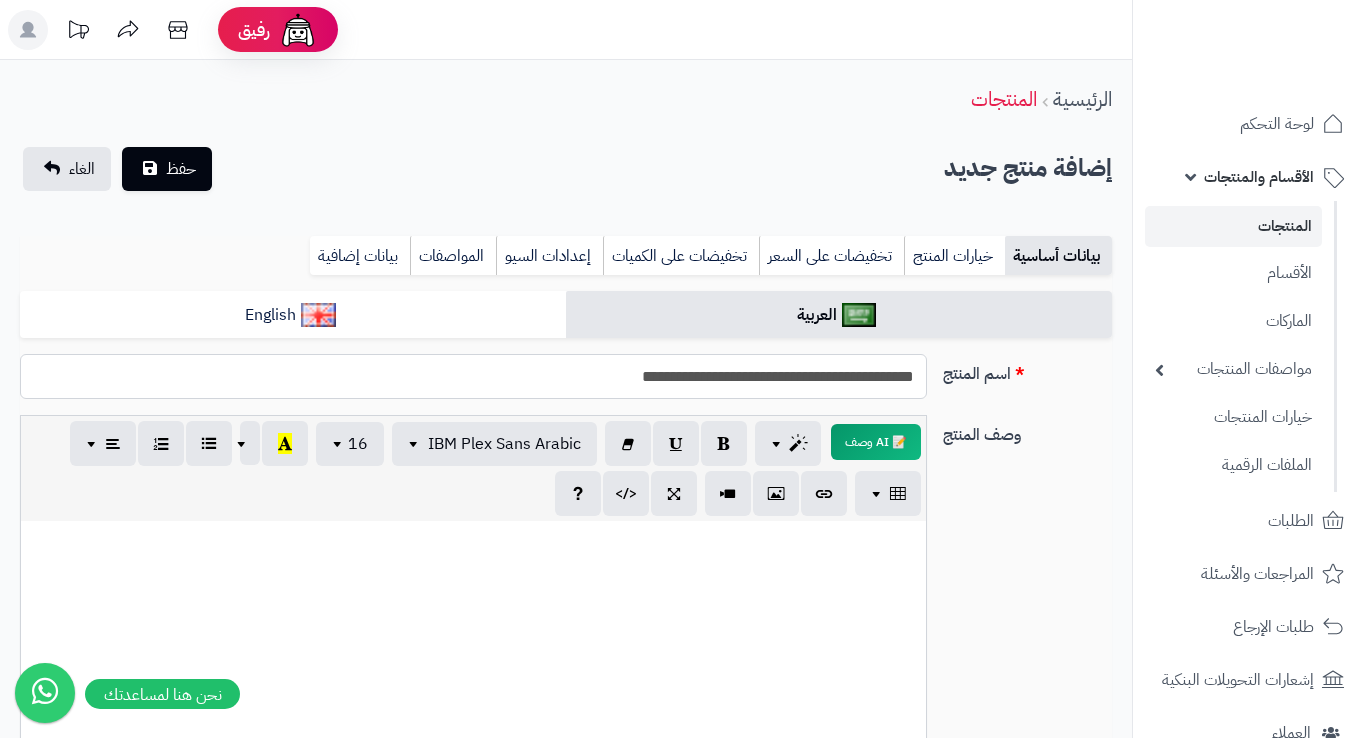 drag, startPoint x: 718, startPoint y: 378, endPoint x: 565, endPoint y: 380, distance: 153.01308 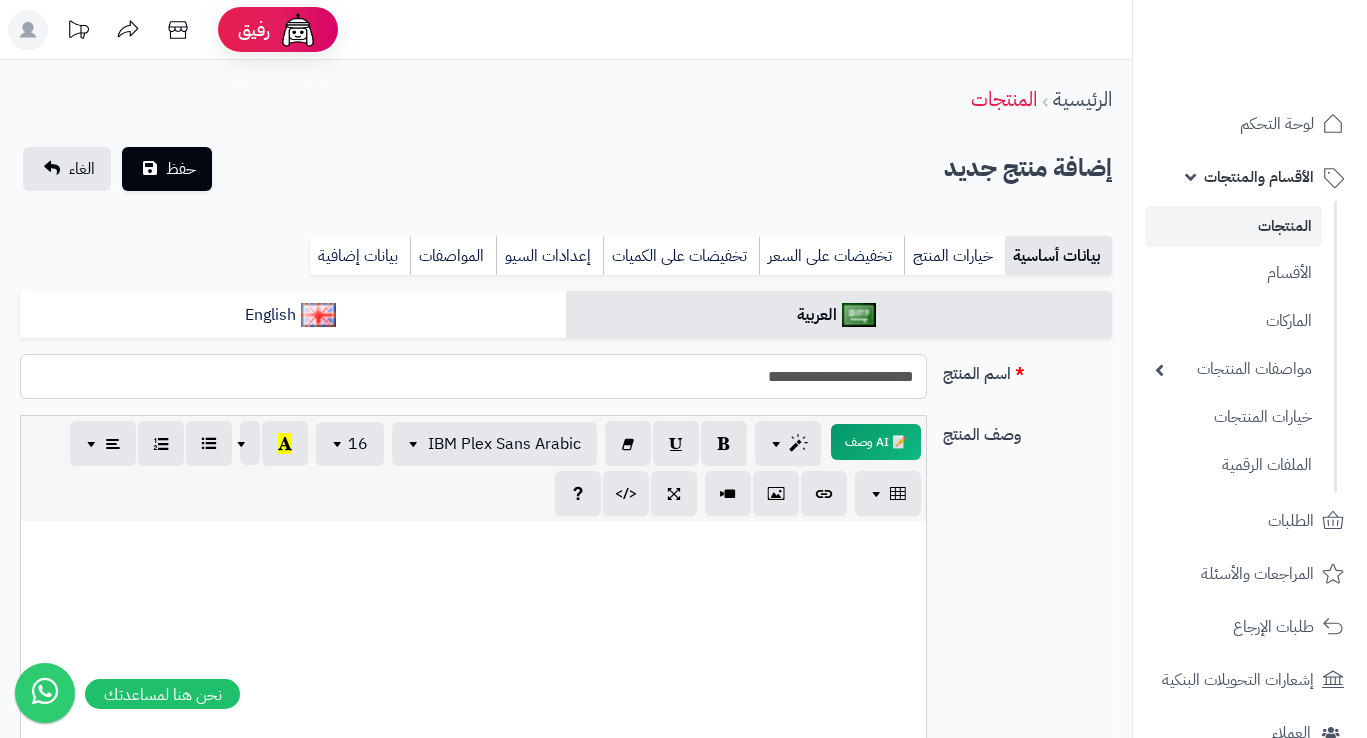 paste on "**********" 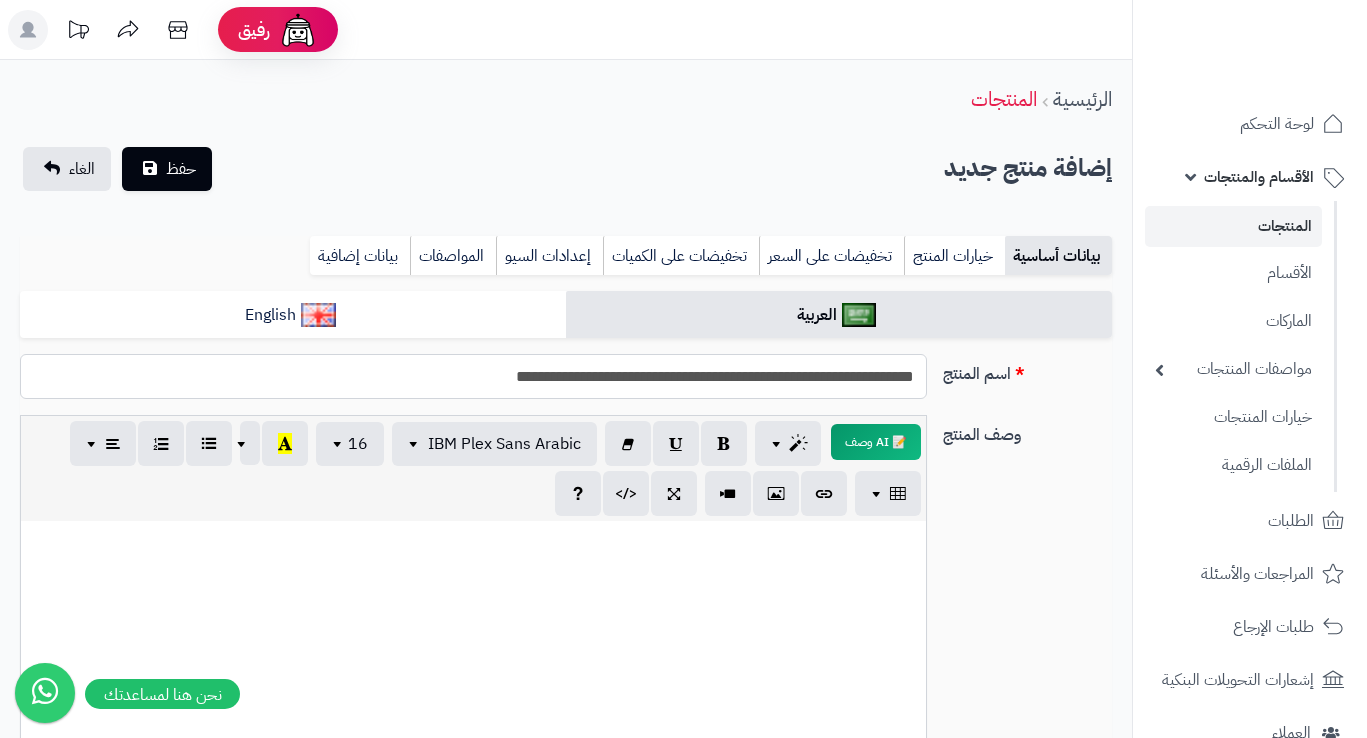 drag, startPoint x: 721, startPoint y: 378, endPoint x: 492, endPoint y: 377, distance: 229.00218 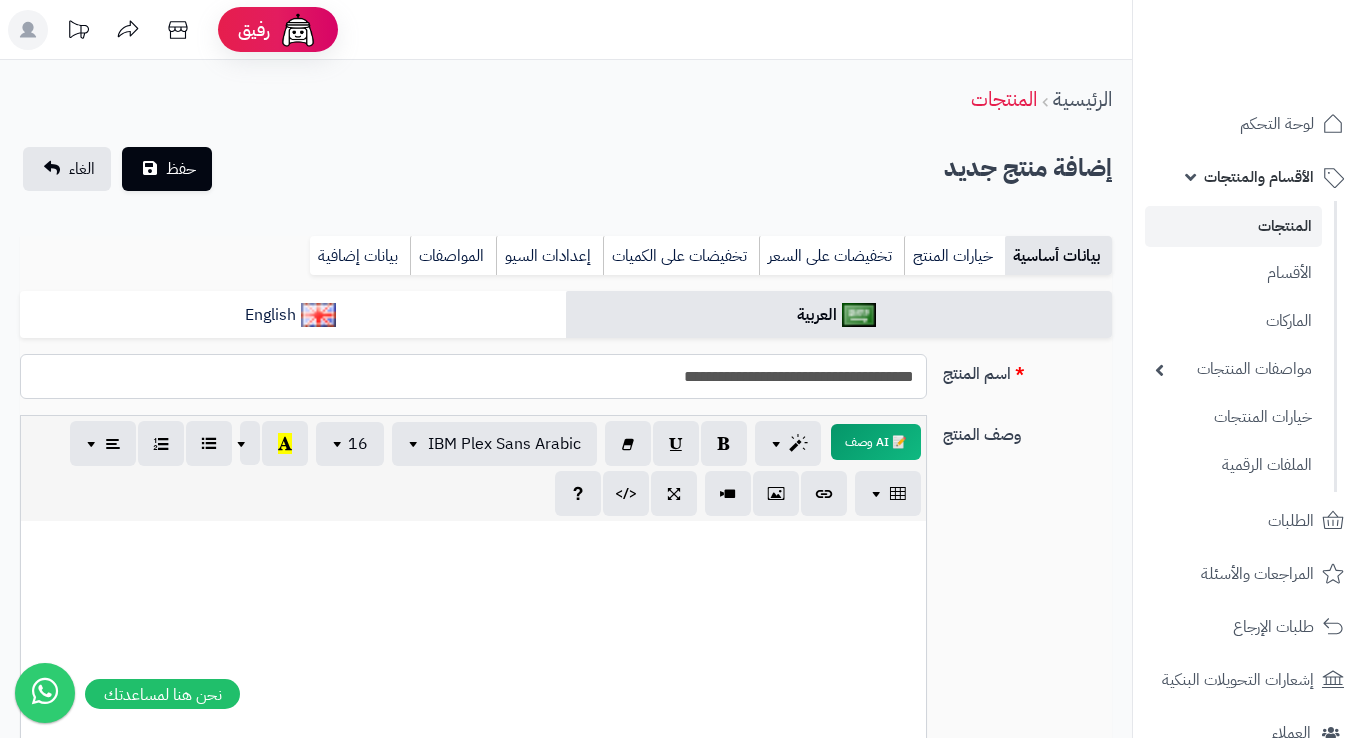 click on "**********" at bounding box center [473, 376] 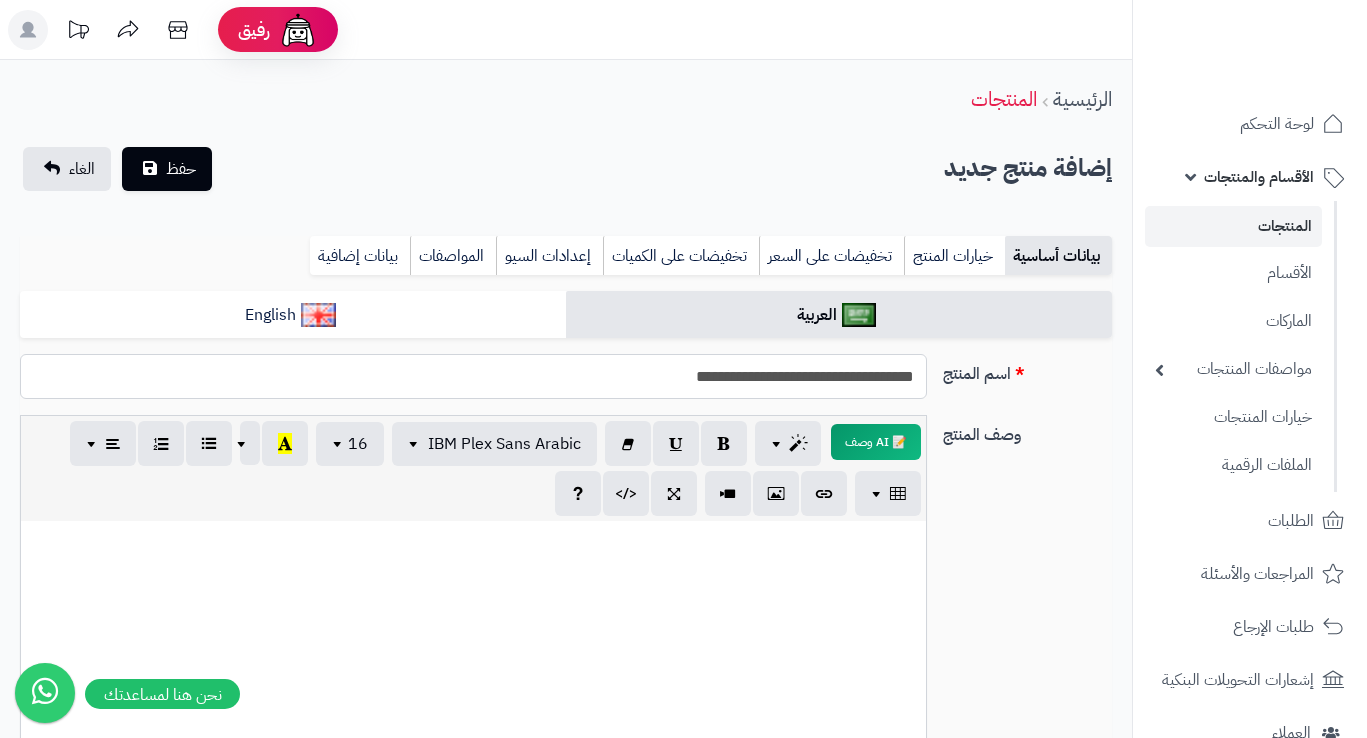 type on "**********" 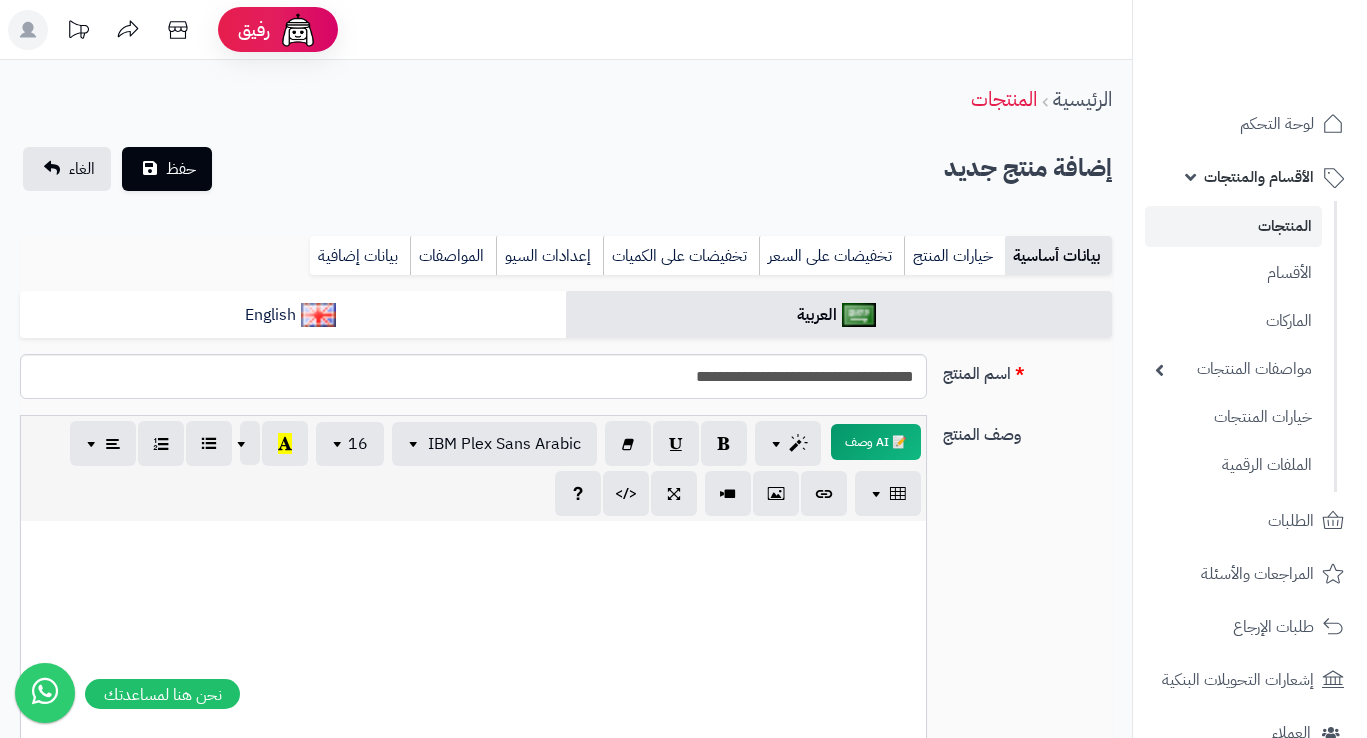click at bounding box center [473, 671] 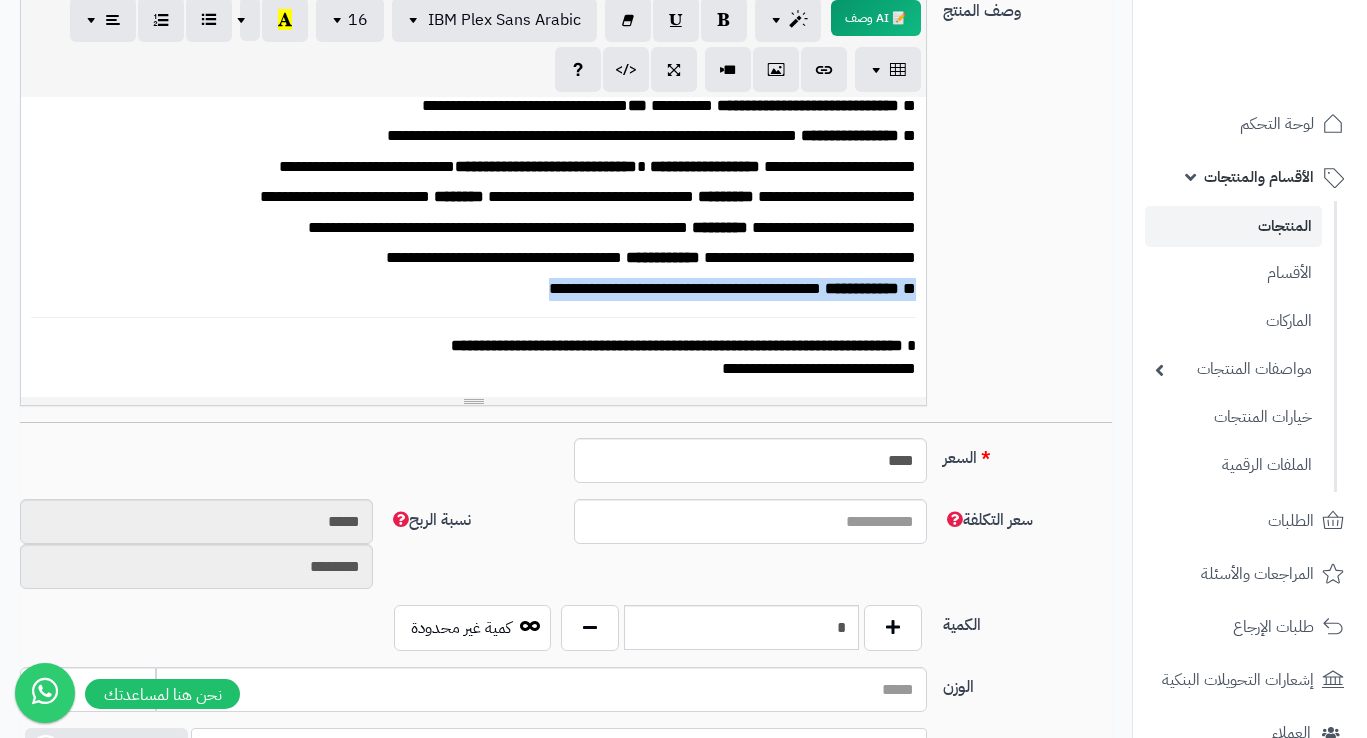 drag, startPoint x: 913, startPoint y: 287, endPoint x: 434, endPoint y: 293, distance: 479.03757 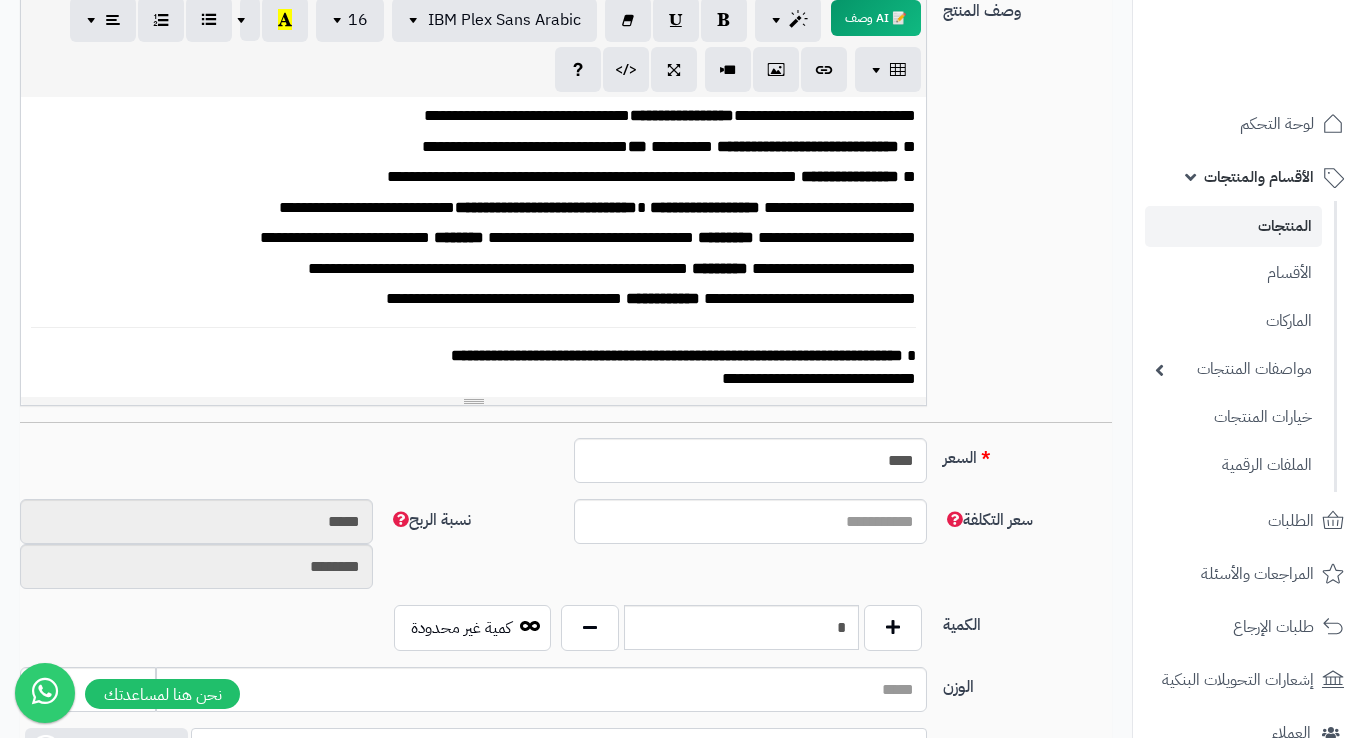scroll, scrollTop: 0, scrollLeft: 0, axis: both 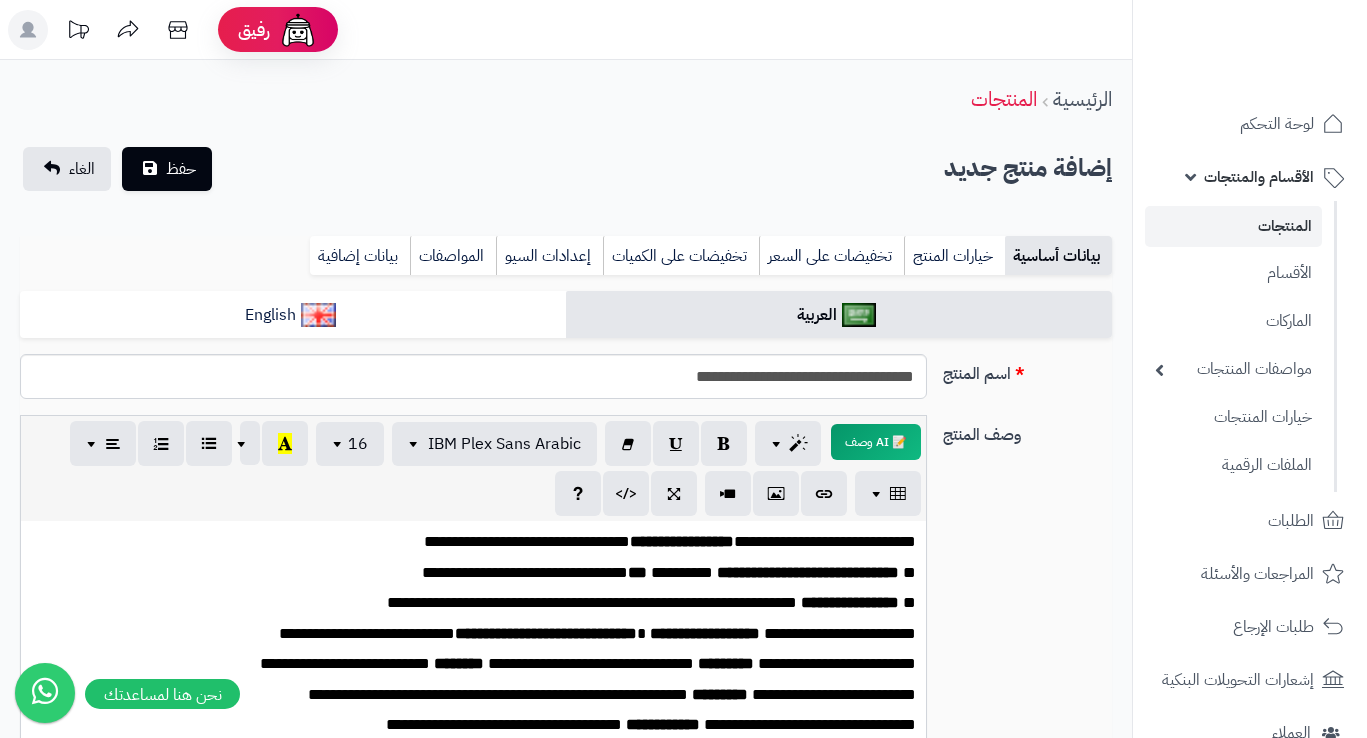 click on "**********" at bounding box center (473, 671) 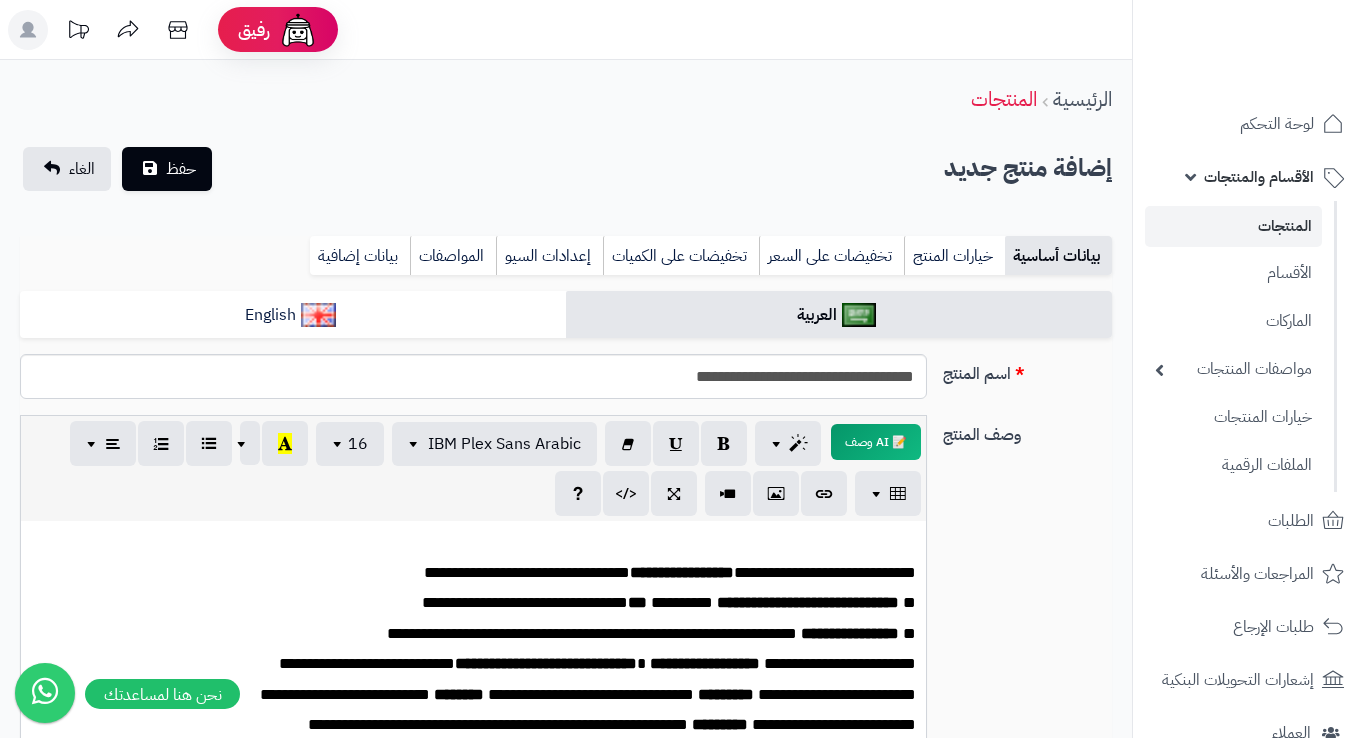 click at bounding box center [481, 542] 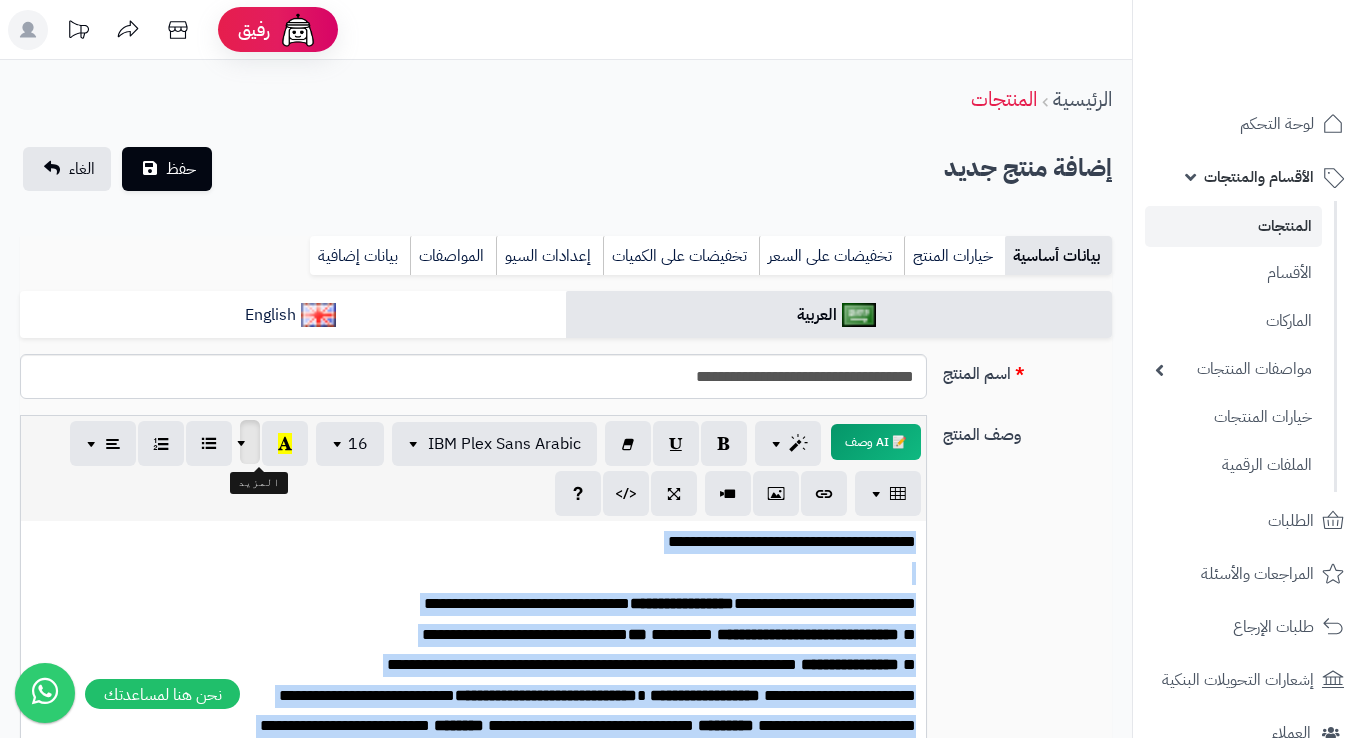 click at bounding box center [250, 442] 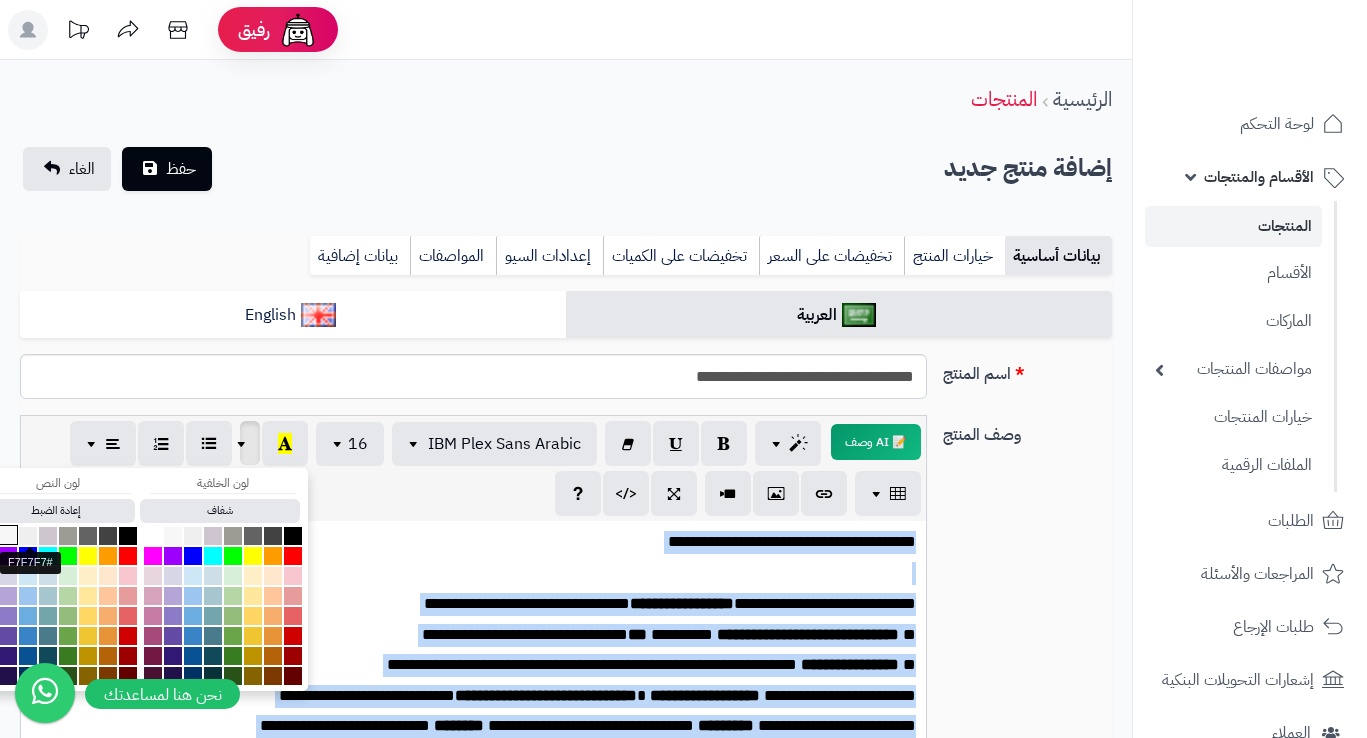 click at bounding box center [8, 535] 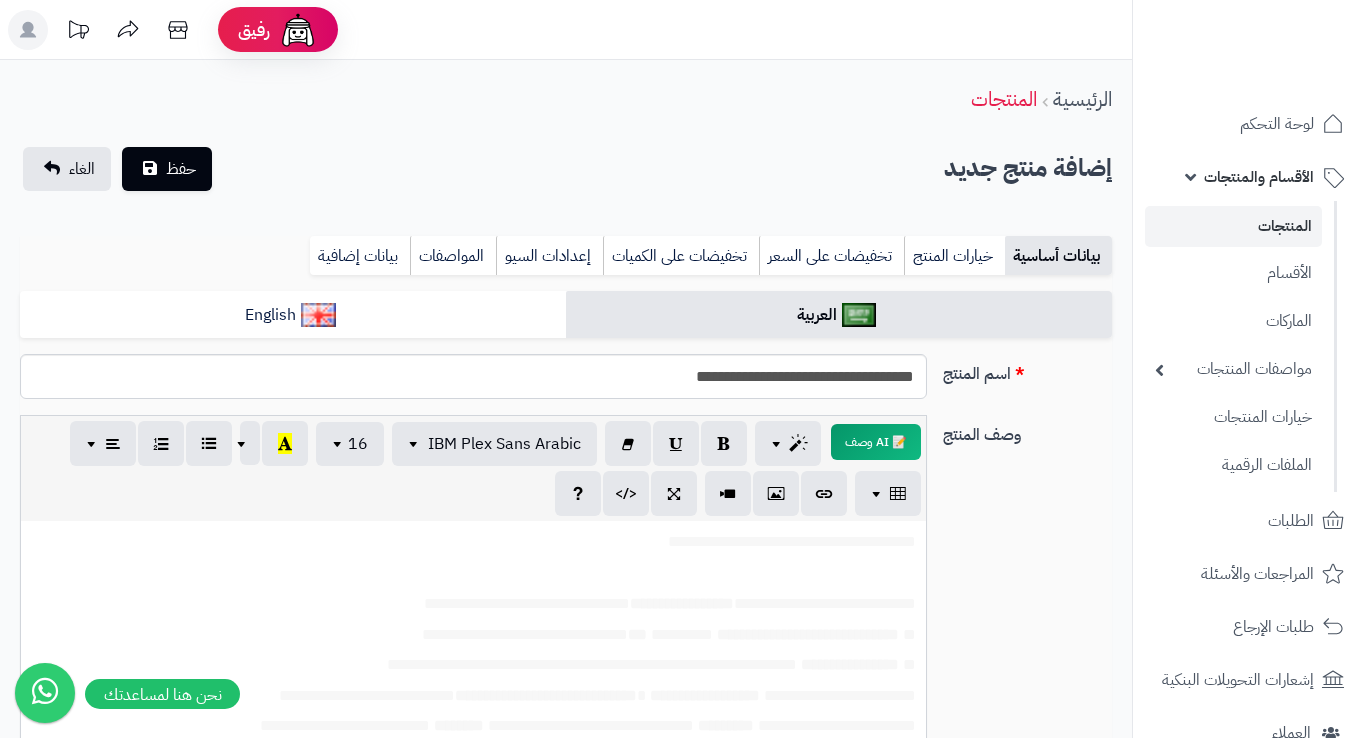 click on "**********" at bounding box center [473, 671] 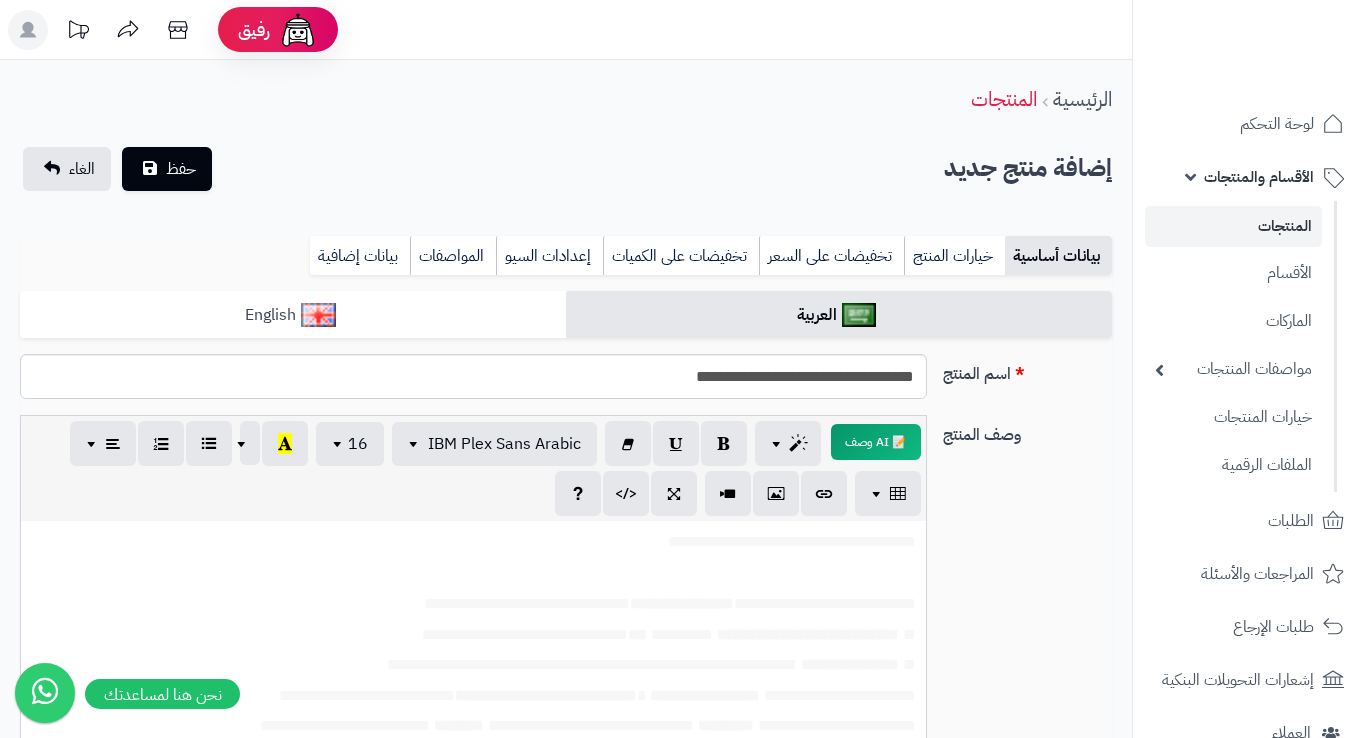 click on "English" at bounding box center [293, 315] 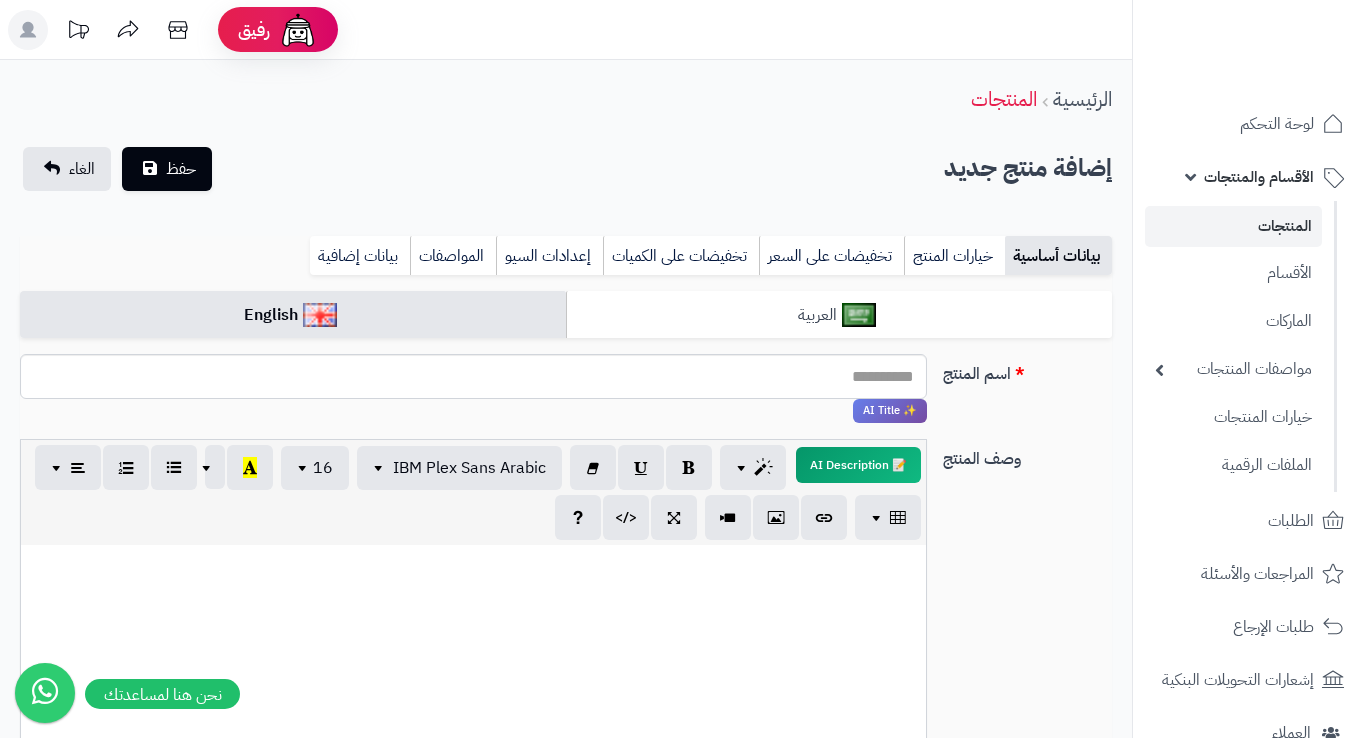 click on "العربية" at bounding box center [839, 315] 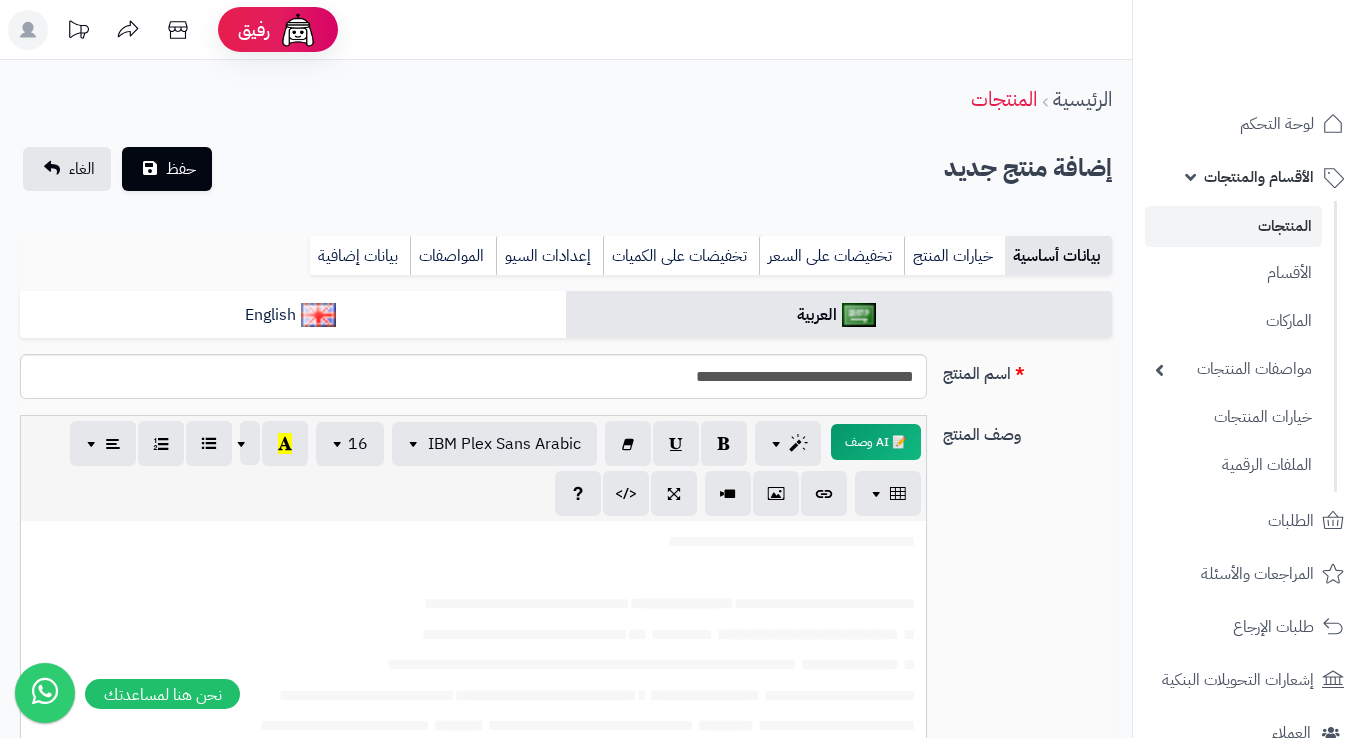click on "**********" at bounding box center [651, 664] 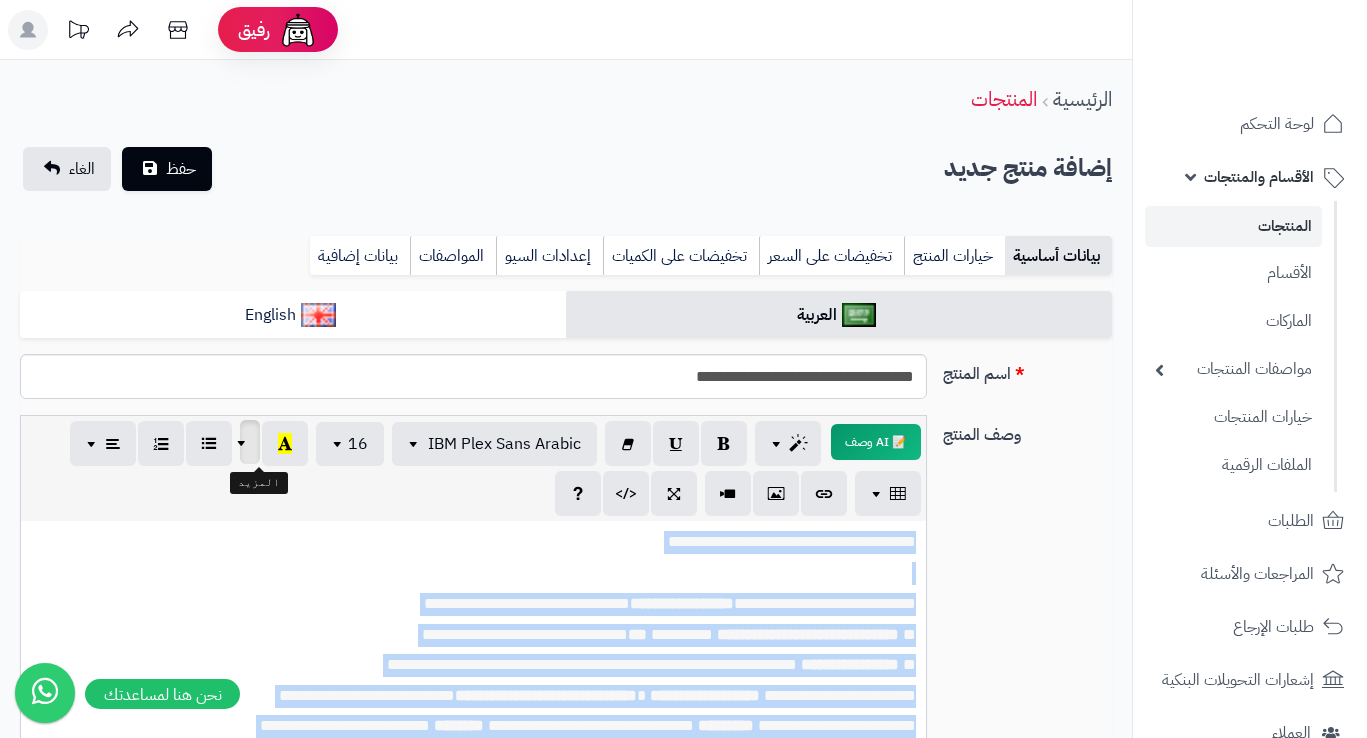 click at bounding box center (244, 442) 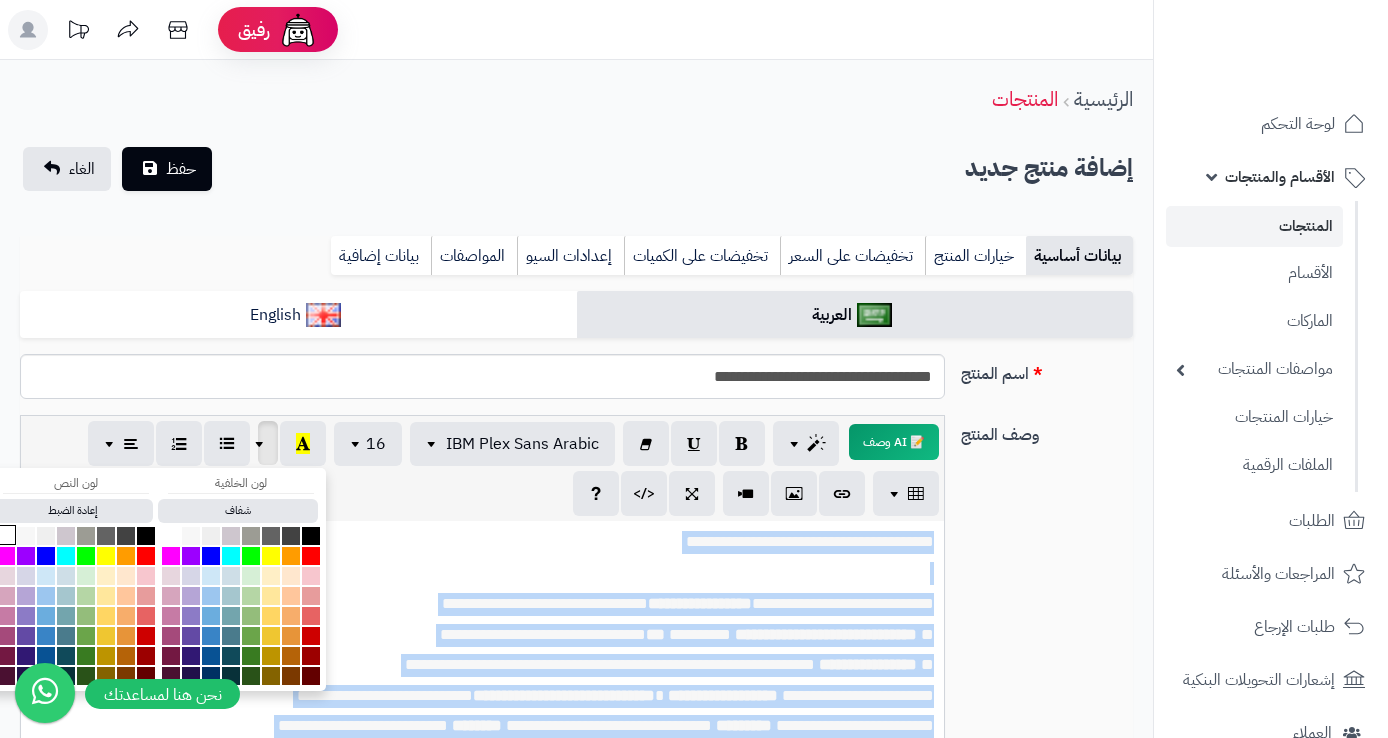 click at bounding box center [6, 535] 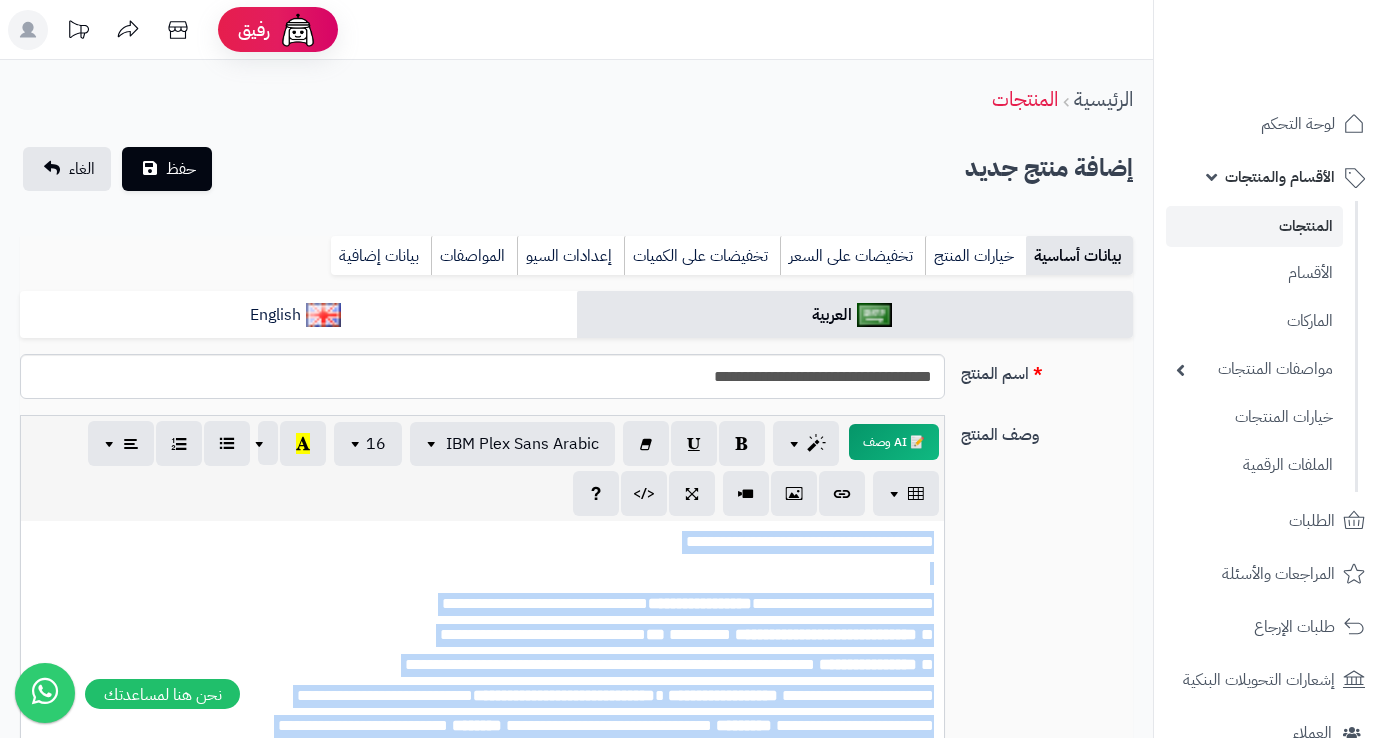 click on "**********" at bounding box center [688, 603] 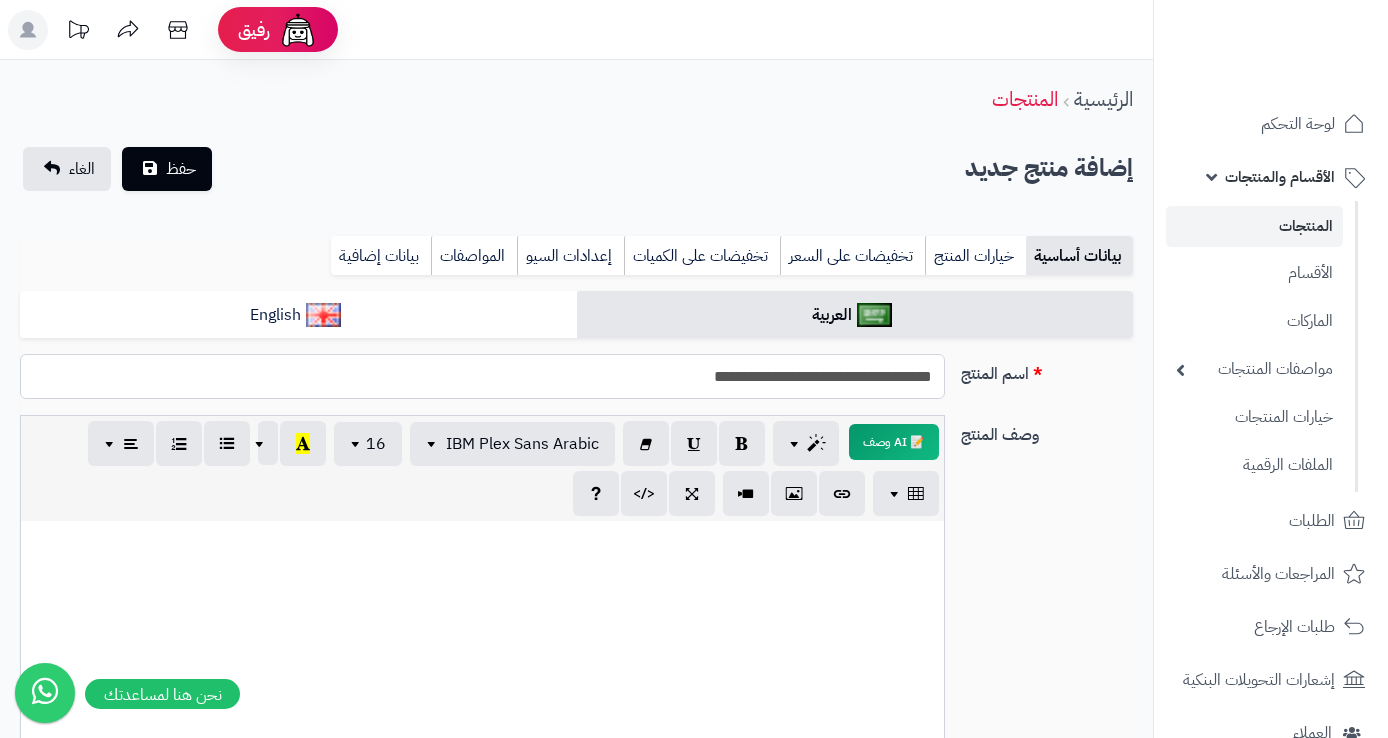 click on "**********" at bounding box center (482, 376) 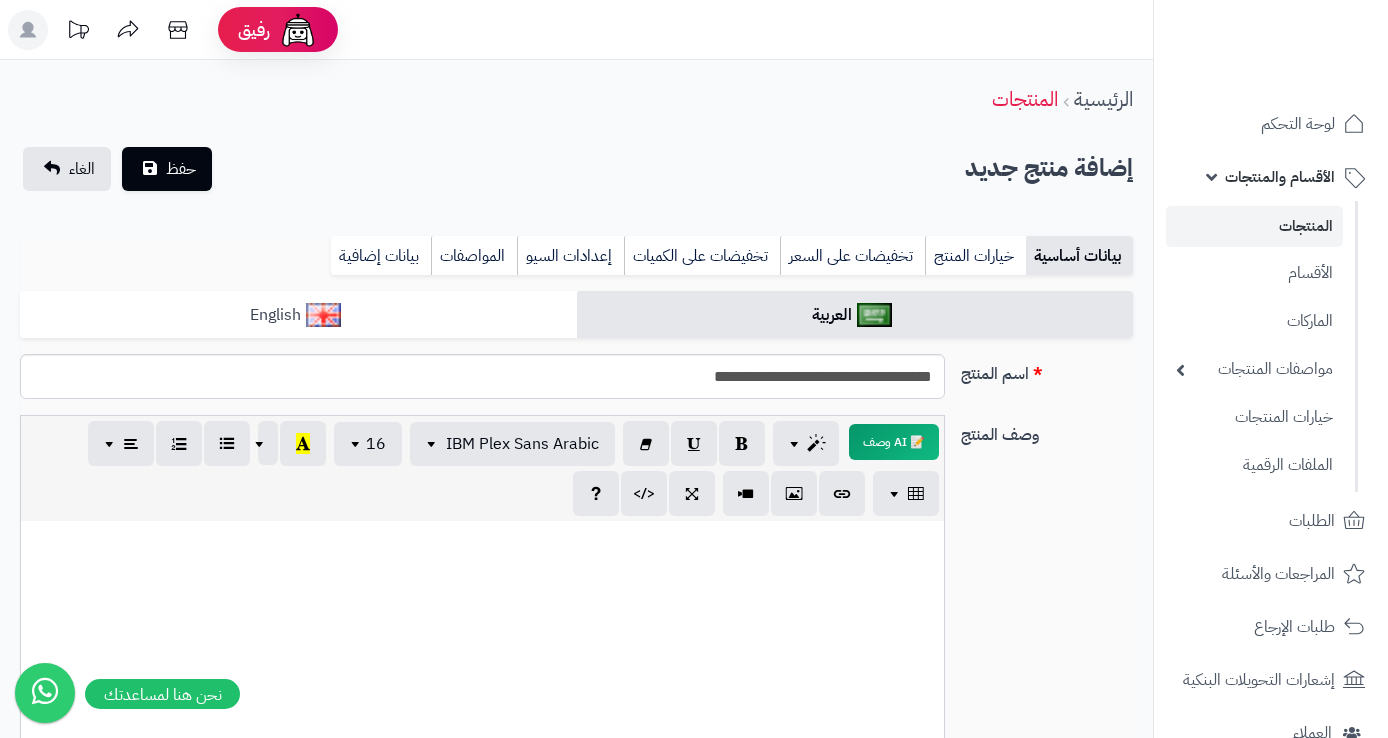 click on "English" at bounding box center (298, 315) 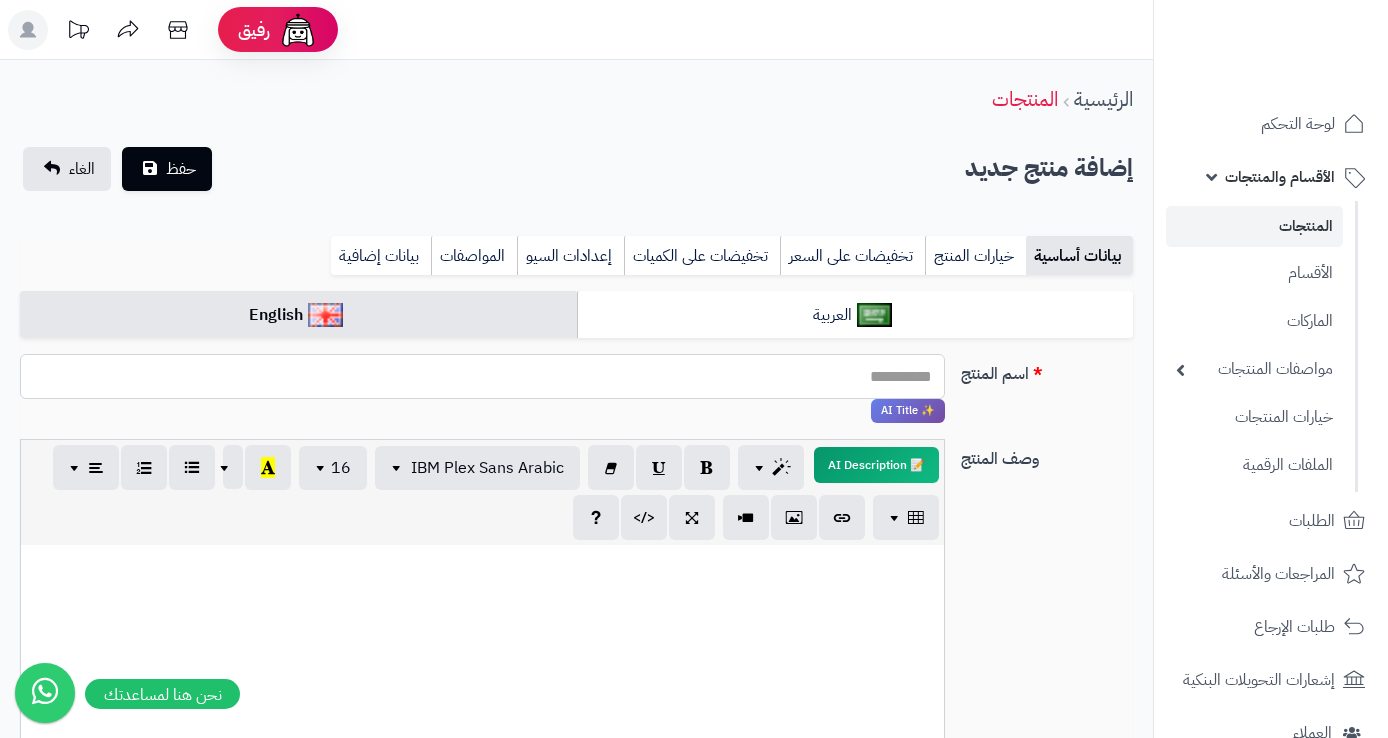 click on "اسم المنتج" at bounding box center [482, 376] 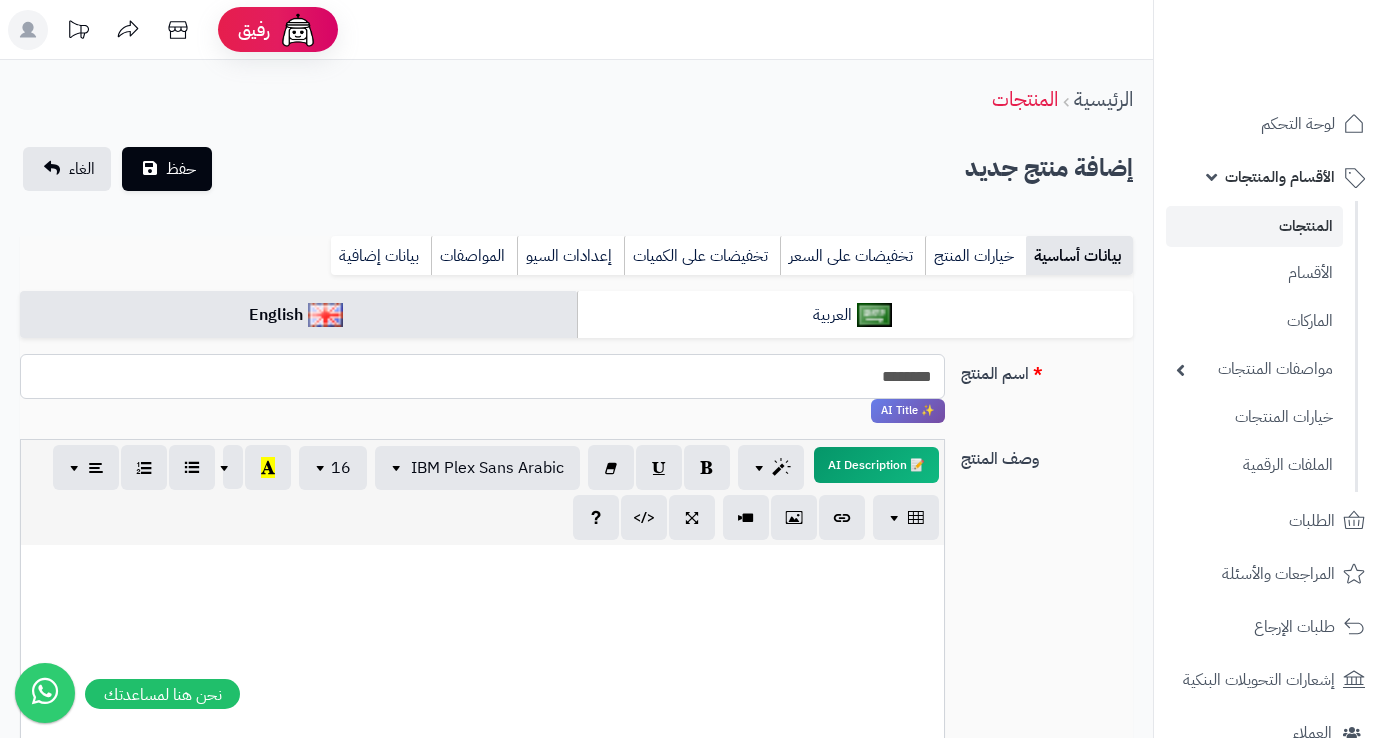 paste on "**********" 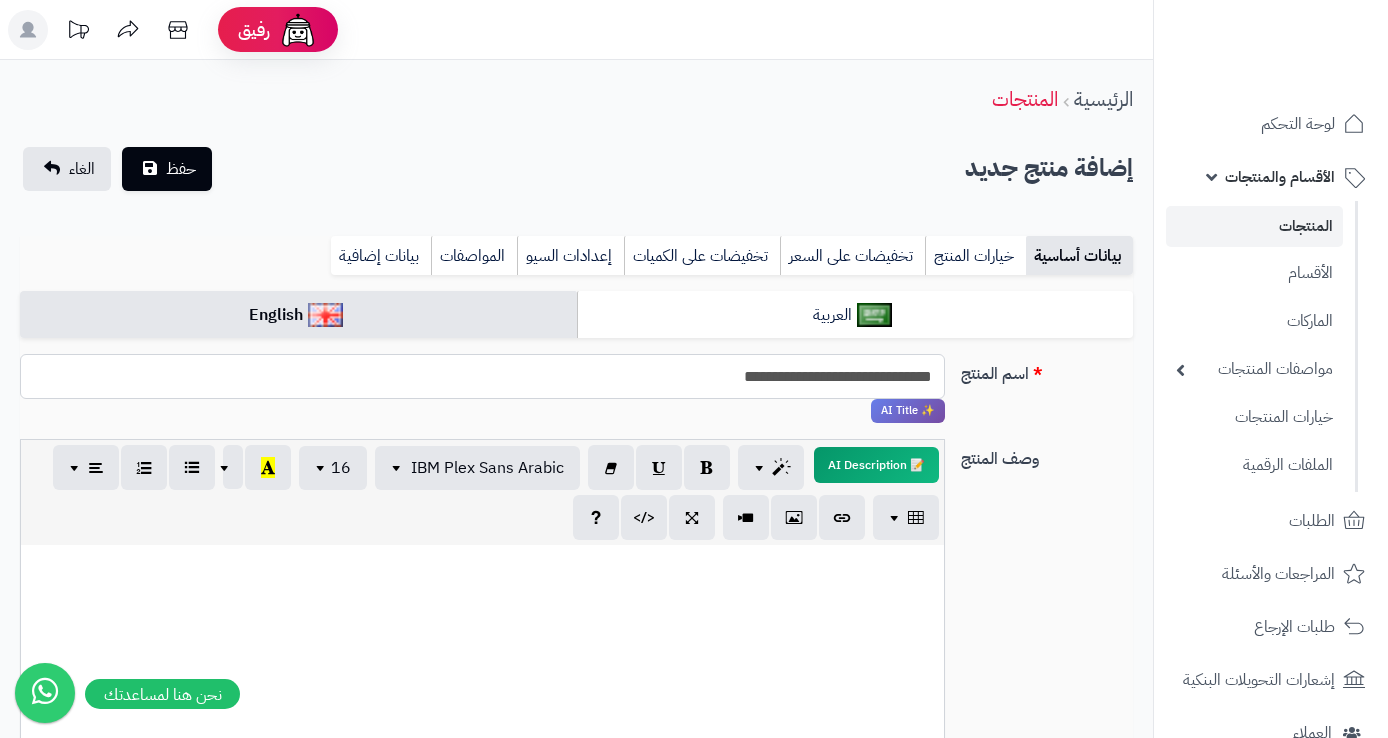 type on "**********" 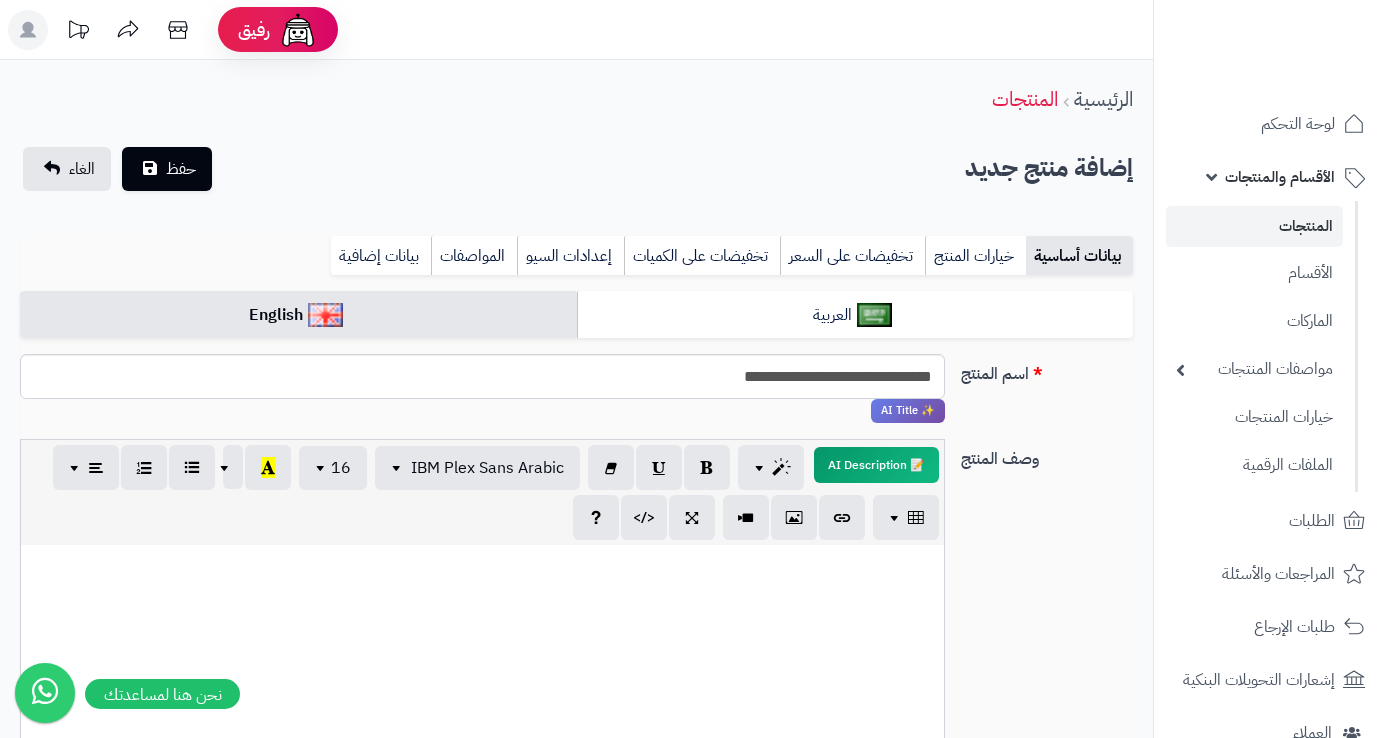 click on "English" at bounding box center (298, 315) 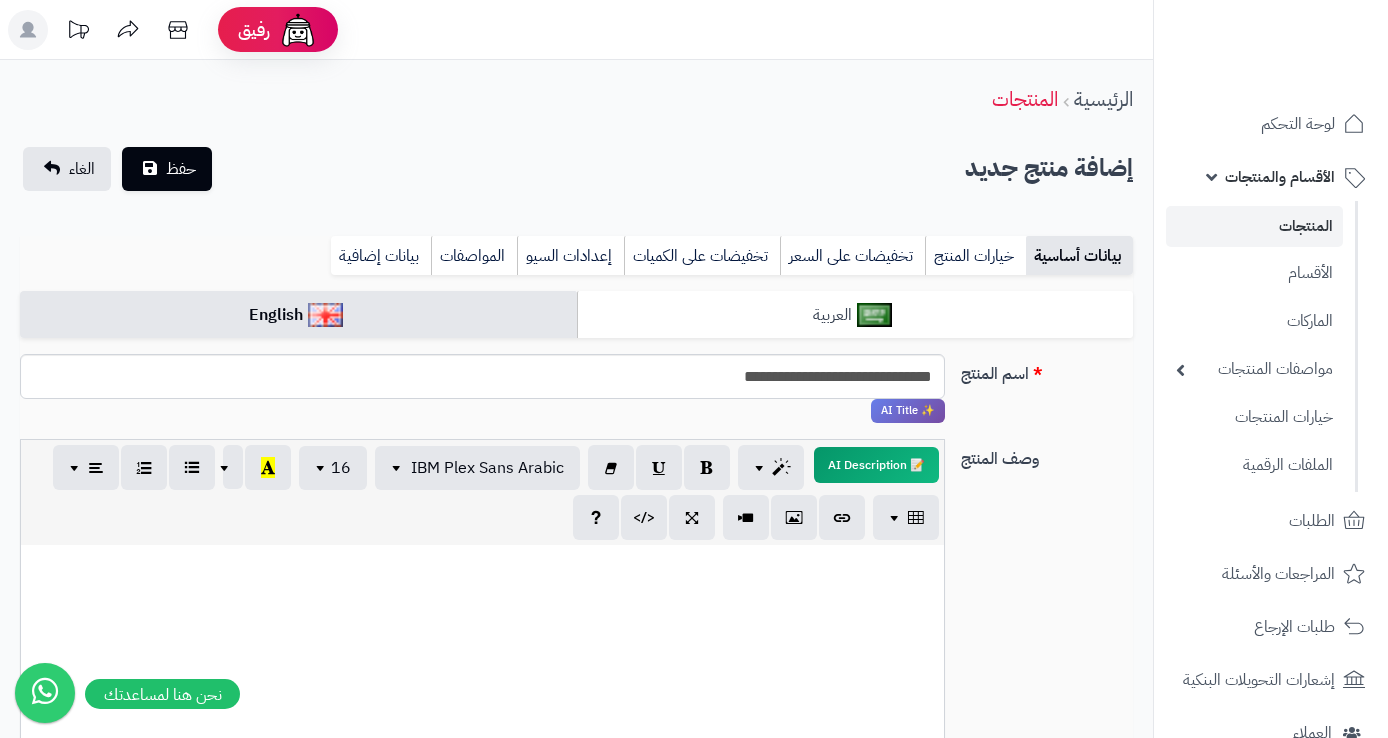 click on "العربية" at bounding box center (855, 315) 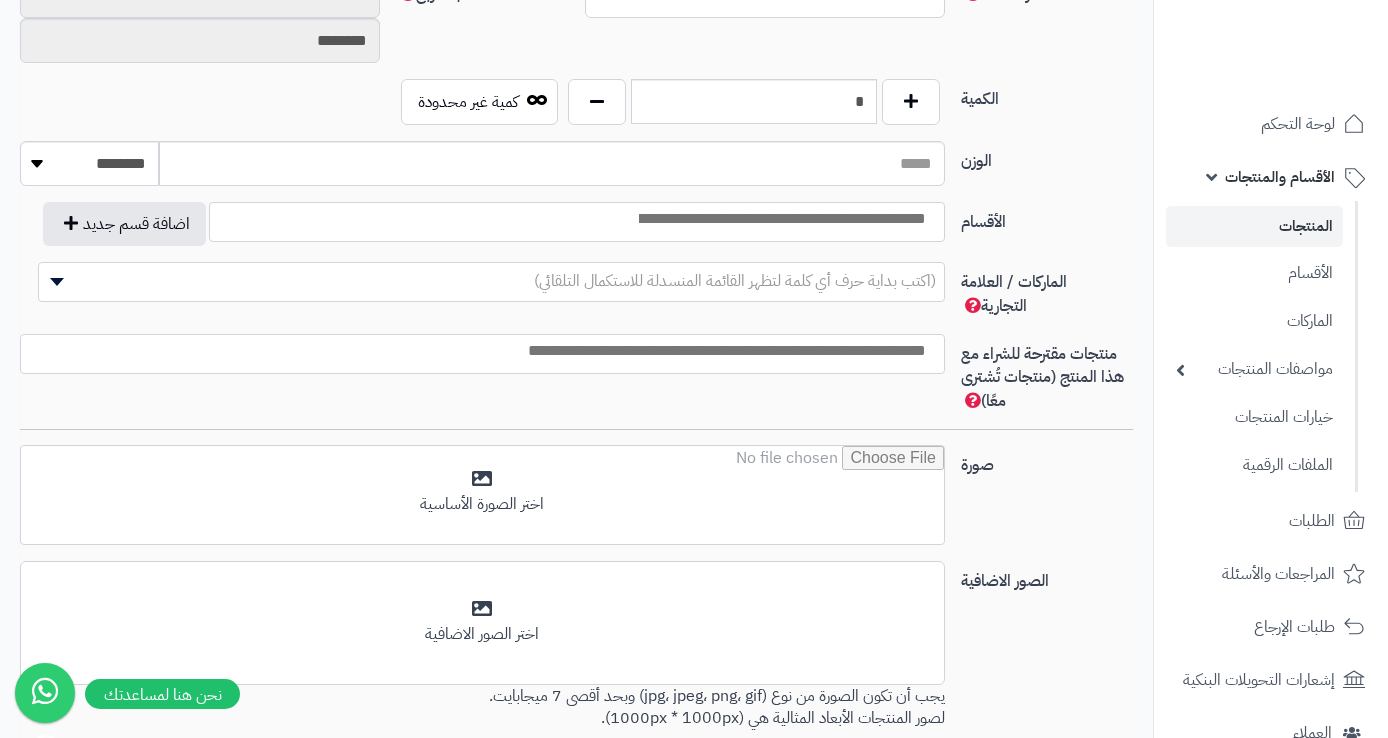scroll, scrollTop: 1123, scrollLeft: 0, axis: vertical 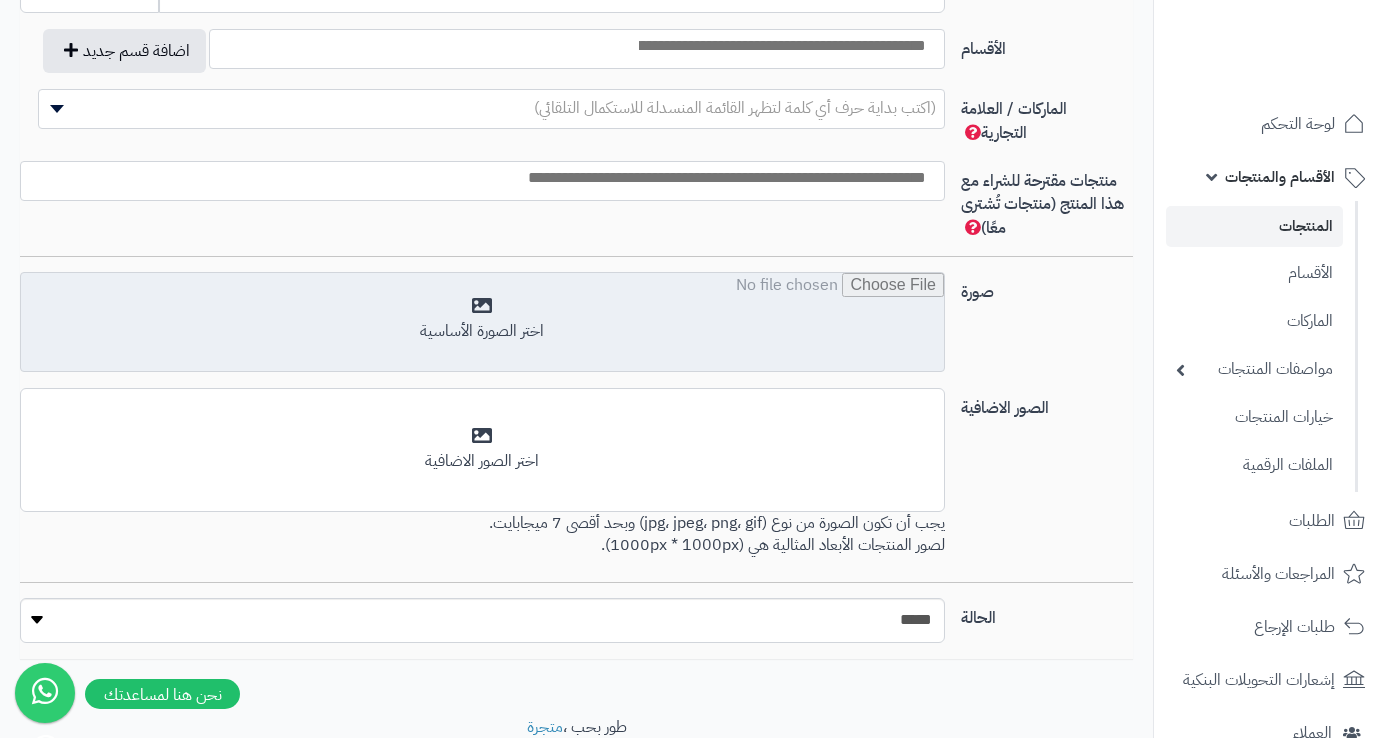 click at bounding box center (482, 323) 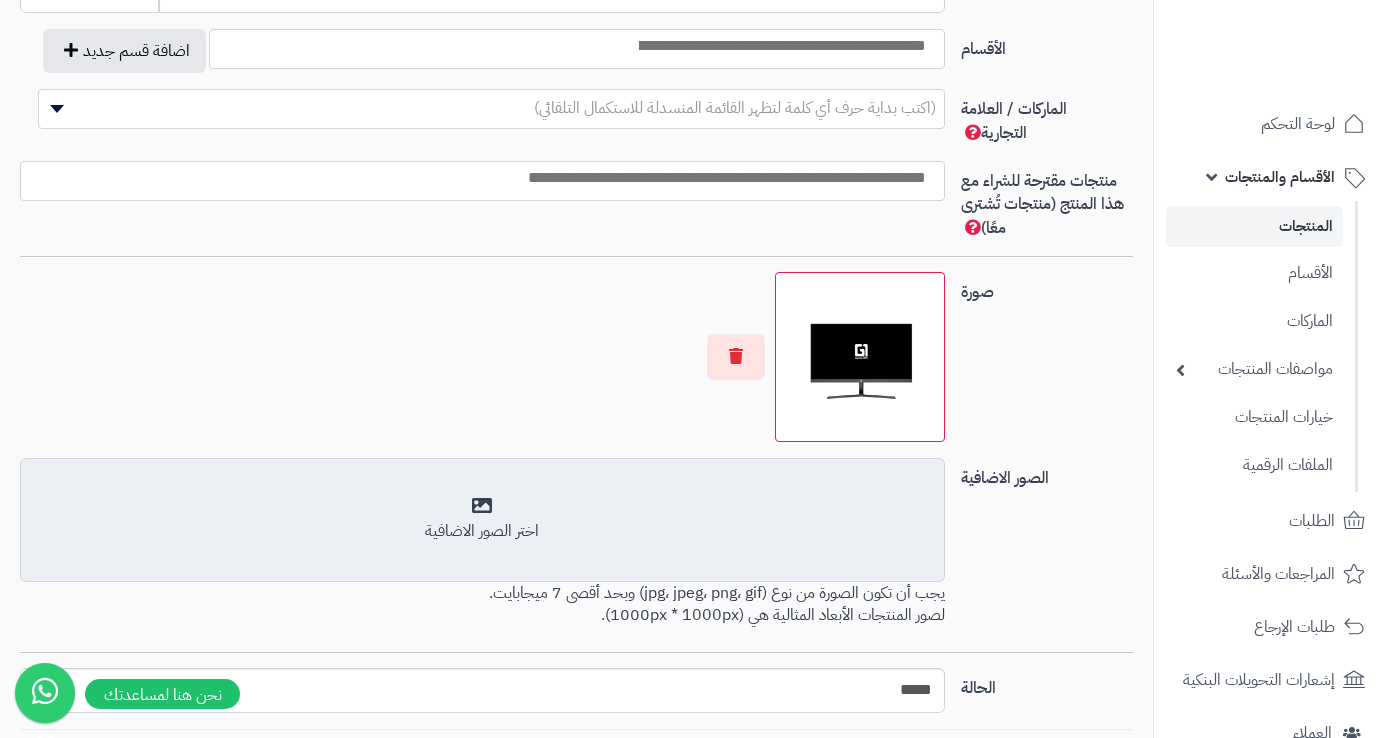 click on "اختر الصور الاضافية" at bounding box center [482, 519] 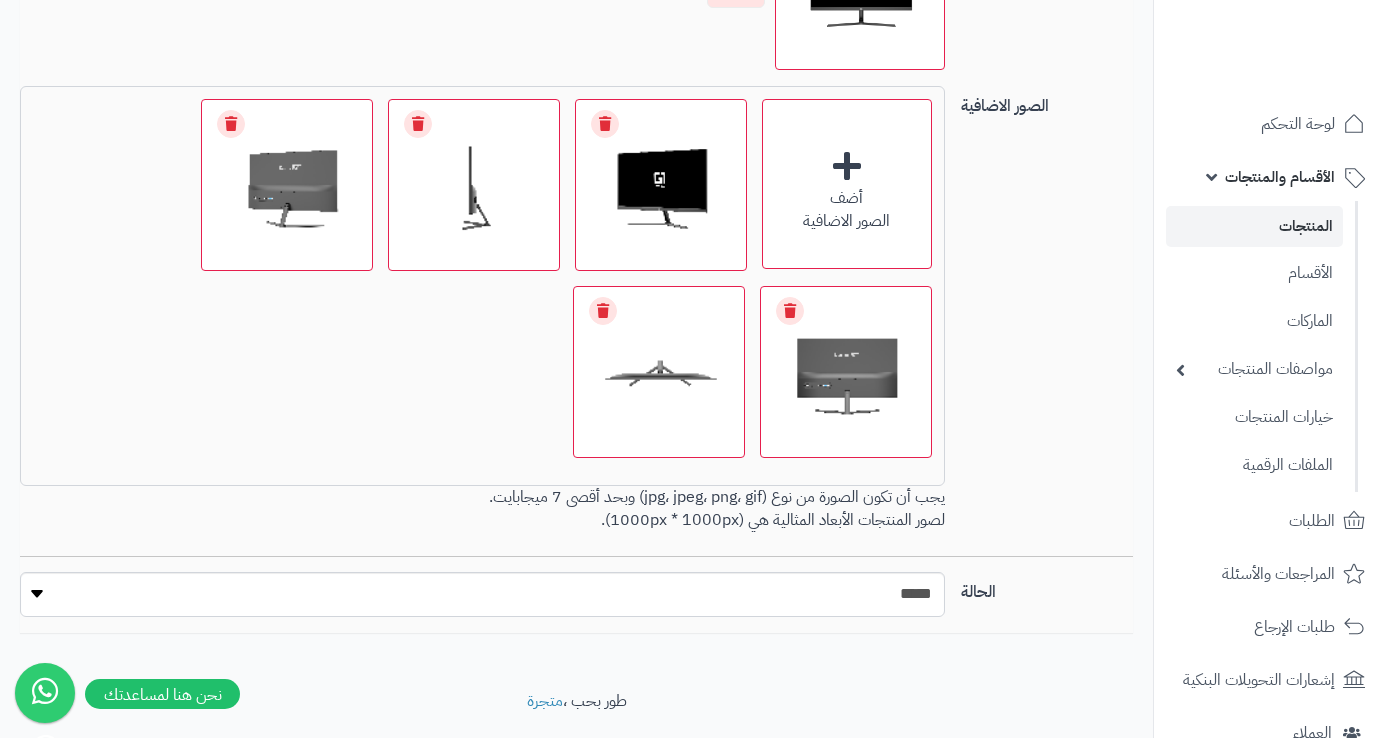 scroll, scrollTop: 1073, scrollLeft: 0, axis: vertical 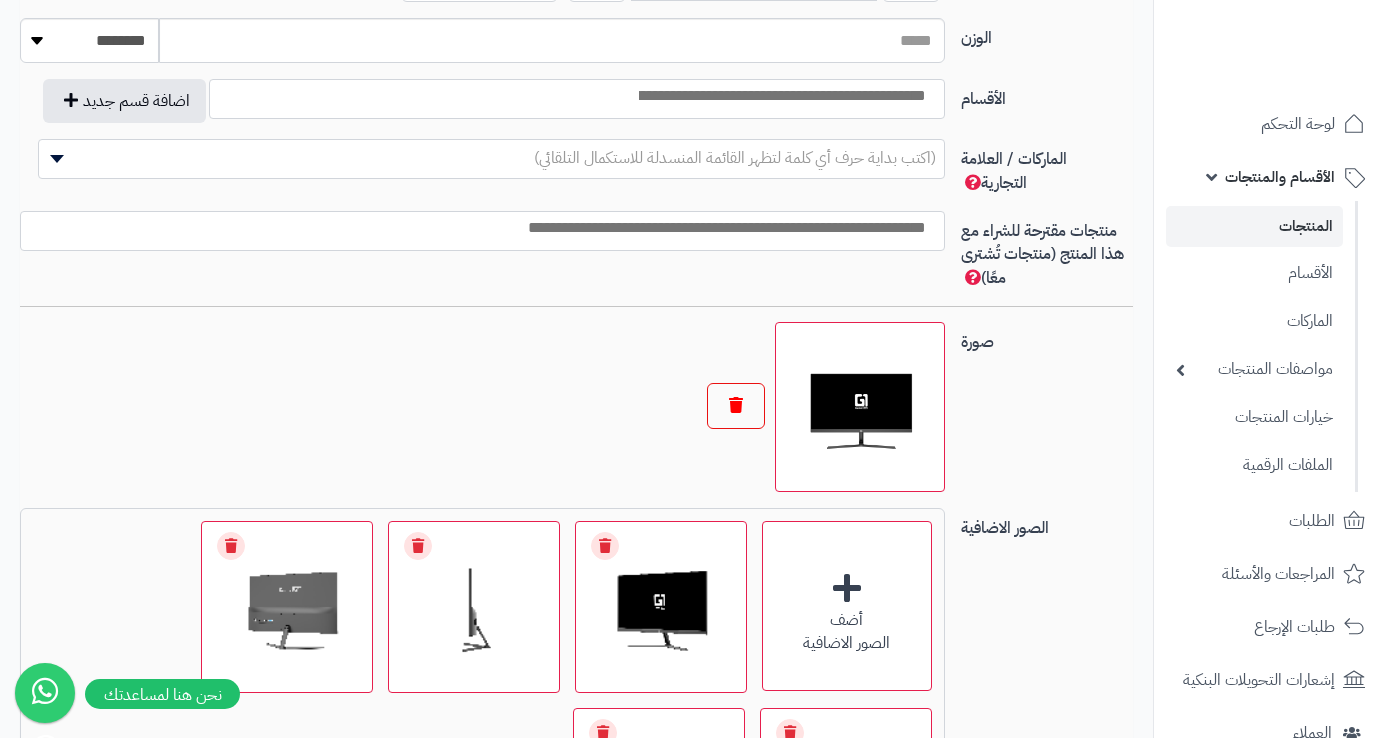 click at bounding box center (736, 406) 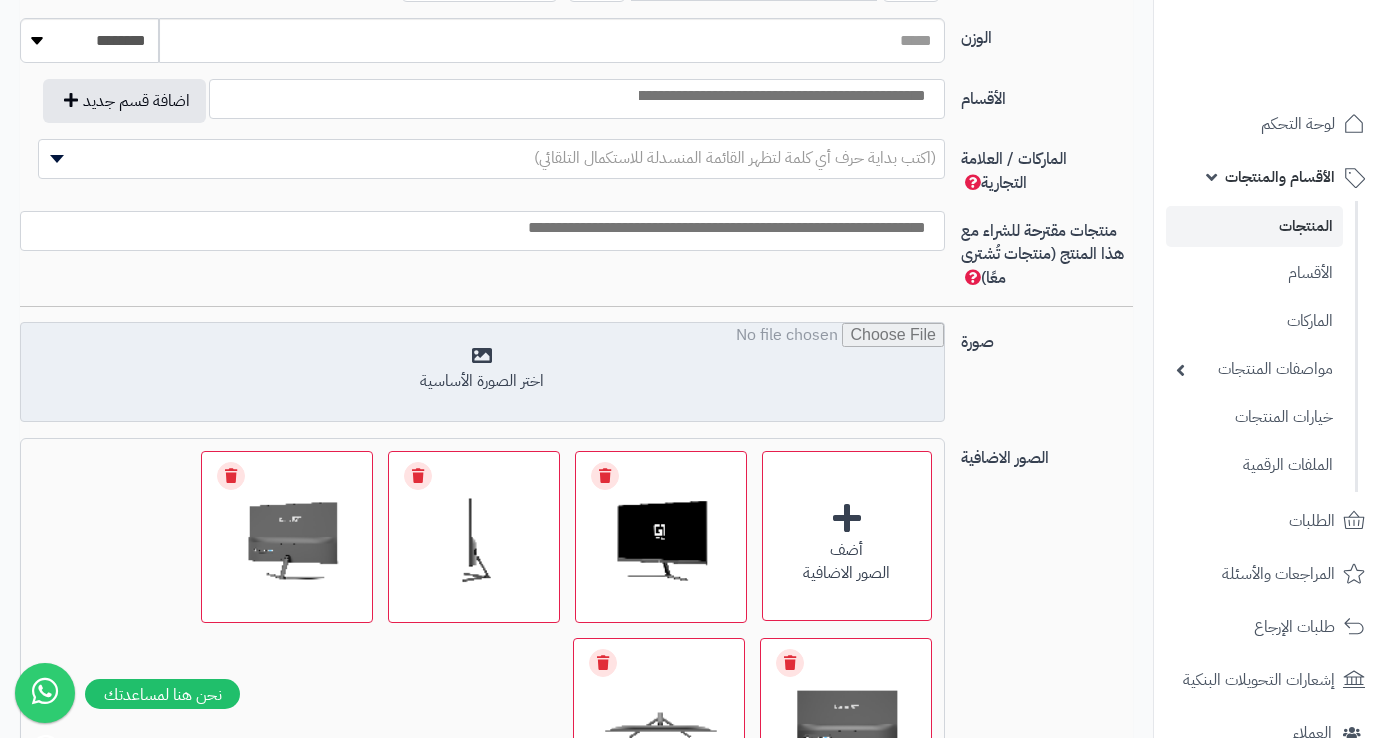 click at bounding box center [482, 373] 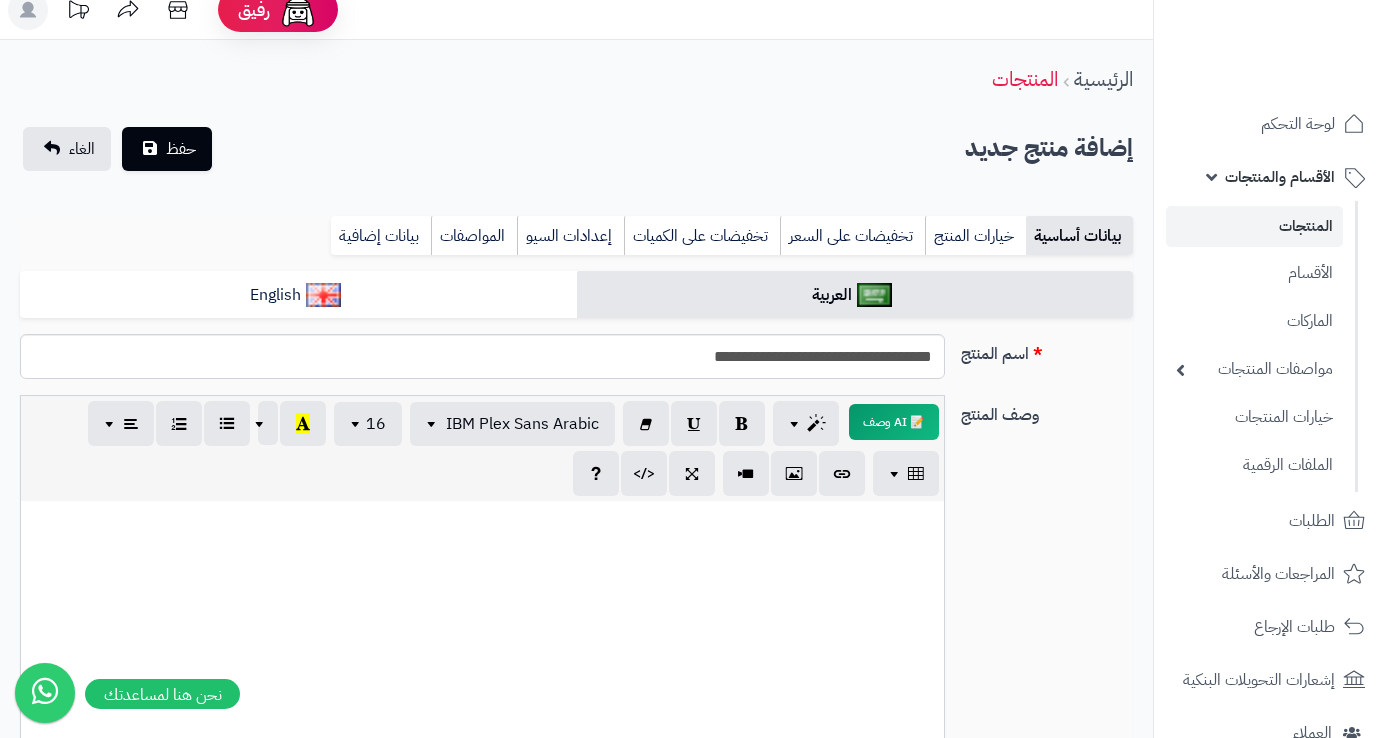 scroll, scrollTop: 0, scrollLeft: 0, axis: both 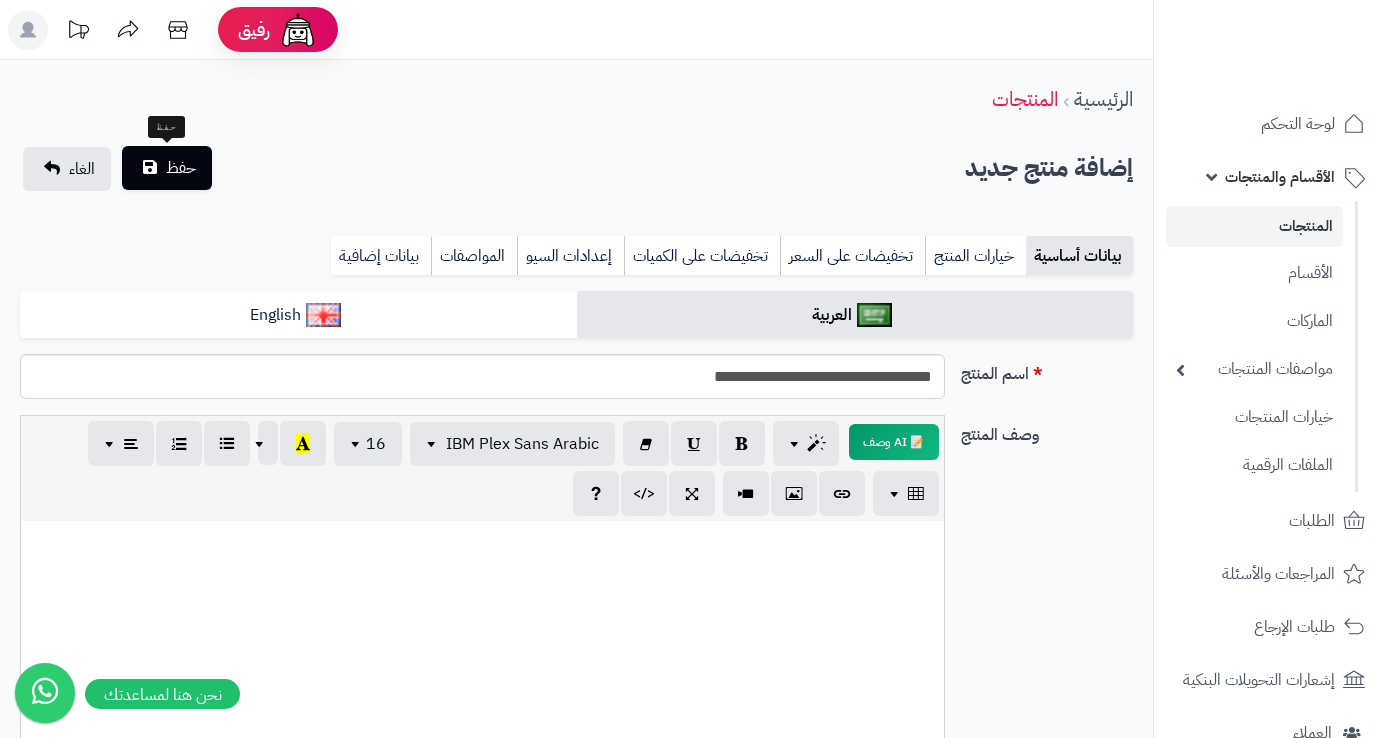 click on "حفظ" at bounding box center (167, 168) 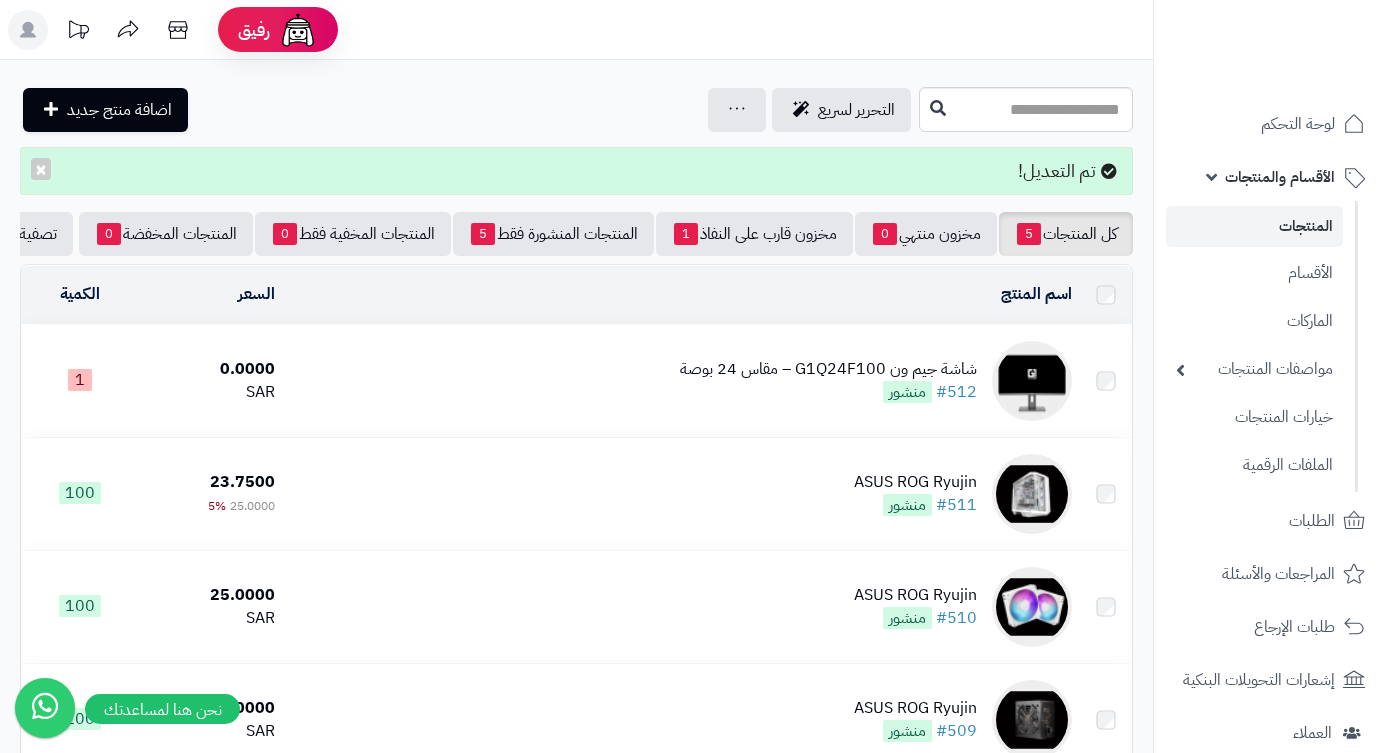 scroll, scrollTop: 0, scrollLeft: 0, axis: both 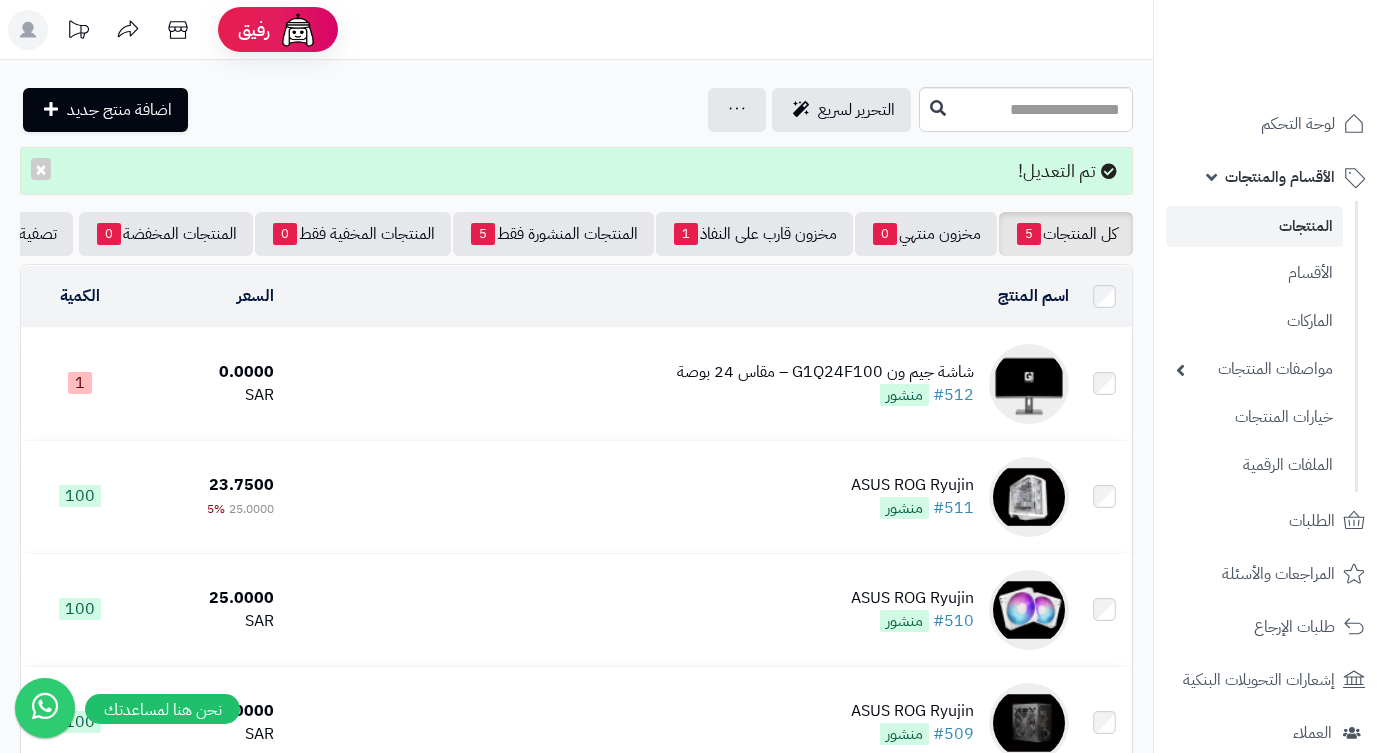click on "شاشة جيم ون G1Q24F100 – مقاس 24 بوصة" at bounding box center [825, 372] 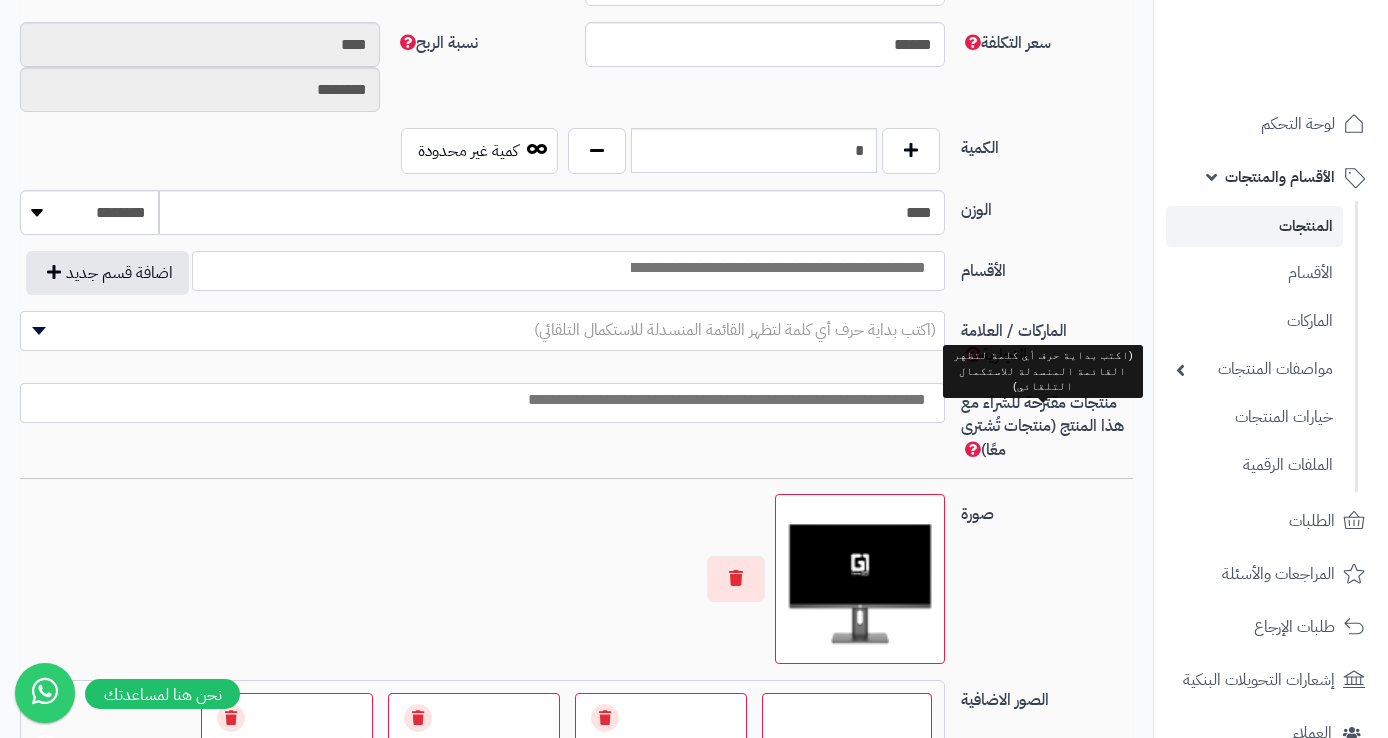 scroll, scrollTop: 949, scrollLeft: 0, axis: vertical 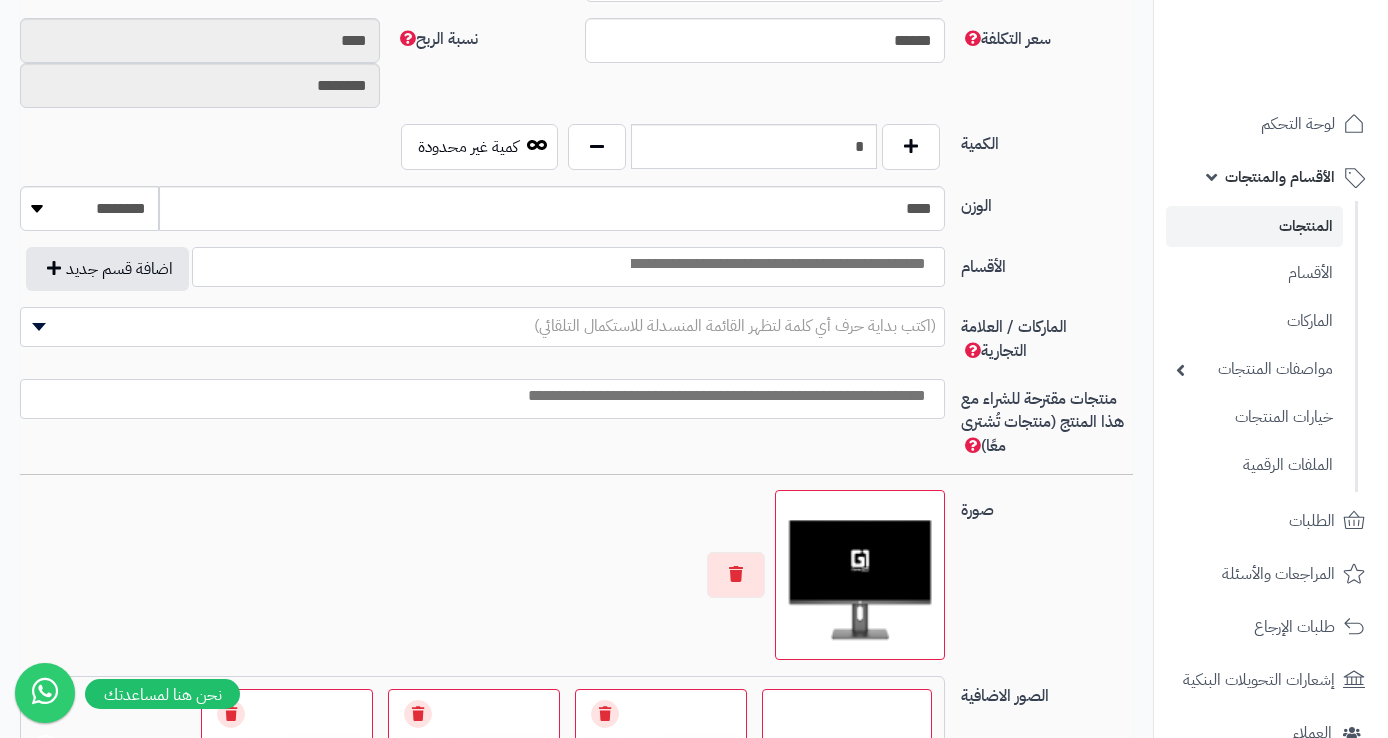 click at bounding box center (568, 262) 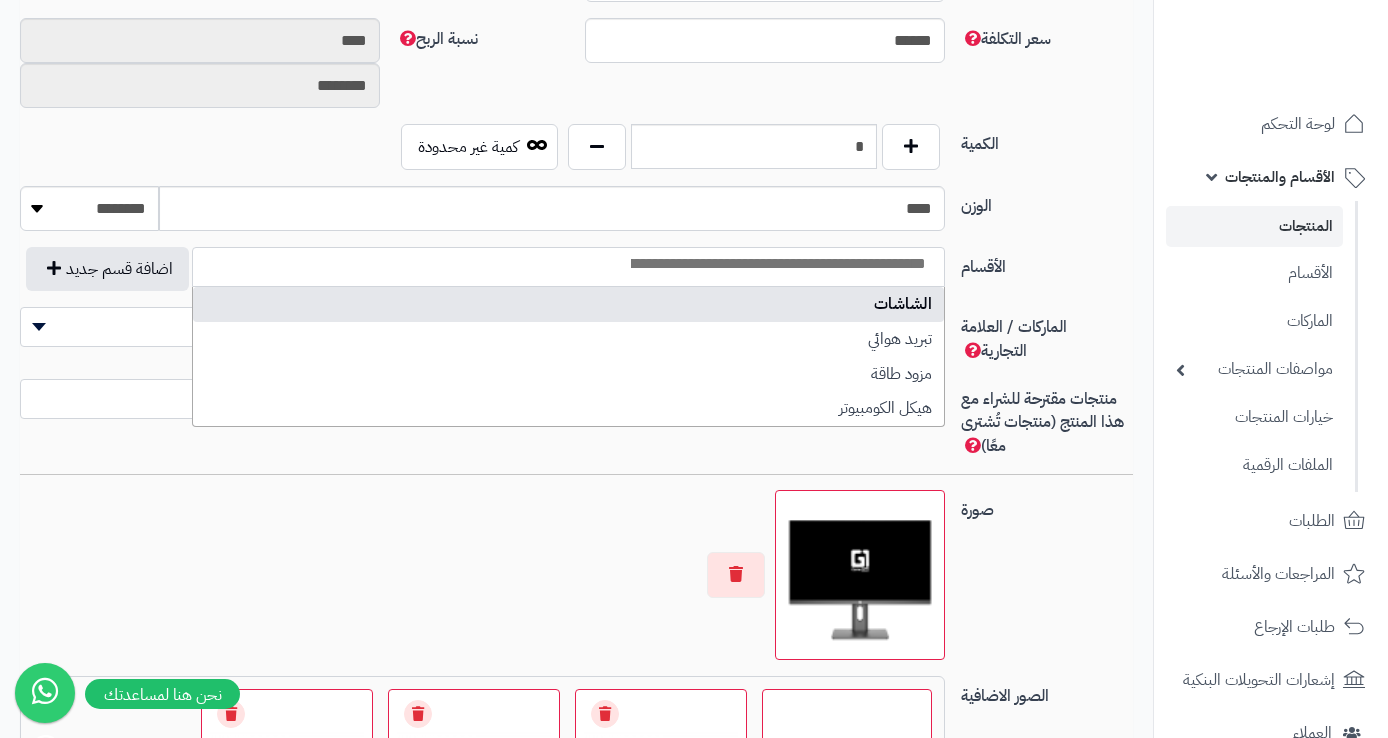 select on "***" 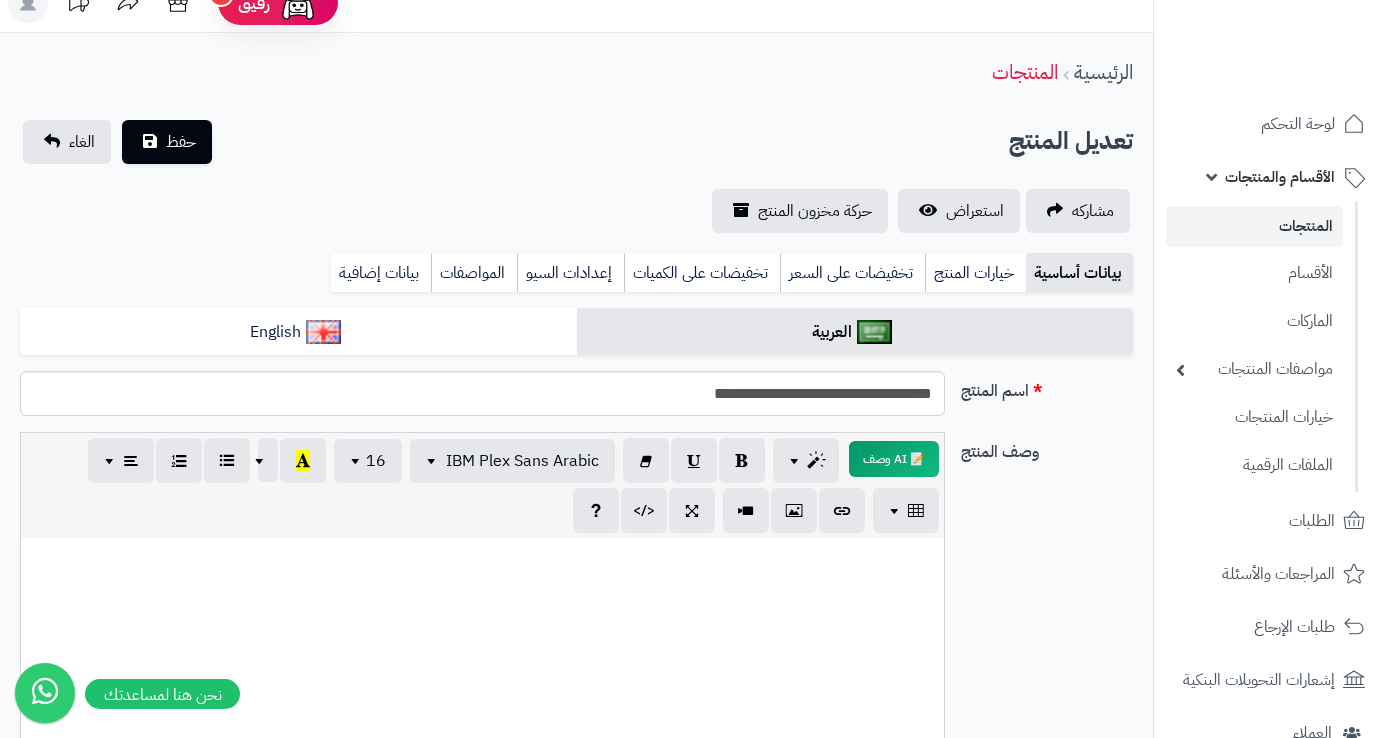 scroll, scrollTop: 0, scrollLeft: 0, axis: both 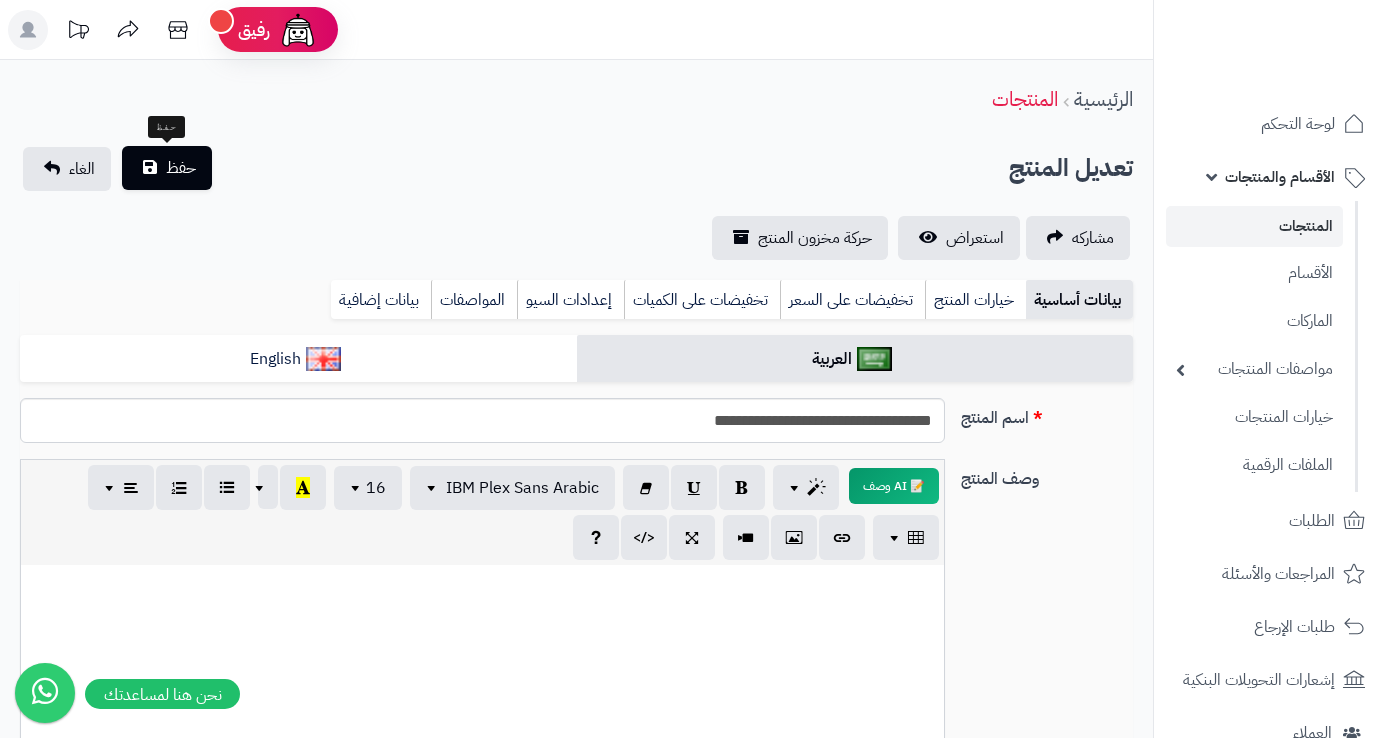 click on "حفظ" at bounding box center (181, 168) 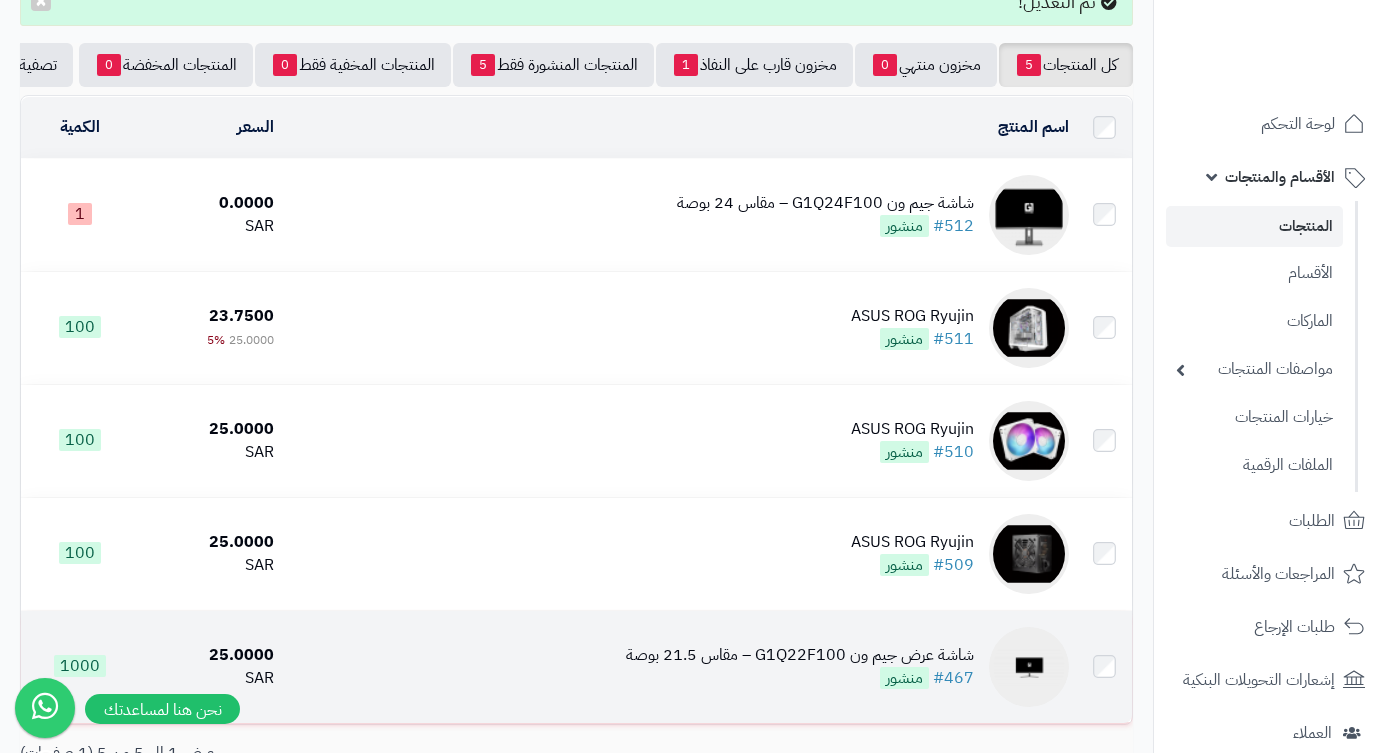 scroll, scrollTop: 344, scrollLeft: 0, axis: vertical 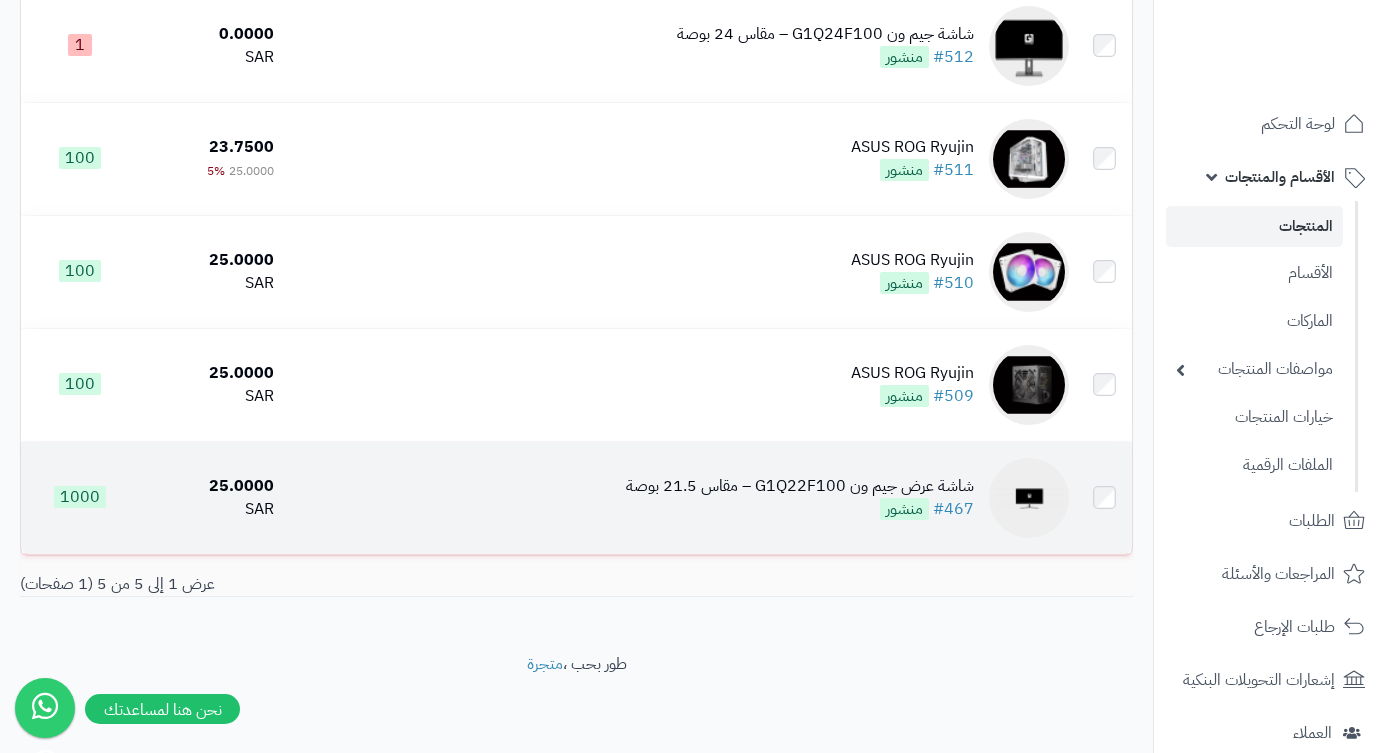 click on "شاشة عرض جيم ون G1Q22F100 – مقاس 21.5 بوصة" at bounding box center [800, 486] 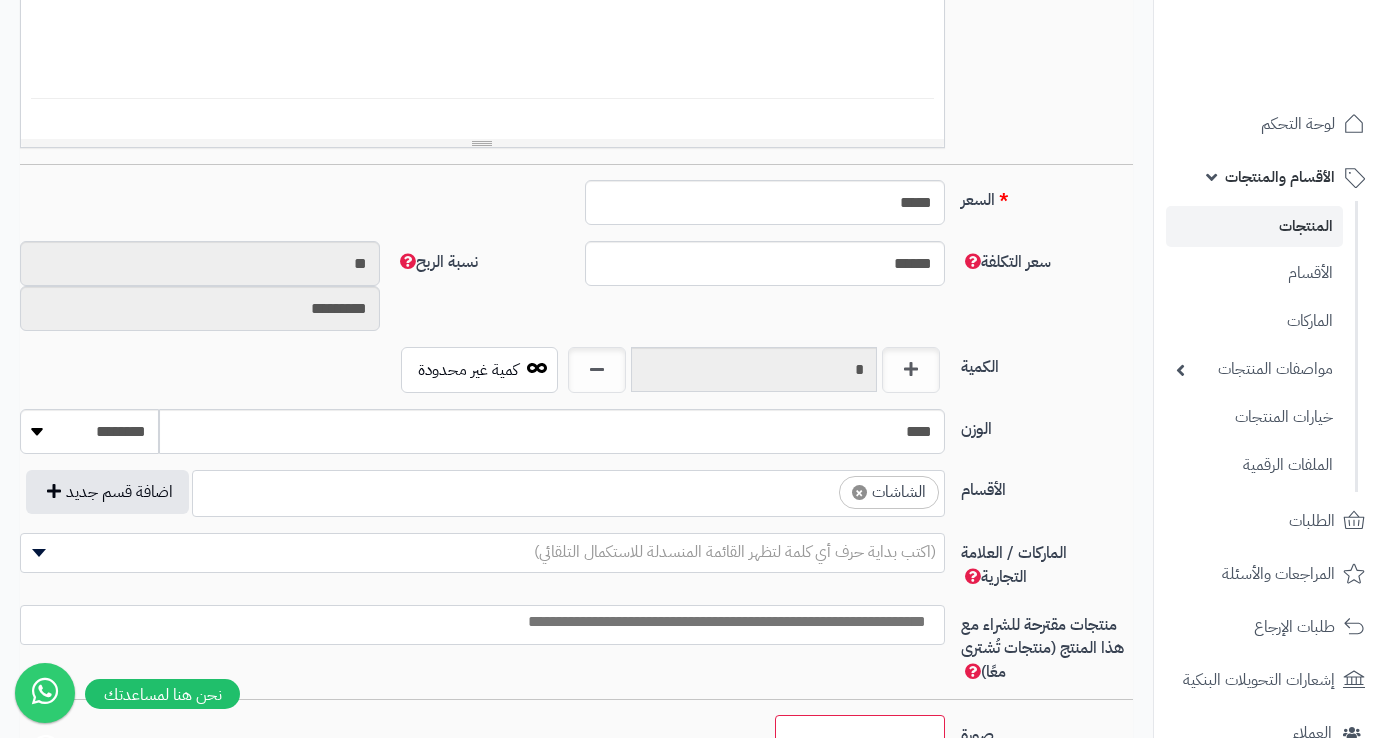 scroll, scrollTop: 1387, scrollLeft: 0, axis: vertical 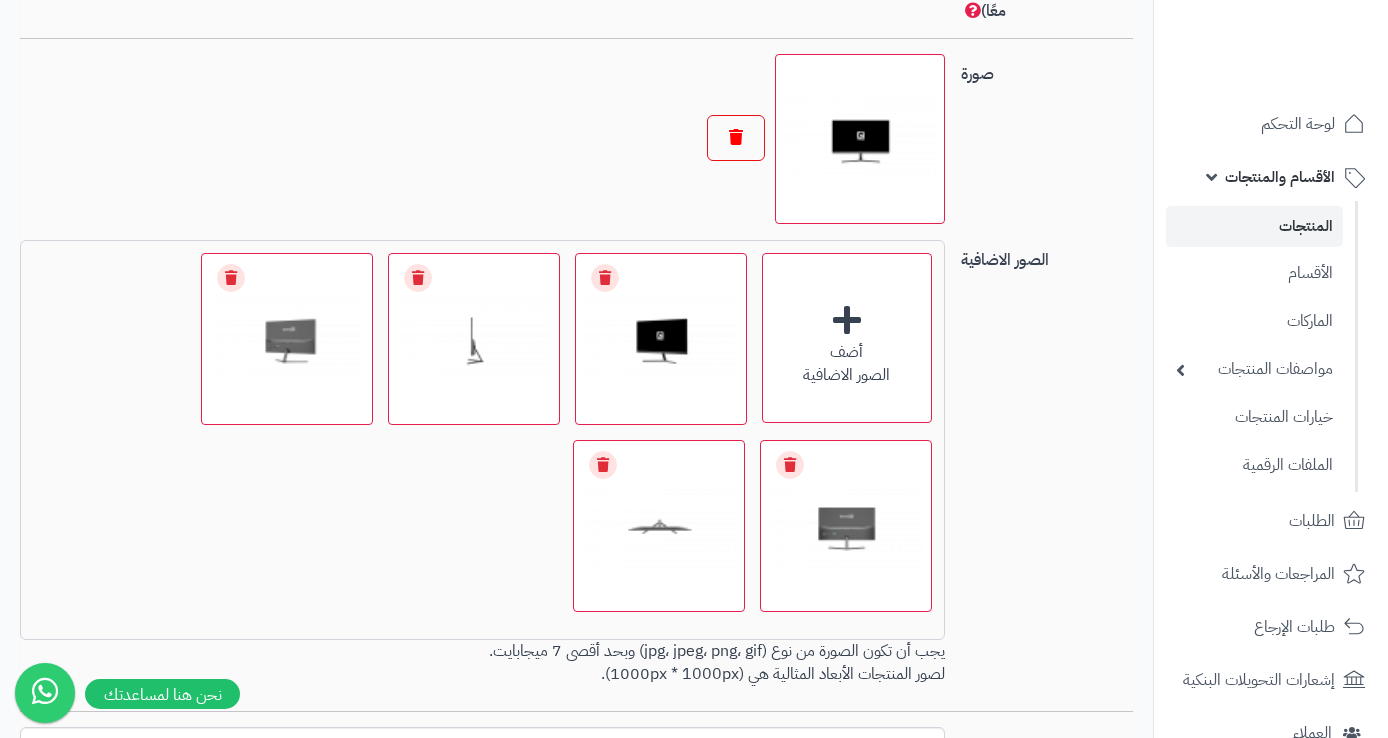 click at bounding box center (736, 138) 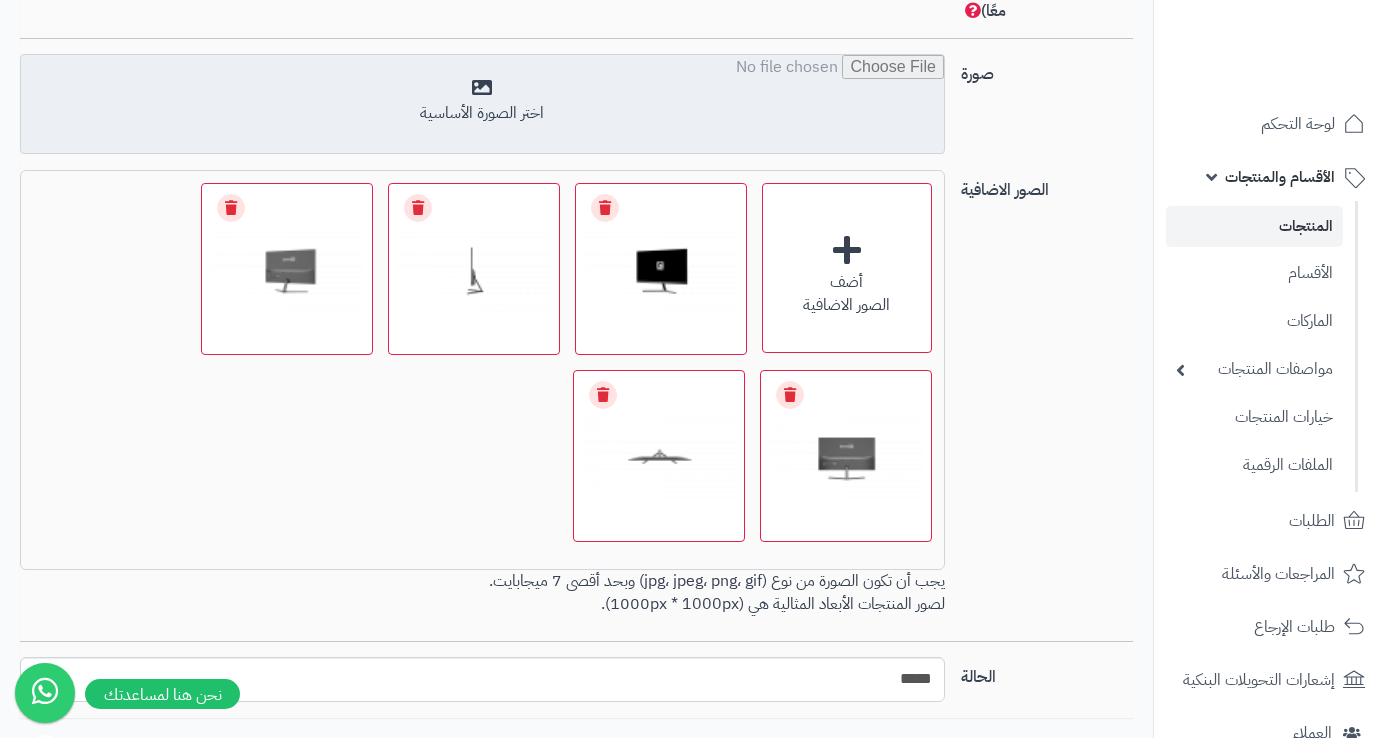 click at bounding box center [482, 105] 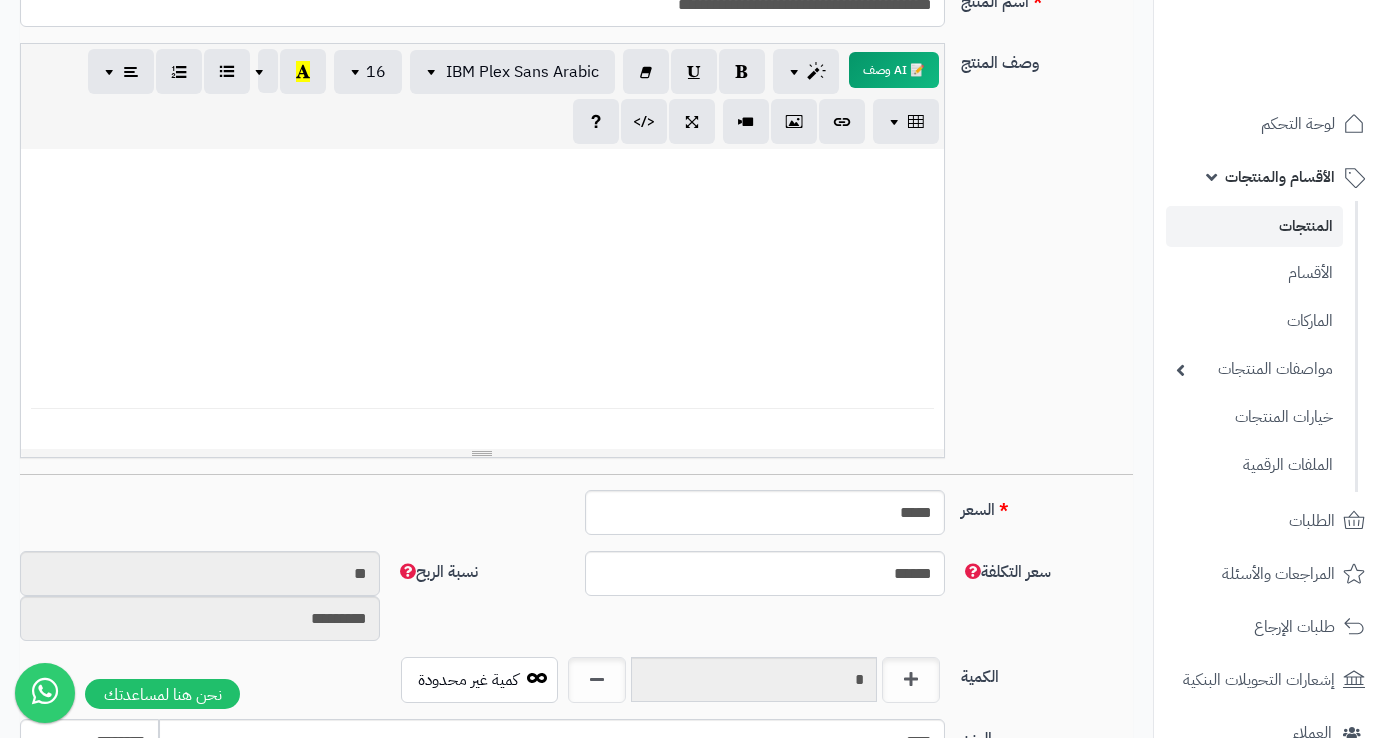 scroll, scrollTop: 0, scrollLeft: 0, axis: both 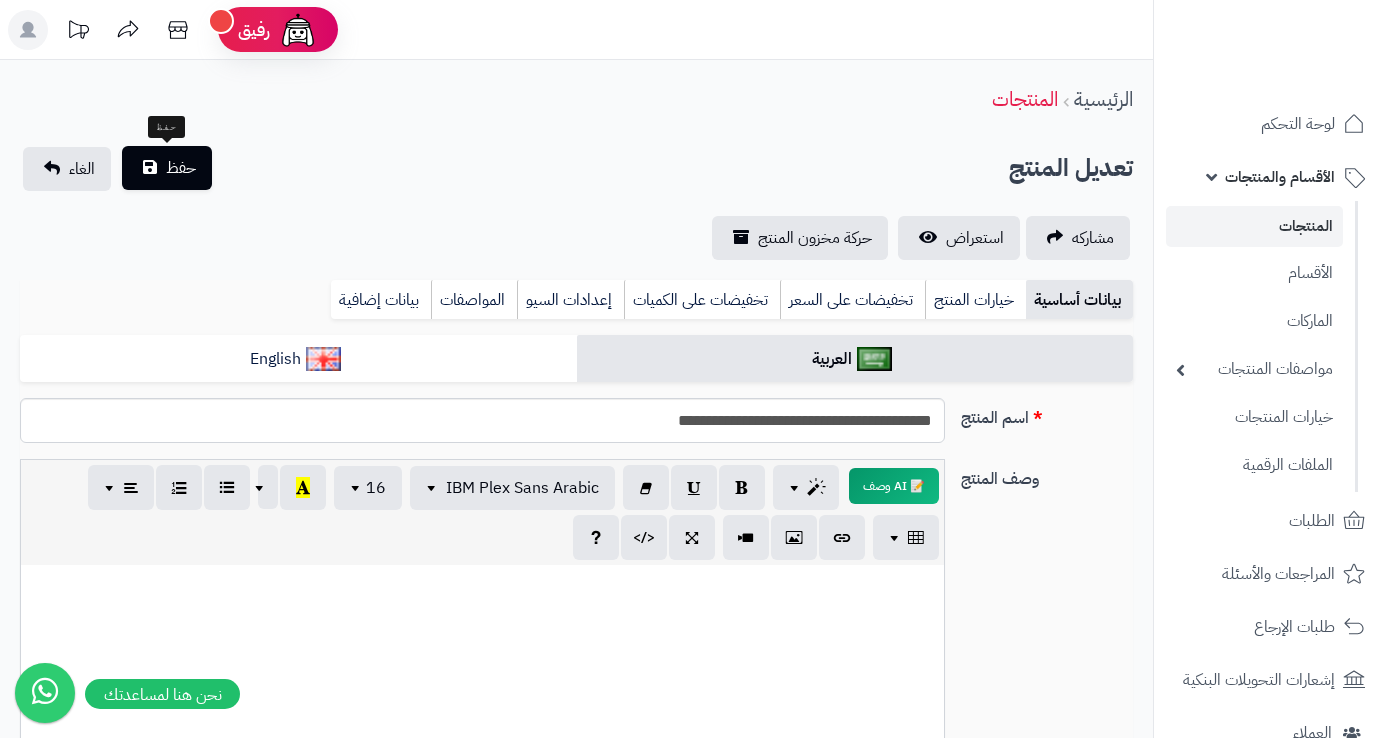 click on "حفظ" at bounding box center (181, 168) 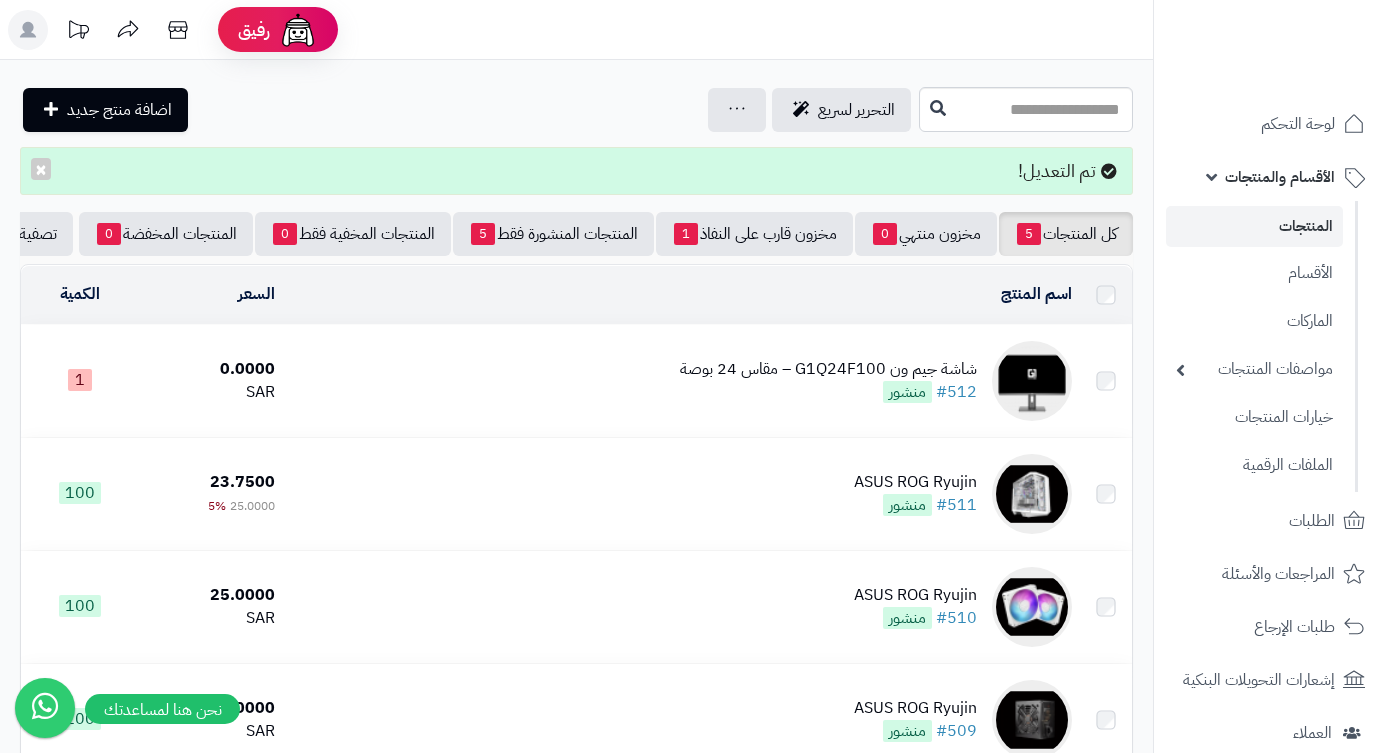 scroll, scrollTop: 0, scrollLeft: 0, axis: both 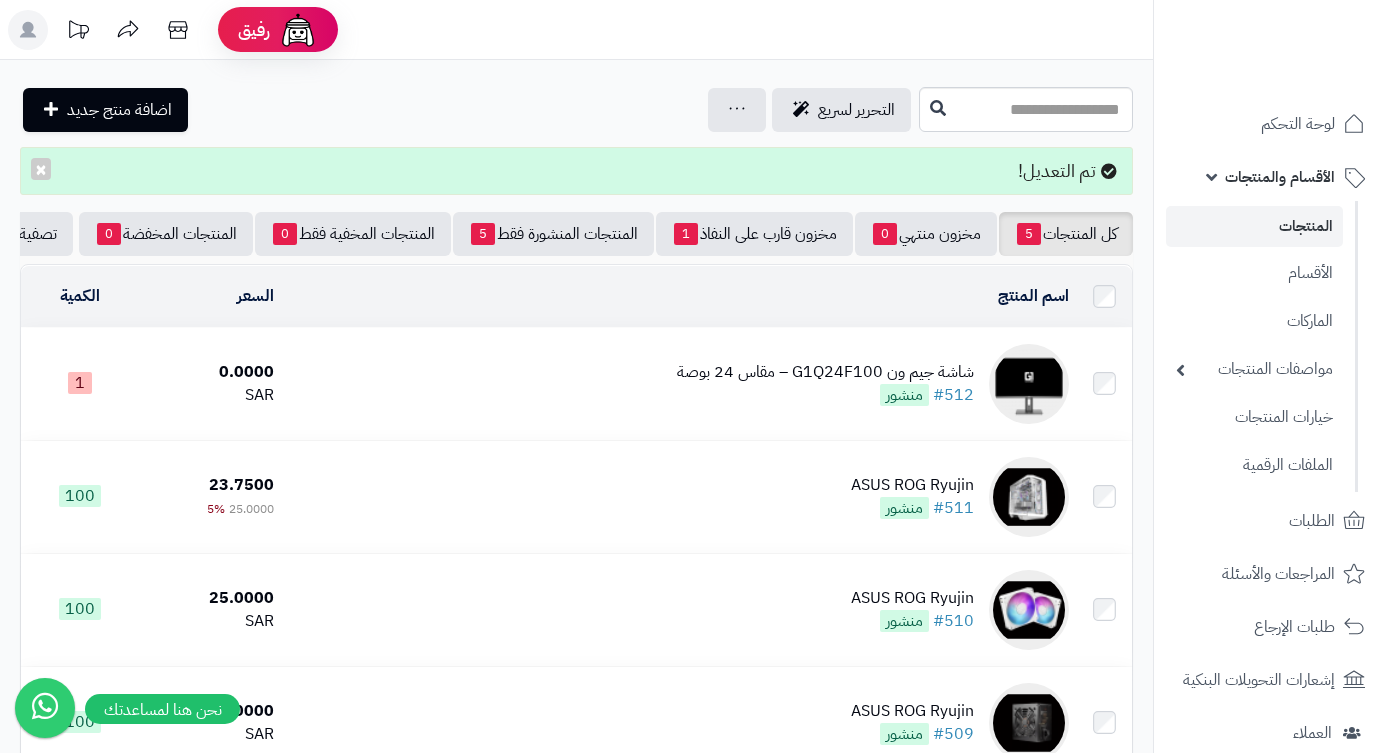 click on "شاشة جيم ون G1Q24F100 – مقاس 24 بوصة" at bounding box center [825, 372] 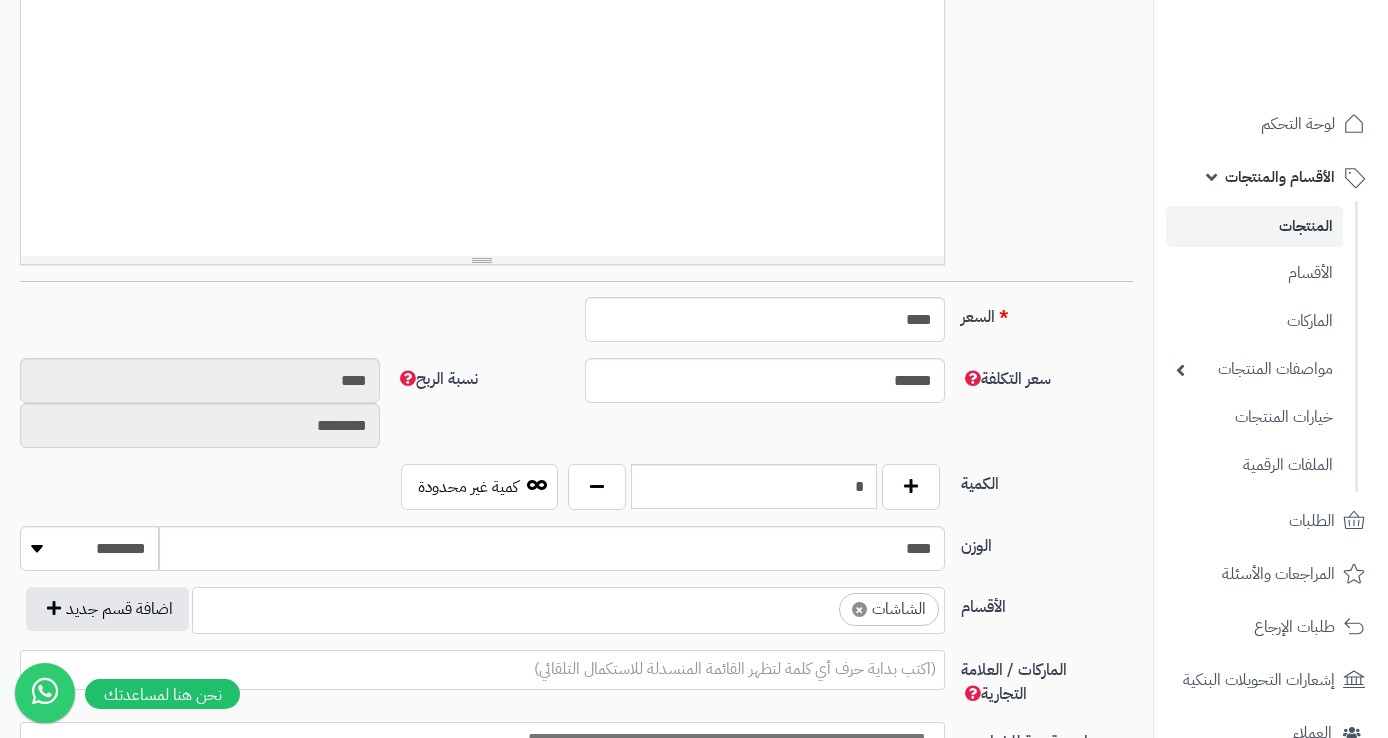 scroll, scrollTop: 0, scrollLeft: 0, axis: both 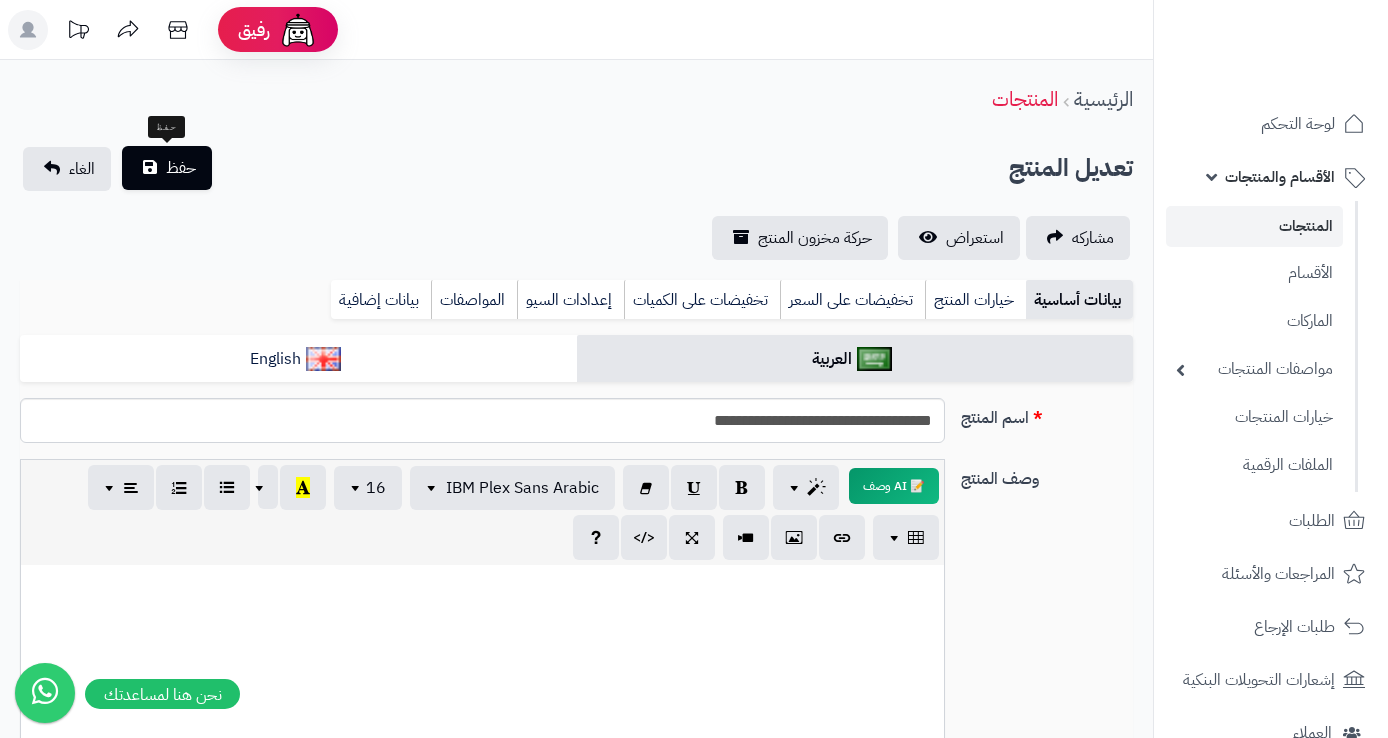 click on "حفظ" at bounding box center [181, 168] 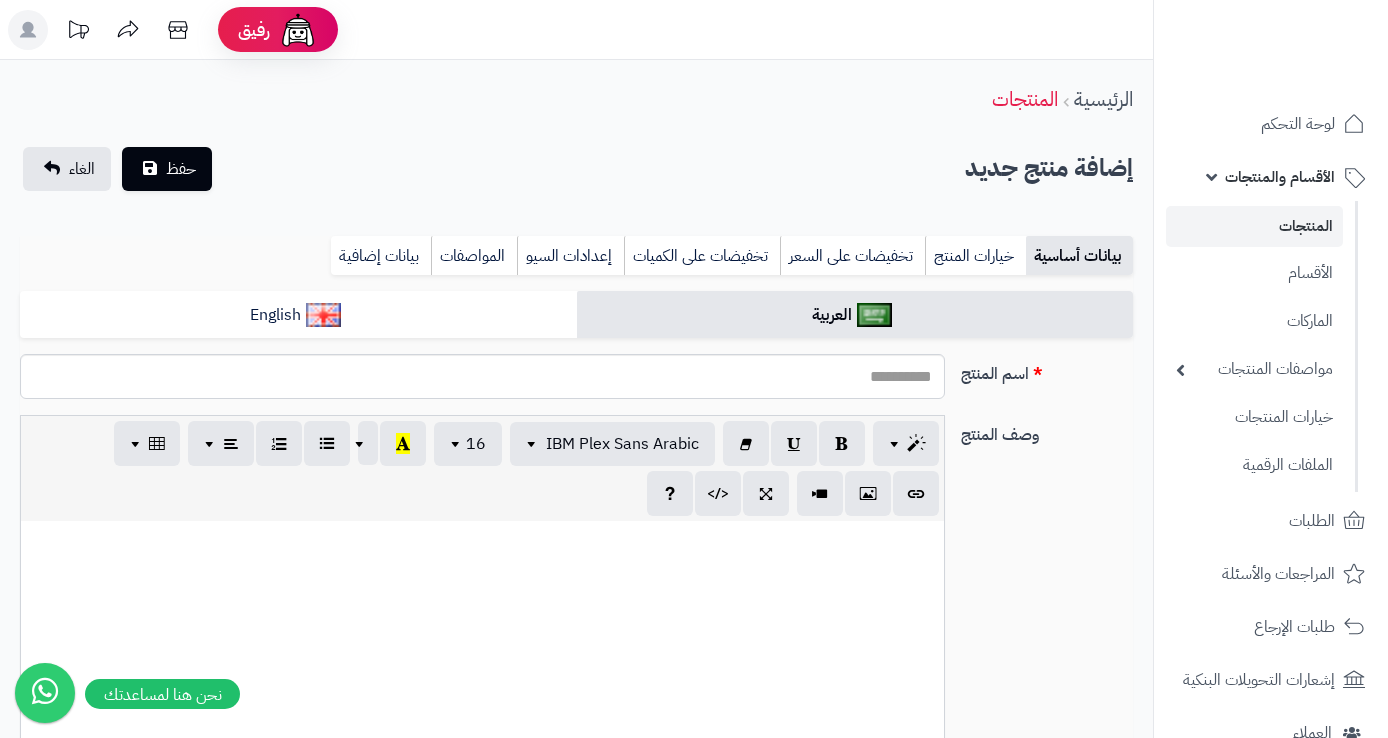 select 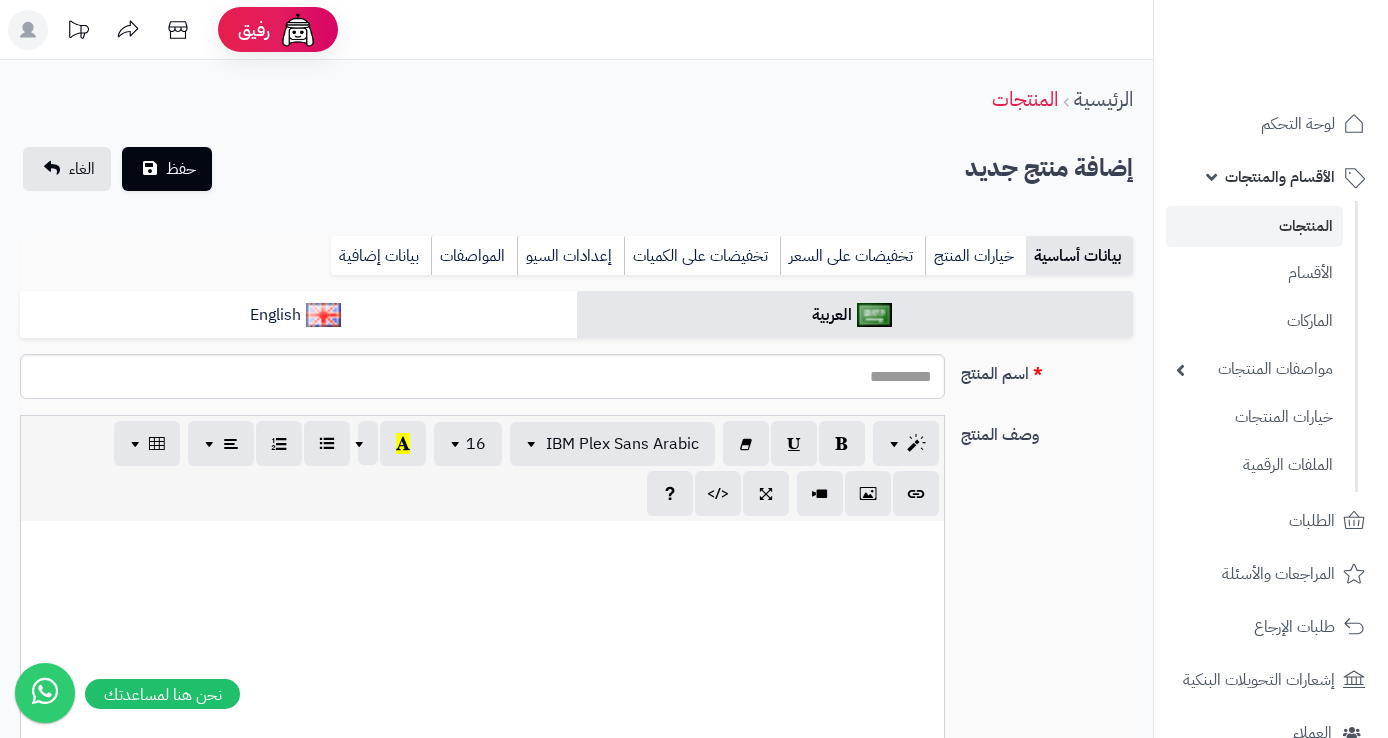 scroll, scrollTop: 0, scrollLeft: 0, axis: both 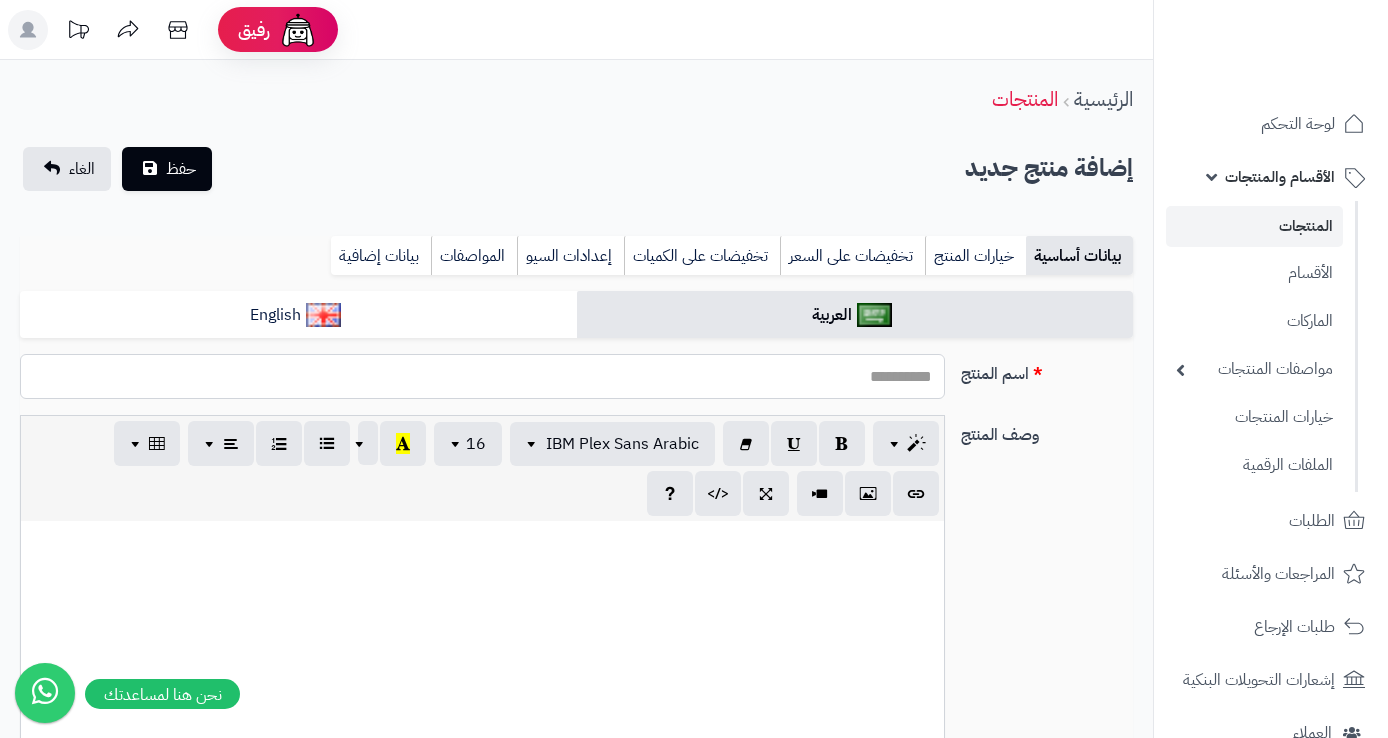click on "اسم المنتج" at bounding box center [482, 376] 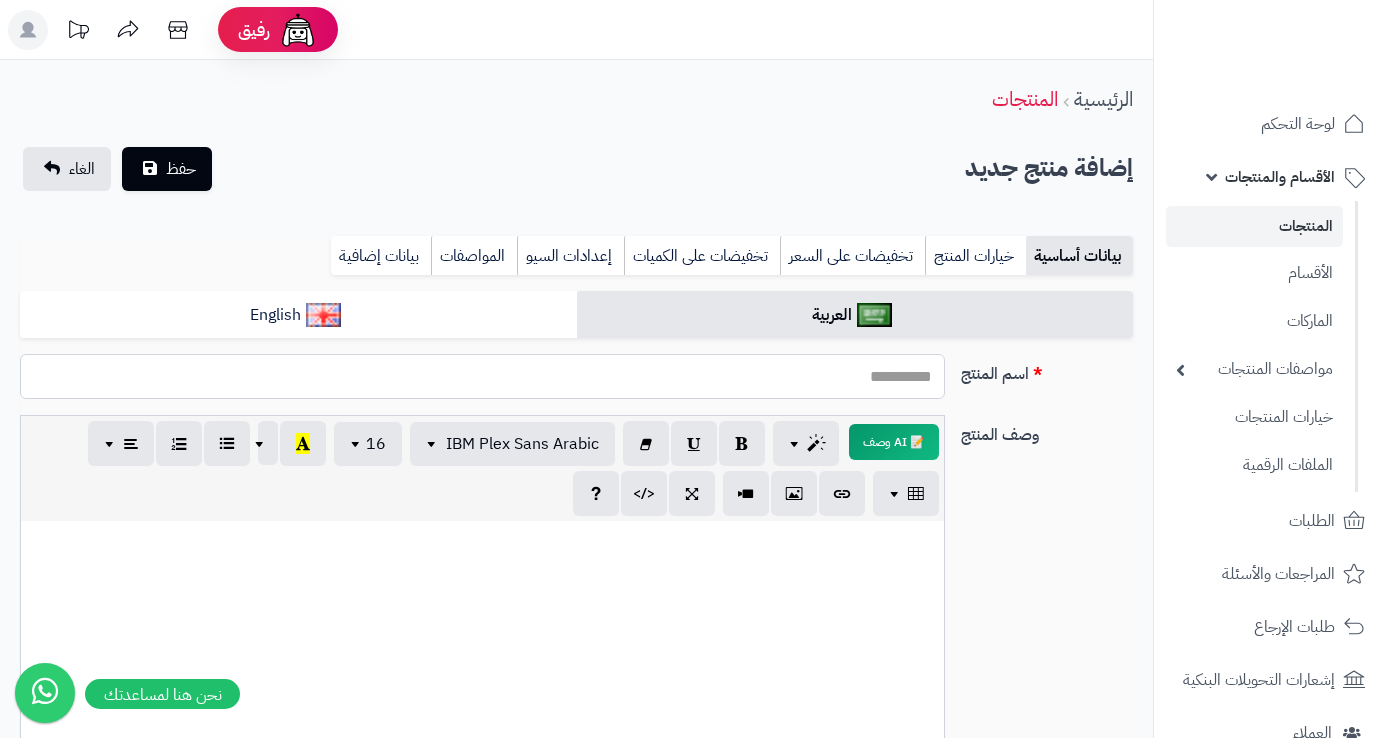 paste on "**********" 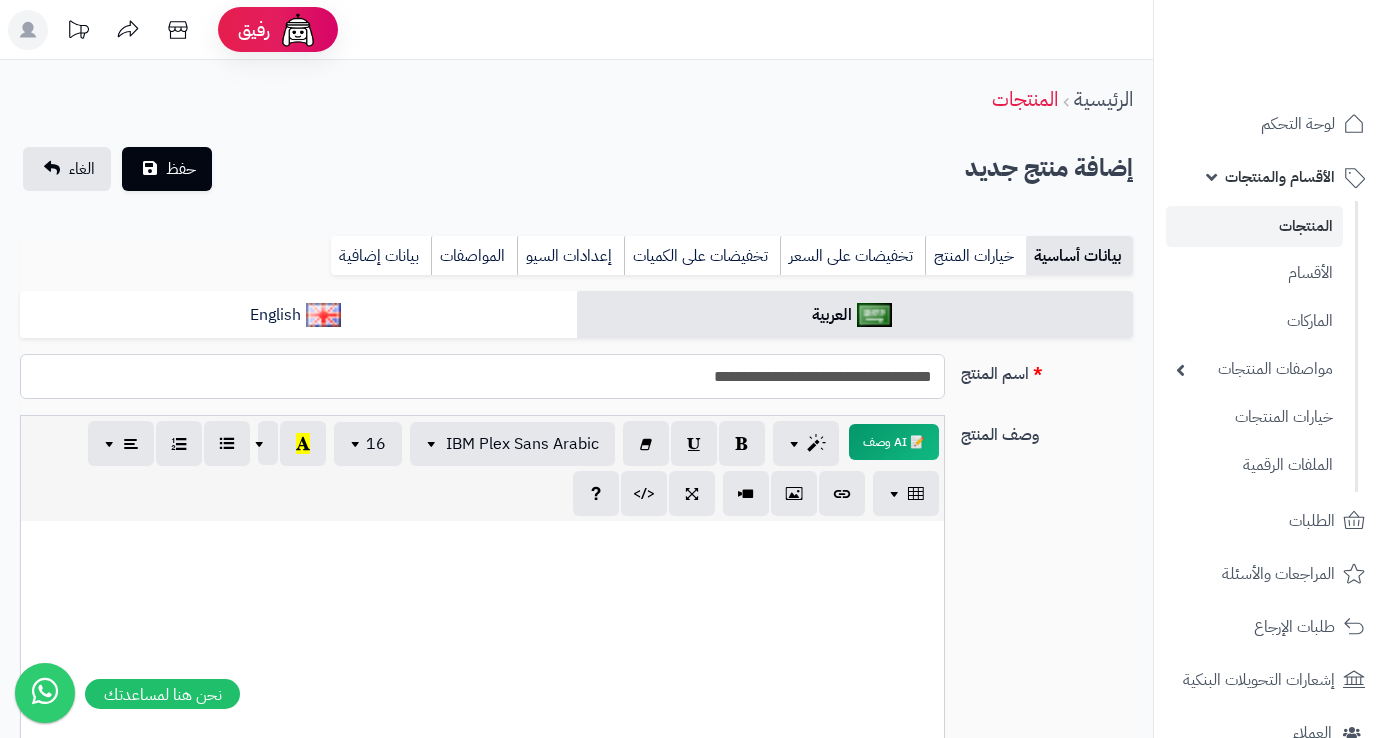 click on "**********" at bounding box center [482, 376] 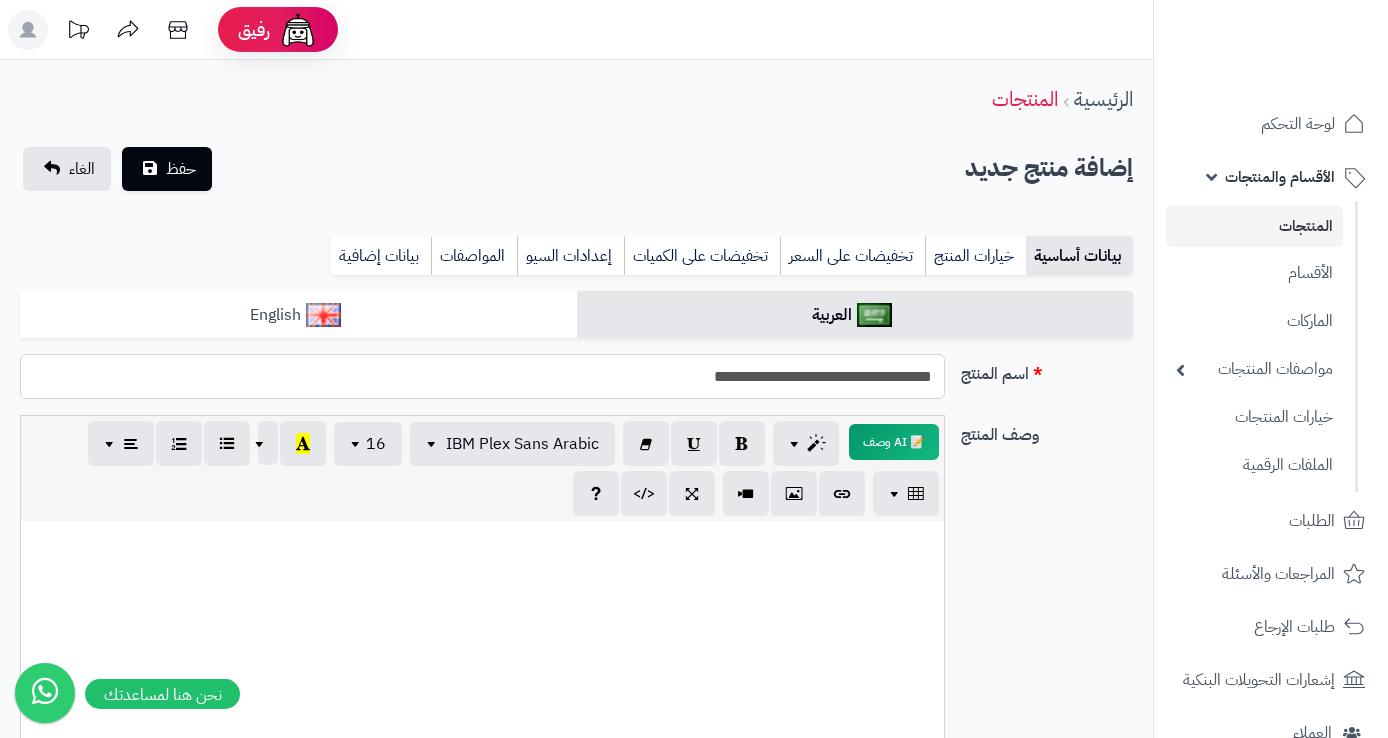 type on "**********" 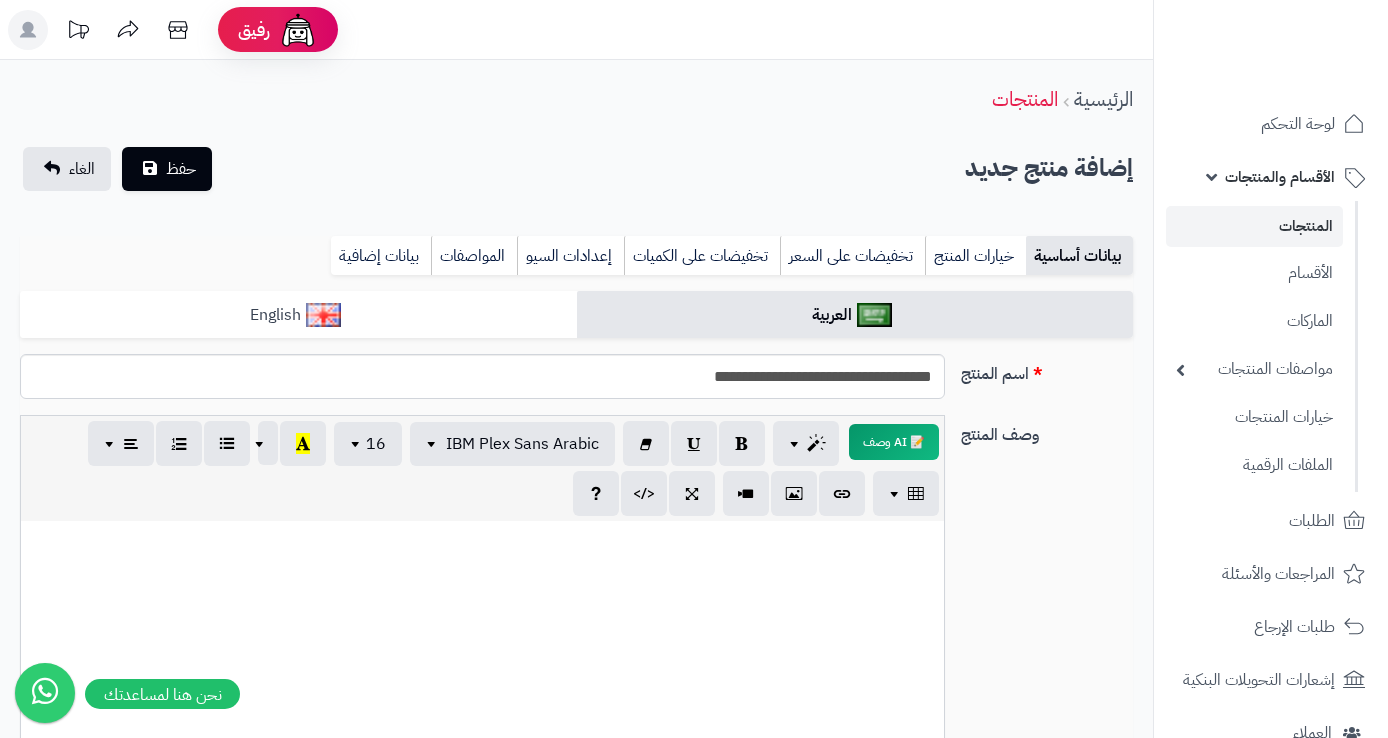 drag, startPoint x: 409, startPoint y: 302, endPoint x: 426, endPoint y: 310, distance: 18.788294 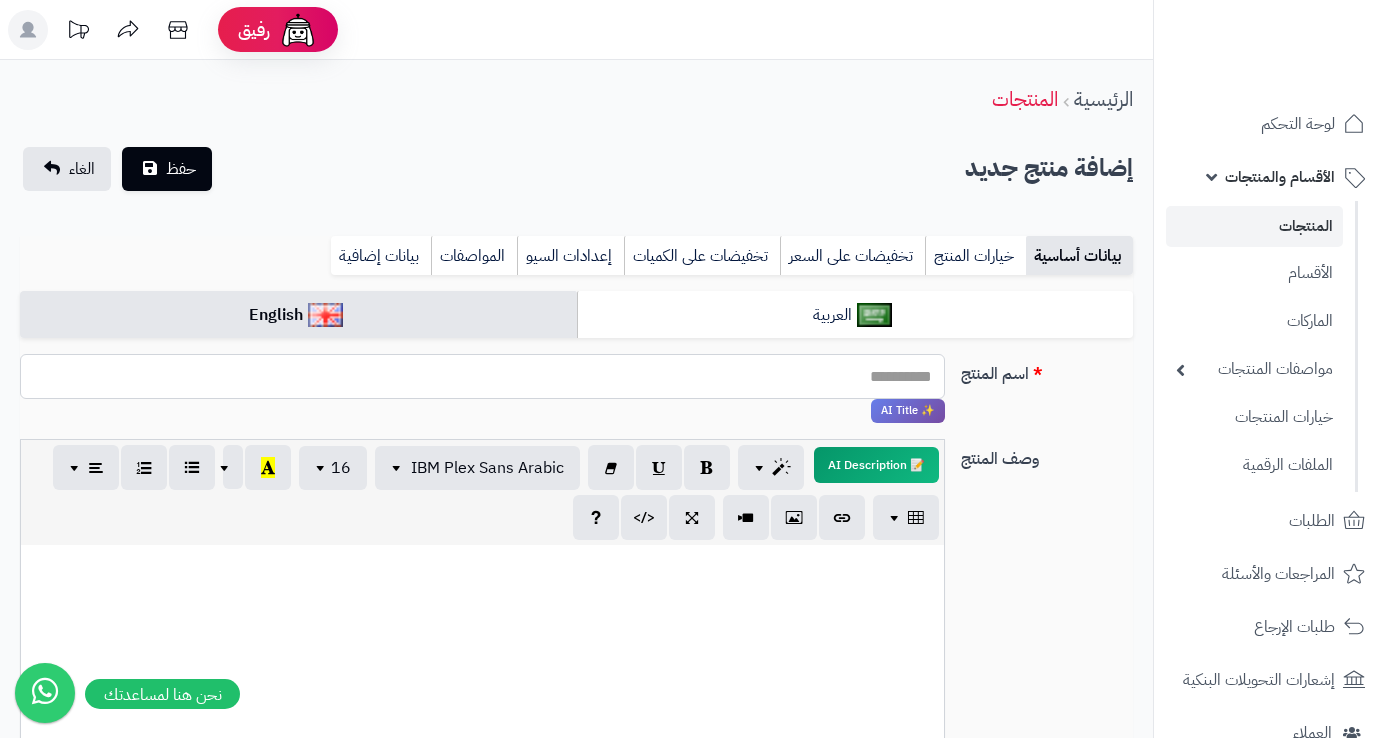 click on "اسم المنتج" at bounding box center (482, 376) 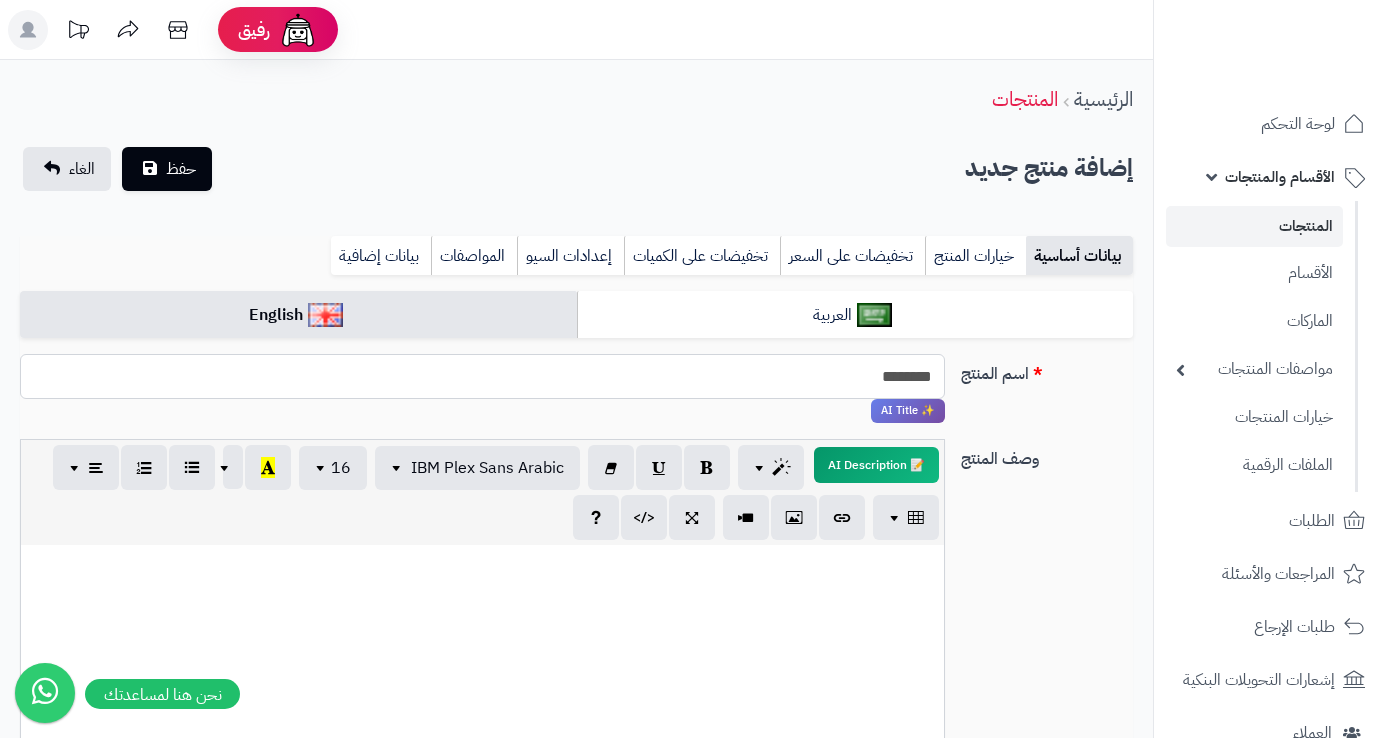paste on "**********" 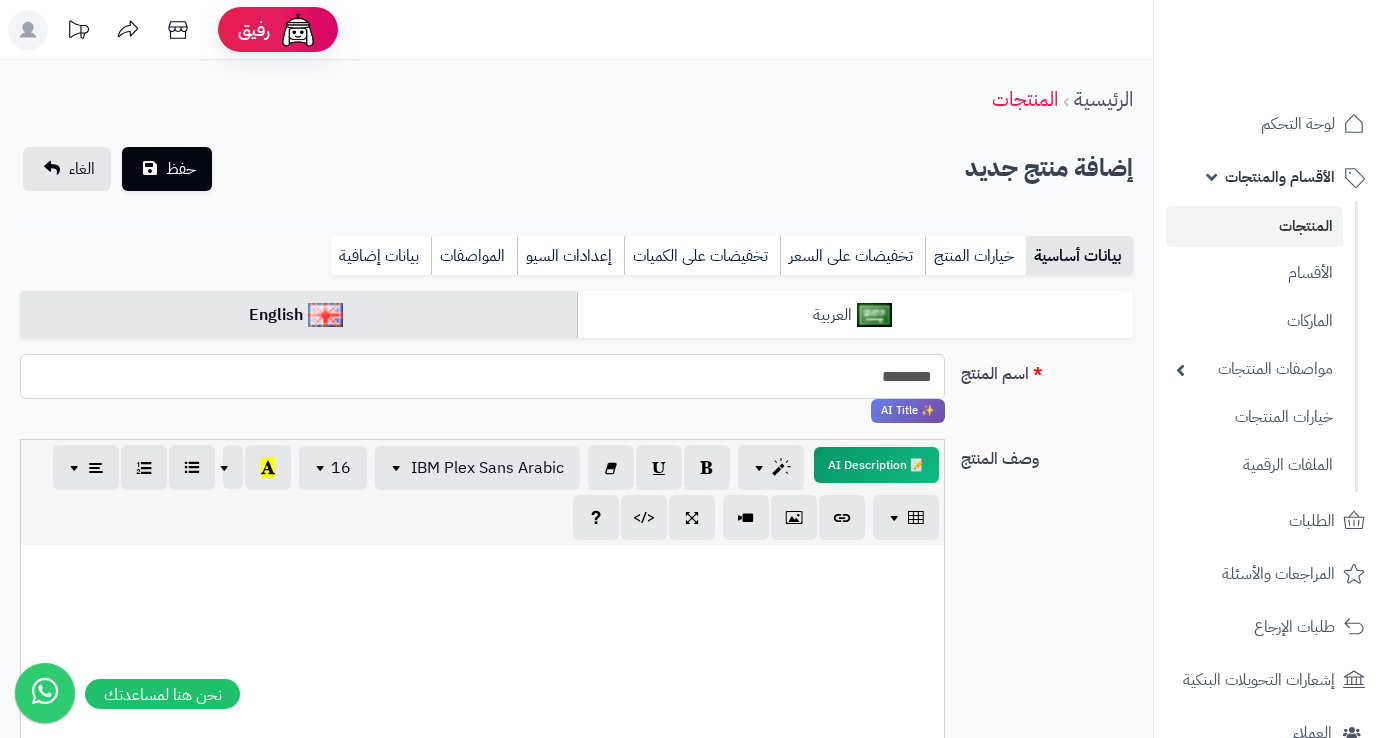 type on "*******" 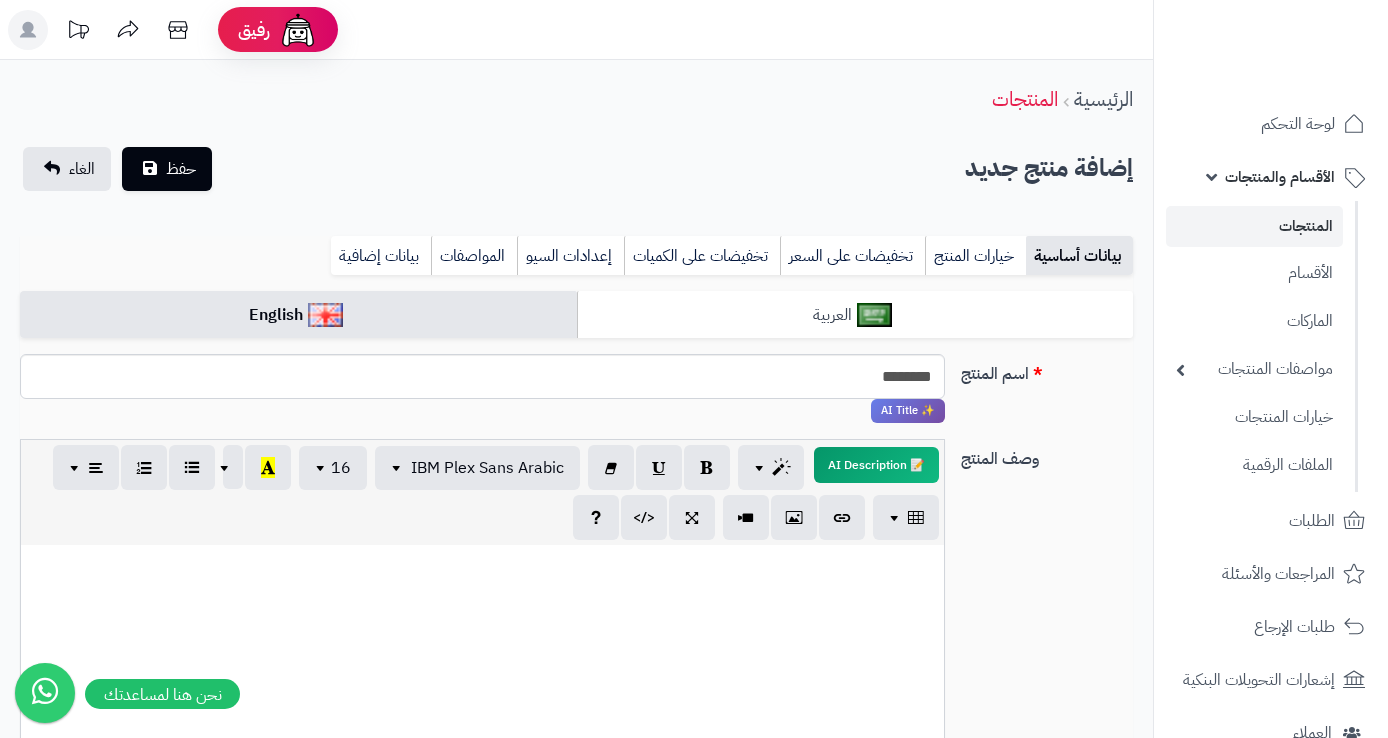 click on "العربية" at bounding box center (855, 315) 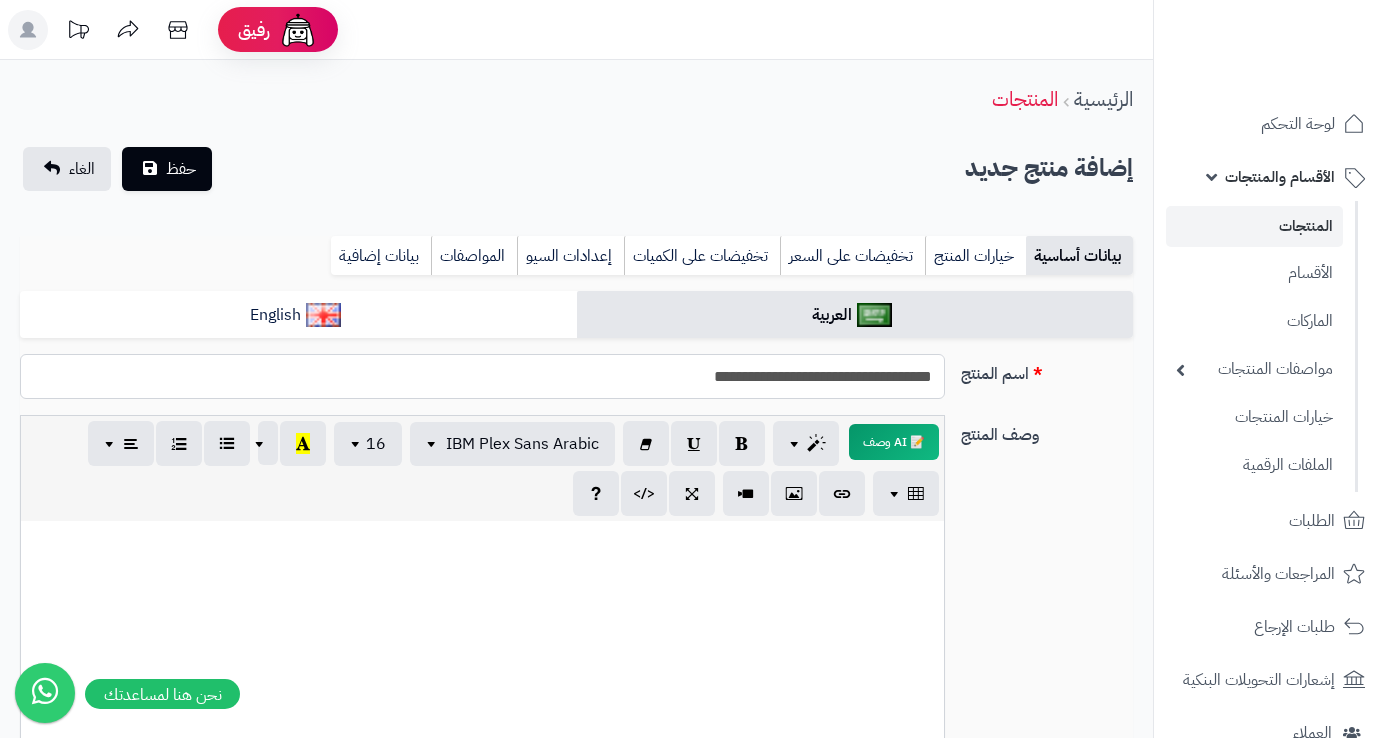 click on "**********" at bounding box center (482, 376) 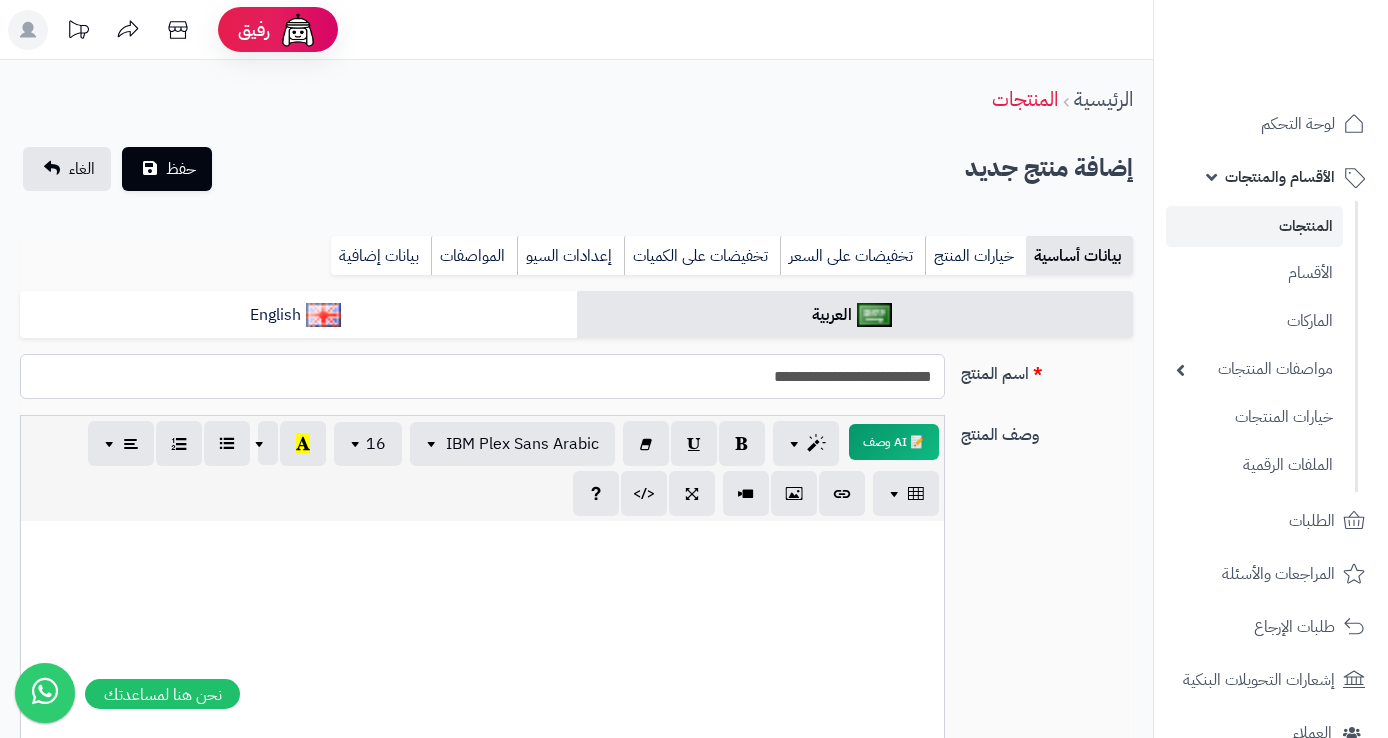 type on "**********" 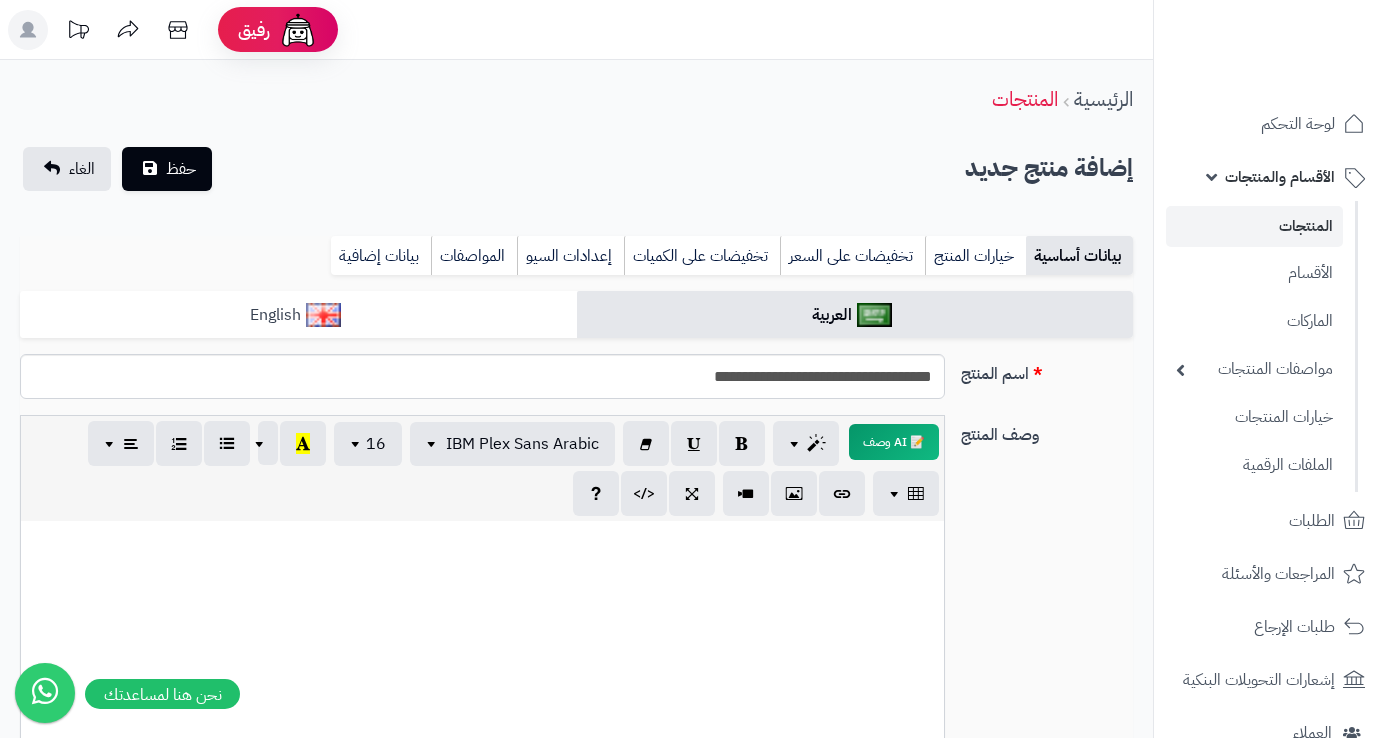 click on "English" at bounding box center [298, 315] 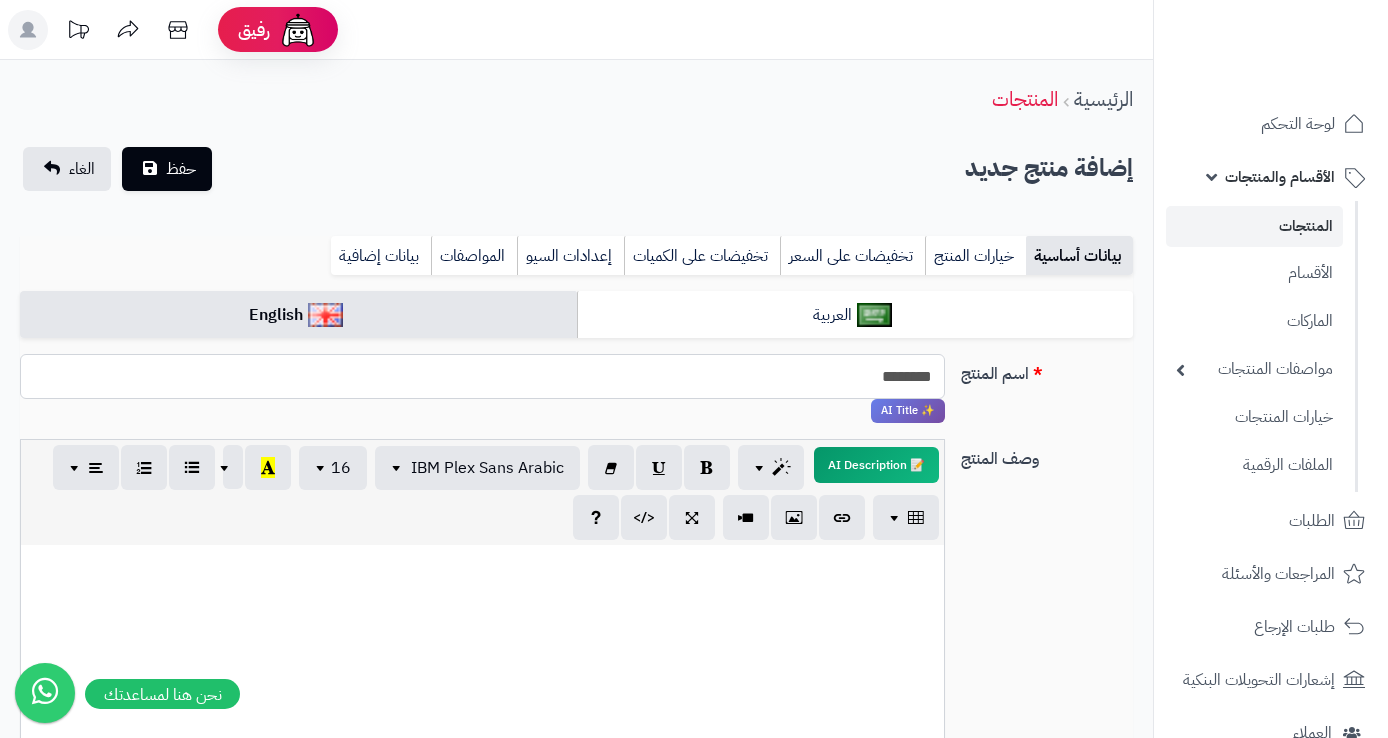 click on "*******" at bounding box center (482, 376) 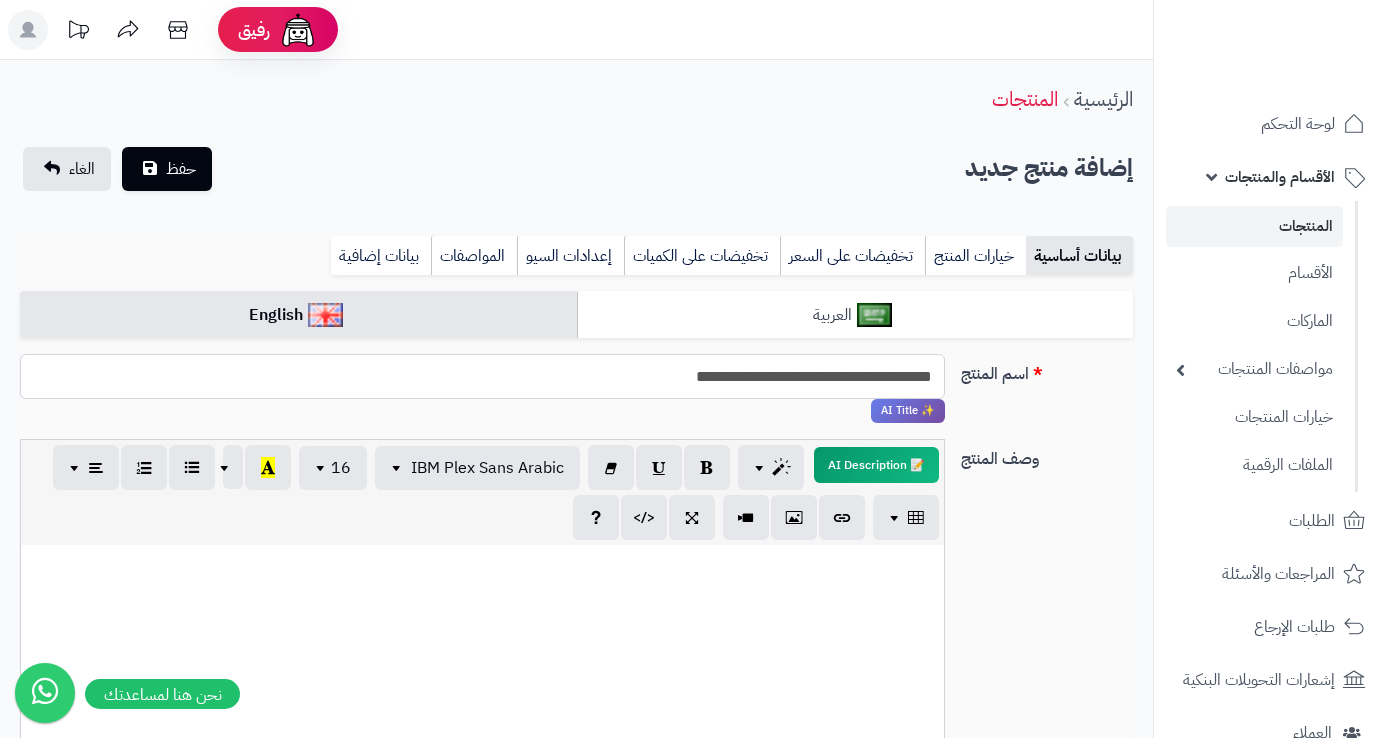 type on "**********" 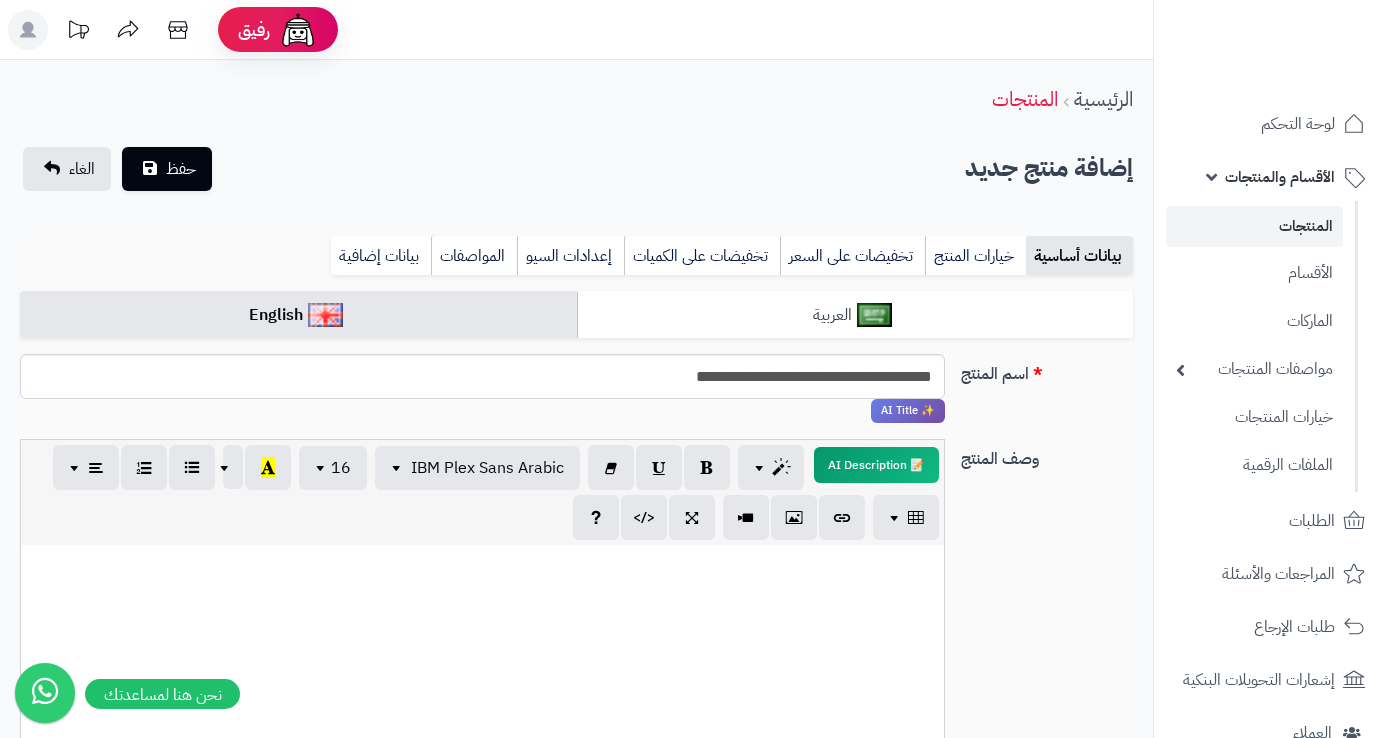 click on "العربية" at bounding box center (855, 315) 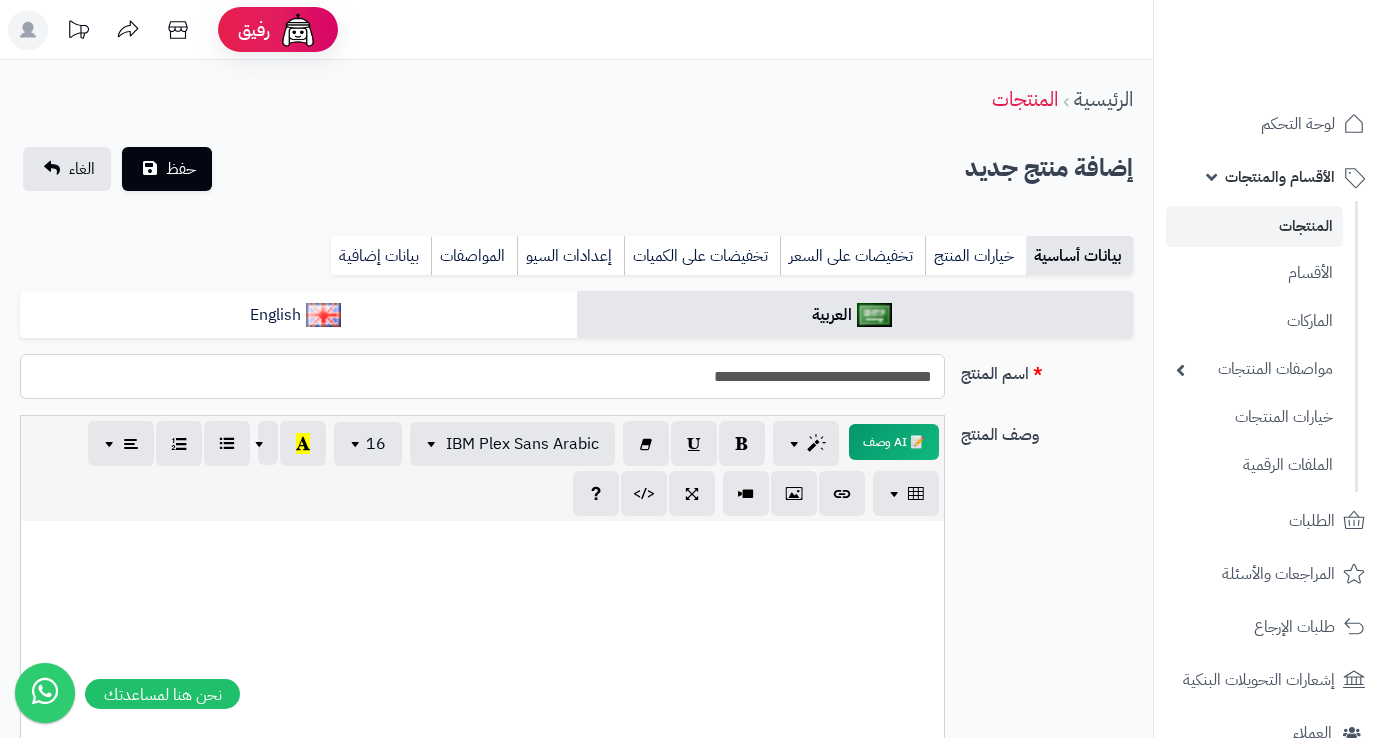 click on "**********" at bounding box center [482, 376] 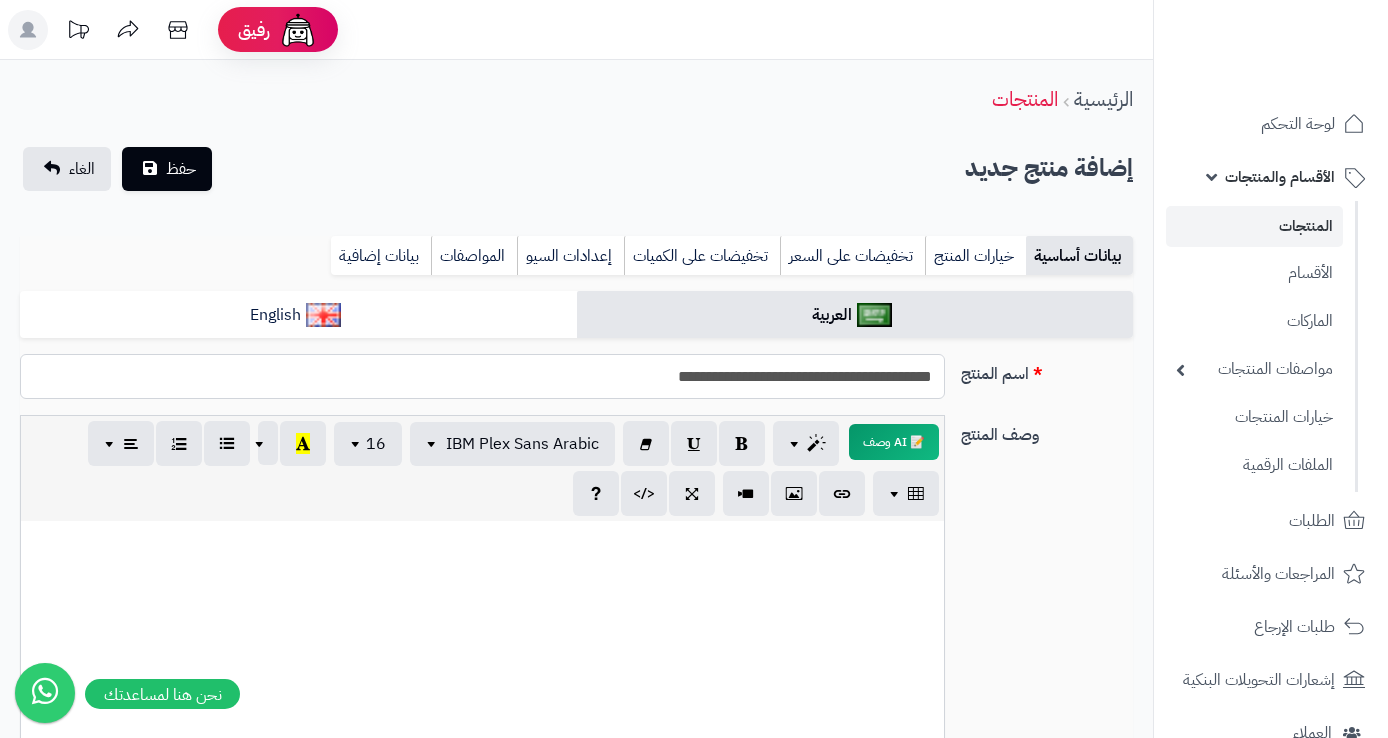 type on "**********" 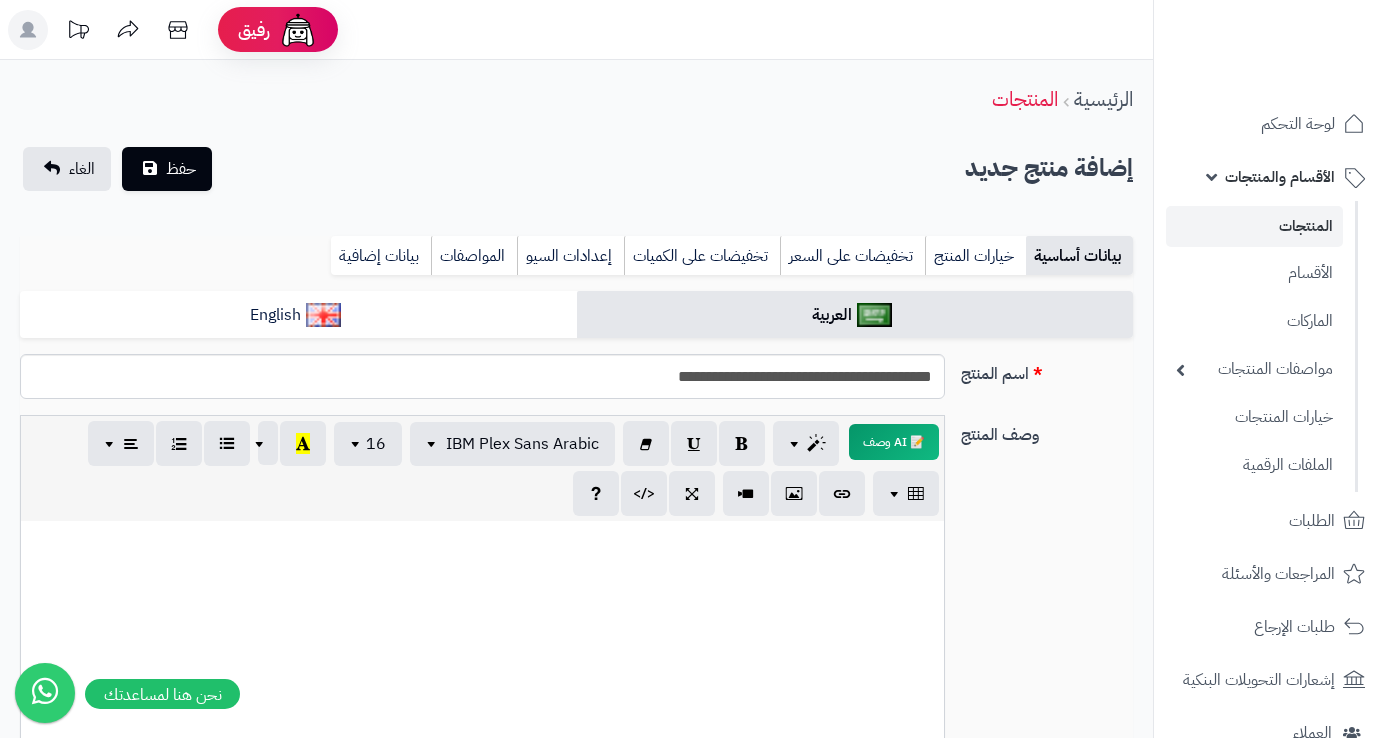 click at bounding box center (482, 542) 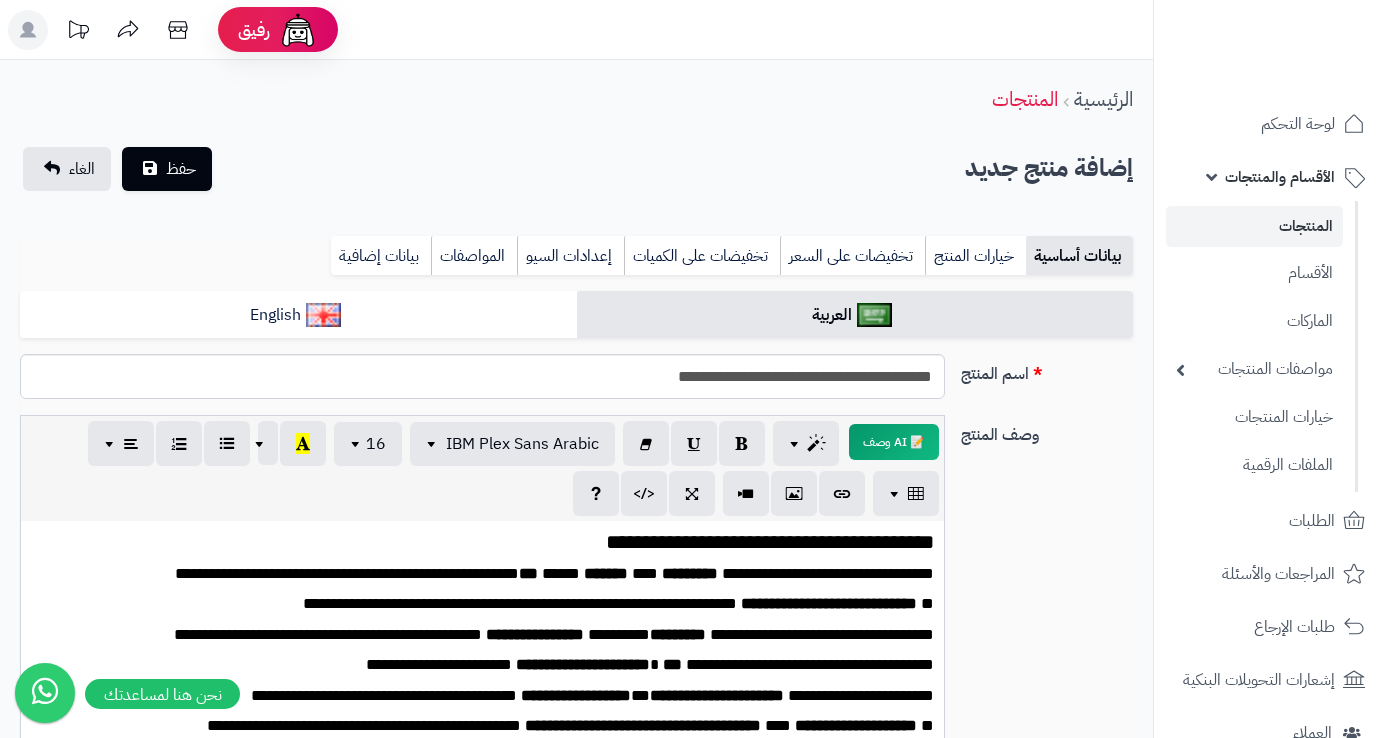 scroll, scrollTop: 424, scrollLeft: 0, axis: vertical 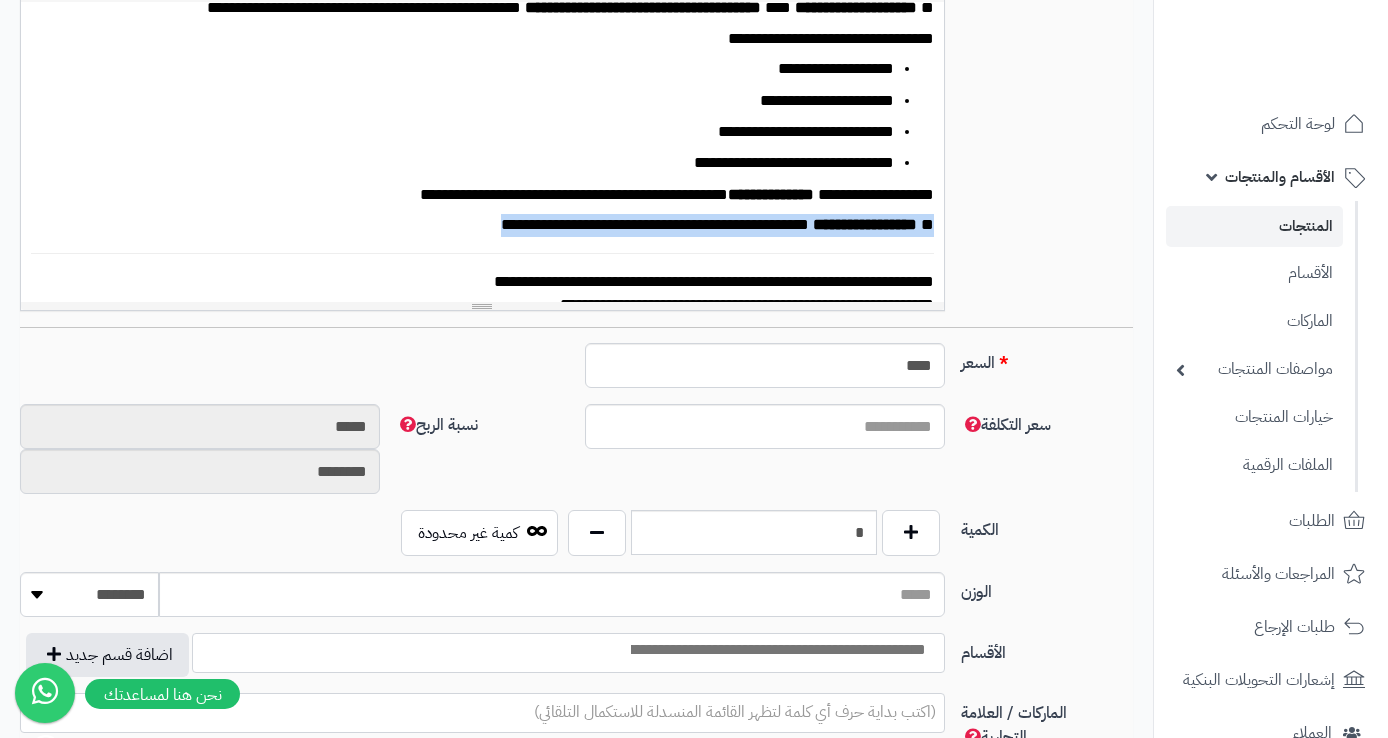 drag, startPoint x: 933, startPoint y: 220, endPoint x: 394, endPoint y: 221, distance: 539.0009 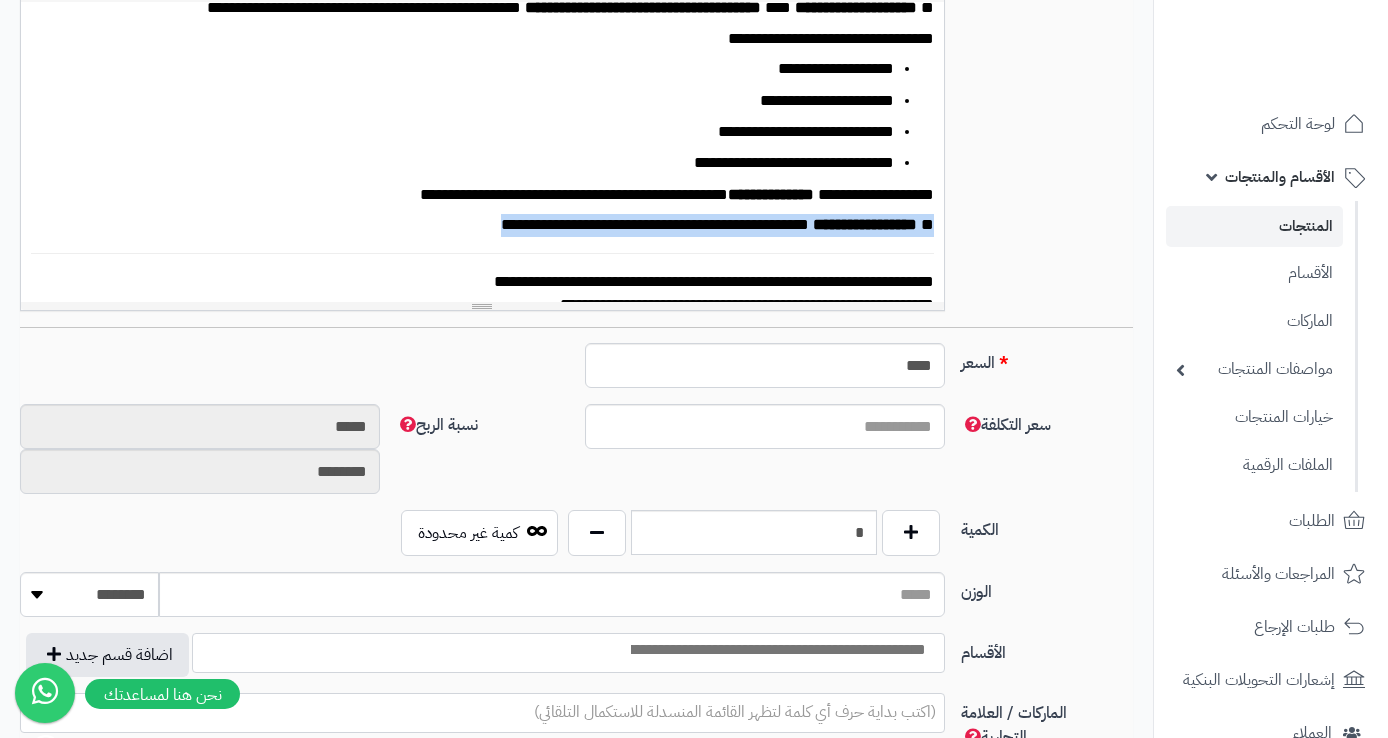 click on "**********" at bounding box center (482, 152) 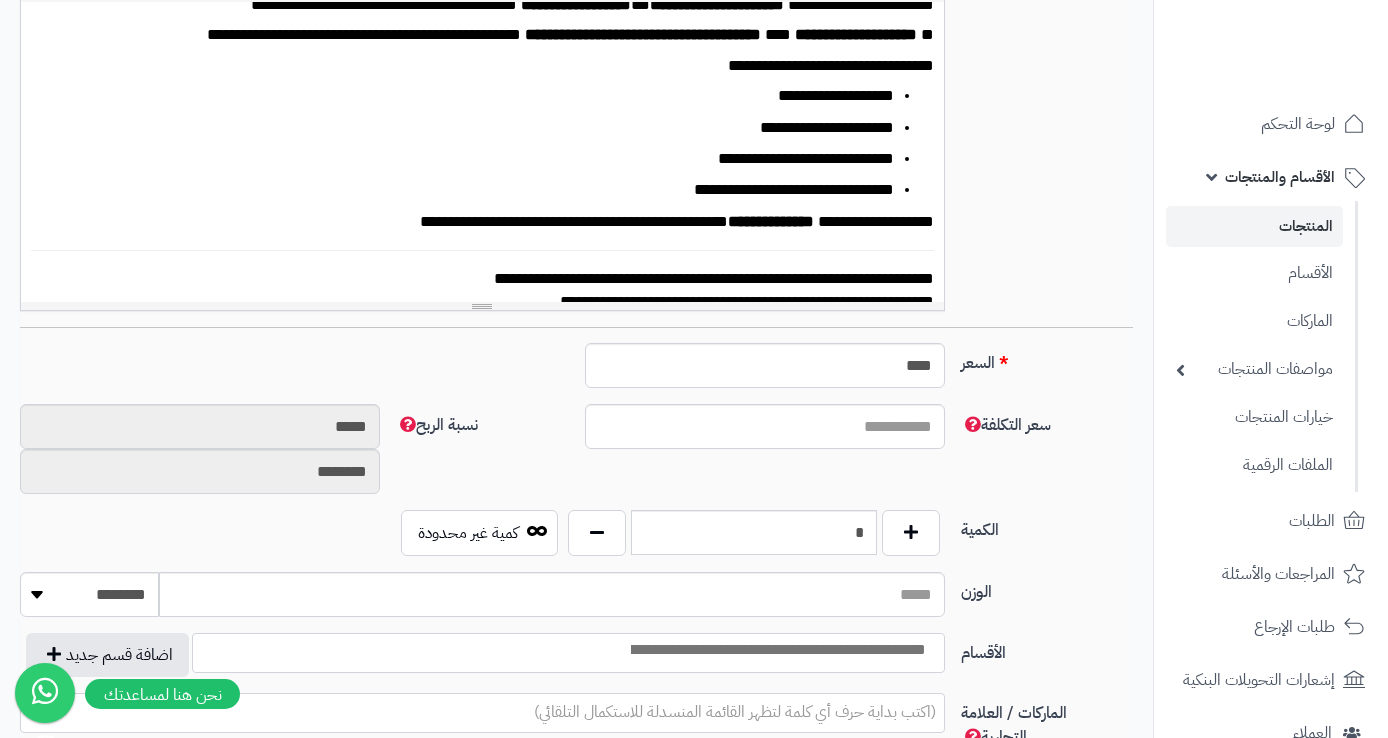 scroll, scrollTop: 0, scrollLeft: 0, axis: both 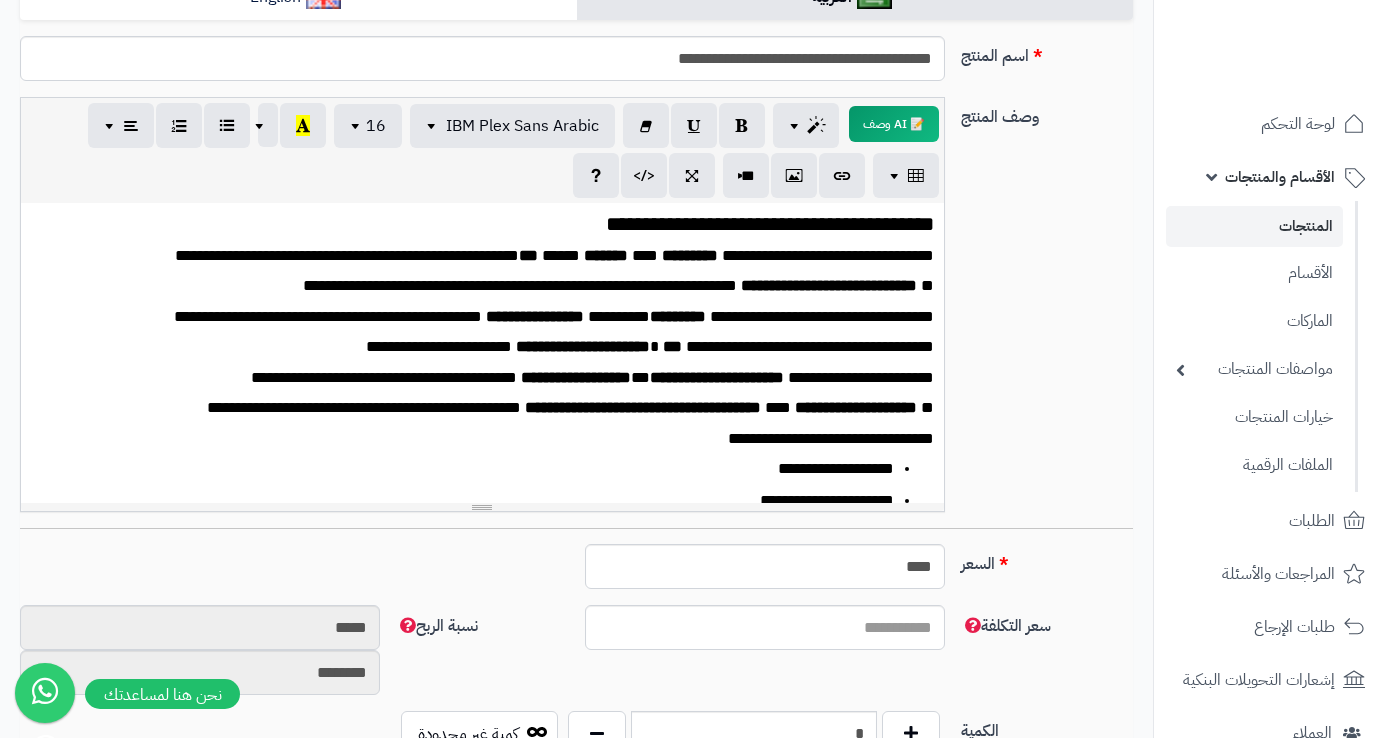 click on "*********" at bounding box center (690, 255) 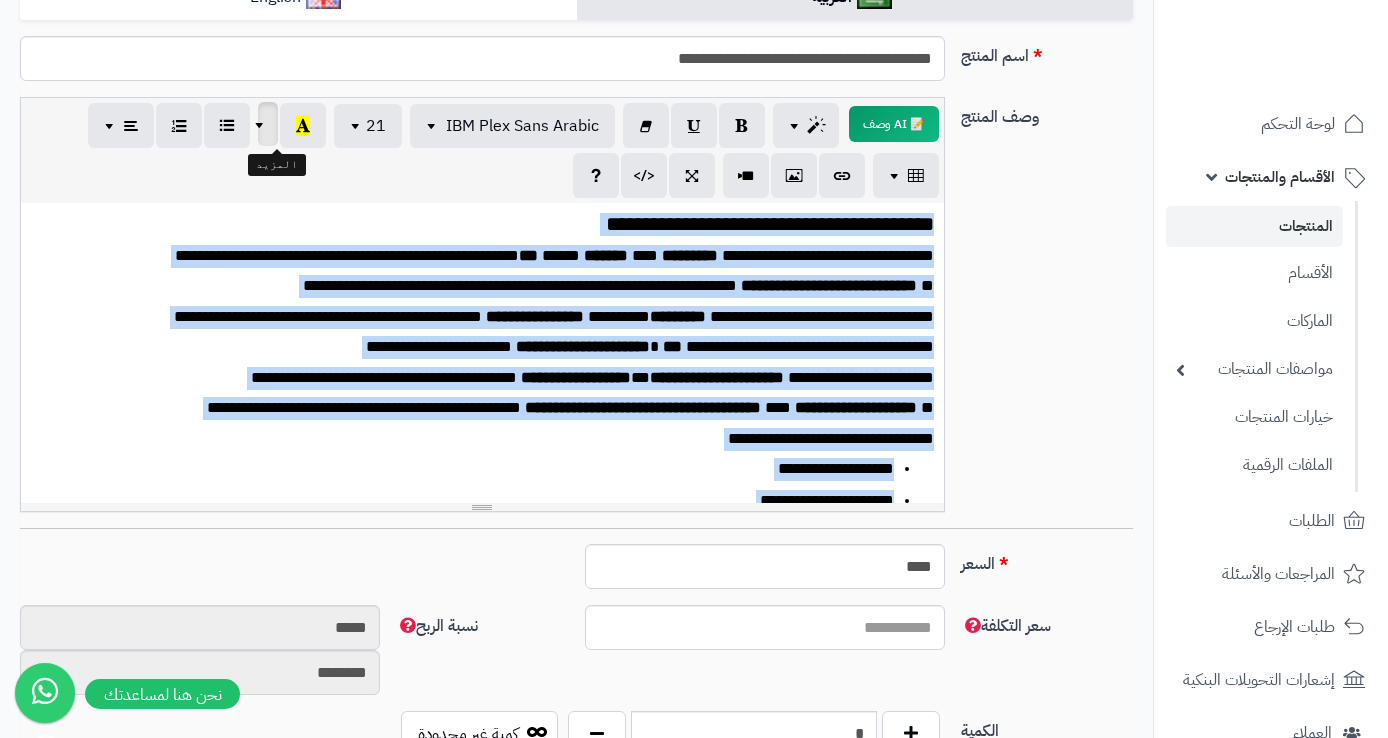 click at bounding box center (262, 124) 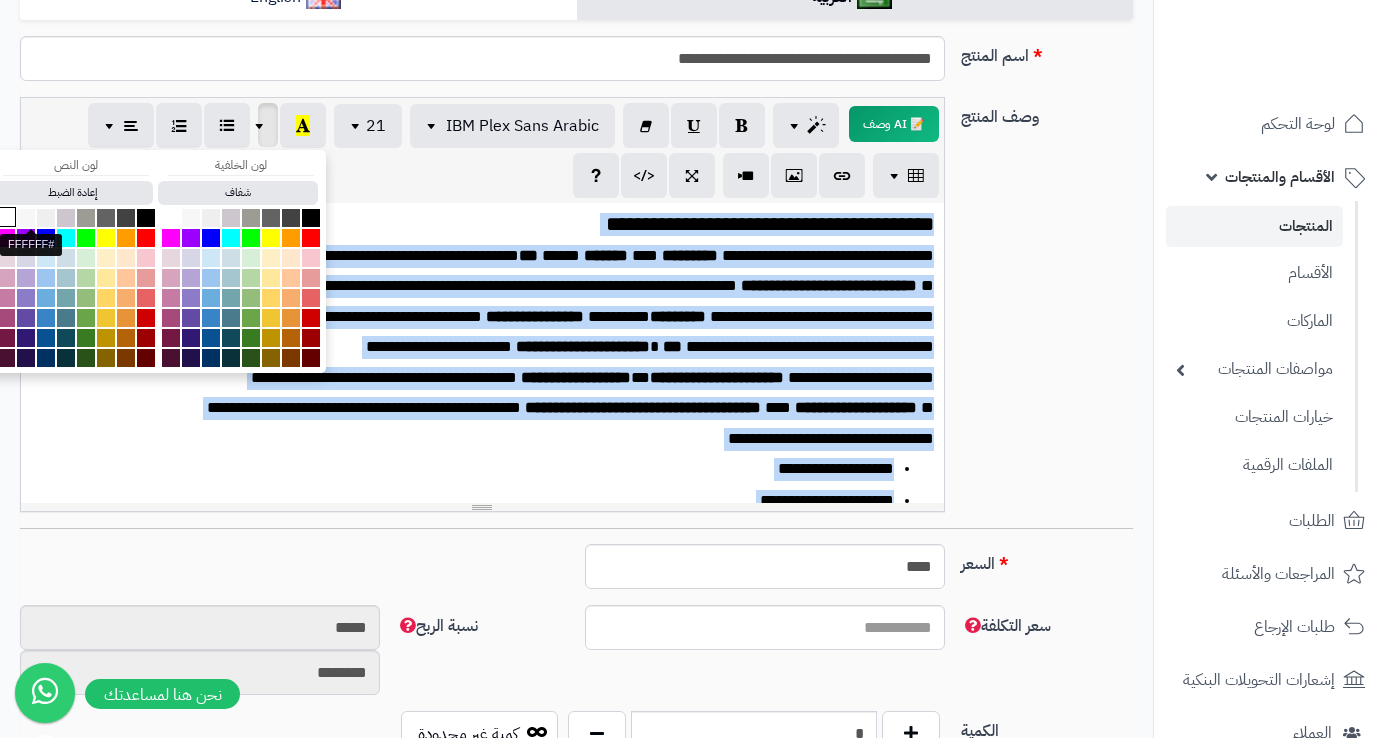 click at bounding box center [6, 217] 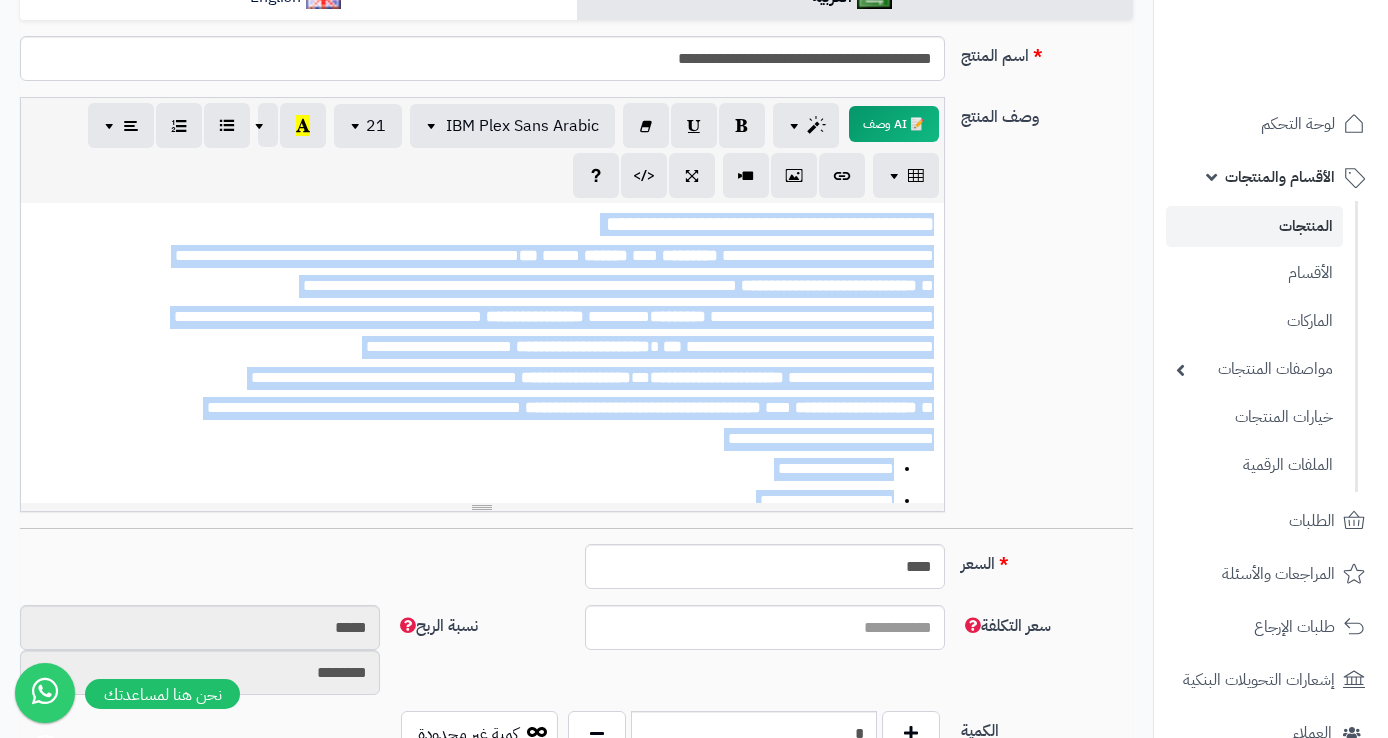 drag, startPoint x: 533, startPoint y: 273, endPoint x: 543, endPoint y: 274, distance: 10.049875 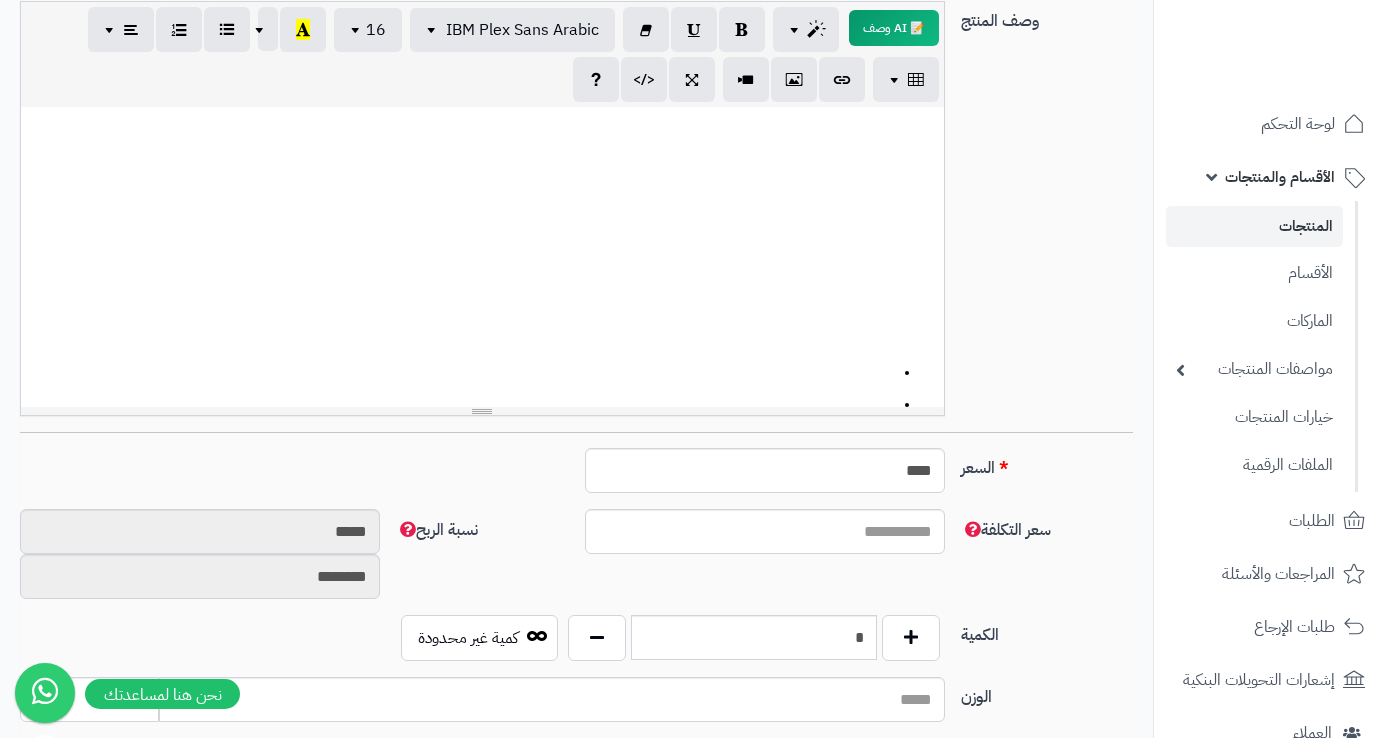 scroll, scrollTop: 746, scrollLeft: 0, axis: vertical 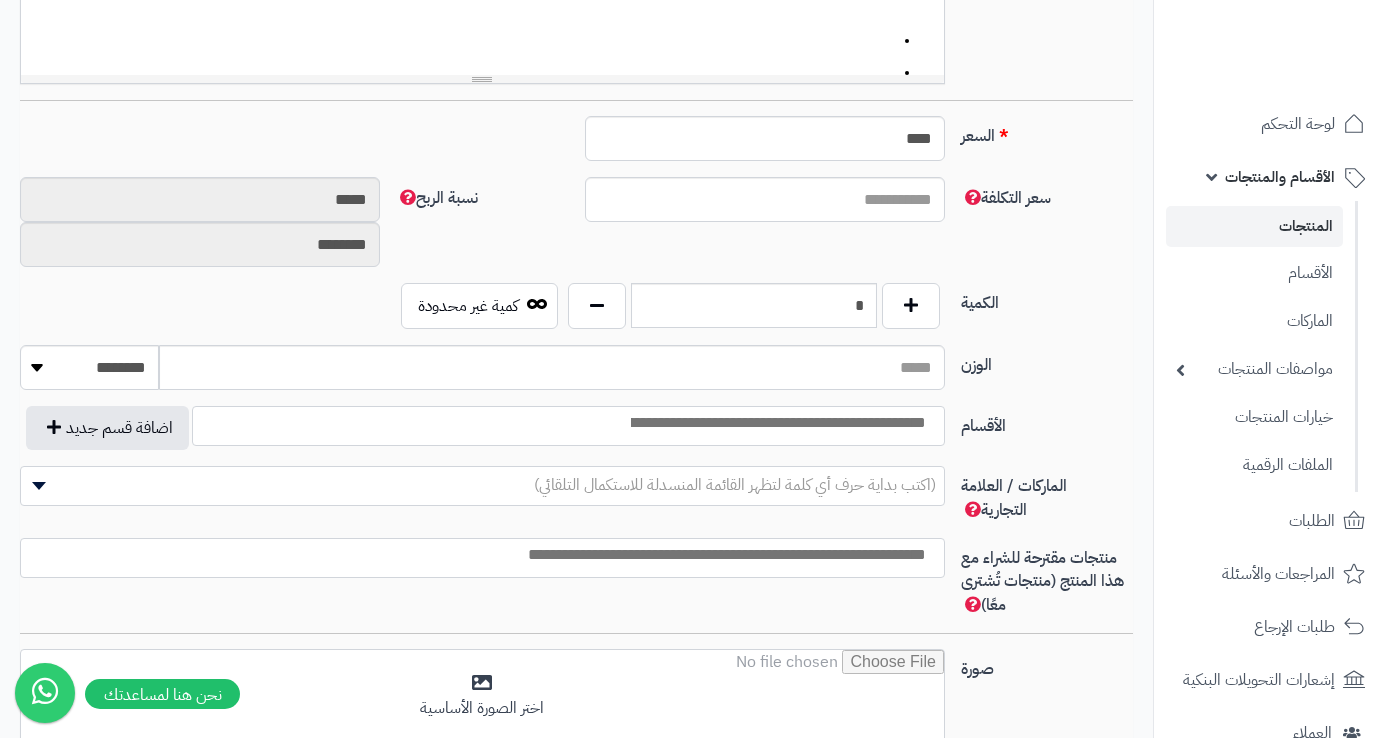 click on "**********" at bounding box center [576, 436] 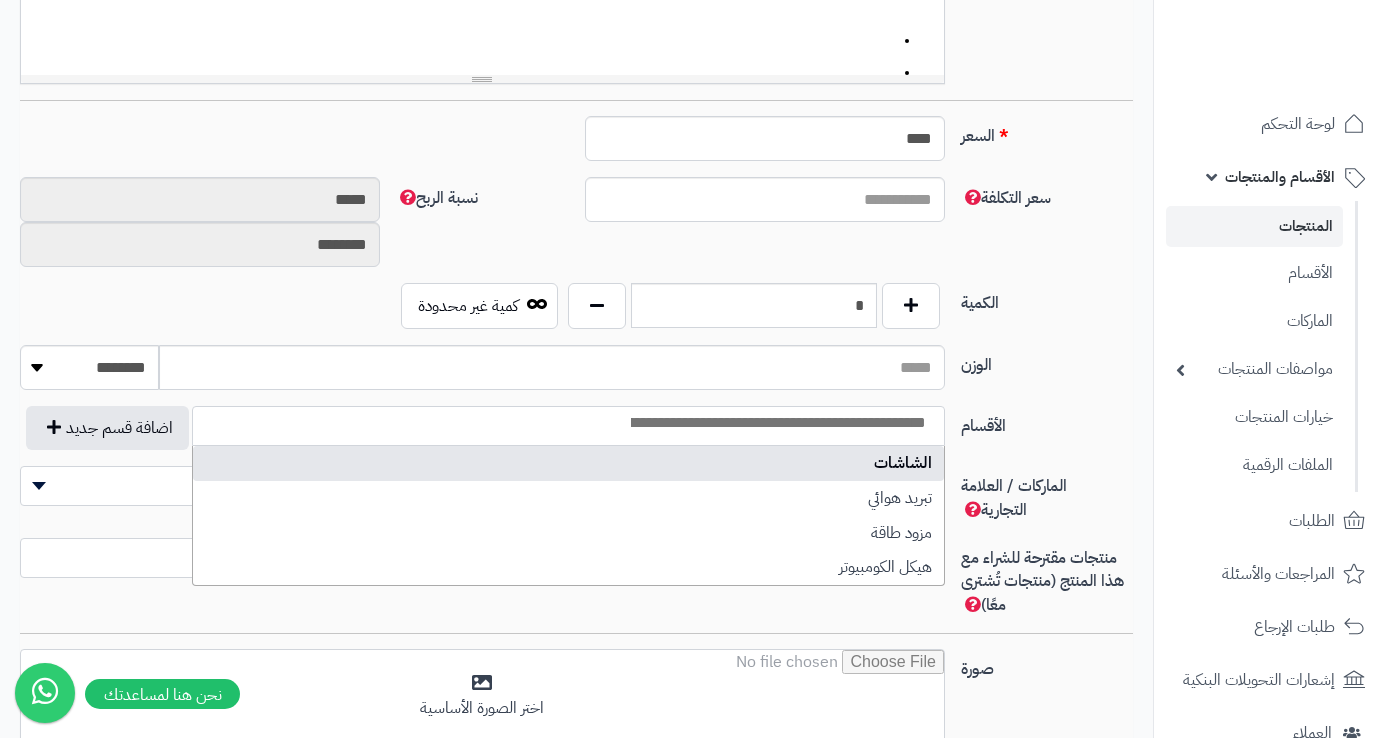 select on "***" 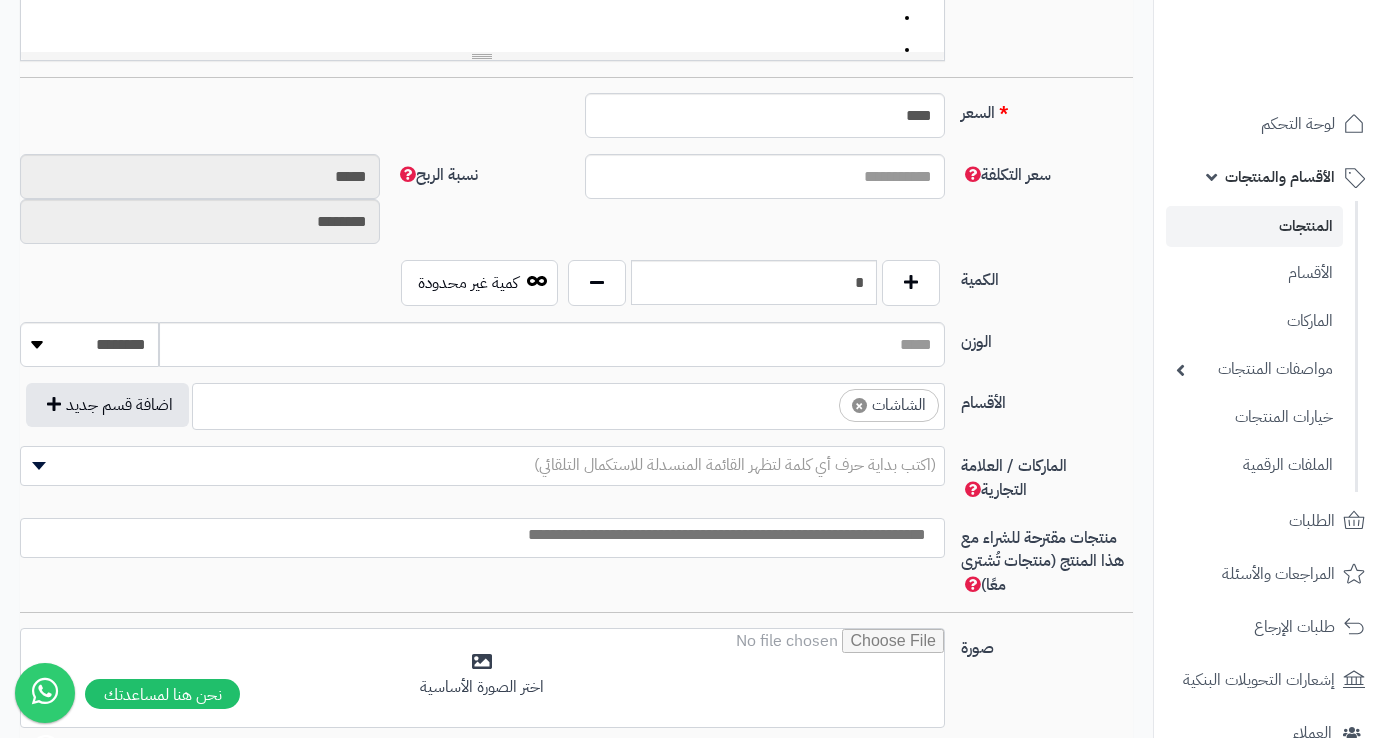 scroll, scrollTop: 927, scrollLeft: 0, axis: vertical 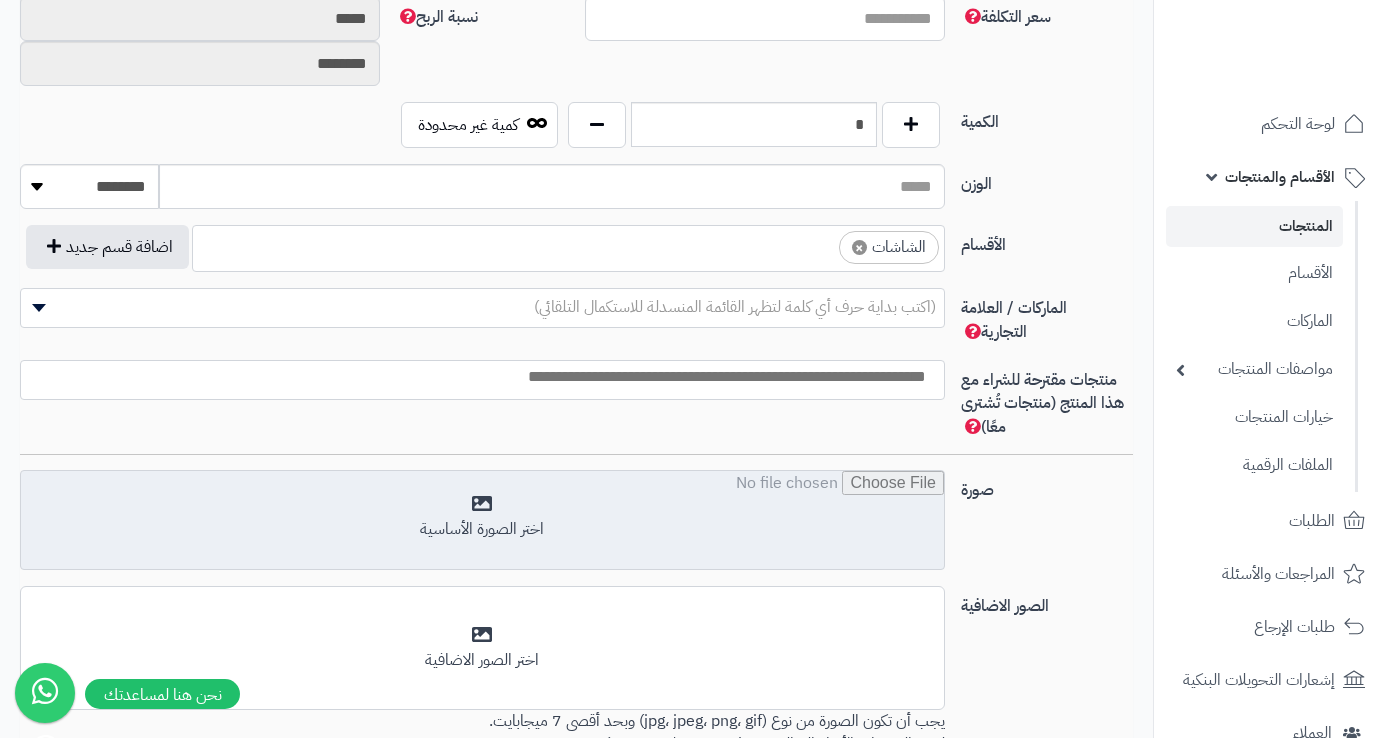 click at bounding box center [482, 521] 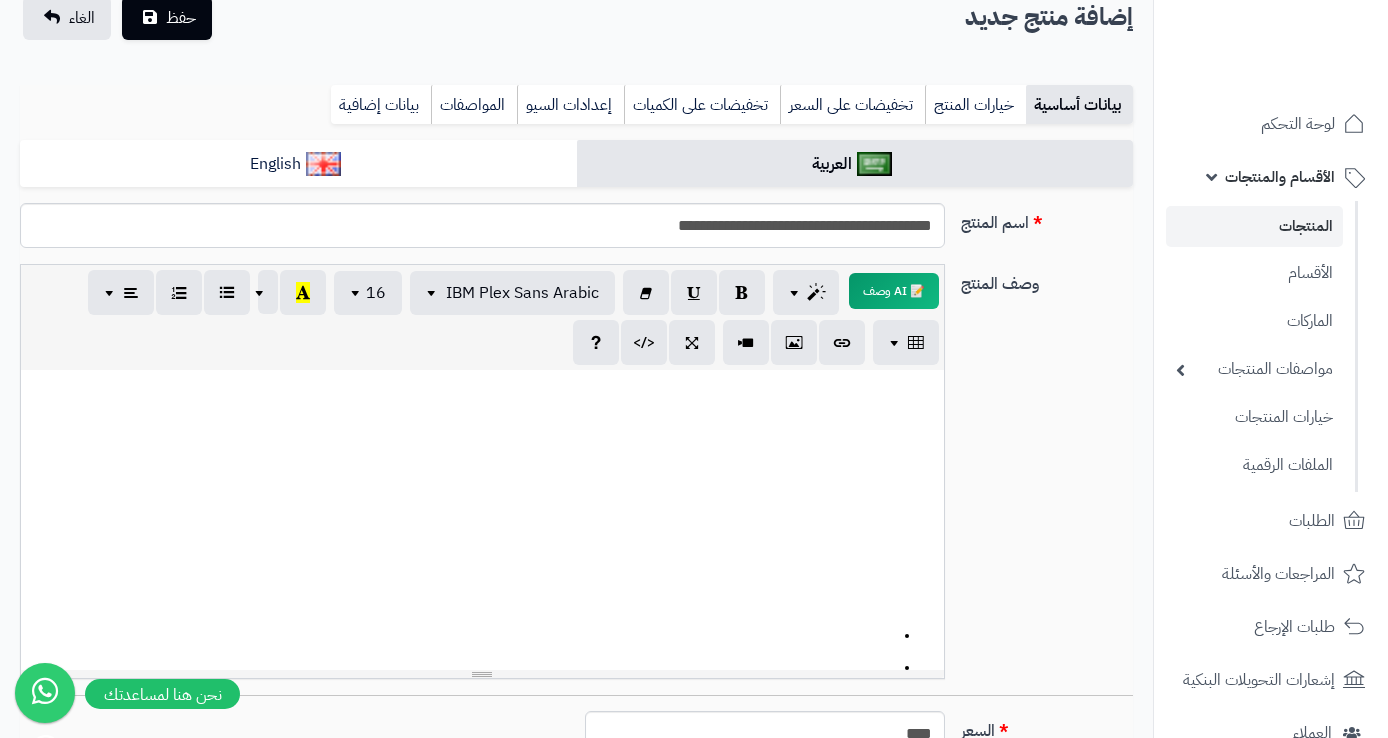 scroll, scrollTop: 0, scrollLeft: 0, axis: both 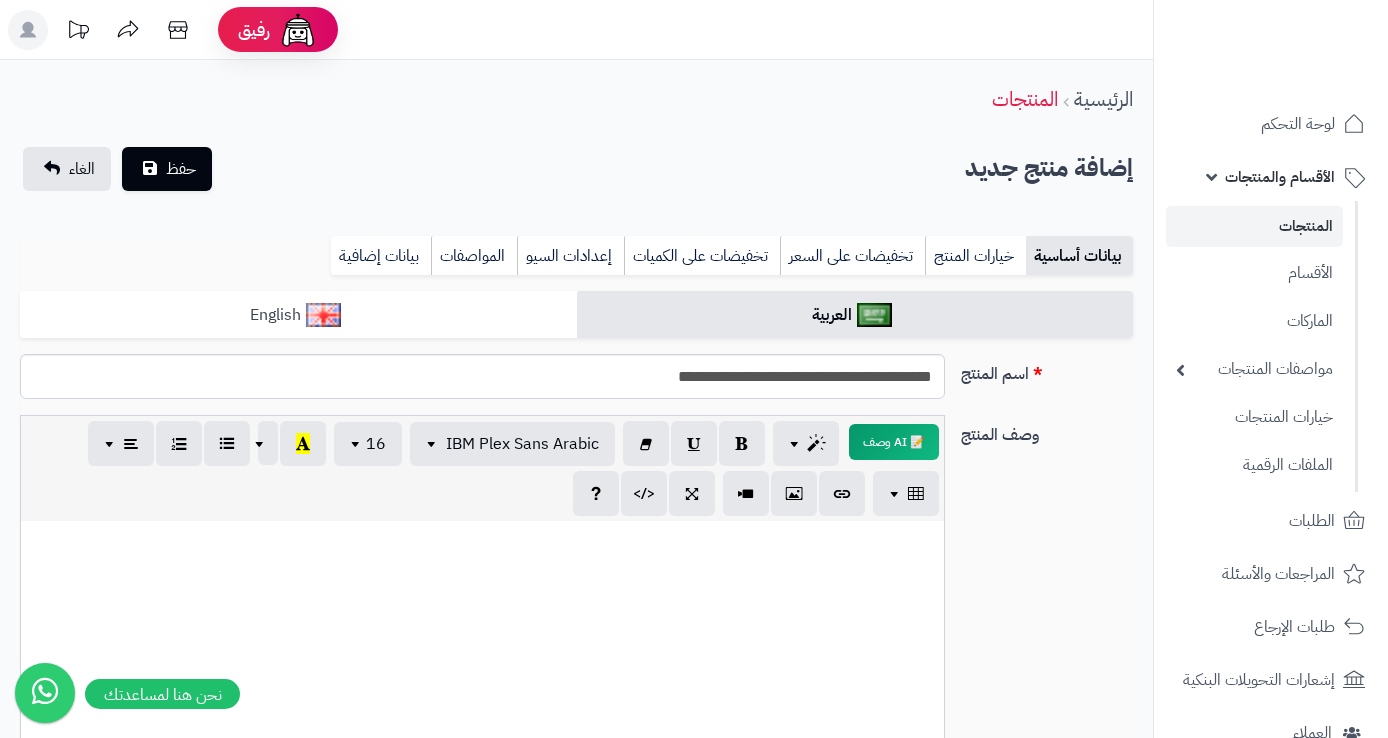 click on "English" at bounding box center (298, 315) 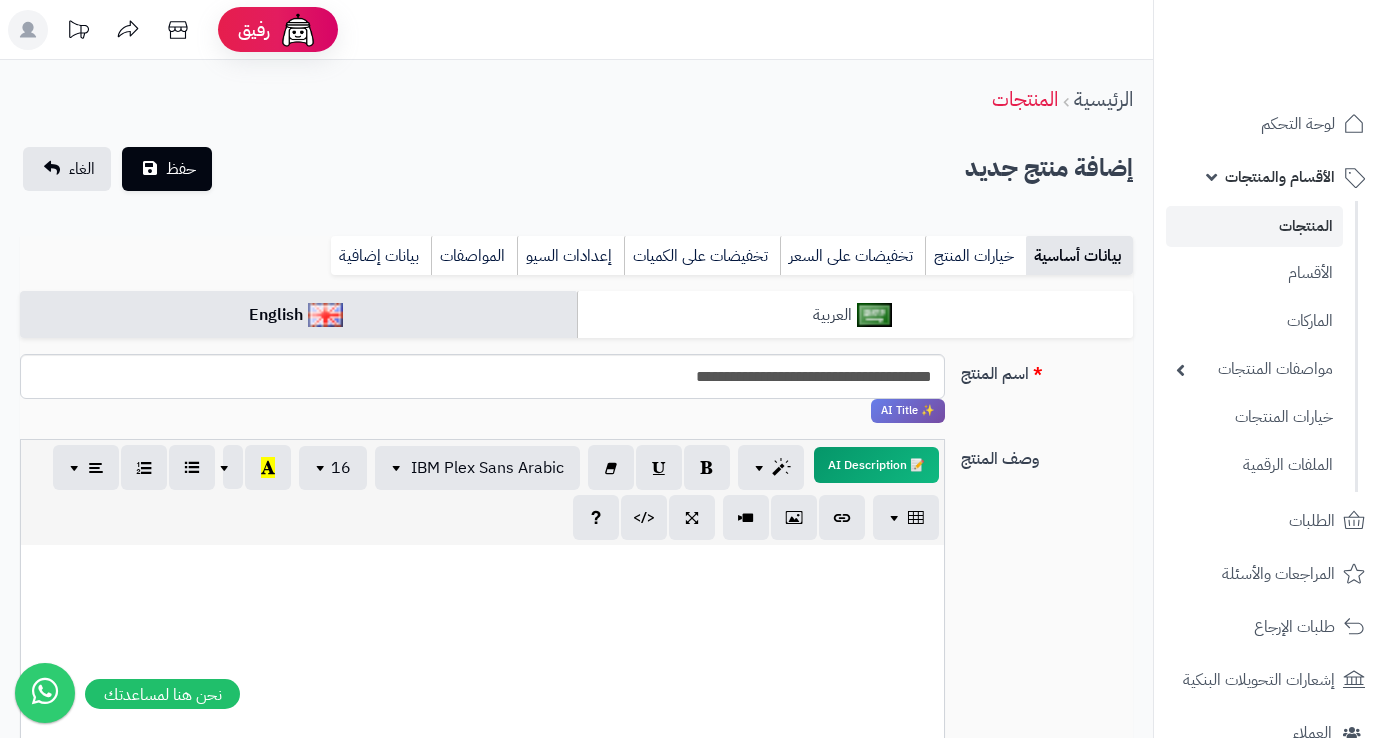 click on "العربية" at bounding box center [855, 315] 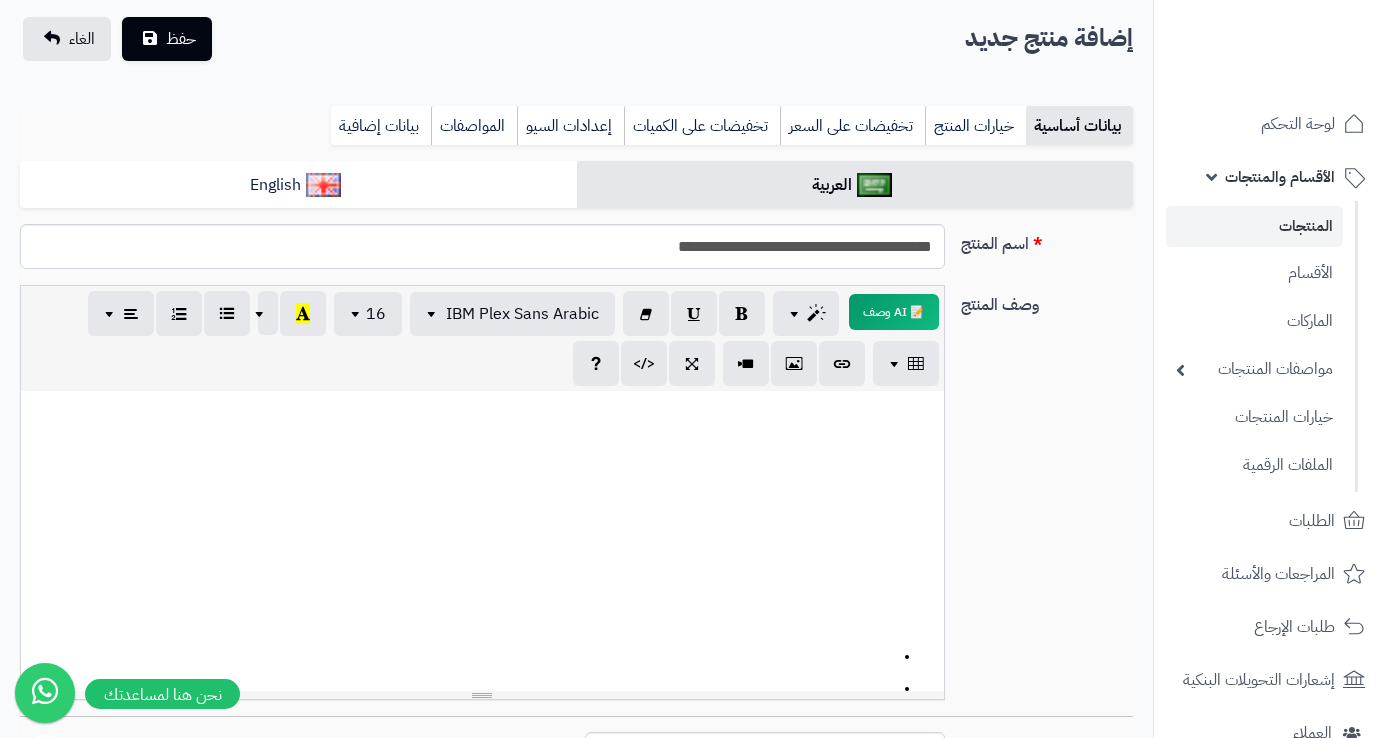 scroll, scrollTop: 277, scrollLeft: 0, axis: vertical 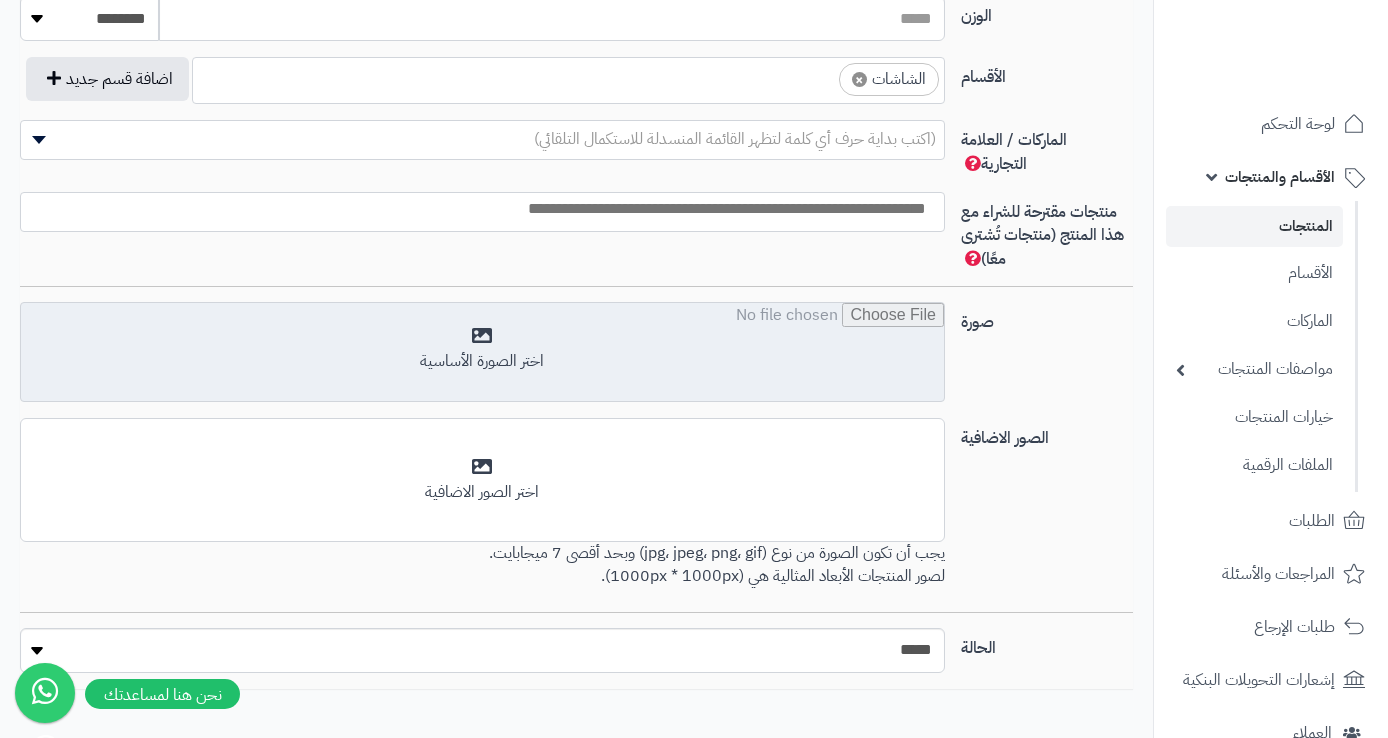 click at bounding box center (482, 353) 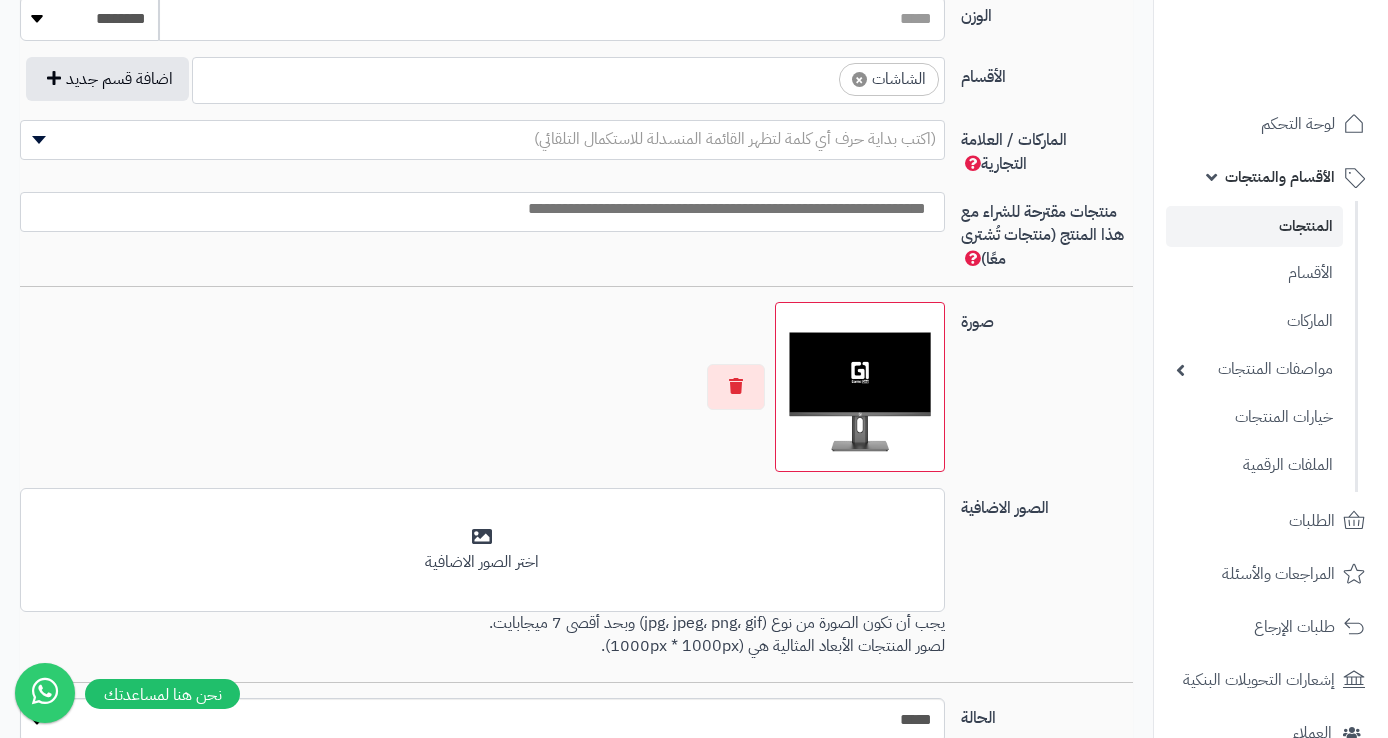 scroll, scrollTop: 1264, scrollLeft: 0, axis: vertical 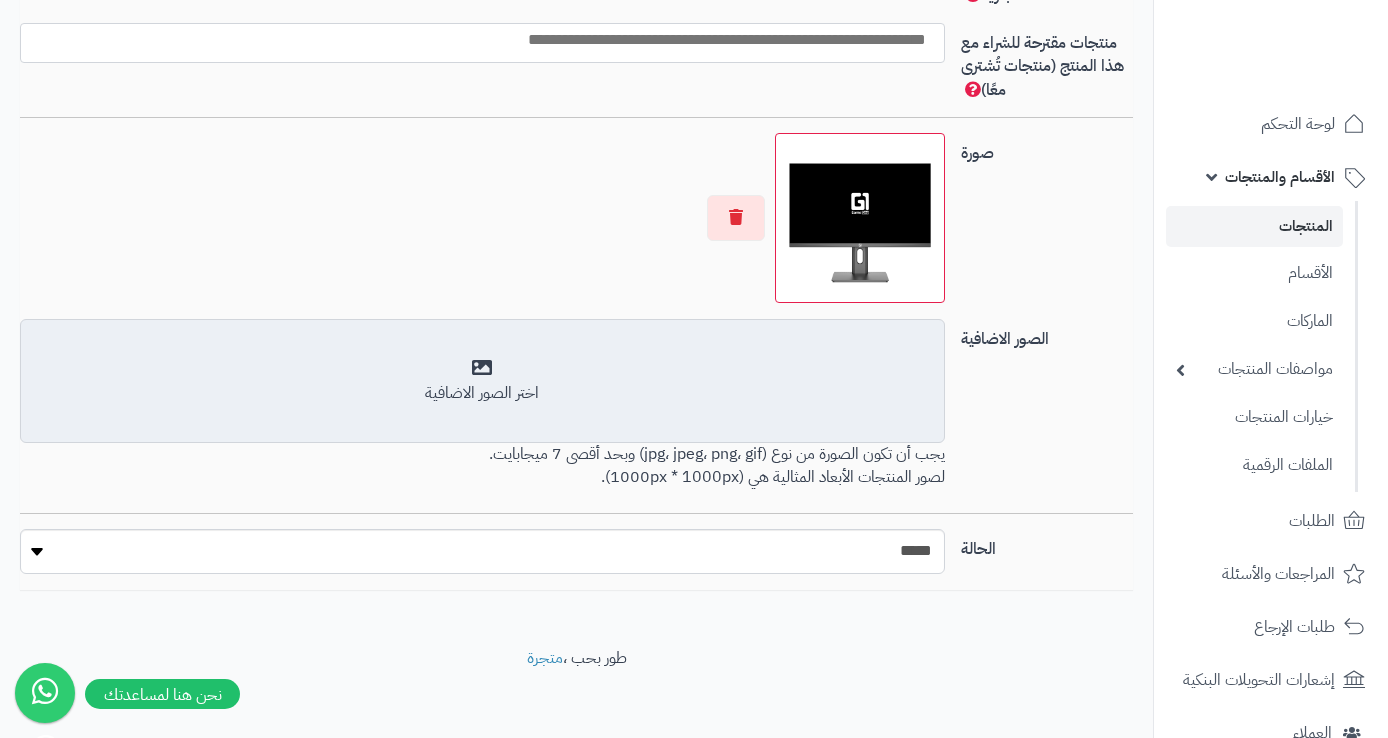 click on "اختر الصور الاضافية" at bounding box center (482, 393) 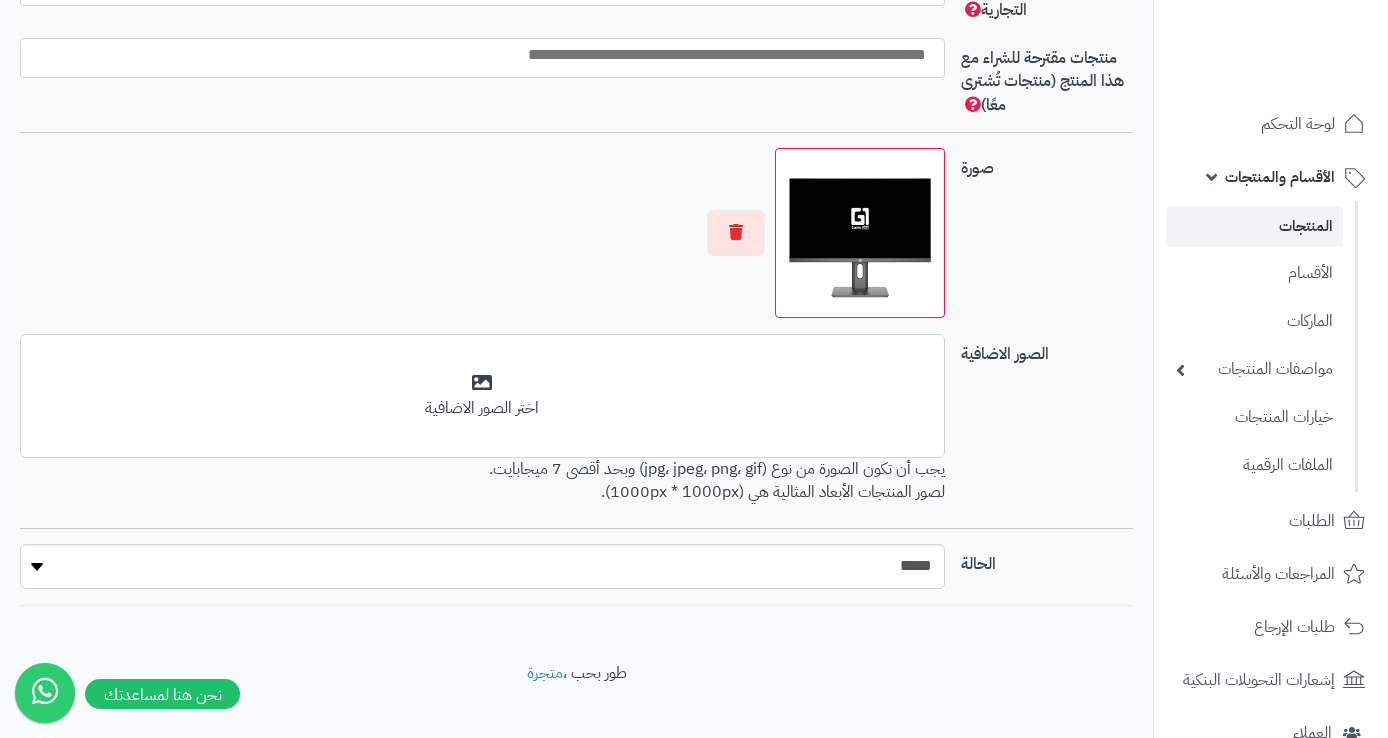 scroll, scrollTop: 1198, scrollLeft: 0, axis: vertical 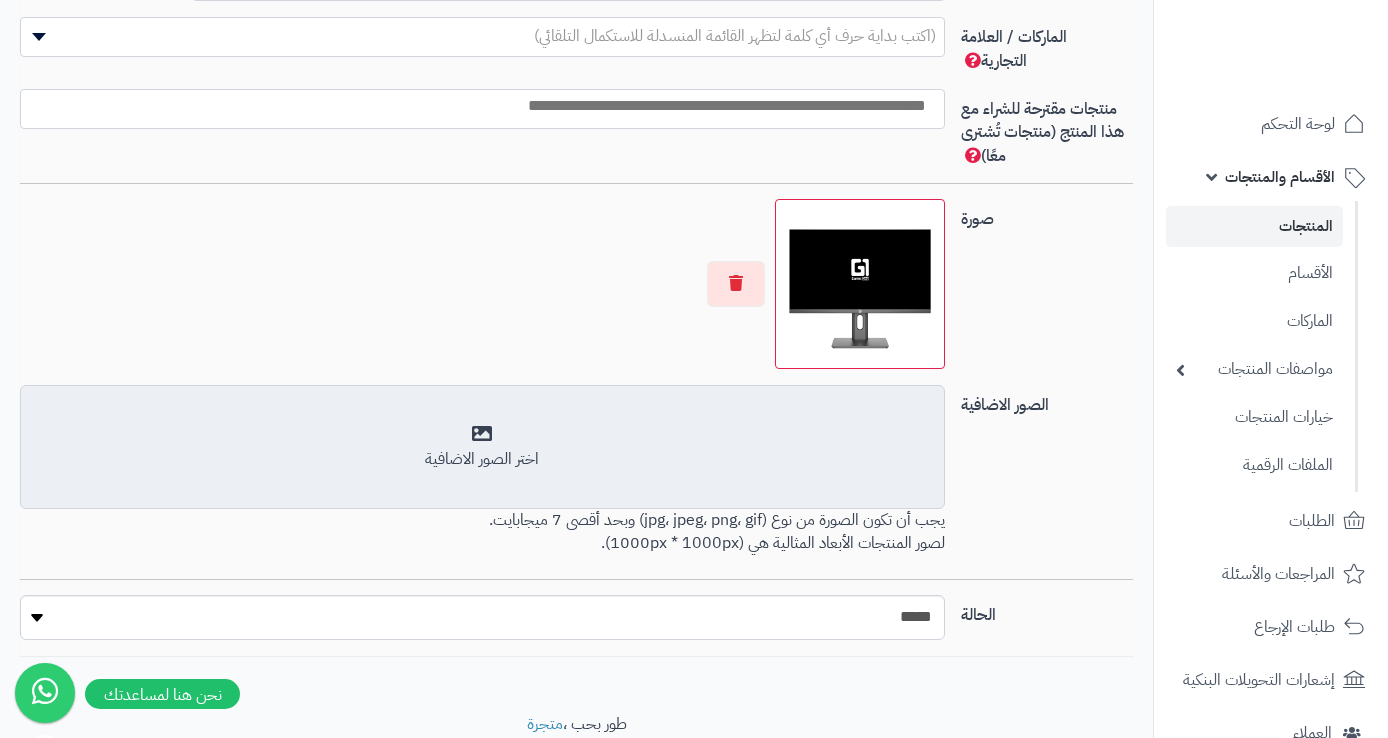 click on "اختر الصور الاضافية" at bounding box center (482, 459) 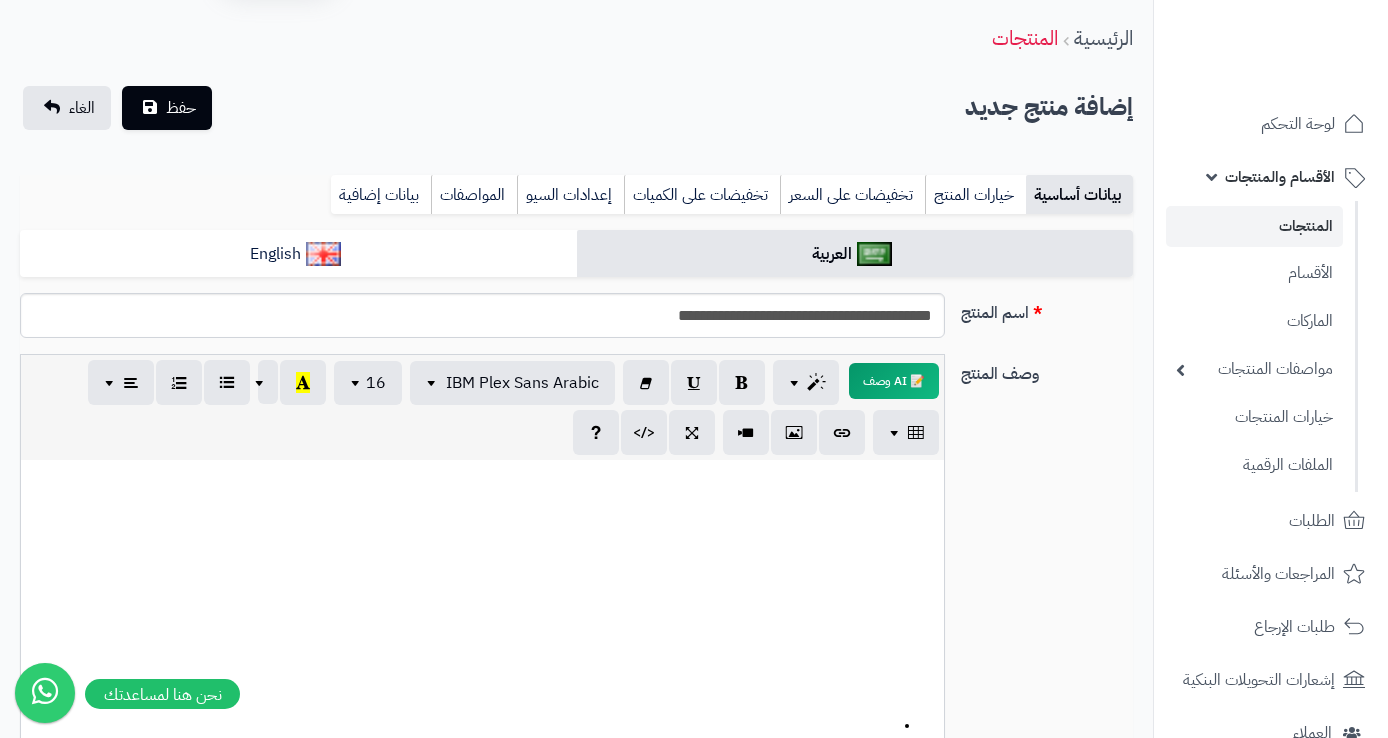 scroll, scrollTop: 511, scrollLeft: 0, axis: vertical 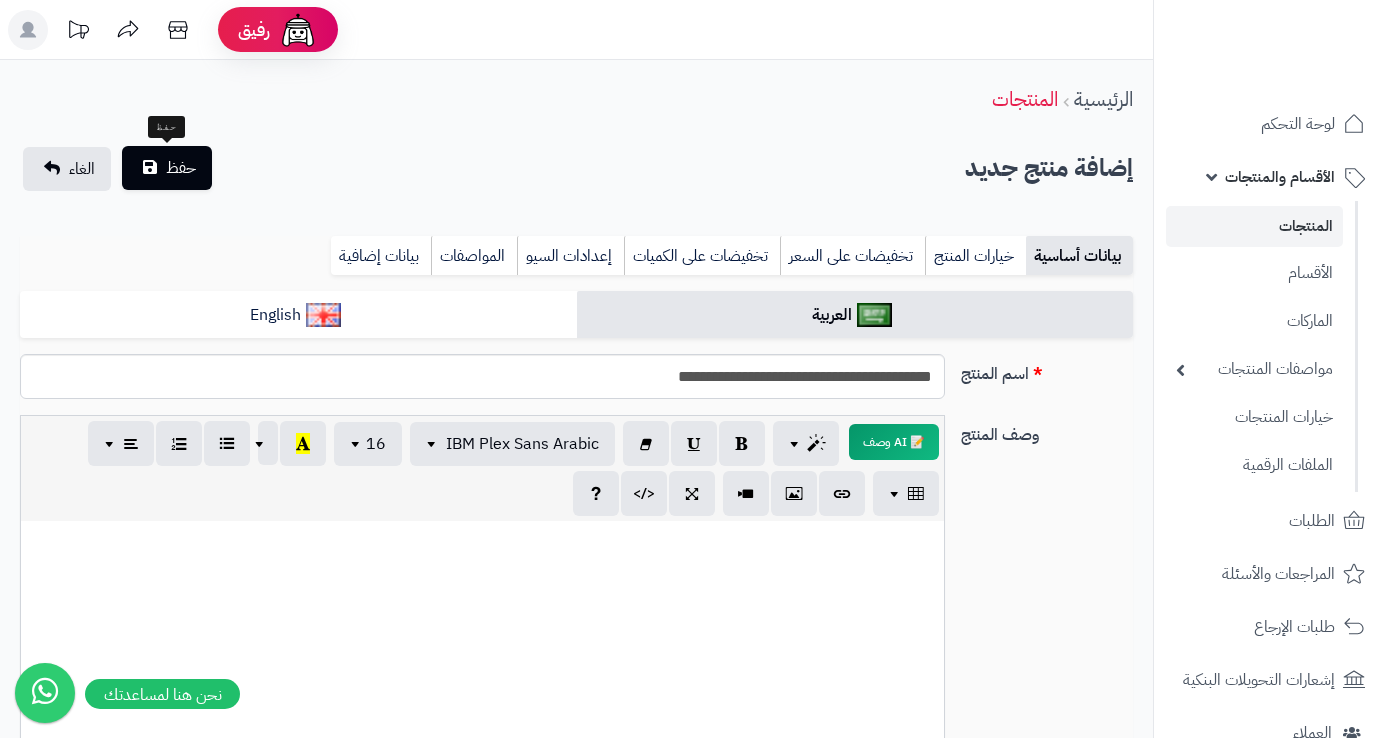 click on "حفظ" at bounding box center (181, 168) 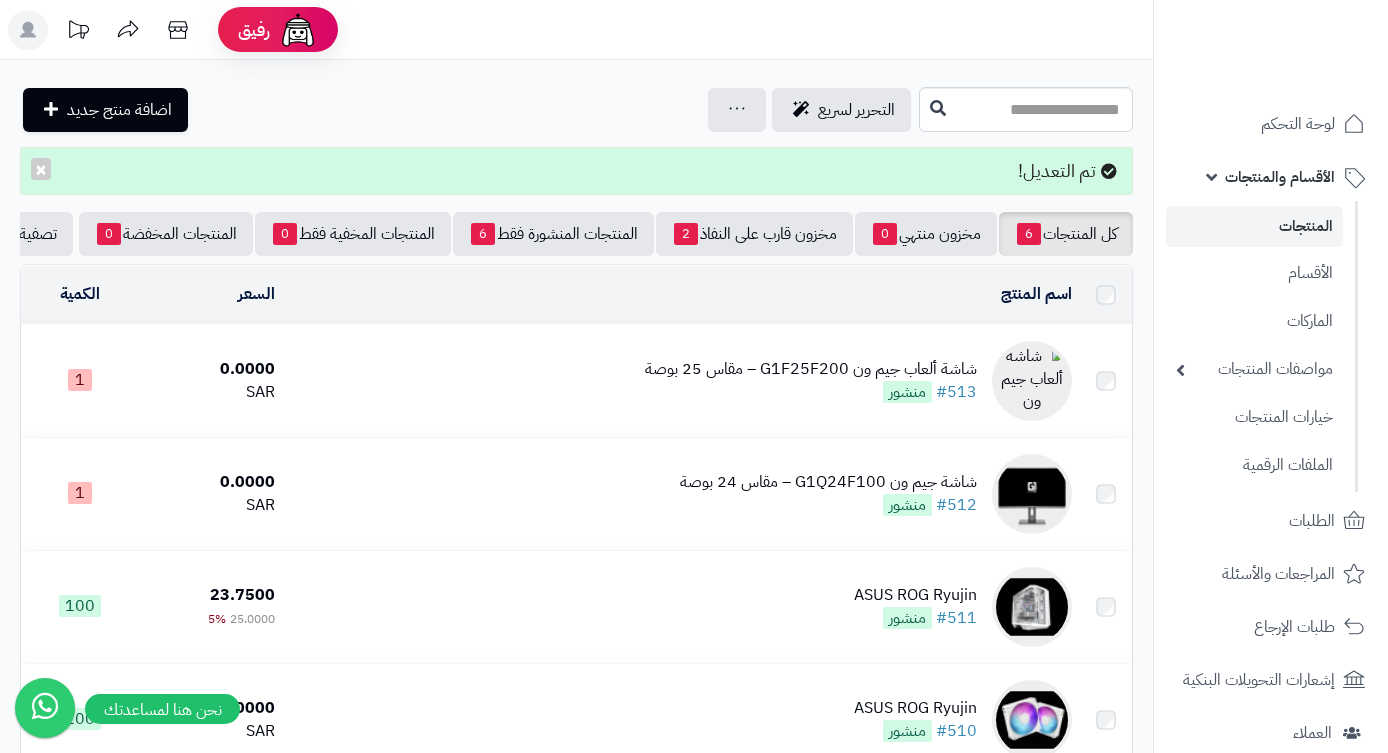 scroll, scrollTop: 0, scrollLeft: 0, axis: both 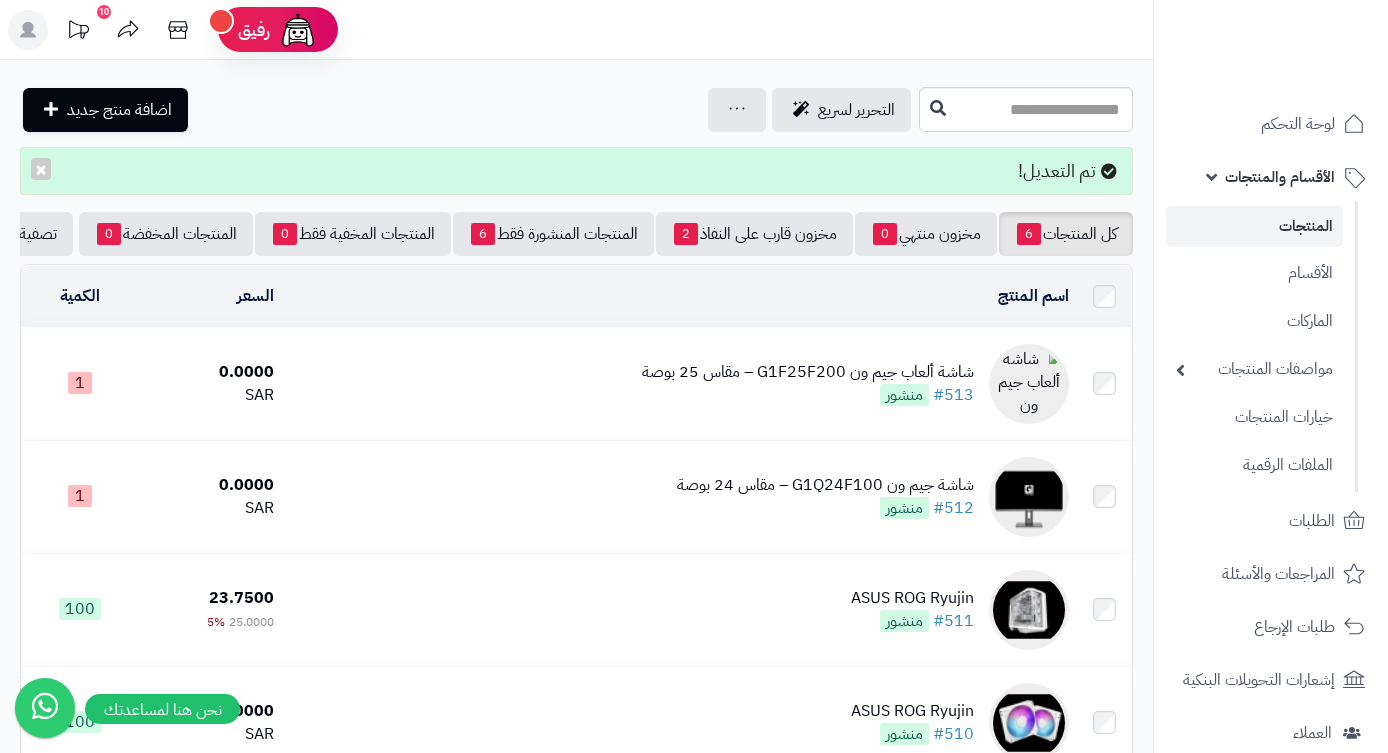 click on "شاشة ألعاب جيم ون G1F25F200 – مقاس 25 بوصة" at bounding box center [808, 372] 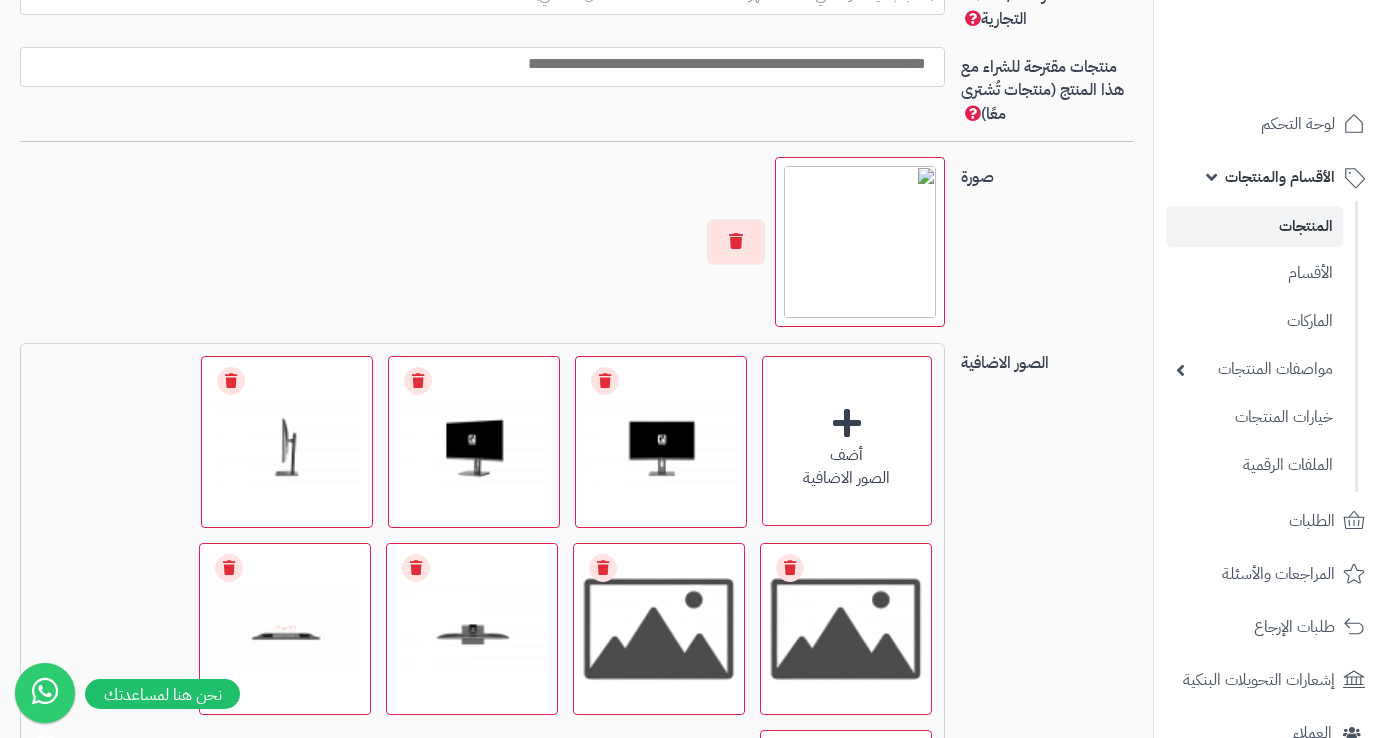 scroll, scrollTop: 1341, scrollLeft: 0, axis: vertical 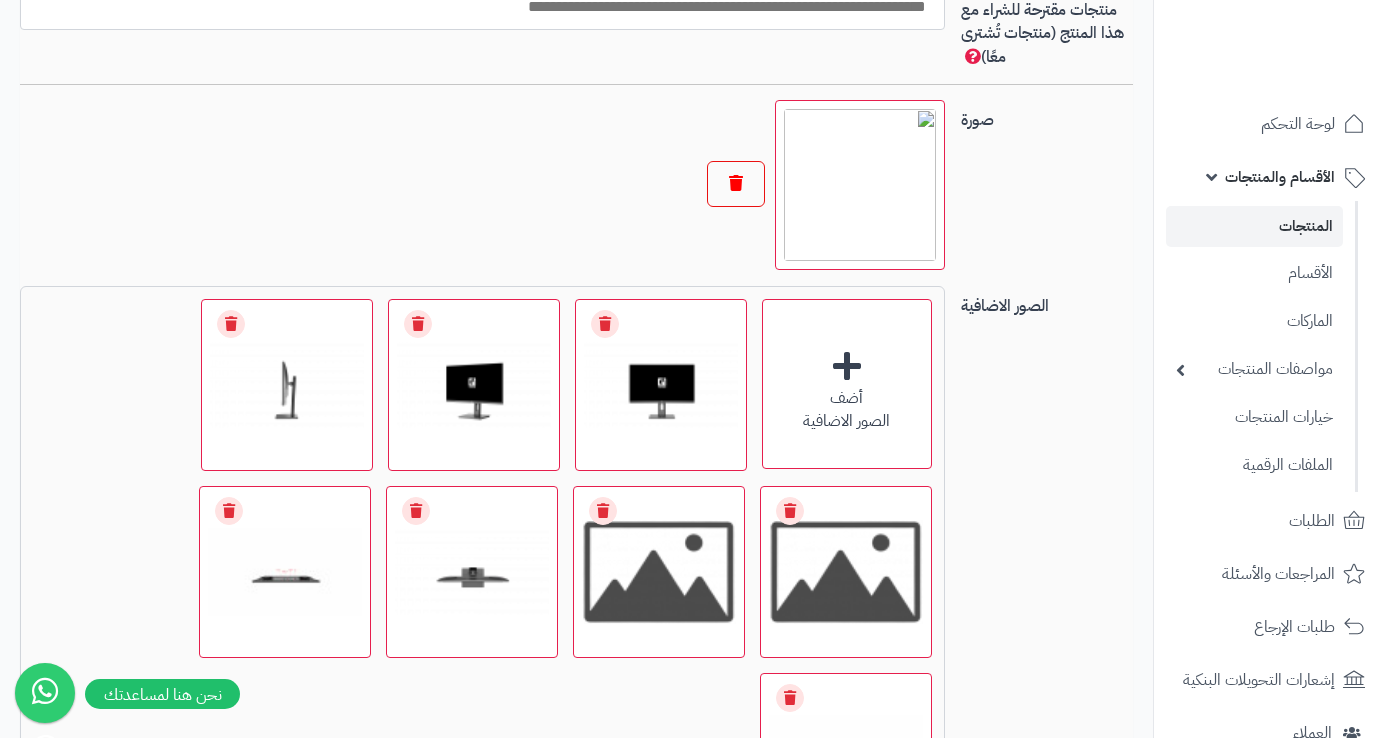 click at bounding box center [736, 184] 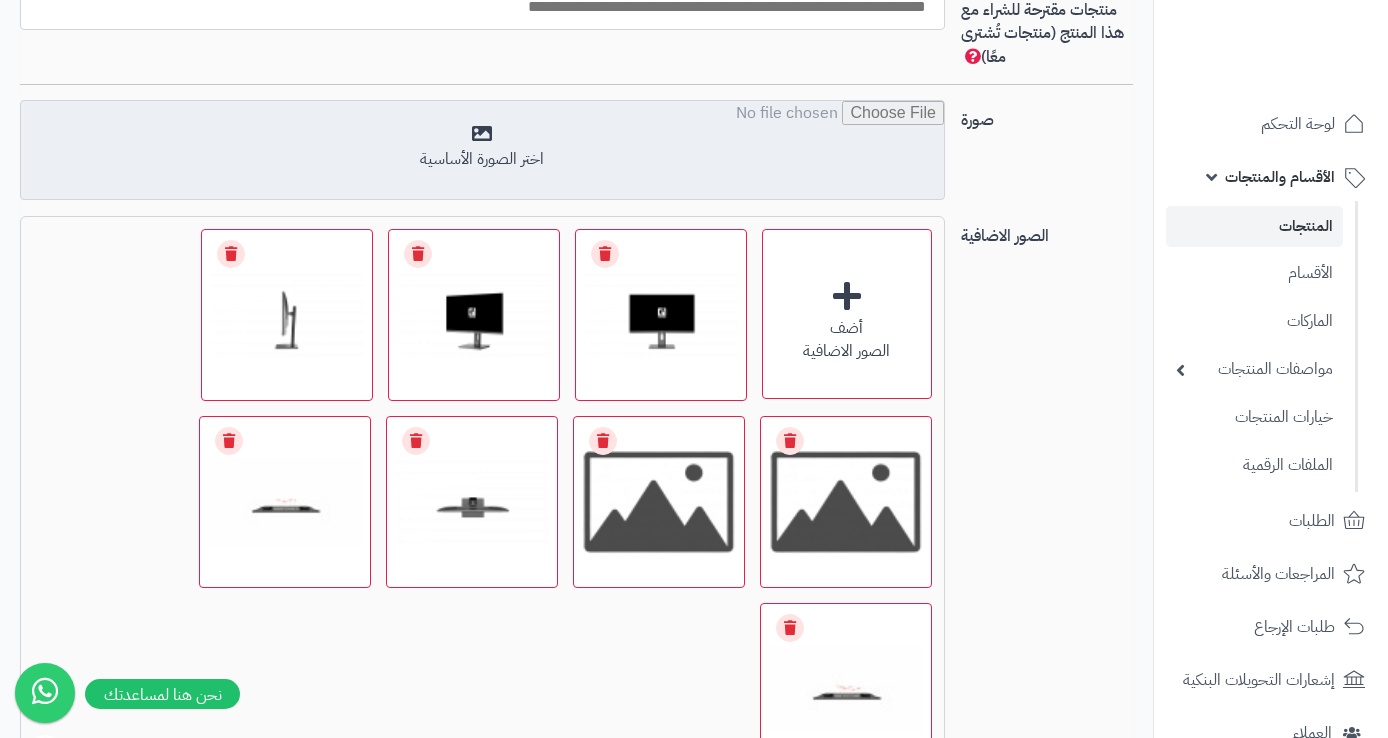 click at bounding box center (482, 151) 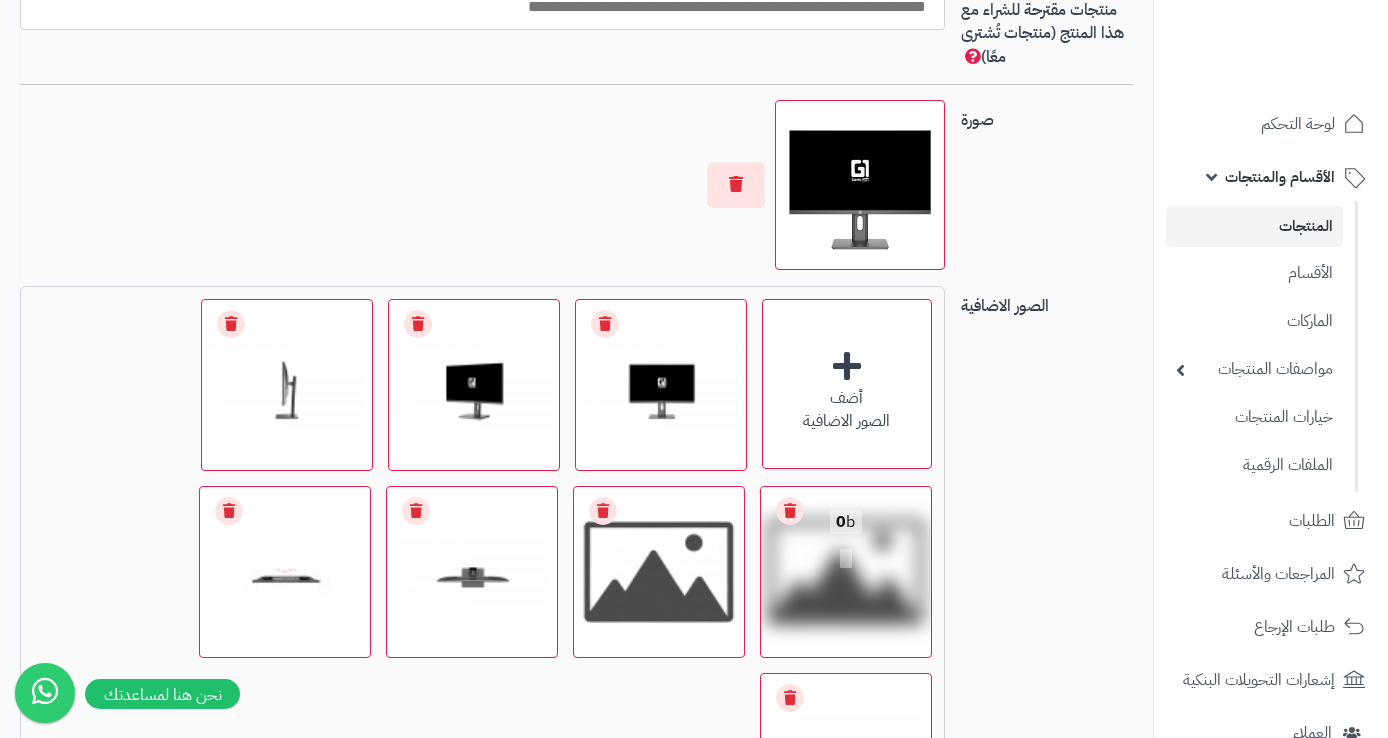 click on "Remove file" at bounding box center [790, 511] 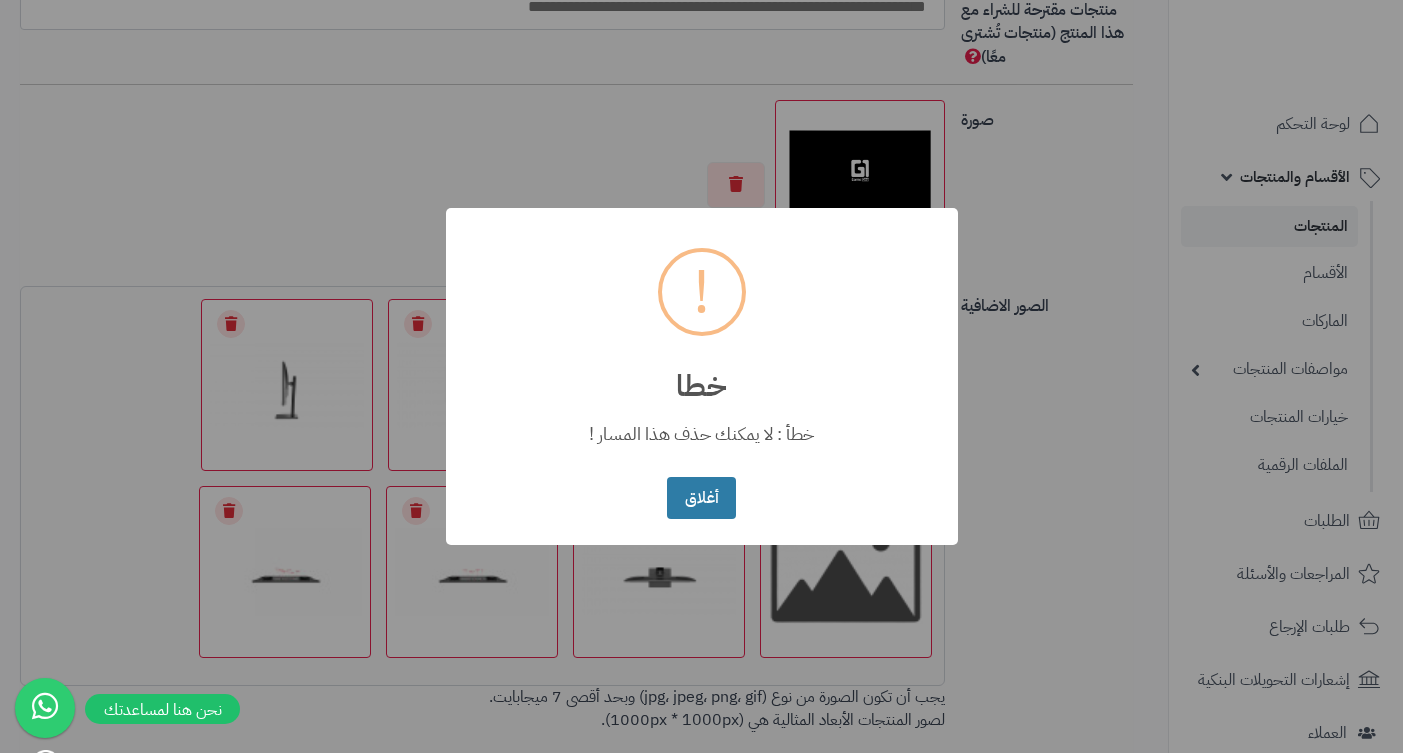 click on "أغلاق" at bounding box center (701, 498) 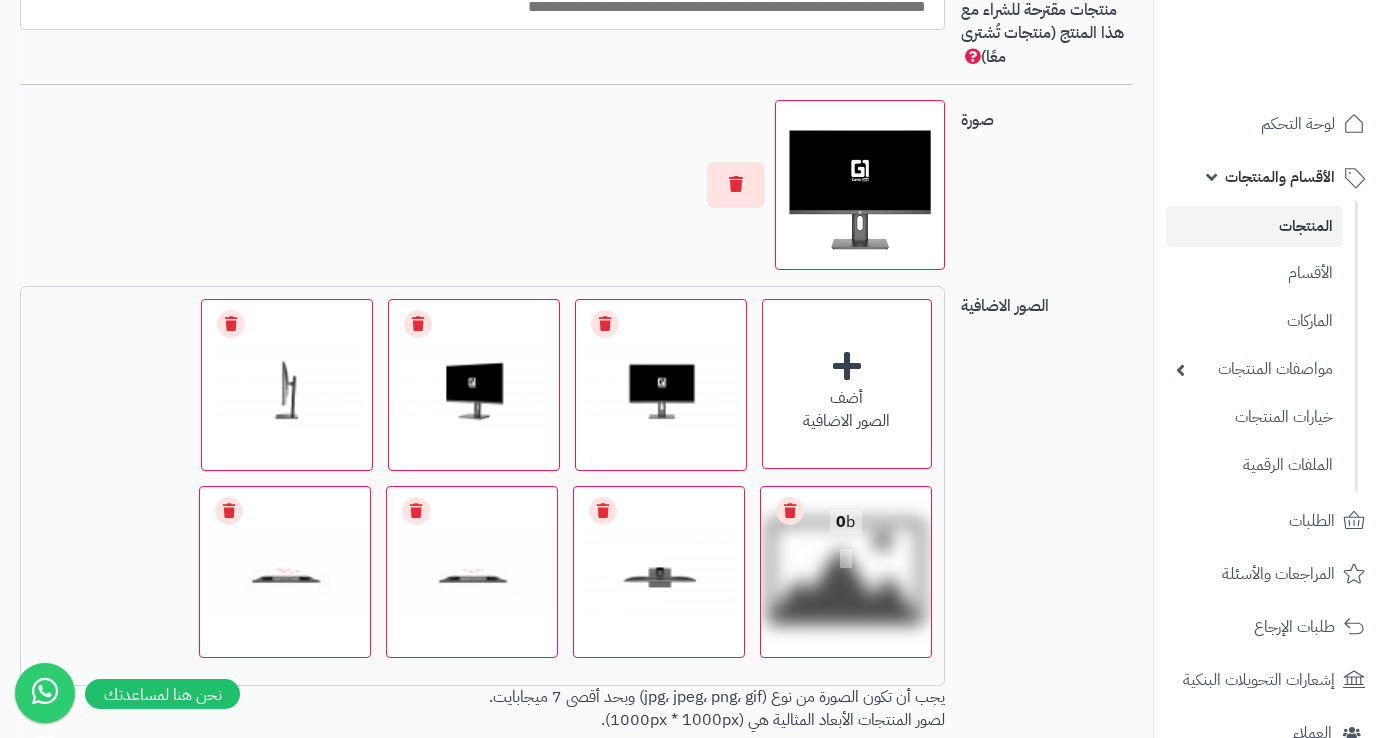 click on "Remove file" at bounding box center (790, 511) 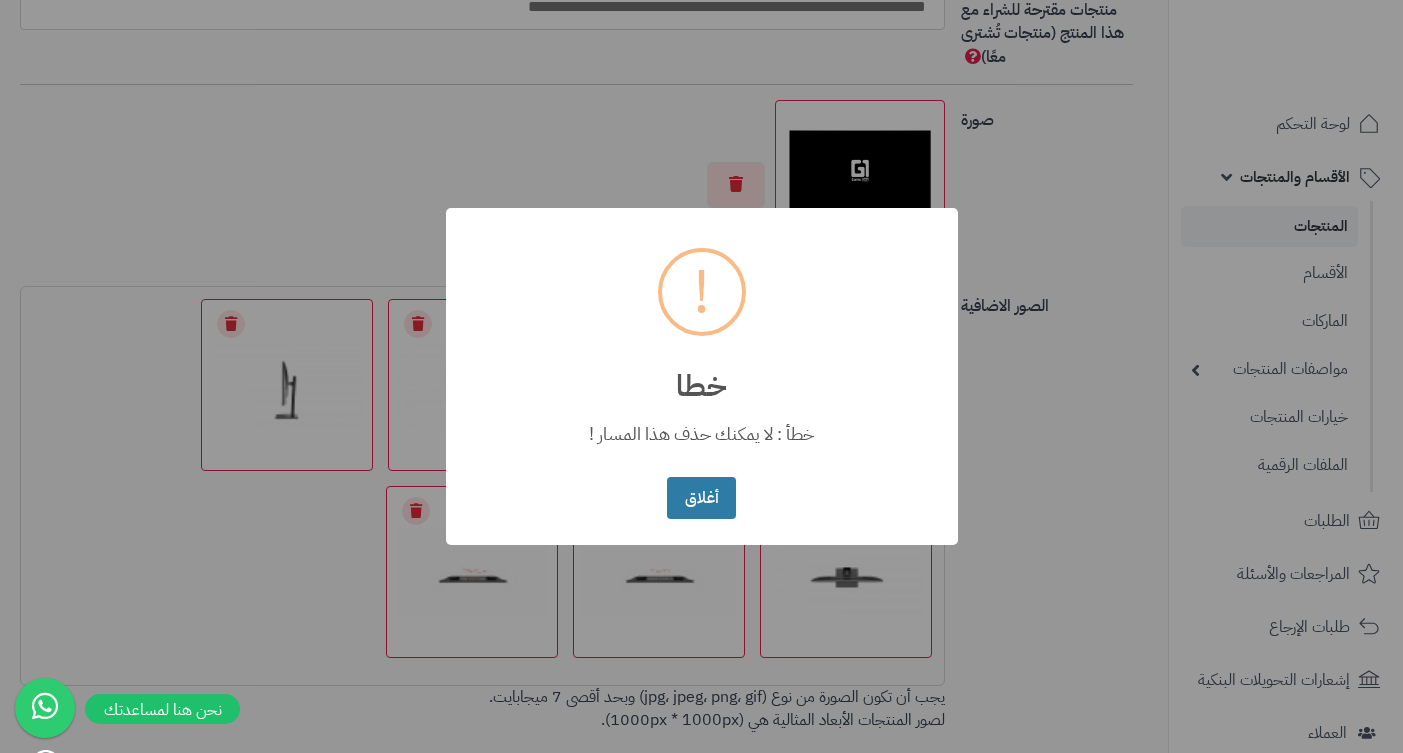click on "أغلاق" at bounding box center [701, 498] 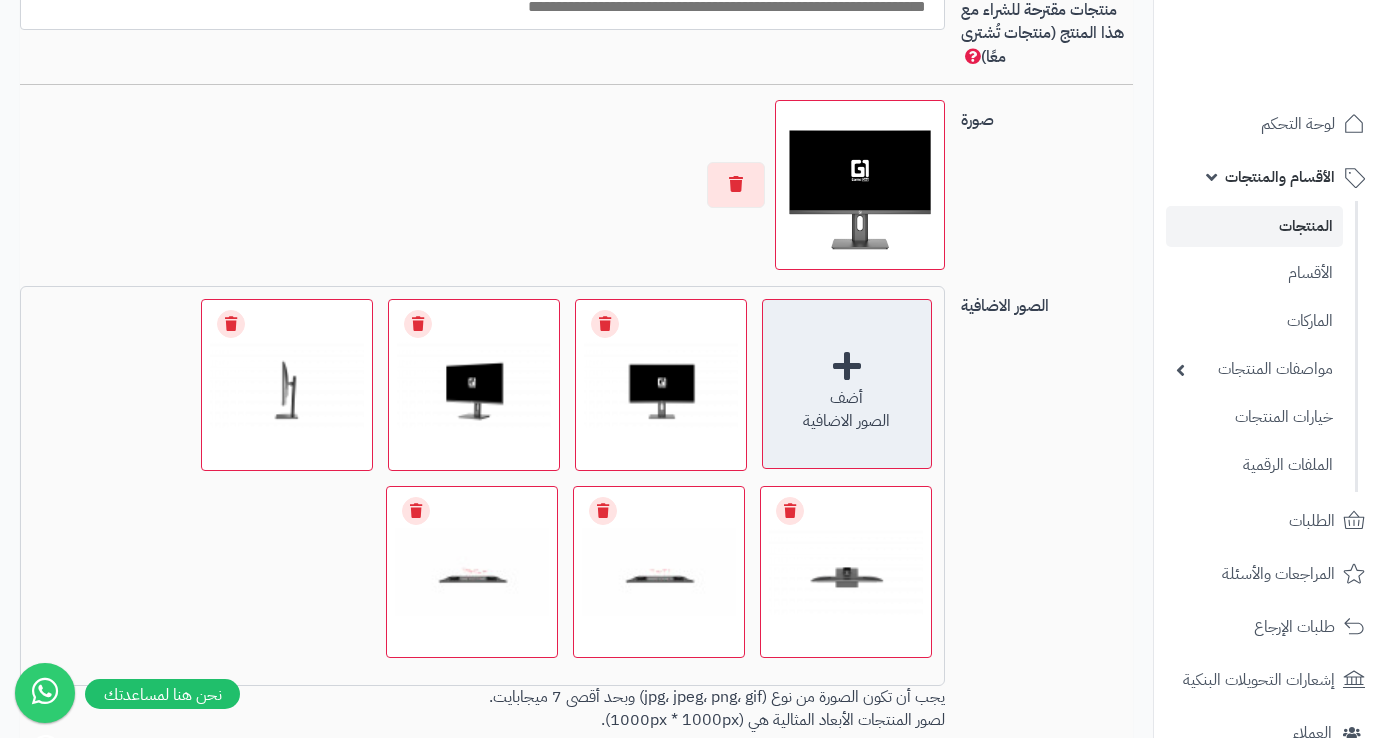 click on "أضف" at bounding box center (847, 398) 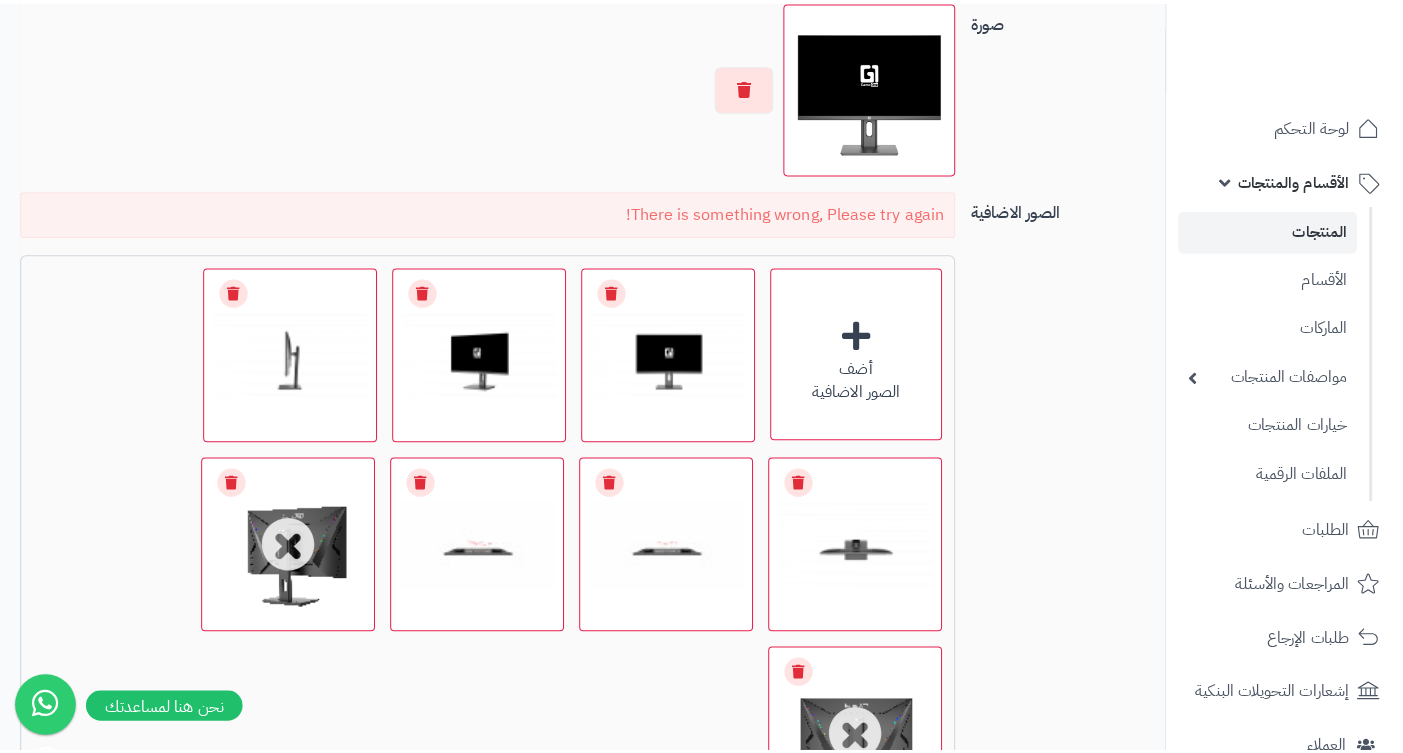 scroll, scrollTop: 1609, scrollLeft: 0, axis: vertical 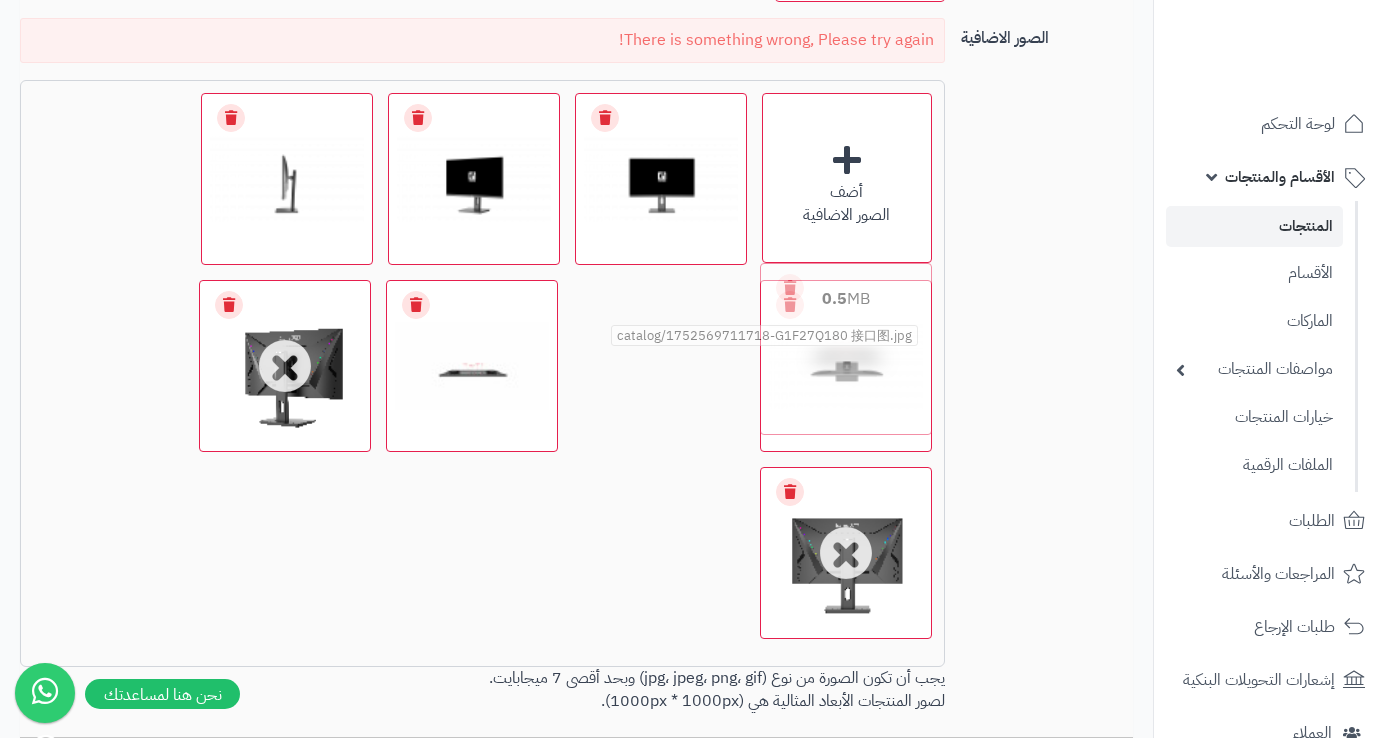 drag, startPoint x: 318, startPoint y: 352, endPoint x: 853, endPoint y: 337, distance: 535.21027 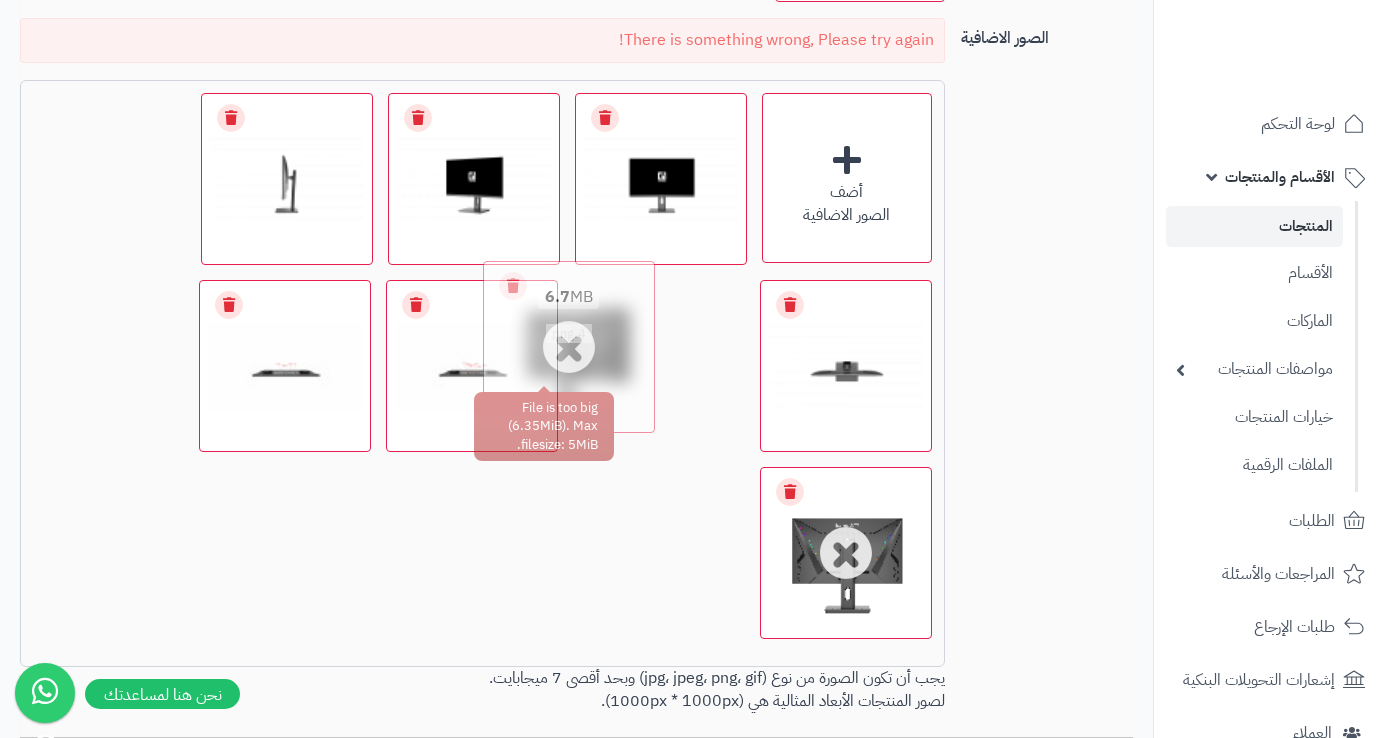 drag, startPoint x: 304, startPoint y: 405, endPoint x: 692, endPoint y: 386, distance: 388.46494 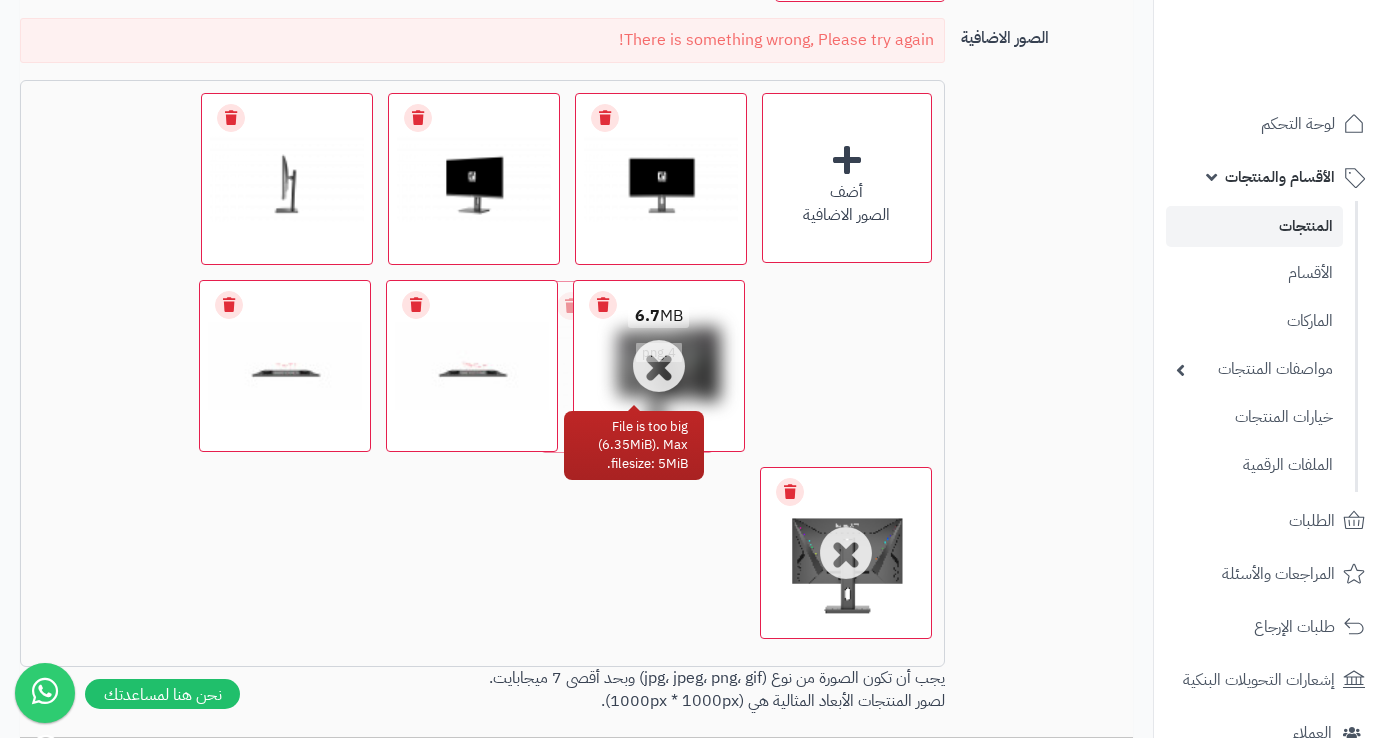 drag, startPoint x: 798, startPoint y: 392, endPoint x: 580, endPoint y: 392, distance: 218 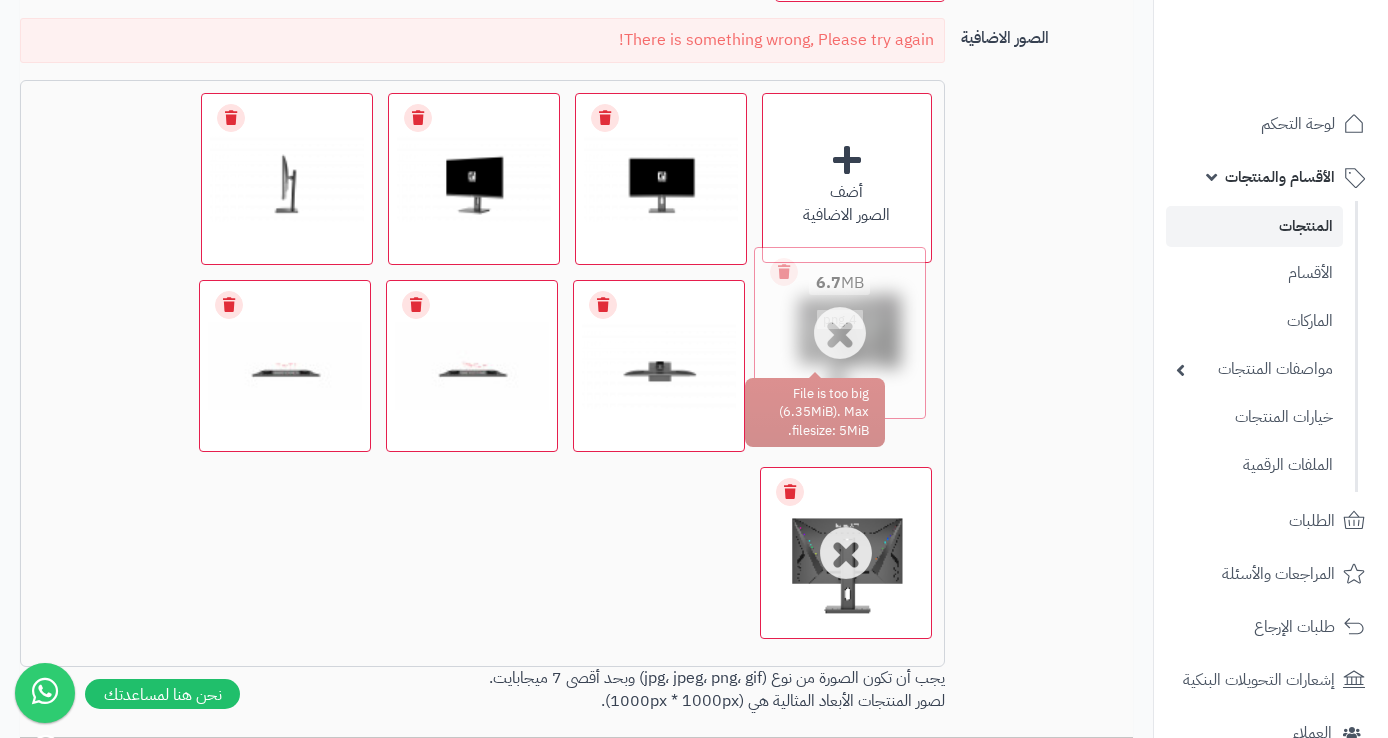 drag, startPoint x: 685, startPoint y: 400, endPoint x: 866, endPoint y: 368, distance: 183.80696 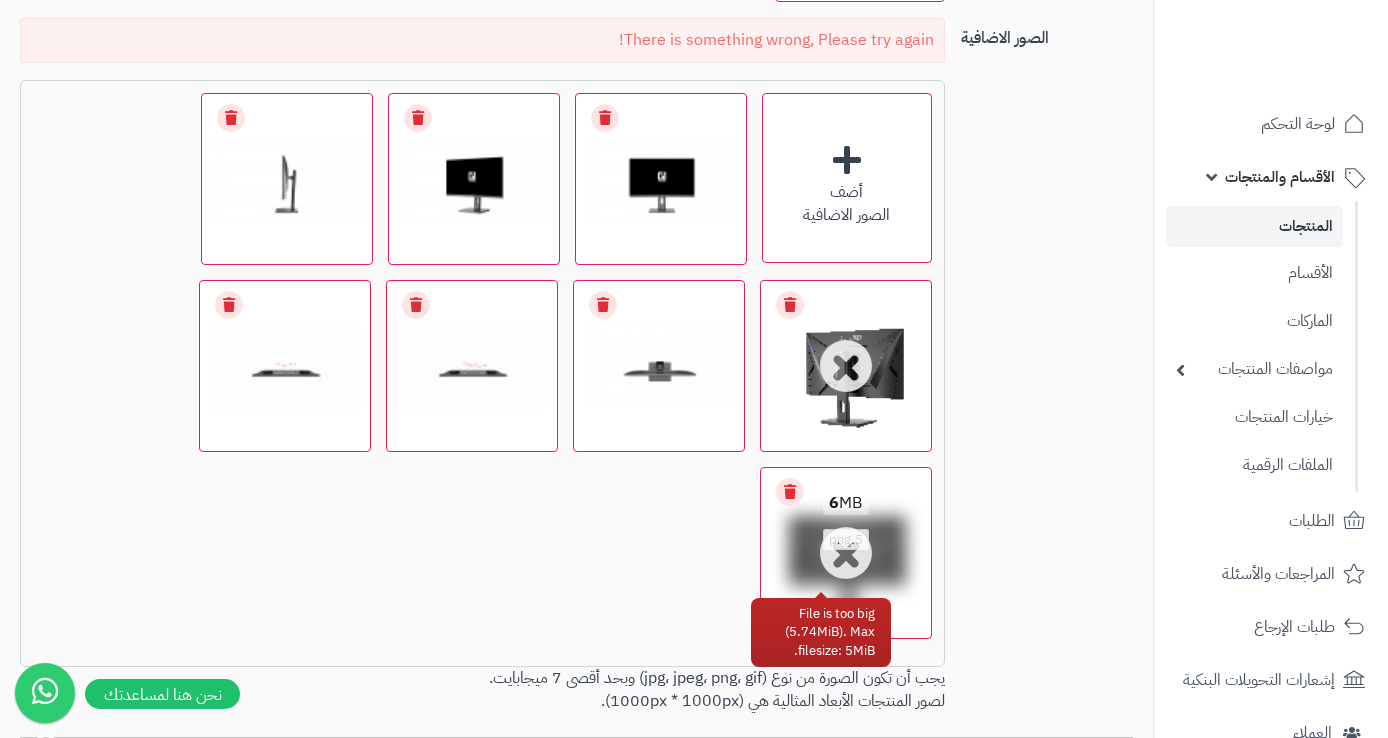 click on "5.png" at bounding box center (846, 539) 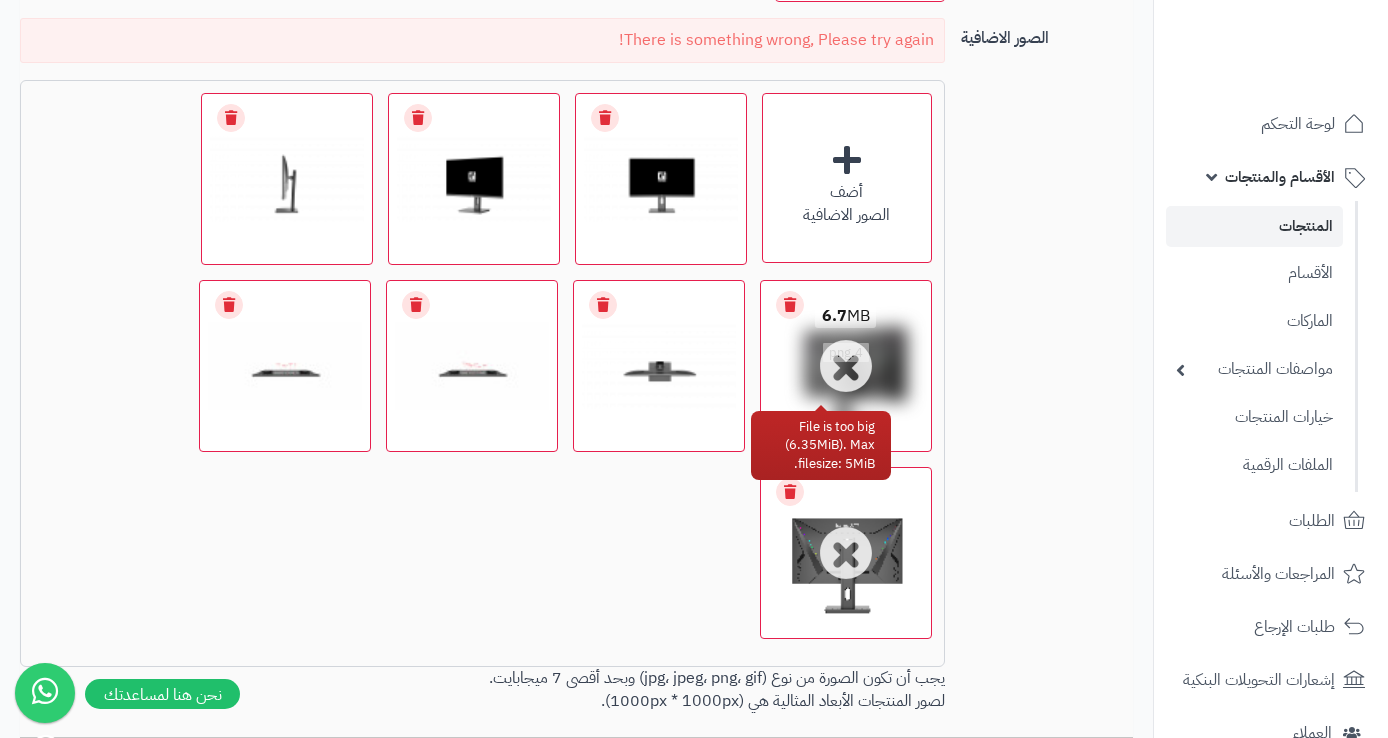 click on "6.7  MB   4.png" at bounding box center [846, 334] 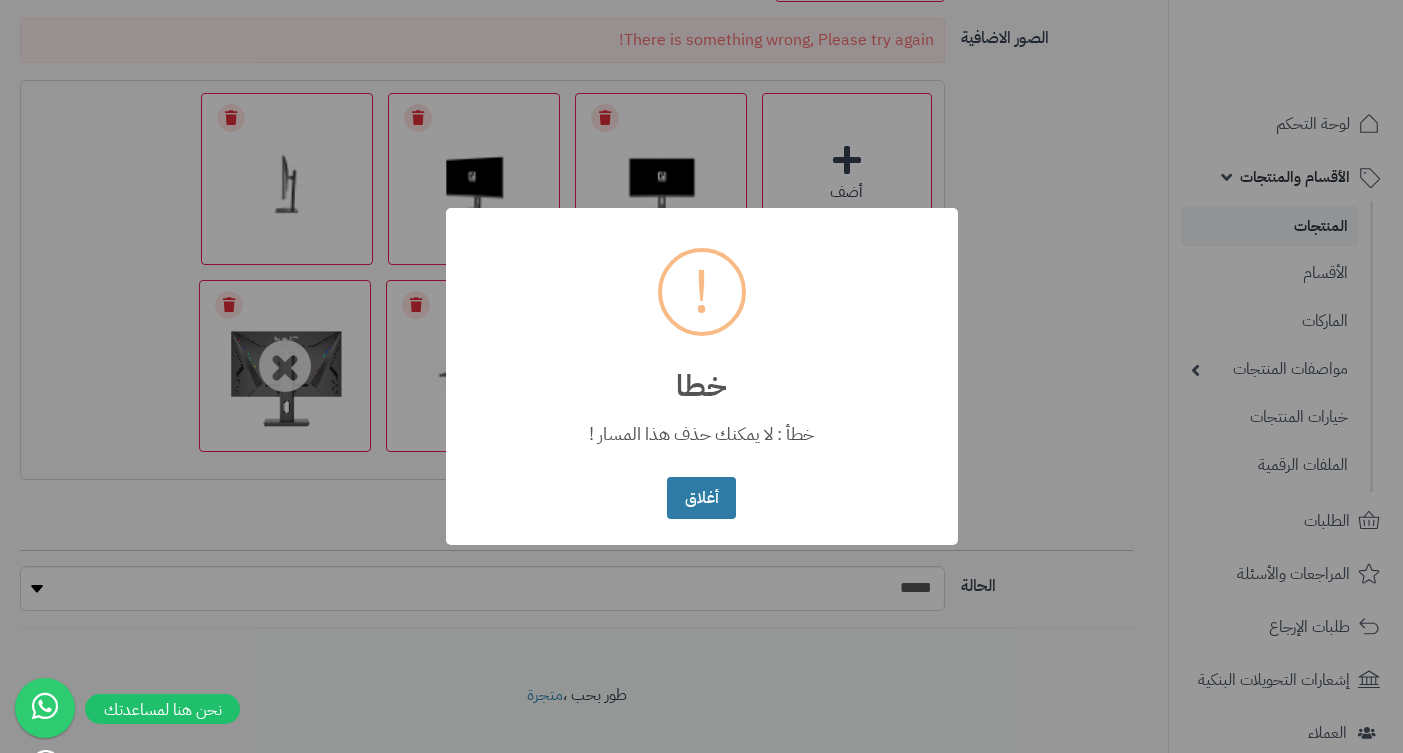 click on "أغلاق" at bounding box center (701, 498) 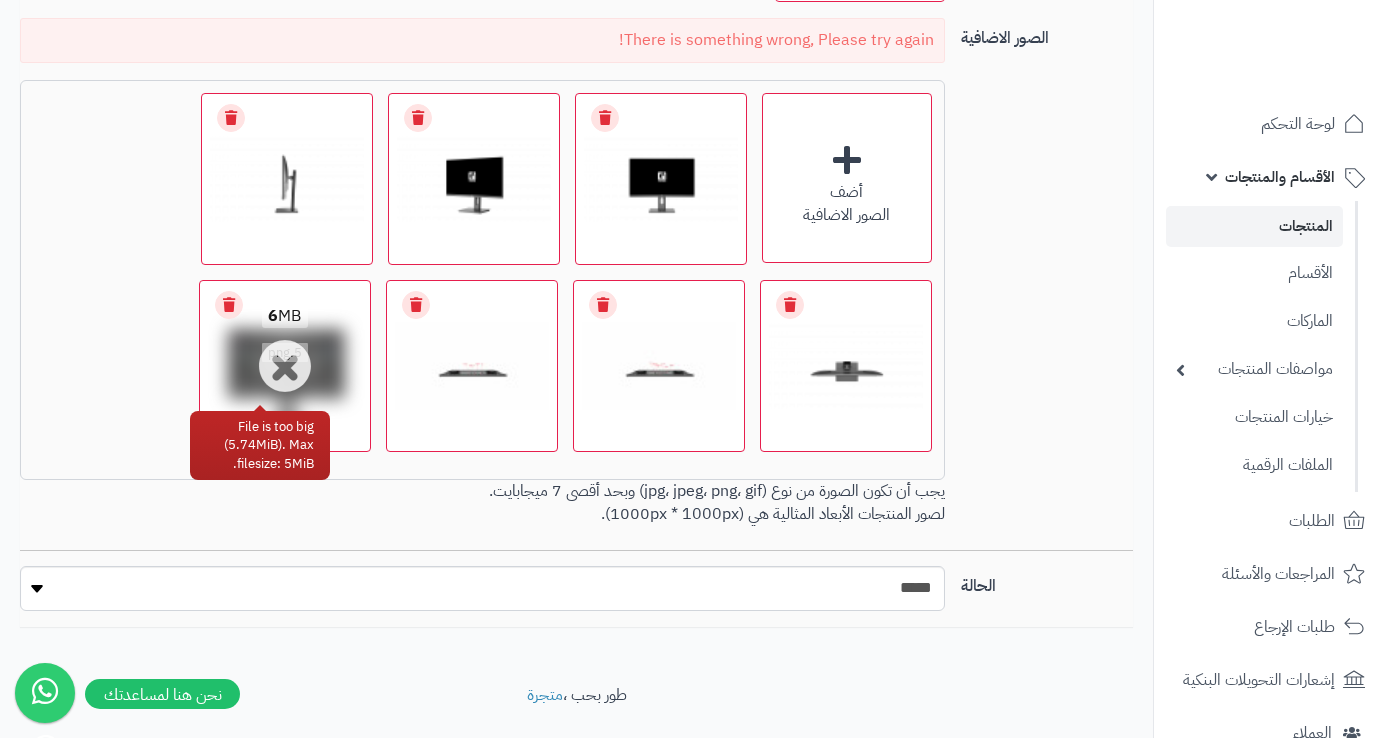 click on "Remove file" at bounding box center (229, 305) 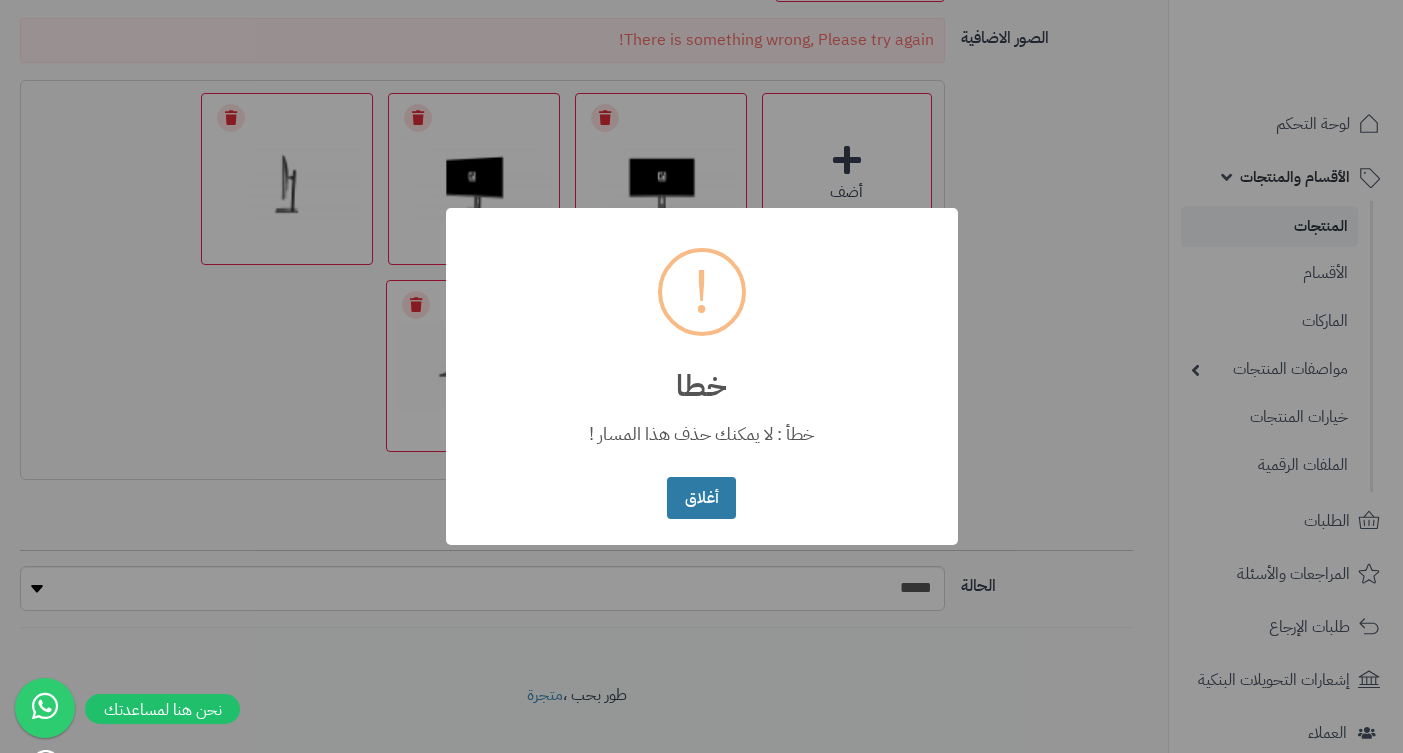 click on "أغلاق" at bounding box center [701, 498] 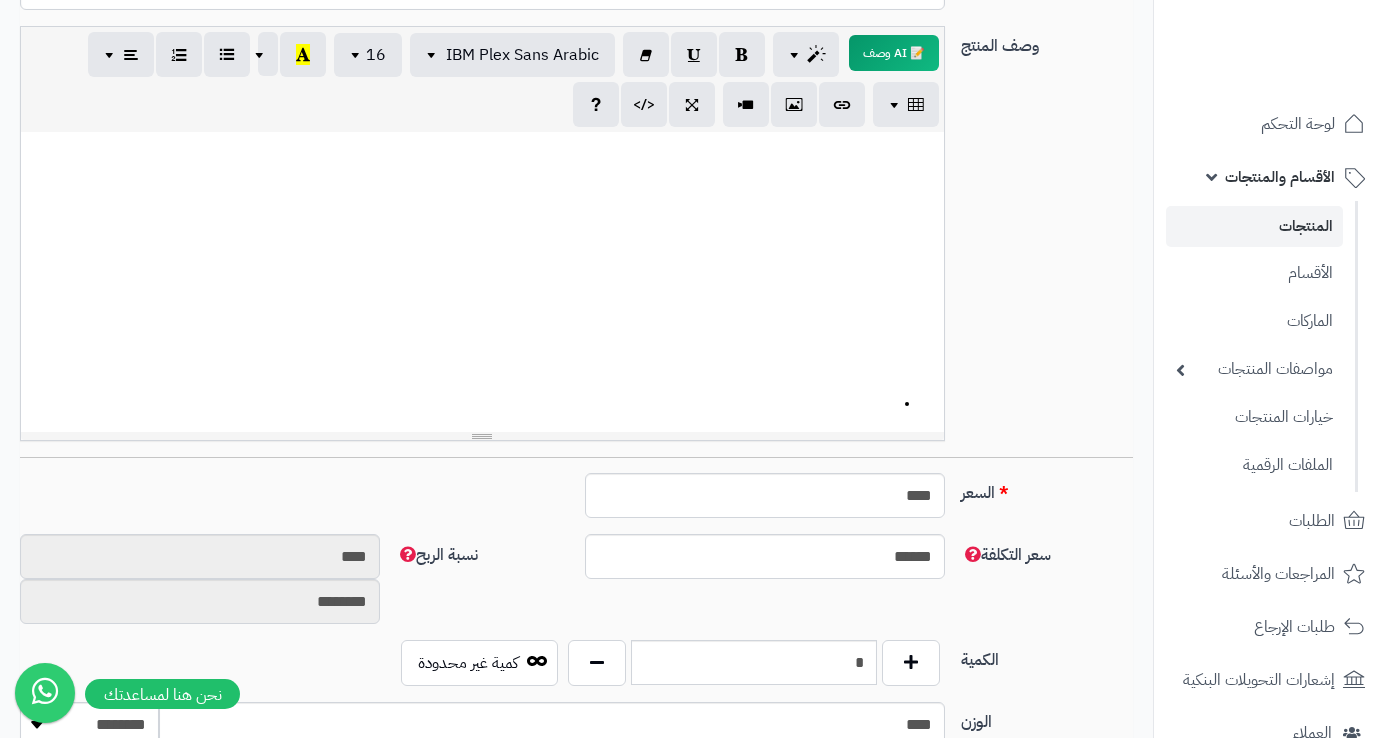 scroll, scrollTop: 0, scrollLeft: 0, axis: both 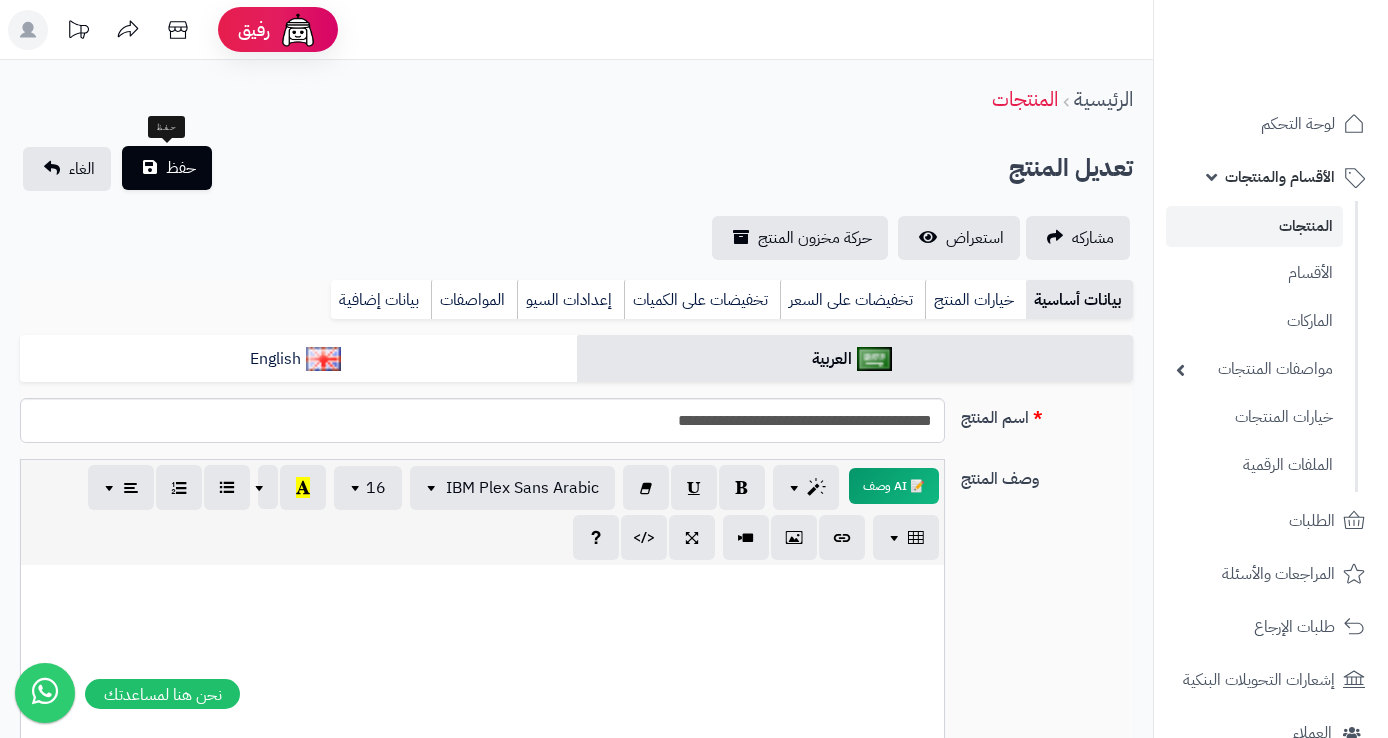 click on "حفظ" at bounding box center [167, 168] 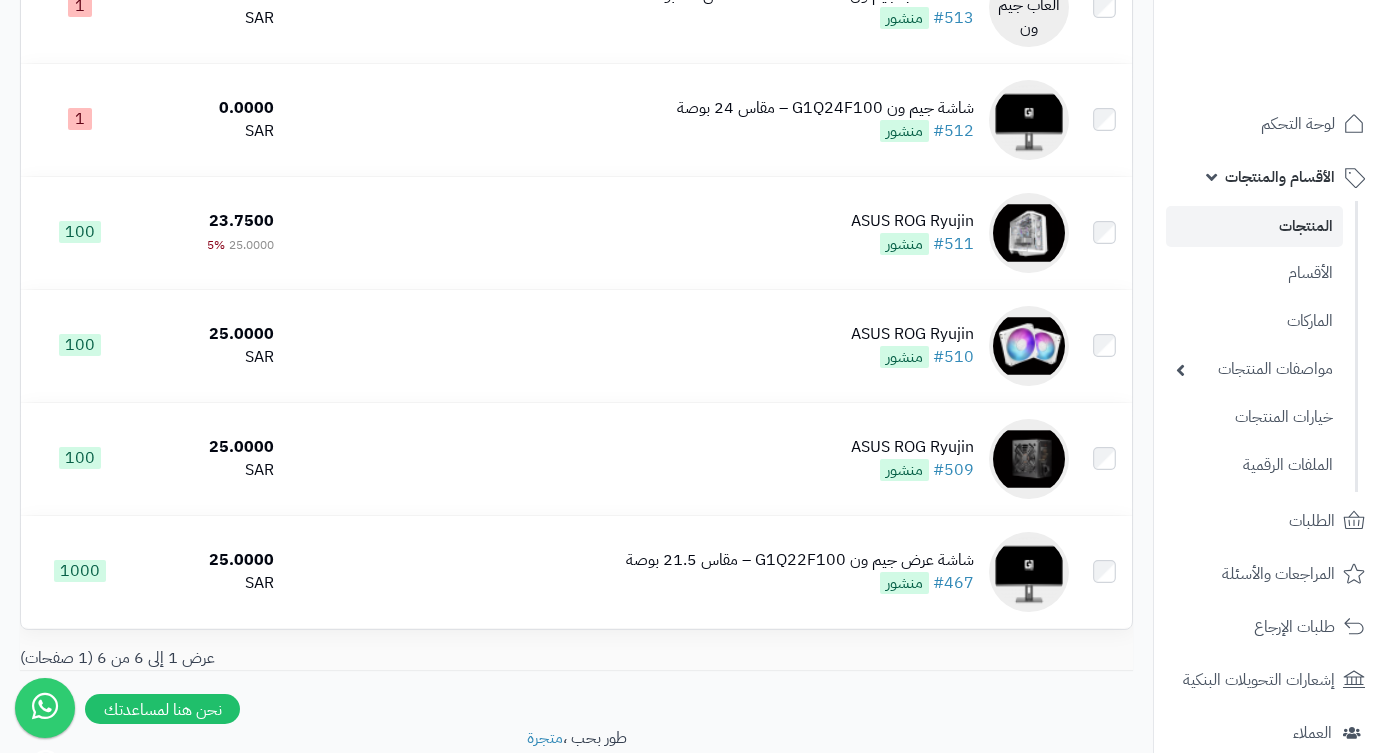 scroll, scrollTop: 466, scrollLeft: 0, axis: vertical 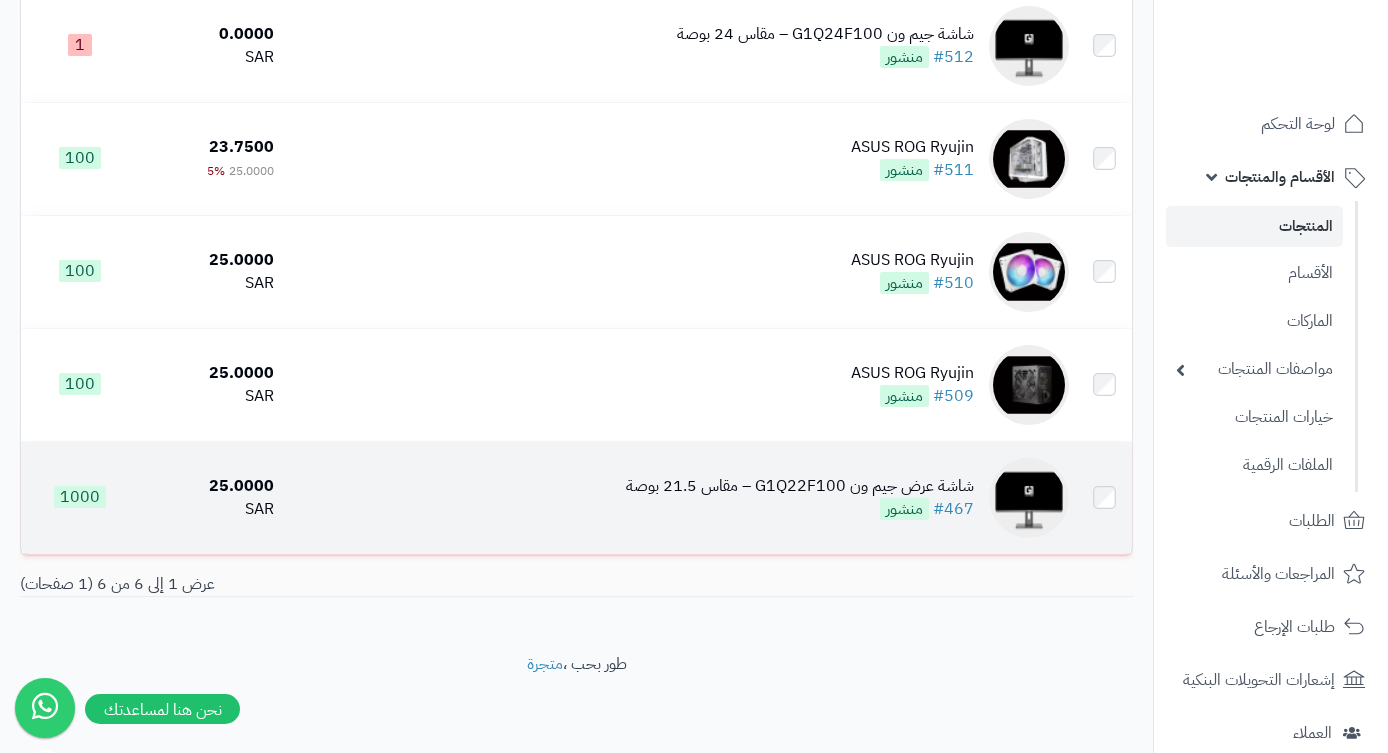 click on "شاشة عرض جيم ون G1Q22F100 – مقاس 21.5 بوصة" at bounding box center [800, 486] 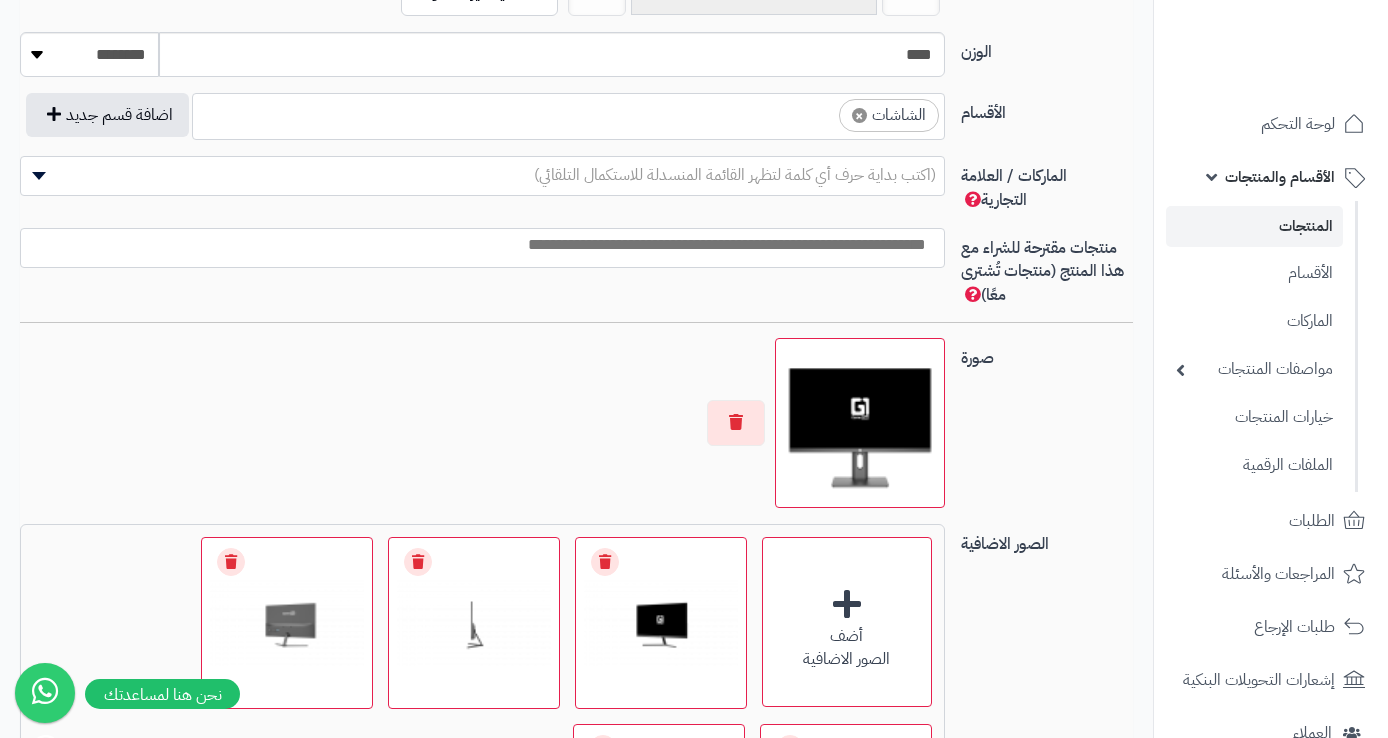 scroll, scrollTop: 1283, scrollLeft: 0, axis: vertical 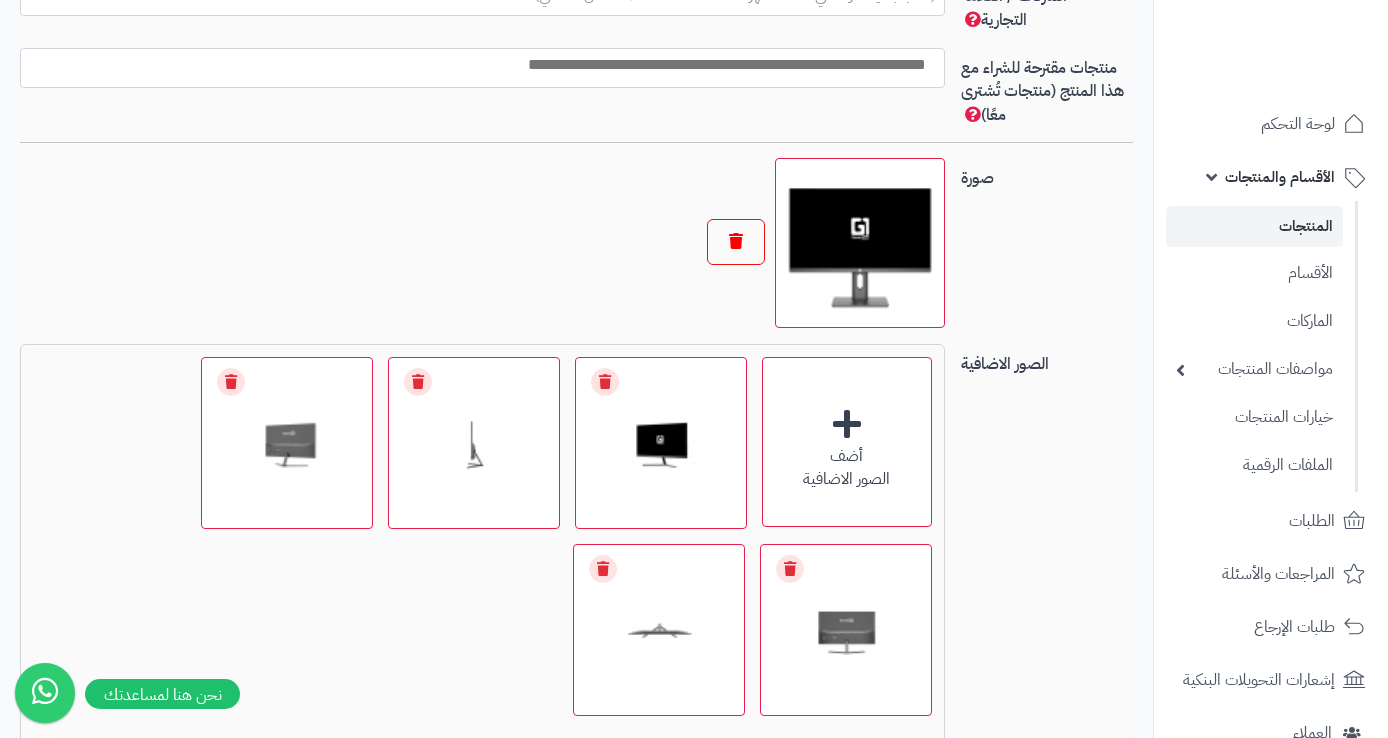 click at bounding box center (736, 242) 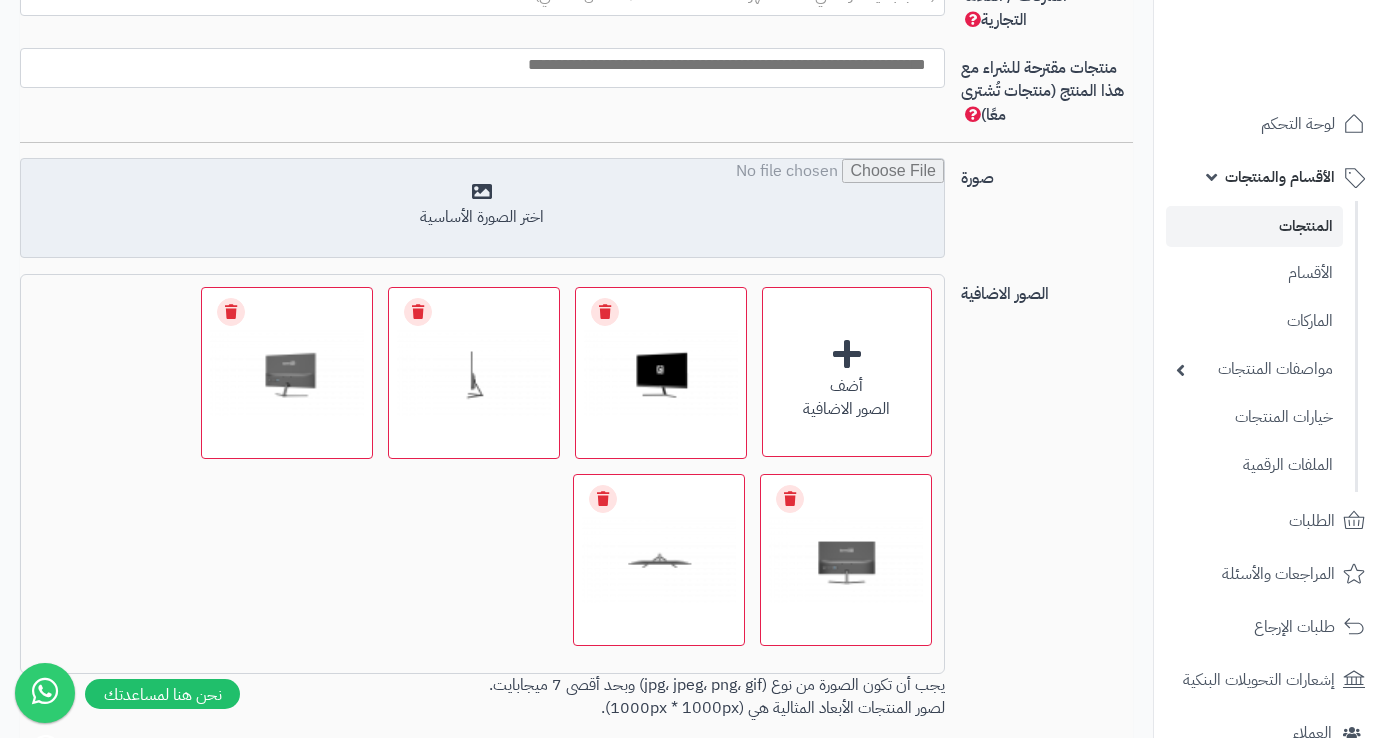 click at bounding box center (482, 209) 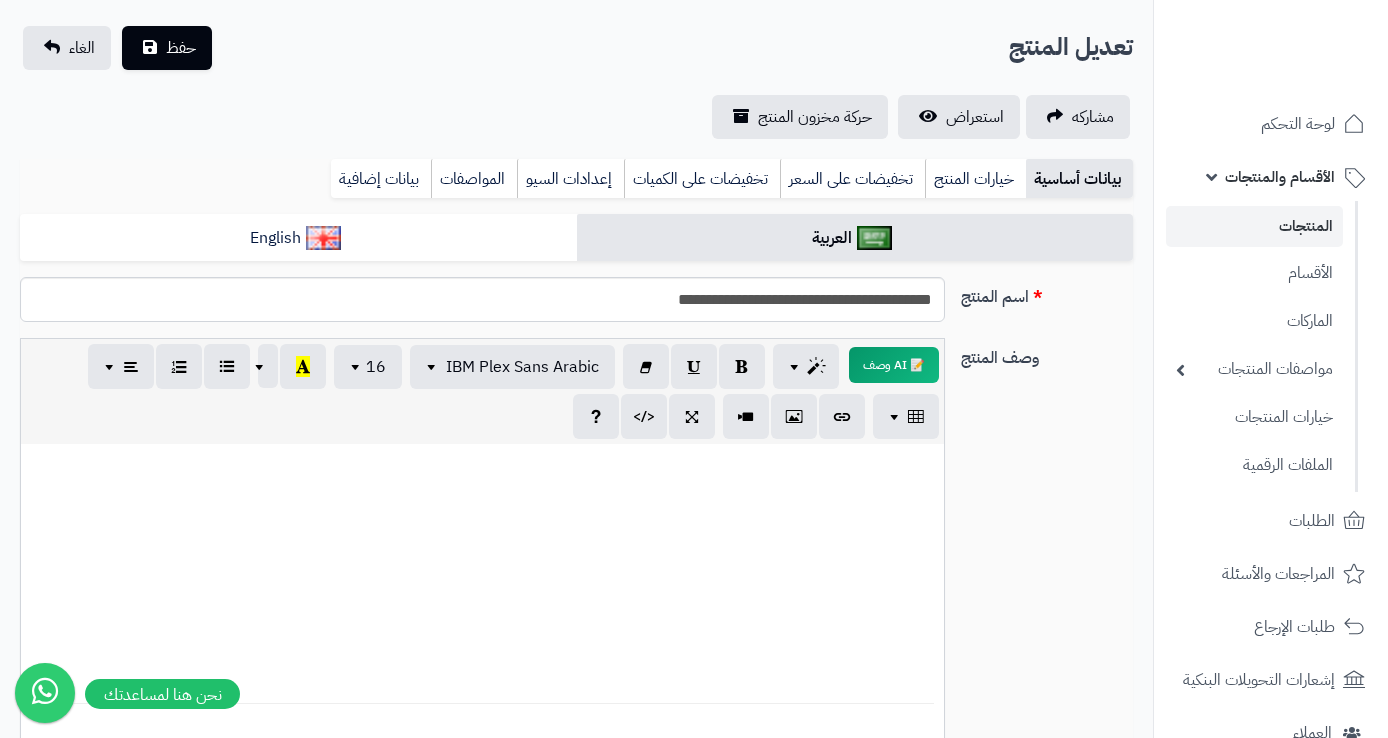 scroll, scrollTop: 0, scrollLeft: 0, axis: both 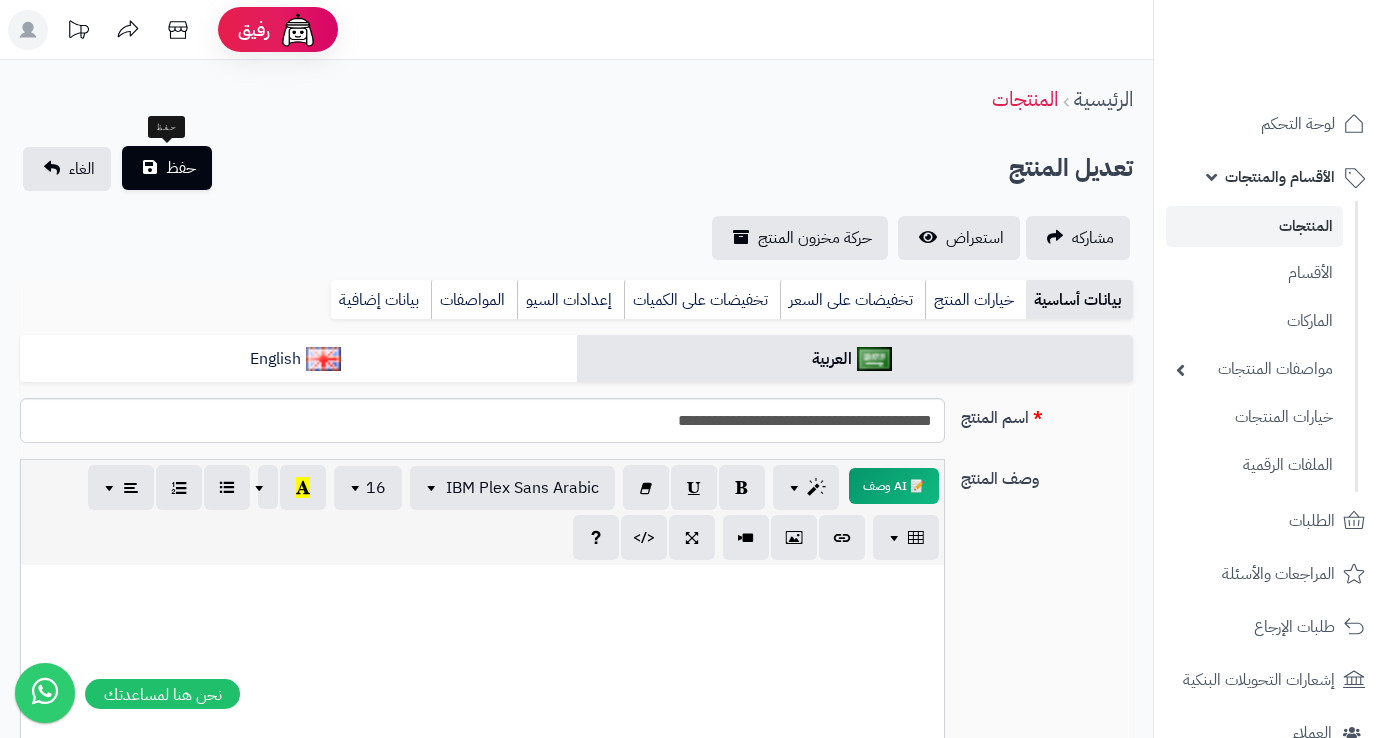 click on "حفظ" at bounding box center (181, 168) 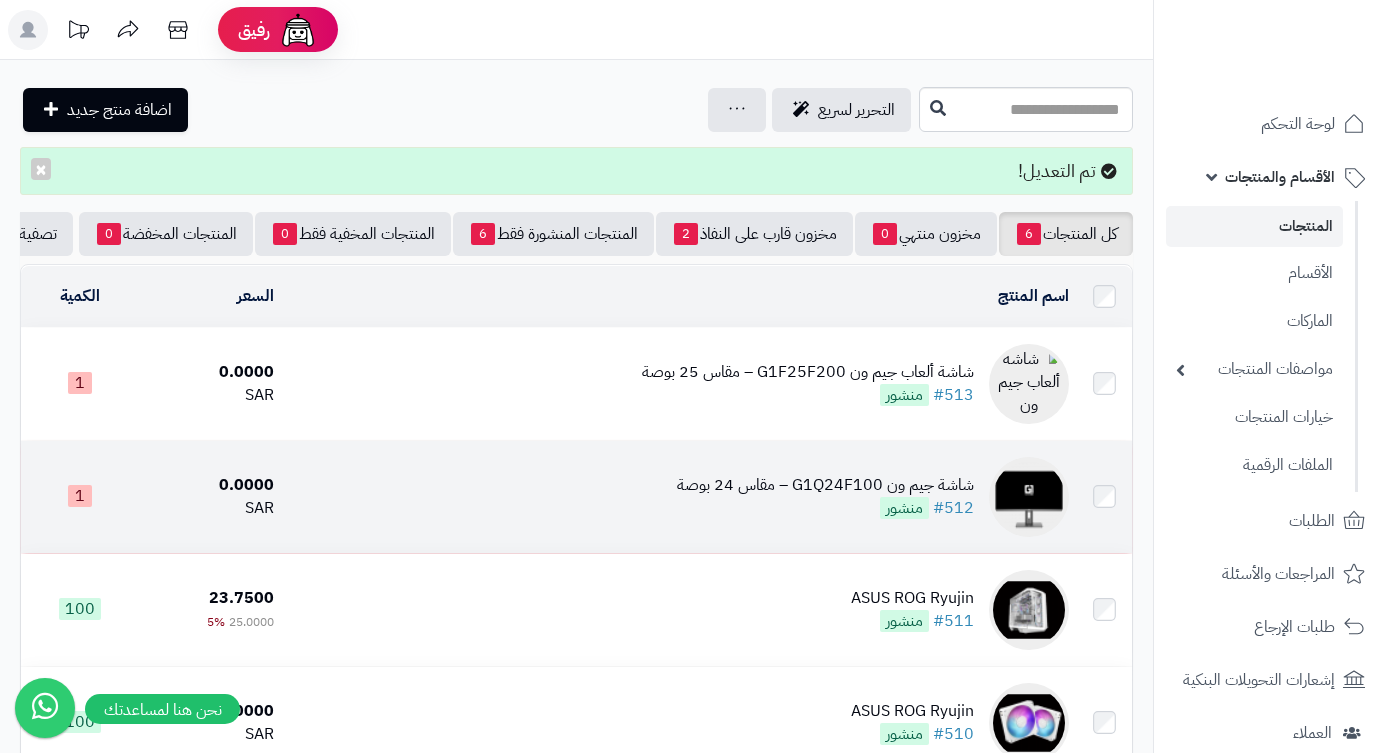 scroll, scrollTop: 133, scrollLeft: 0, axis: vertical 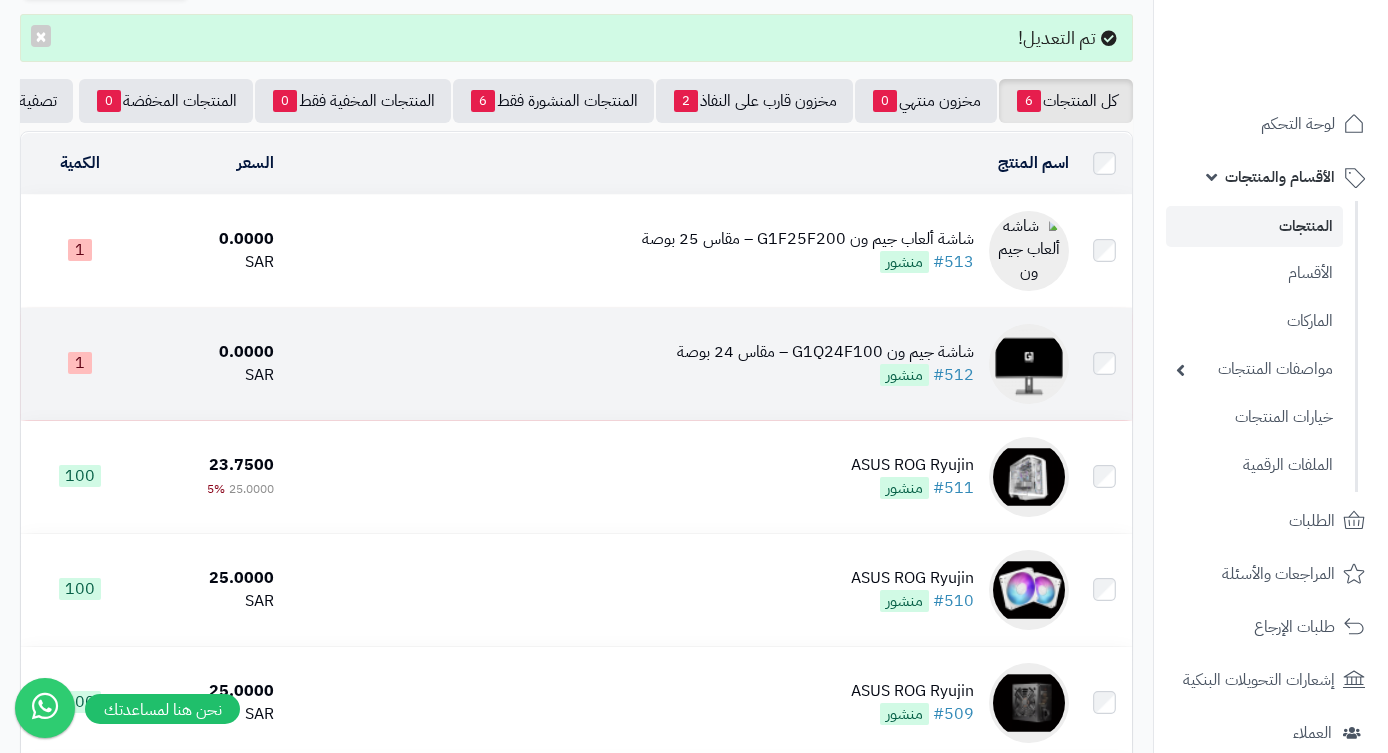 click on "شاشة جيم ون G1Q24F100 – مقاس 24 بوصة" at bounding box center (825, 352) 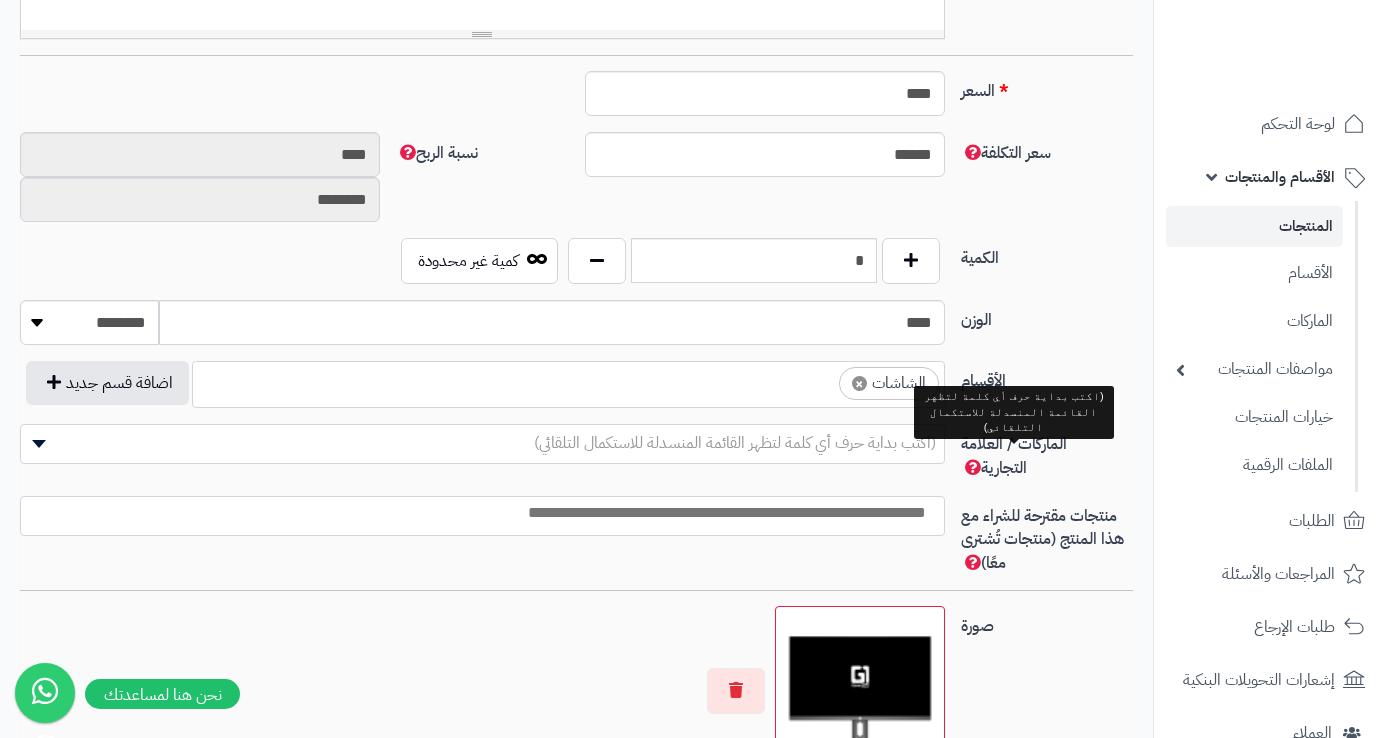 scroll, scrollTop: 1001, scrollLeft: 0, axis: vertical 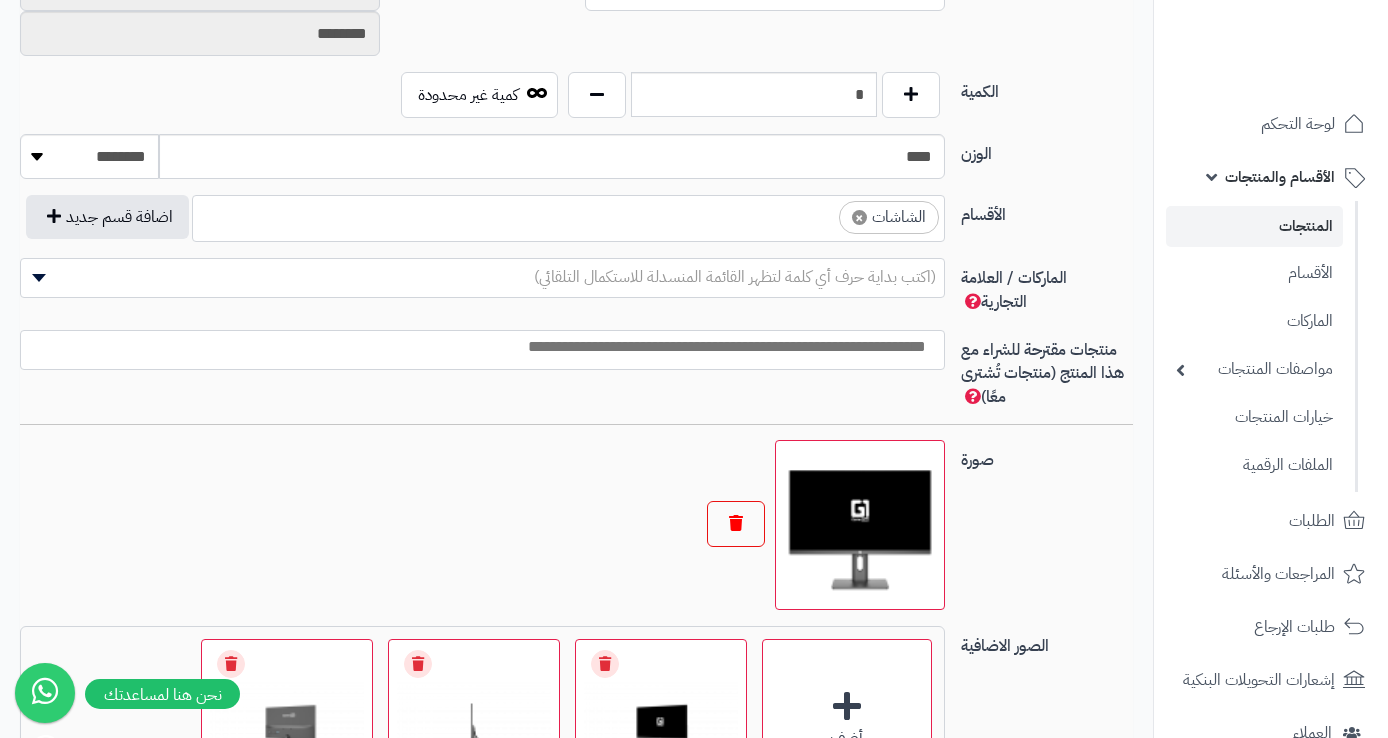 click at bounding box center [736, 524] 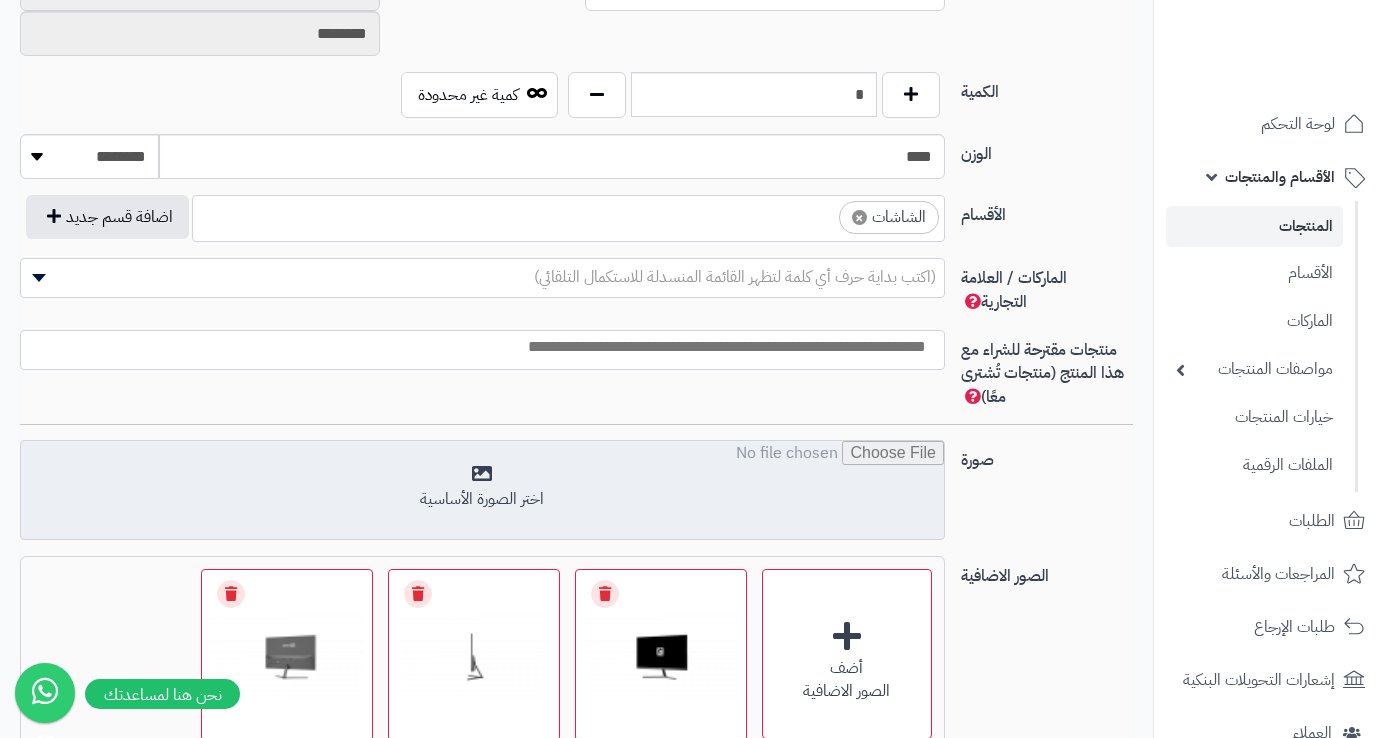 click at bounding box center [482, 491] 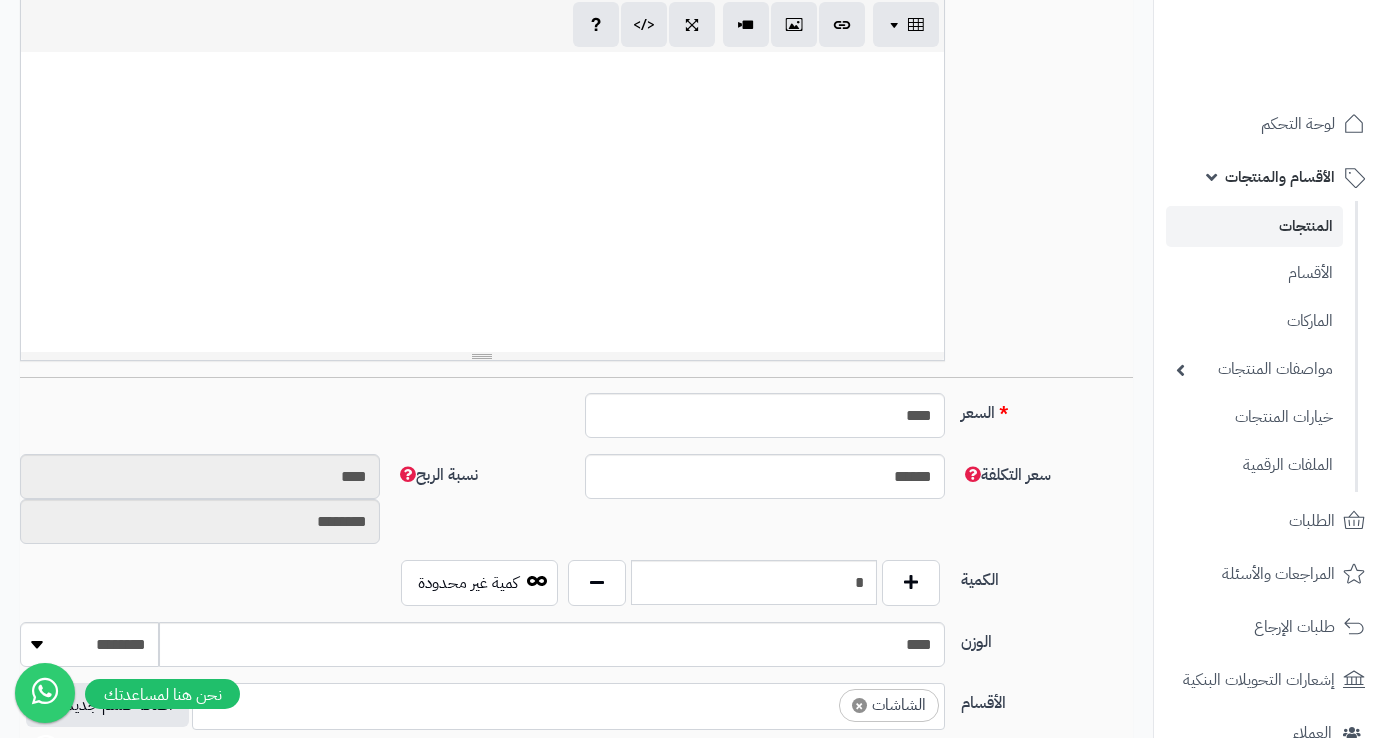scroll, scrollTop: 0, scrollLeft: 0, axis: both 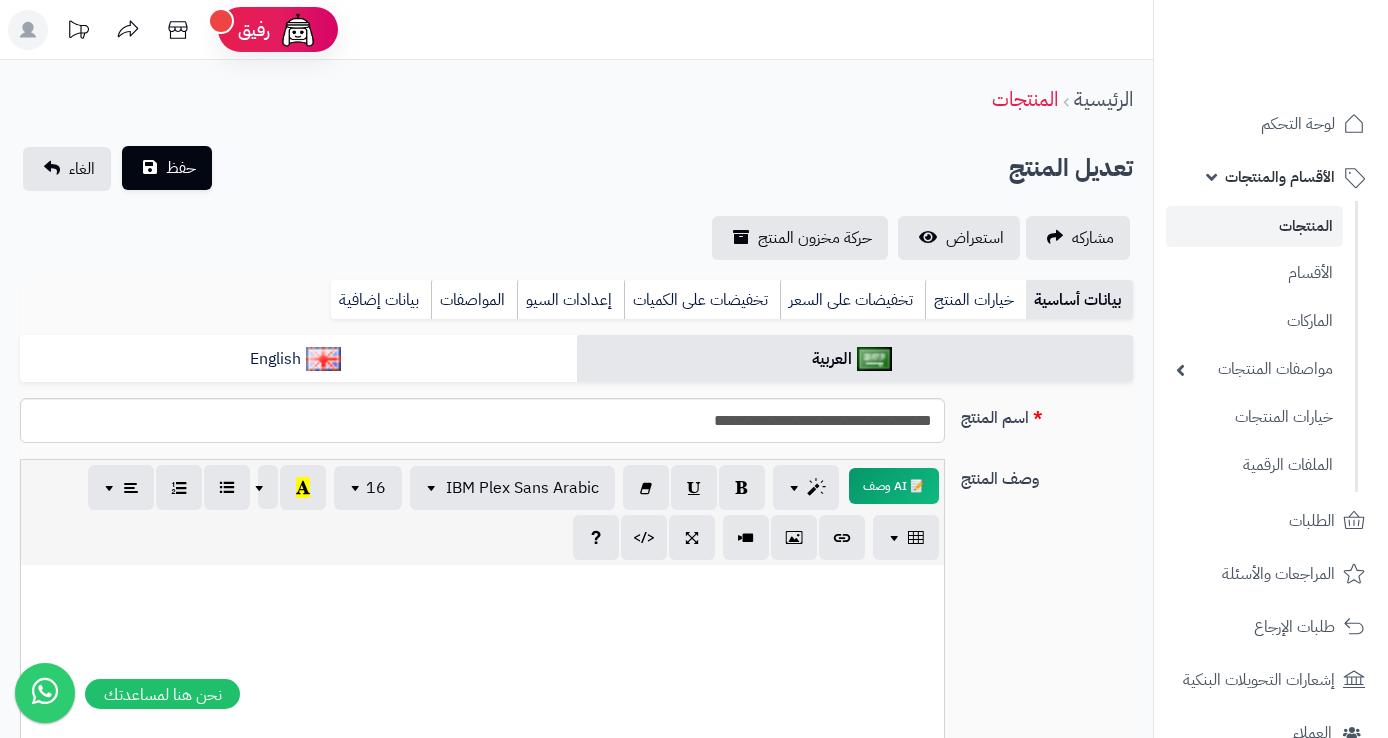 click on "حفظ" at bounding box center (181, 168) 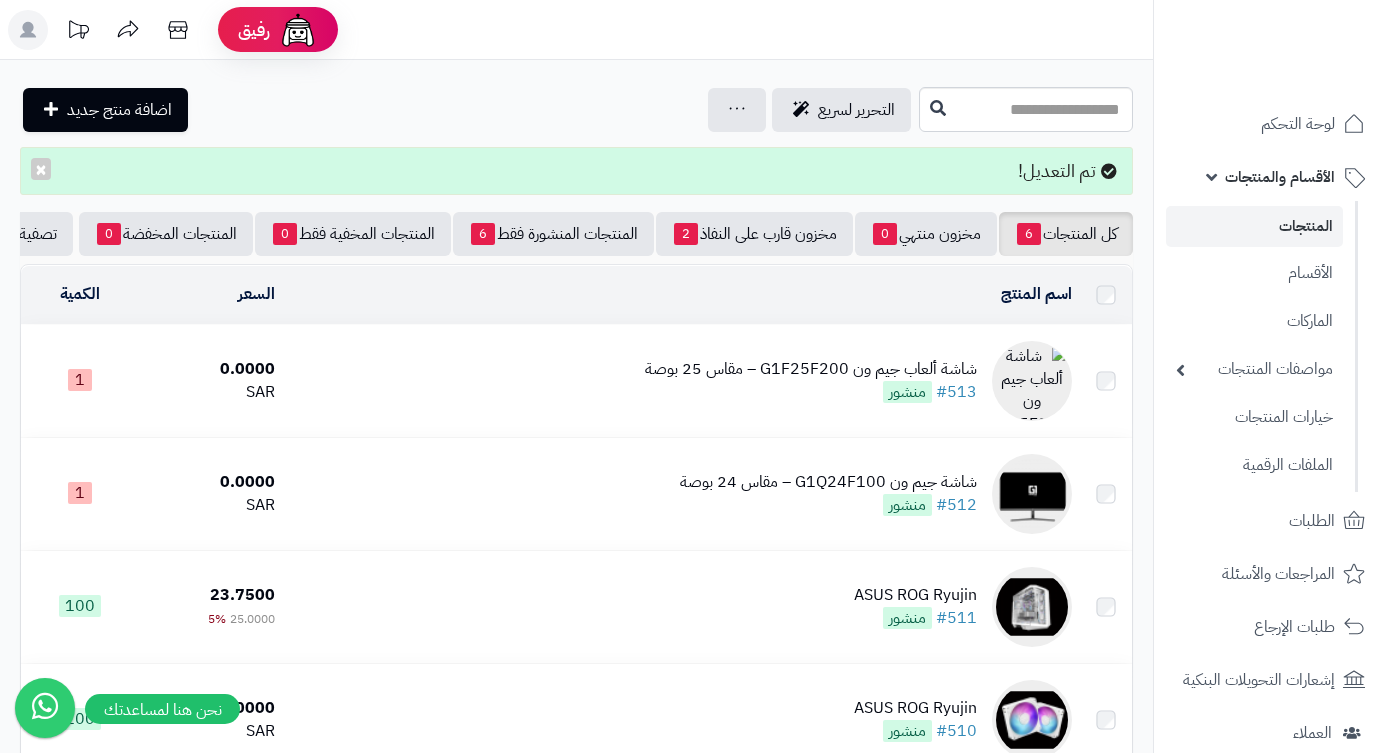 scroll, scrollTop: 0, scrollLeft: 0, axis: both 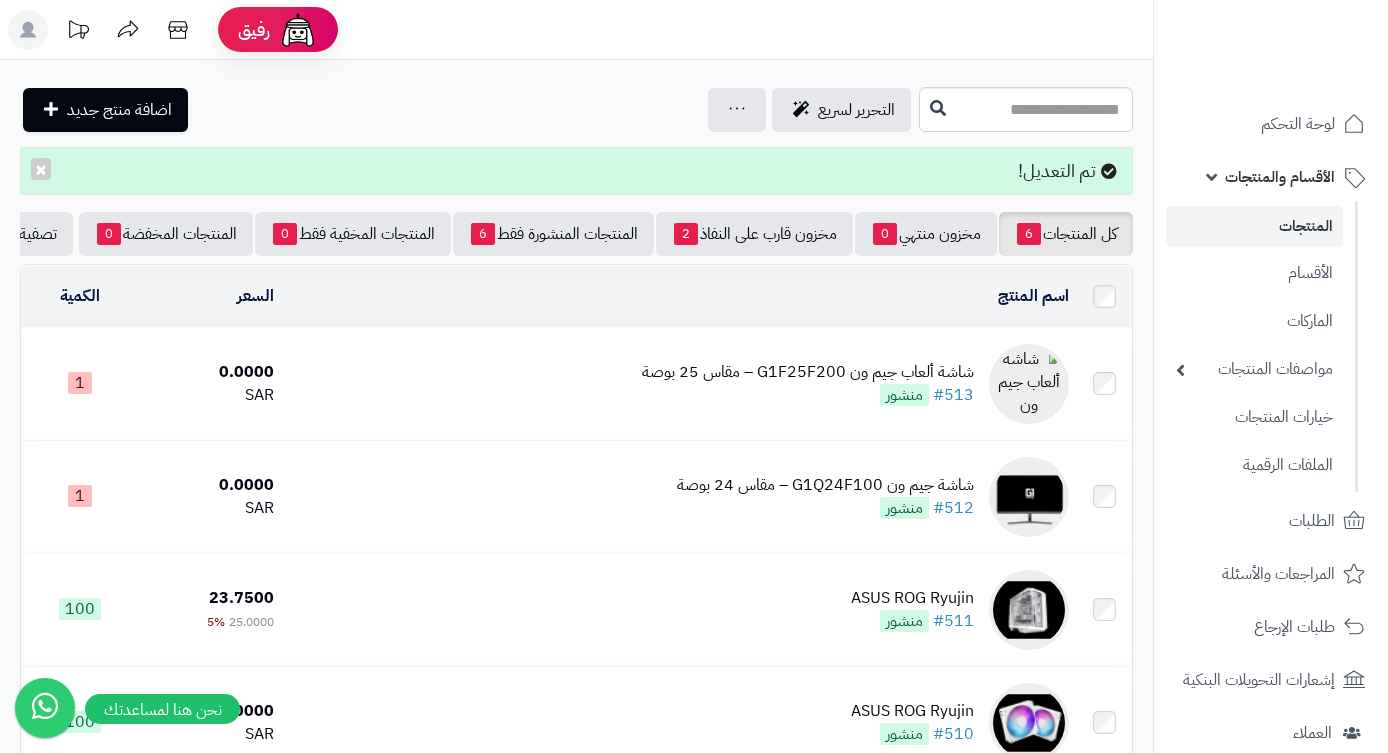 click on "شاشة ألعاب جيم ون G1F25F200 – مقاس 25 بوصة" at bounding box center (808, 372) 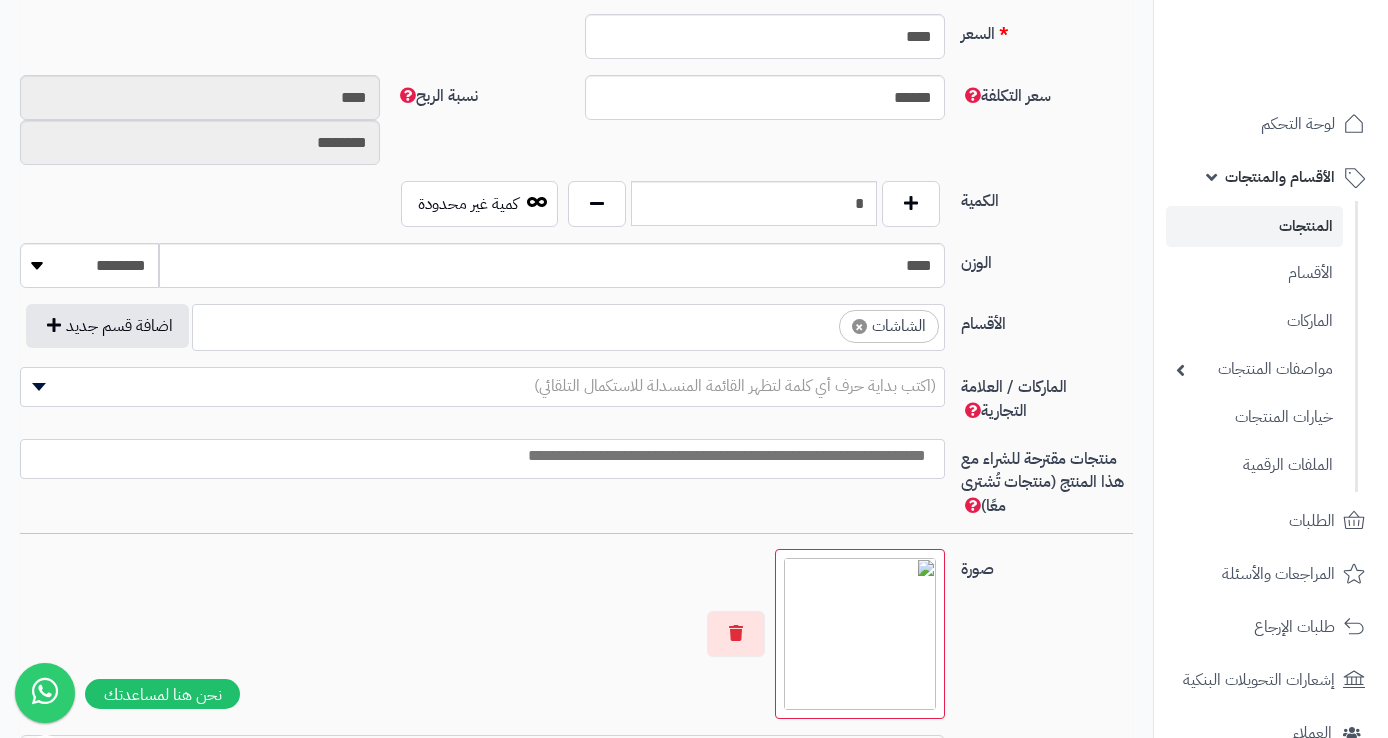 scroll, scrollTop: 1093, scrollLeft: 0, axis: vertical 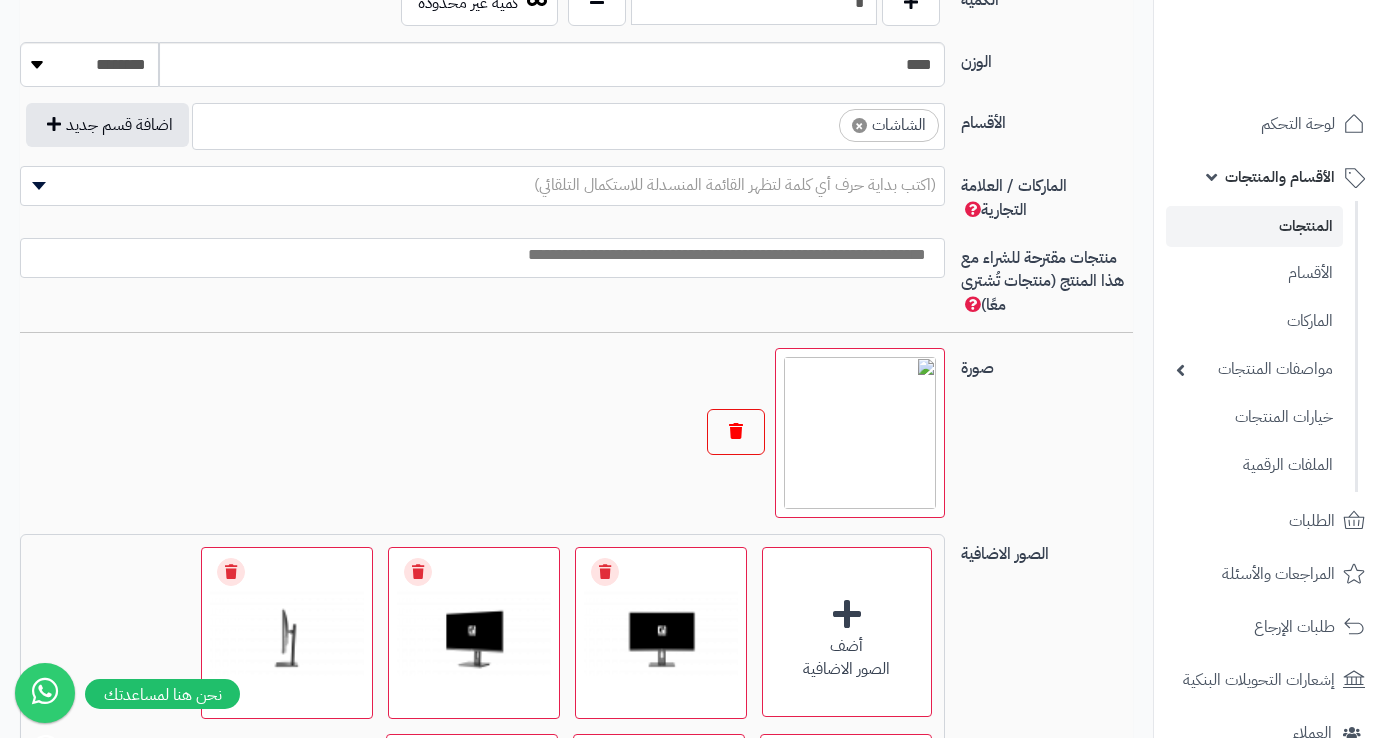 click at bounding box center [736, 432] 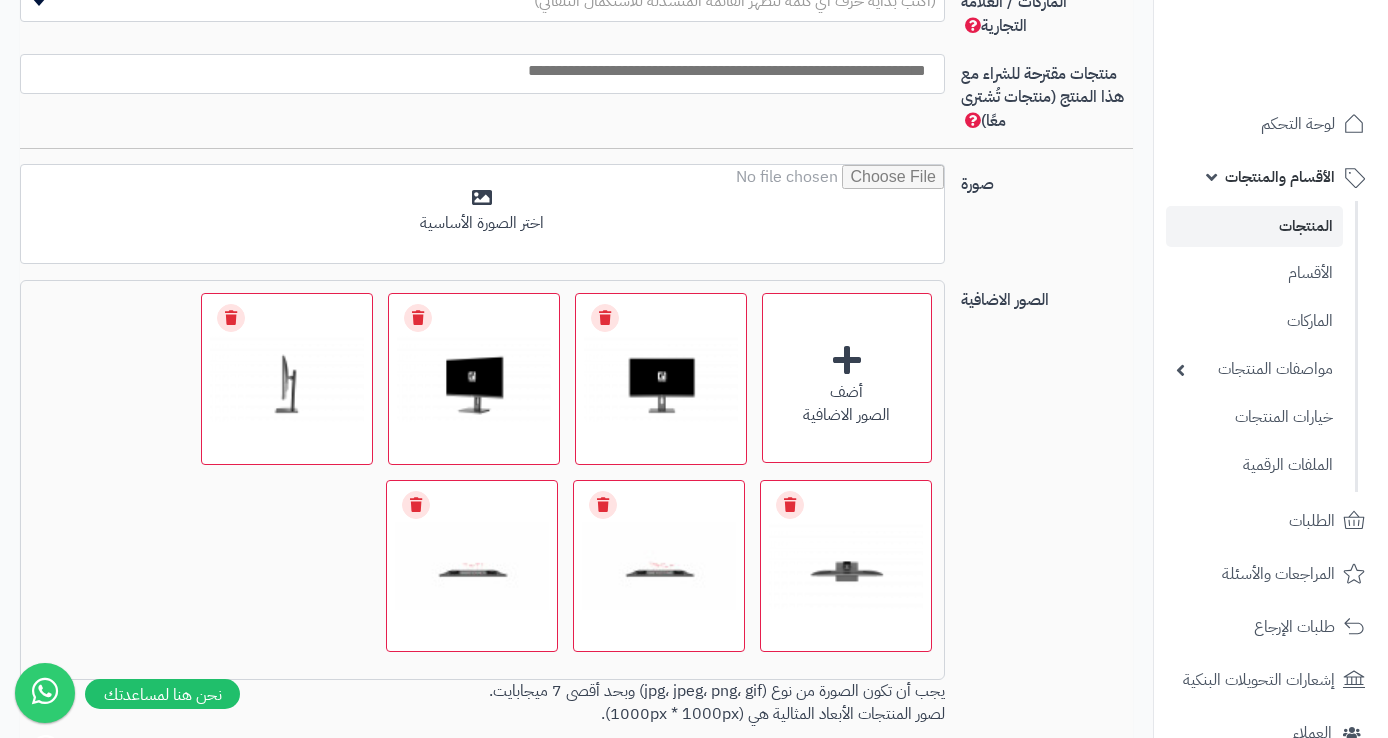 scroll, scrollTop: 1341, scrollLeft: 0, axis: vertical 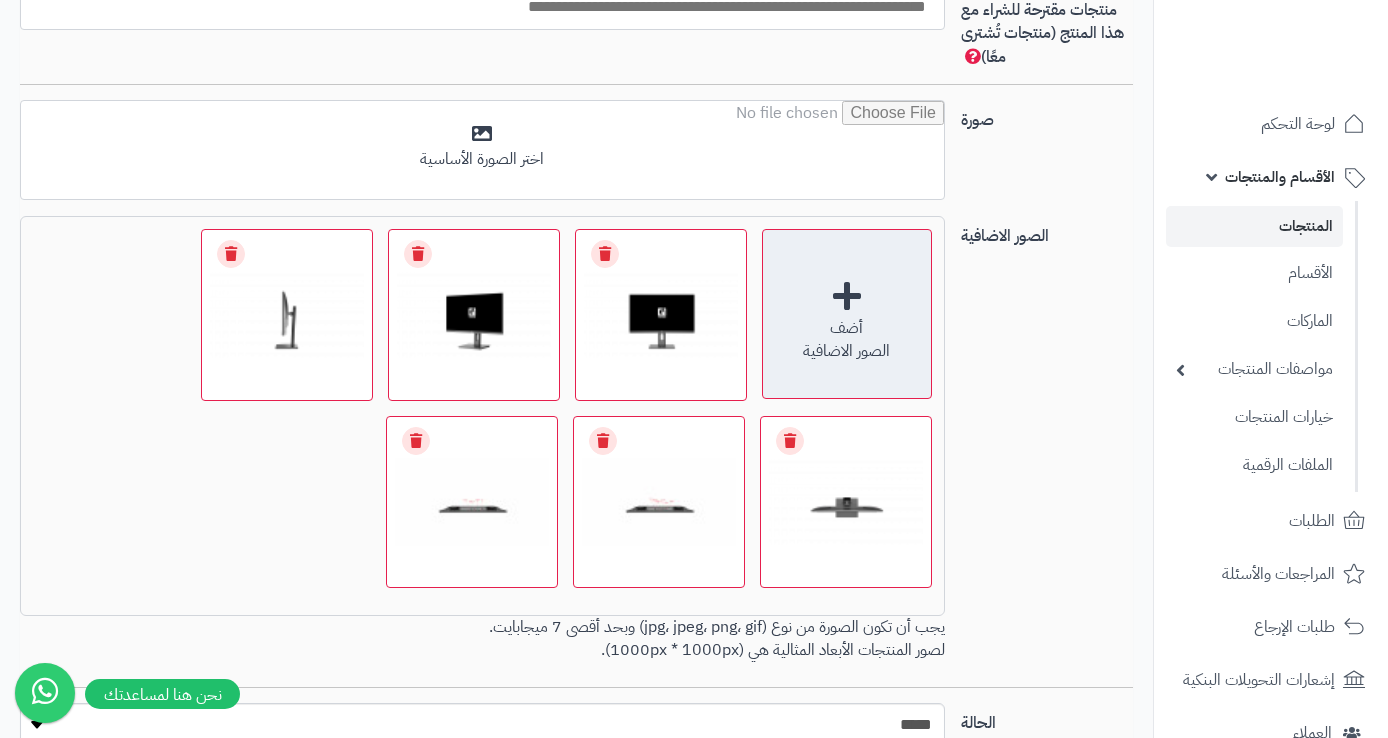 click on "الصور الاضافية" at bounding box center (847, 351) 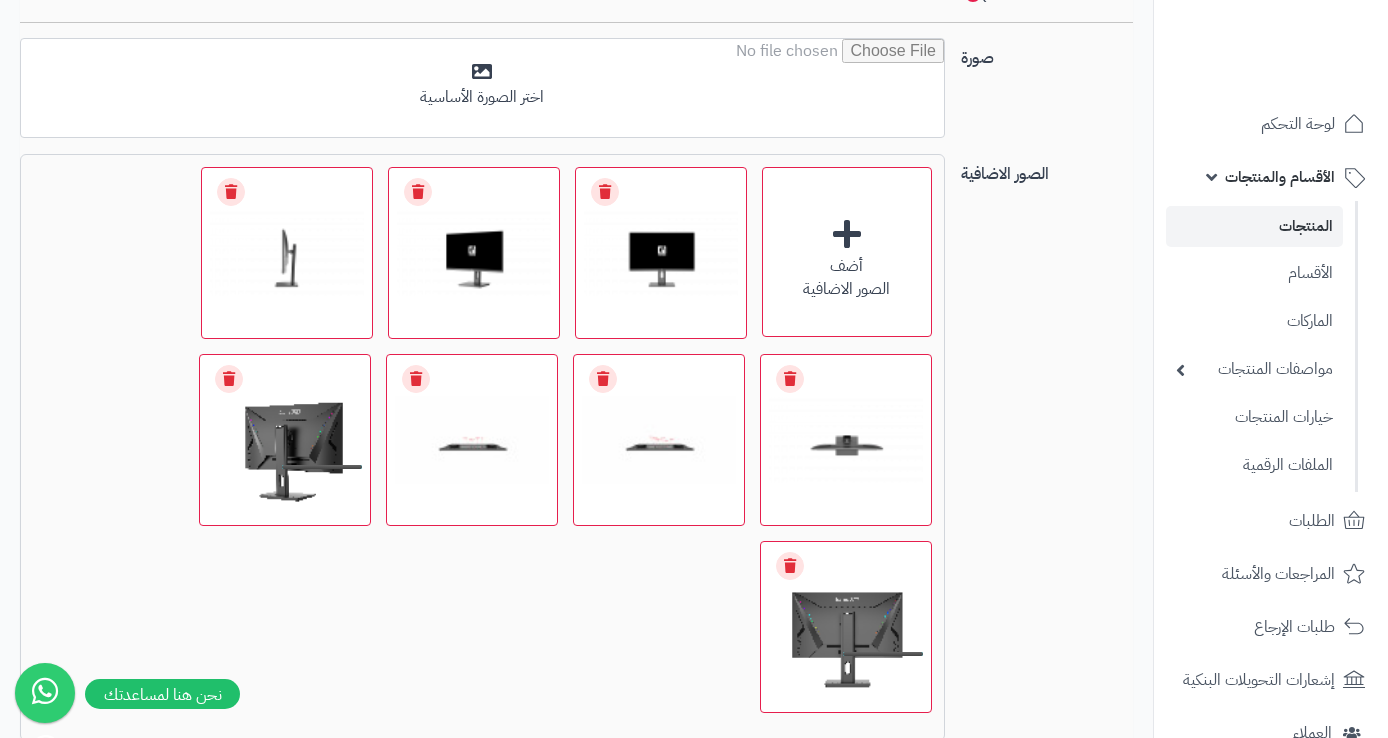 scroll, scrollTop: 1460, scrollLeft: 0, axis: vertical 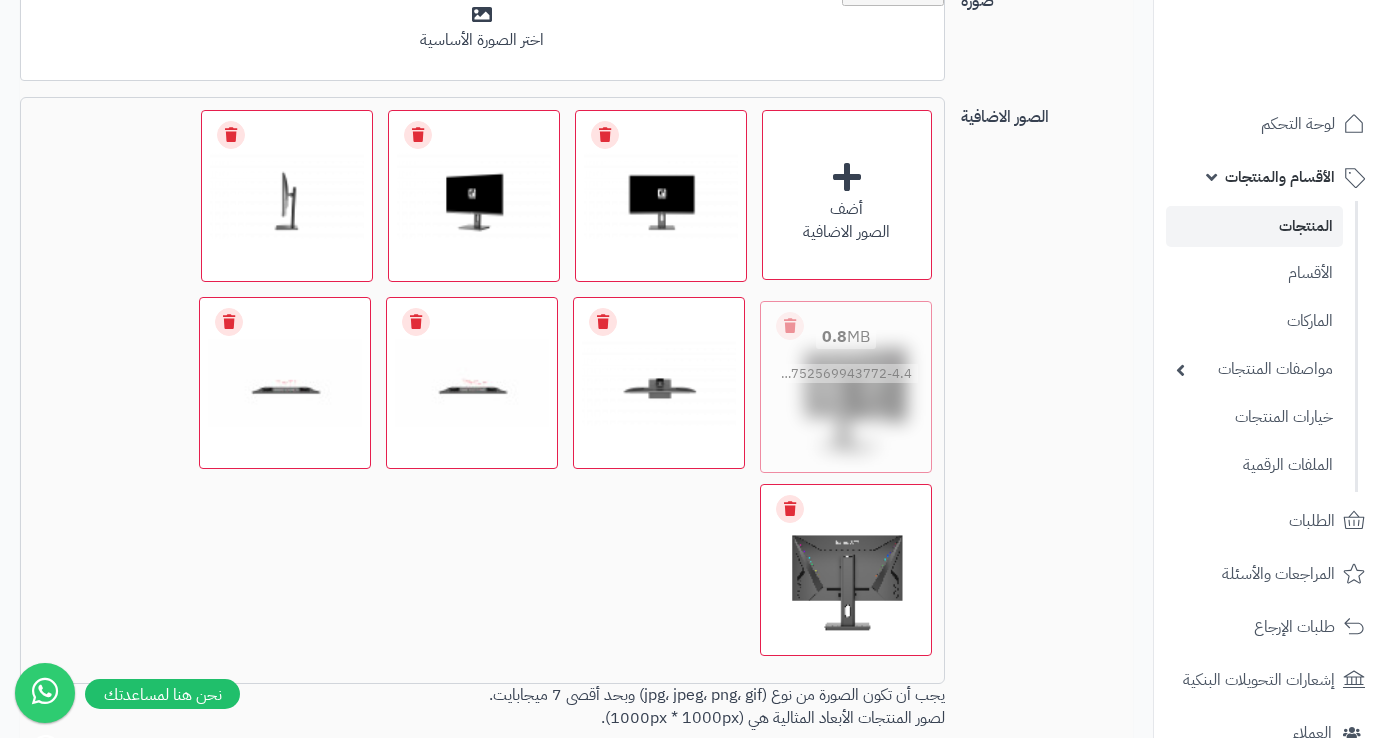 drag, startPoint x: 347, startPoint y: 336, endPoint x: 912, endPoint y: 340, distance: 565.01416 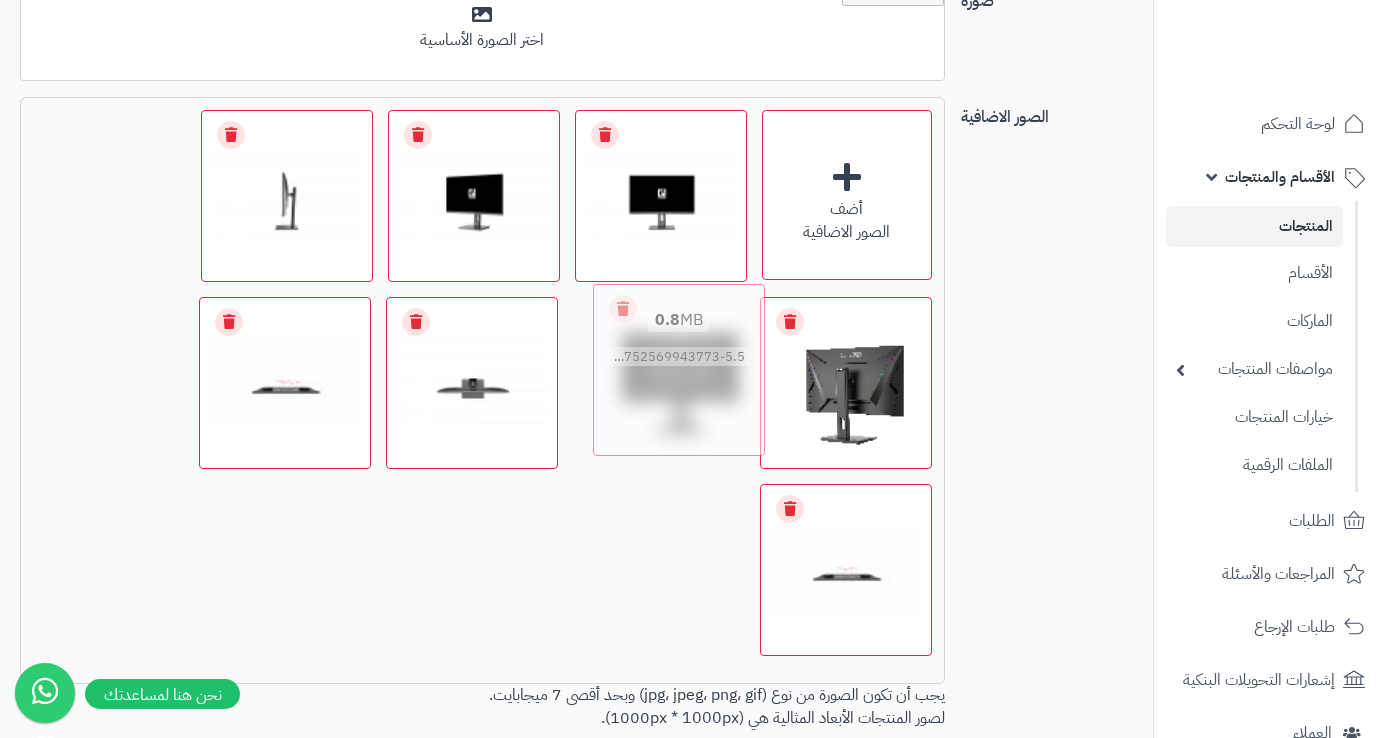 drag, startPoint x: 916, startPoint y: 531, endPoint x: 749, endPoint y: 331, distance: 260.55518 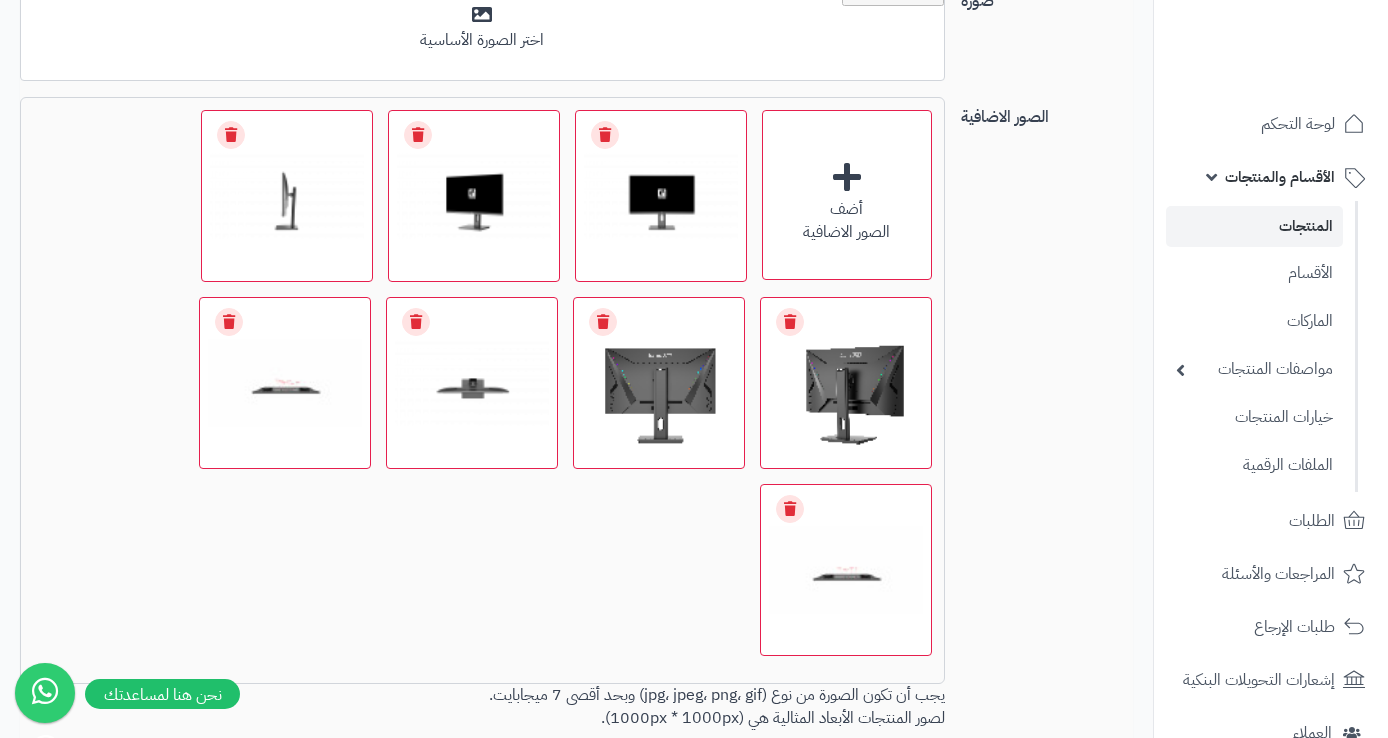 click on "الصور الاضافية
أضف الصور الاضافية
اختر الصور الاضافية       0.7  MB   catalog/[FILENAME]                 Check                 Error                 Remove file       0.8  MB   catalog/[FILENAME]                 Check                 Error                 Remove file       2.2  MB   catalog/[FILENAME]                 Check                 Error                 Remove file       0.8  MB   [FILENAME]                 Check                 Error                 Remove file       0.8  MB   [FILENAME]                 Check                 Error                 Remove file       4  MB   catalog/[FILENAME]                 Check                 Error                 Remove file       0.5  MB   catalog/[FILENAME]                 Check                 Error                 Remove file       0.5  MB   catalog/[FILENAME]                 Check                 Error                 Remove file" at bounding box center [576, 425] 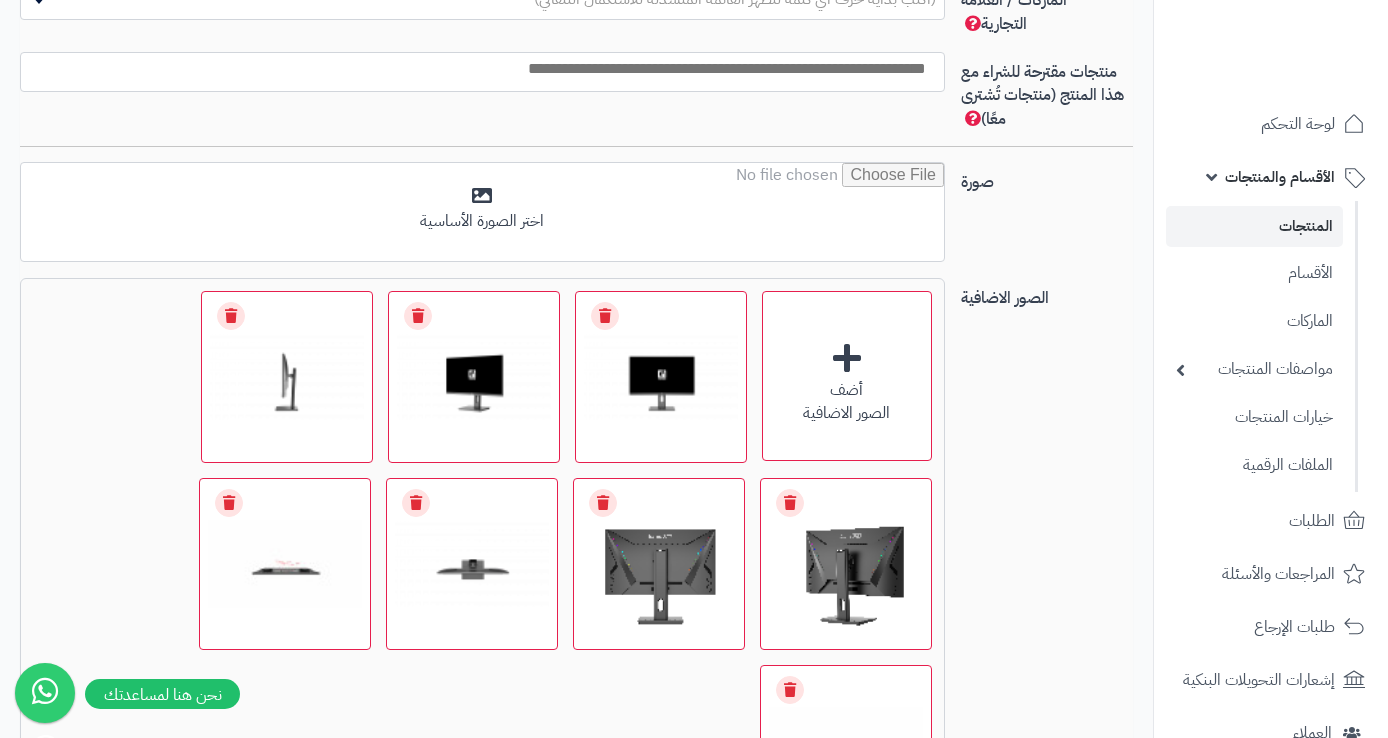 scroll, scrollTop: 1125, scrollLeft: 0, axis: vertical 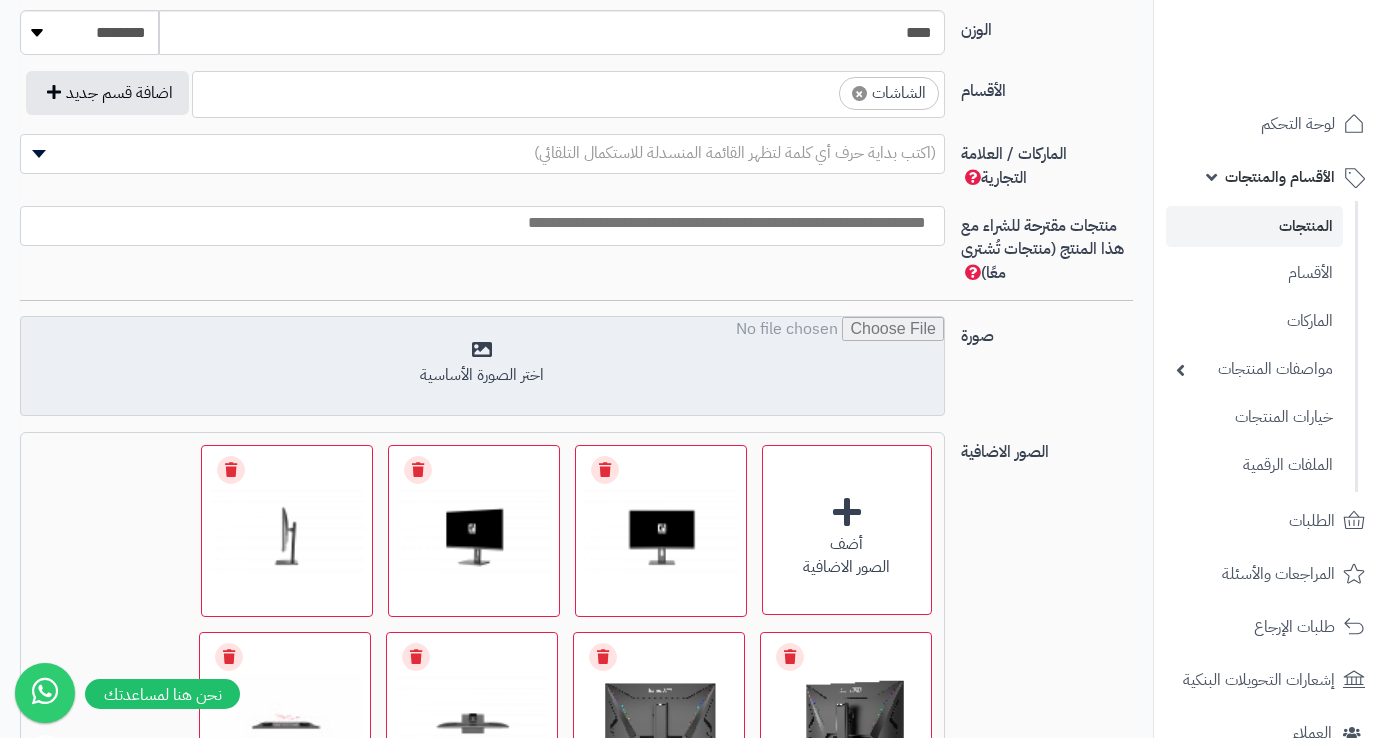 click at bounding box center [482, 367] 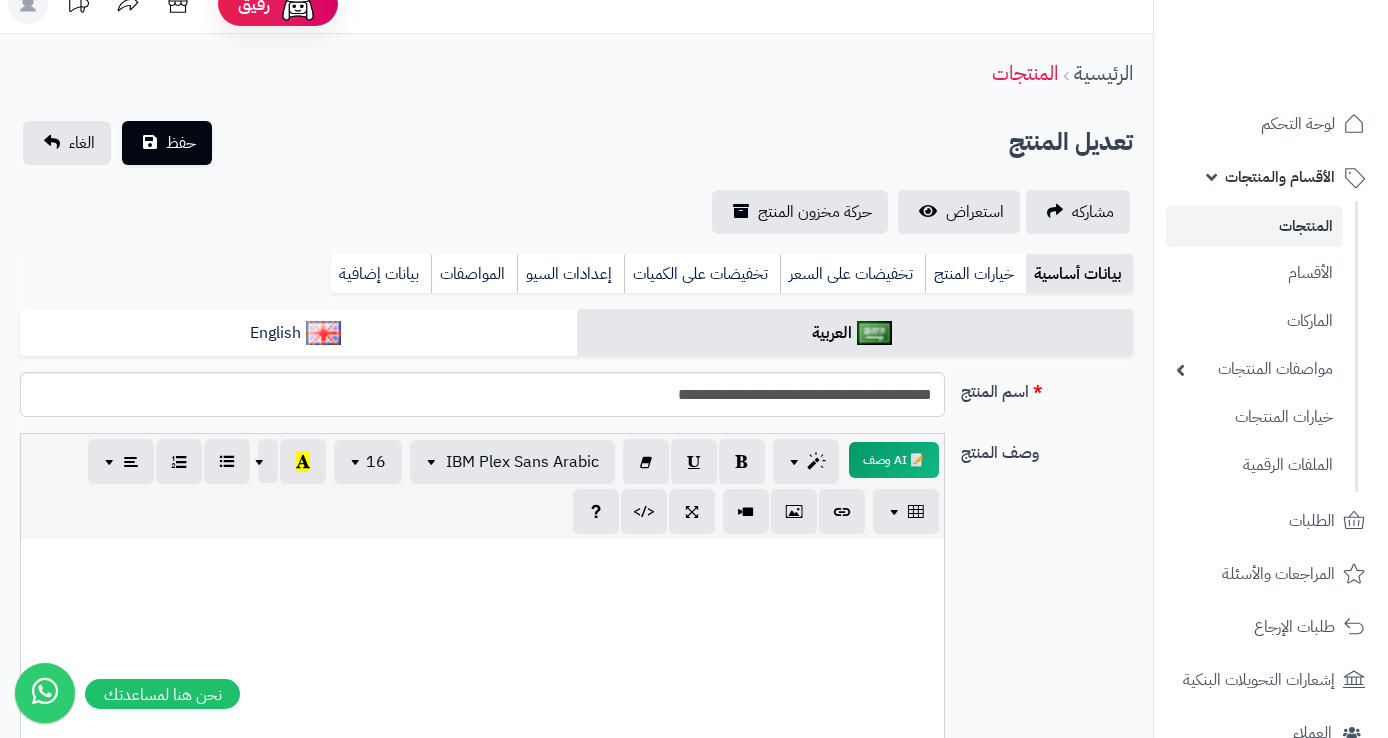 scroll, scrollTop: 0, scrollLeft: 0, axis: both 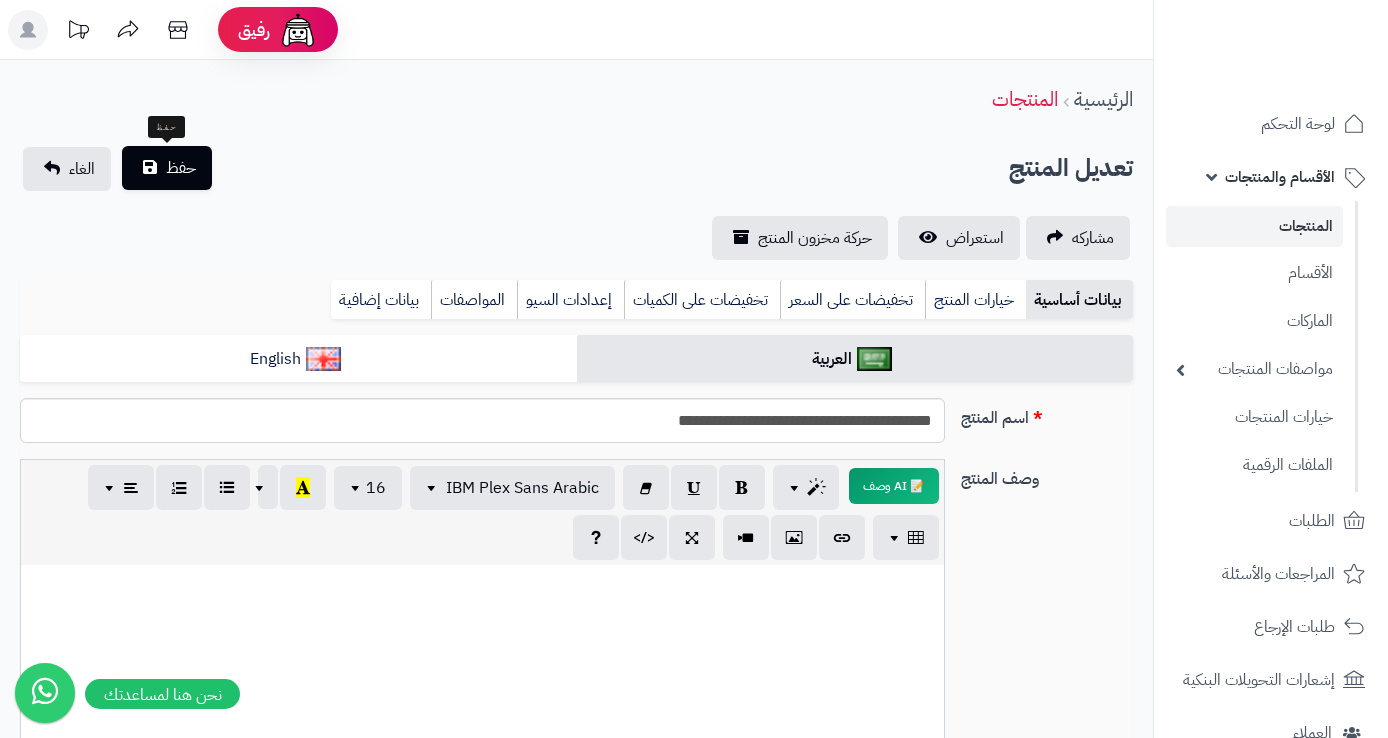 click on "حفظ" at bounding box center [181, 168] 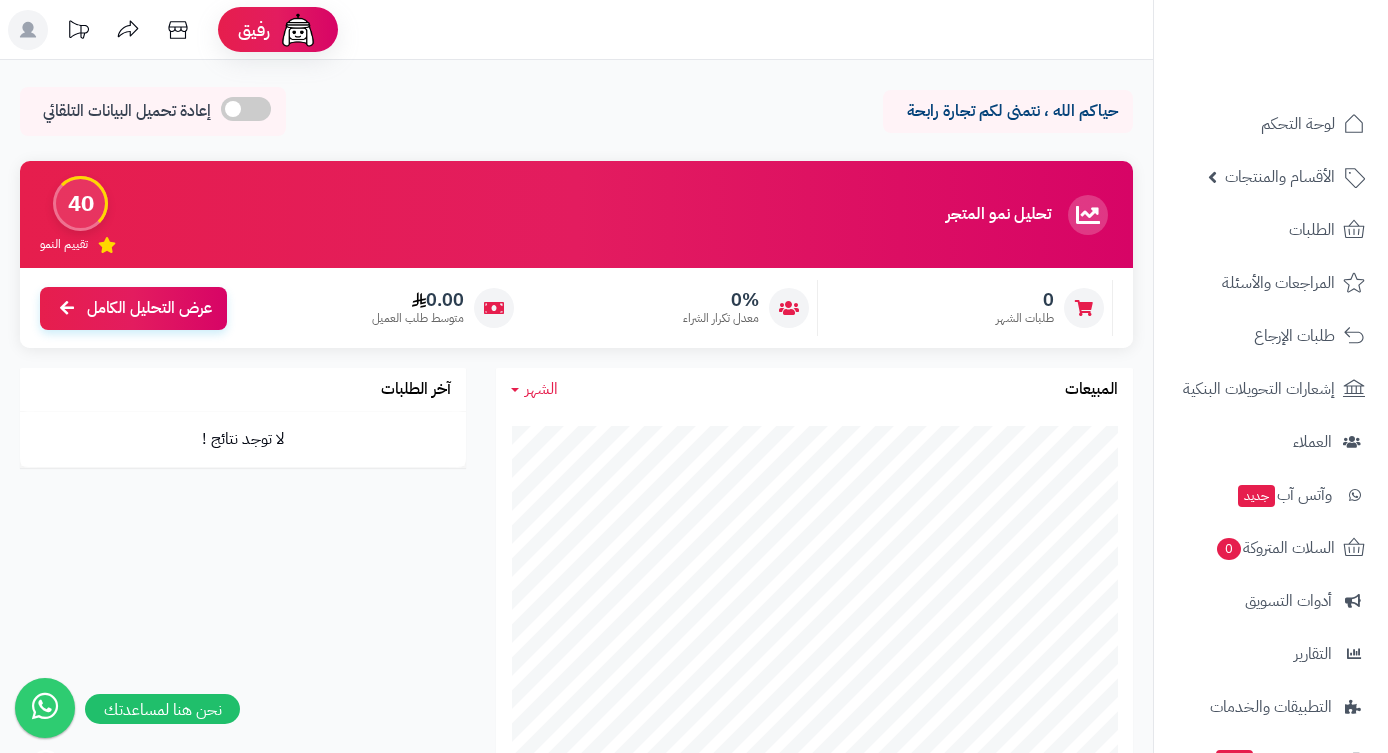 scroll, scrollTop: 0, scrollLeft: 0, axis: both 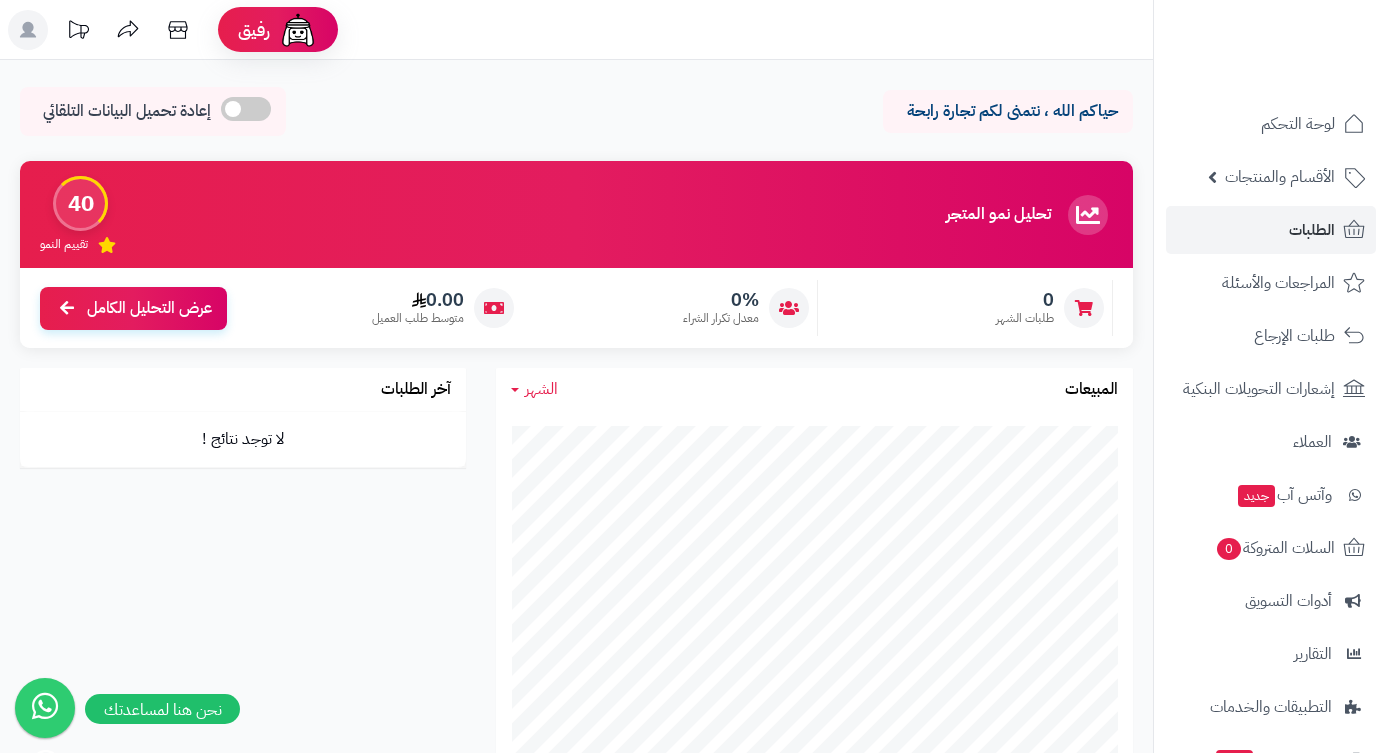 click on "الطلبات" at bounding box center (1312, 230) 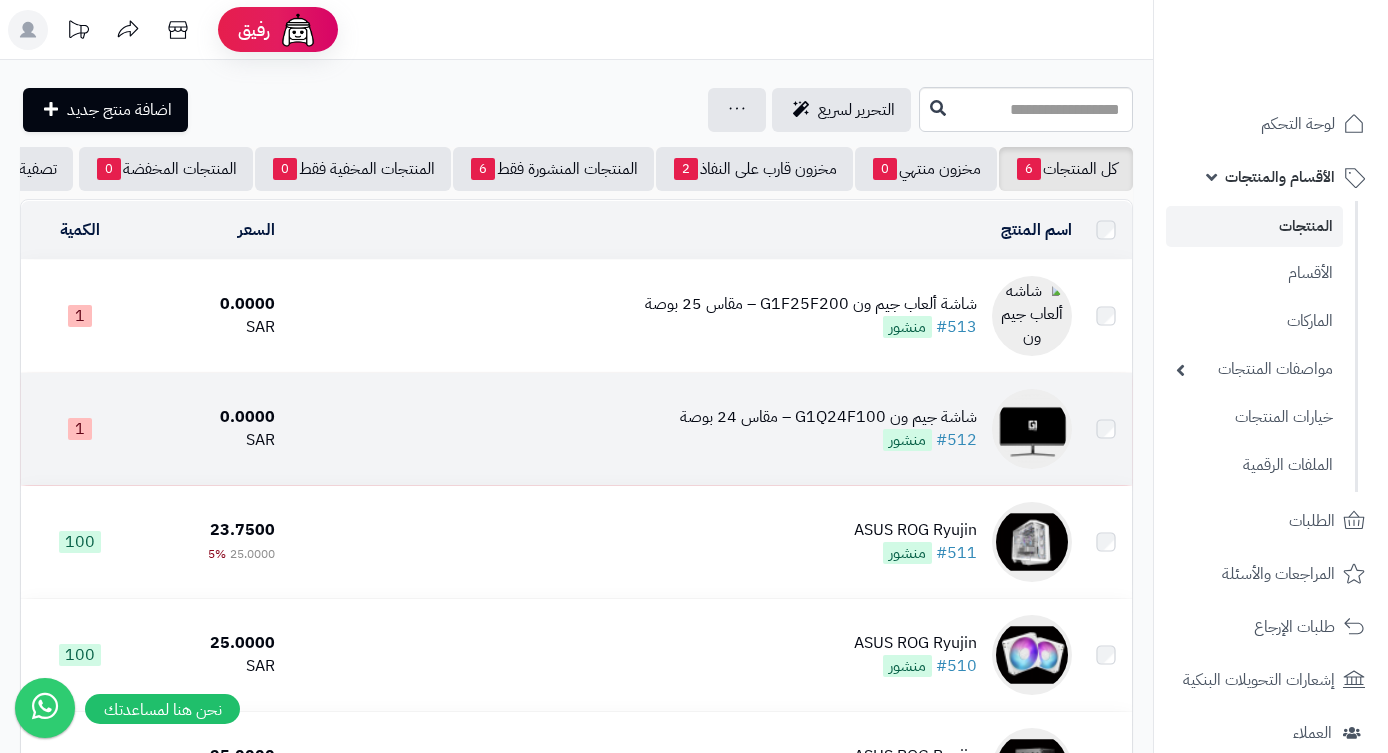 scroll, scrollTop: 0, scrollLeft: 0, axis: both 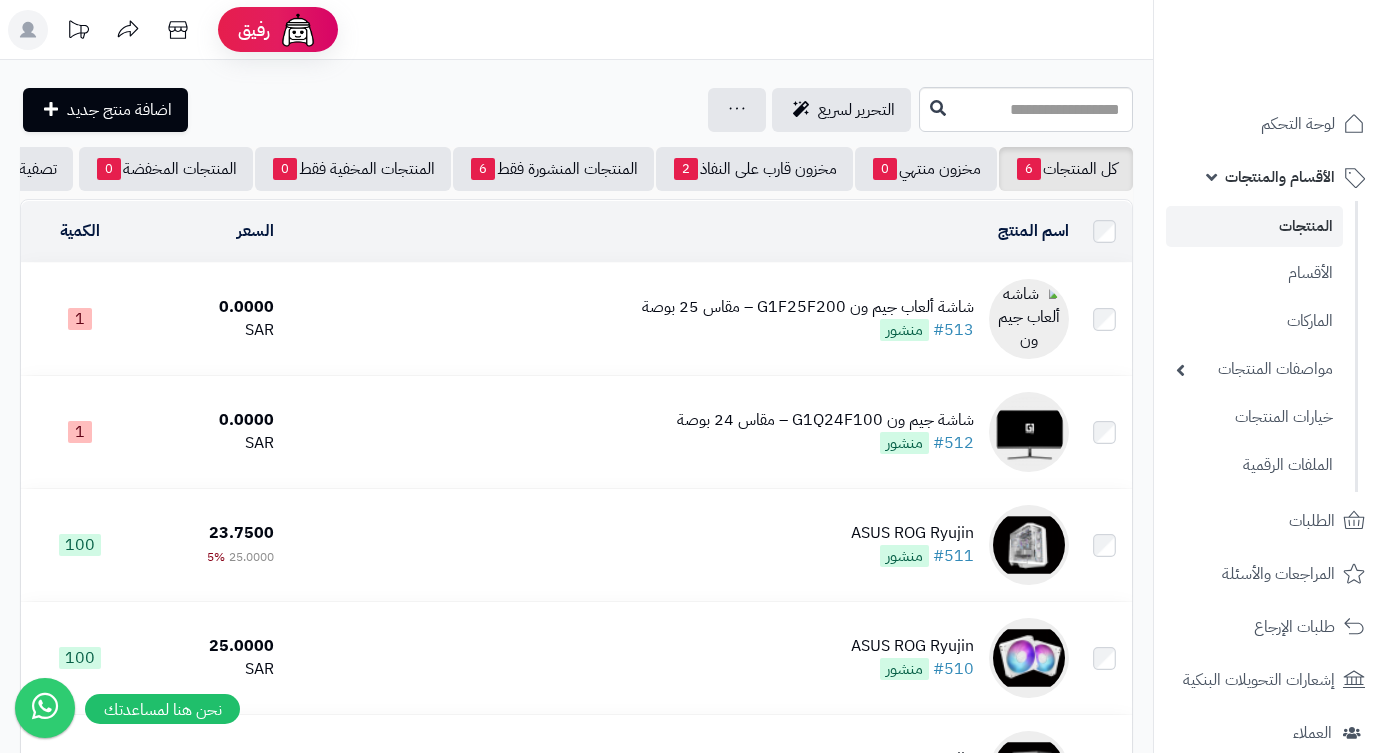 click on "شاشة ألعاب جيم ون G1F25F200 – مقاس 25 بوصة" at bounding box center (808, 307) 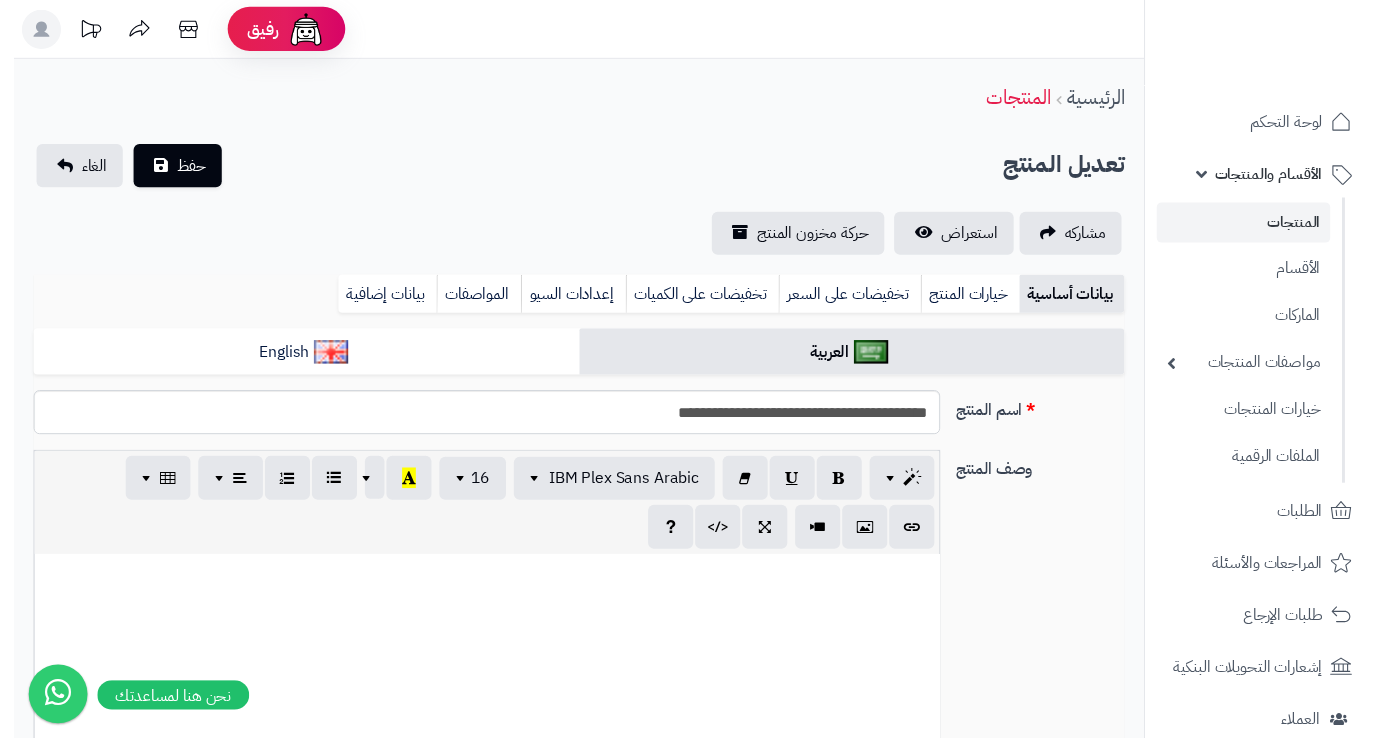 scroll, scrollTop: 154, scrollLeft: 0, axis: vertical 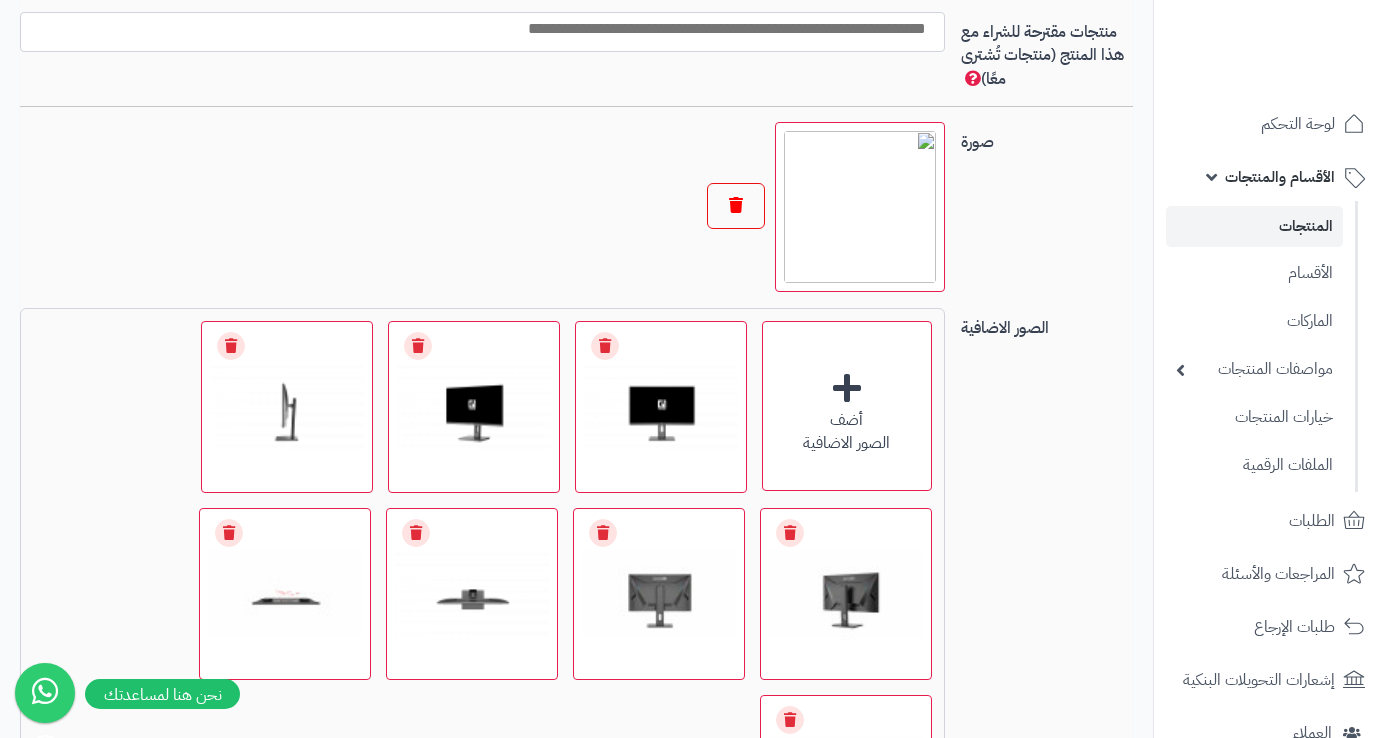 click at bounding box center [736, 206] 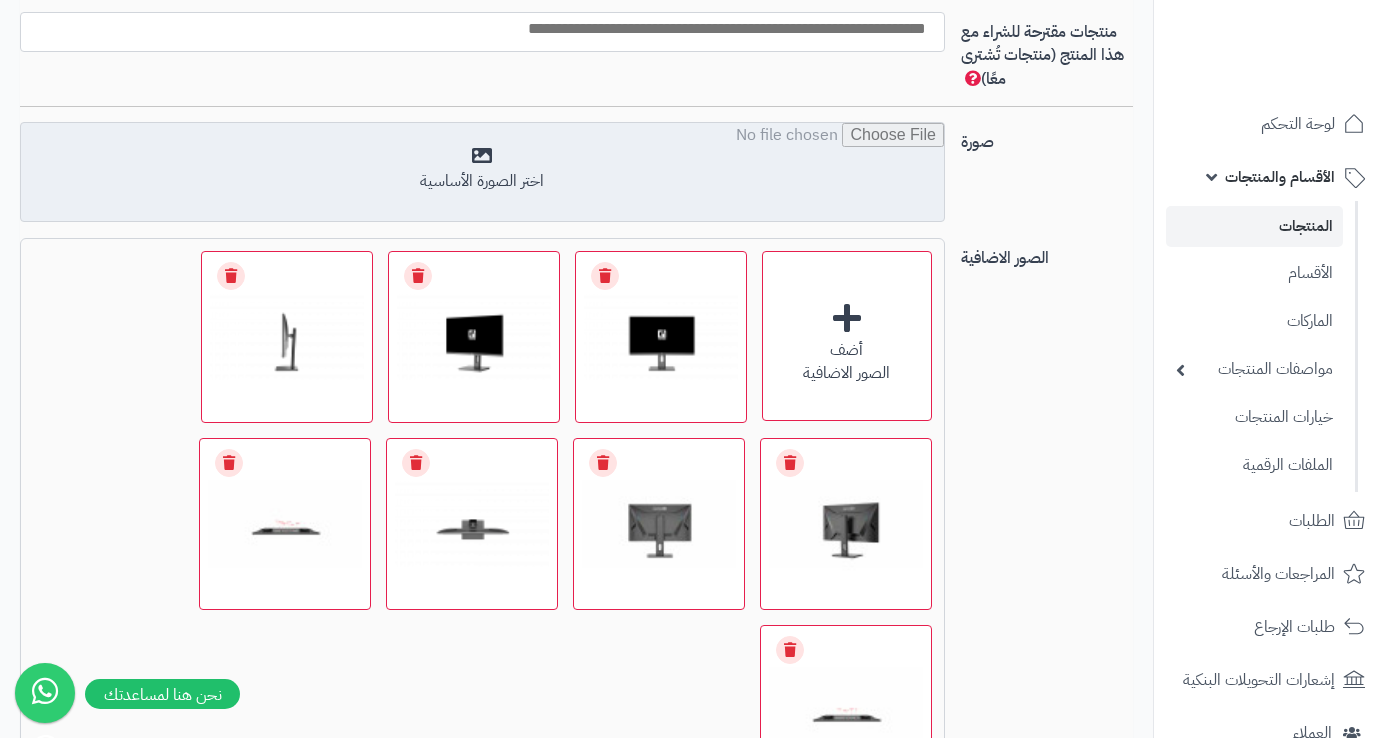 click at bounding box center [482, 173] 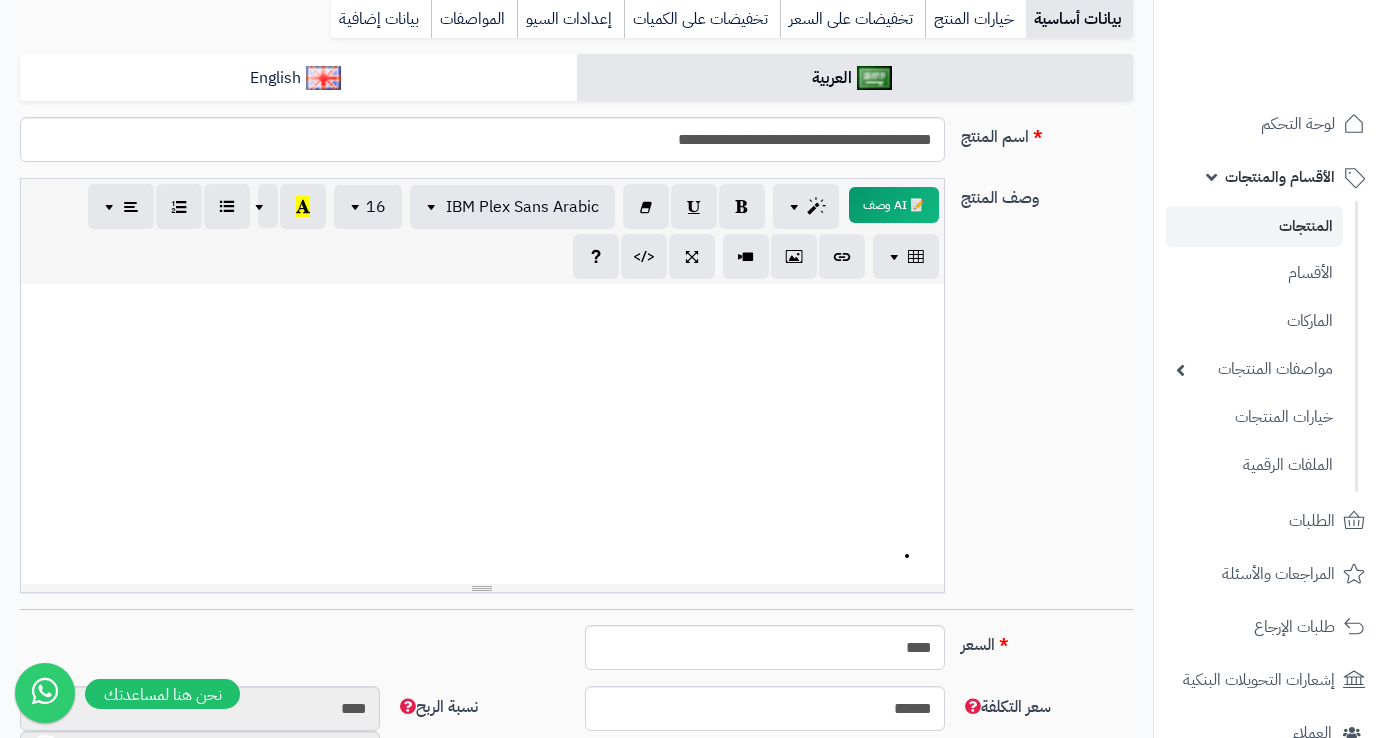 scroll, scrollTop: 0, scrollLeft: 0, axis: both 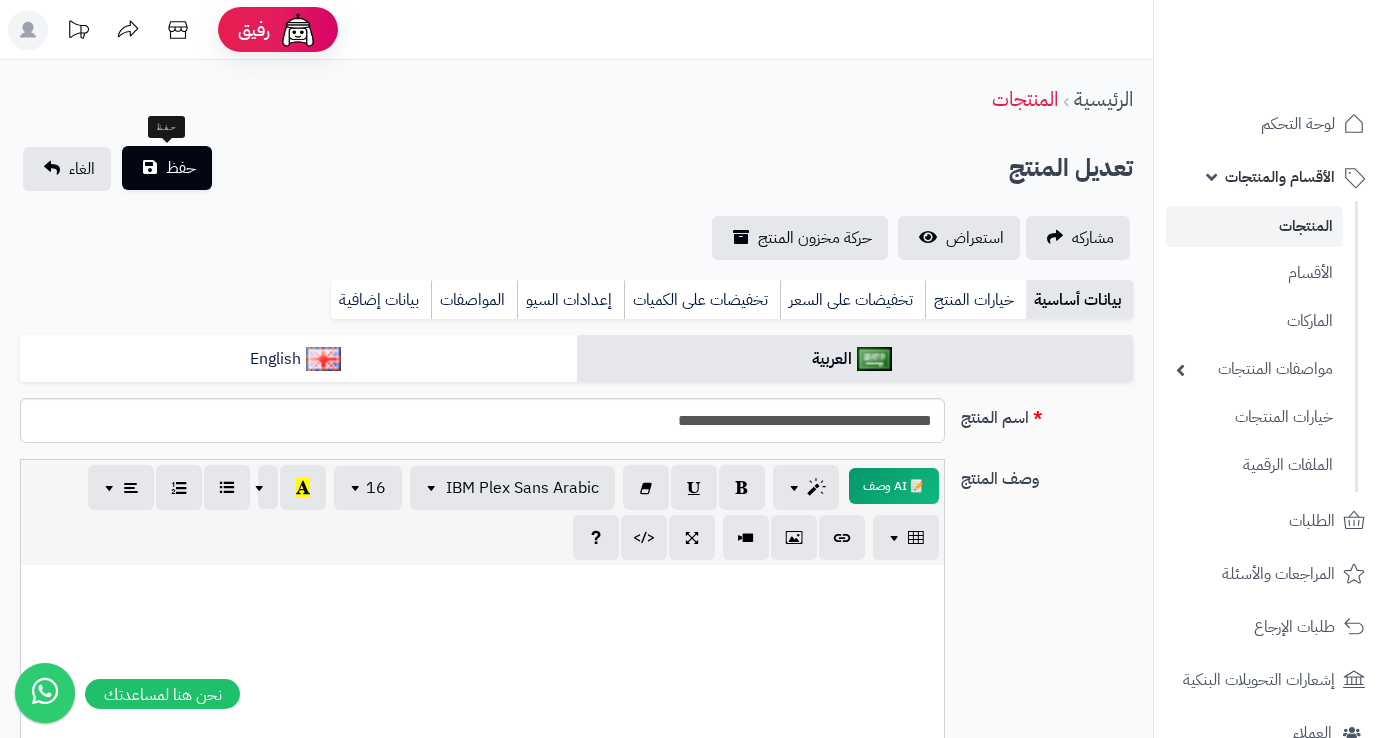click on "حفظ" at bounding box center (181, 168) 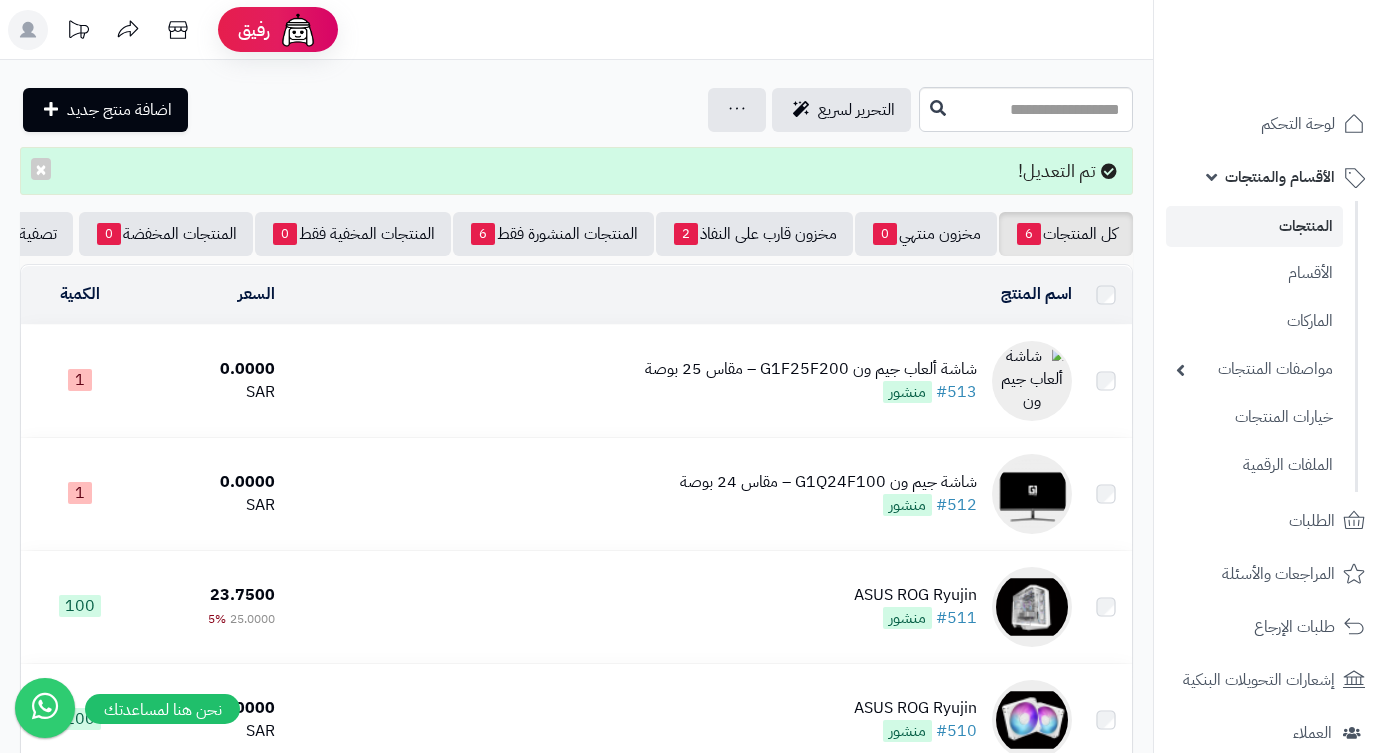scroll, scrollTop: 0, scrollLeft: 0, axis: both 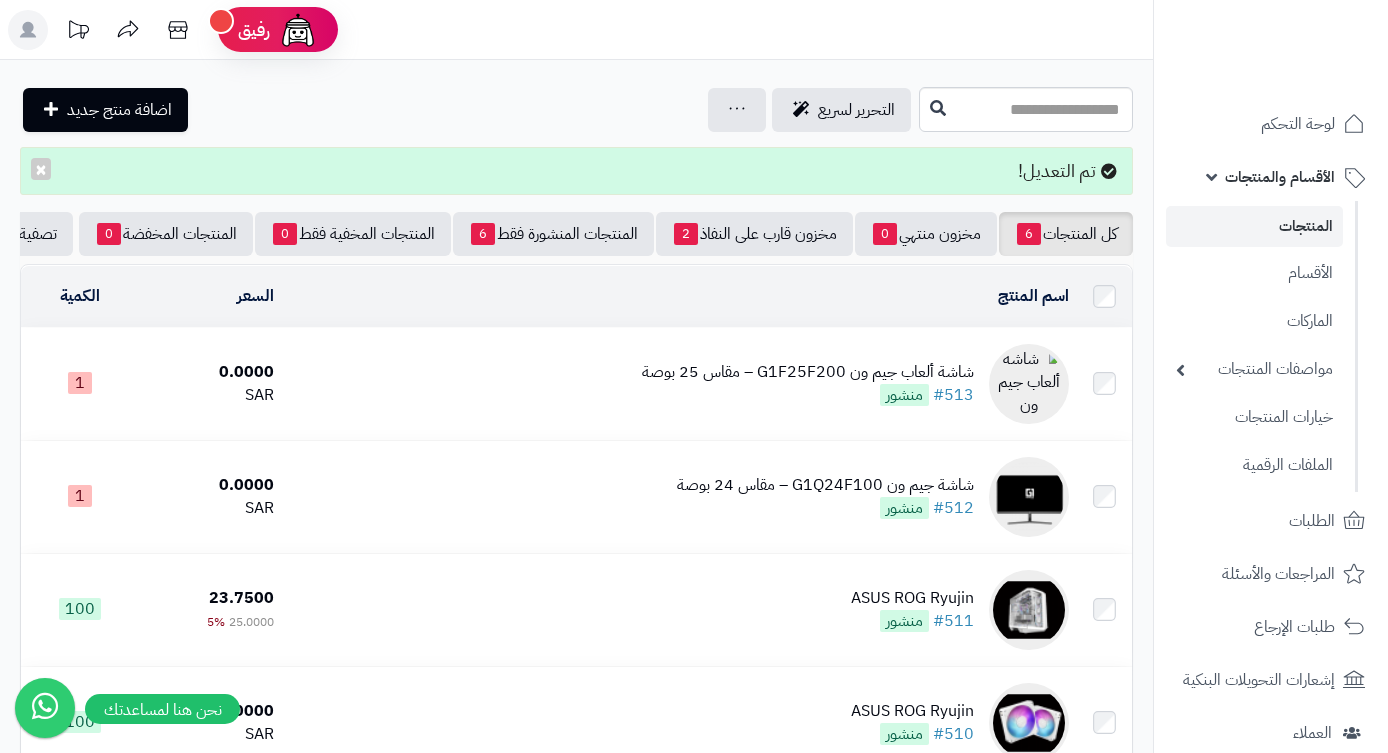 click on "شاشة ألعاب جيم ون G1F25F200 – مقاس 25 بوصة" at bounding box center (808, 372) 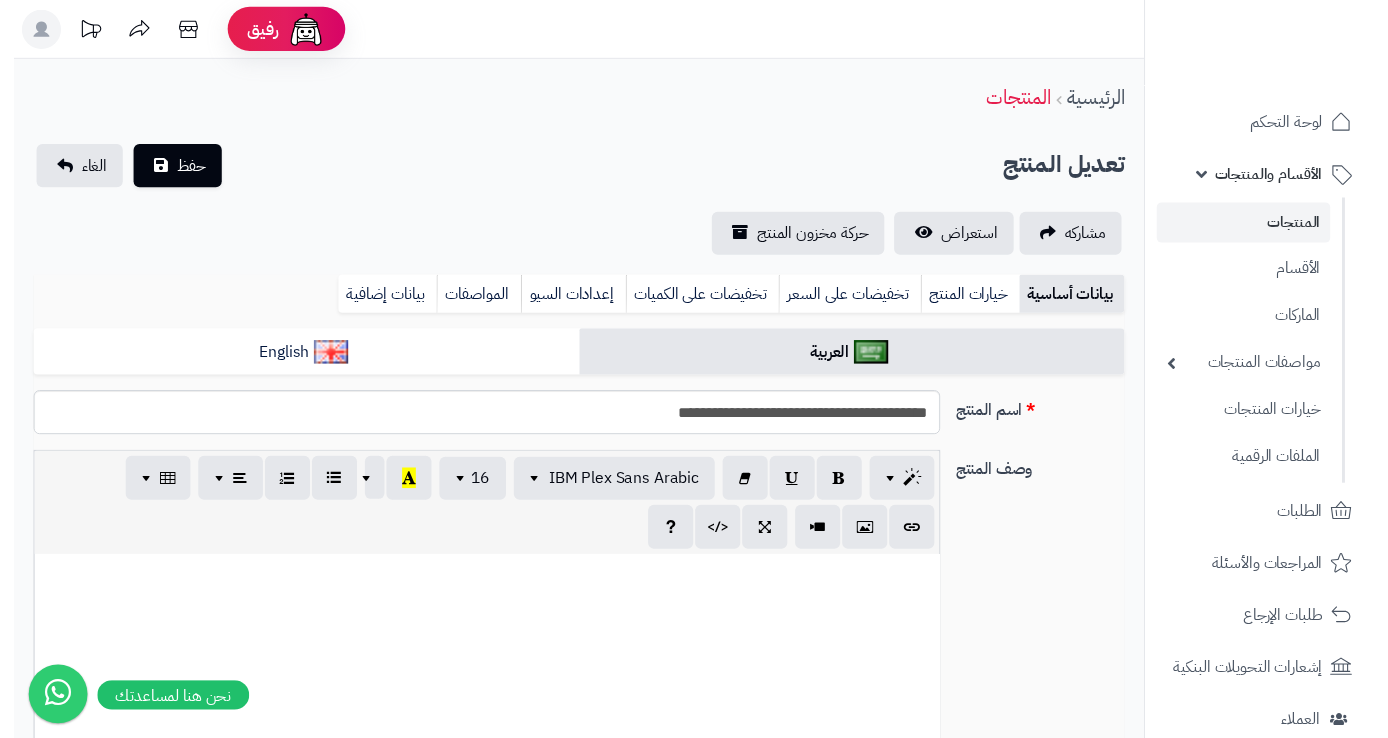 scroll, scrollTop: 888, scrollLeft: 0, axis: vertical 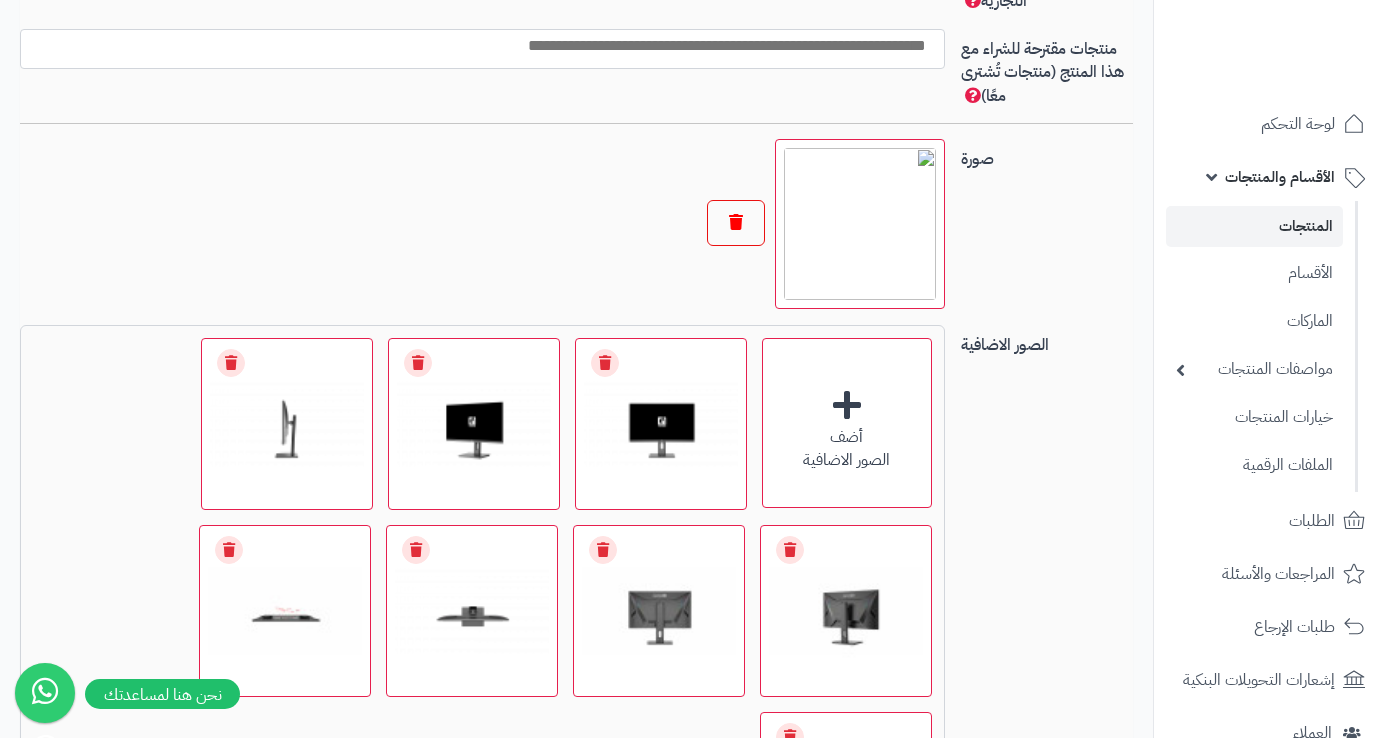 click at bounding box center [736, 223] 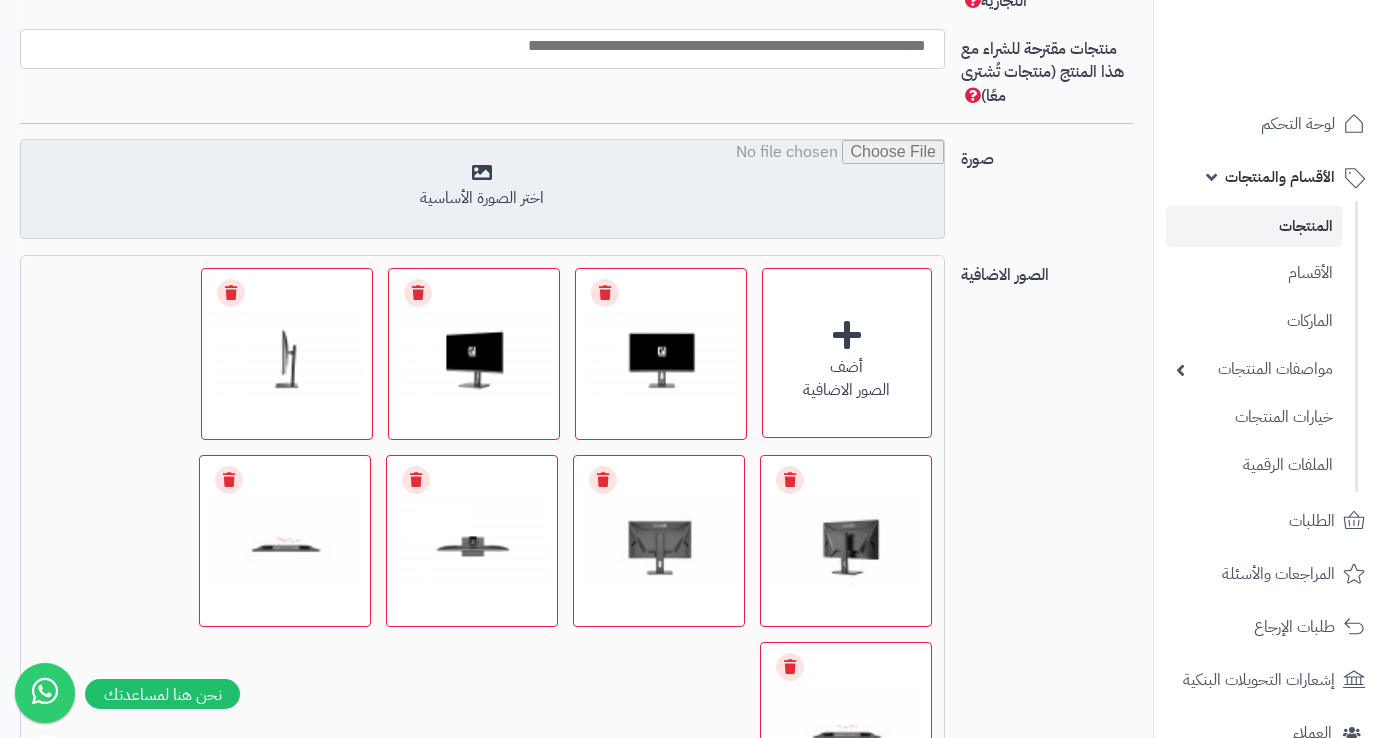 click at bounding box center [482, 190] 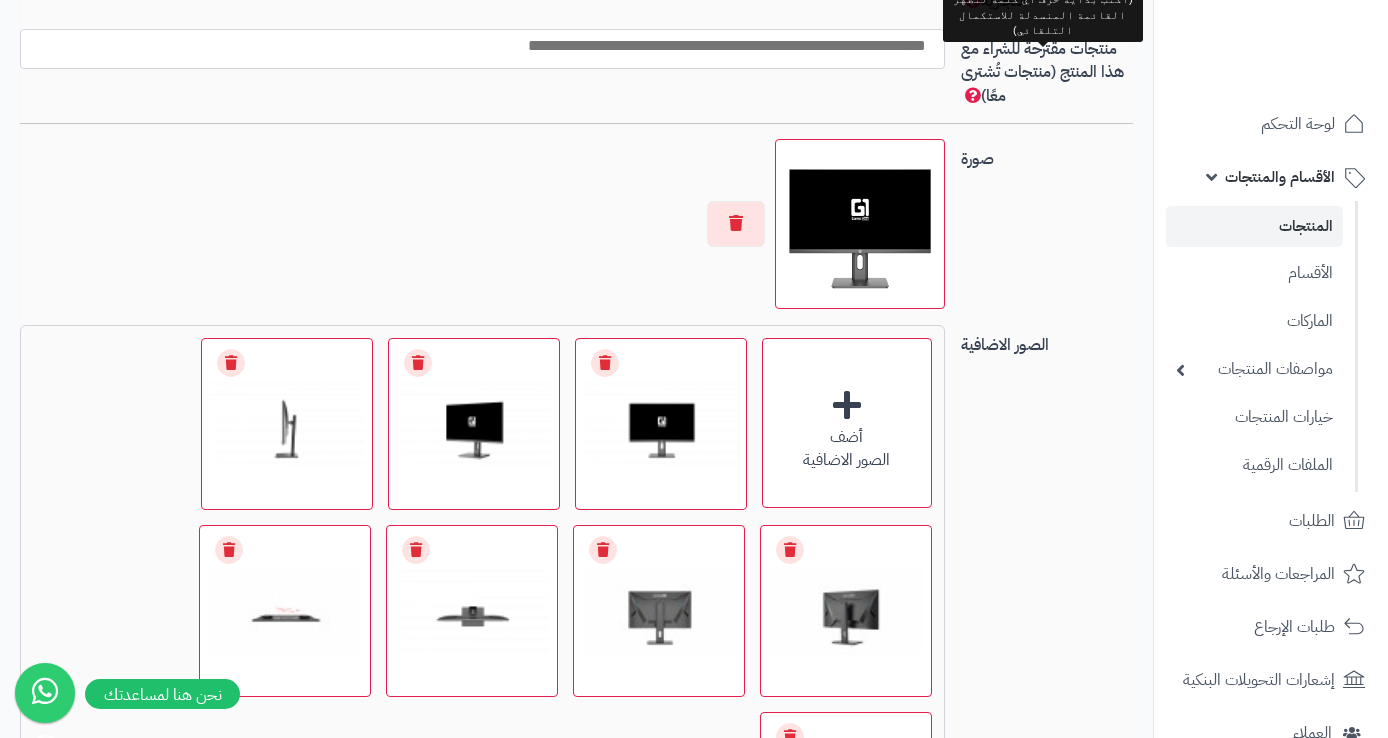 scroll, scrollTop: 0, scrollLeft: 0, axis: both 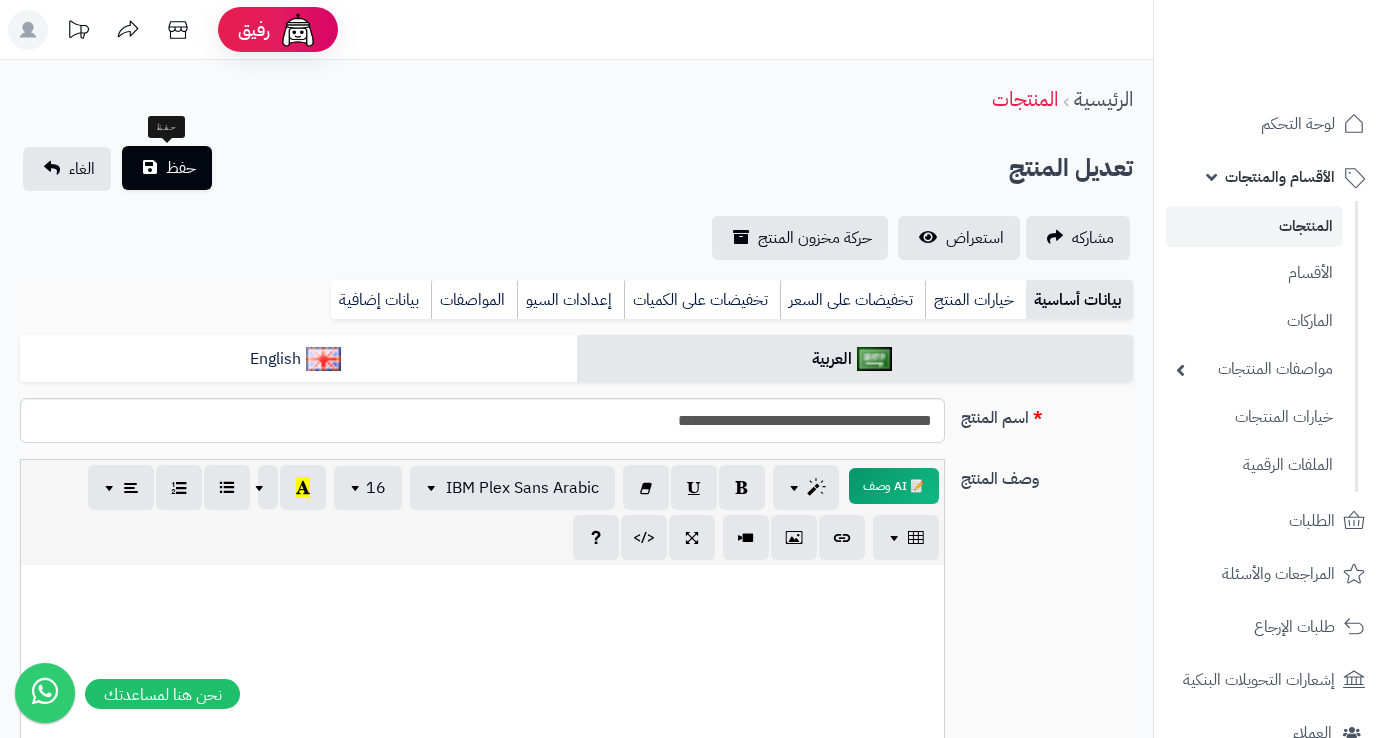 click on "حفظ" at bounding box center [167, 168] 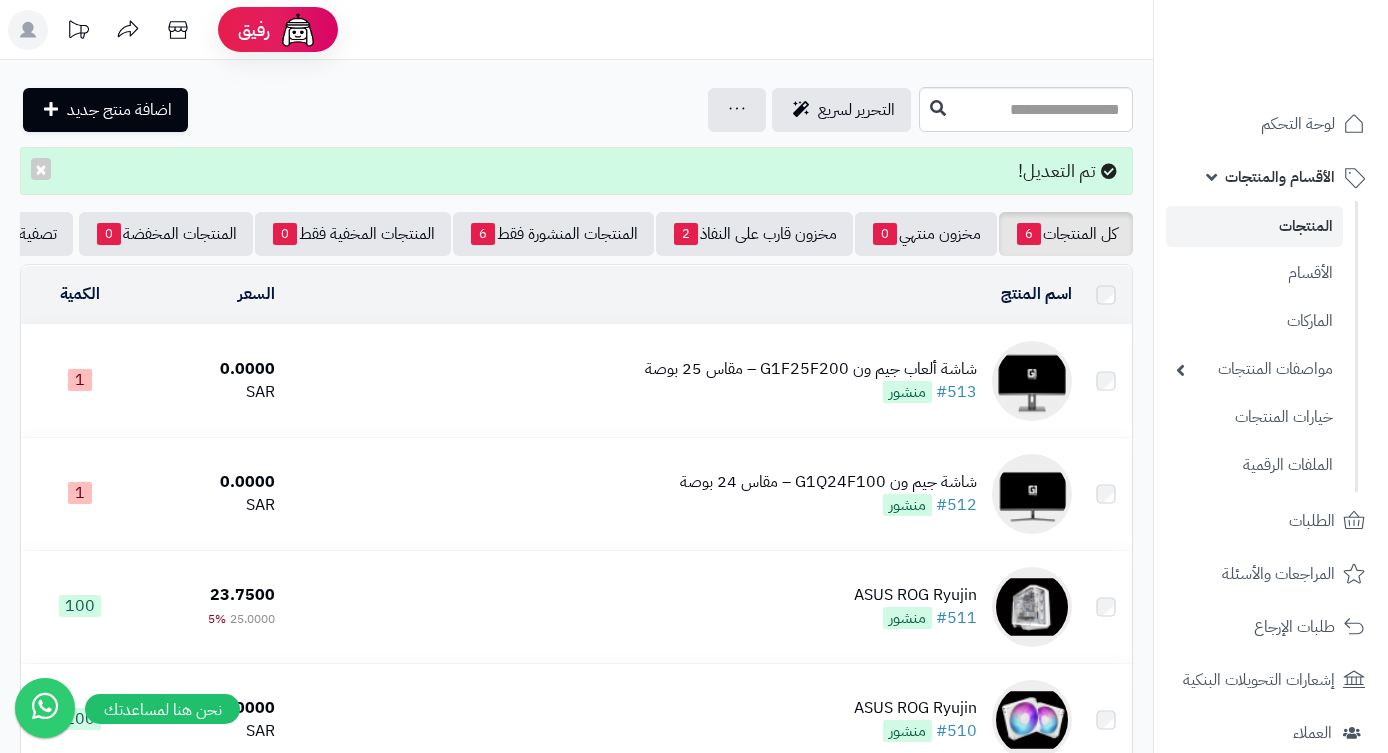 scroll, scrollTop: 0, scrollLeft: 0, axis: both 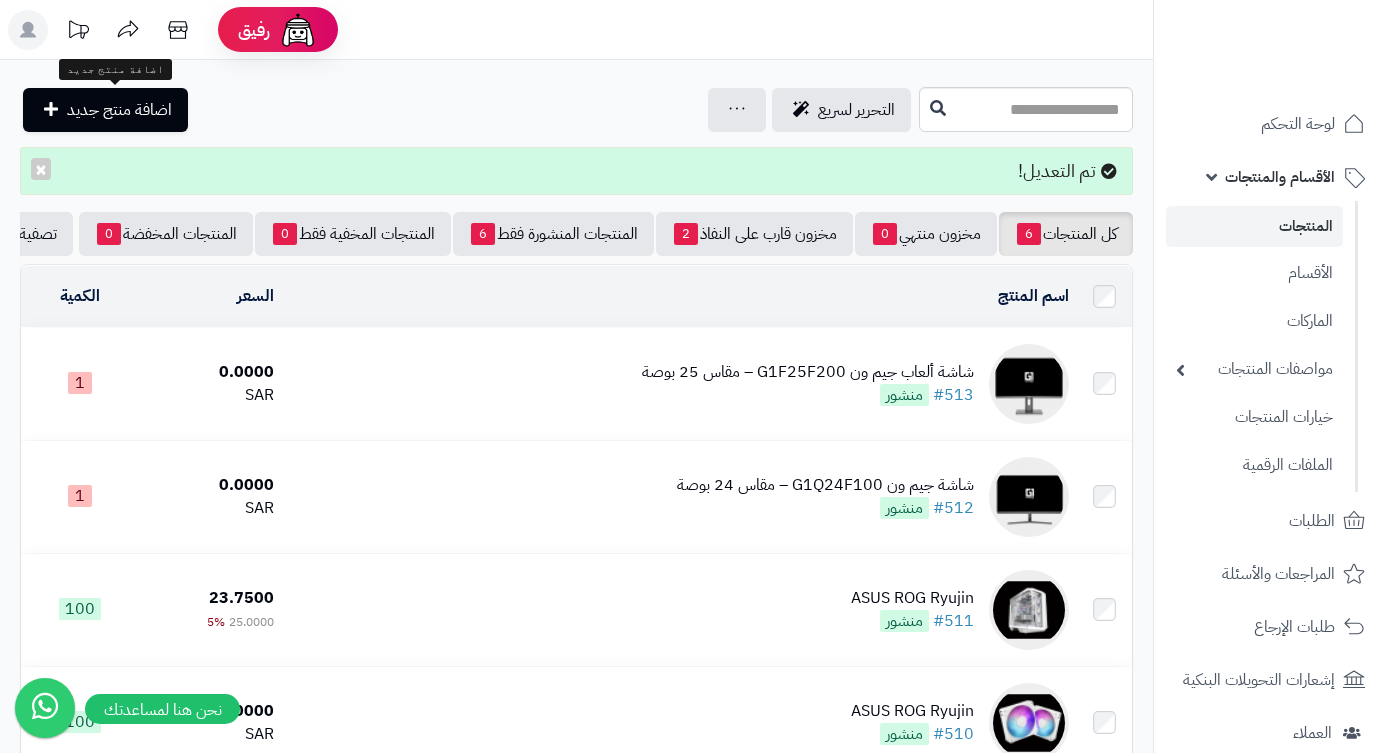 click on "اضافة منتج جديد" at bounding box center (119, 110) 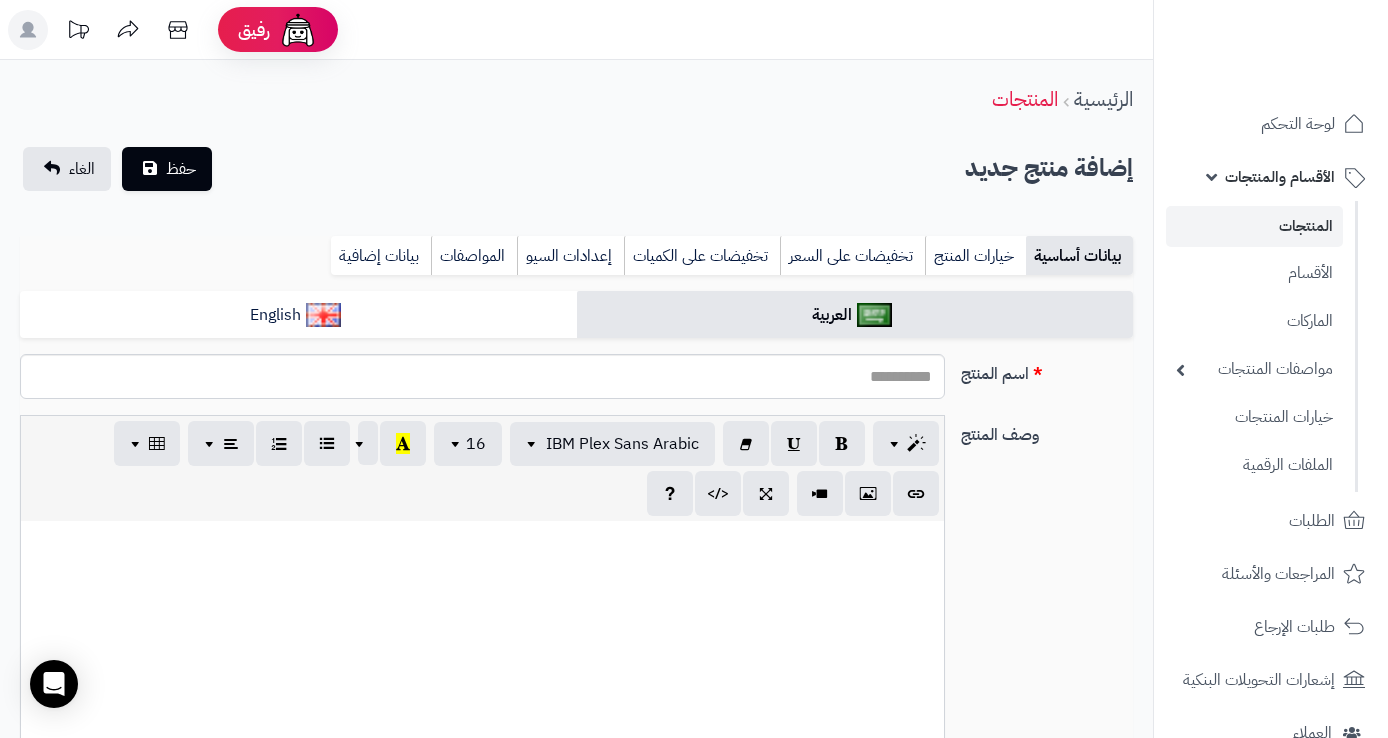 select 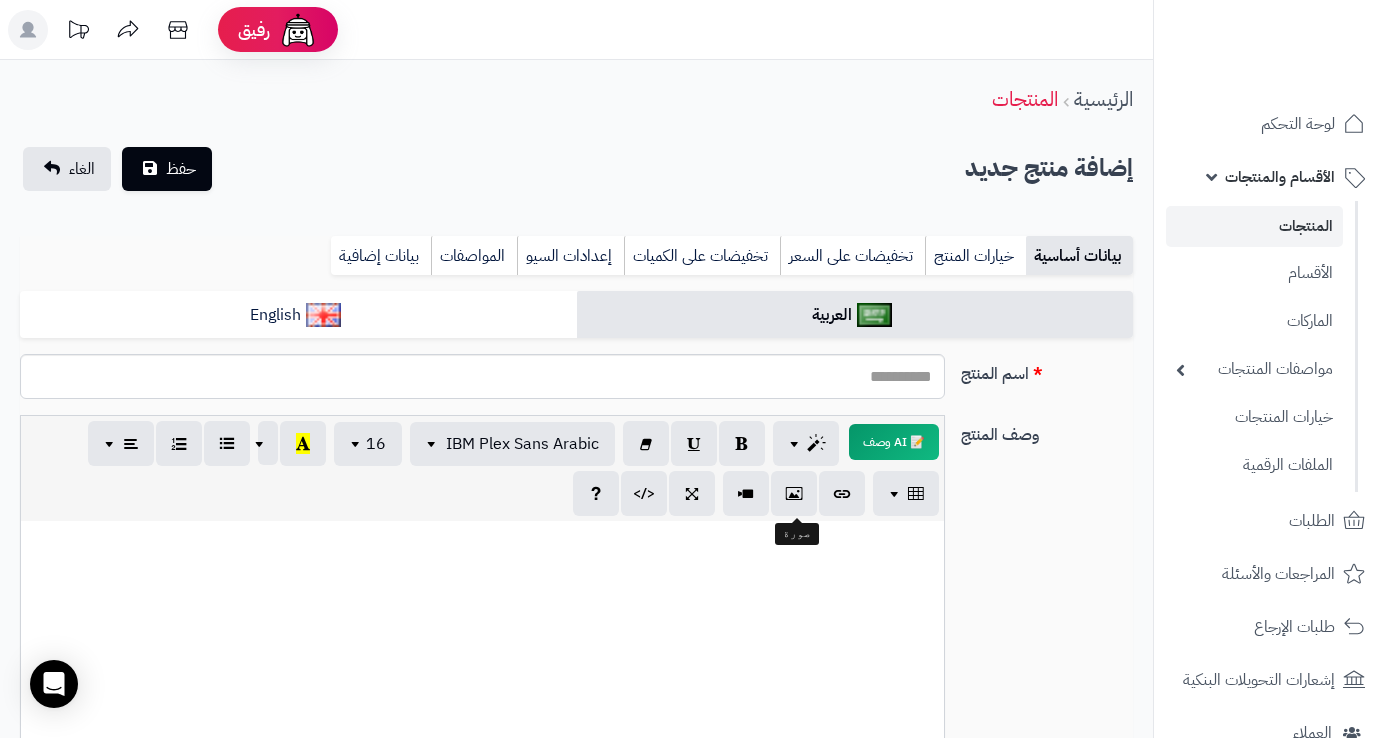 click at bounding box center [482, 542] 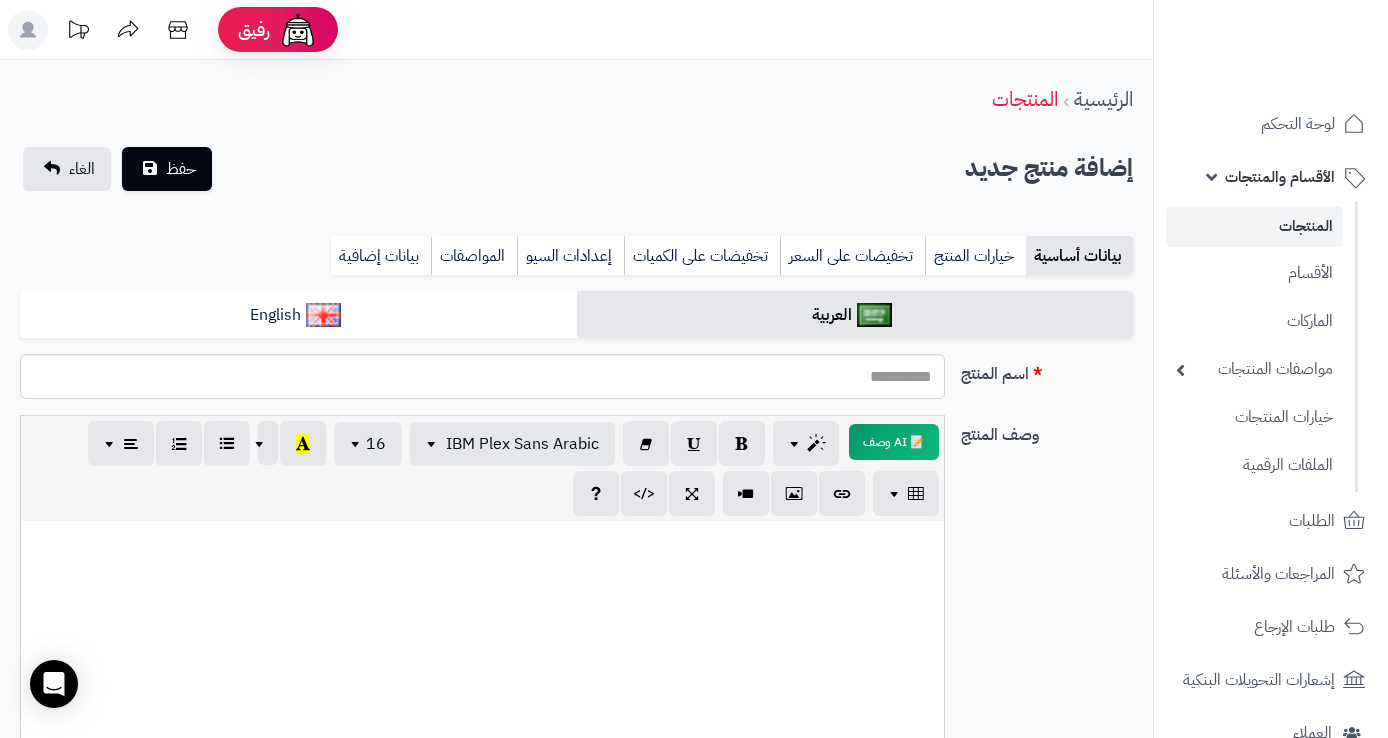 paste 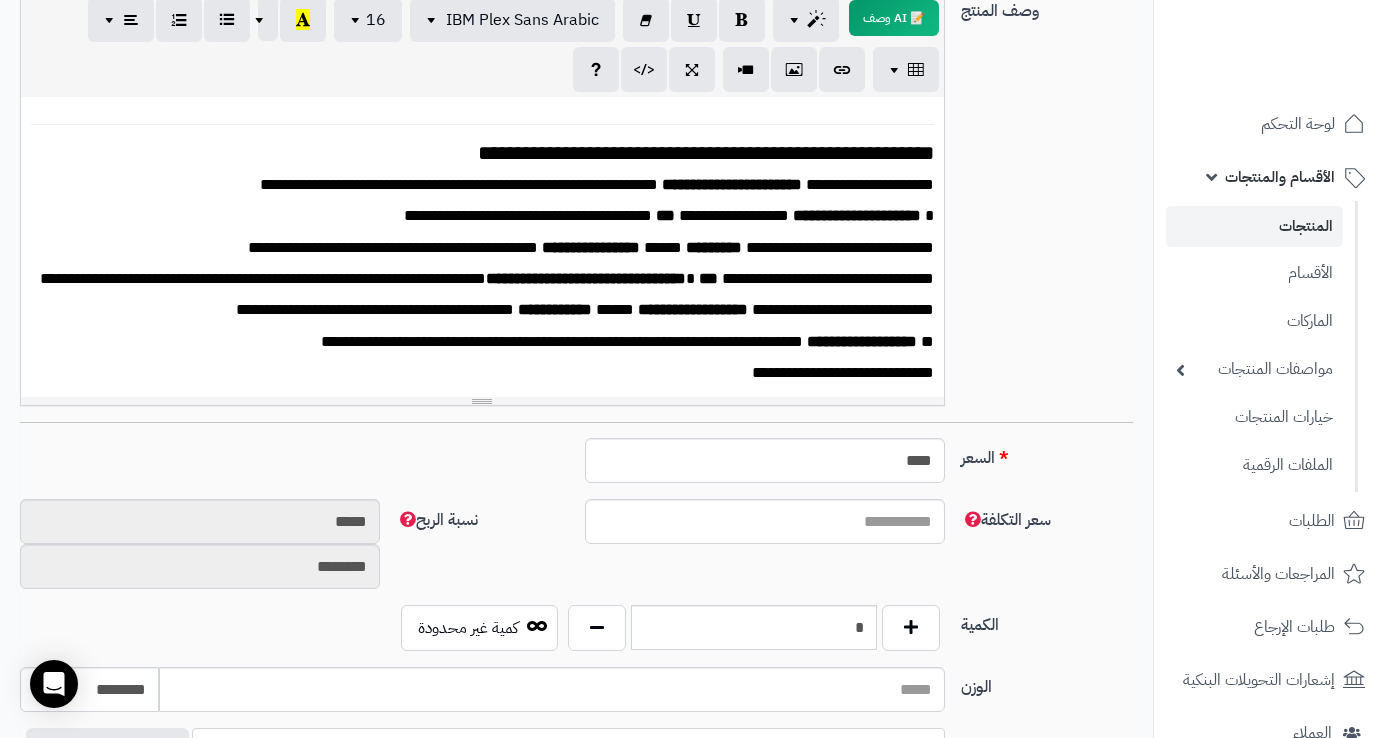 scroll, scrollTop: 287, scrollLeft: 0, axis: vertical 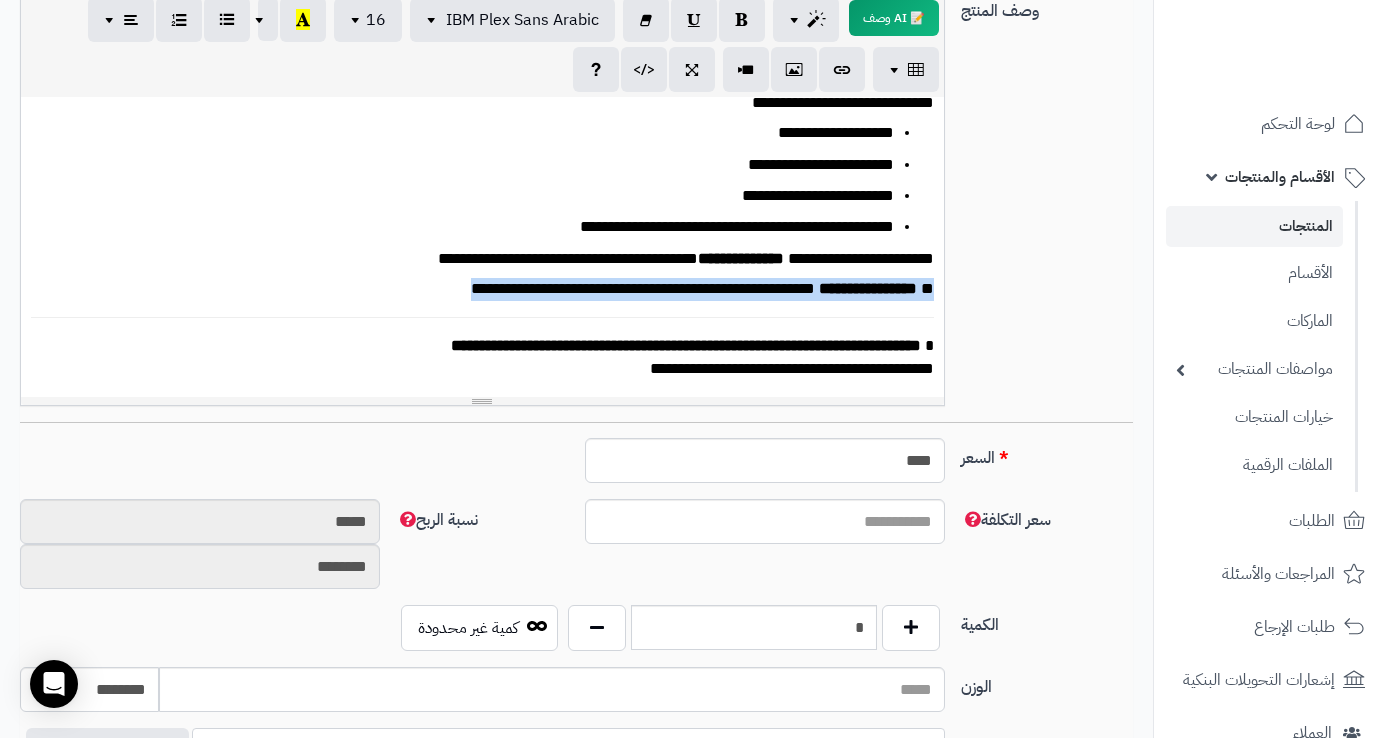 drag, startPoint x: 926, startPoint y: 288, endPoint x: 374, endPoint y: 277, distance: 552.1096 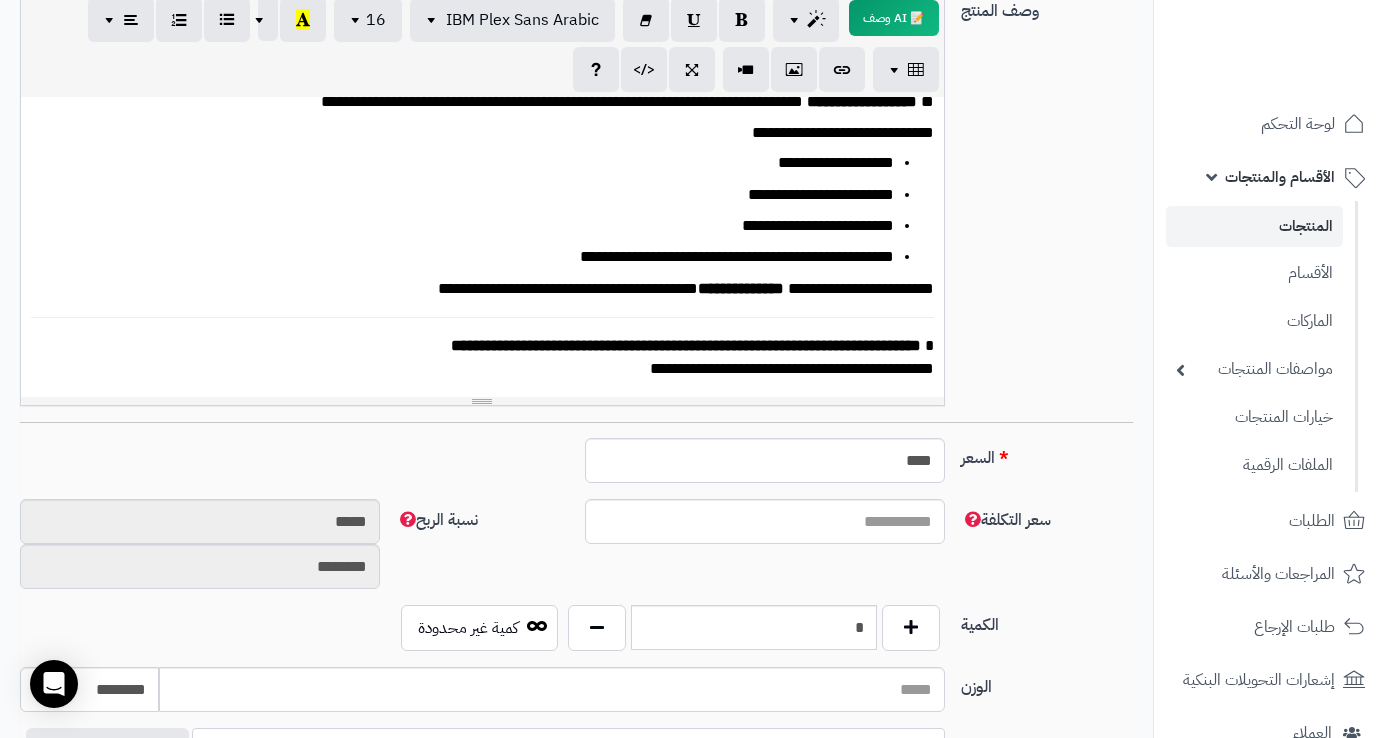 scroll, scrollTop: 119, scrollLeft: 0, axis: vertical 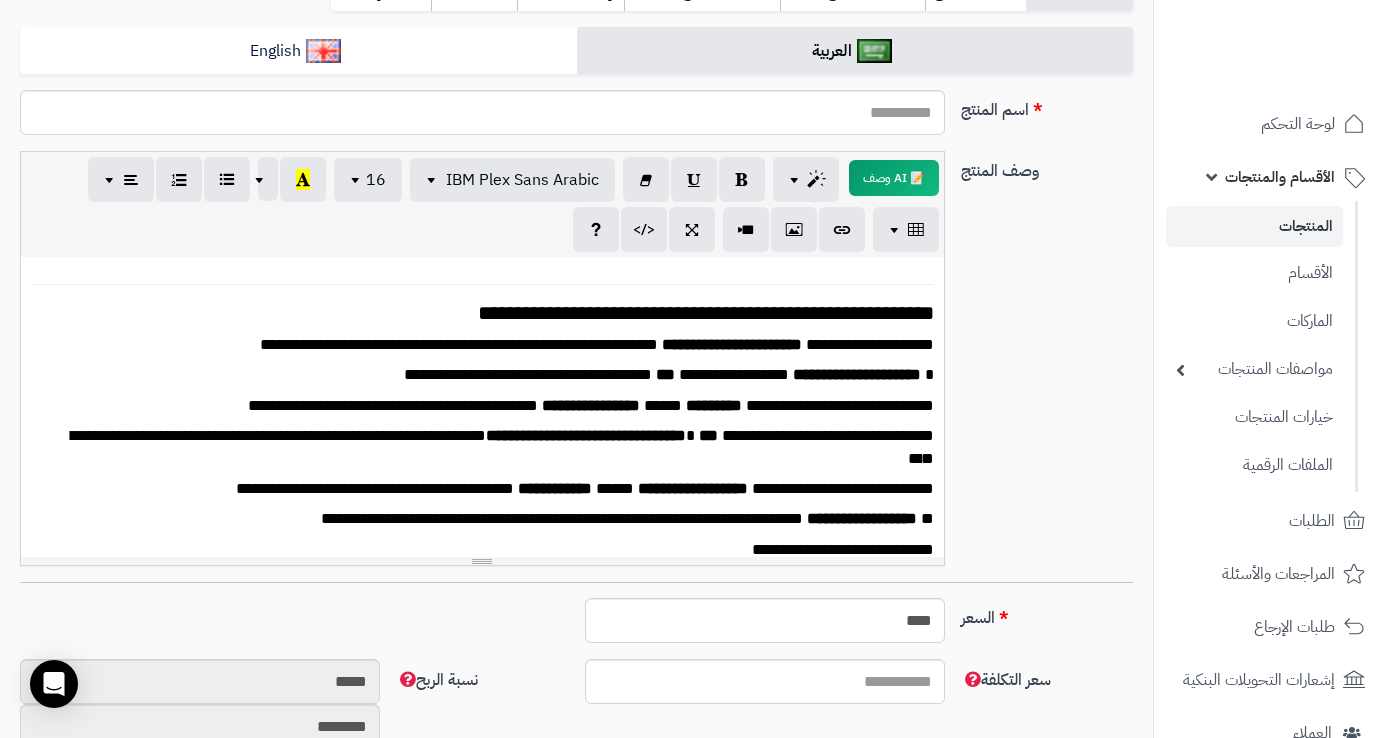 click on "**********" at bounding box center [490, 313] 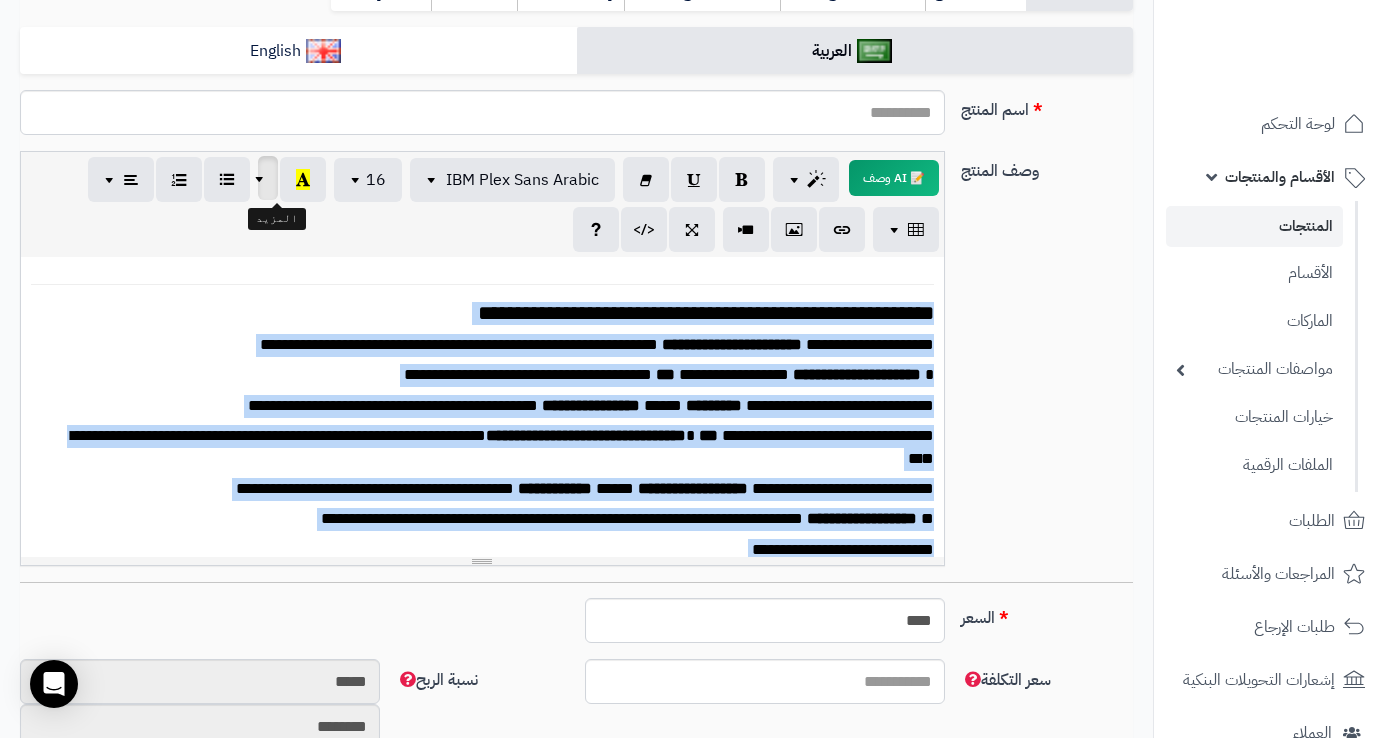 click at bounding box center [262, 178] 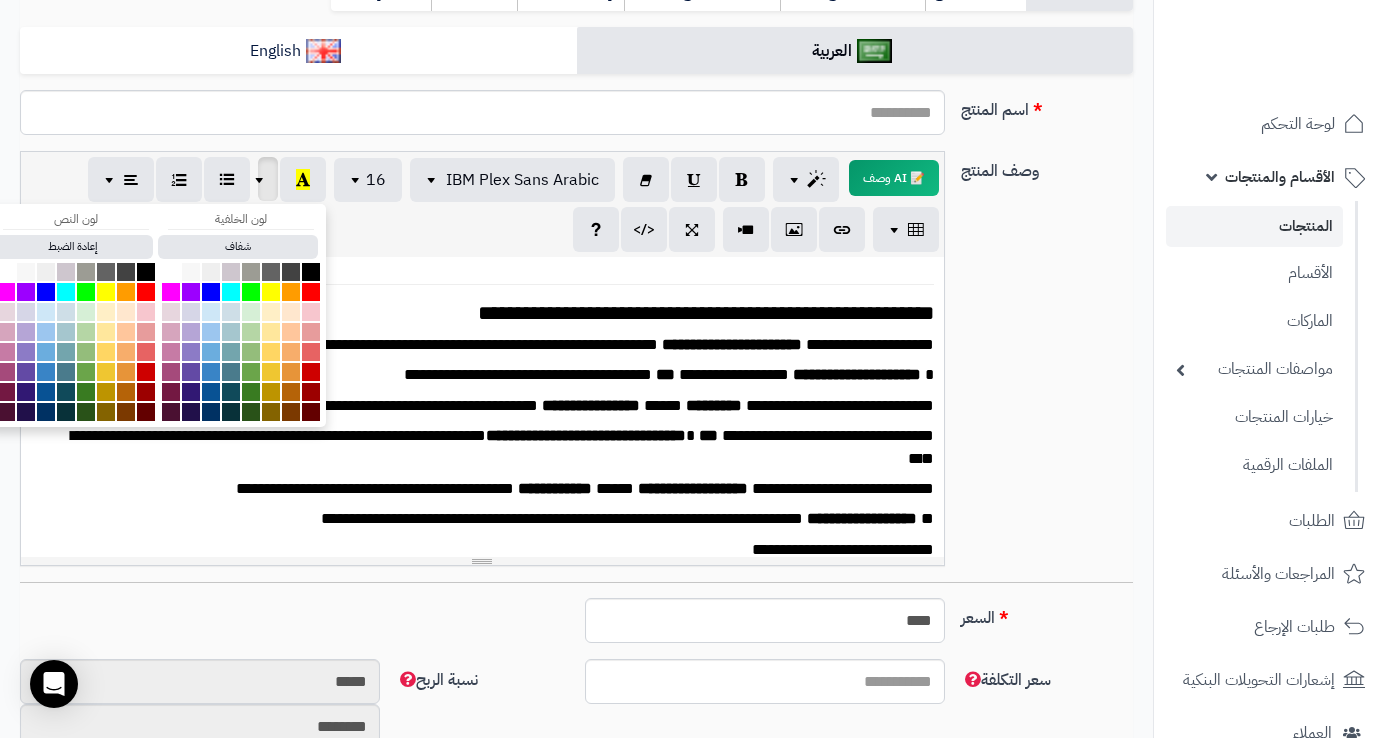 click on "**********" at bounding box center (490, 375) 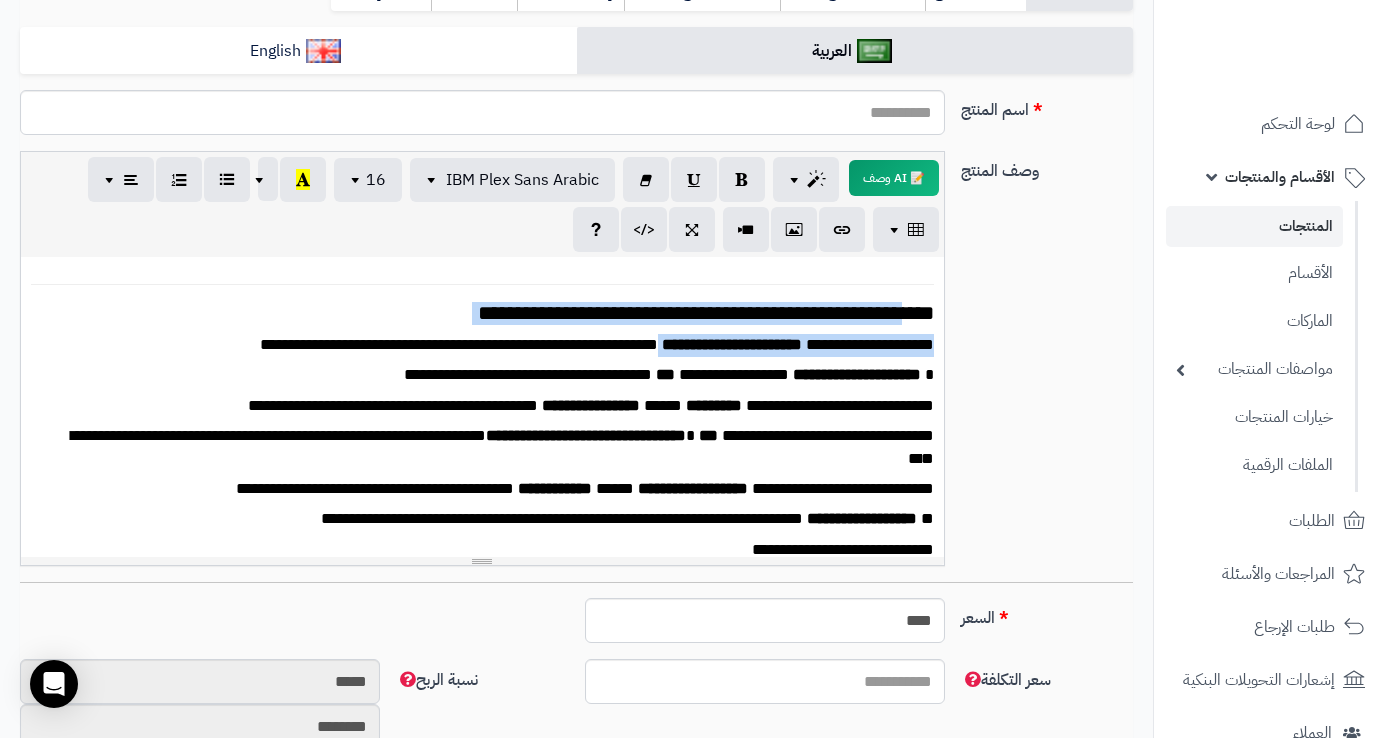 drag, startPoint x: 827, startPoint y: 315, endPoint x: 383, endPoint y: 330, distance: 444.2533 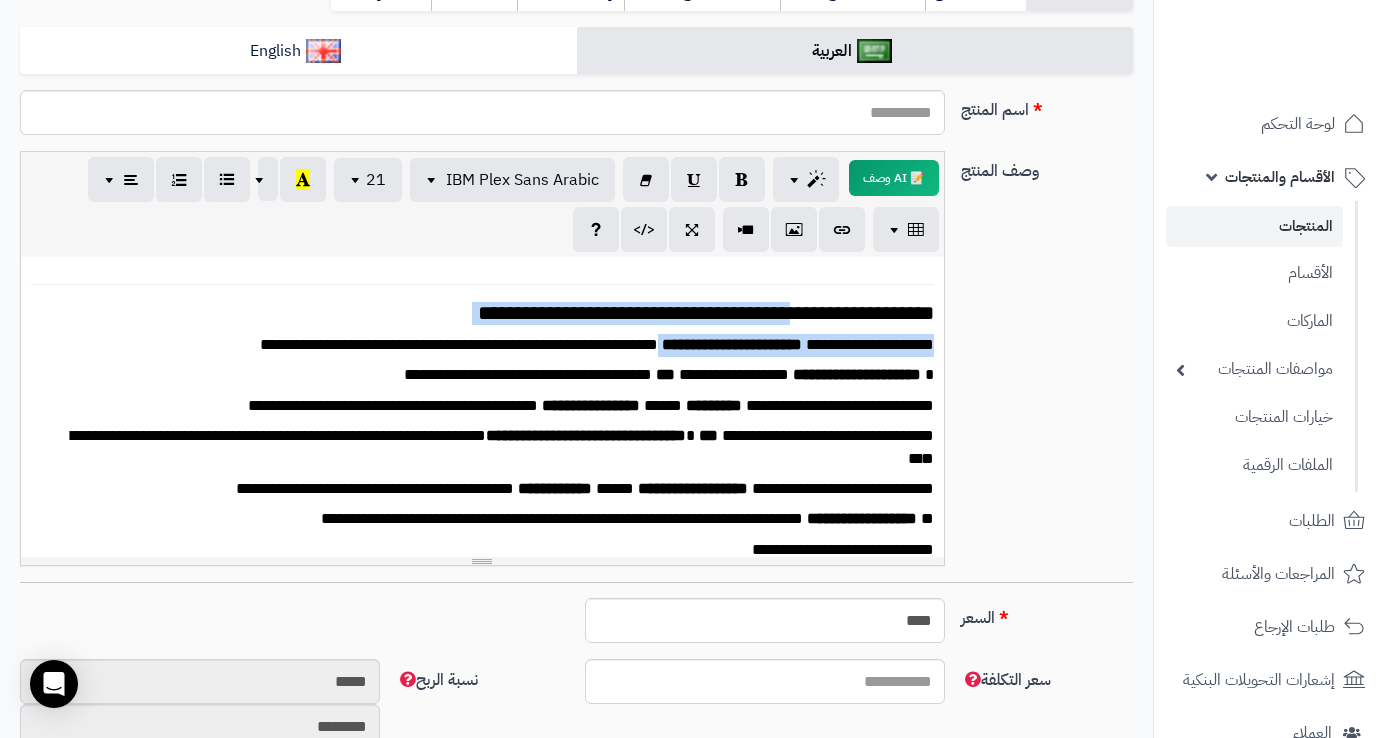 drag, startPoint x: 384, startPoint y: 324, endPoint x: 463, endPoint y: 290, distance: 86.00581 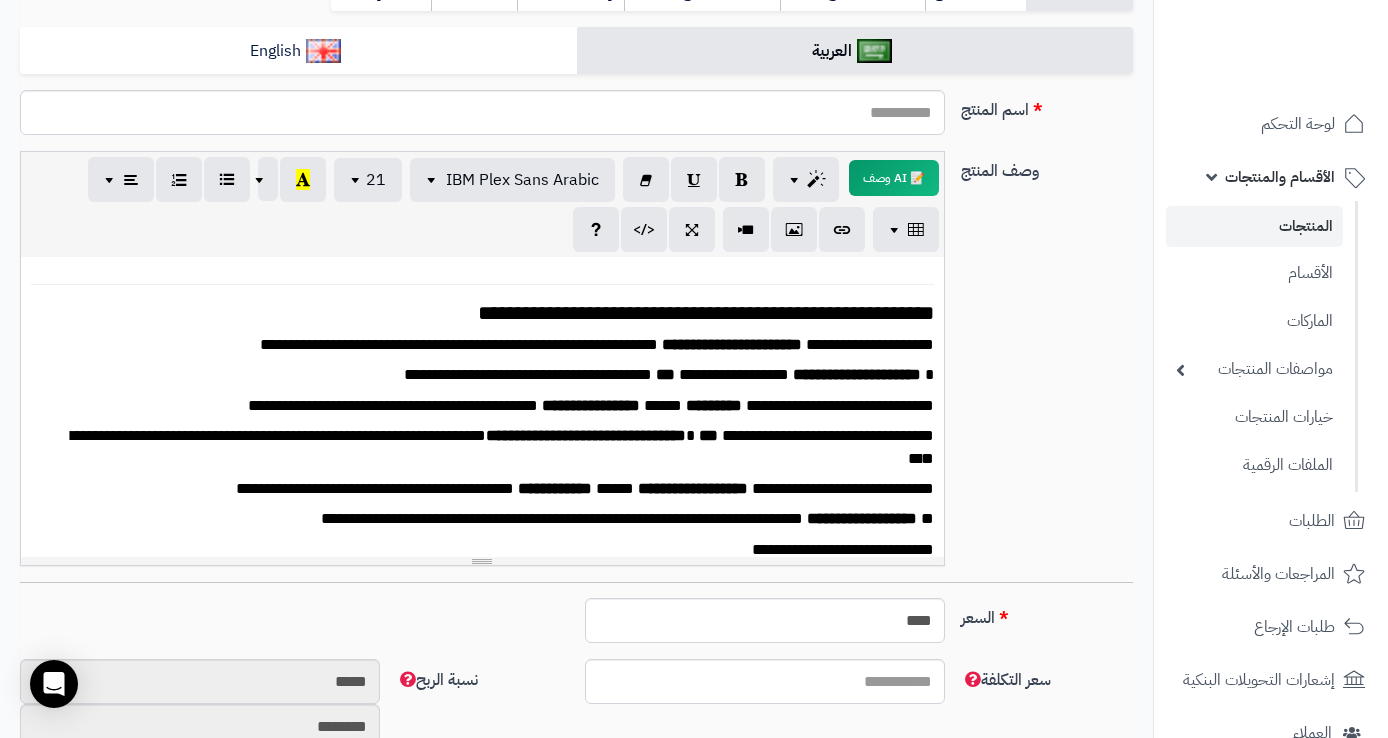 click on "**********" at bounding box center (490, 313) 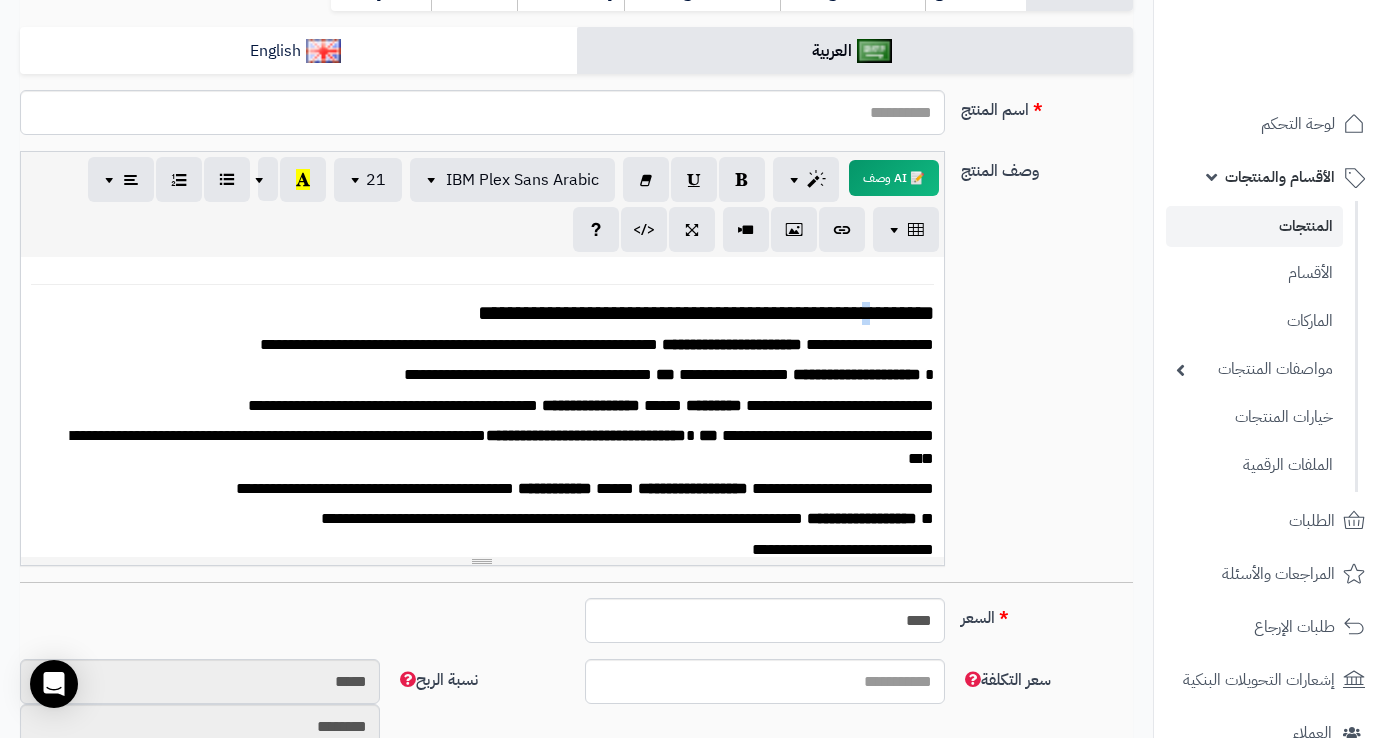 click on "**********" at bounding box center (490, 313) 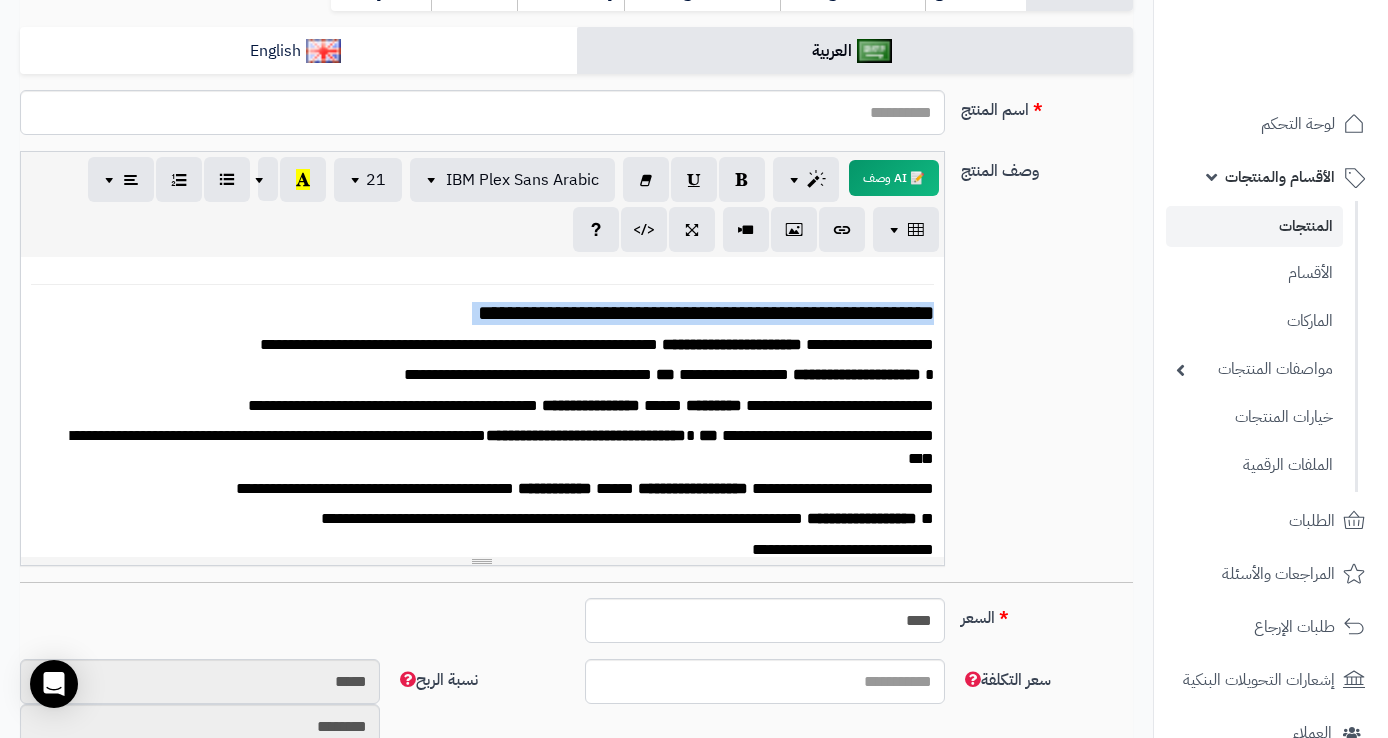 click on "**********" at bounding box center [490, 313] 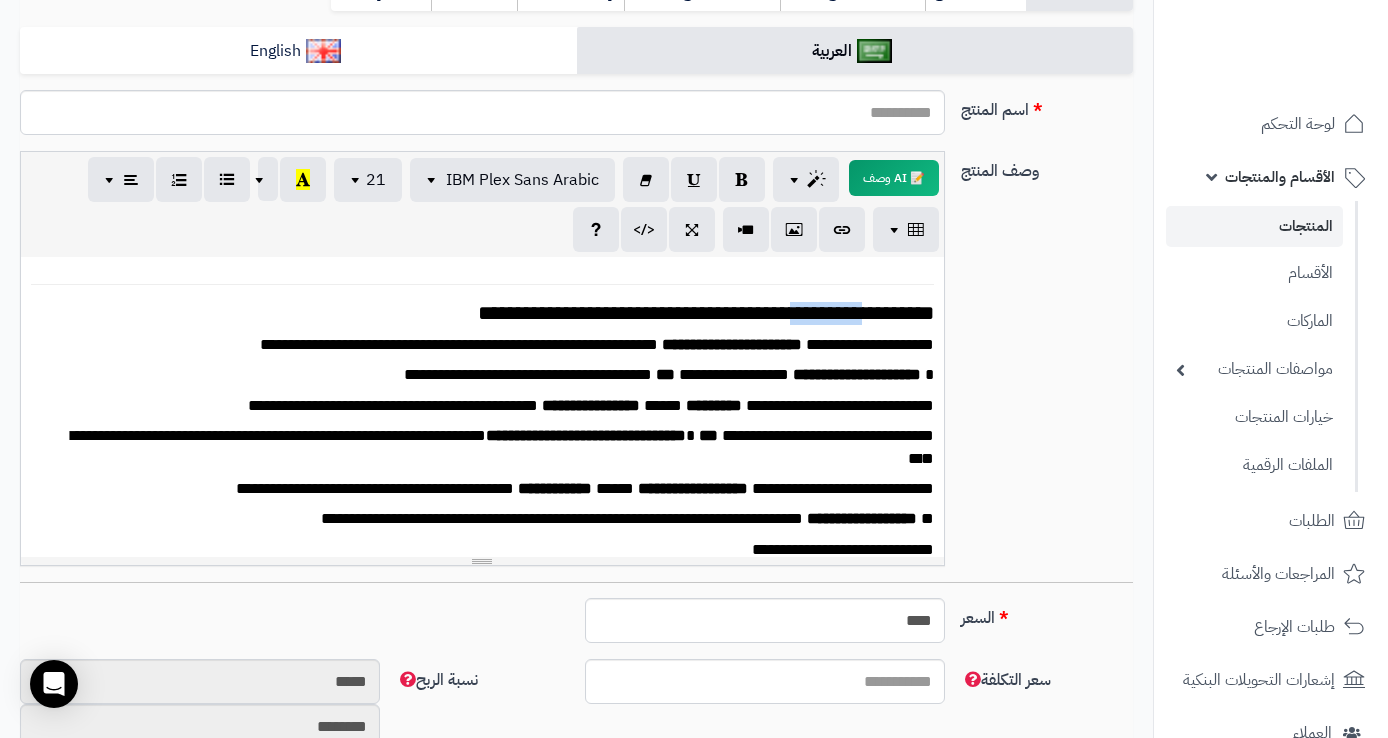 click on "**********" at bounding box center (490, 313) 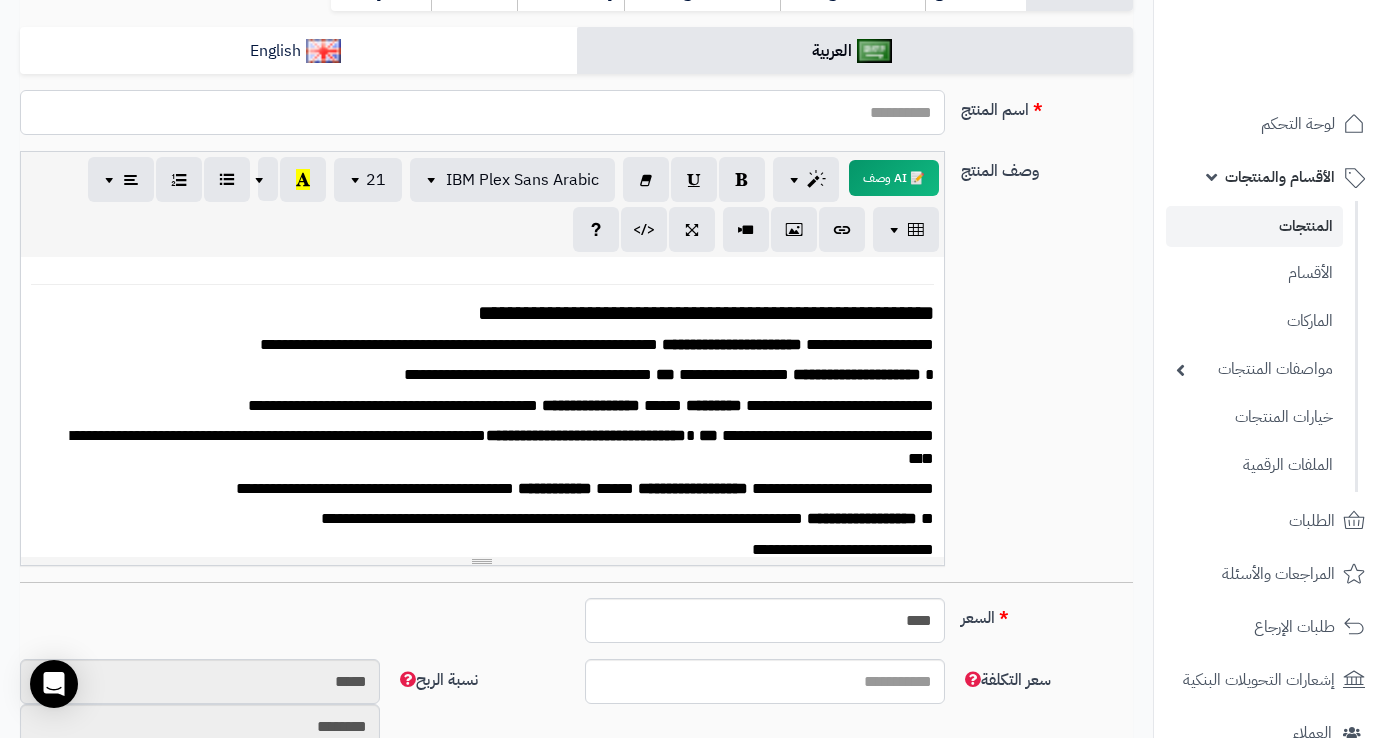 click on "اسم المنتج" at bounding box center (482, 112) 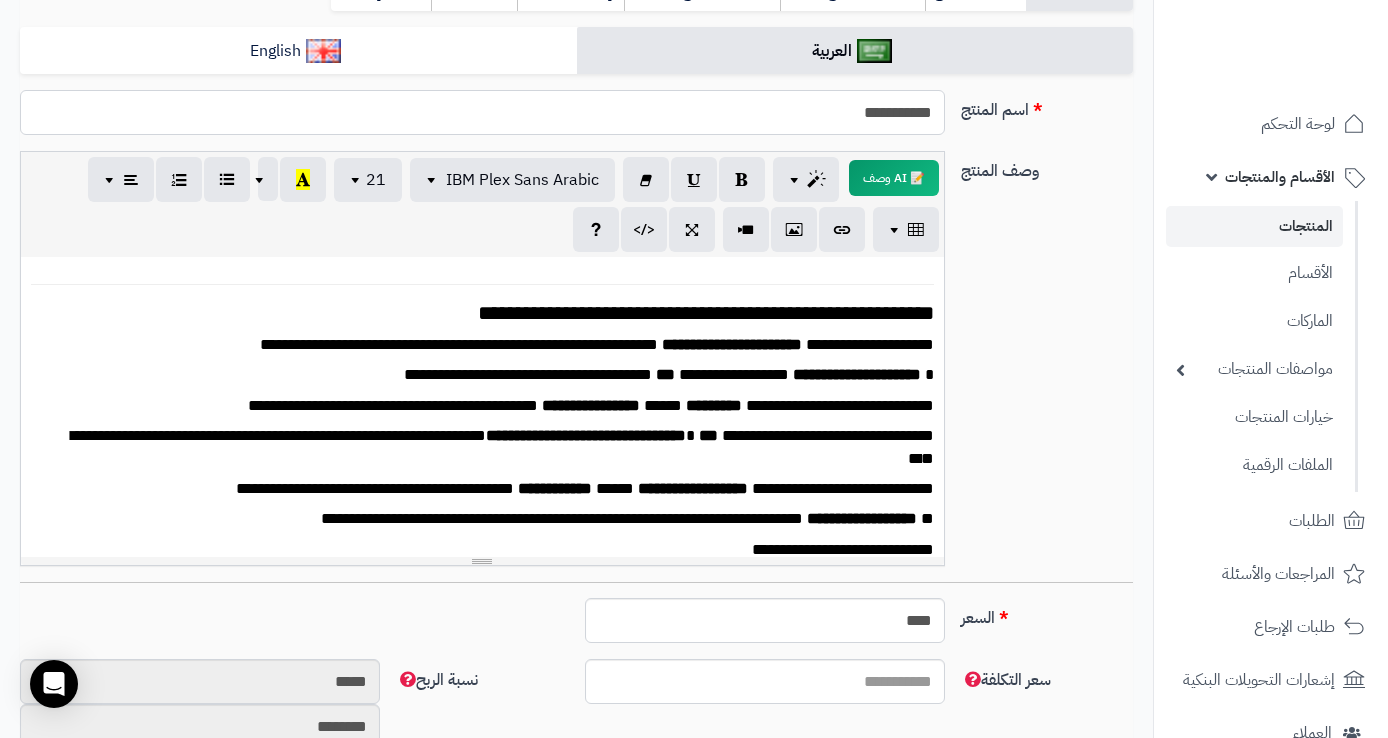 paste on "**********" 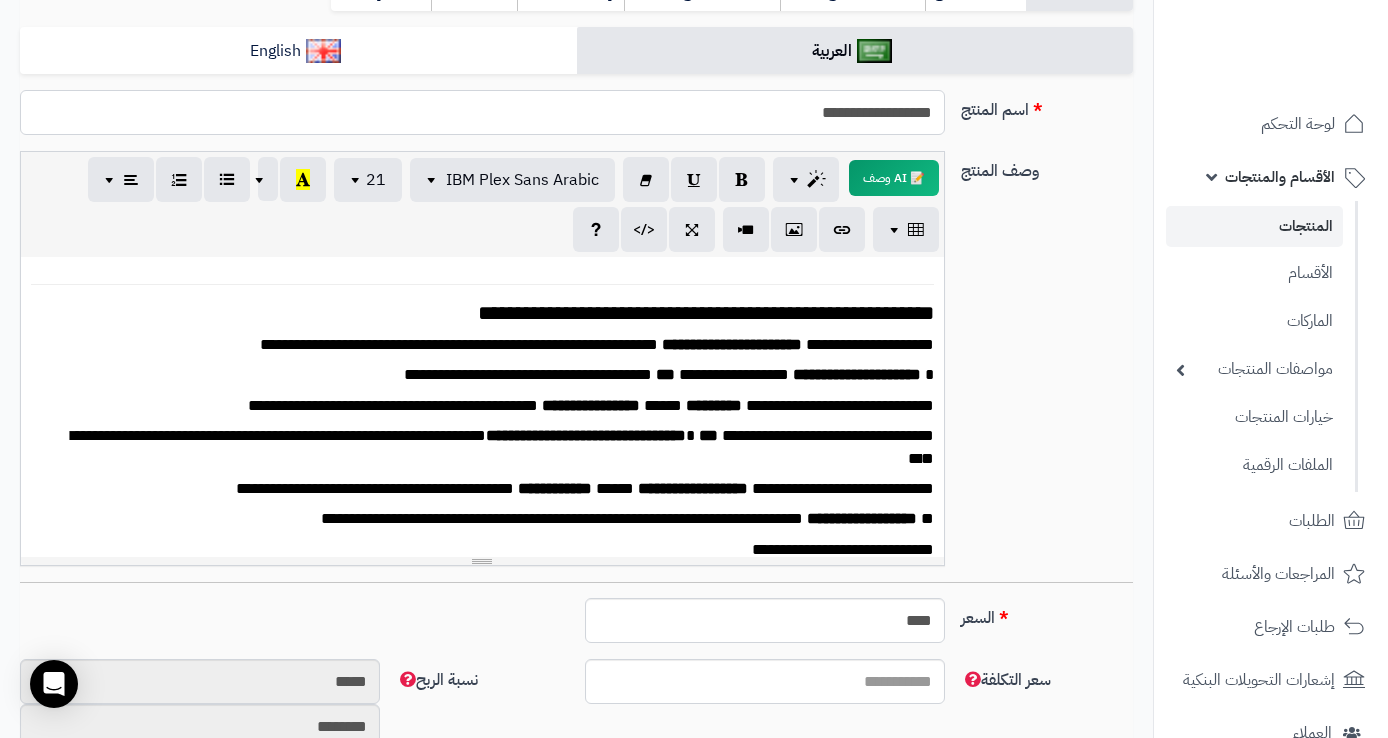 paste on "**********" 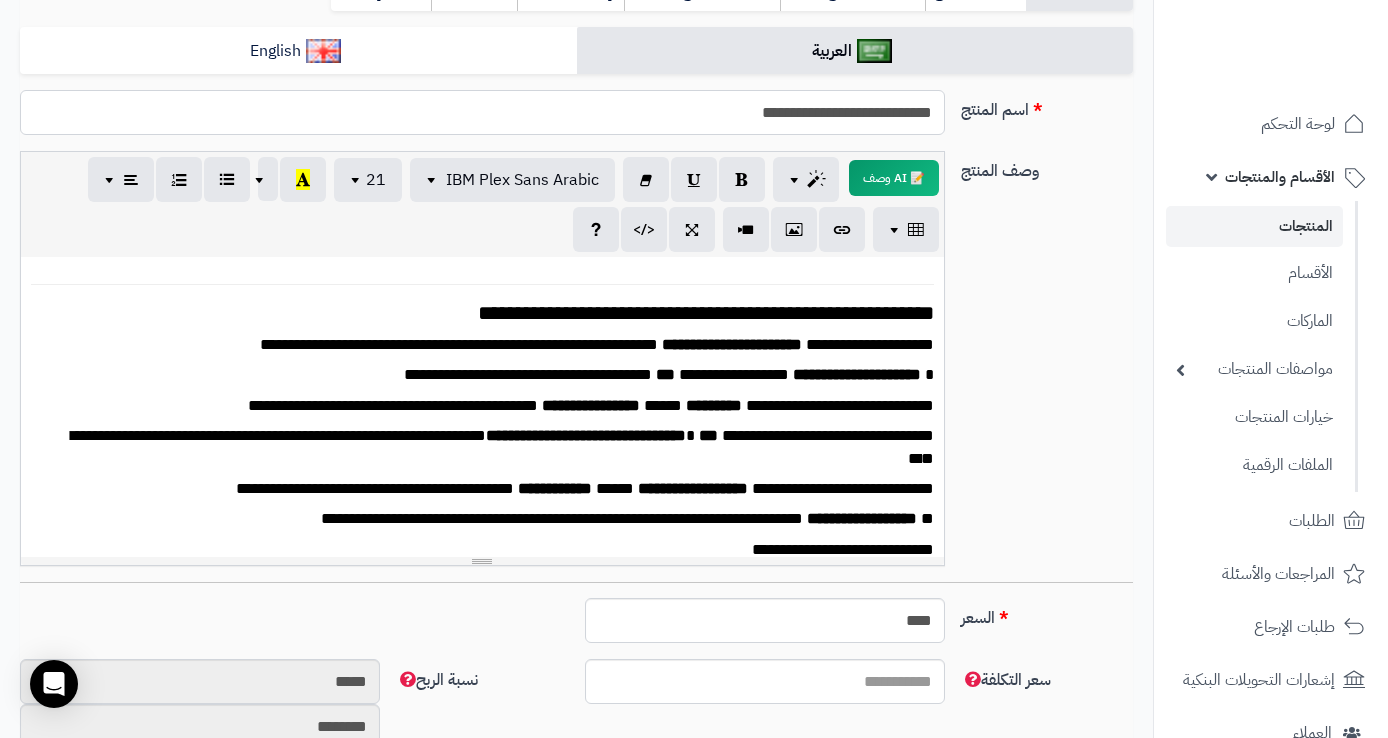 click on "**********" at bounding box center [482, 112] 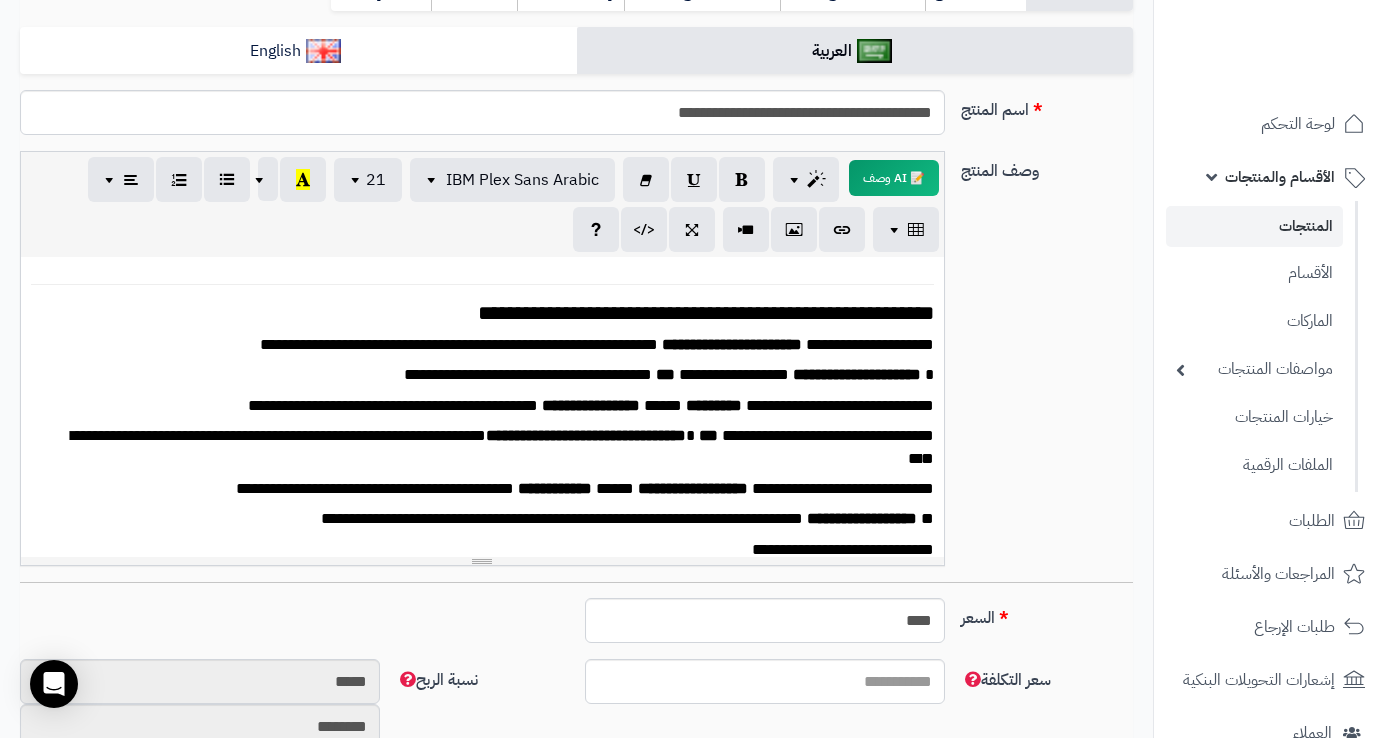 click on "**********" at bounding box center [490, 313] 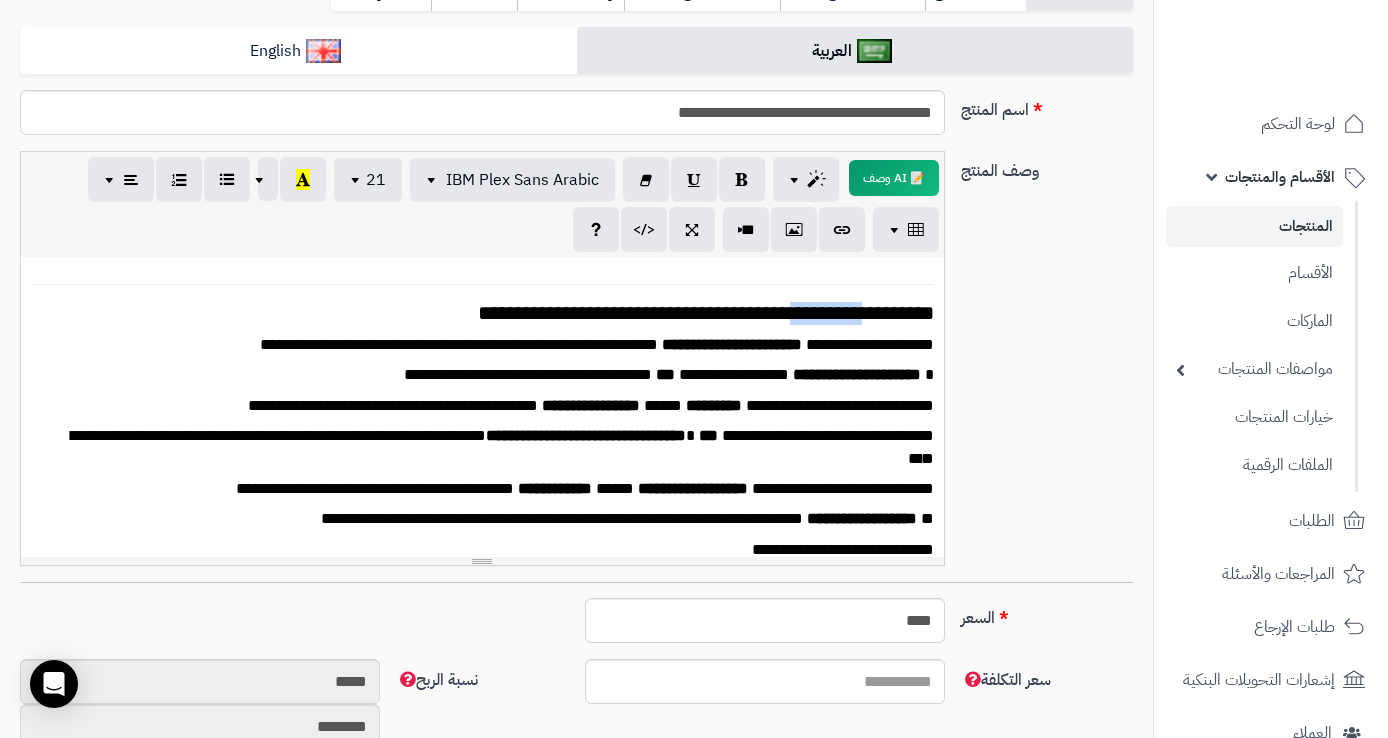 click on "**********" at bounding box center (490, 313) 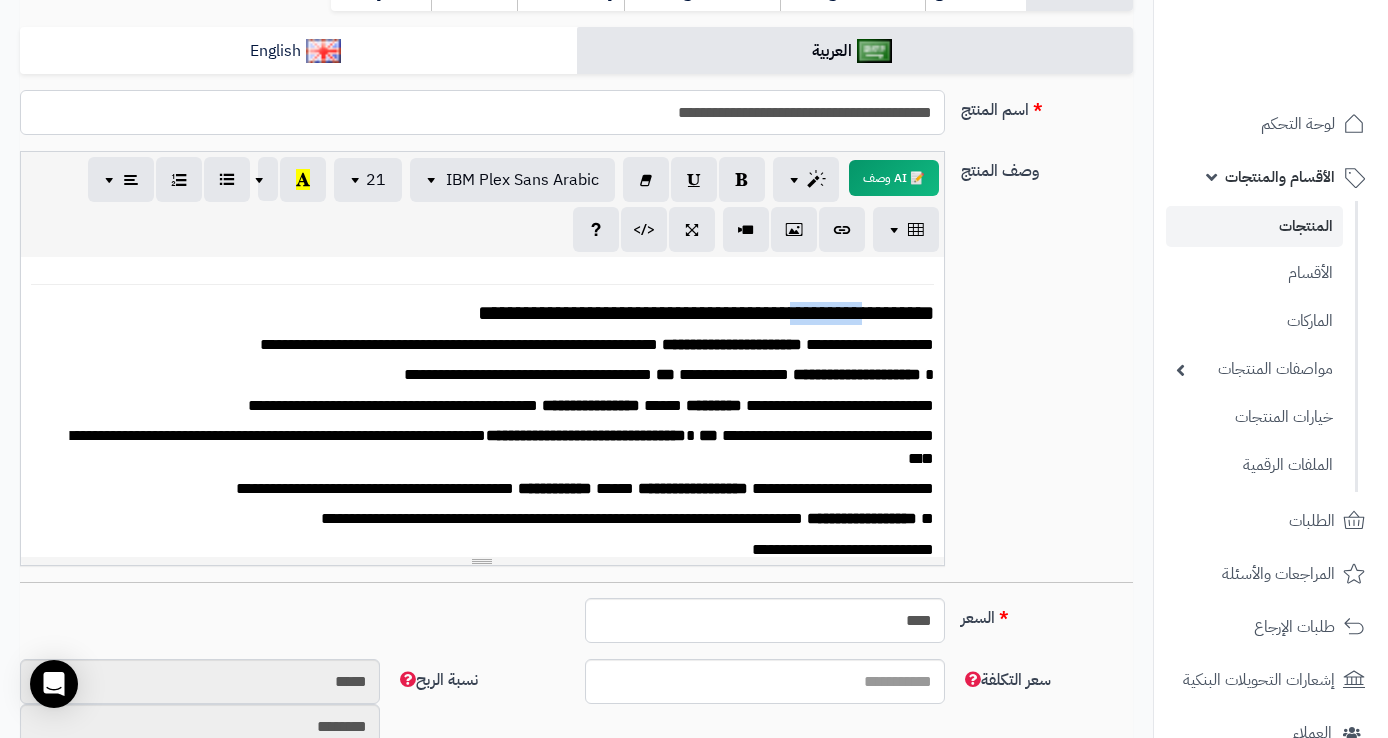 click on "**********" at bounding box center [482, 112] 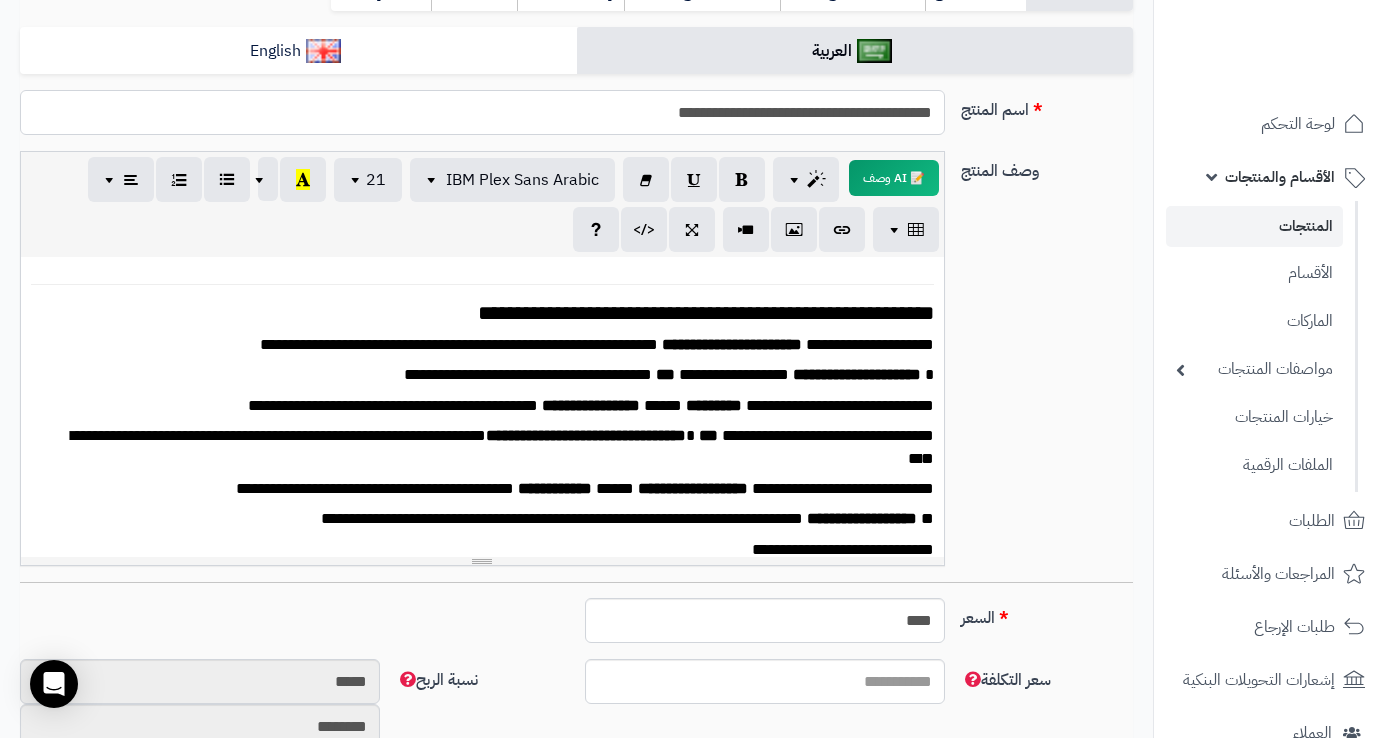 click on "**********" at bounding box center (482, 112) 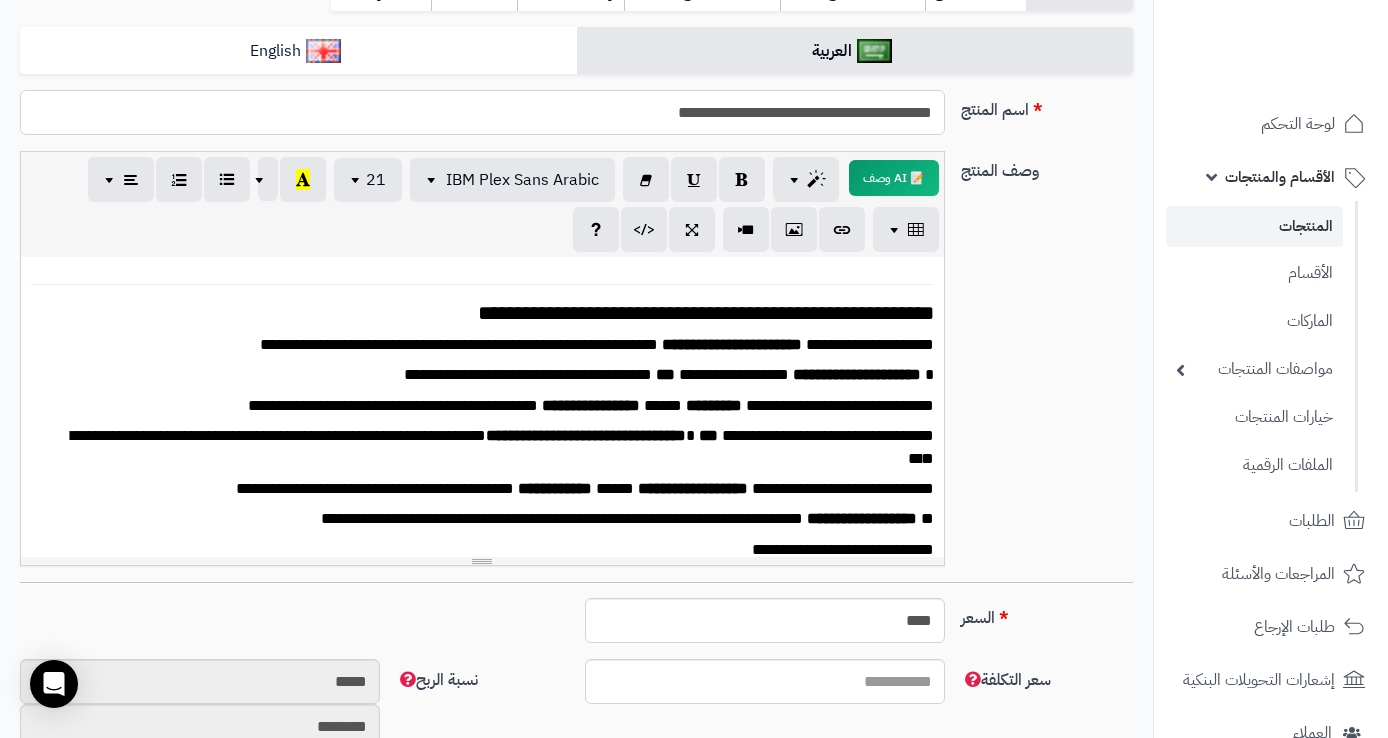 click on "**********" at bounding box center (482, 112) 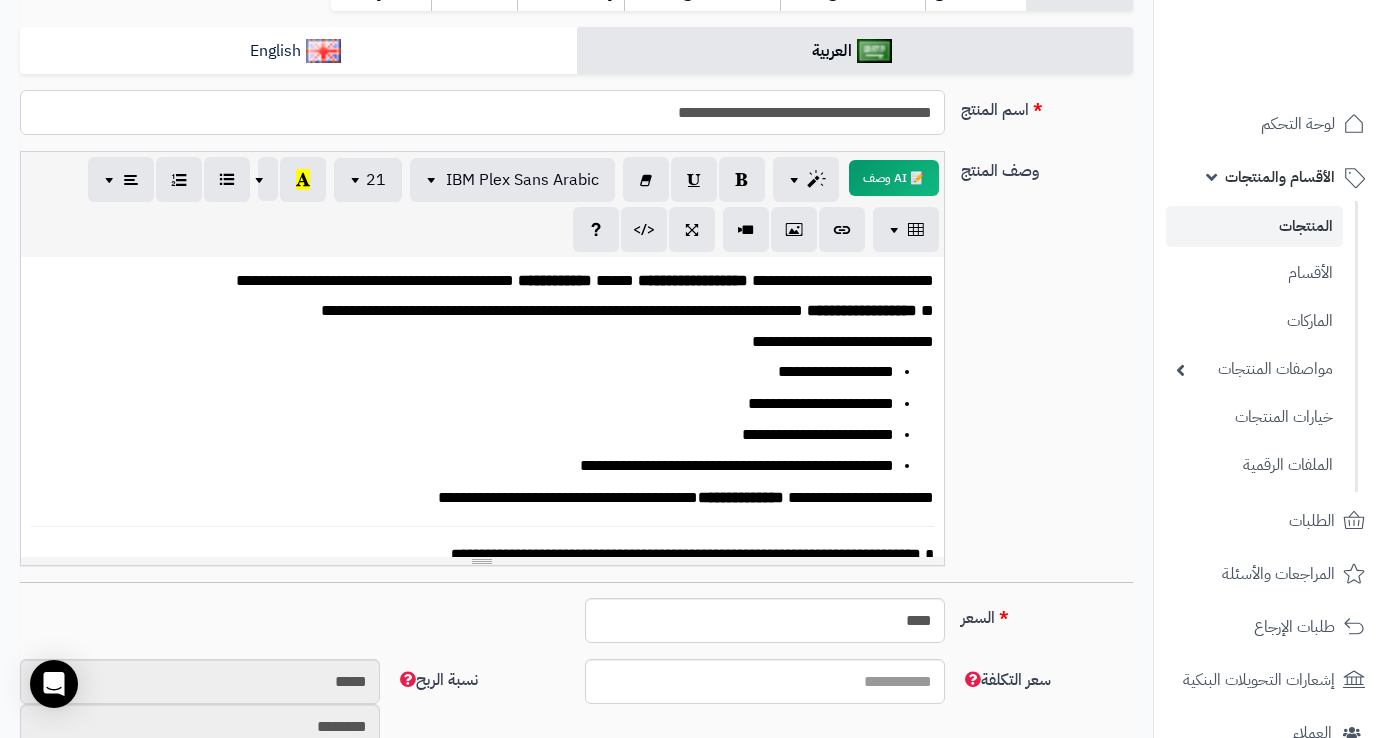 scroll, scrollTop: 257, scrollLeft: 0, axis: vertical 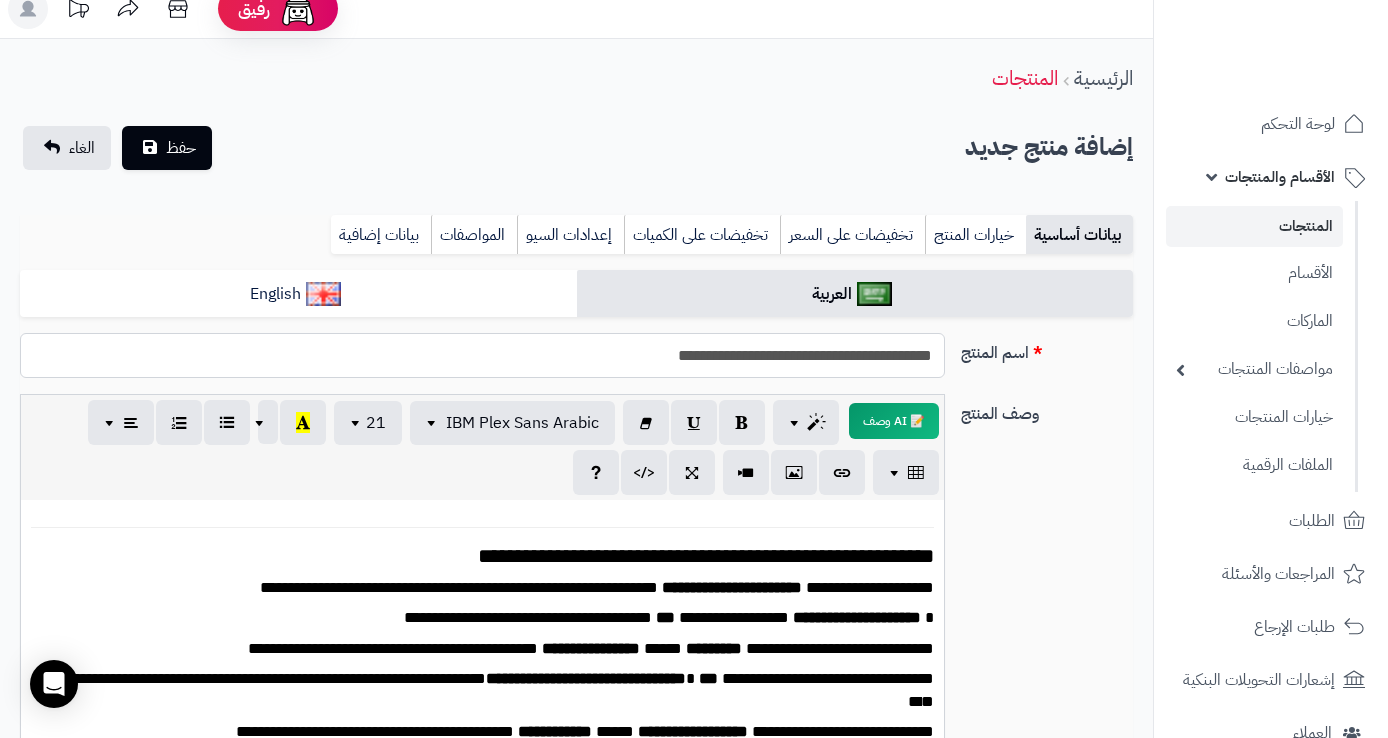 click on "**********" at bounding box center (482, 355) 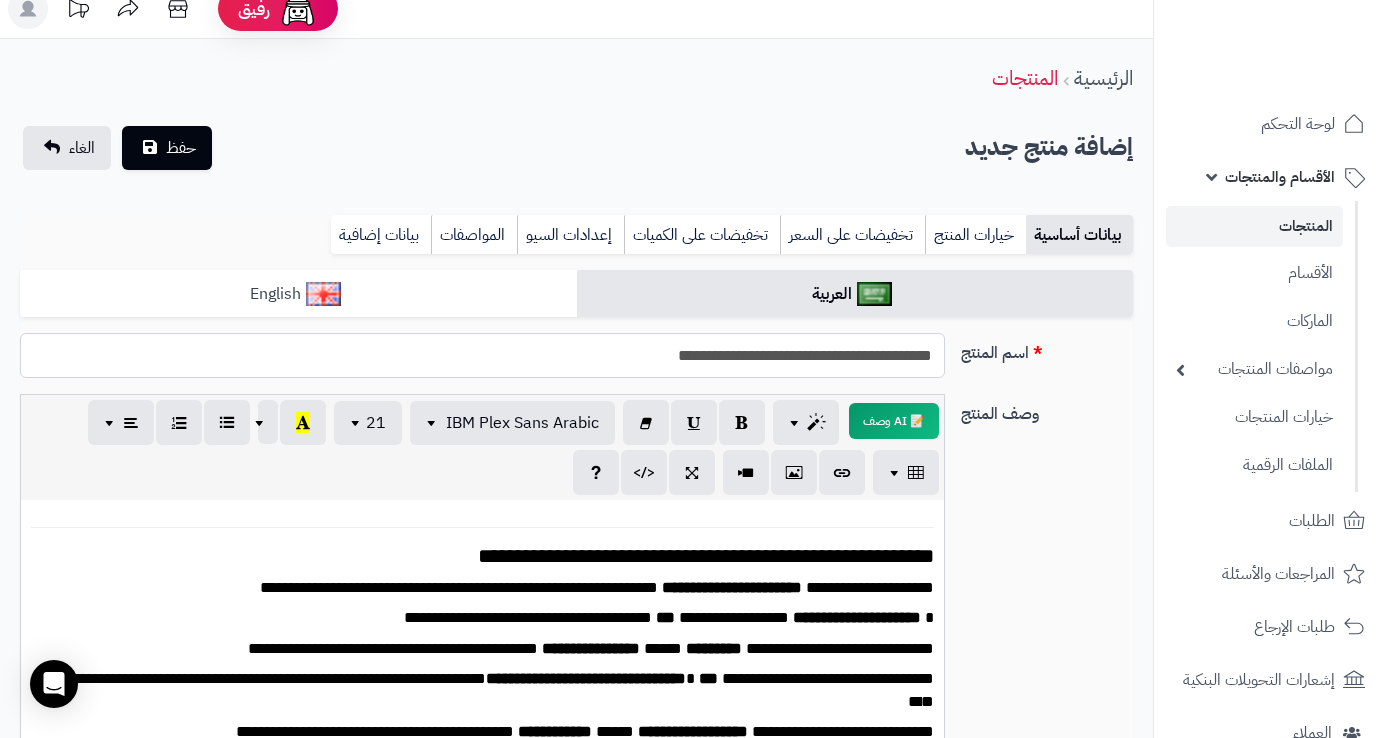 type on "**********" 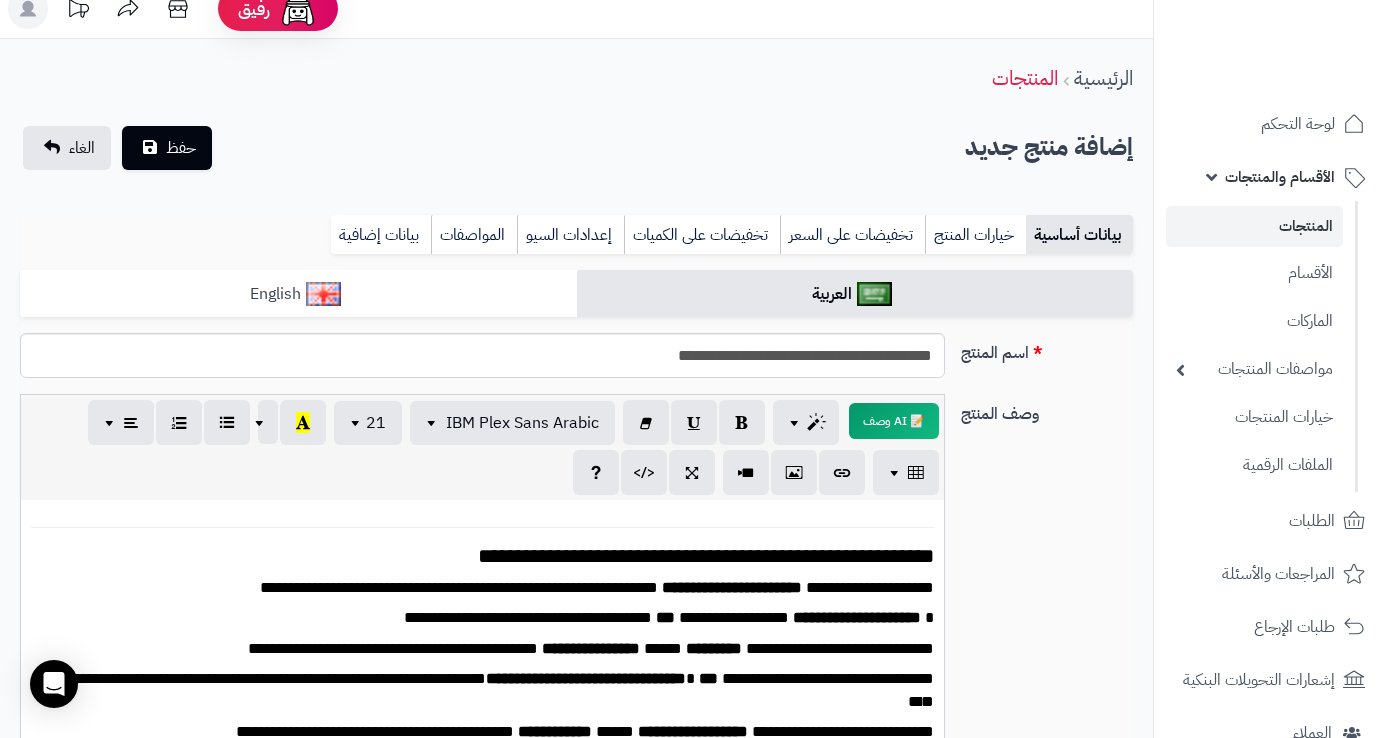 click on "English" at bounding box center (298, 294) 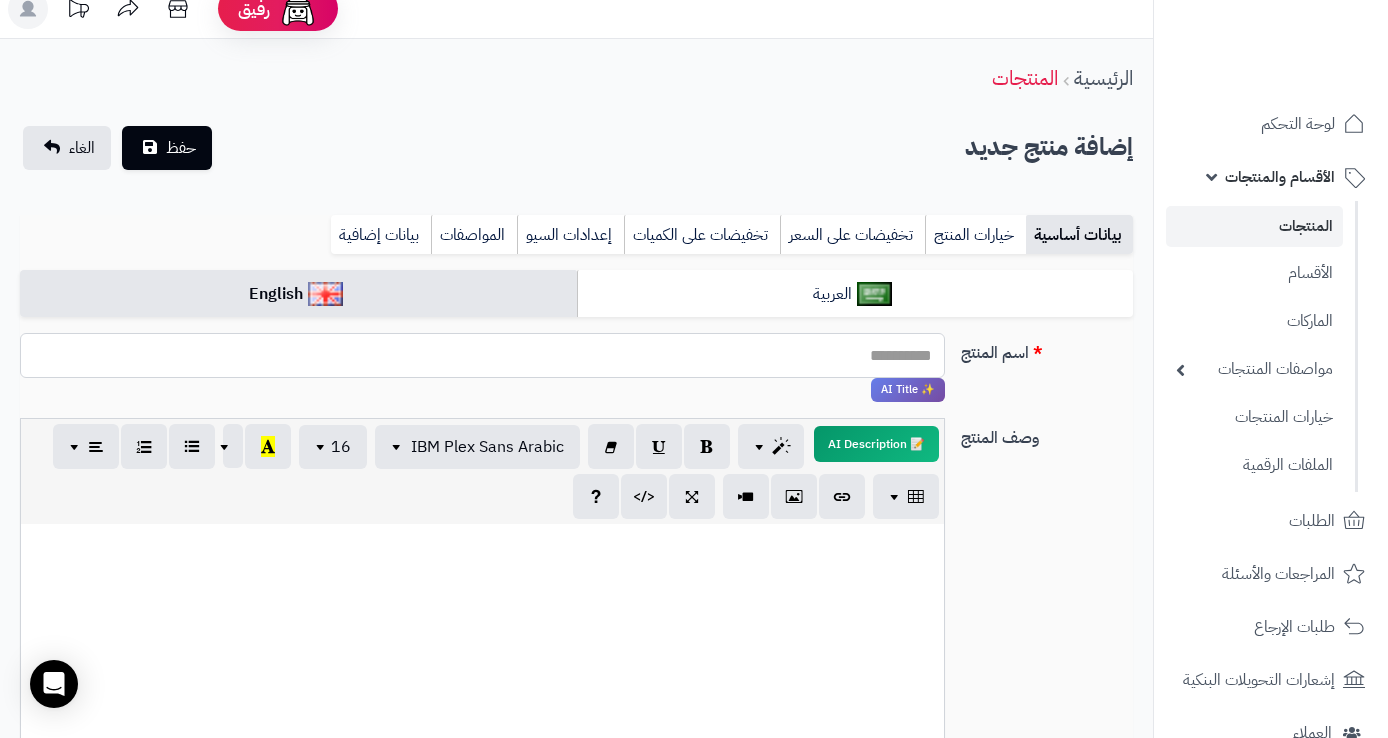 click on "اسم المنتج" at bounding box center [482, 355] 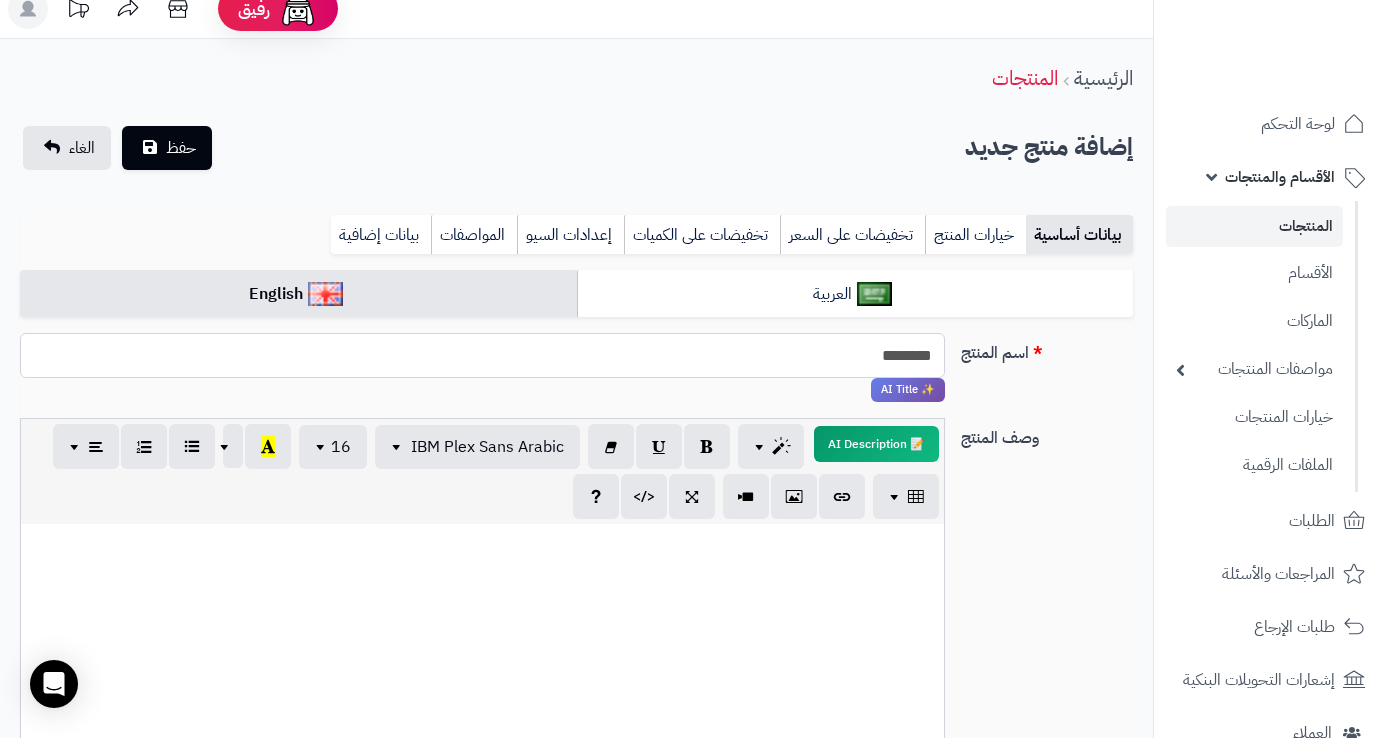 paste on "**********" 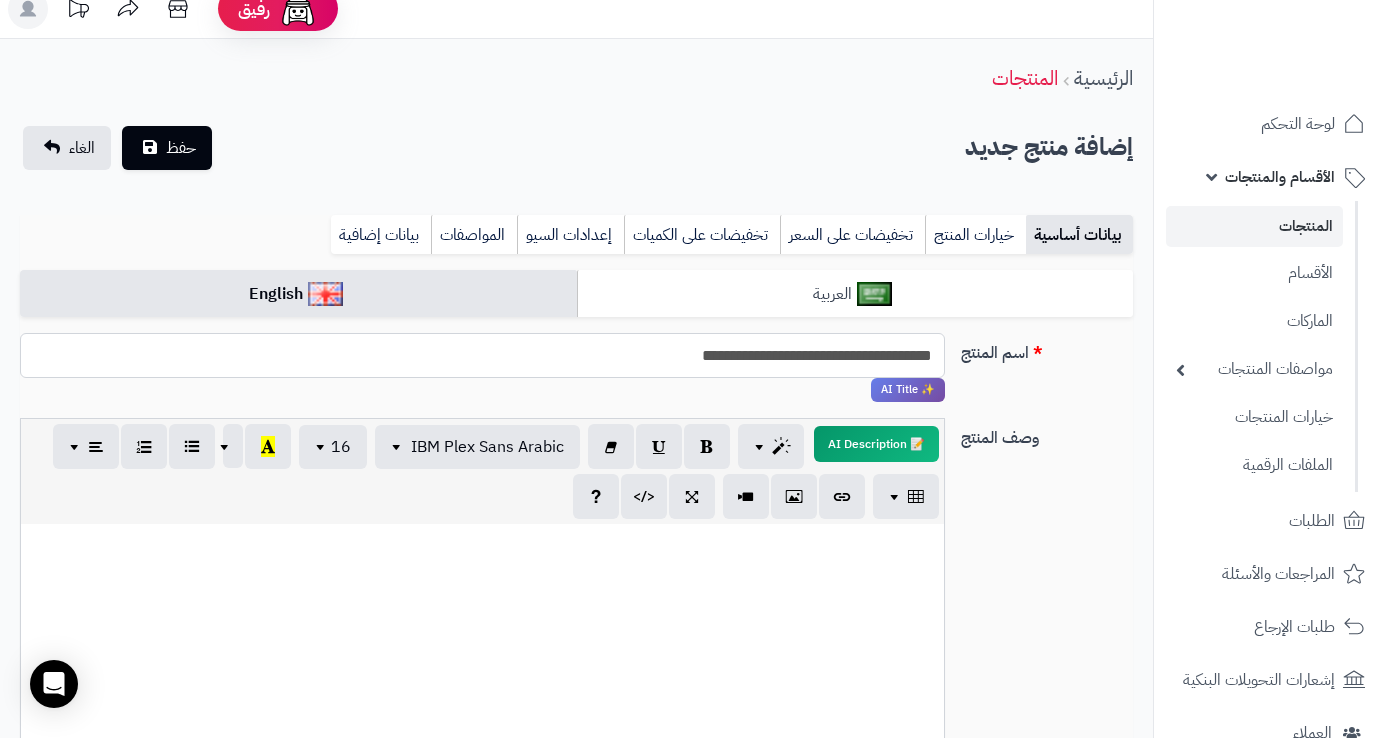 type on "**********" 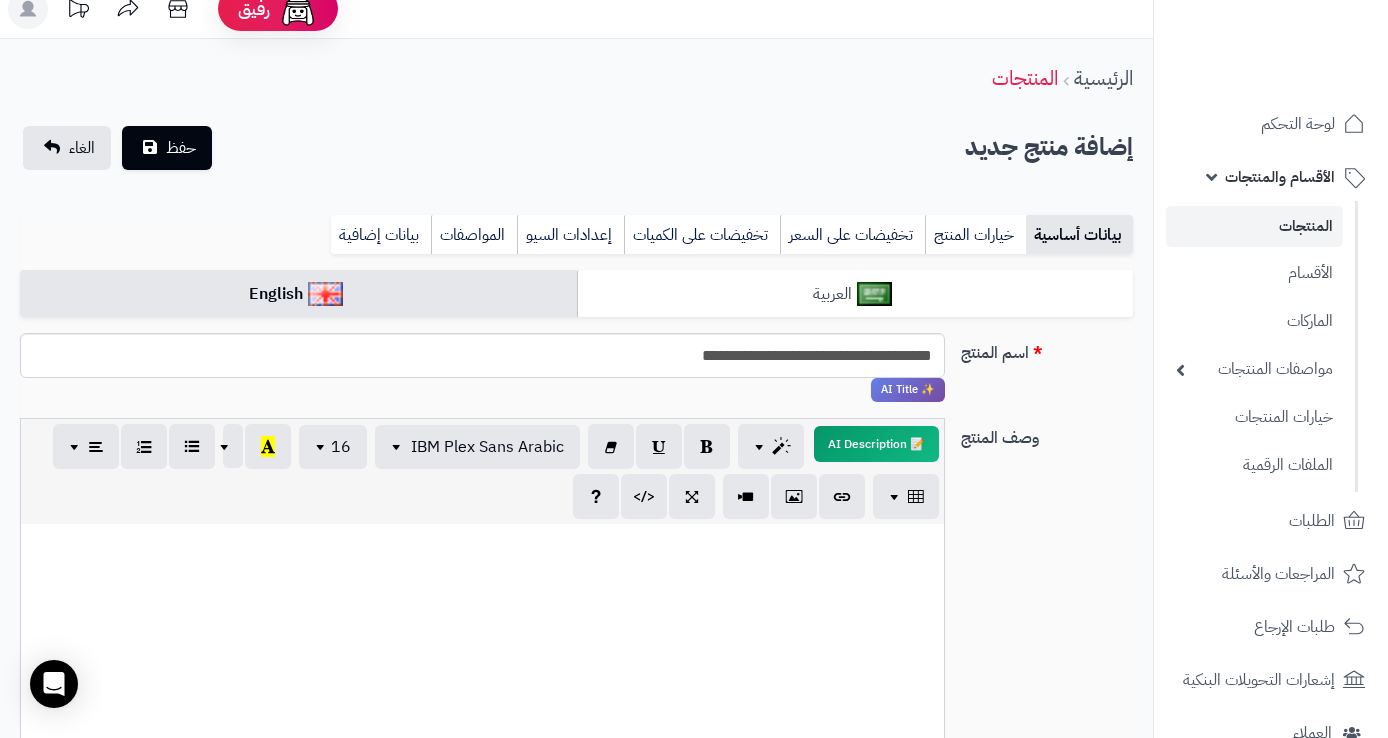 click on "العربية" at bounding box center [855, 294] 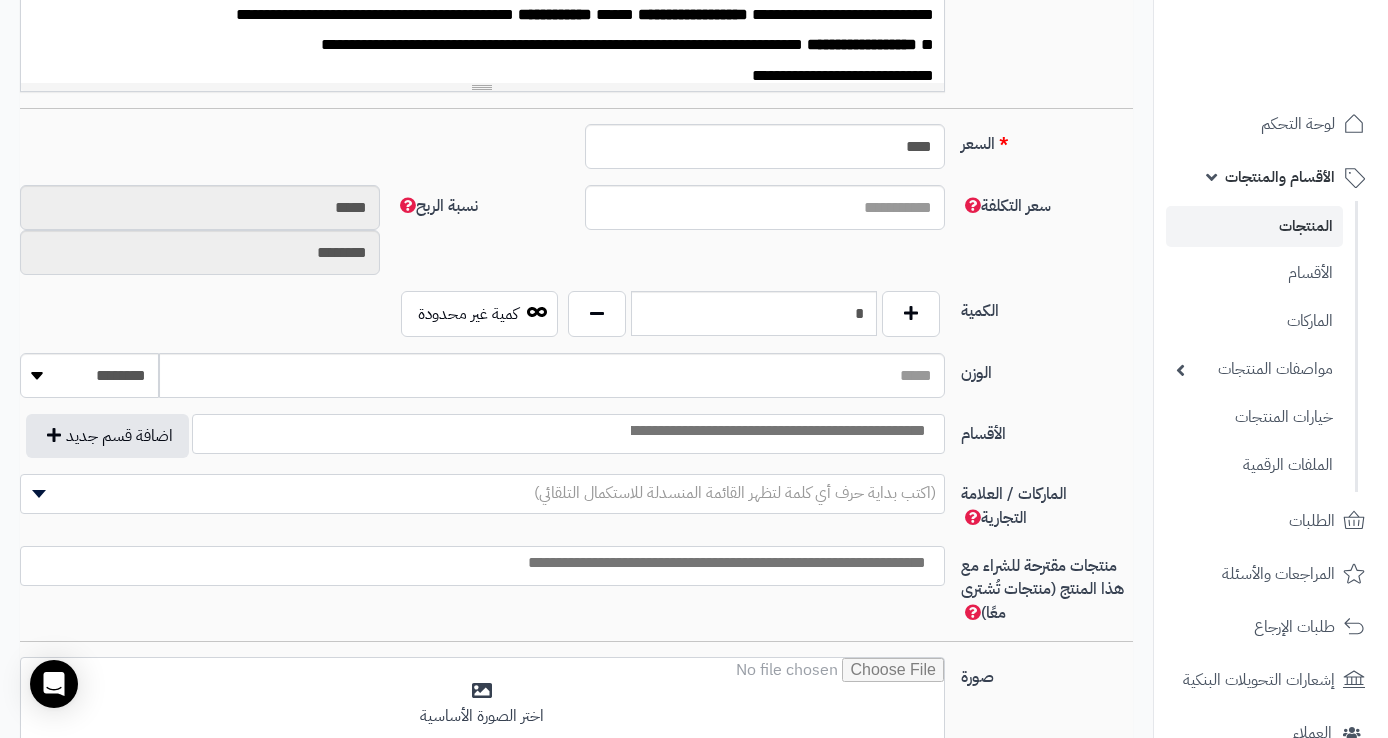 scroll, scrollTop: 881, scrollLeft: 0, axis: vertical 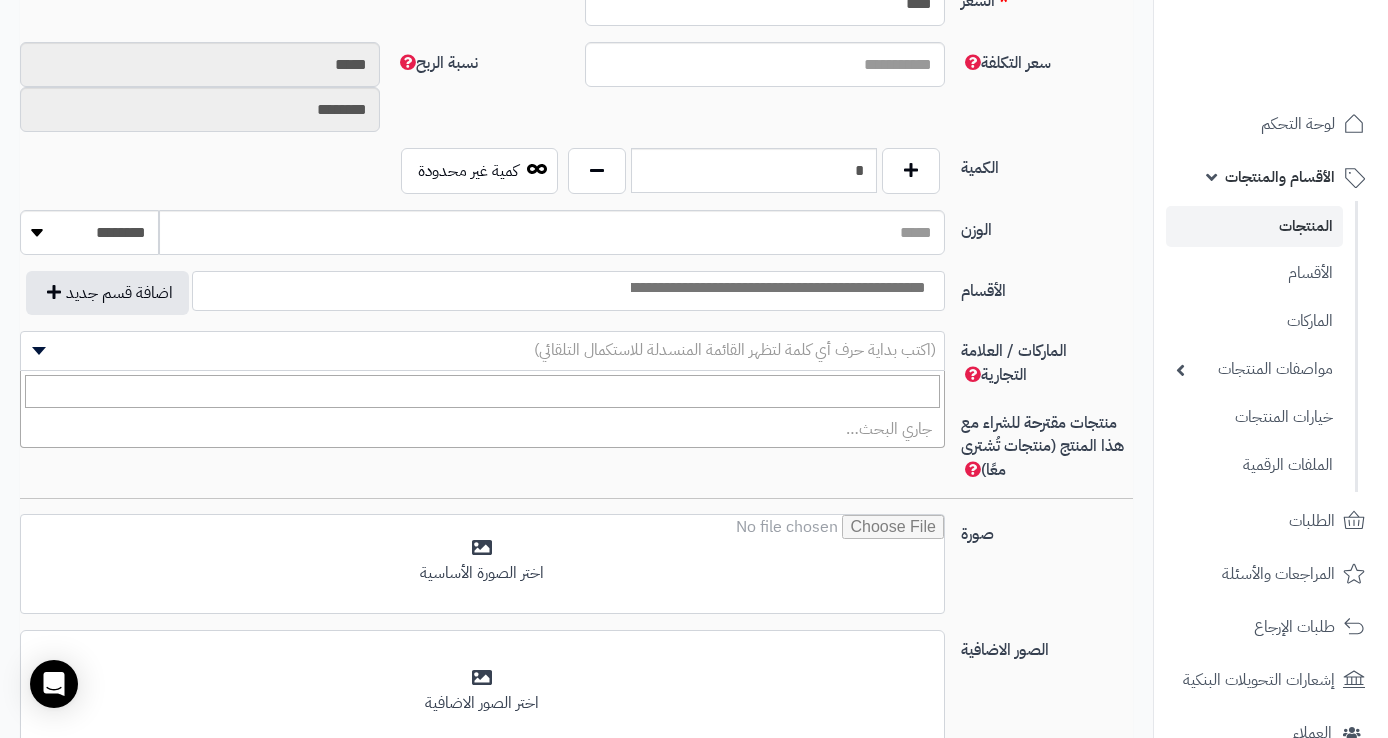 click on "(اكتب بداية حرف أي كلمة لتظهر القائمة المنسدلة للاستكمال التلقائي)" at bounding box center [735, 350] 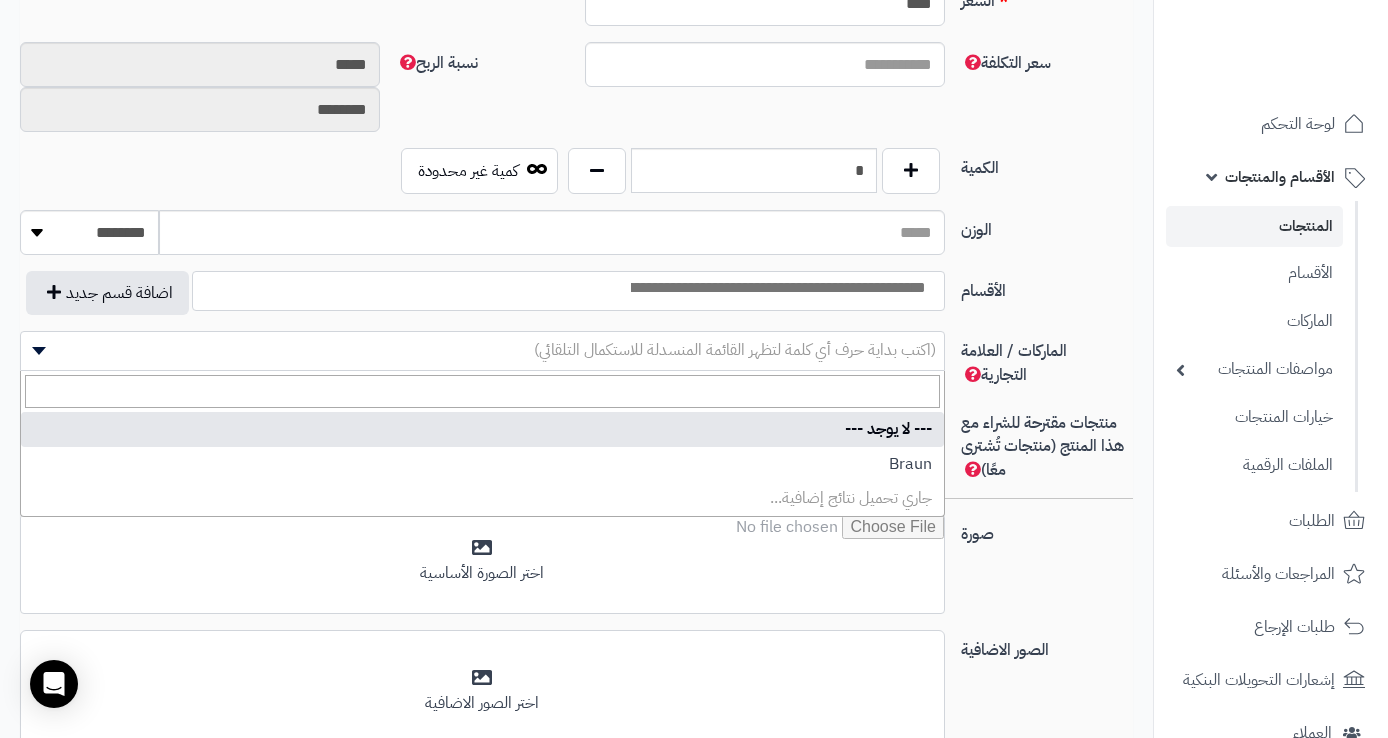 click at bounding box center [777, 288] 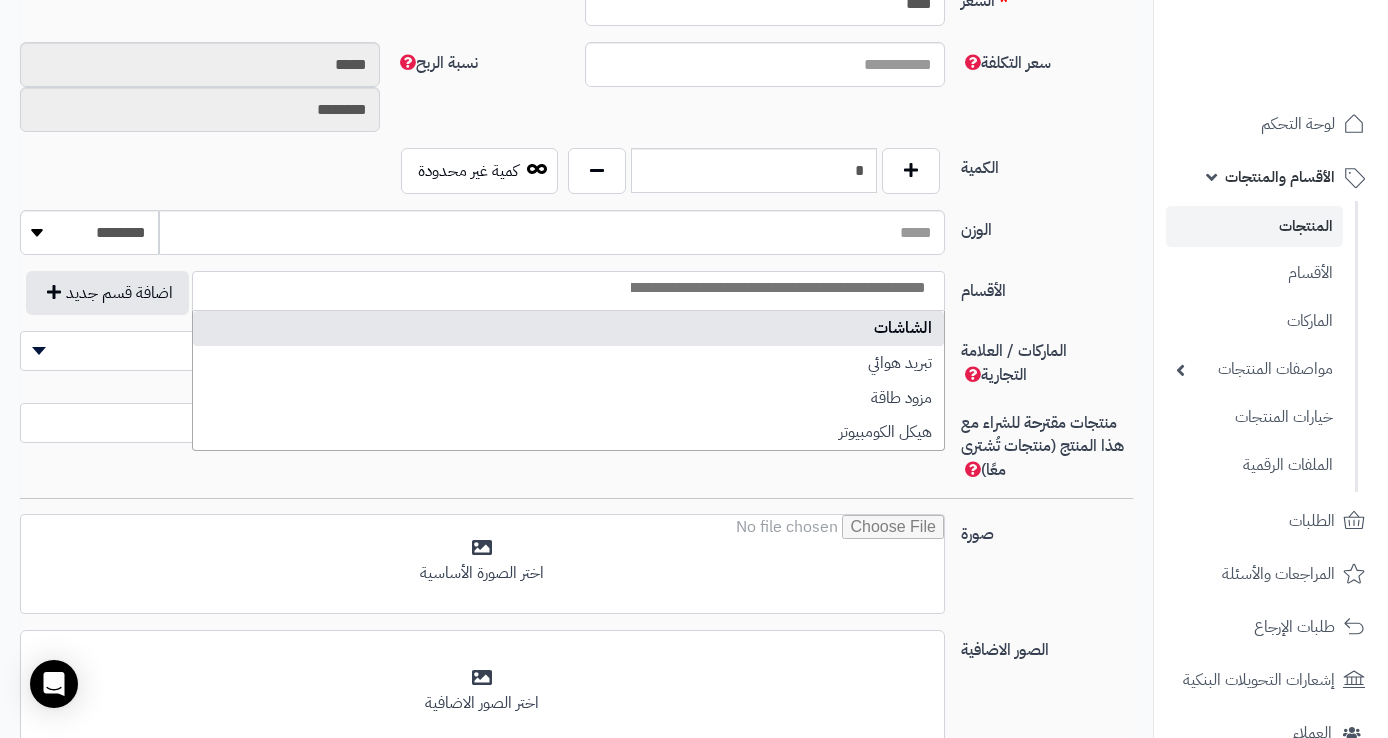 select on "***" 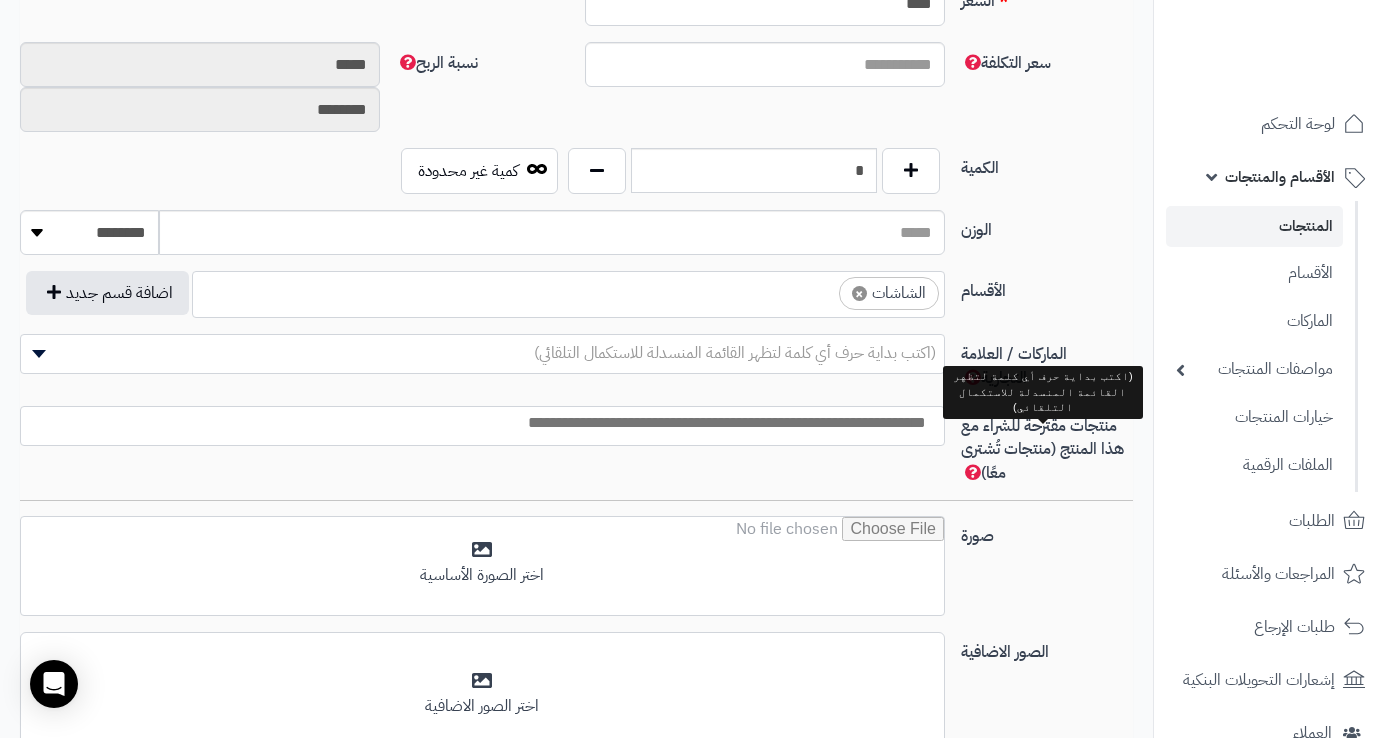 scroll, scrollTop: 1119, scrollLeft: 0, axis: vertical 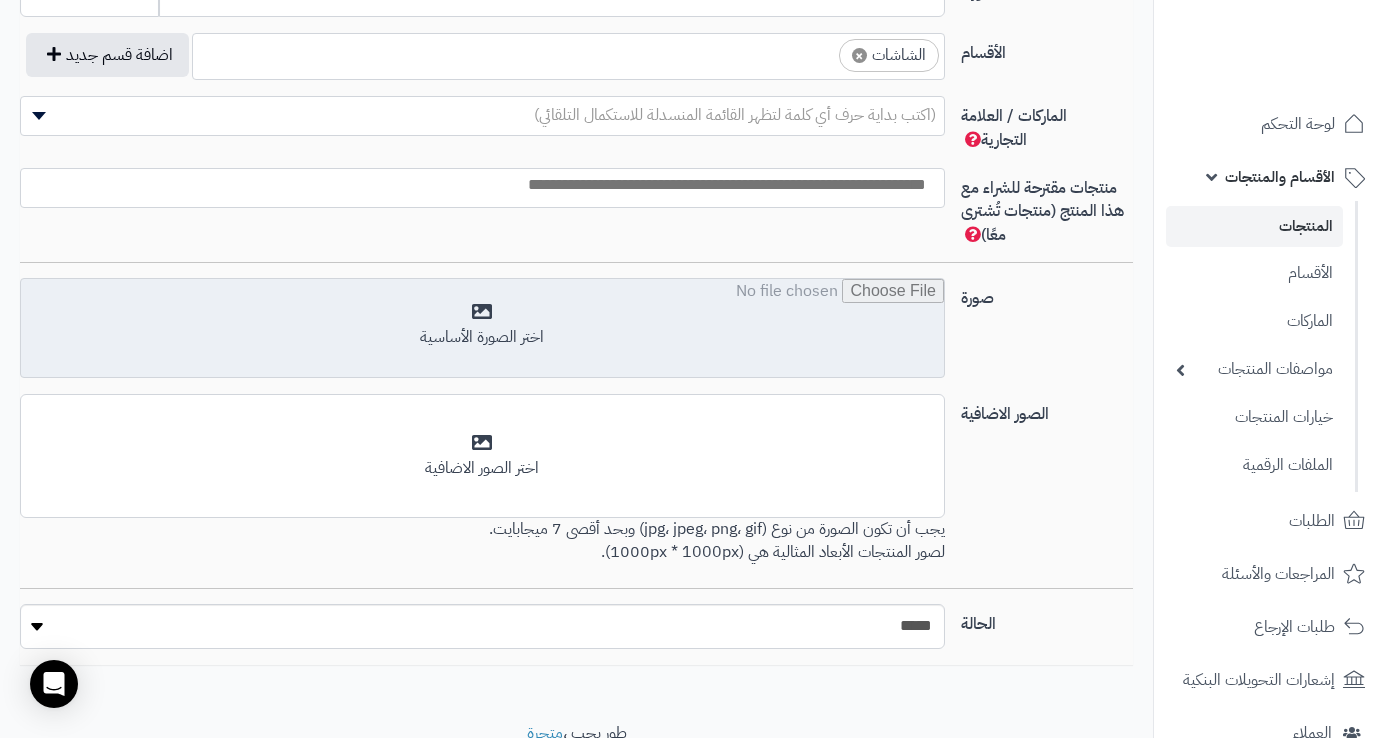 click at bounding box center (482, 329) 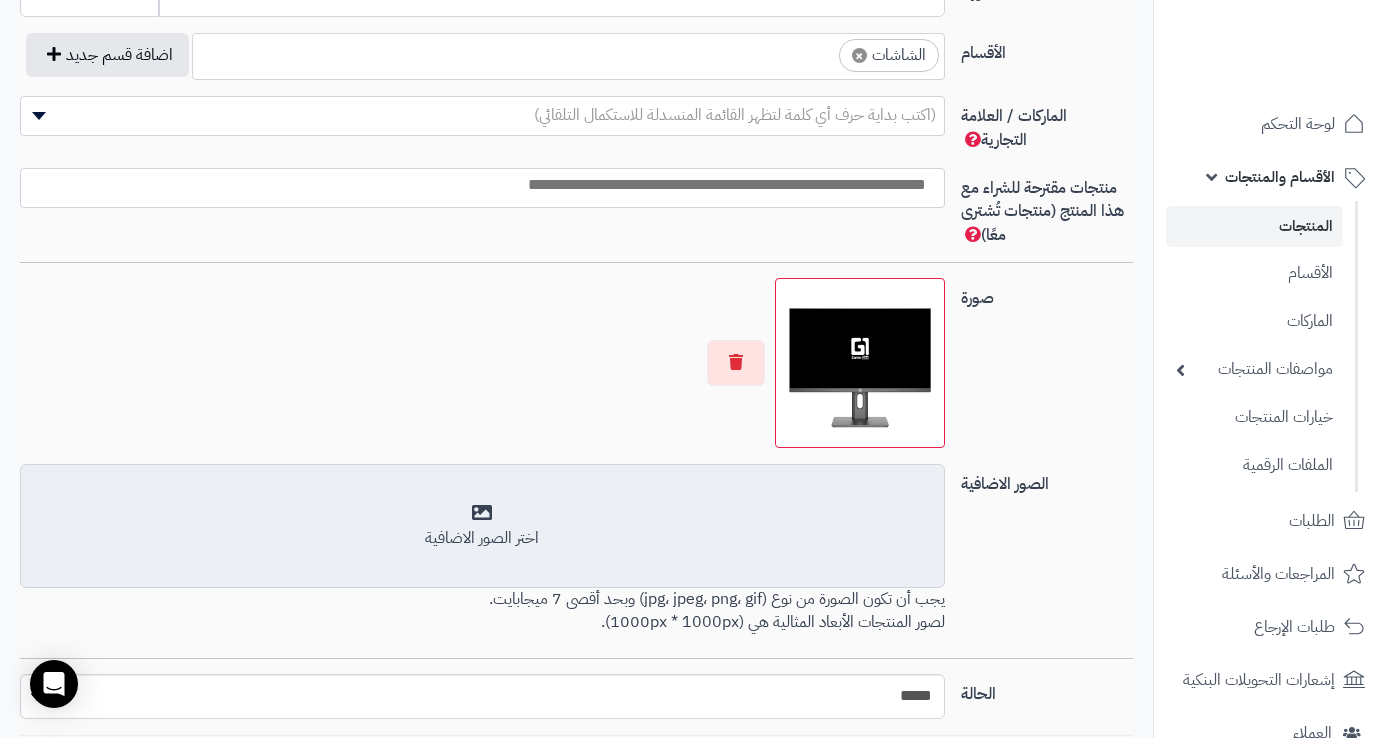 click on "اختر الصور الاضافية" at bounding box center (482, 538) 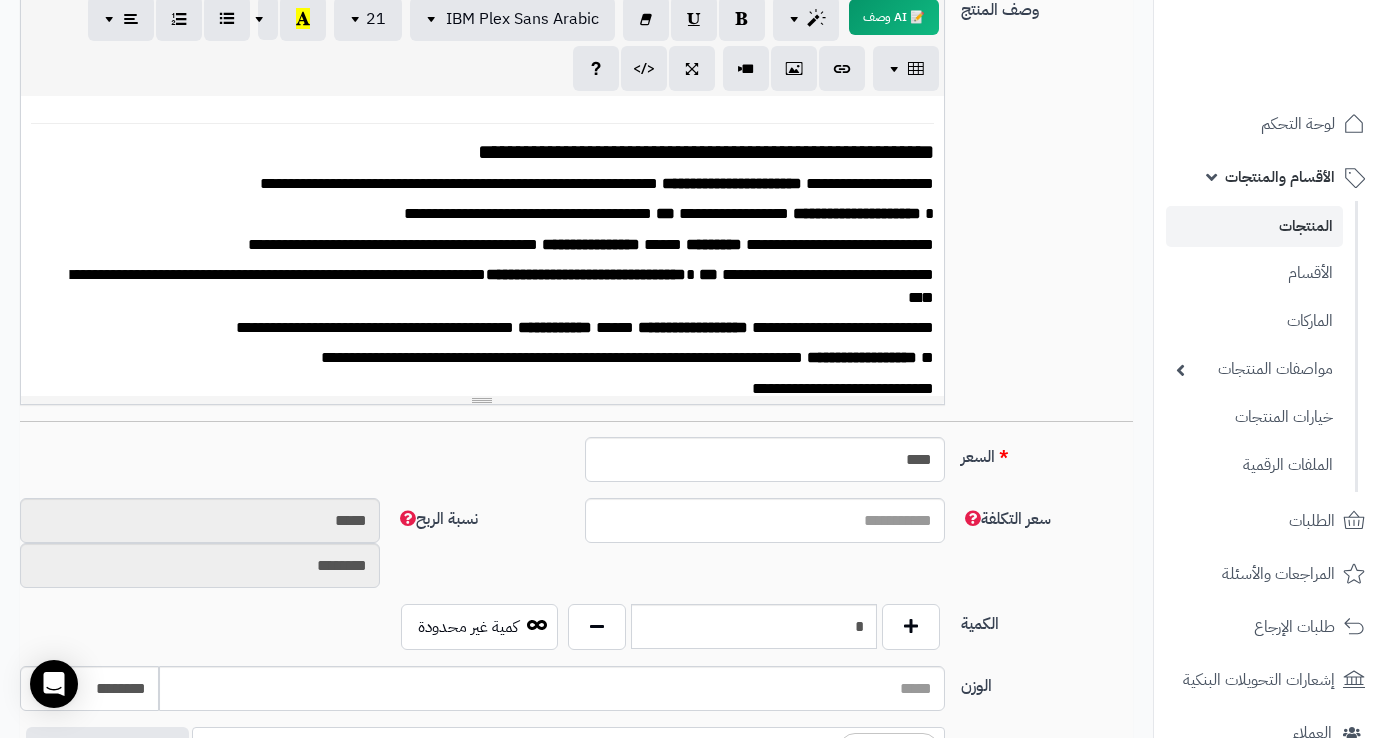 scroll, scrollTop: 258, scrollLeft: 0, axis: vertical 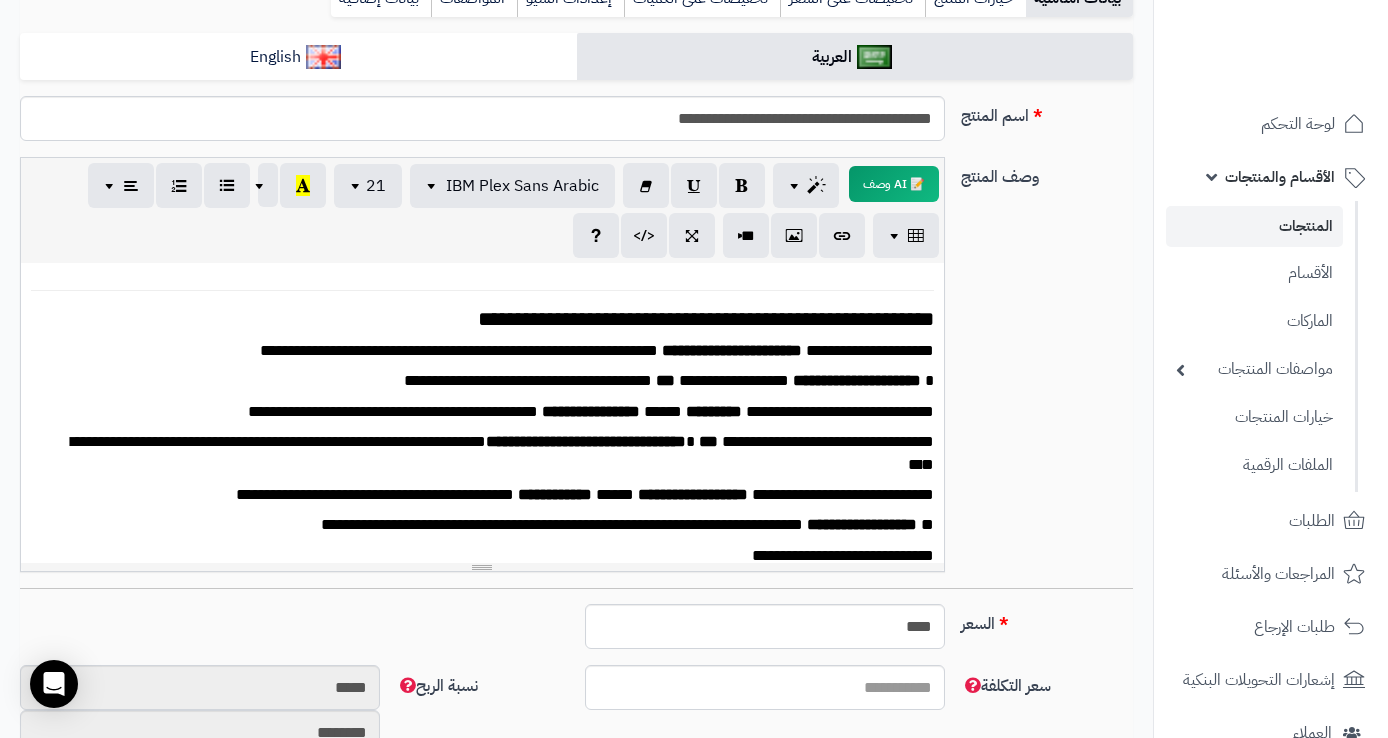 click on "**********" at bounding box center [490, 412] 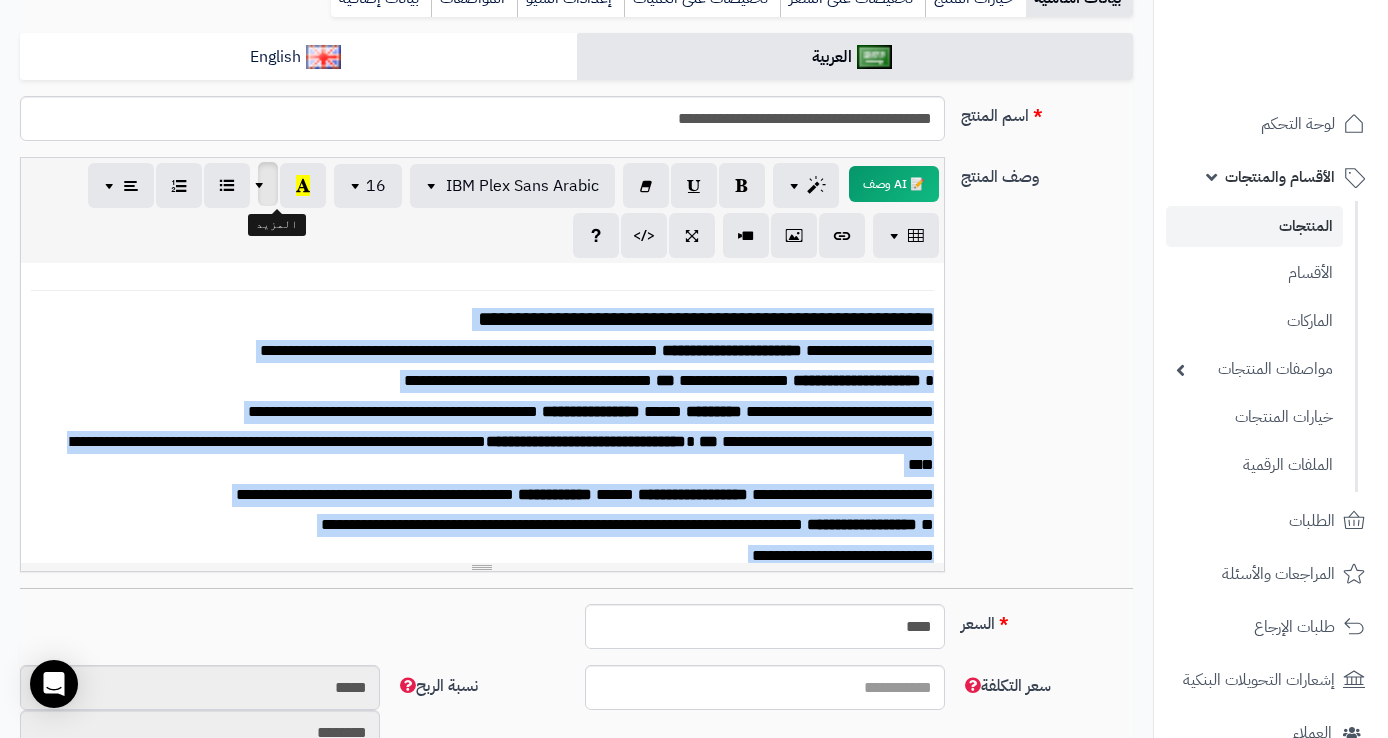 click at bounding box center (262, 184) 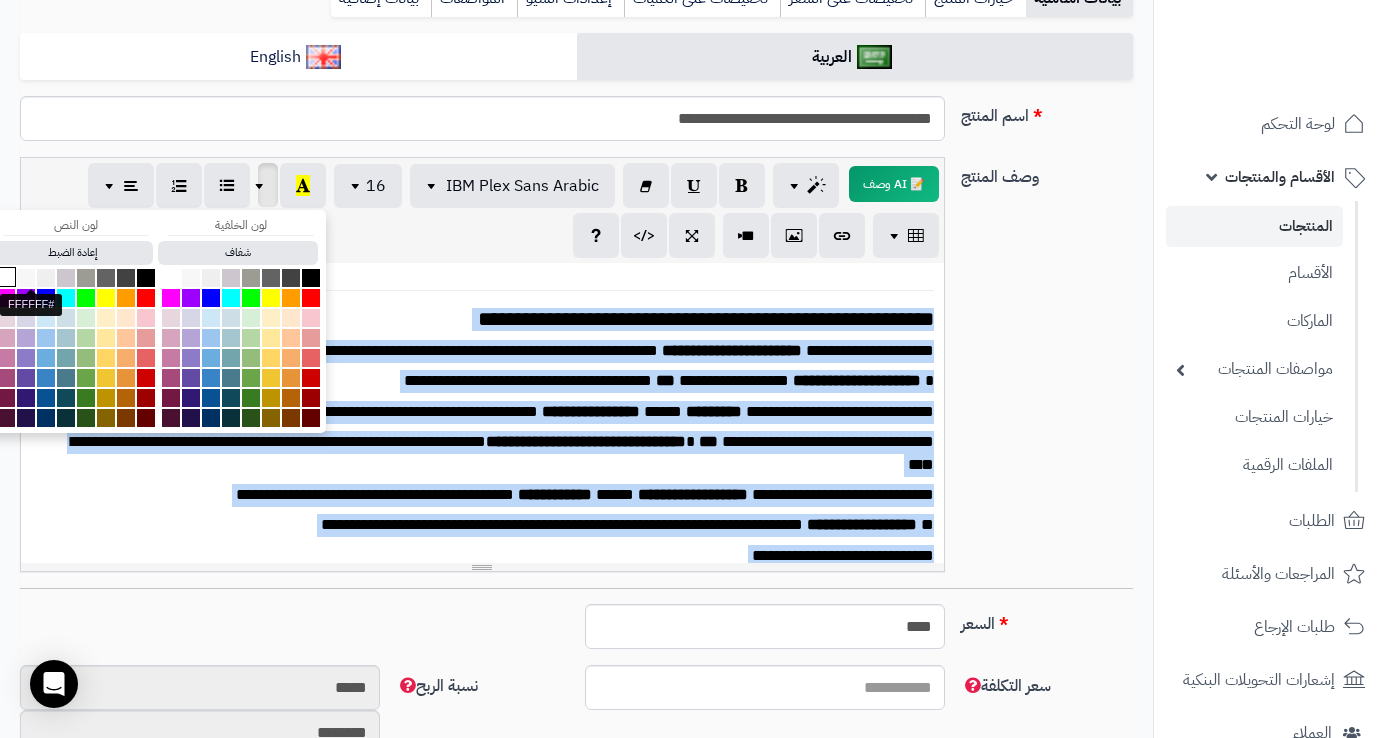 click at bounding box center [6, 277] 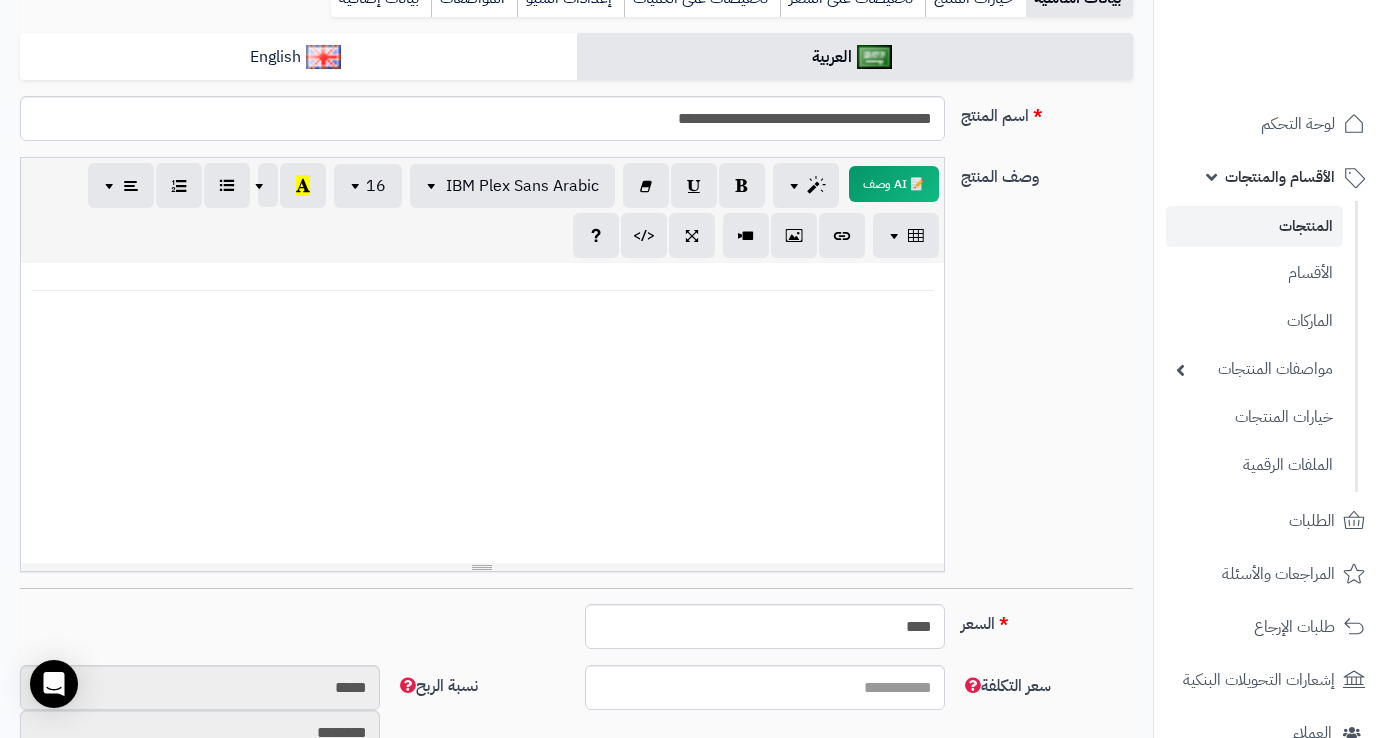 click on "**********" at bounding box center (732, 350) 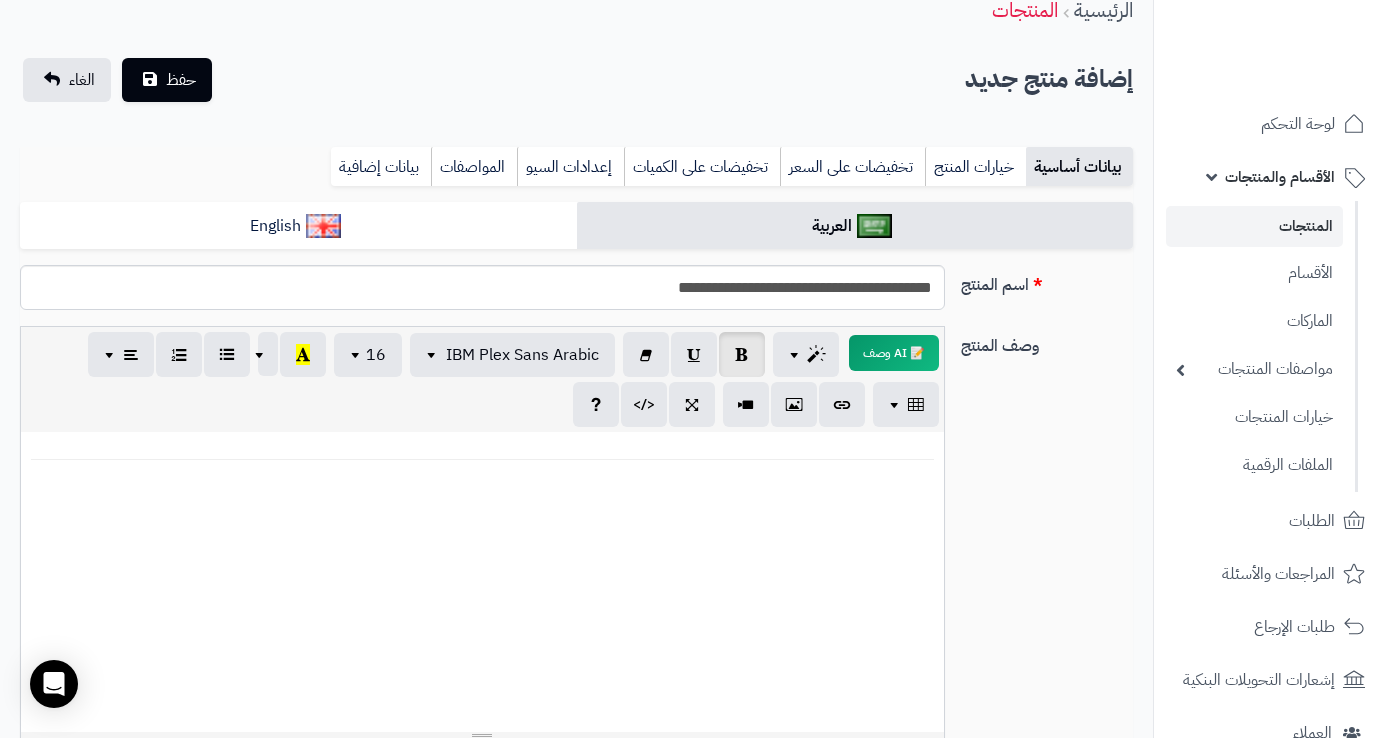 scroll, scrollTop: 85, scrollLeft: 0, axis: vertical 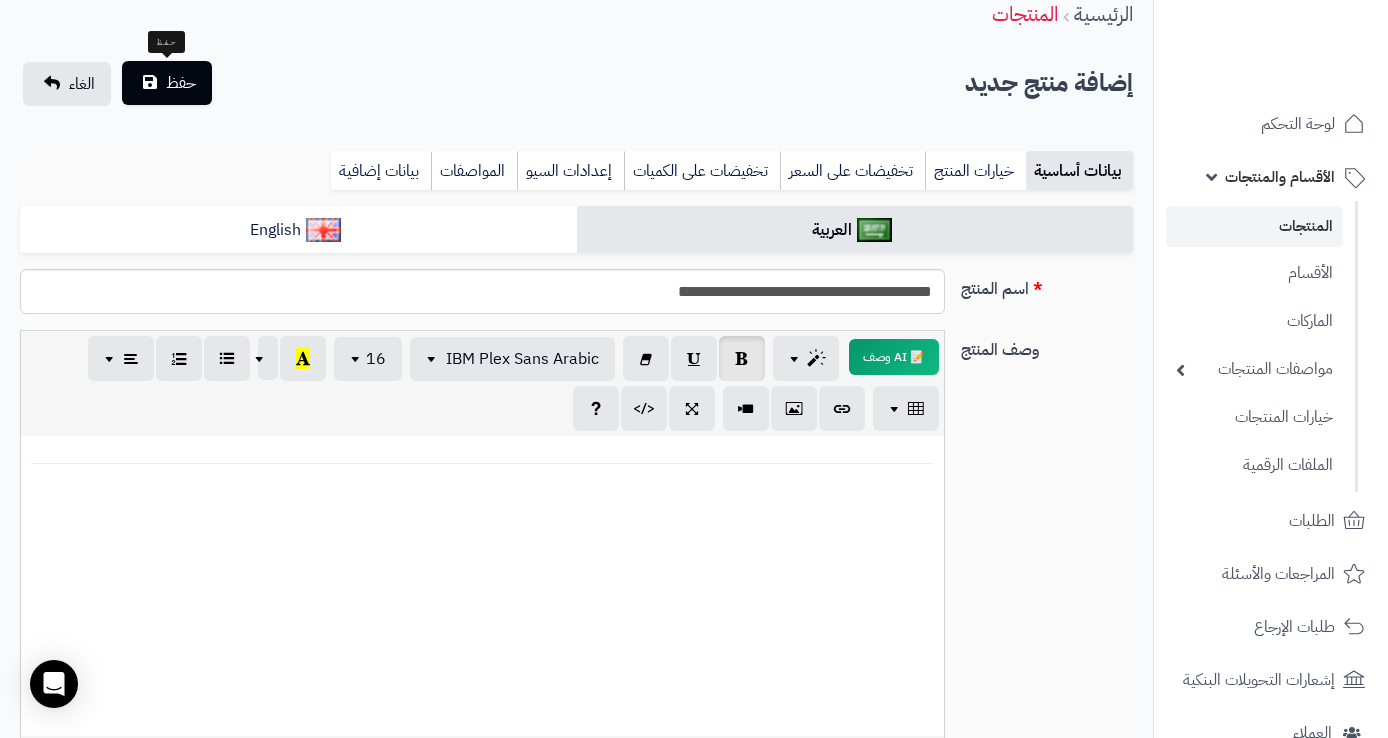 click on "حفظ" at bounding box center [181, 83] 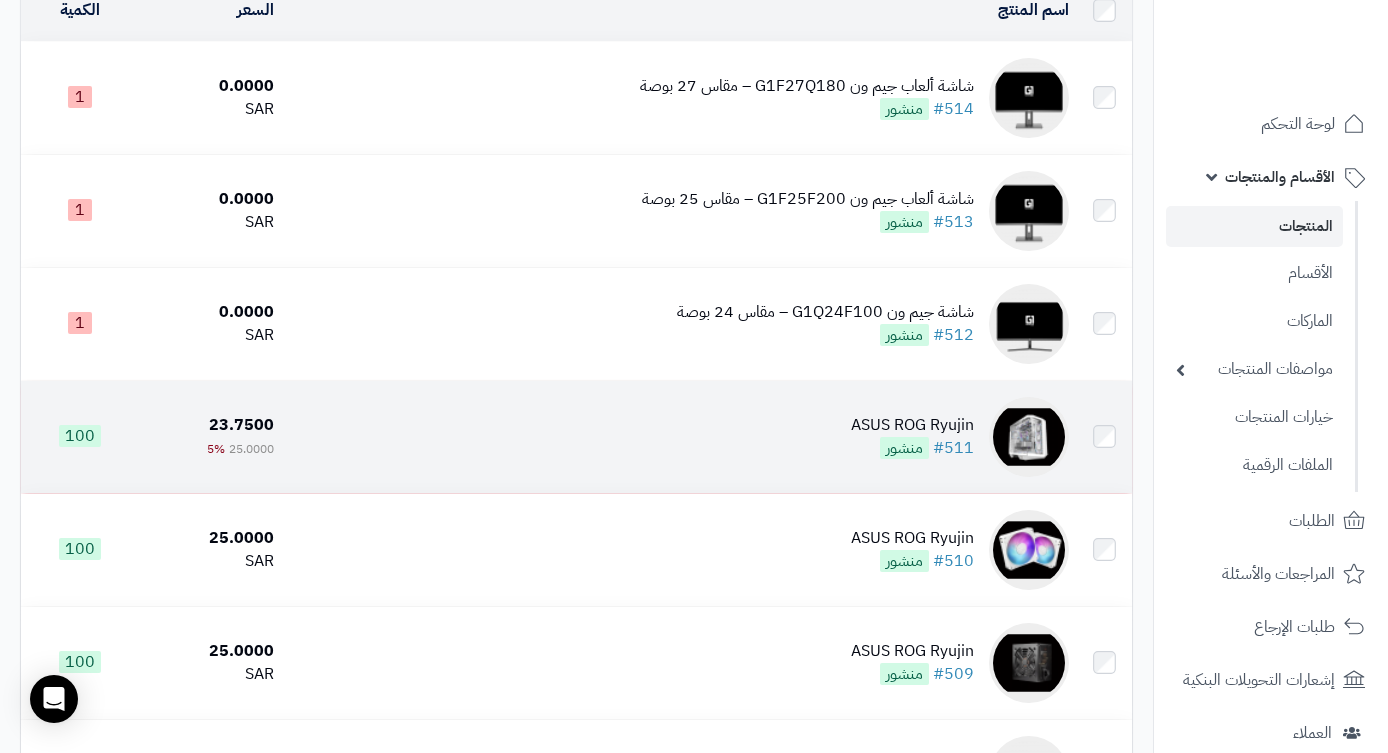 scroll, scrollTop: 304, scrollLeft: 0, axis: vertical 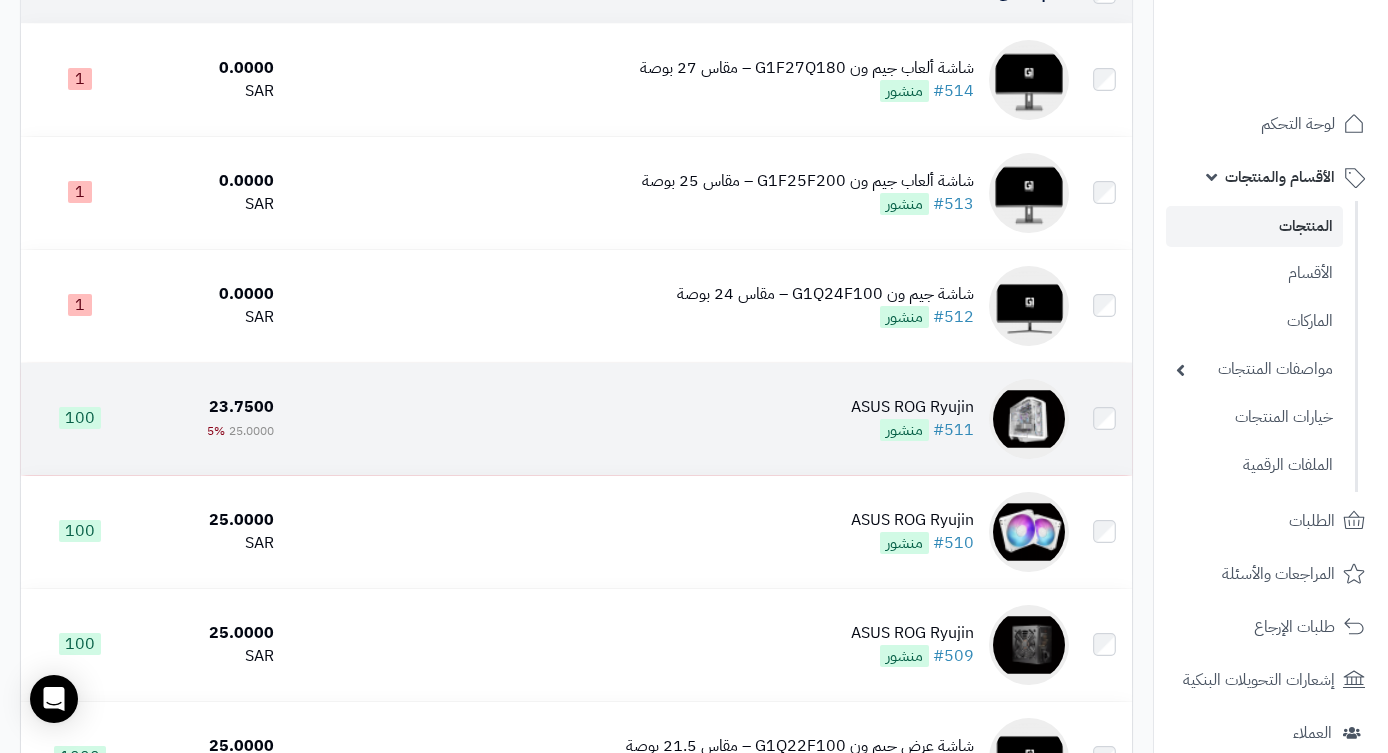 click on "ASUS ROG Ryujin" at bounding box center [912, 407] 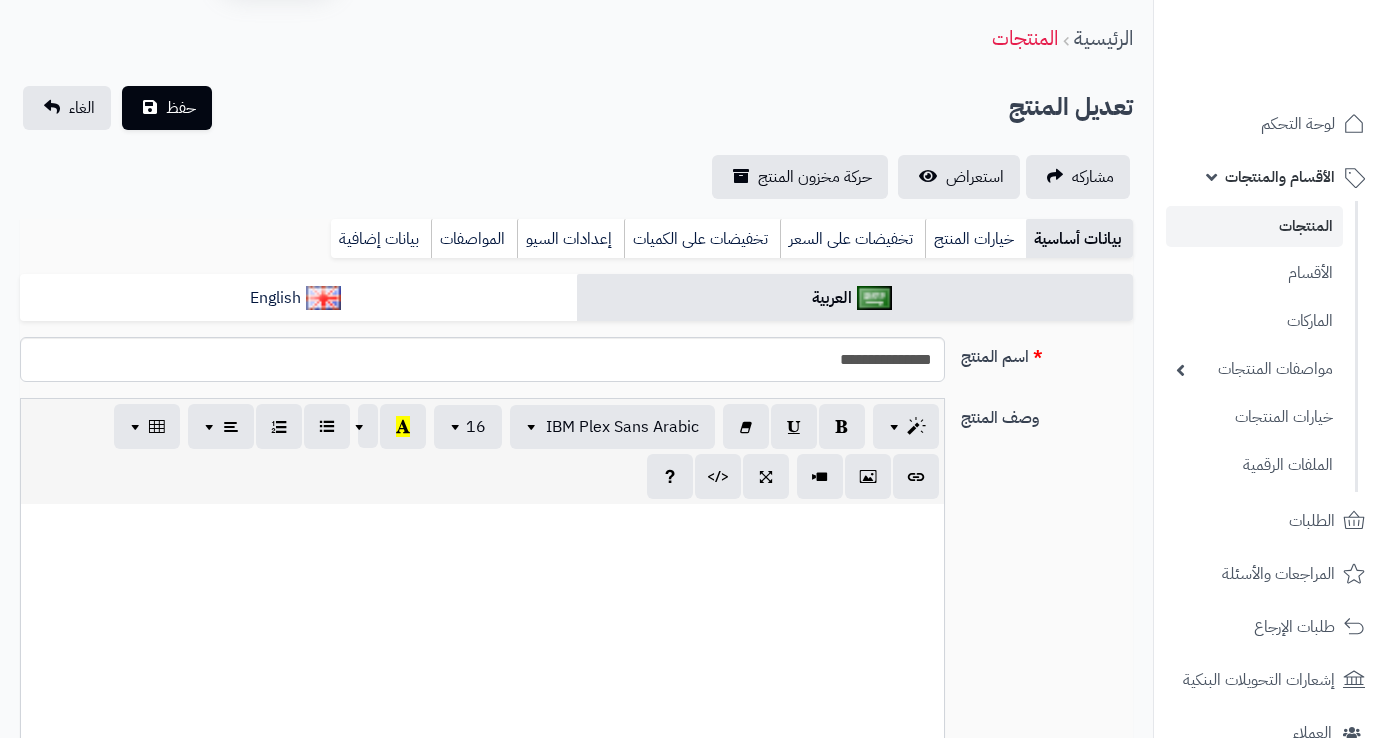 scroll, scrollTop: 334, scrollLeft: 0, axis: vertical 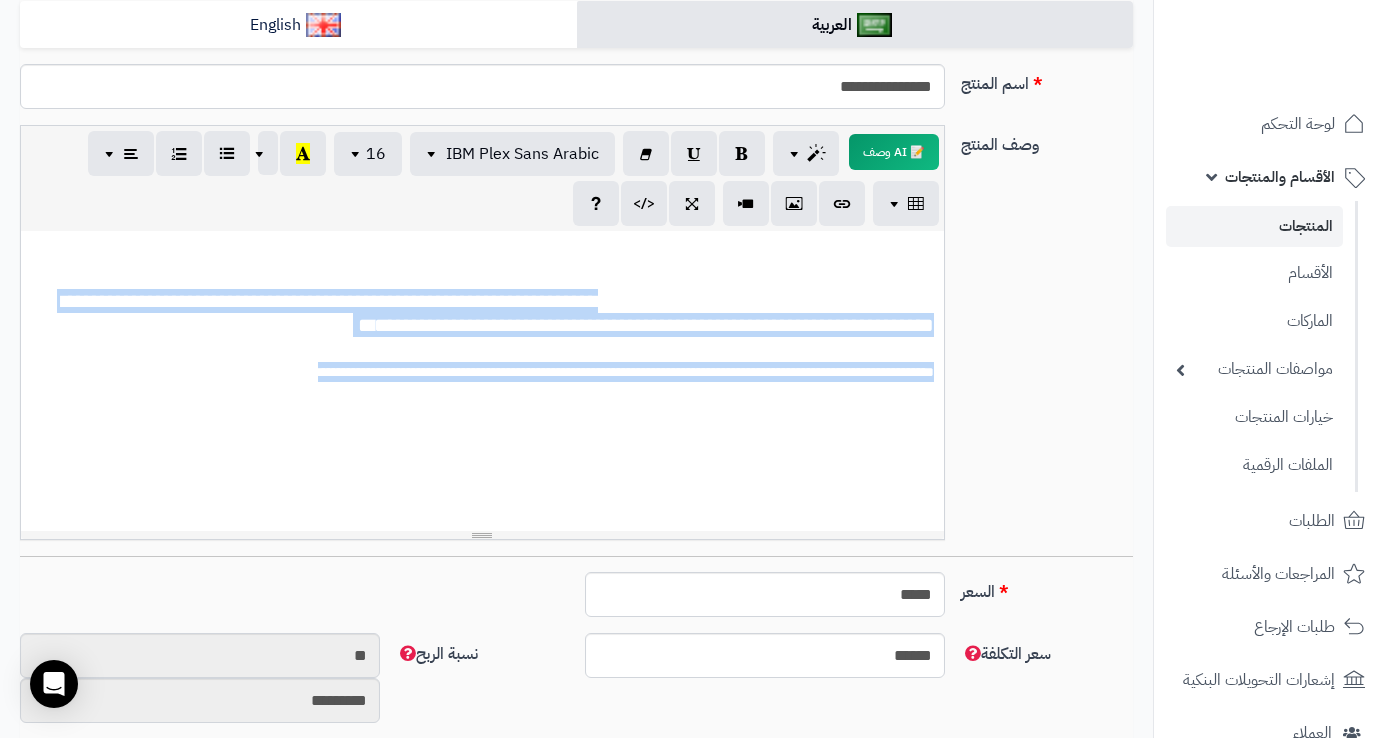 drag, startPoint x: 844, startPoint y: 419, endPoint x: 536, endPoint y: 295, distance: 332.0241 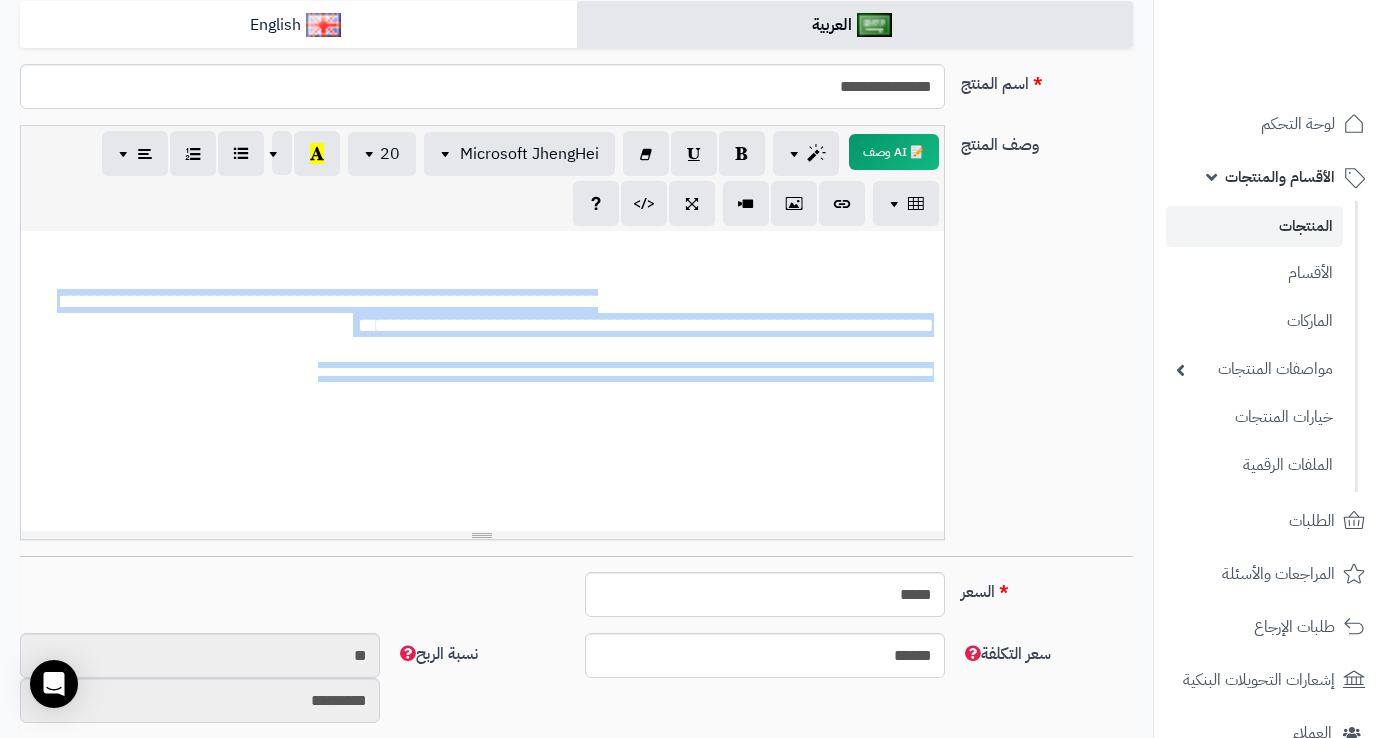 click on "**********" at bounding box center [576, 340] 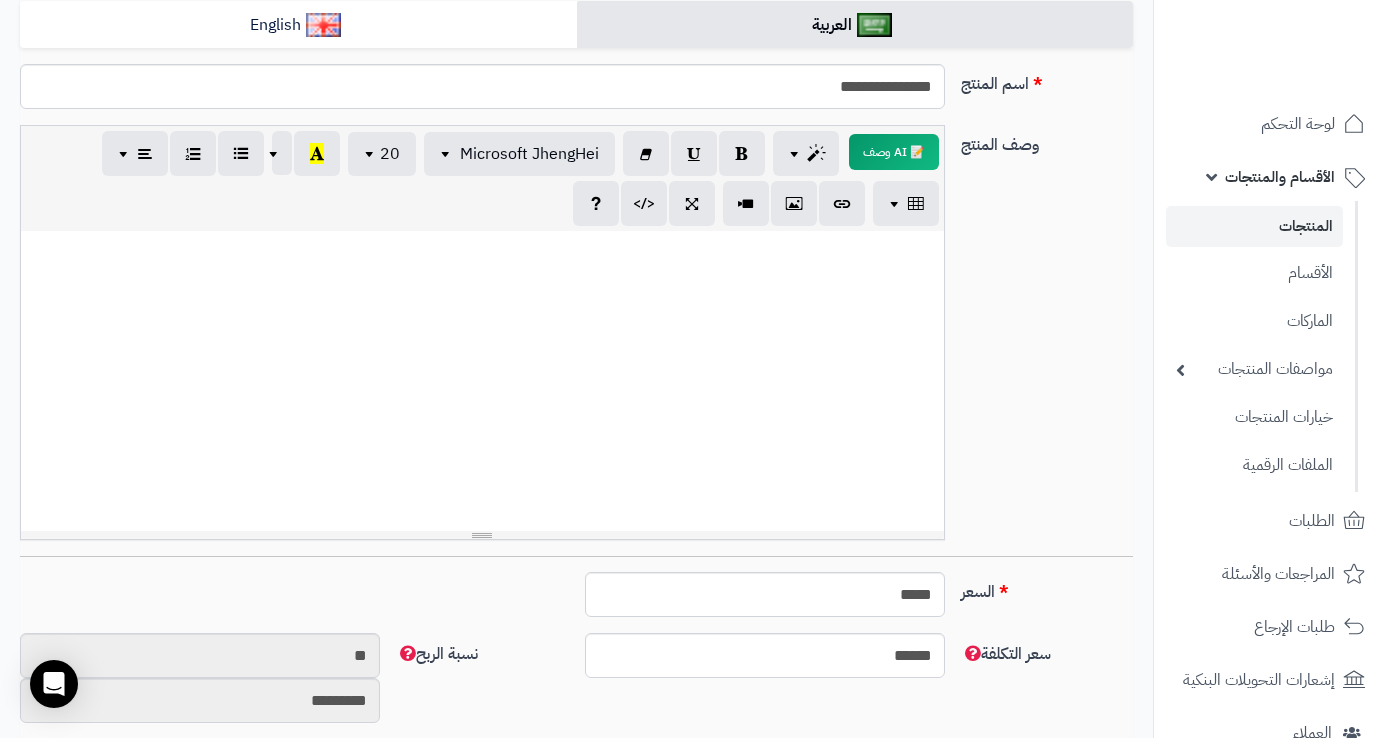 click on "**********" at bounding box center [498, 313] 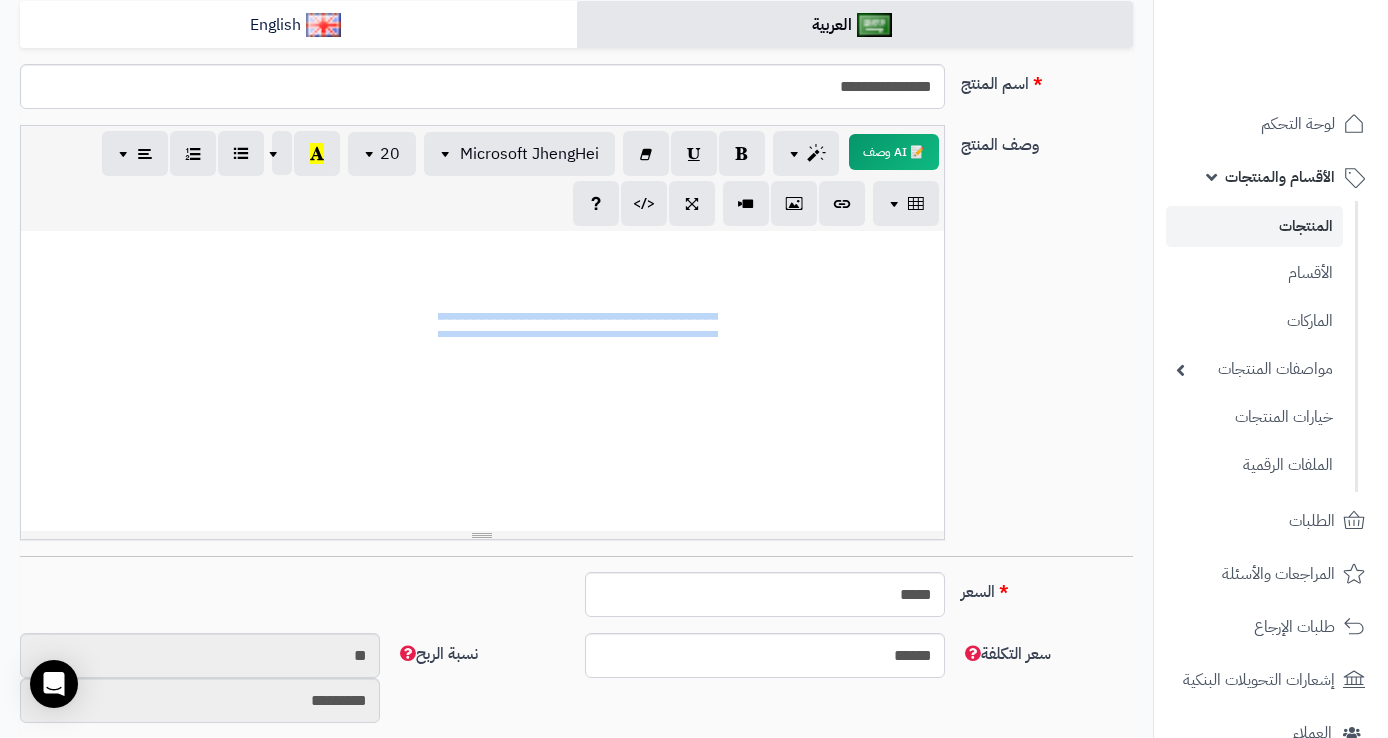 drag, startPoint x: 864, startPoint y: 352, endPoint x: 675, endPoint y: 332, distance: 190.05525 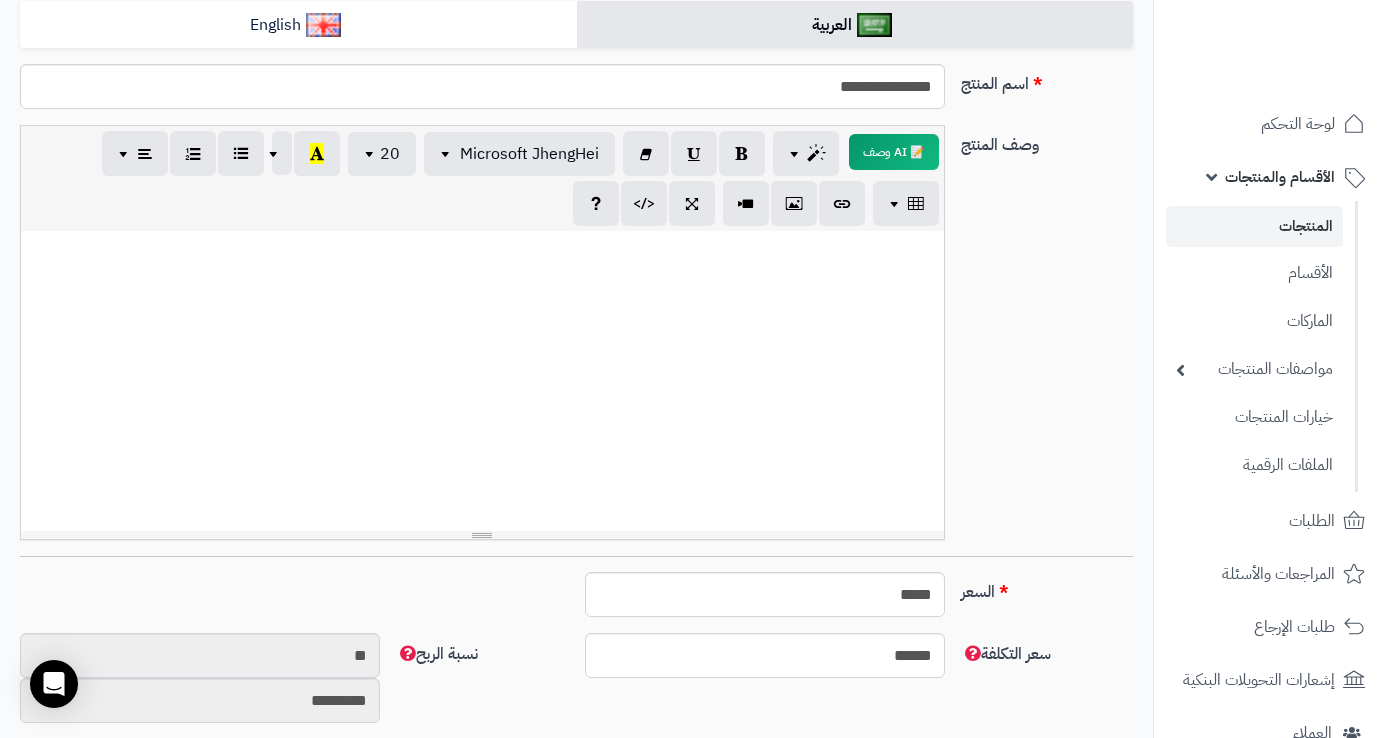 scroll, scrollTop: 0, scrollLeft: 0, axis: both 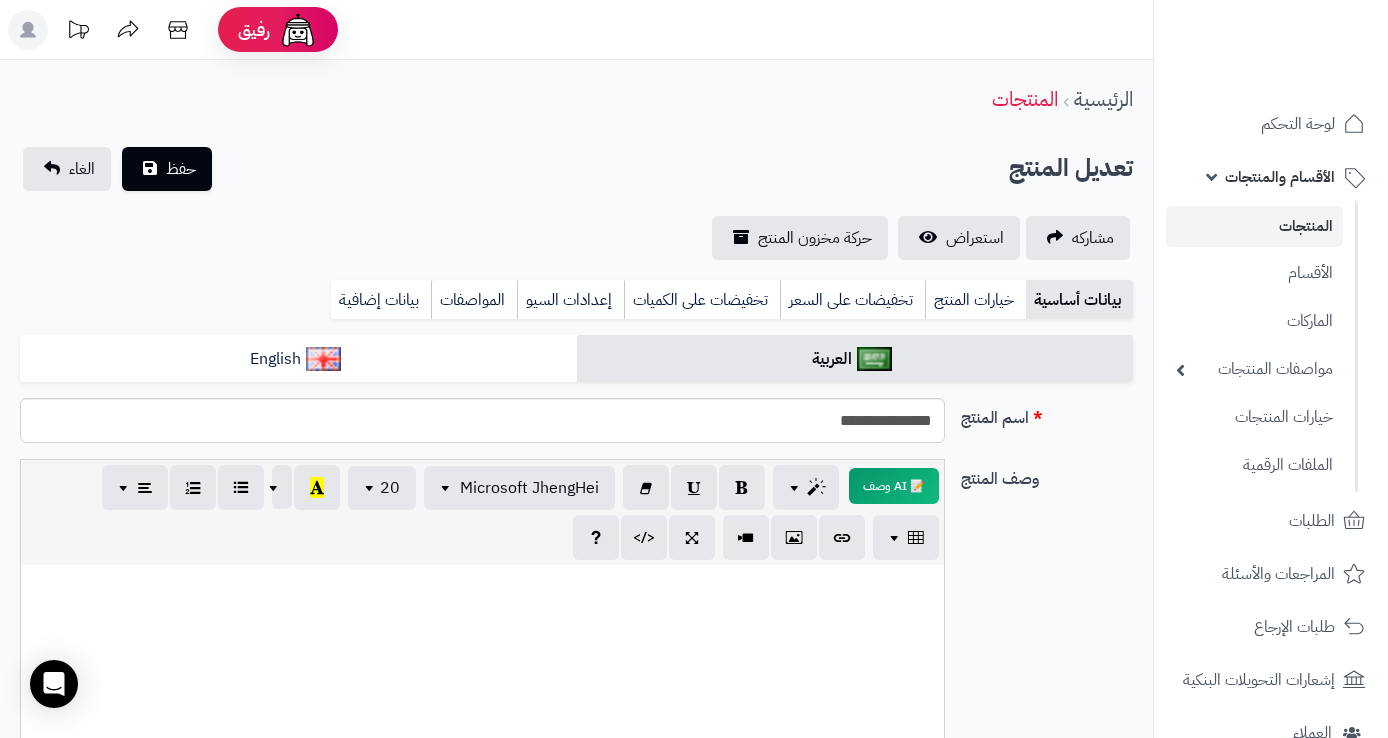 click on "**********" at bounding box center (498, 647) 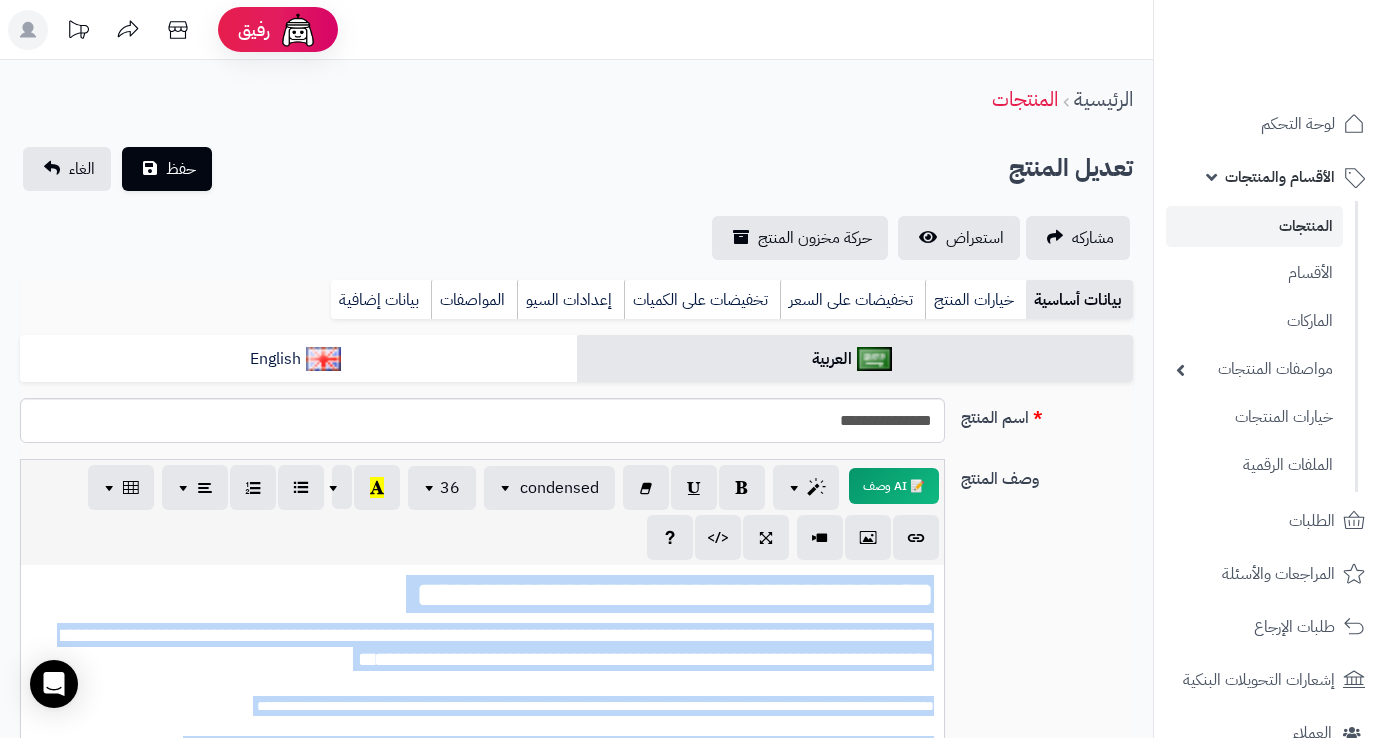 paste 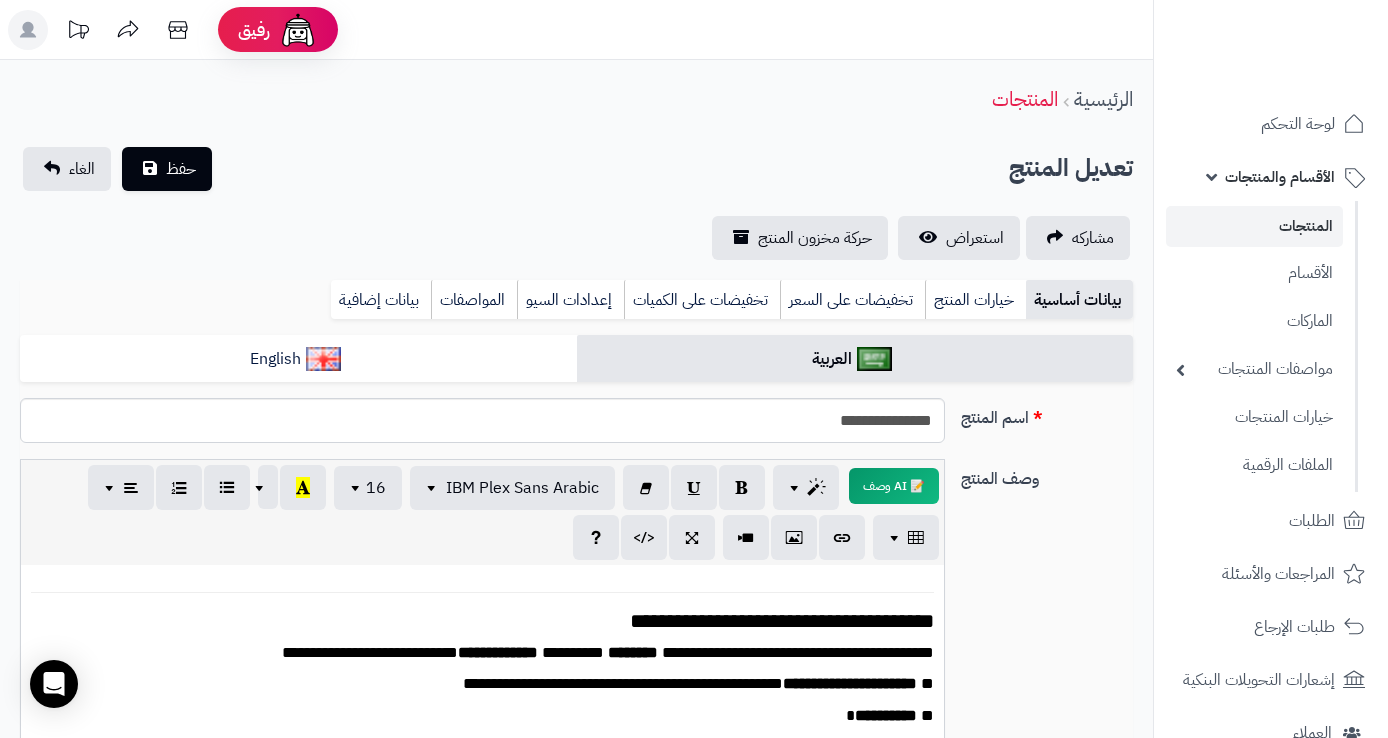 type 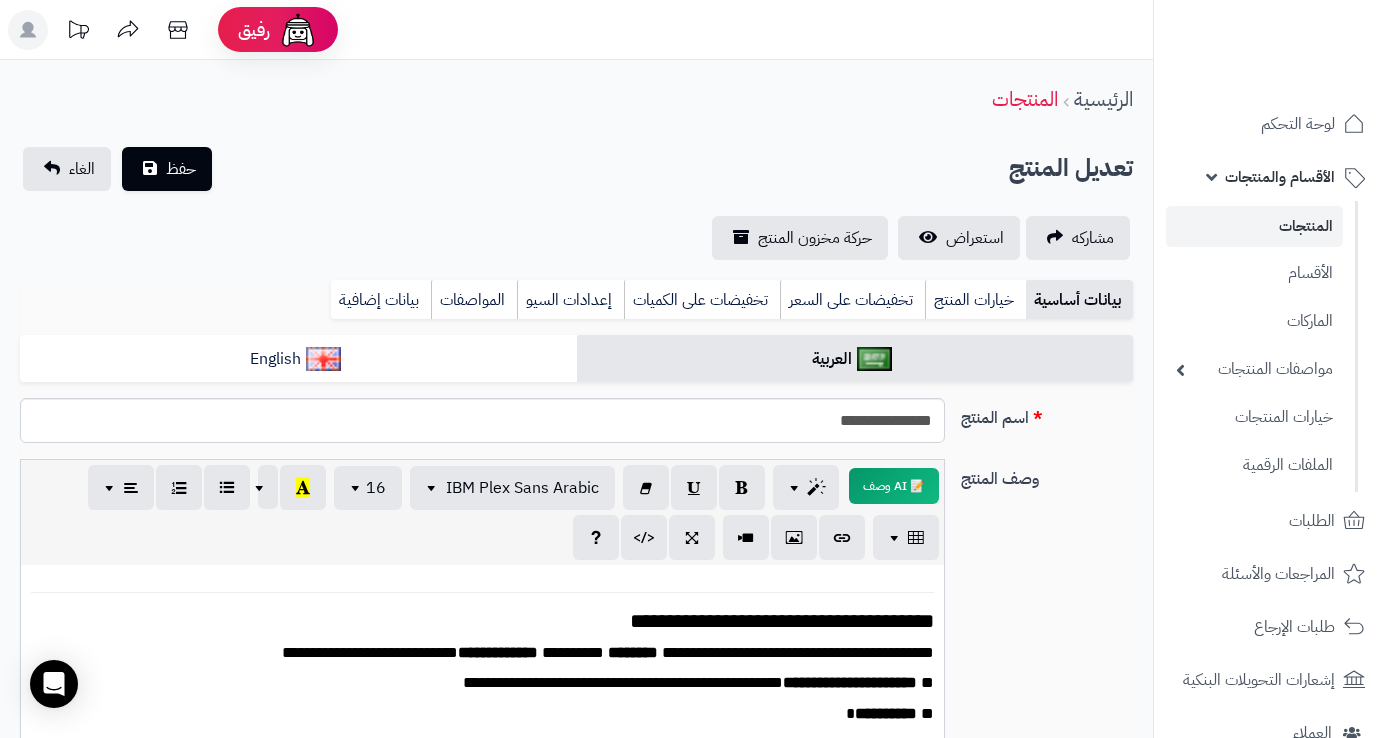 scroll, scrollTop: 467, scrollLeft: 0, axis: vertical 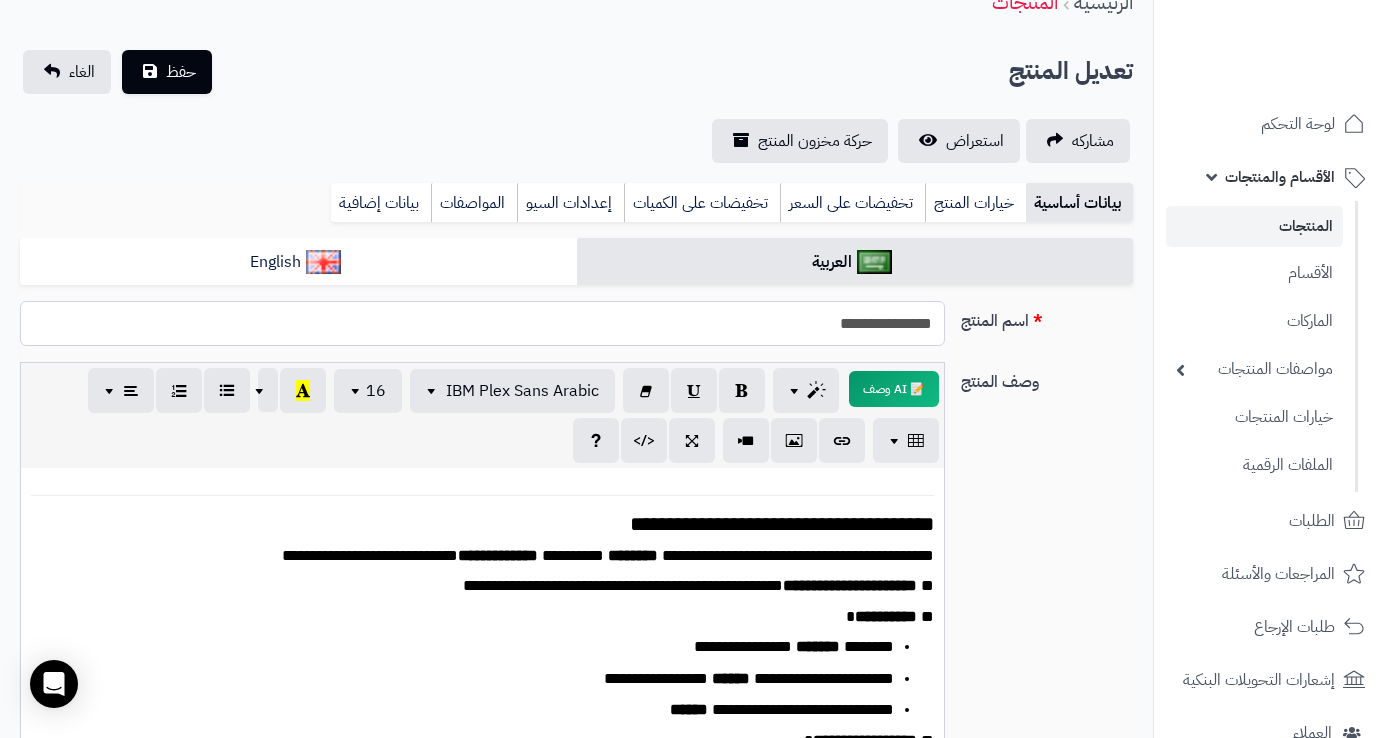 click on "**********" at bounding box center [482, 323] 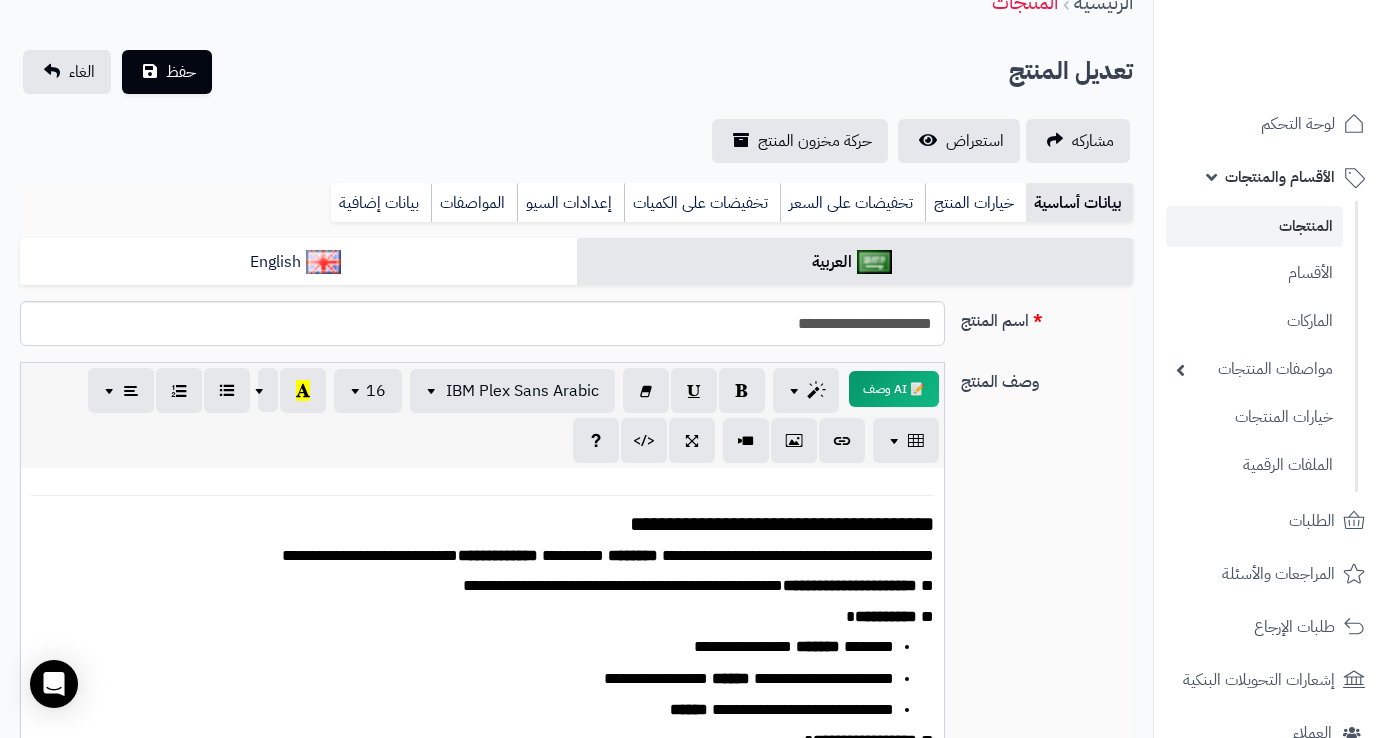 click on "**********" at bounding box center [490, 524] 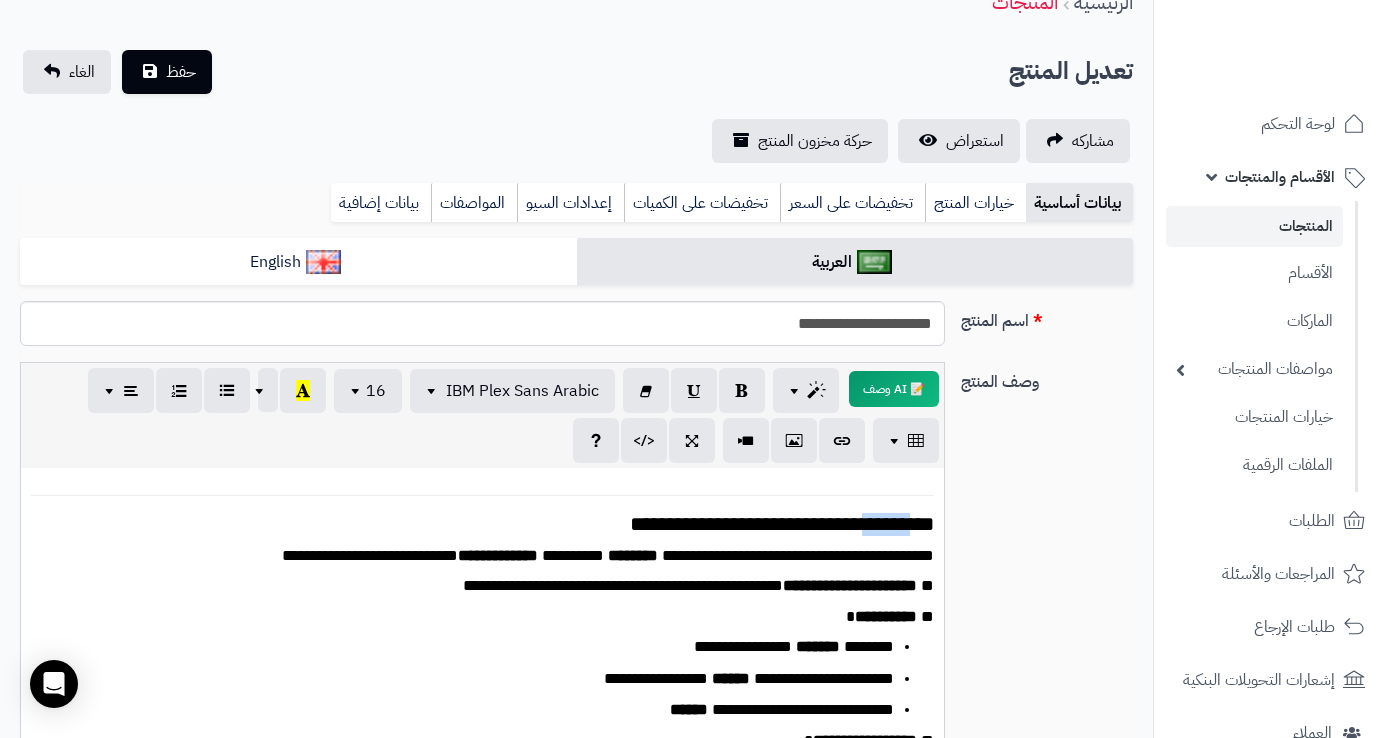 click on "**********" at bounding box center (490, 524) 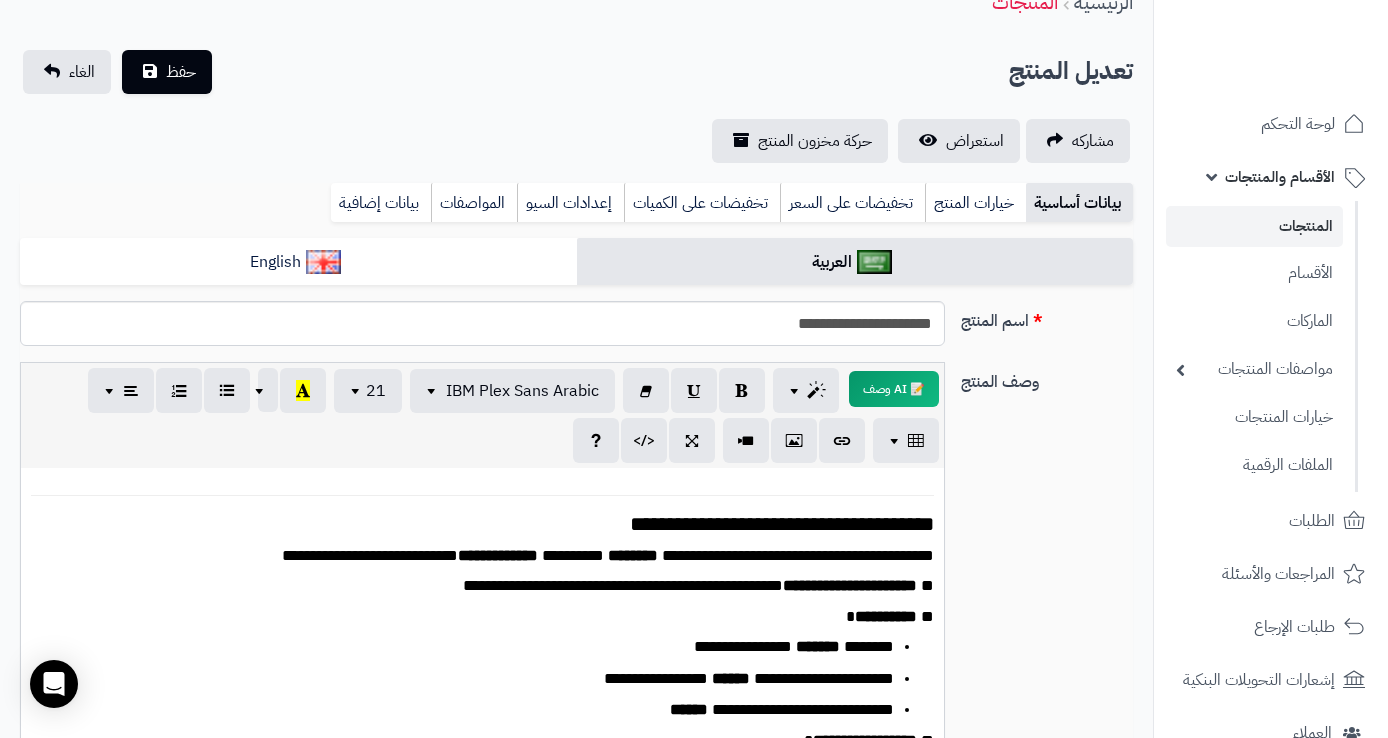 click on "**********" at bounding box center (490, 524) 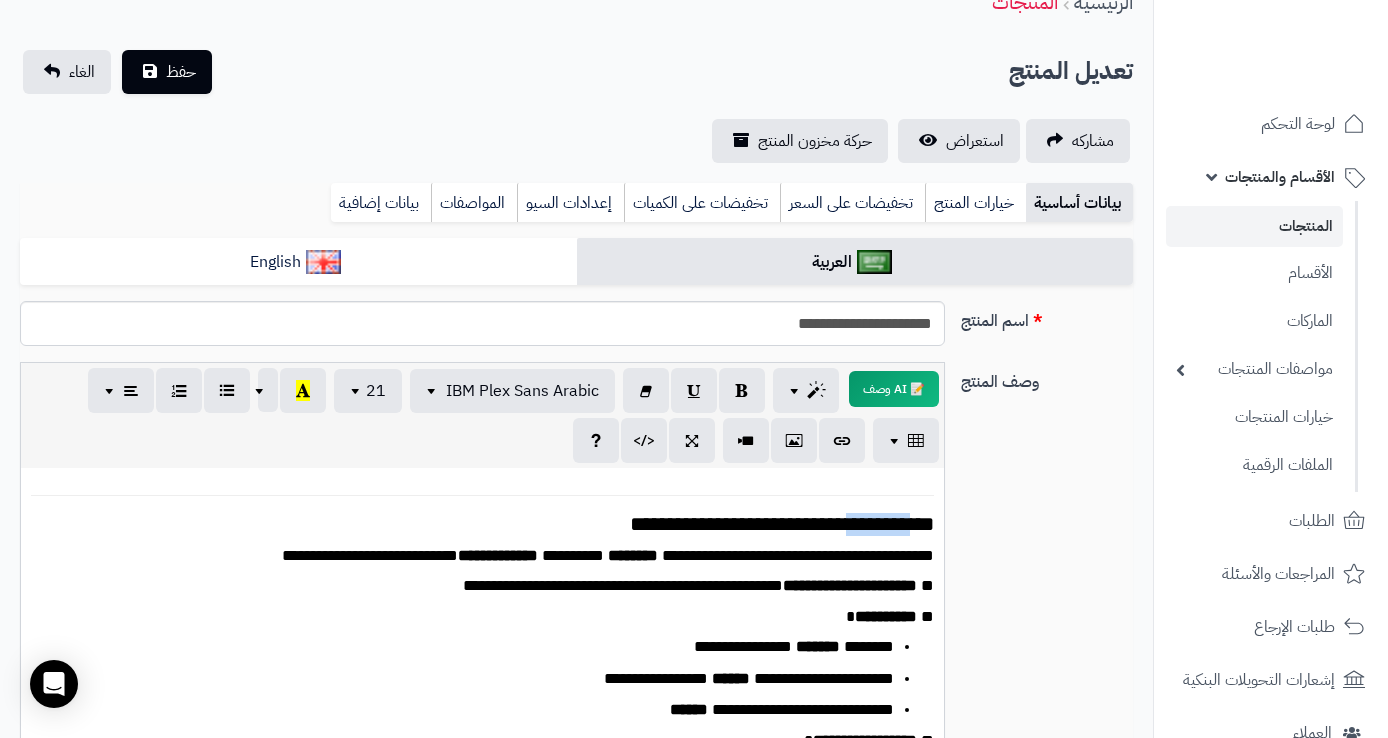 drag, startPoint x: 903, startPoint y: 527, endPoint x: 802, endPoint y: 527, distance: 101 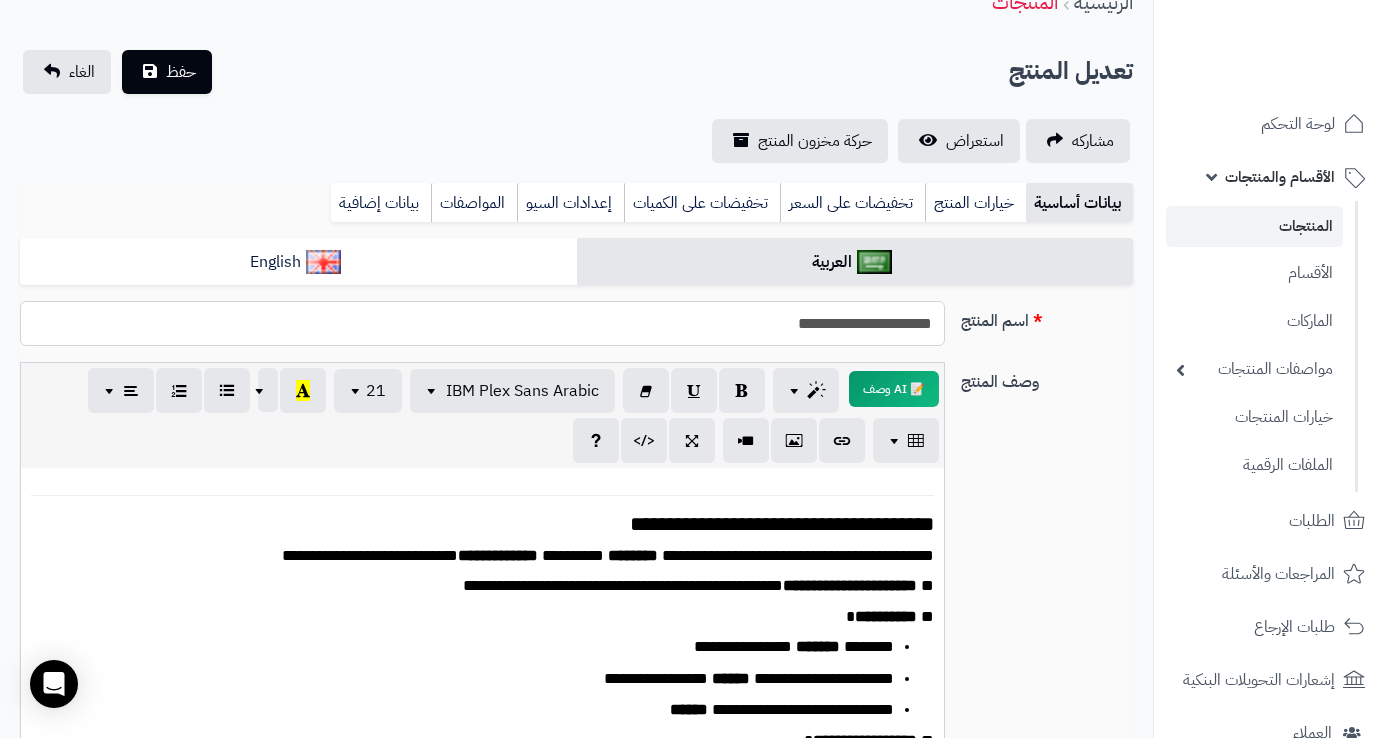 click on "**********" at bounding box center [482, 323] 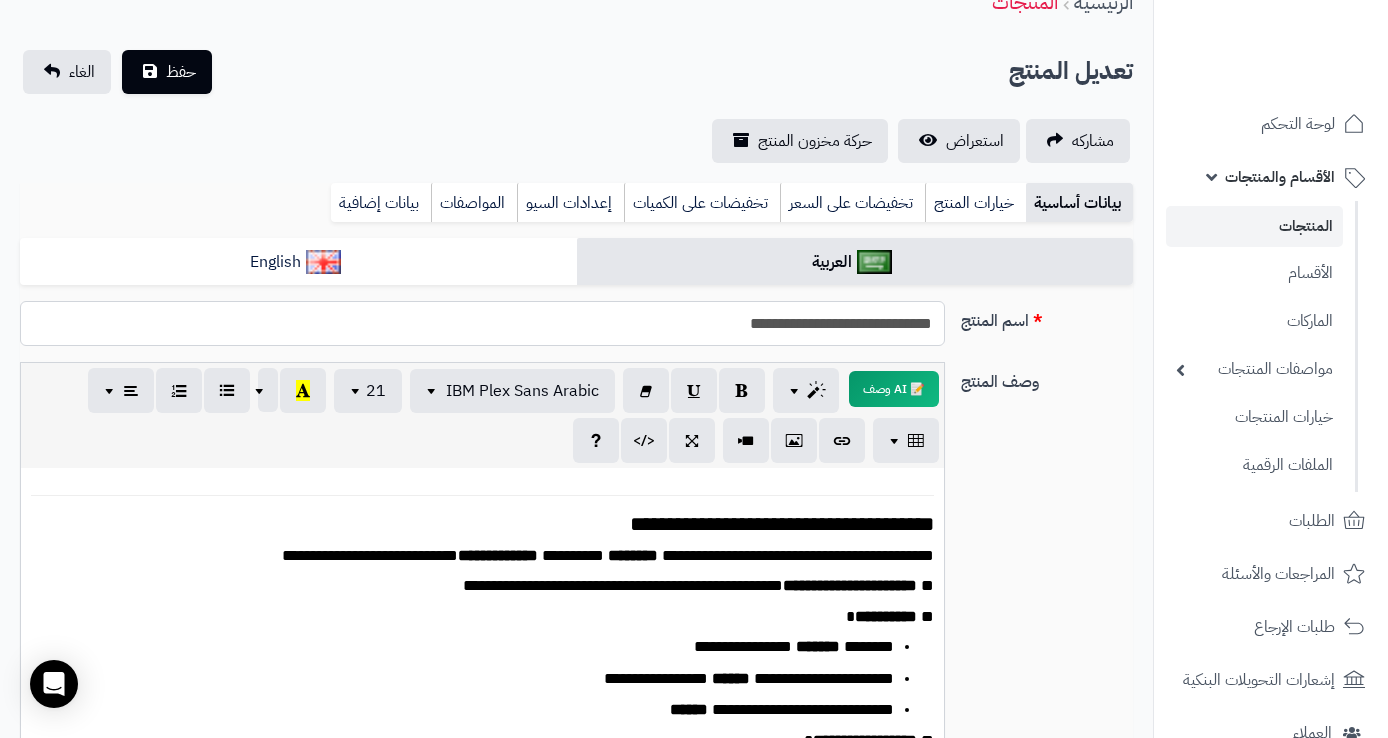 click on "**********" at bounding box center (482, 323) 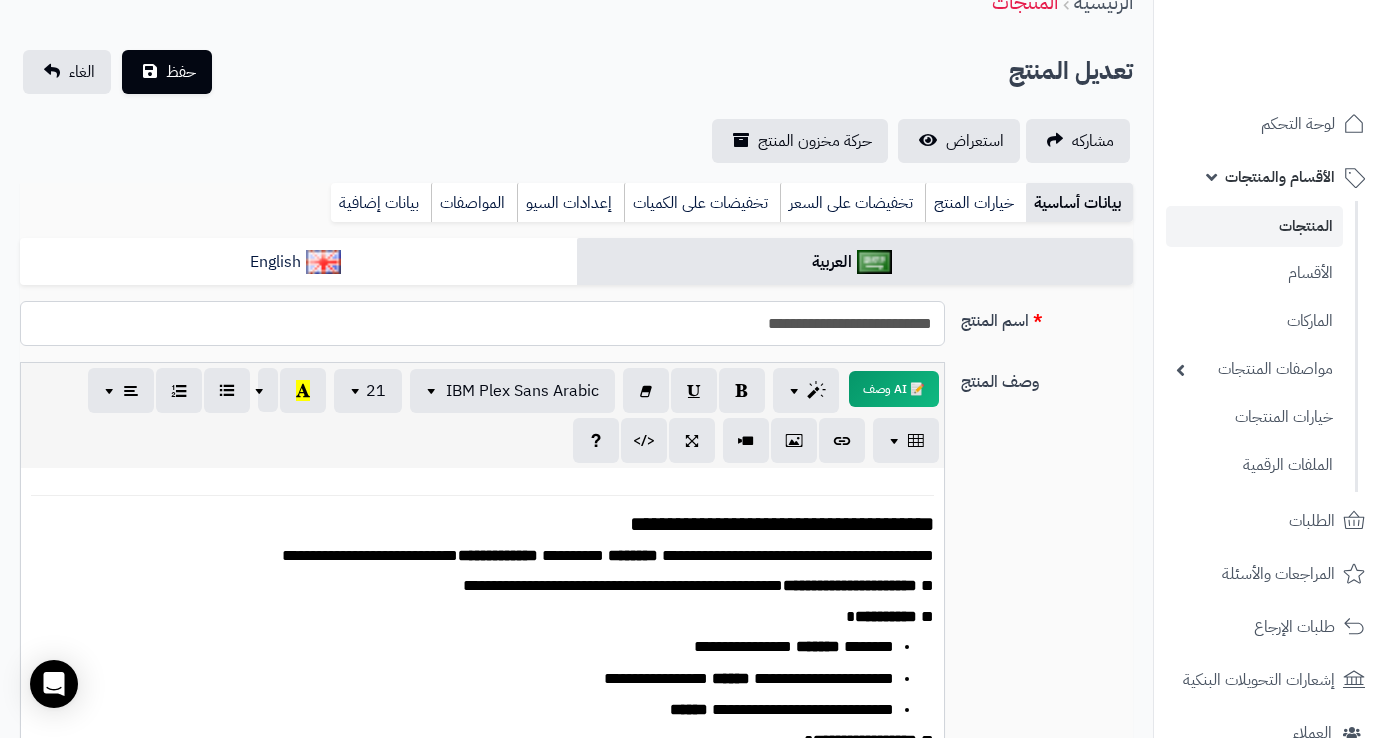 click on "**********" at bounding box center (482, 323) 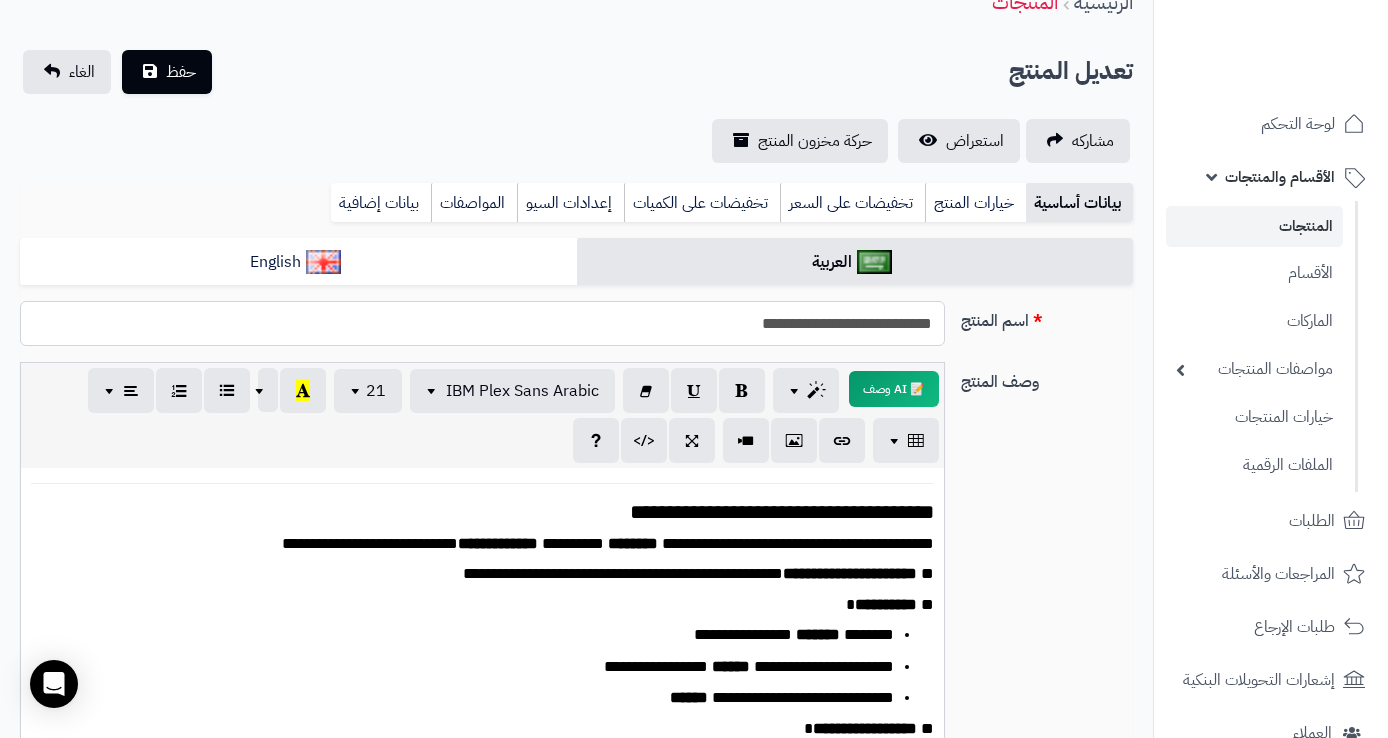 scroll, scrollTop: 16, scrollLeft: 0, axis: vertical 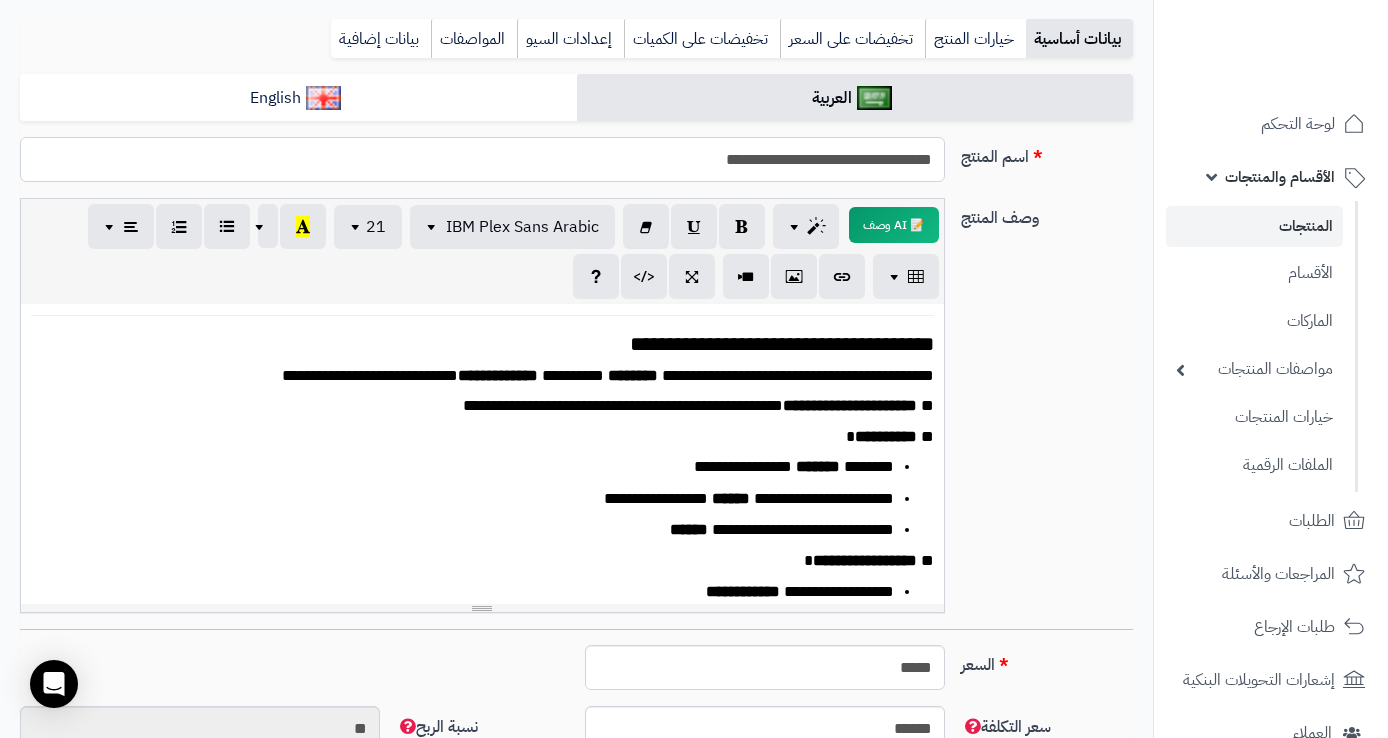 type on "**********" 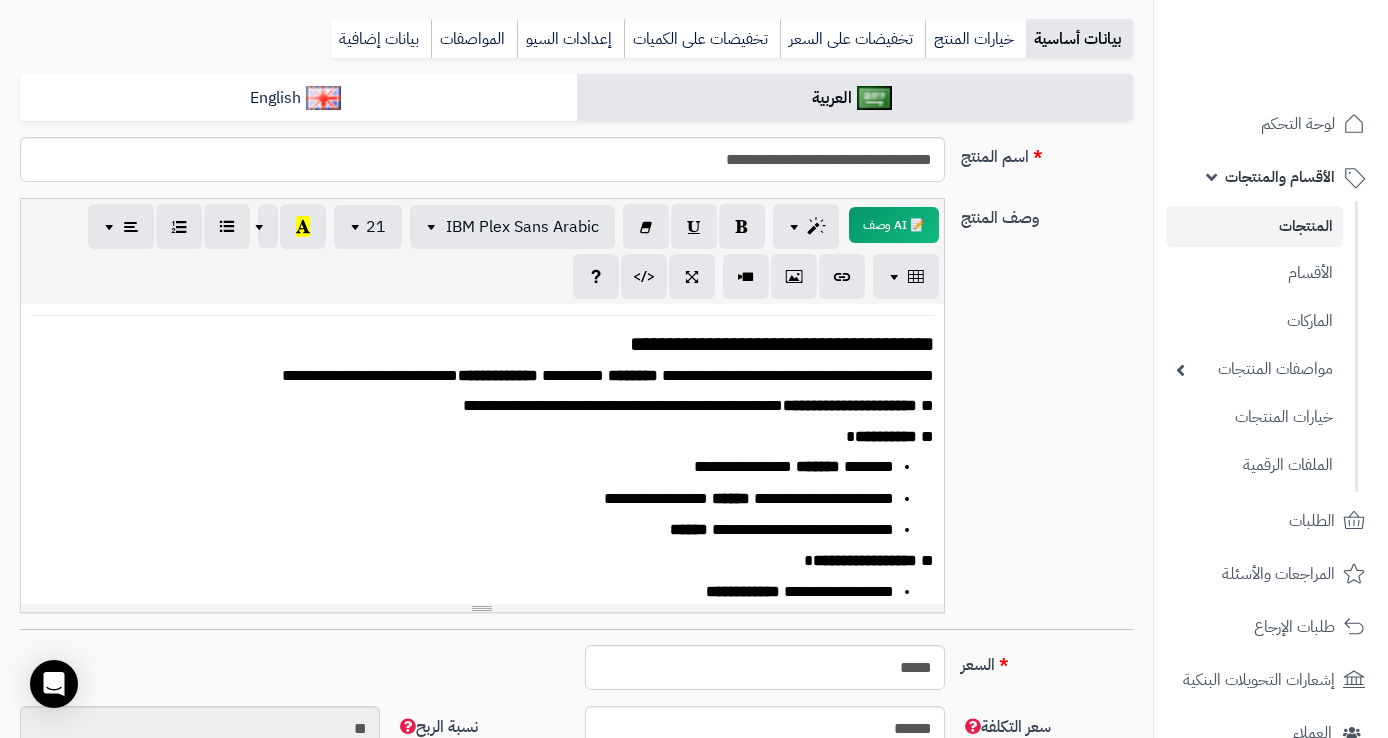 click on "**********" at bounding box center [850, 405] 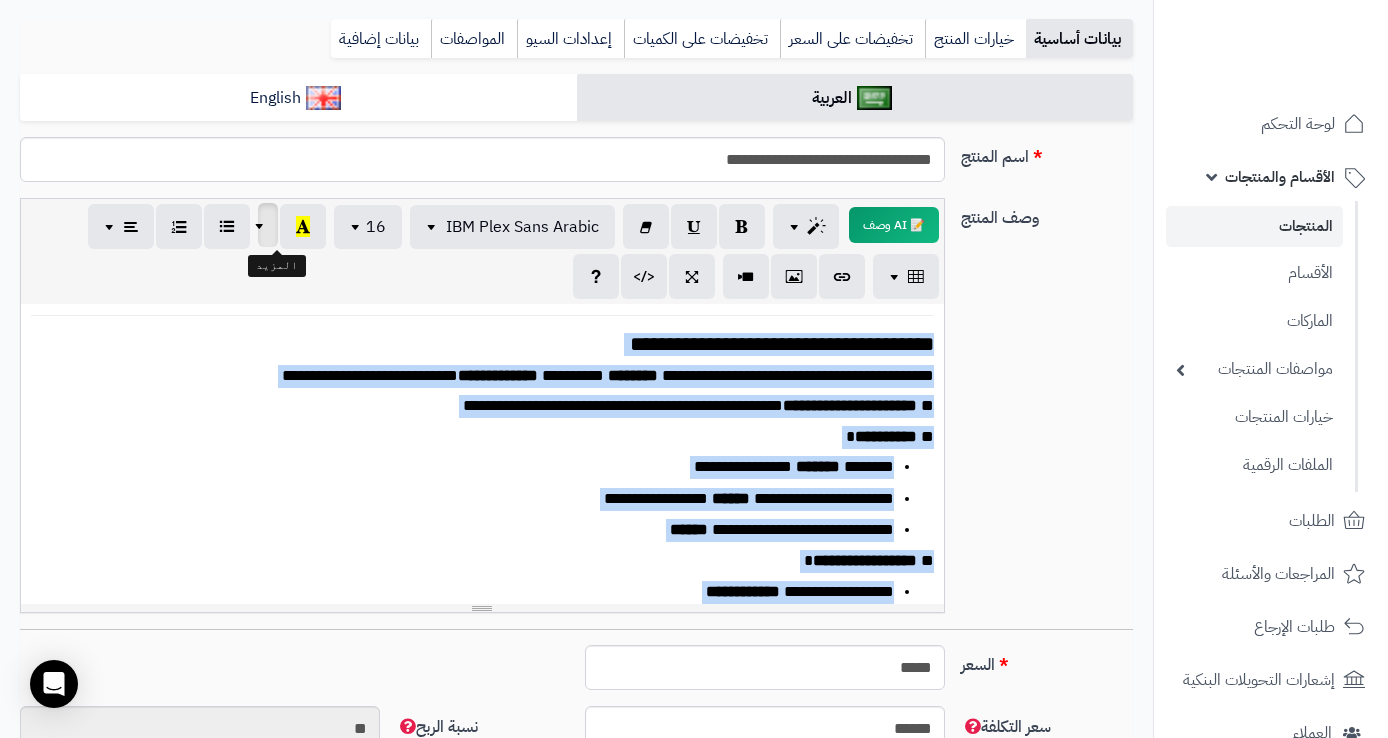 click at bounding box center (262, 225) 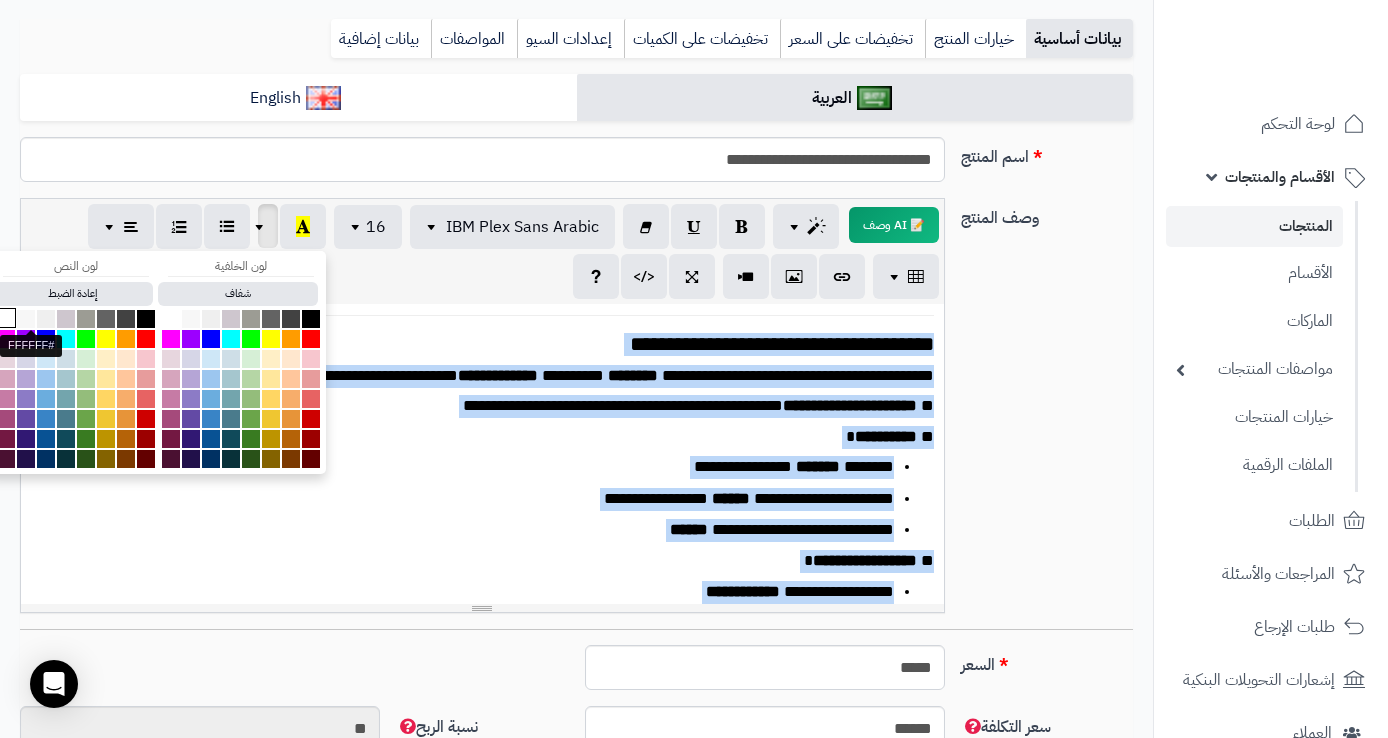 click at bounding box center (6, 318) 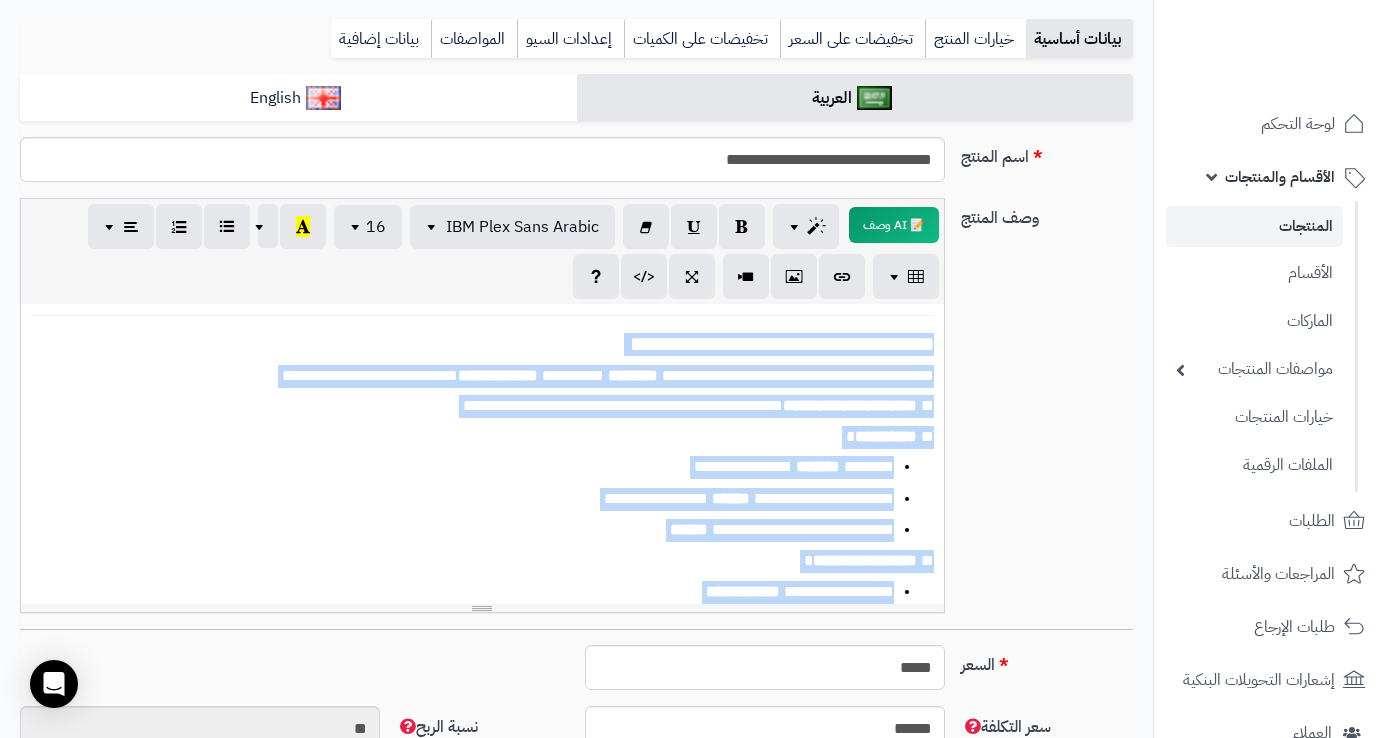 click on "**********" at bounding box center (482, 454) 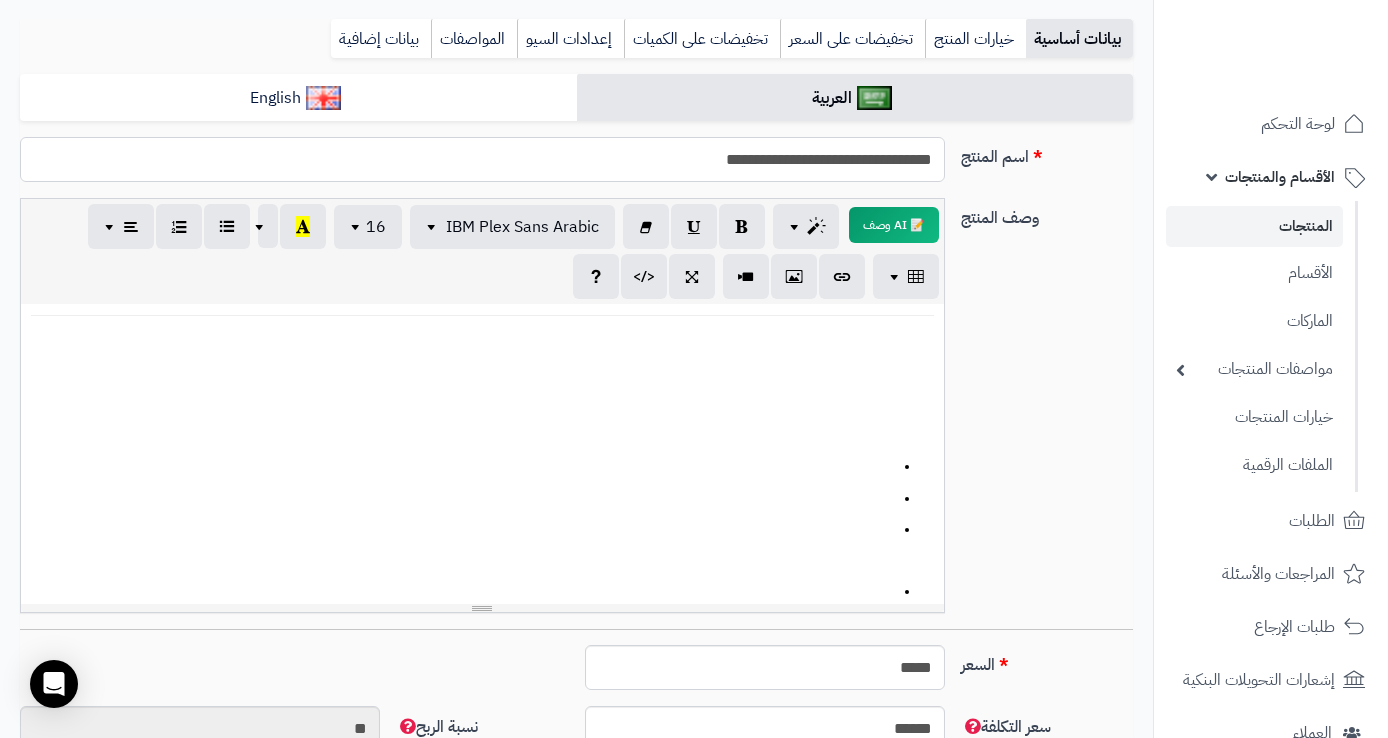 click on "**********" at bounding box center [482, 159] 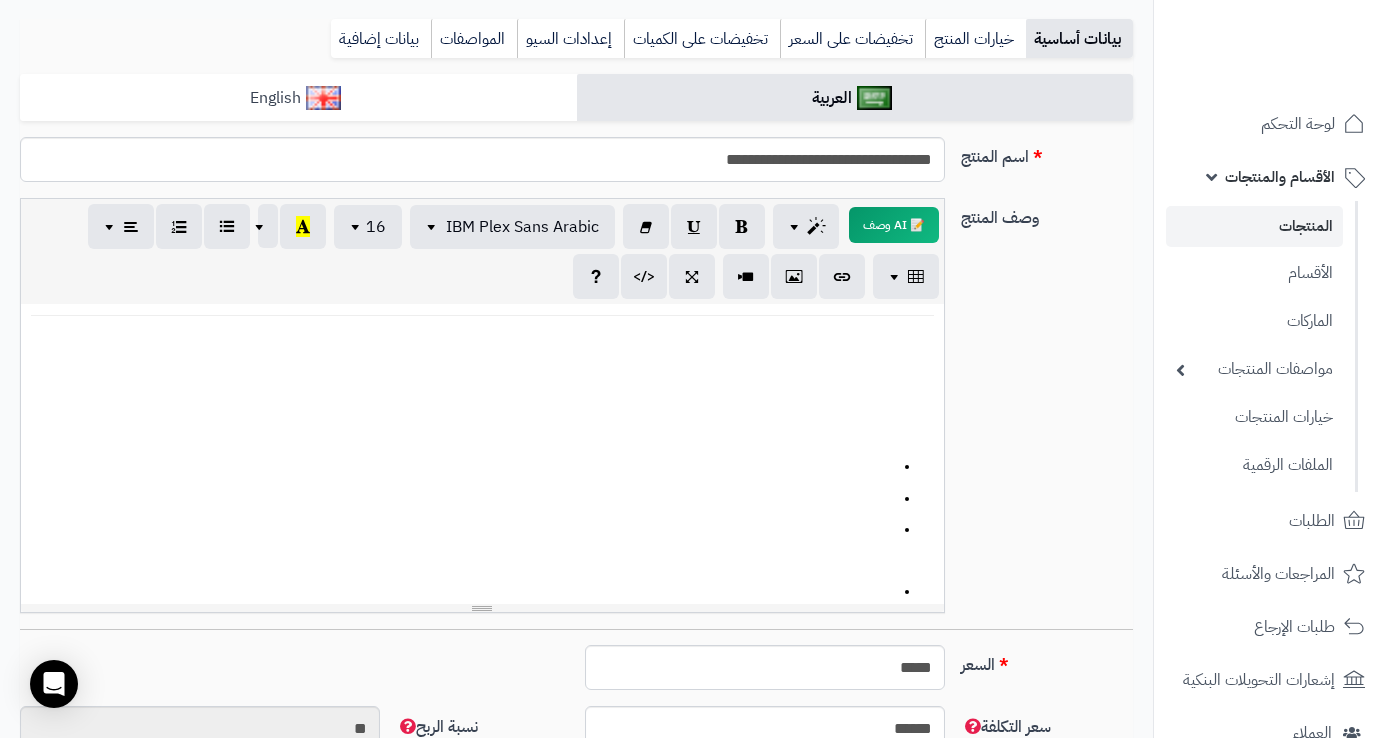 click on "English" at bounding box center [298, 98] 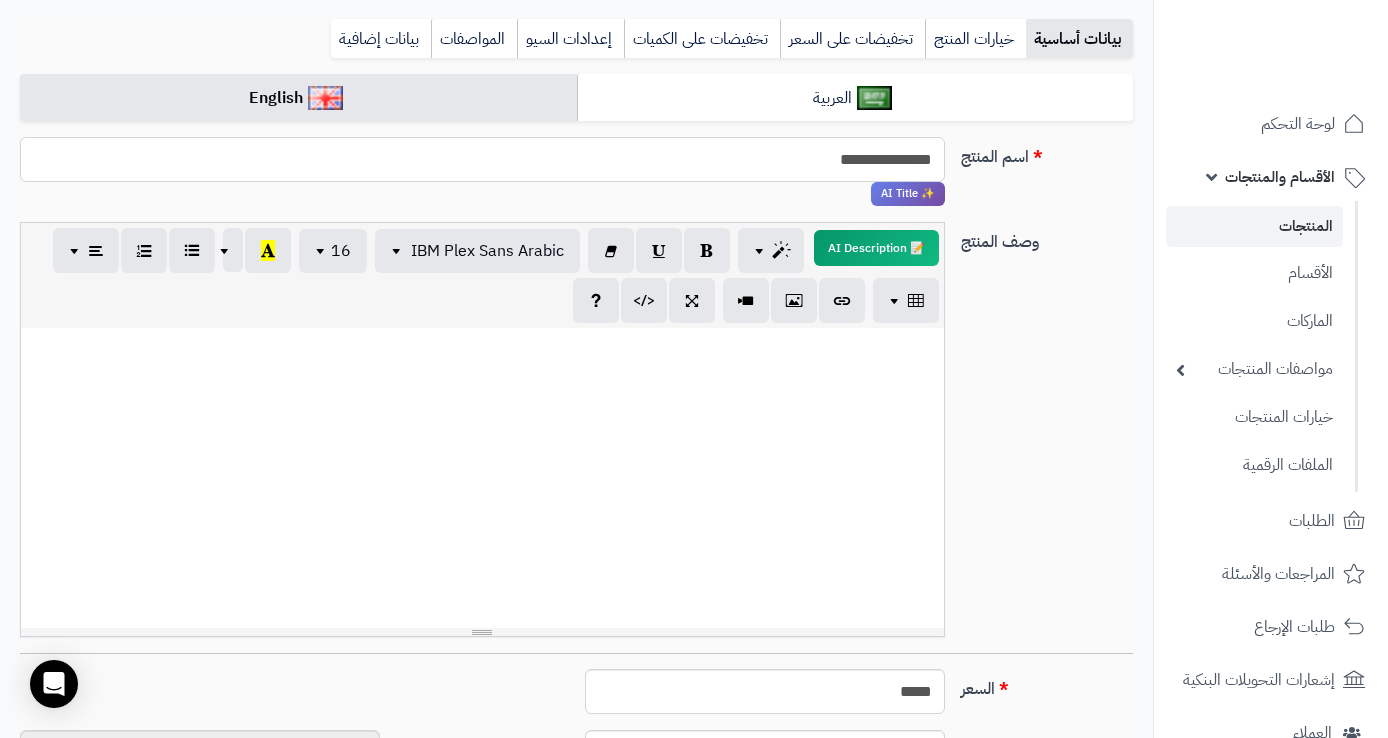 click on "**********" at bounding box center [482, 159] 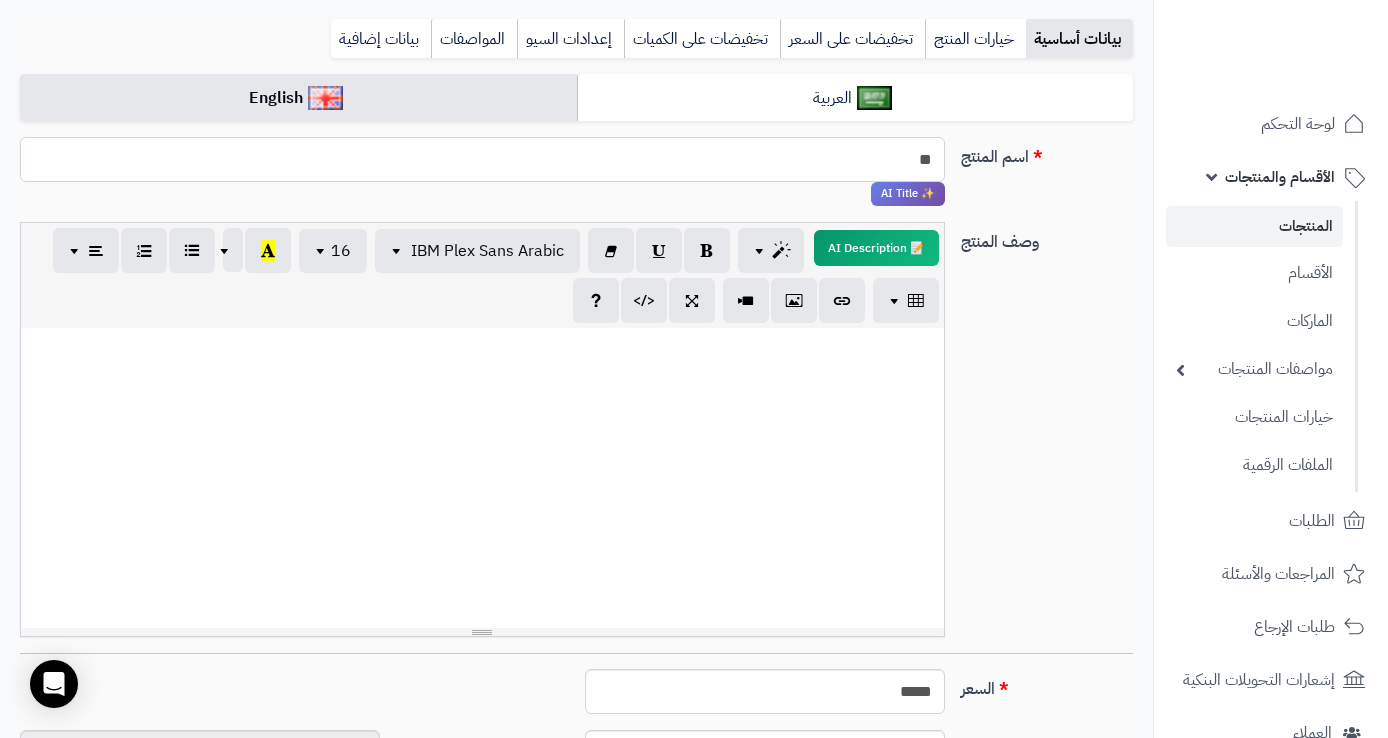 type on "*" 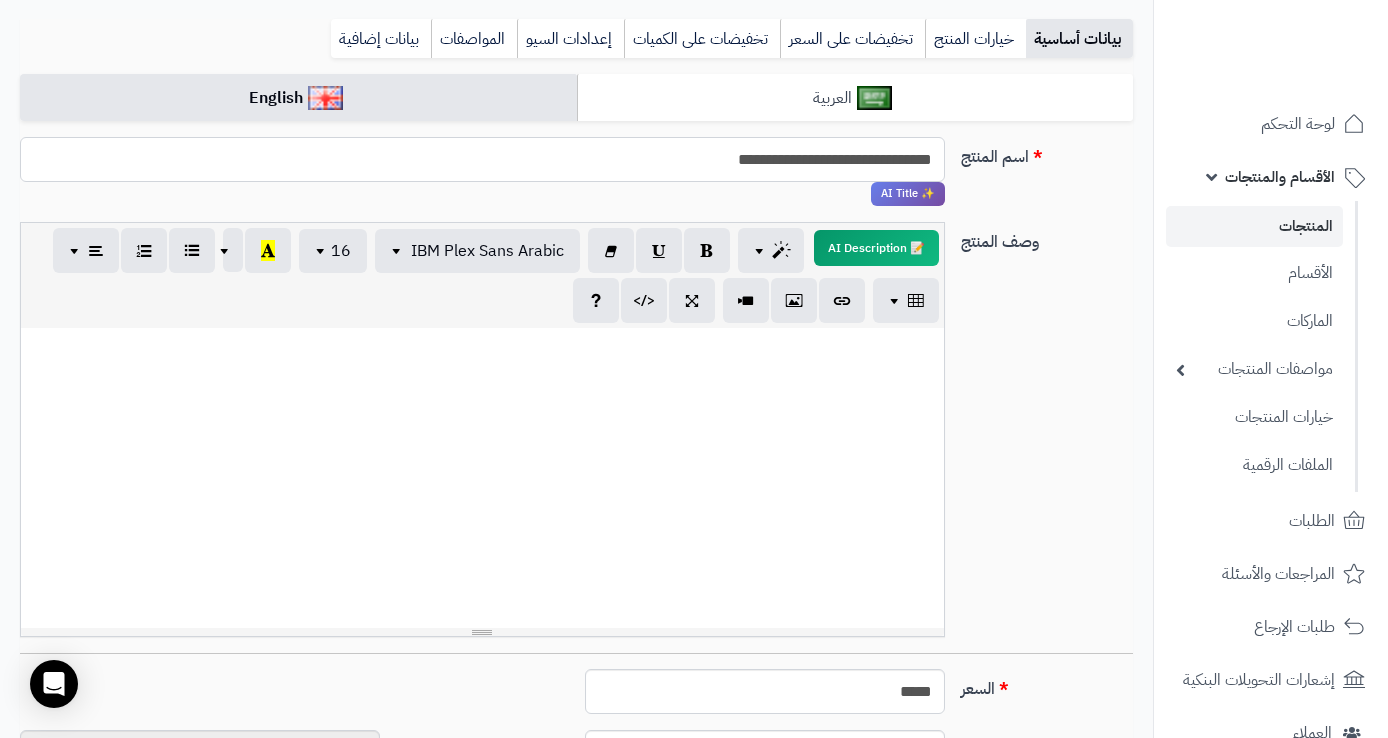 type on "**********" 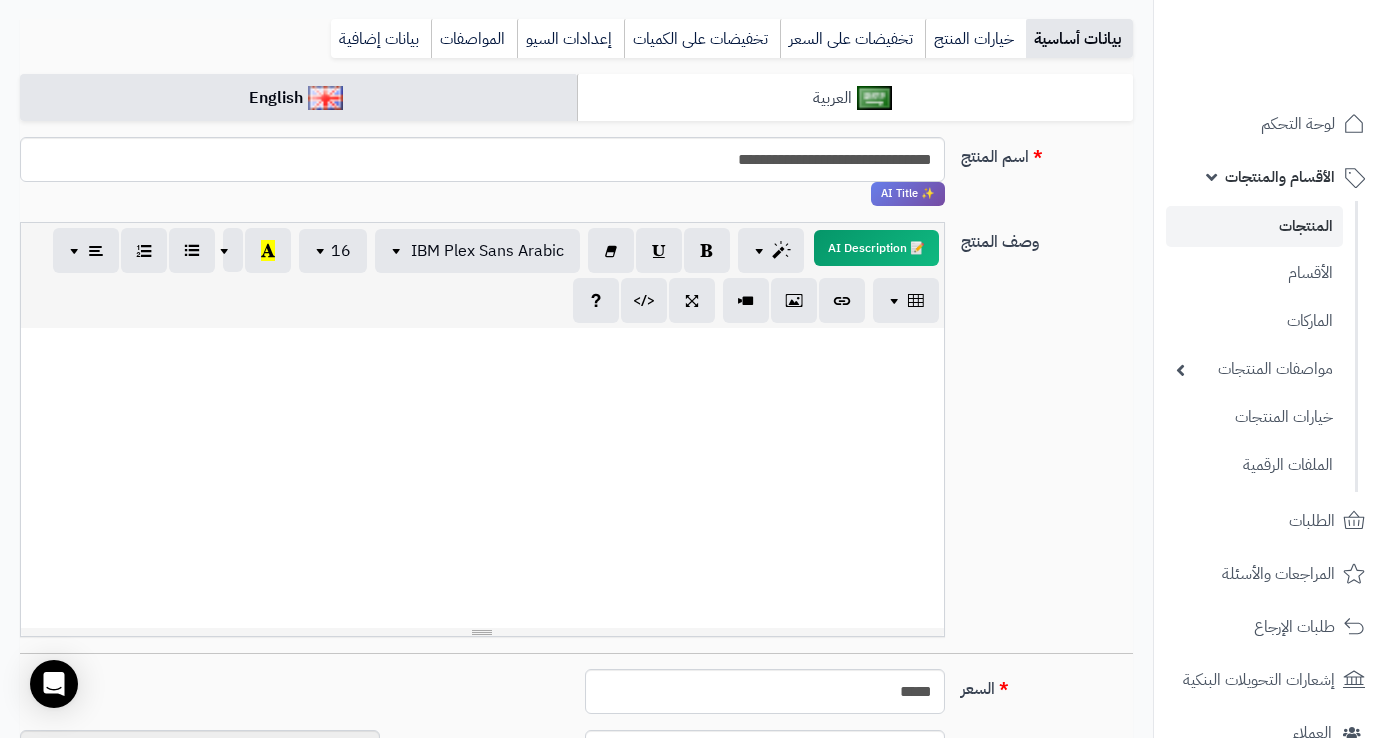 click on "العربية" at bounding box center (855, 98) 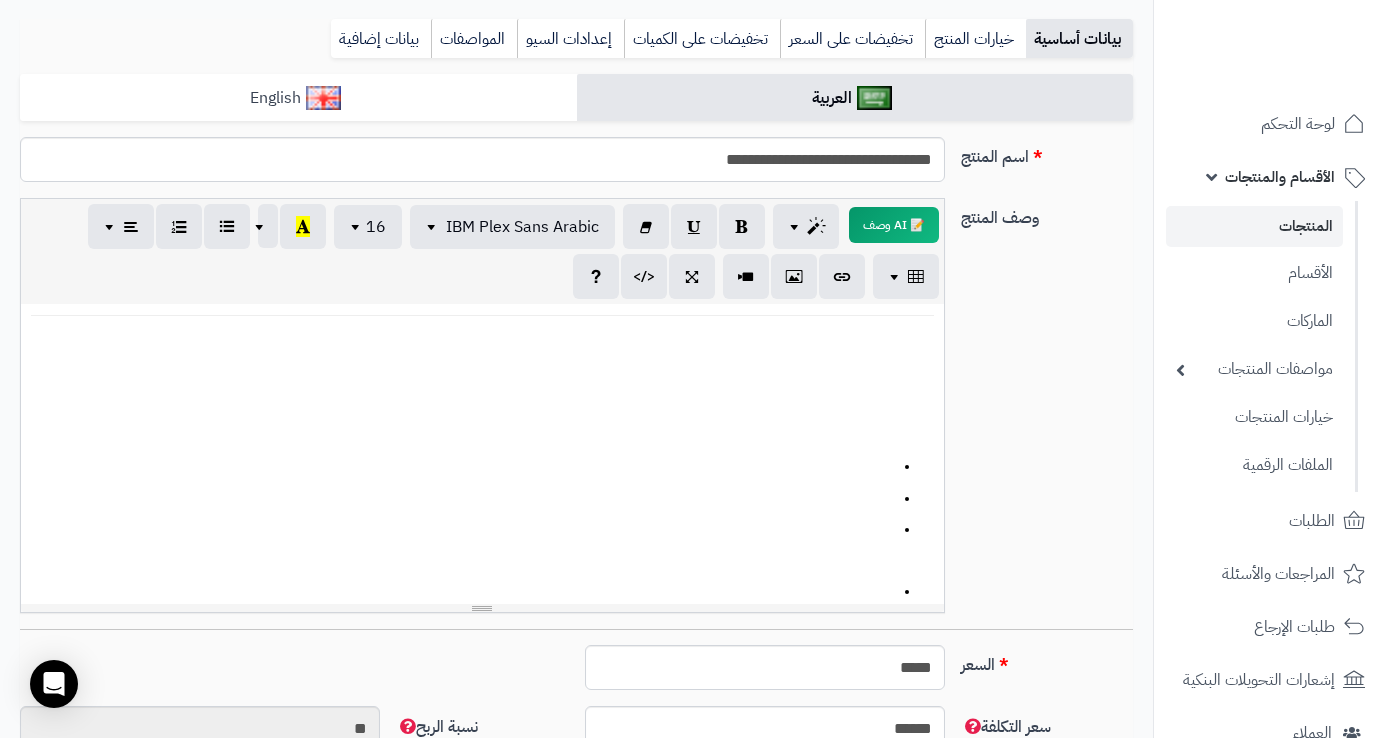 click on "English" at bounding box center (298, 98) 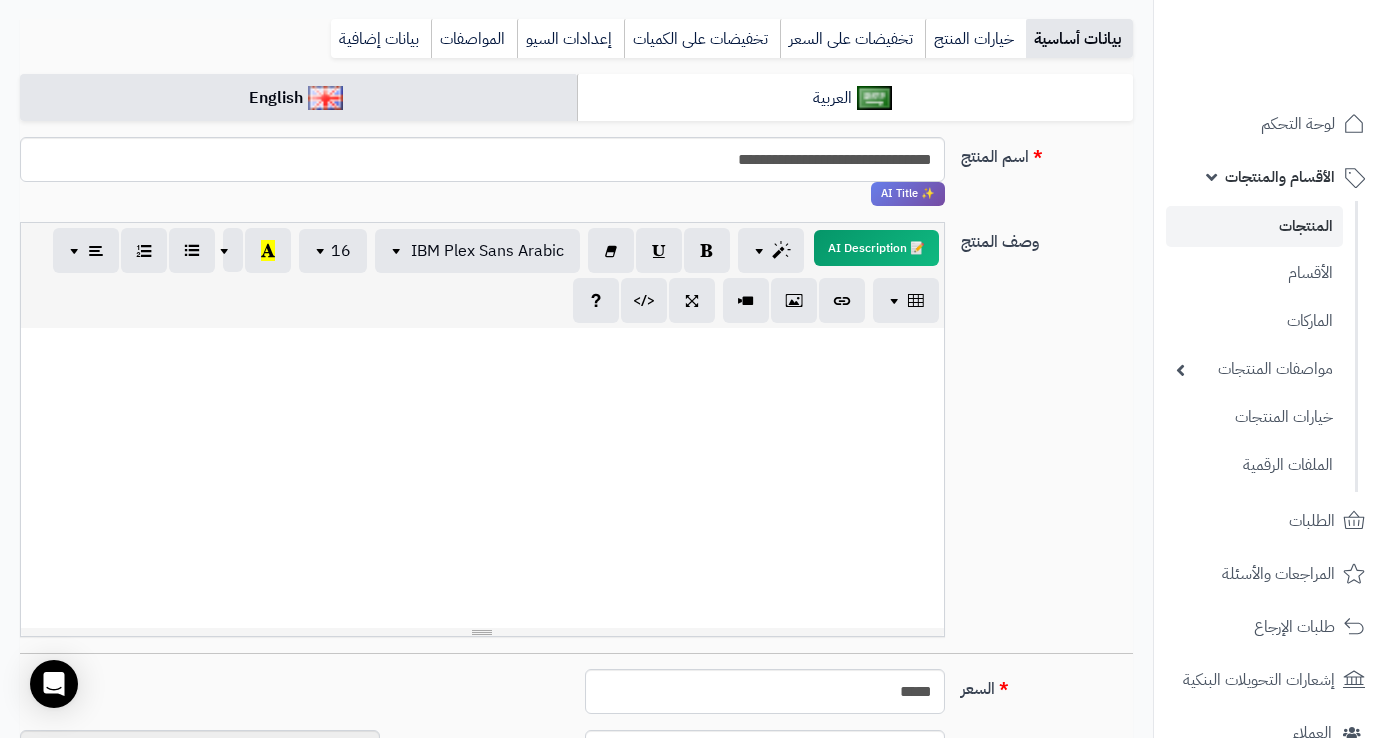click on "**********" at bounding box center (467, 410) 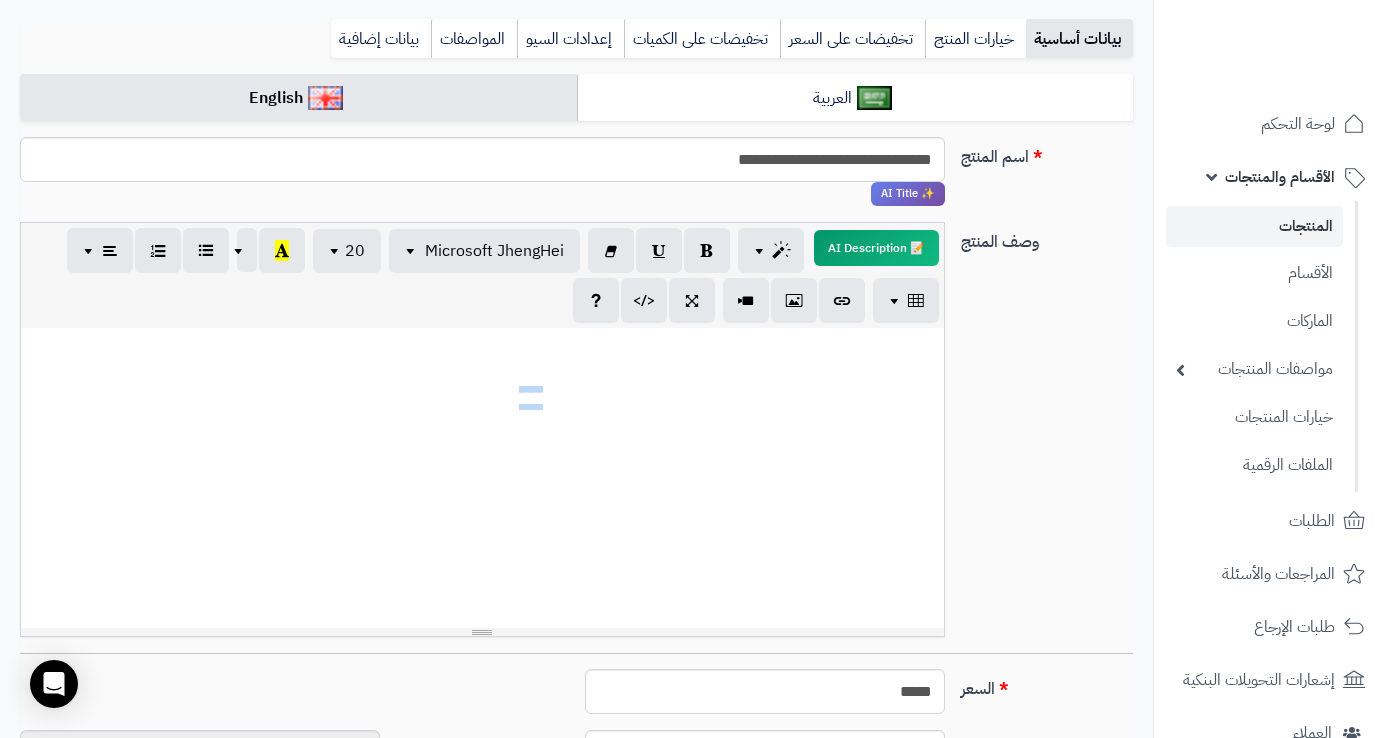 click on "**********" at bounding box center (467, 410) 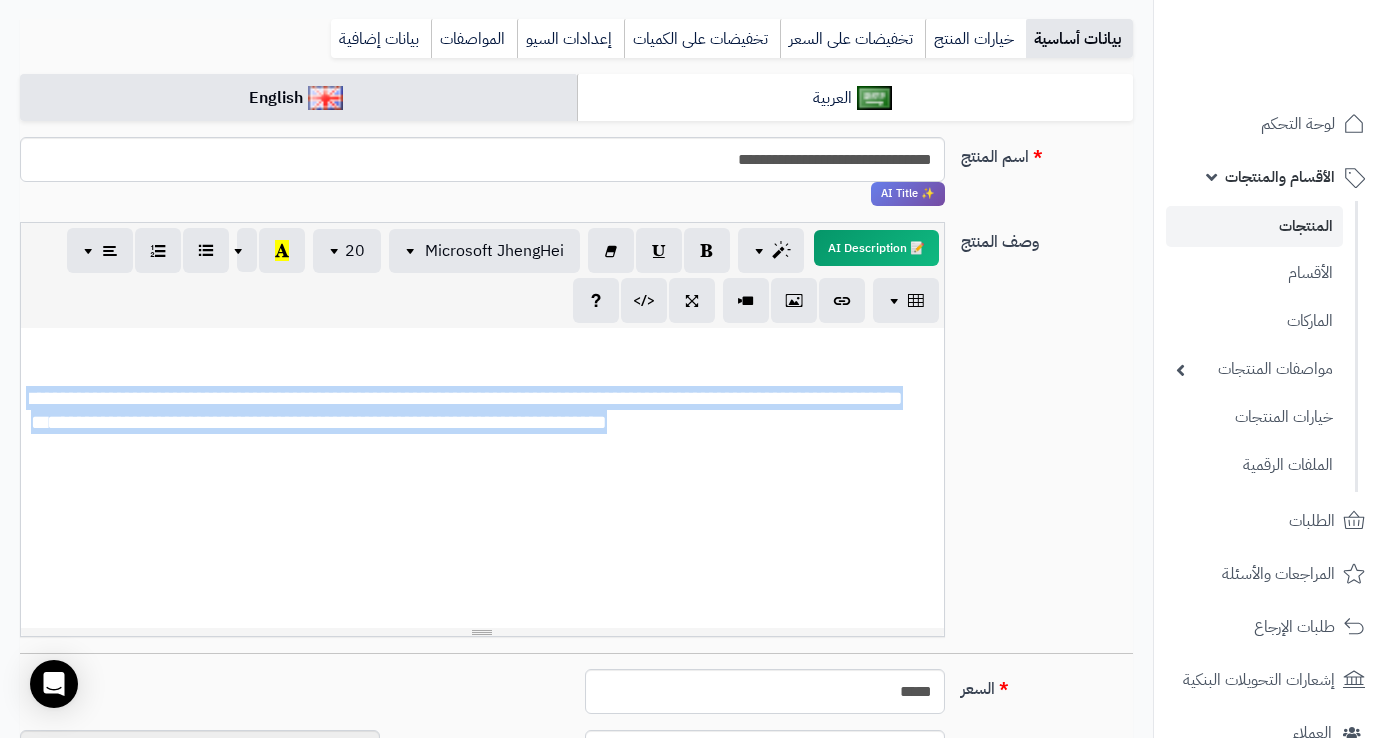 click on "**********" at bounding box center (467, 410) 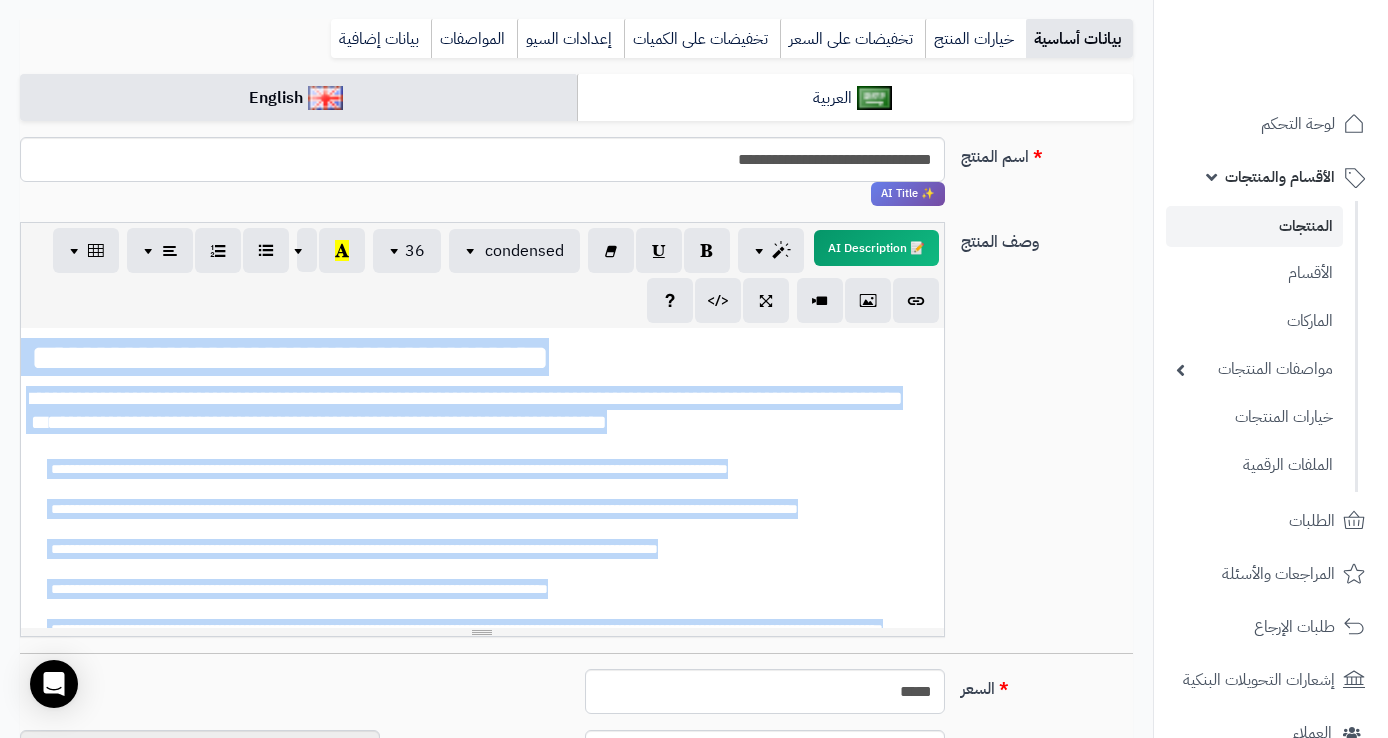 type 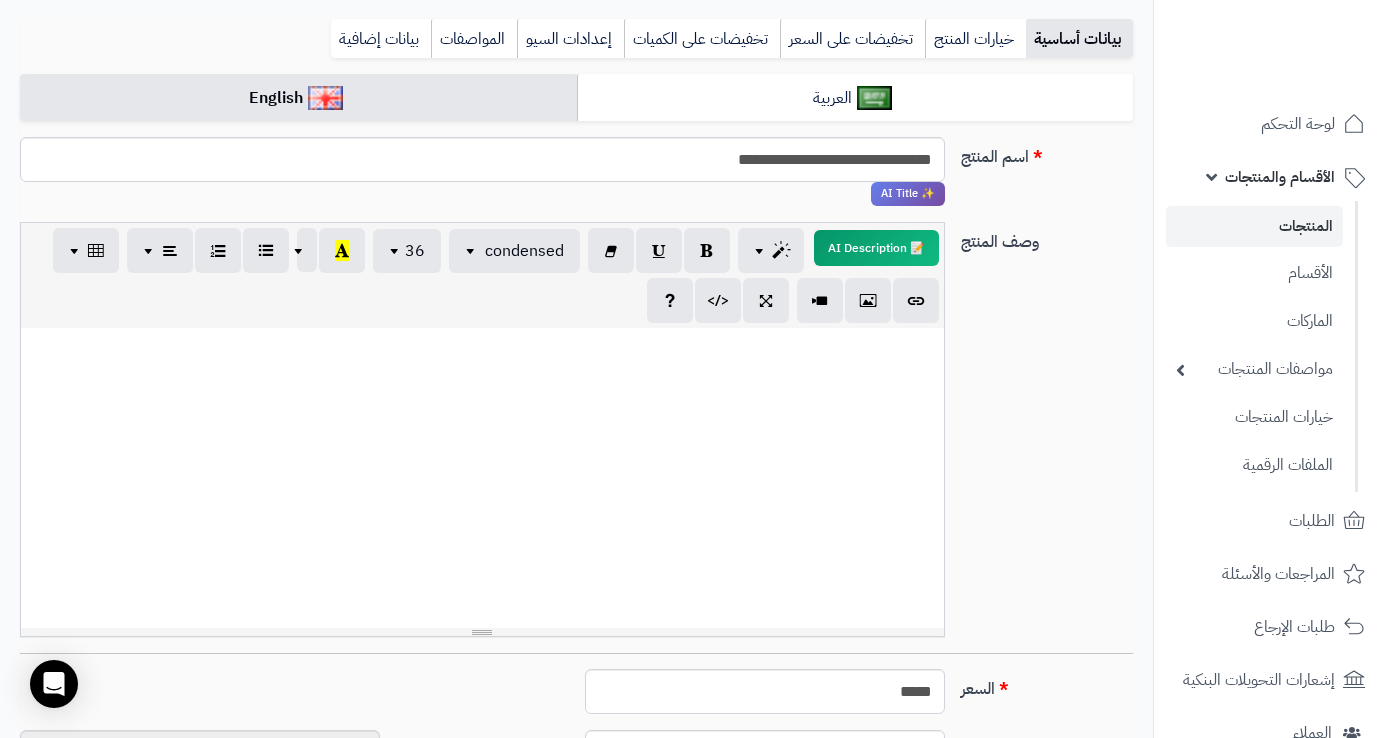 click at bounding box center (482, 356) 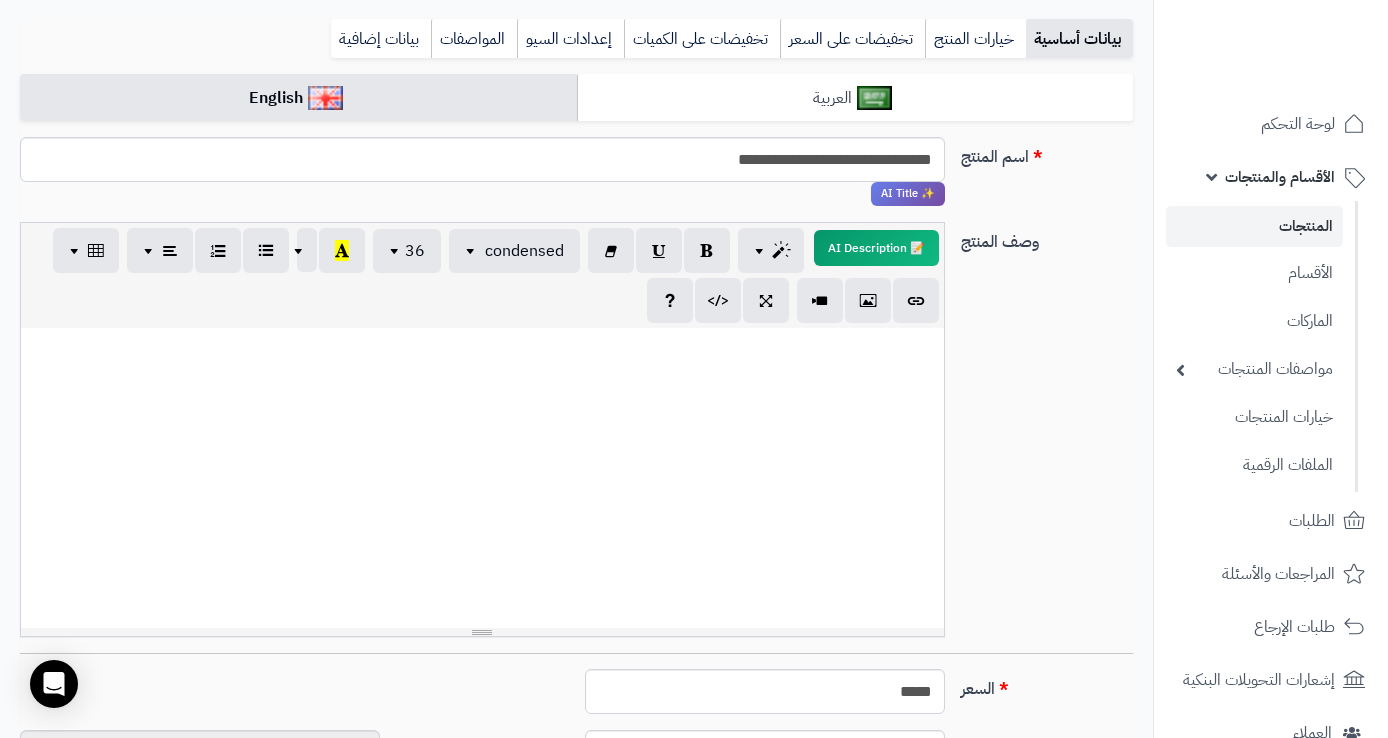 click on "العربية" at bounding box center (855, 98) 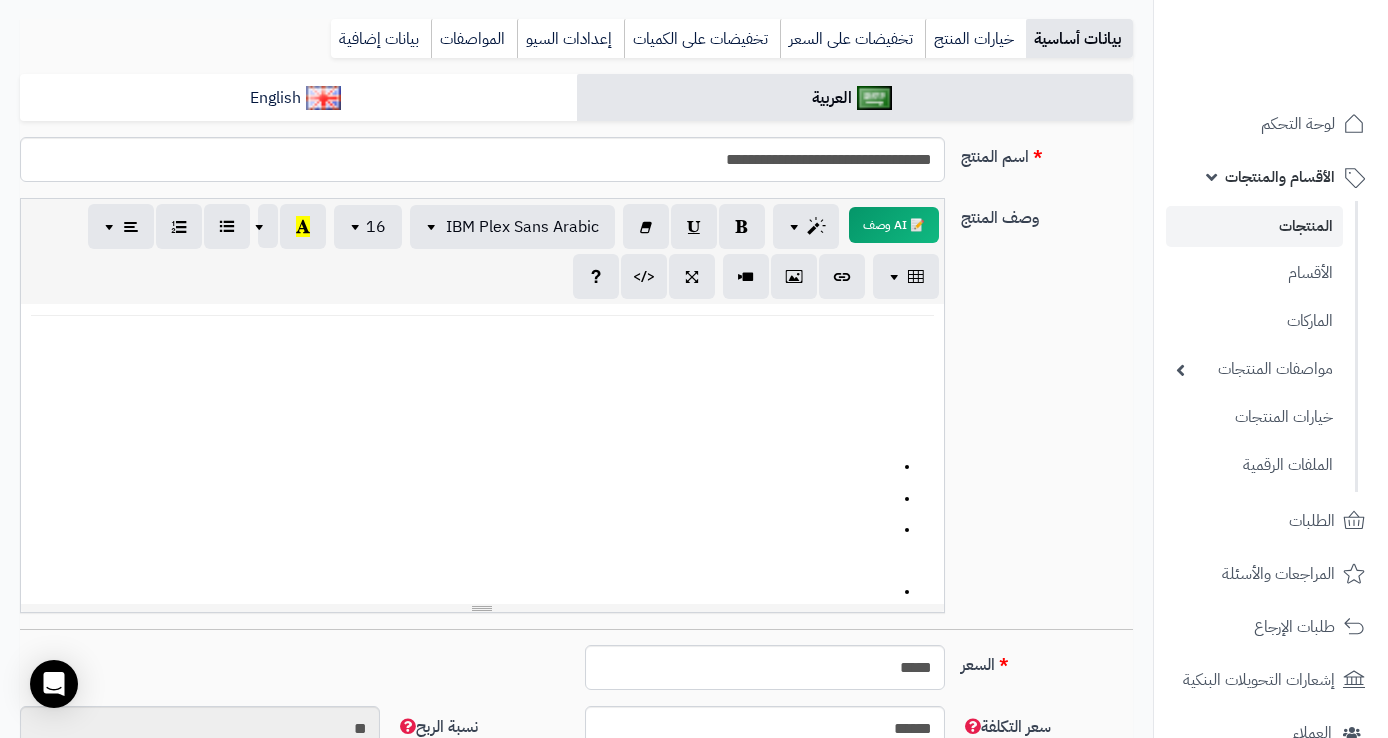 click on "**********" at bounding box center [698, 405] 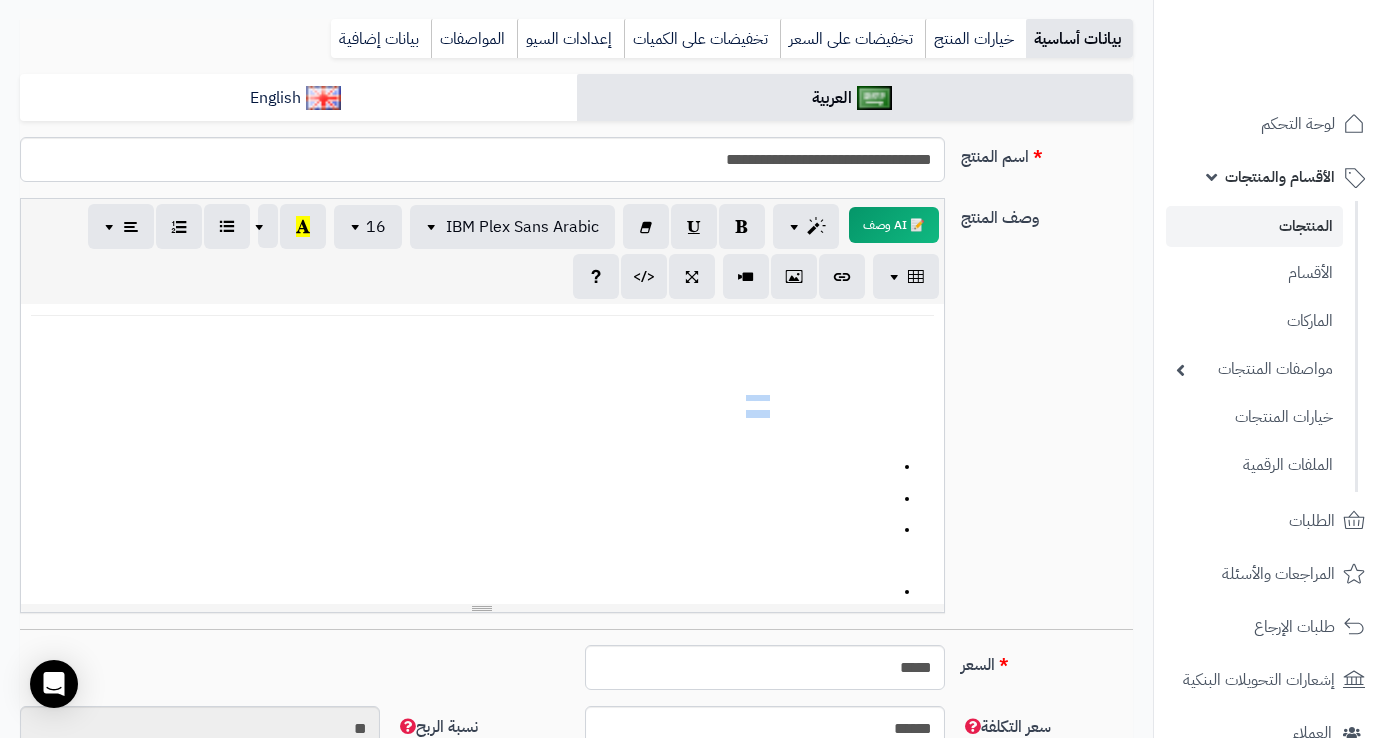 click on "**********" at bounding box center [698, 405] 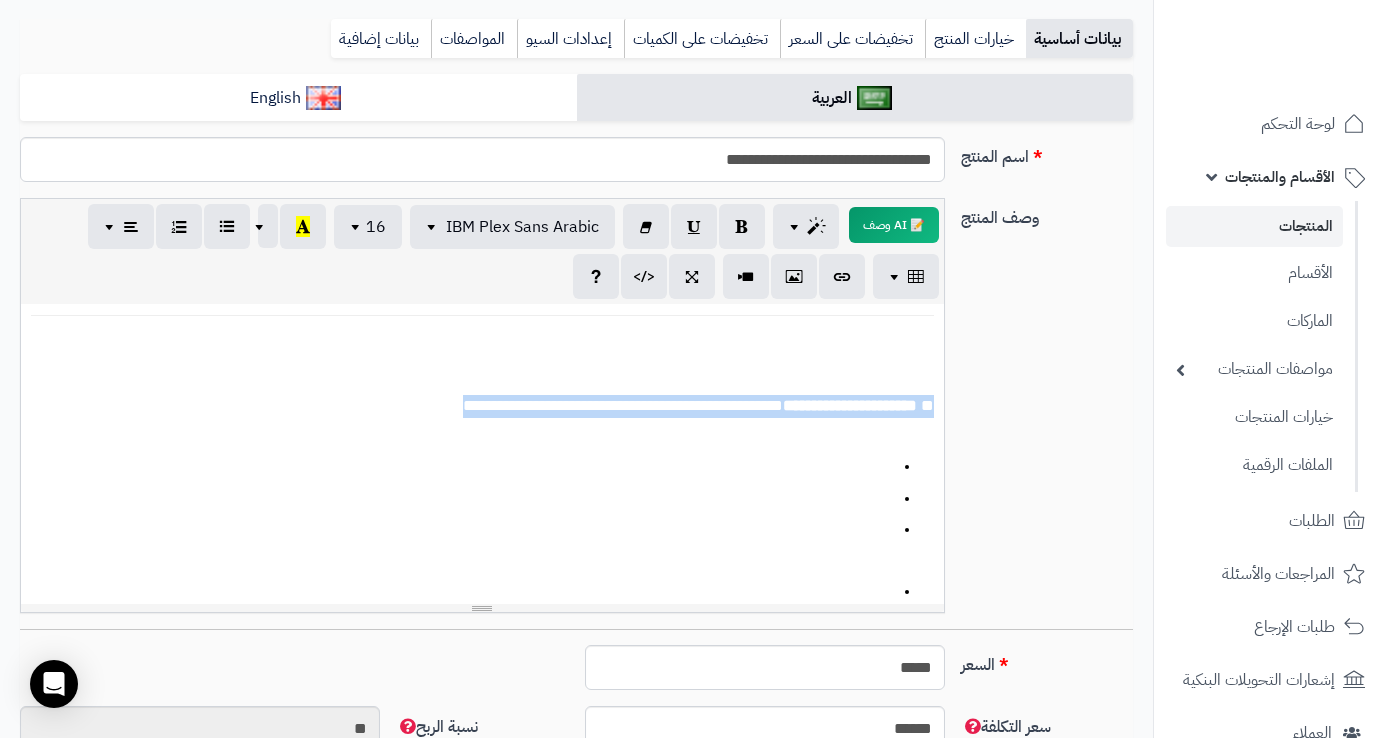 click on "**********" at bounding box center [698, 405] 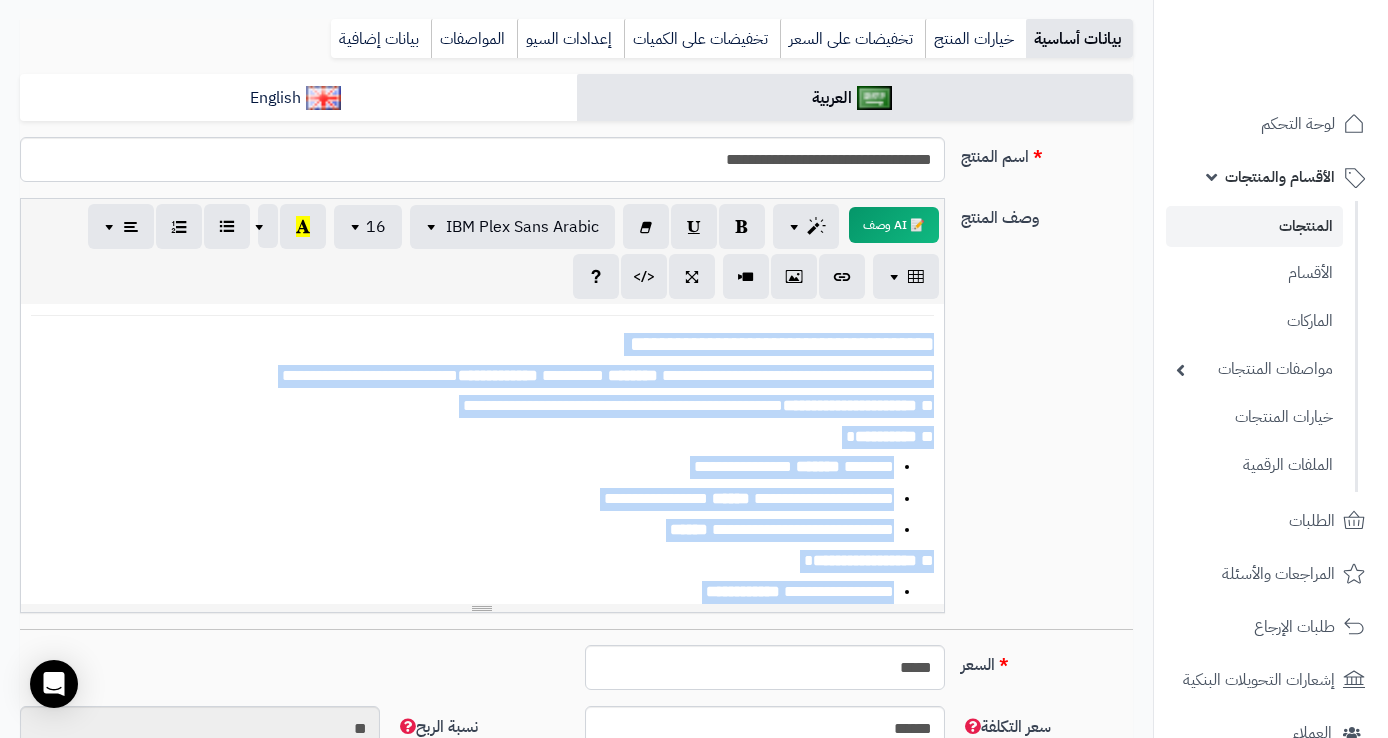 click on "**********" at bounding box center [698, 405] 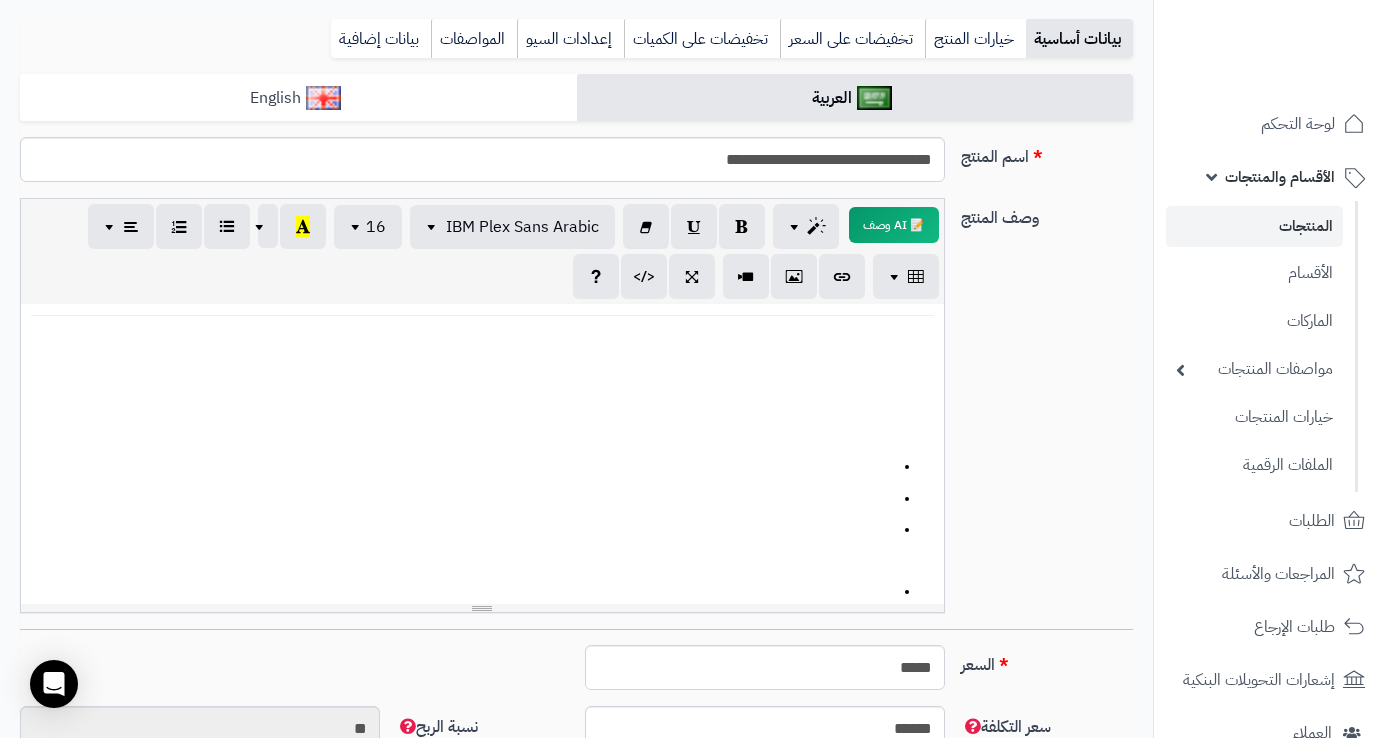 click at bounding box center [323, 98] 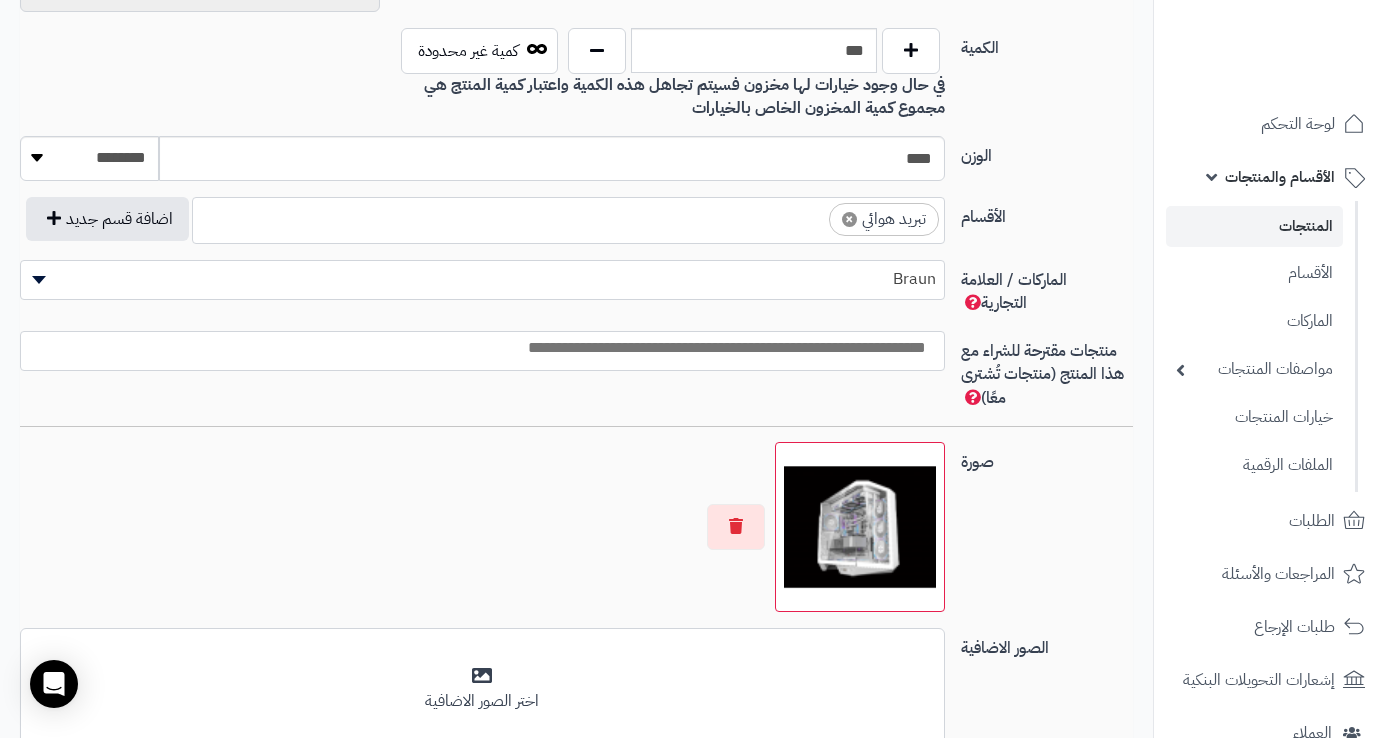 scroll, scrollTop: 1005, scrollLeft: 0, axis: vertical 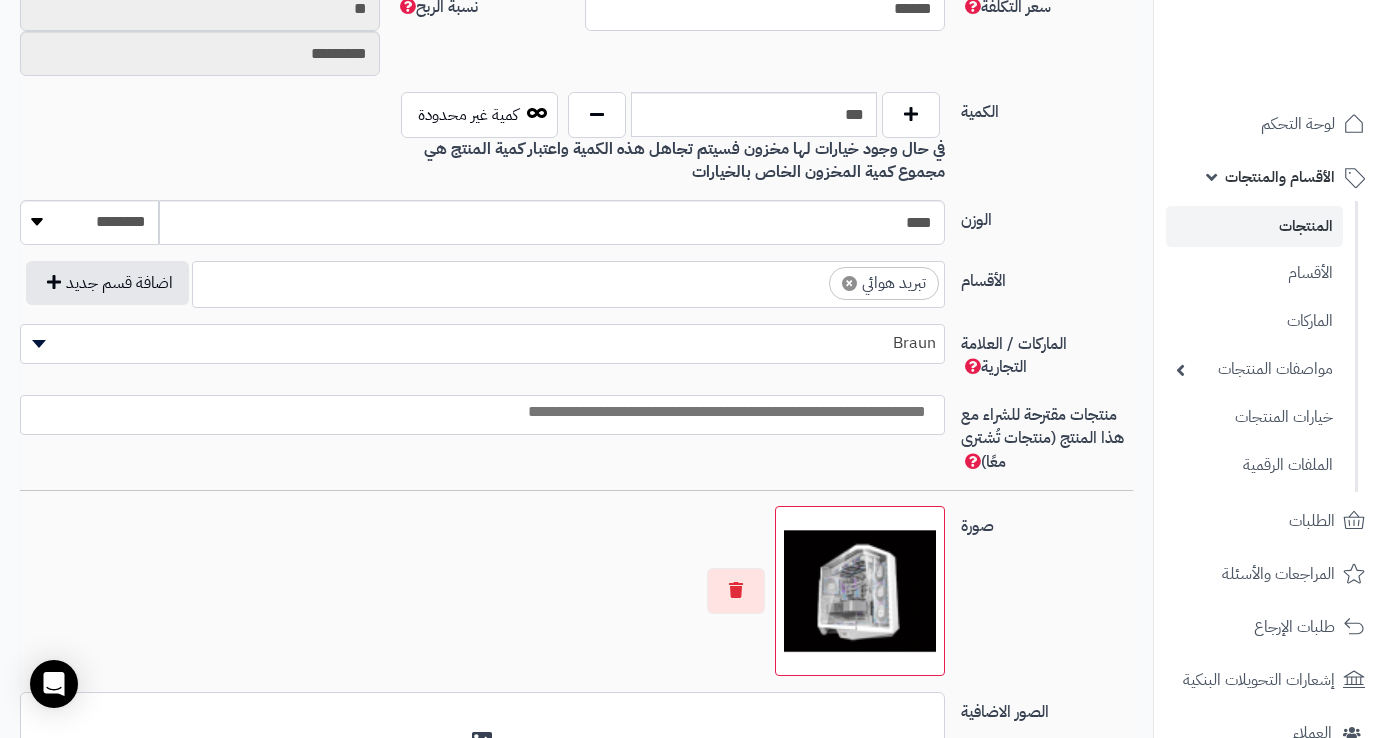 click on "× تبريد هوائي" at bounding box center [568, 281] 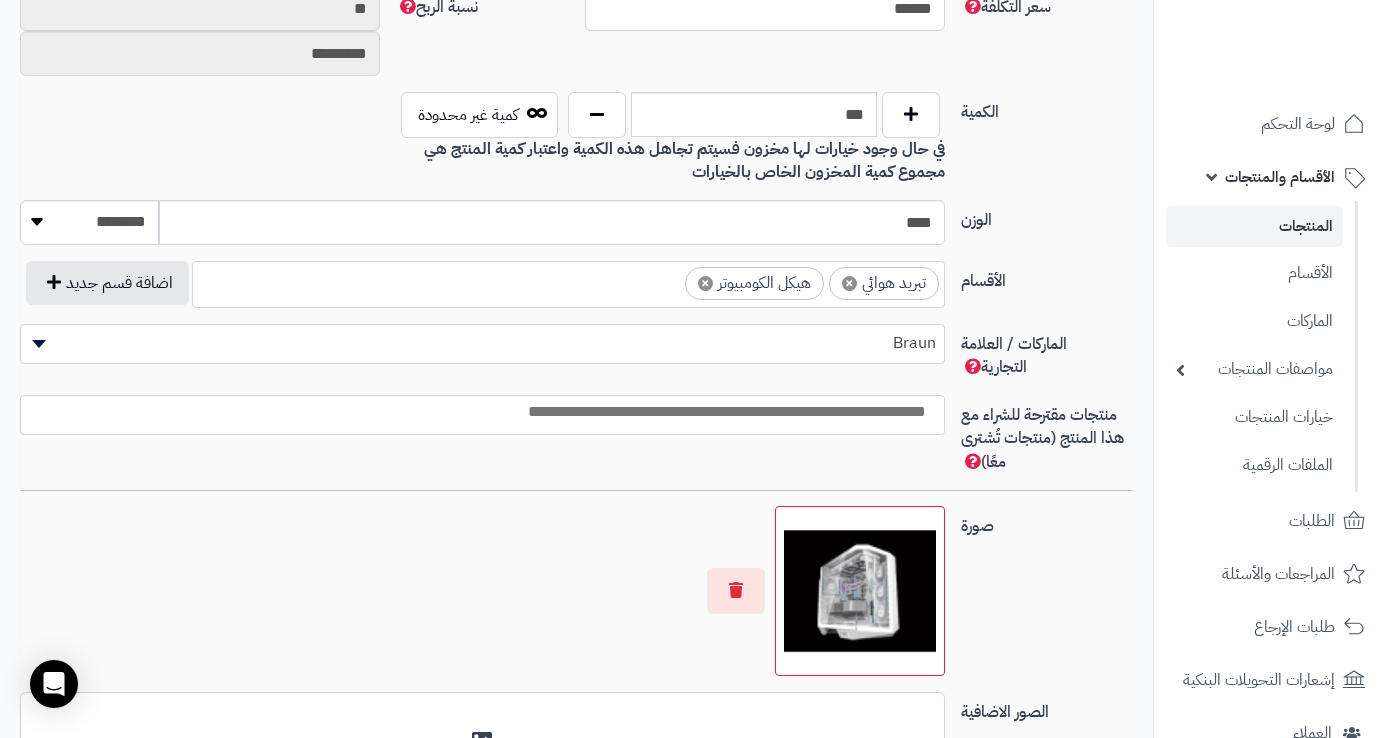 scroll, scrollTop: 75, scrollLeft: 0, axis: vertical 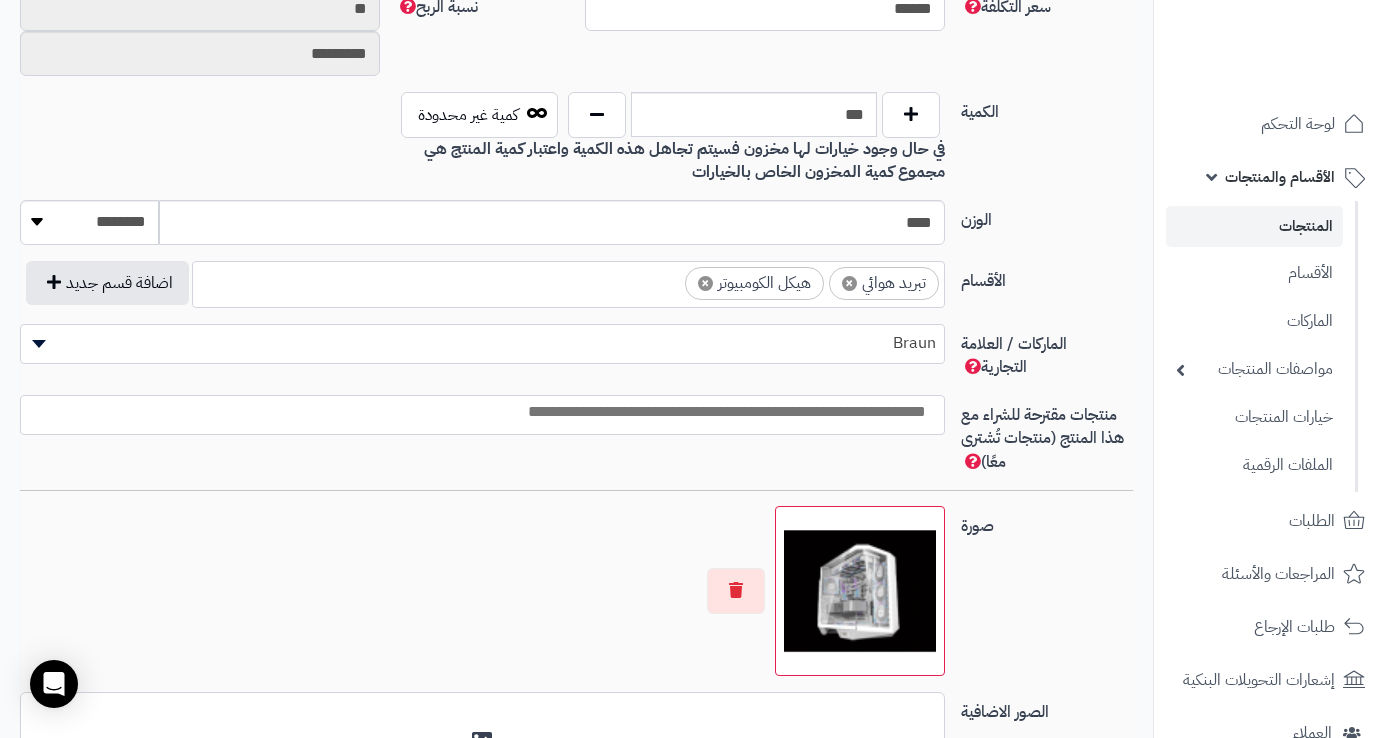 click on "×" at bounding box center [849, 283] 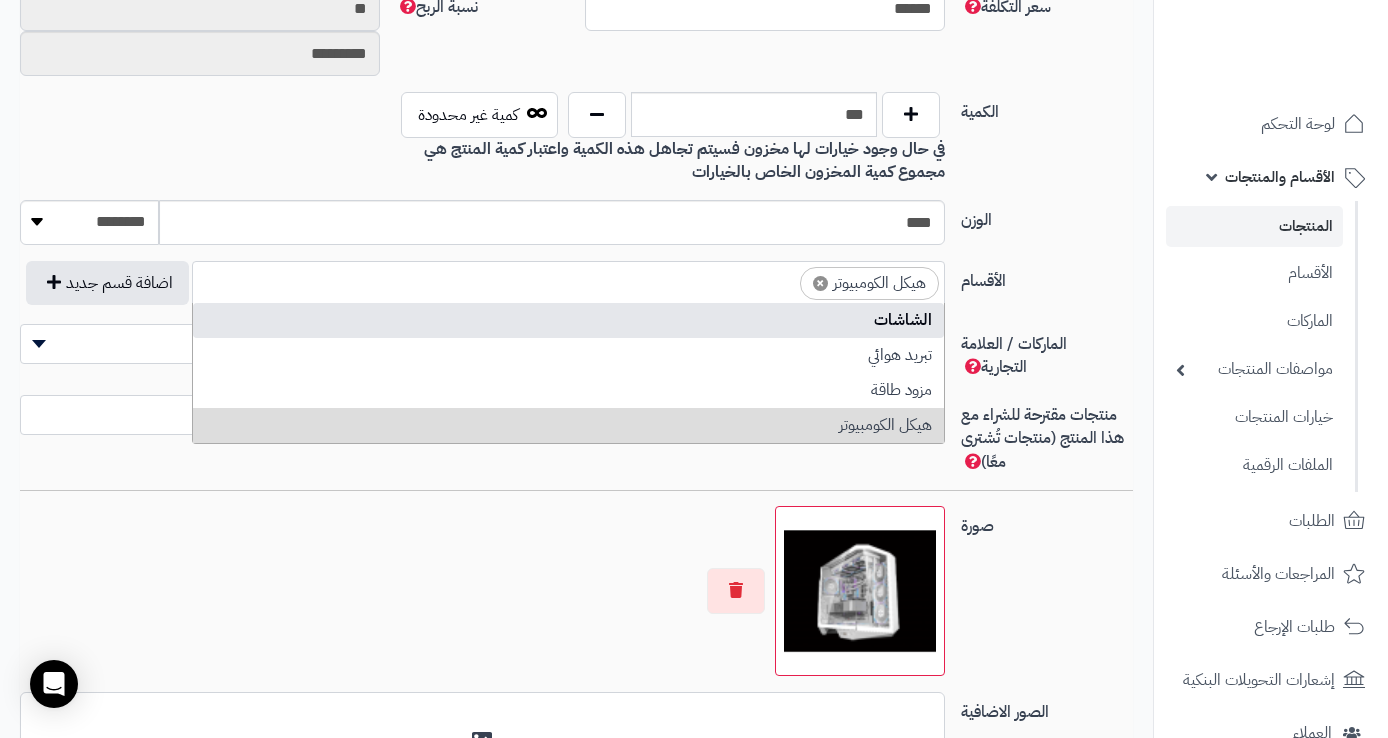 click on "الوزن
****
******** **** ***** *****" at bounding box center [576, 230] 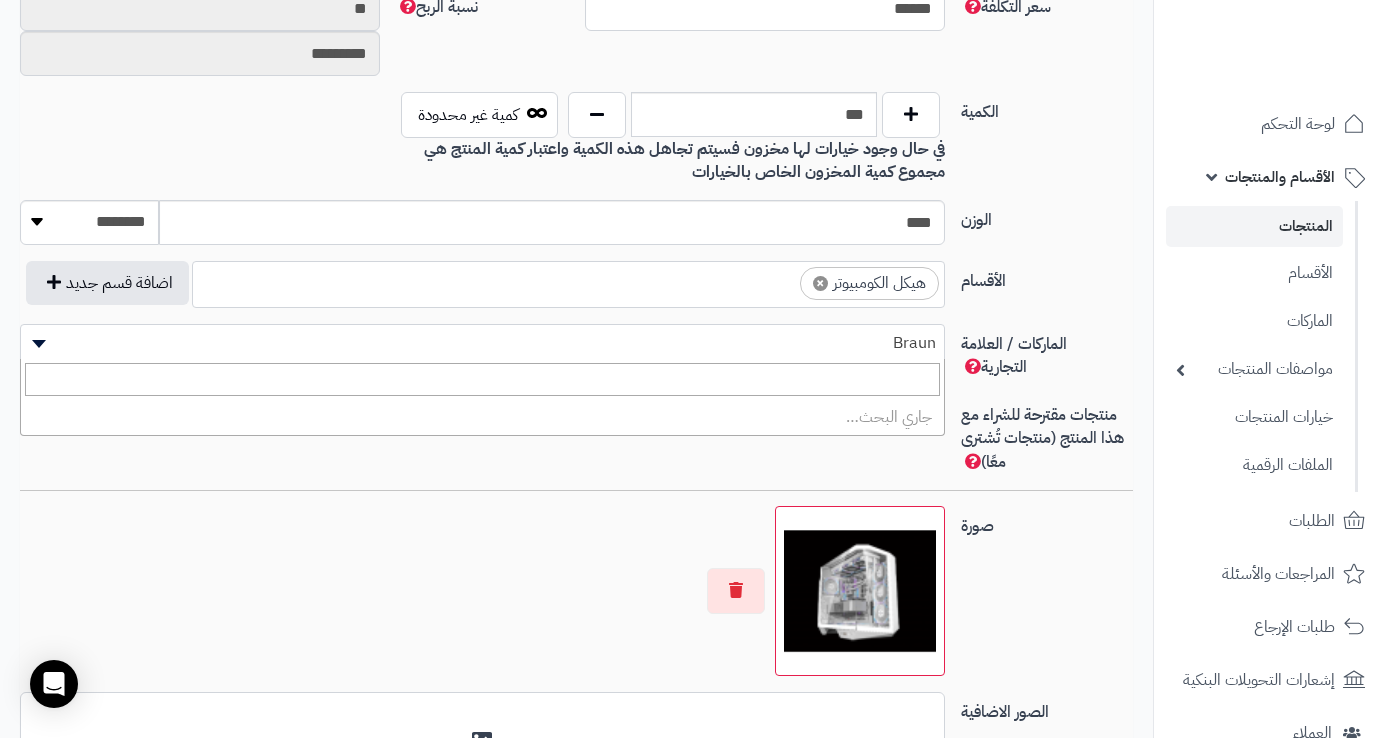 click on "Braun" at bounding box center [482, 343] 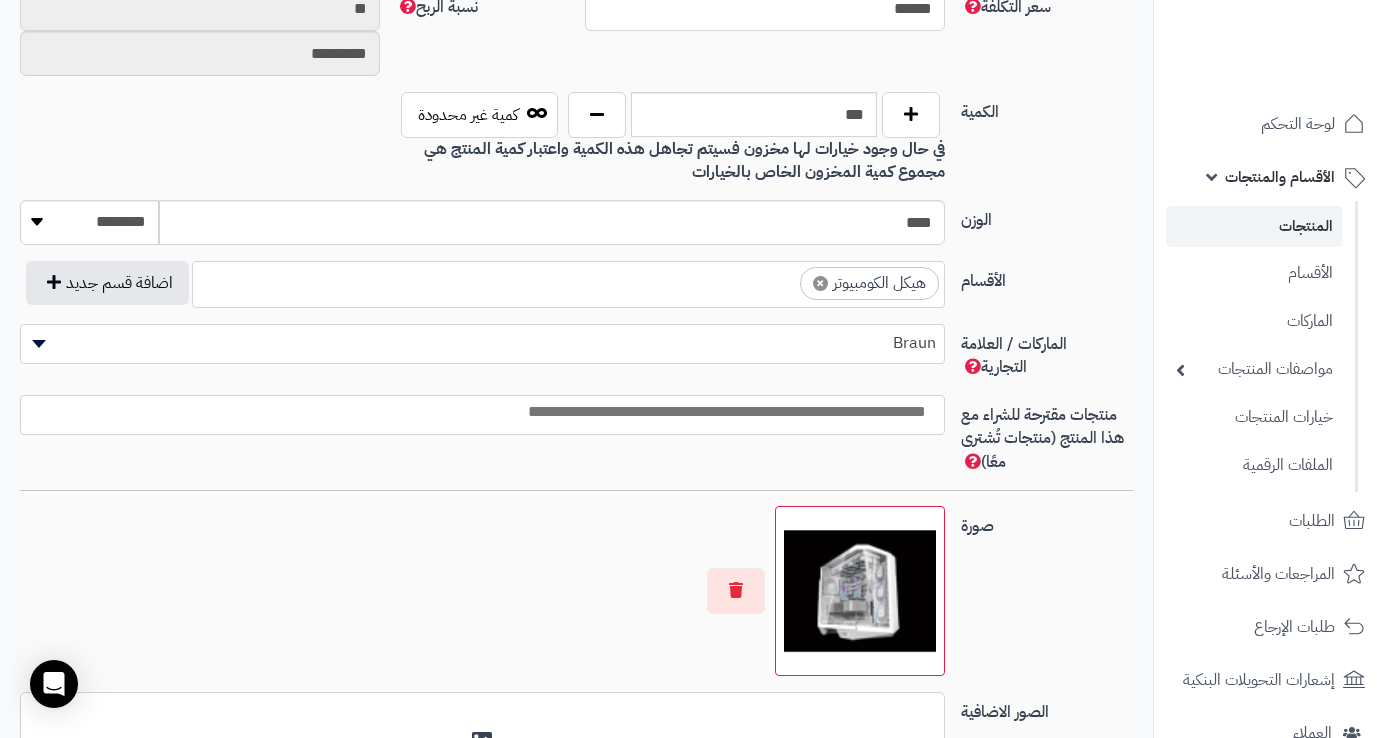 click on "Braun" at bounding box center (482, 343) 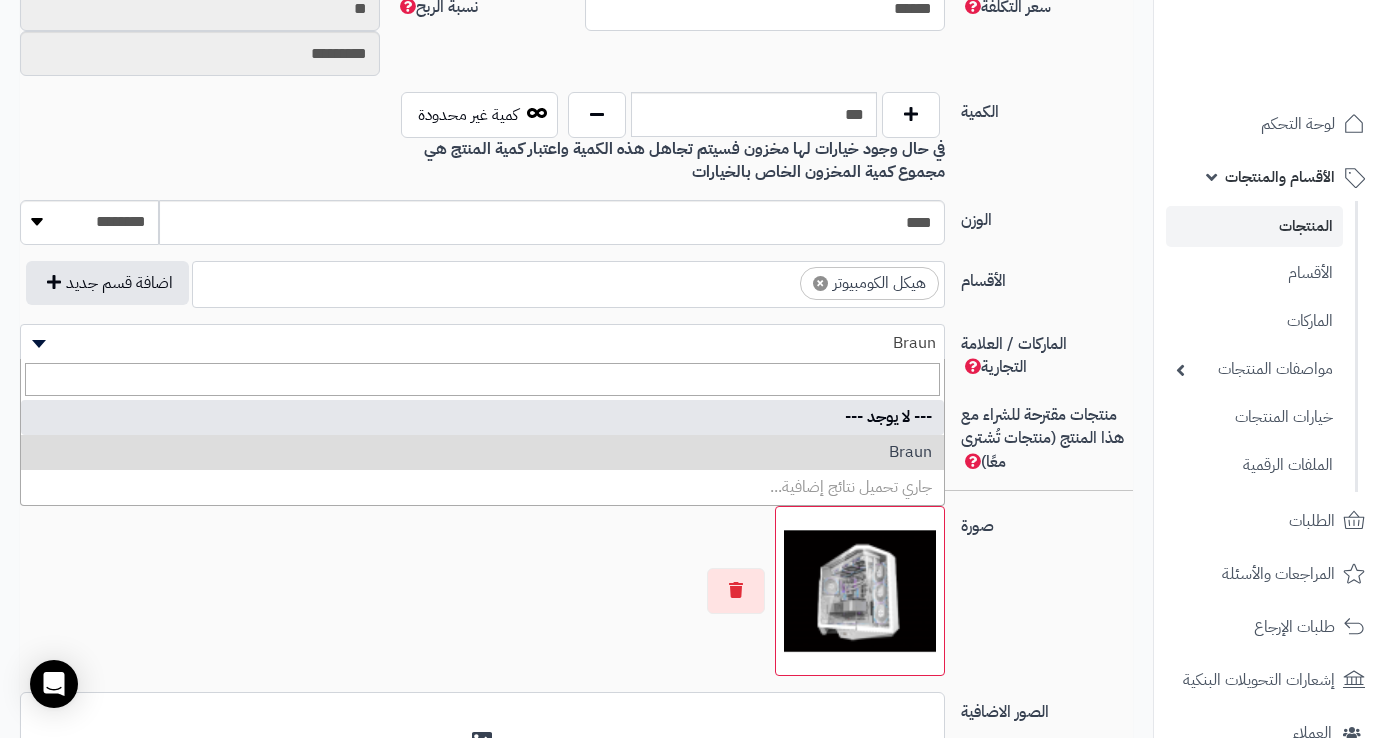 select on "*" 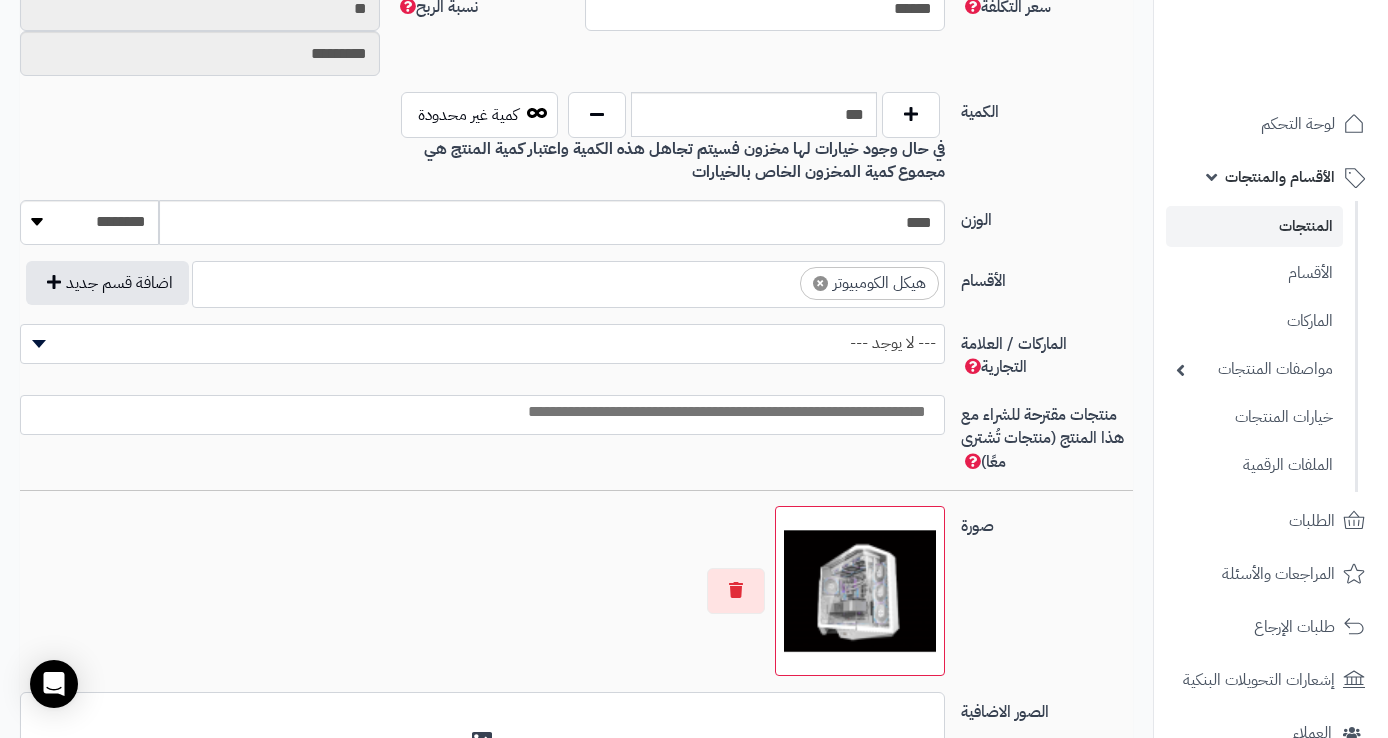 scroll, scrollTop: 1153, scrollLeft: 0, axis: vertical 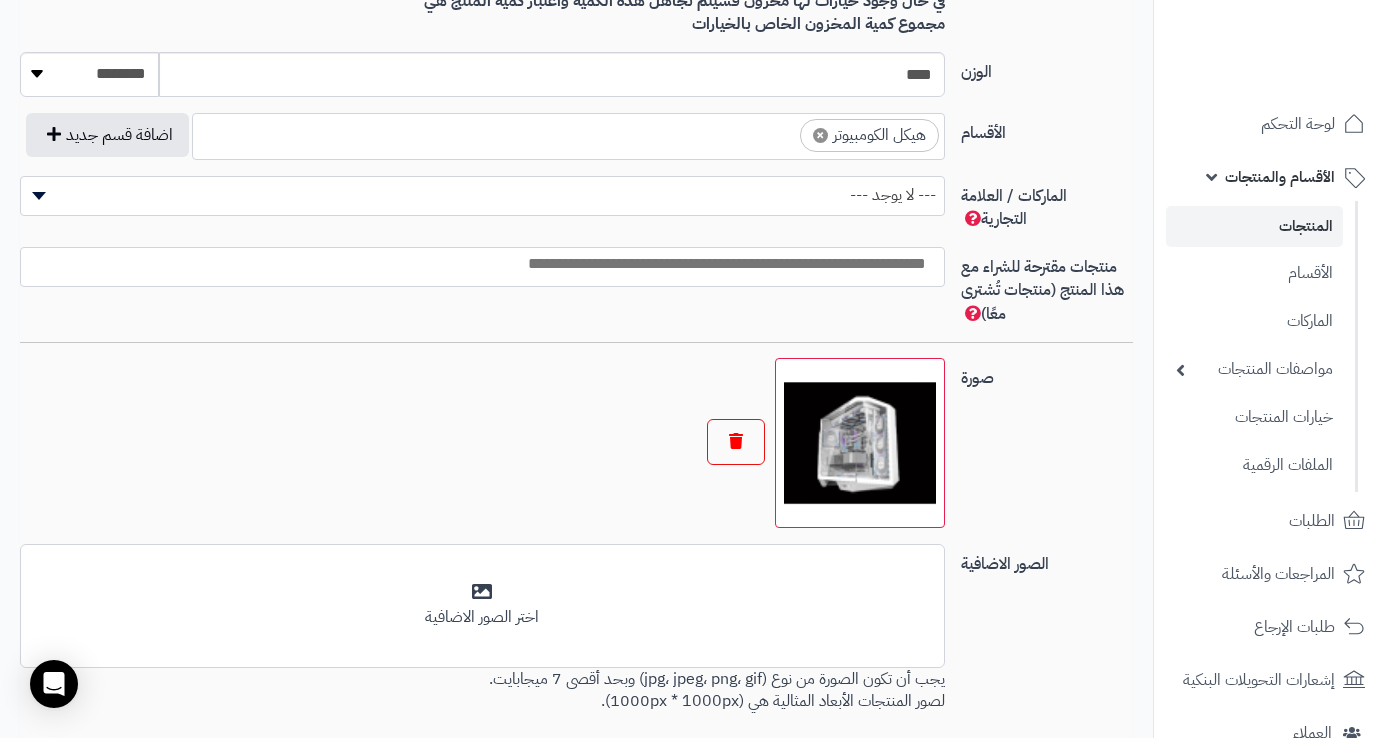 click at bounding box center [736, 442] 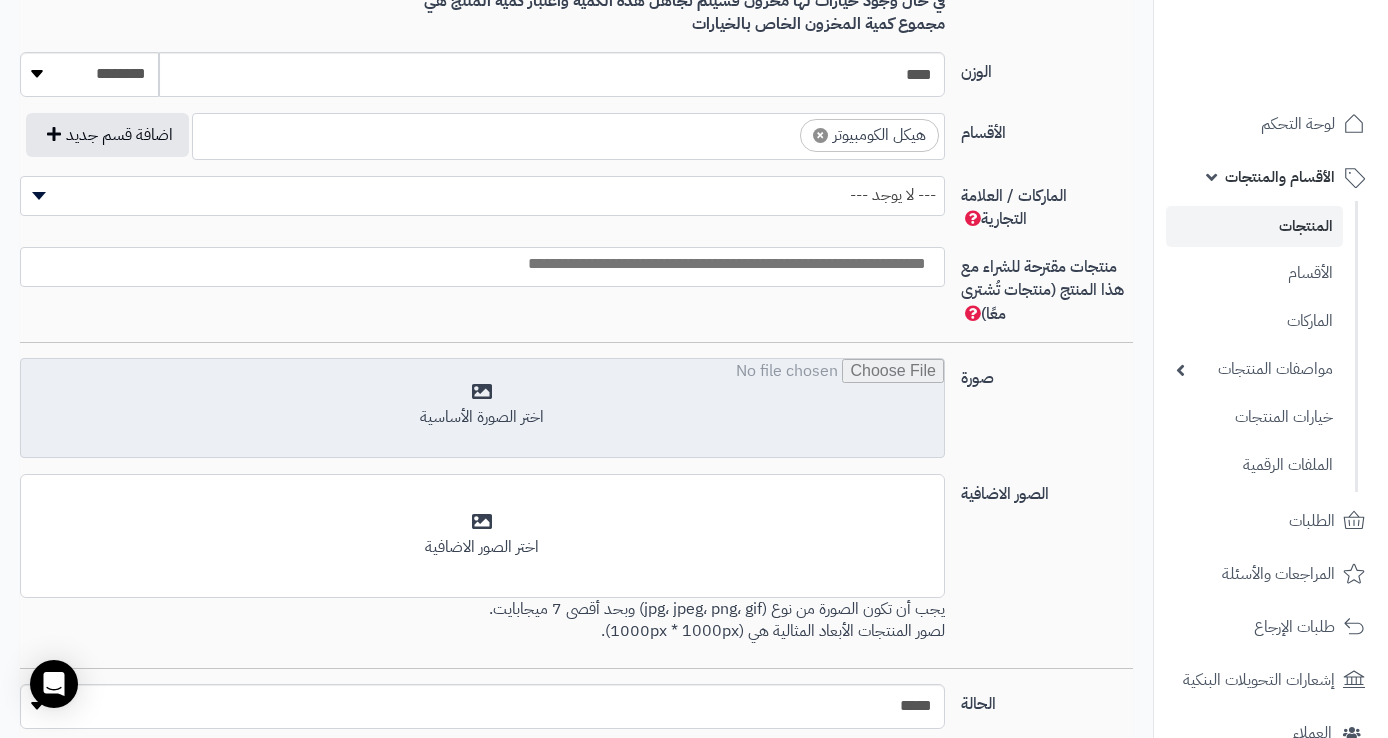 click at bounding box center (482, 409) 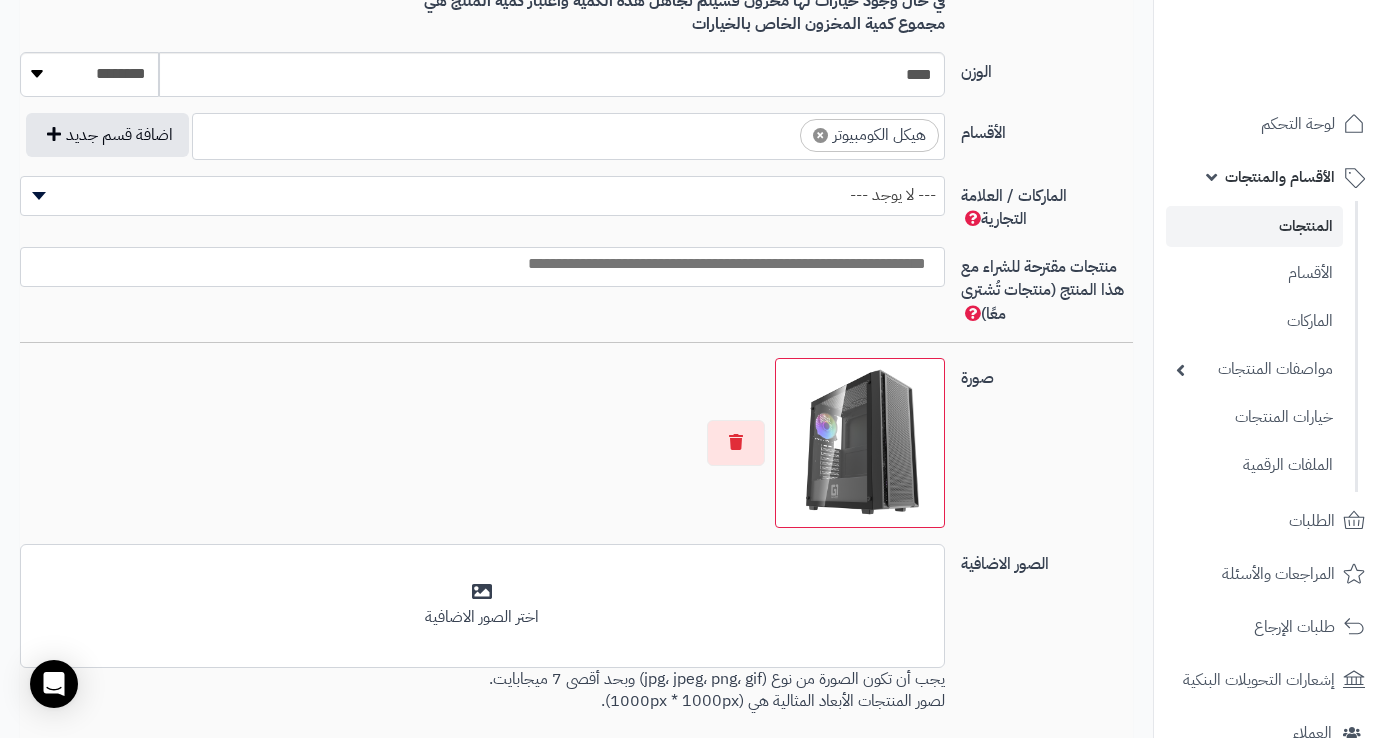 scroll, scrollTop: 1180, scrollLeft: 0, axis: vertical 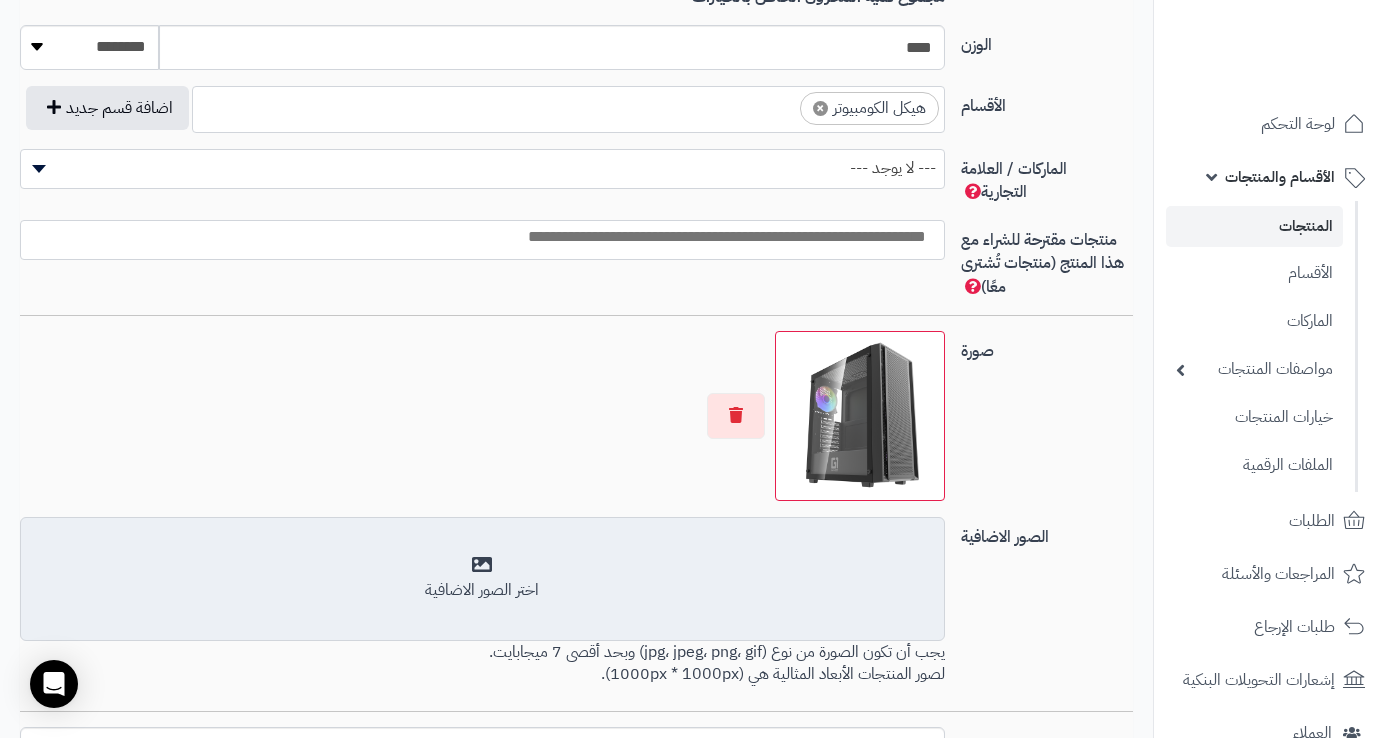click on "اختر الصور الاضافية" at bounding box center (482, 590) 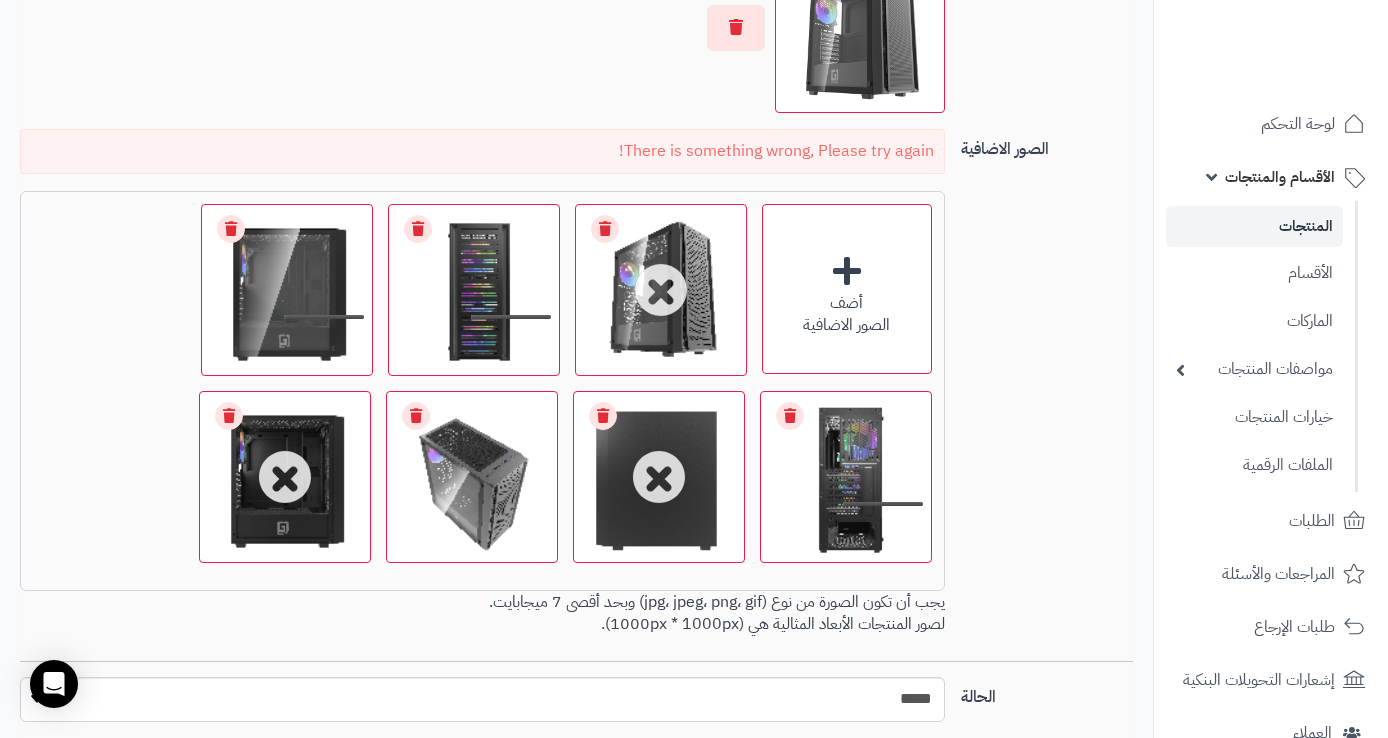 scroll, scrollTop: 1543, scrollLeft: 0, axis: vertical 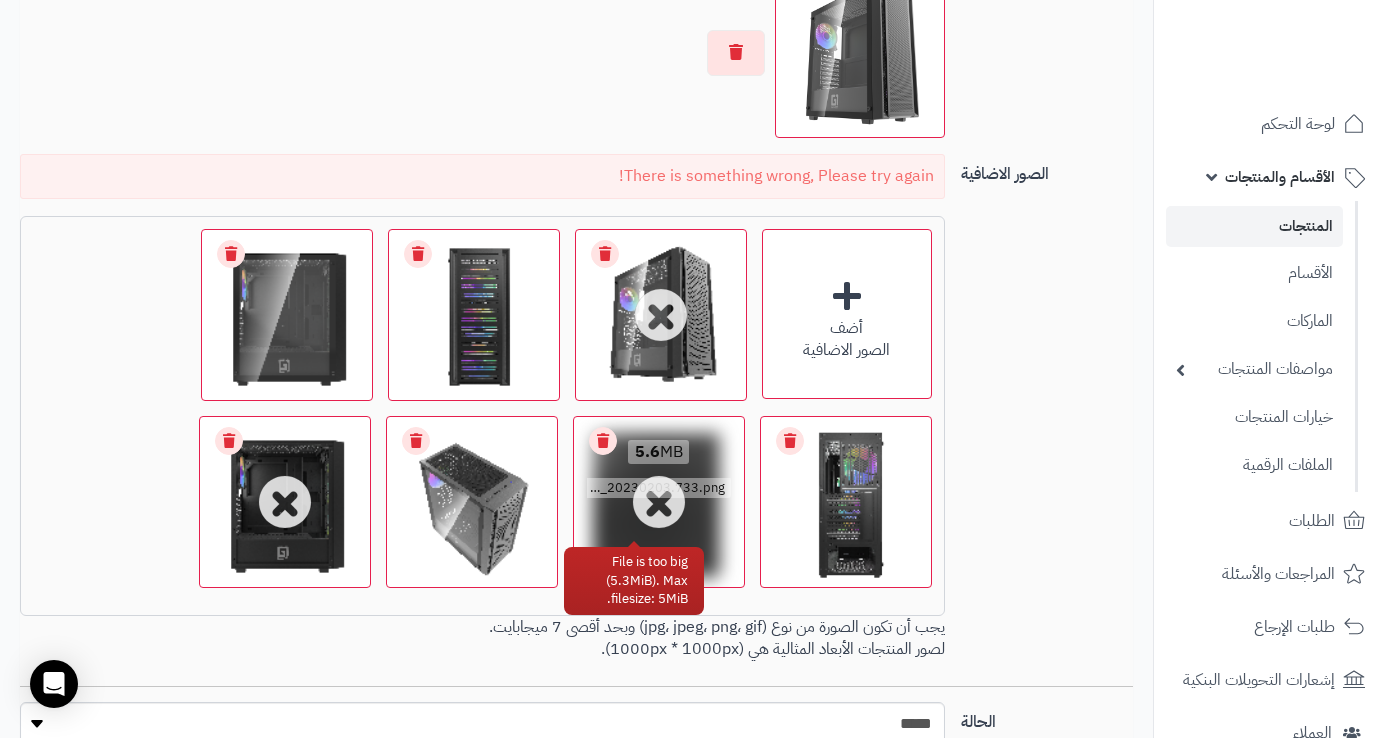 click on "5.6  MB   DK353 ATX_20230203.733.png" at bounding box center (659, 470) 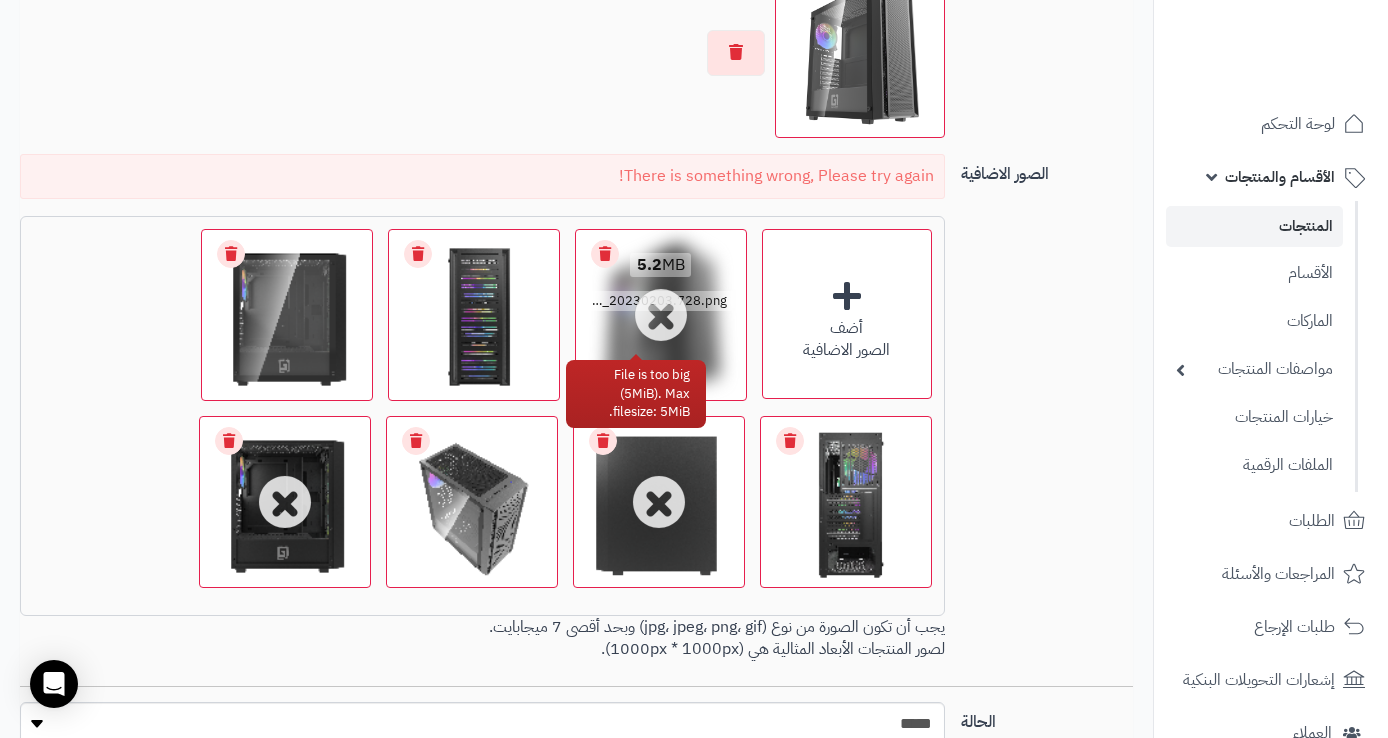 click on "Remove file" at bounding box center (605, 254) 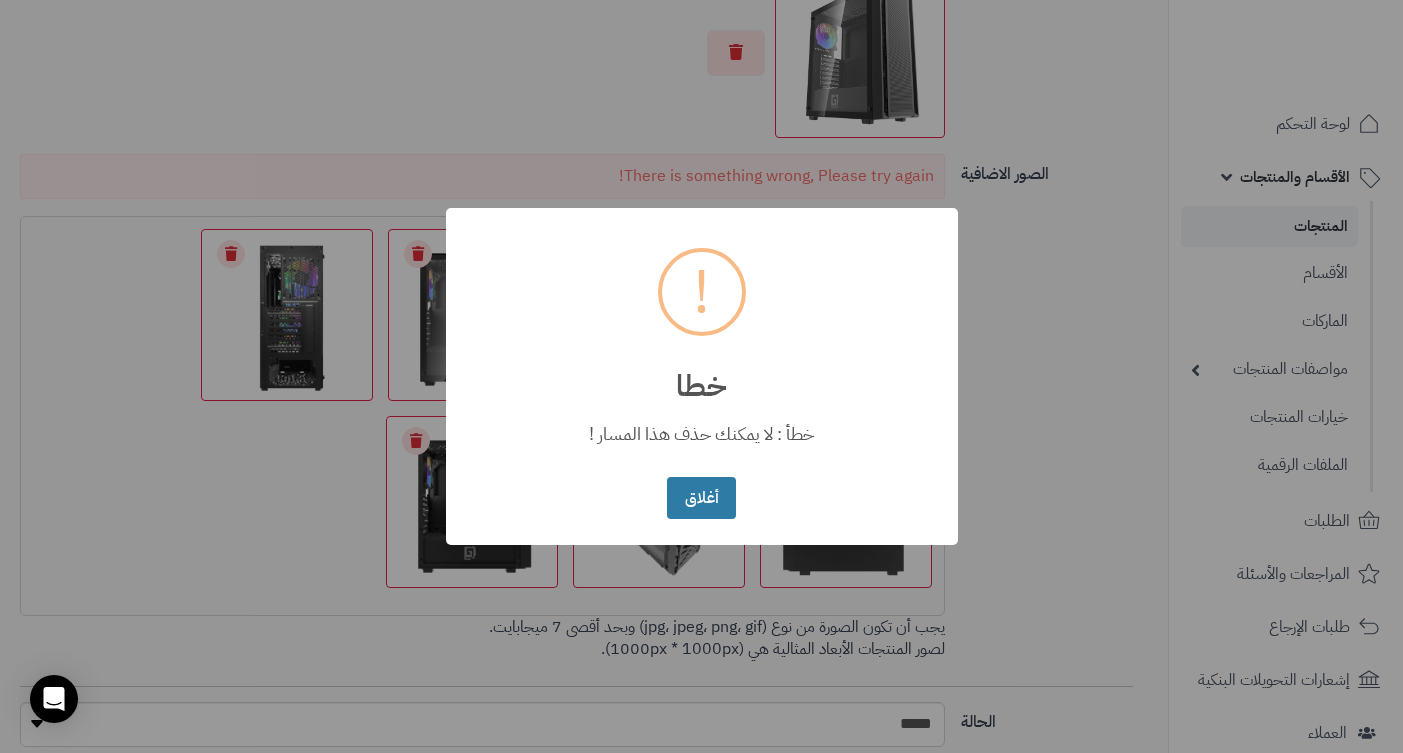 click on "أغلاق" at bounding box center (701, 498) 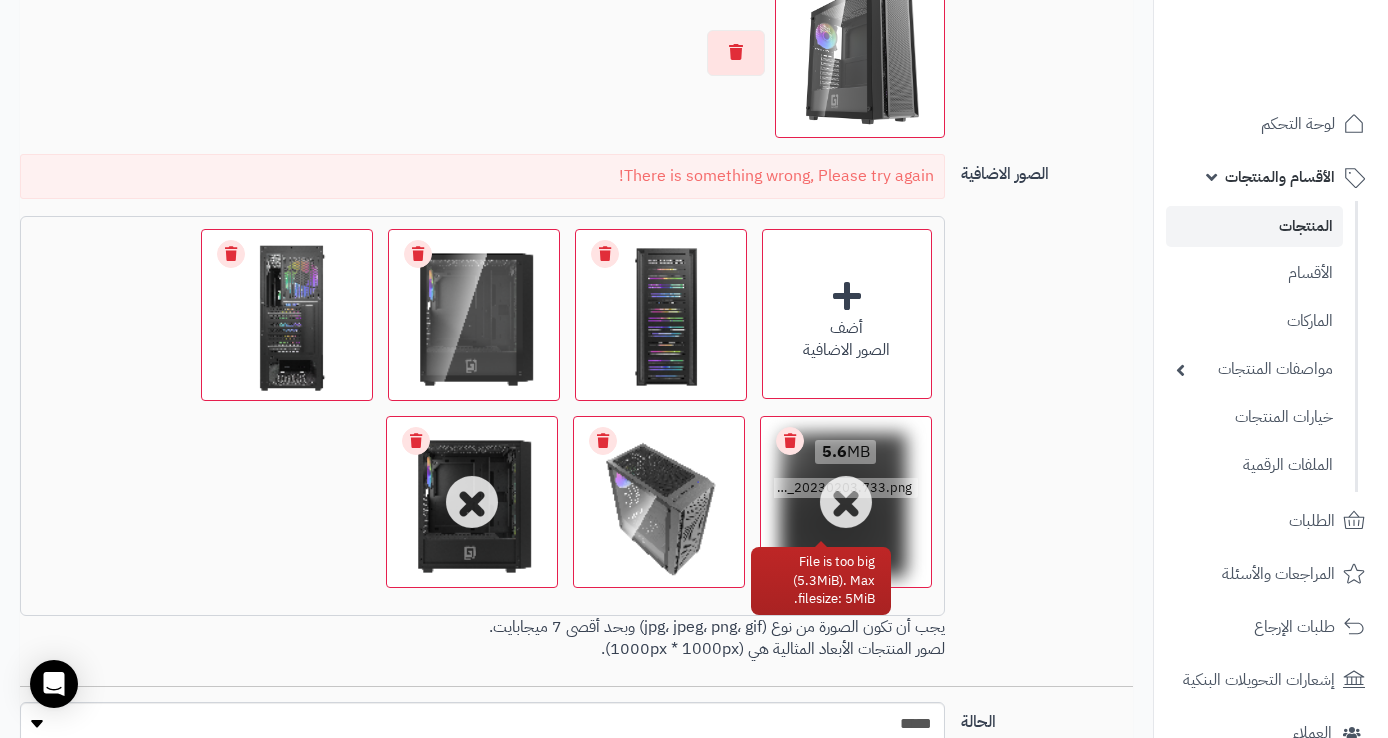 click on "Remove file" at bounding box center [790, 441] 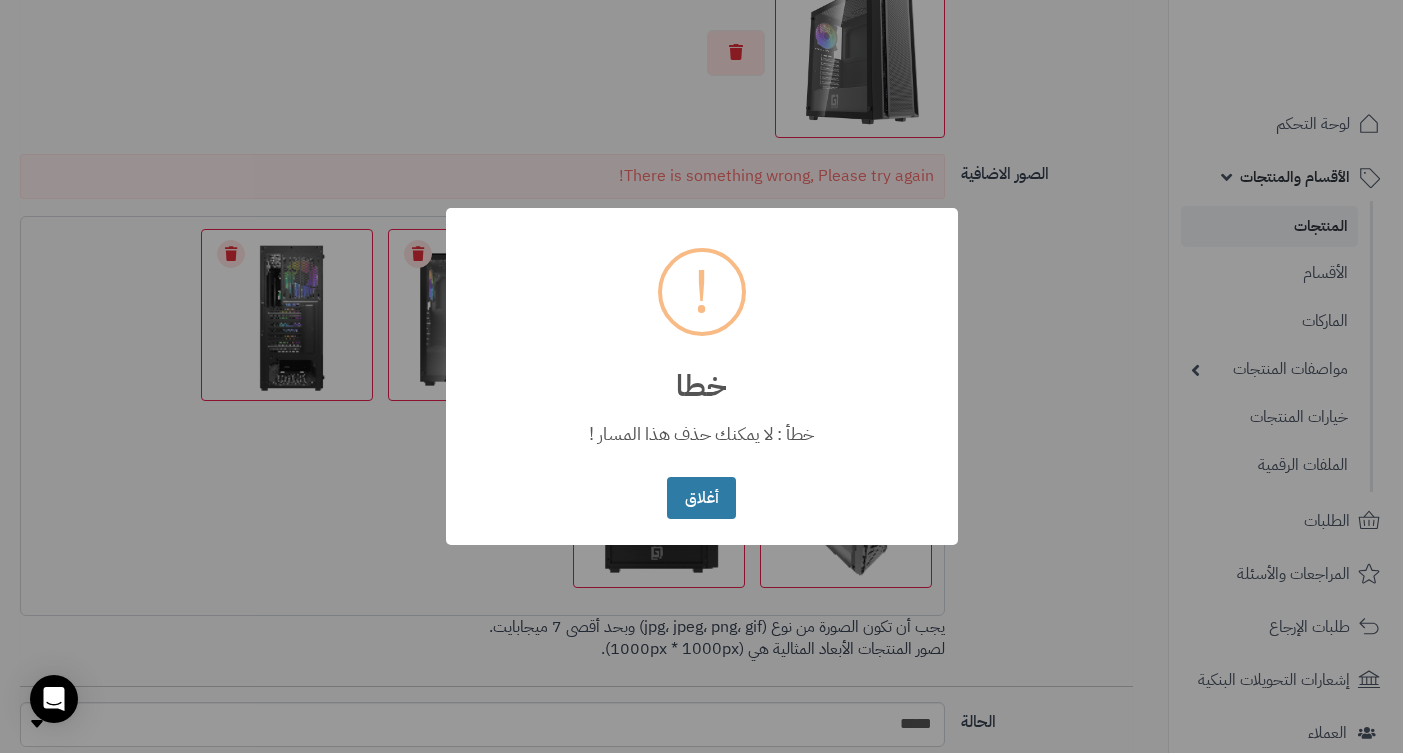 click on "أغلاق" at bounding box center (701, 498) 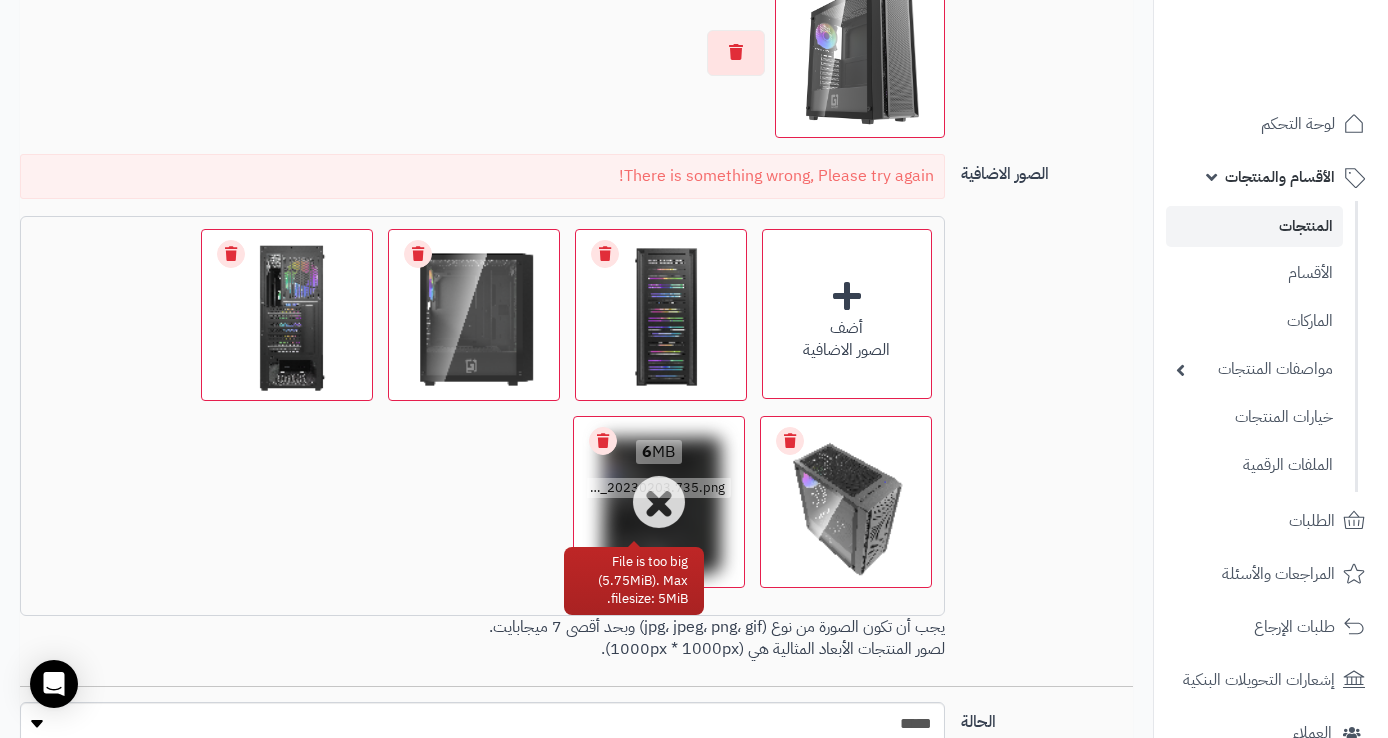 click on "Remove file" at bounding box center (603, 441) 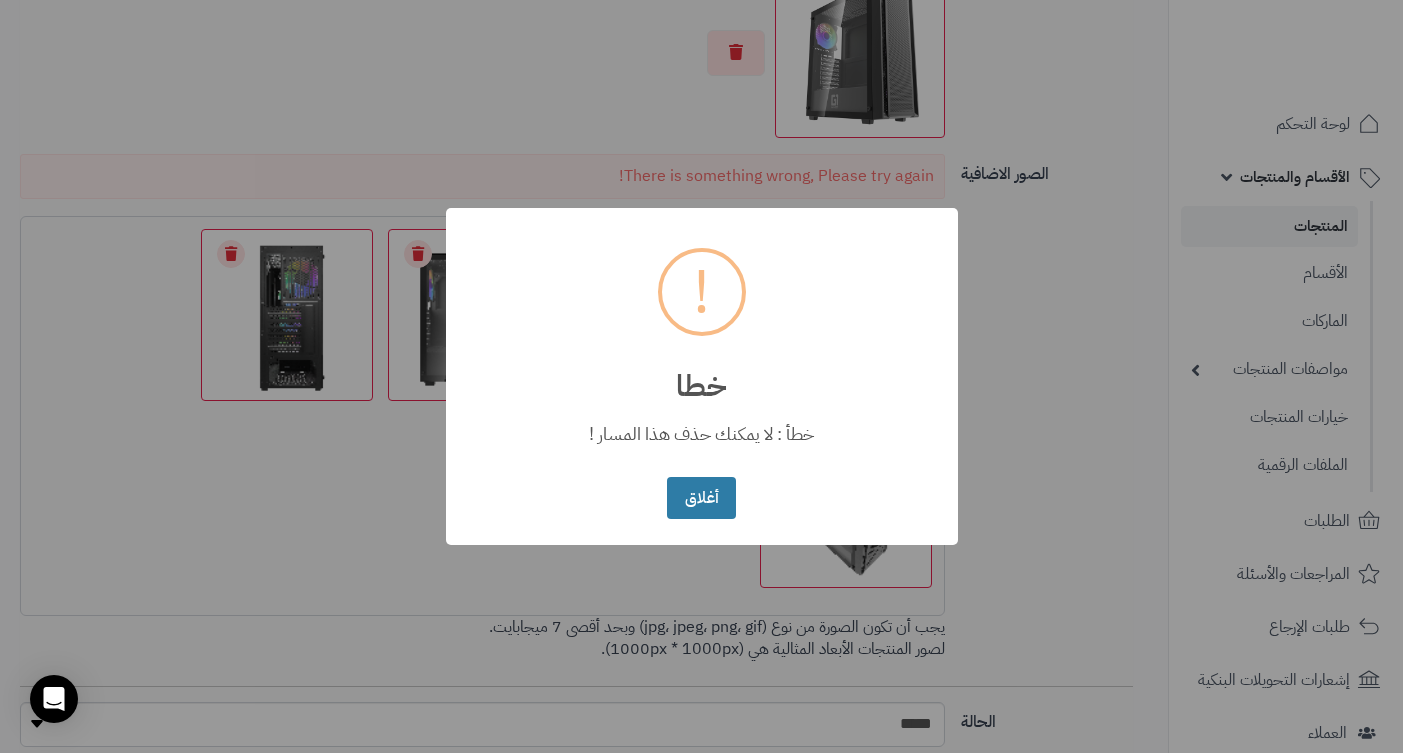 click on "أغلاق" at bounding box center [701, 498] 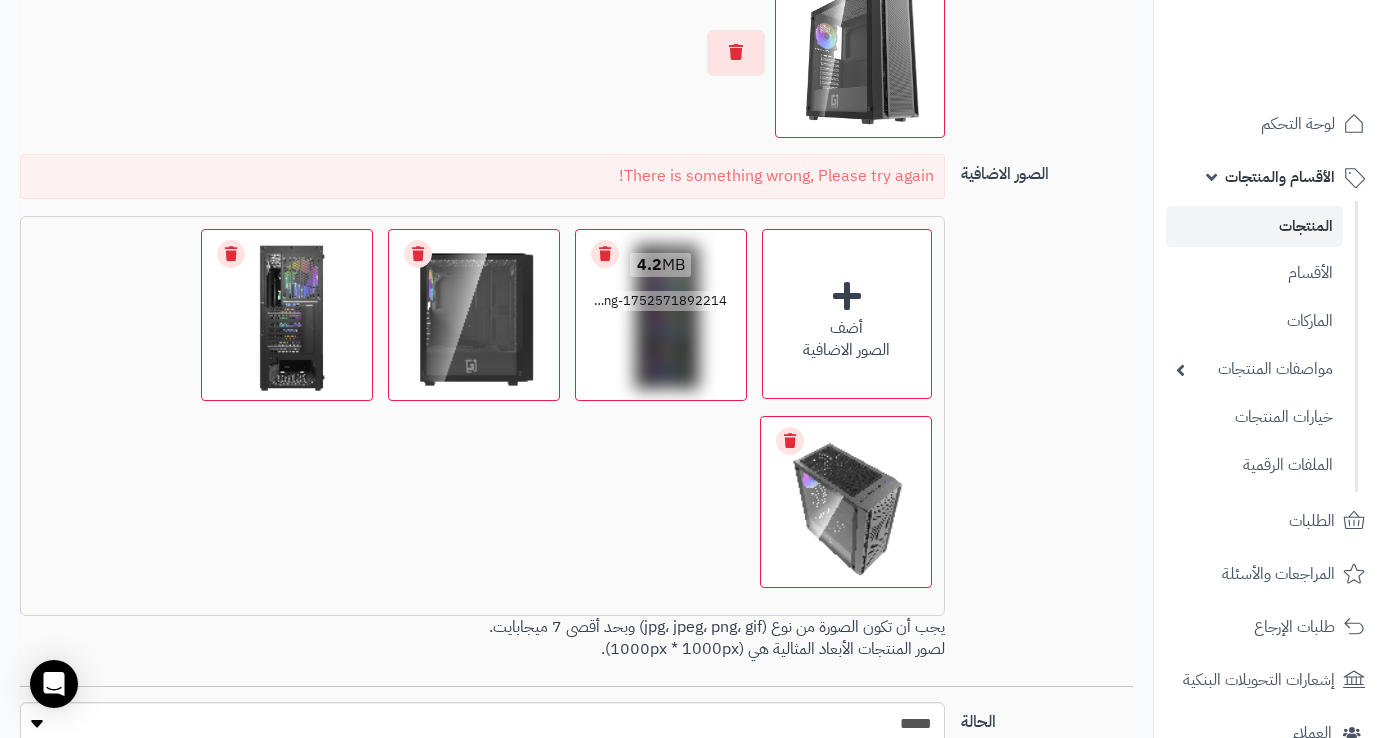 click on "Remove file" at bounding box center [605, 254] 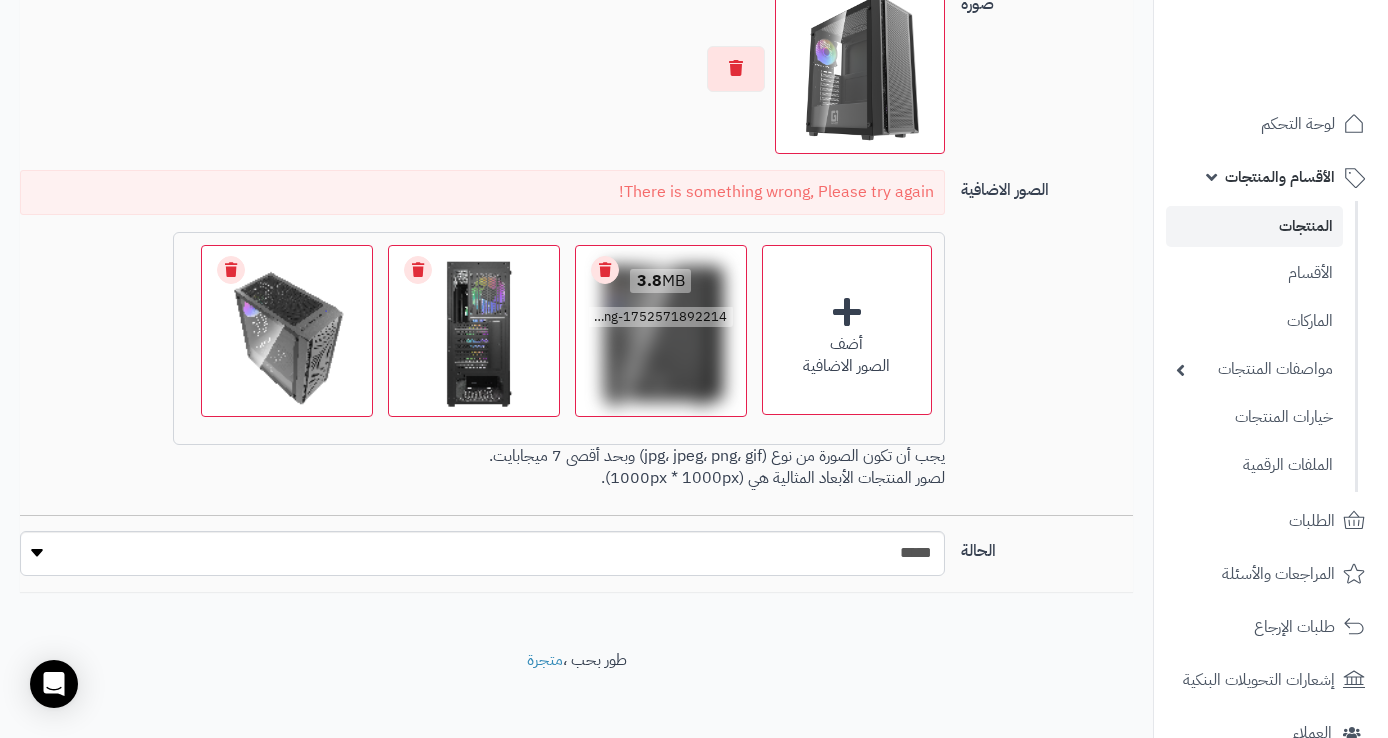 click on "Remove file" at bounding box center [605, 270] 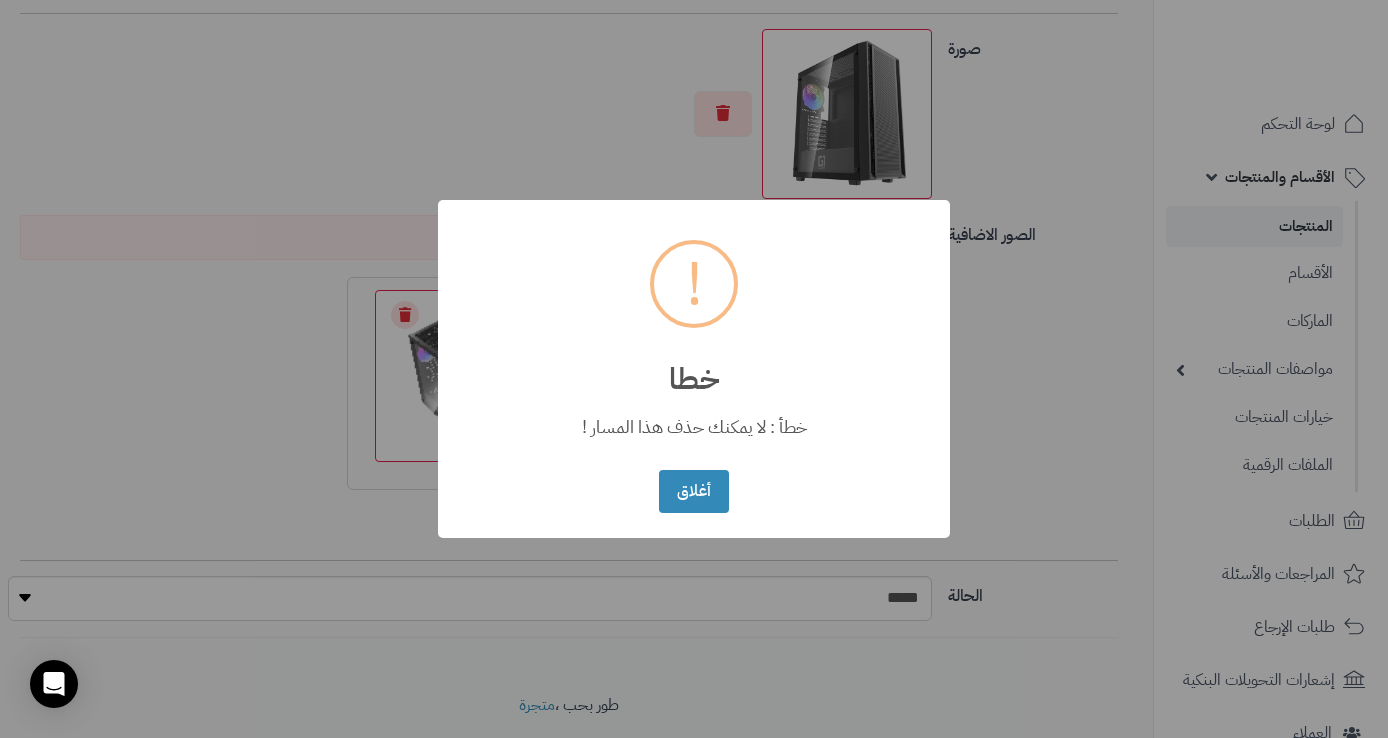 scroll, scrollTop: 1512, scrollLeft: 0, axis: vertical 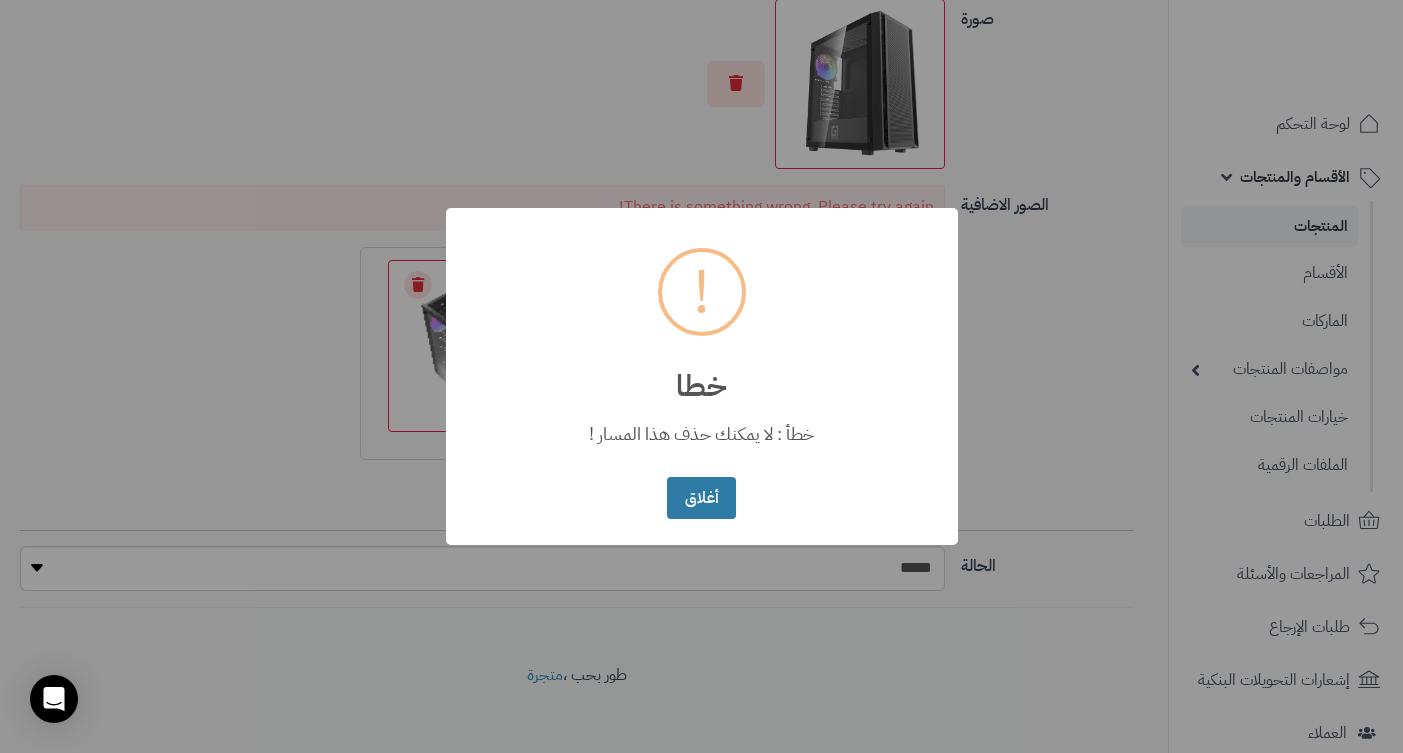 click on "أغلاق" at bounding box center [701, 498] 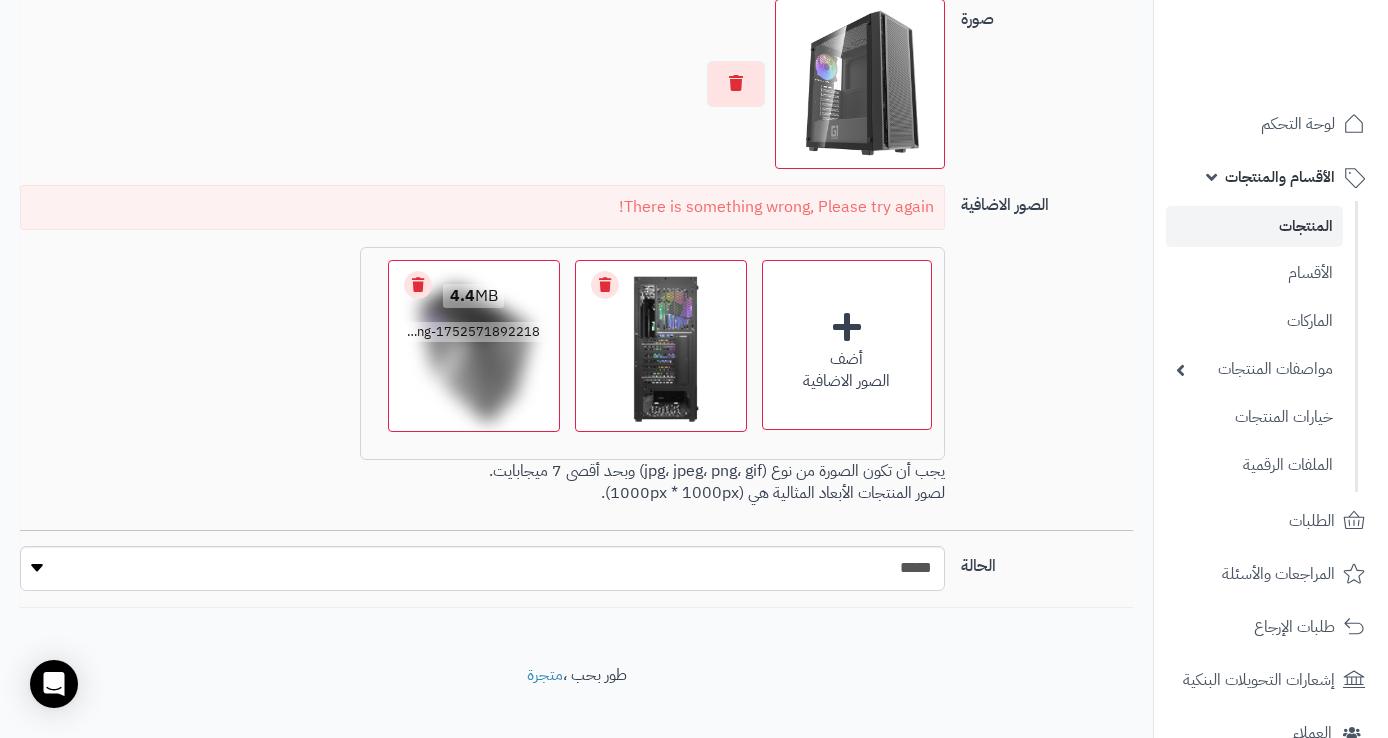click on "Remove file" at bounding box center [605, 285] 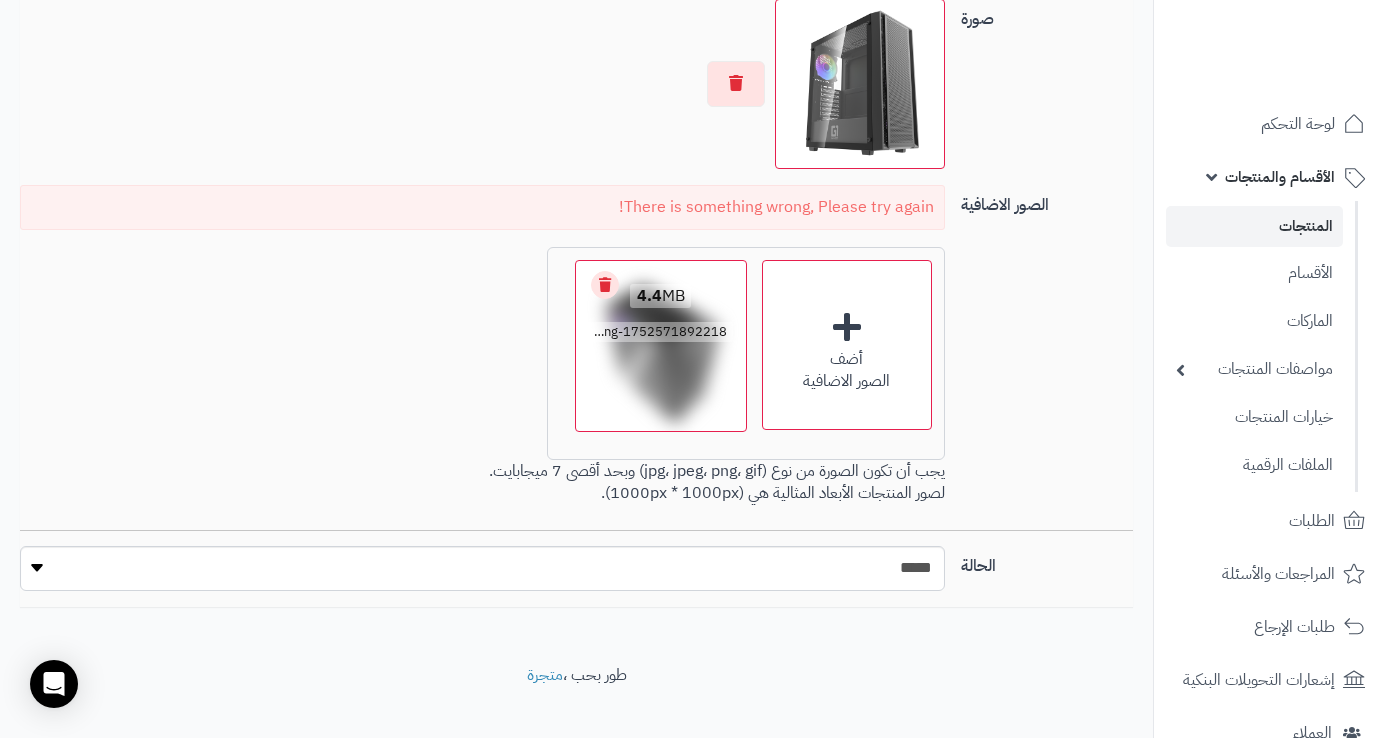 click on "رفيق !
الطلبات معالجة مكتمل إرجاع المنتجات العملاء المتواجدون الان 2 عملاء منتظرين موافقة التسجيل المنتجات غير متوفر
إدارة  المتجر الإدارة باقة المتجر
الباقة المتقدمة
تسجيل الخروج
ادع صديقك  إلى منصة متجرة
عميل متجرة العزيز
قم بدعوة صديقك للاشتراك في الباقات السنوية لمنصة متجرة
ليحصل  هو على 20% خصم وتحصل انت على 20% من قيمة الباقة كخصم عند تجديد اشتراكك
في حال قمت بدعوة أكثر من صديق يمكنك أن تحصل على خصم كامل رسوم التجديد وتجدد إشتراك القادم مجاناً
نسخ الرابط" at bounding box center (694, -1143) 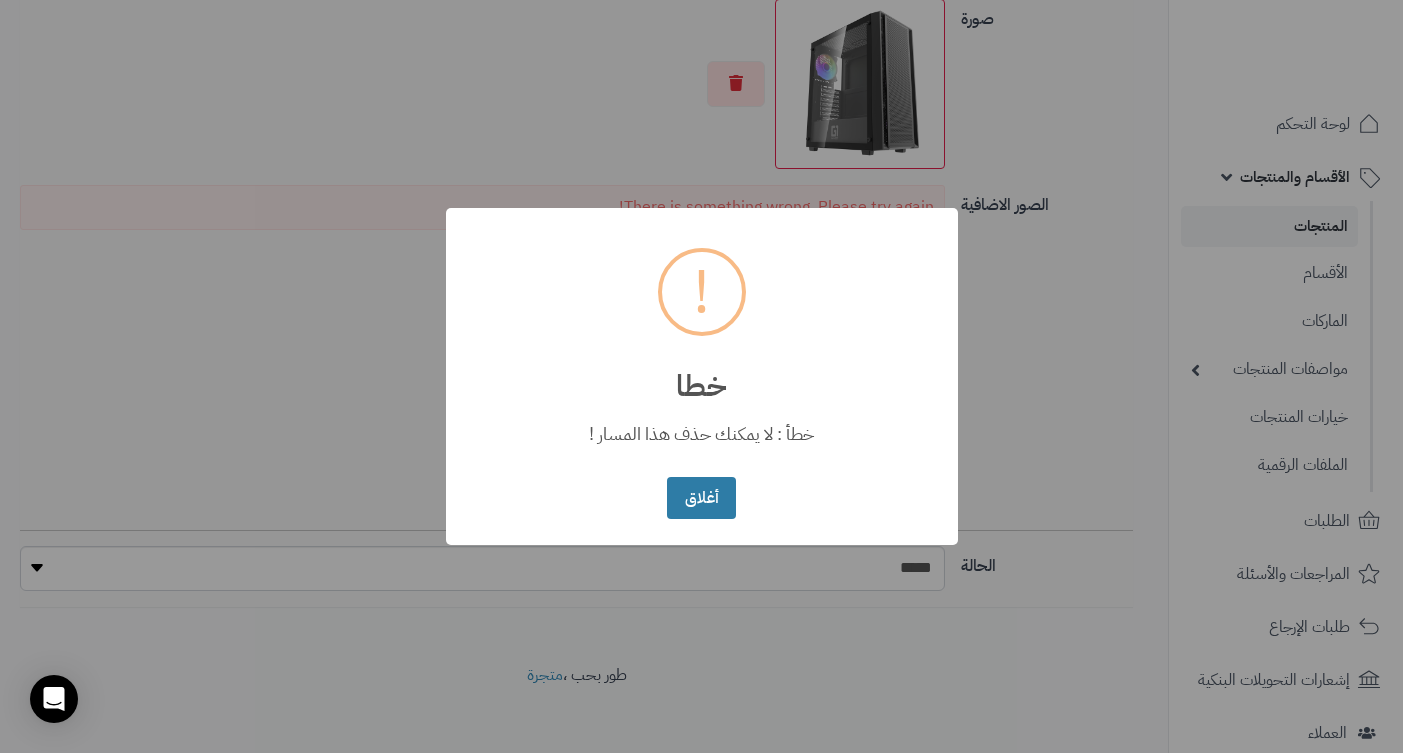 click on "أغلاق" at bounding box center (701, 498) 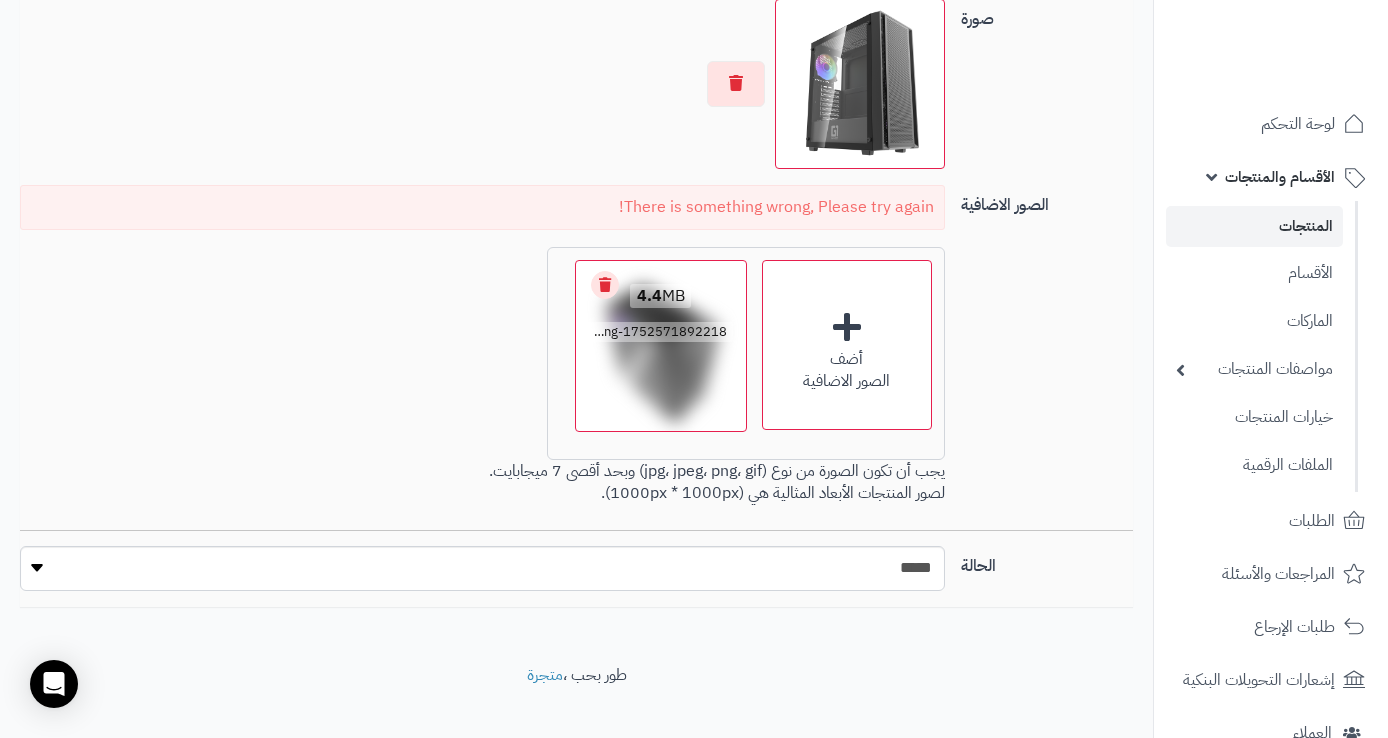 click on "Remove file" at bounding box center (605, 285) 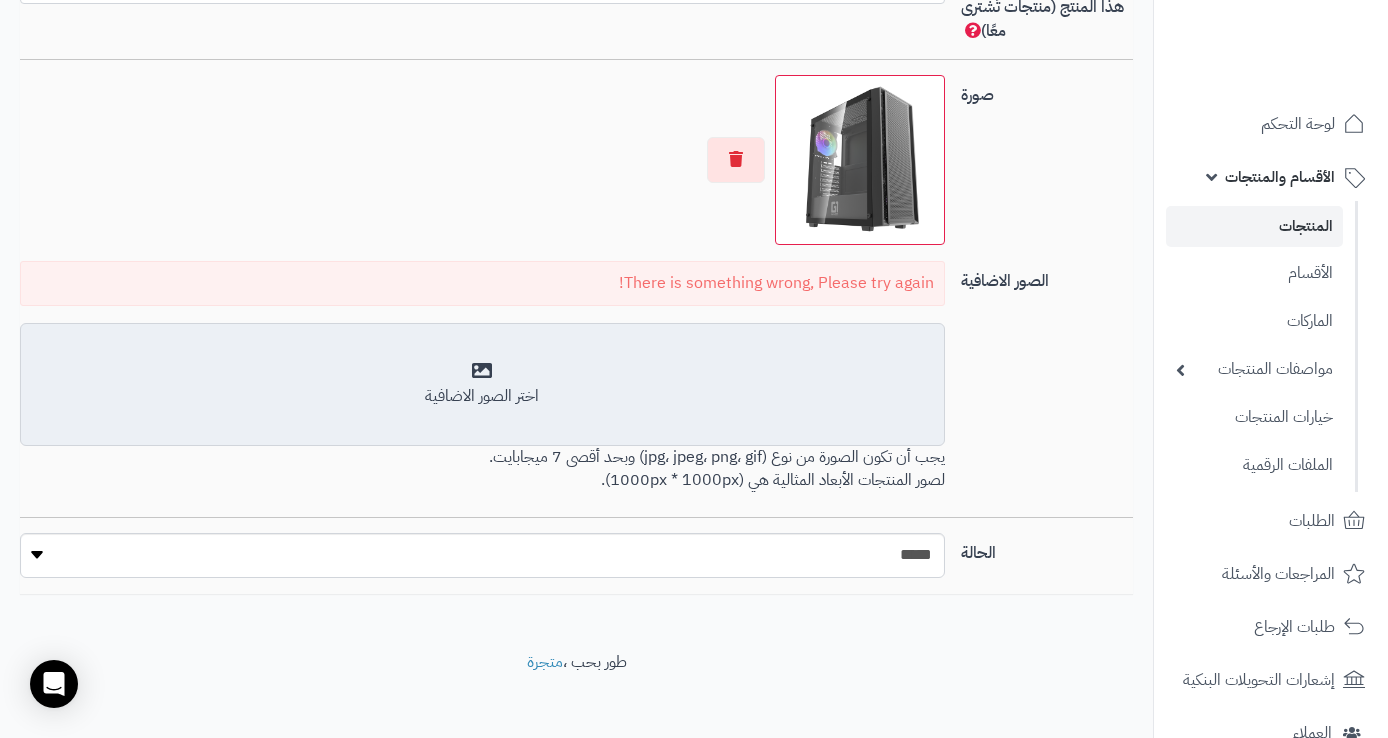 click on "اختر الصور الاضافية" at bounding box center (482, 396) 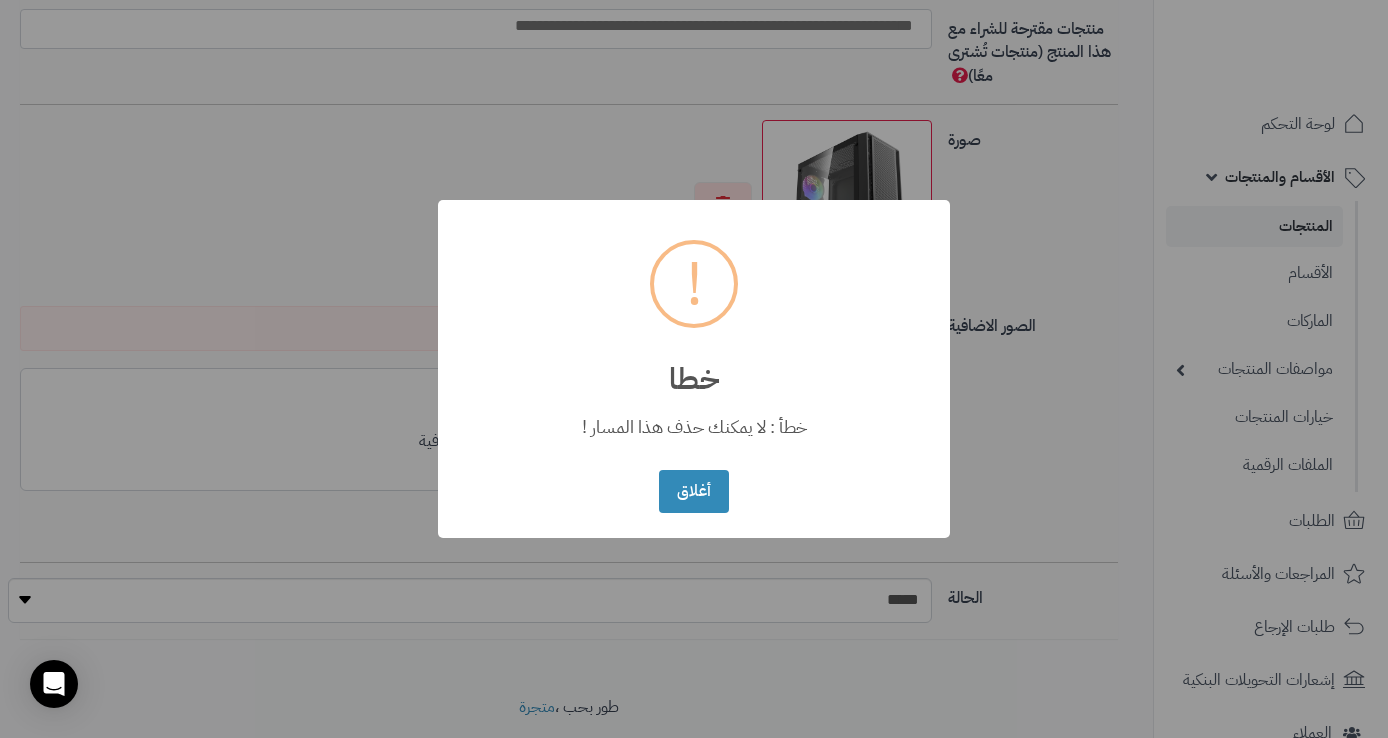 scroll, scrollTop: 1421, scrollLeft: 0, axis: vertical 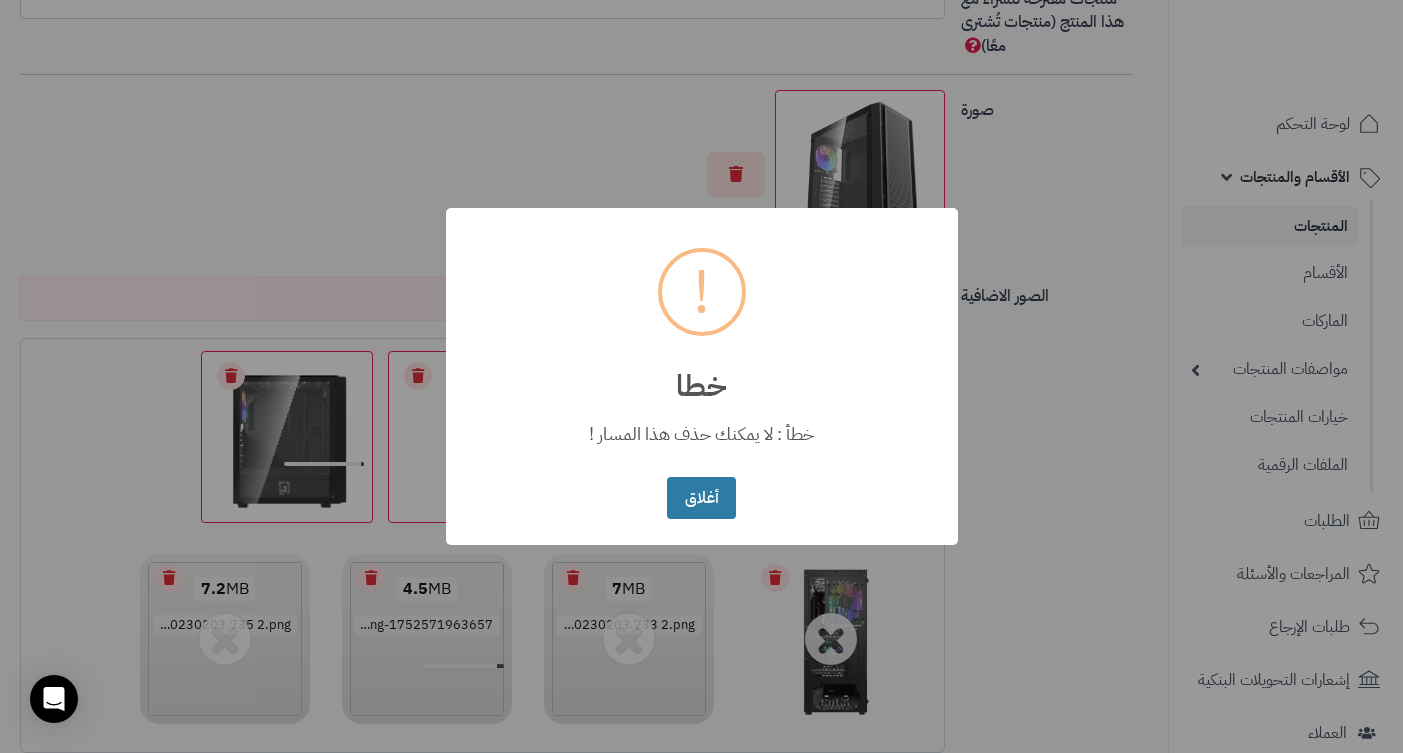 click on "أغلاق" at bounding box center (701, 498) 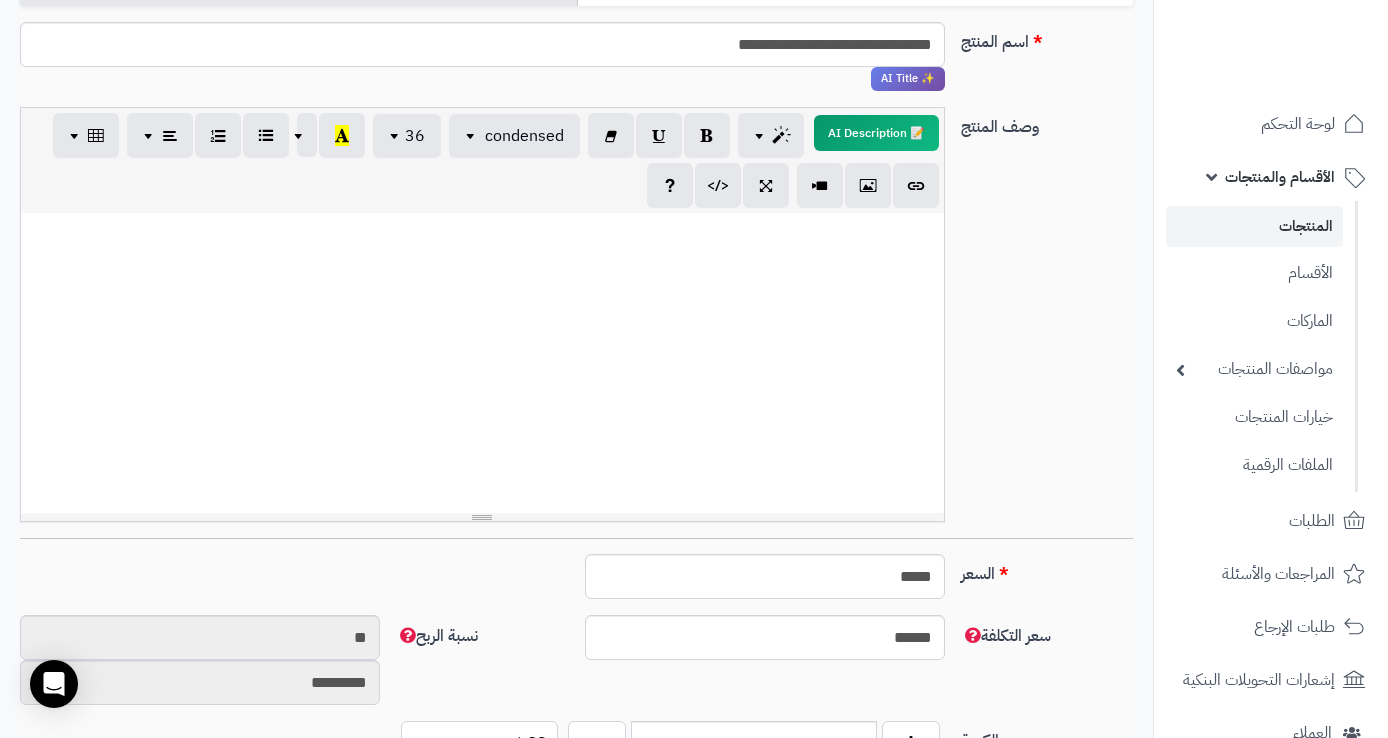 scroll, scrollTop: 0, scrollLeft: 0, axis: both 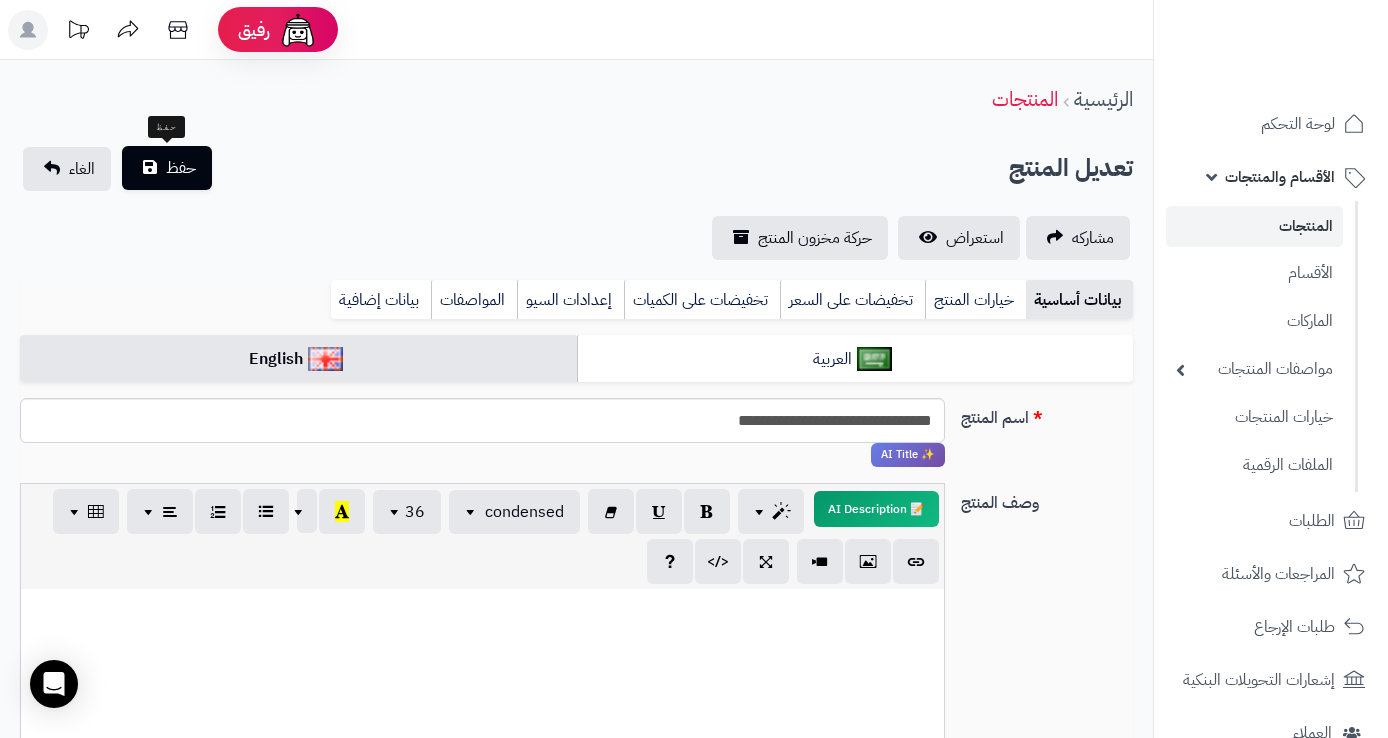 click on "حفظ" at bounding box center (167, 168) 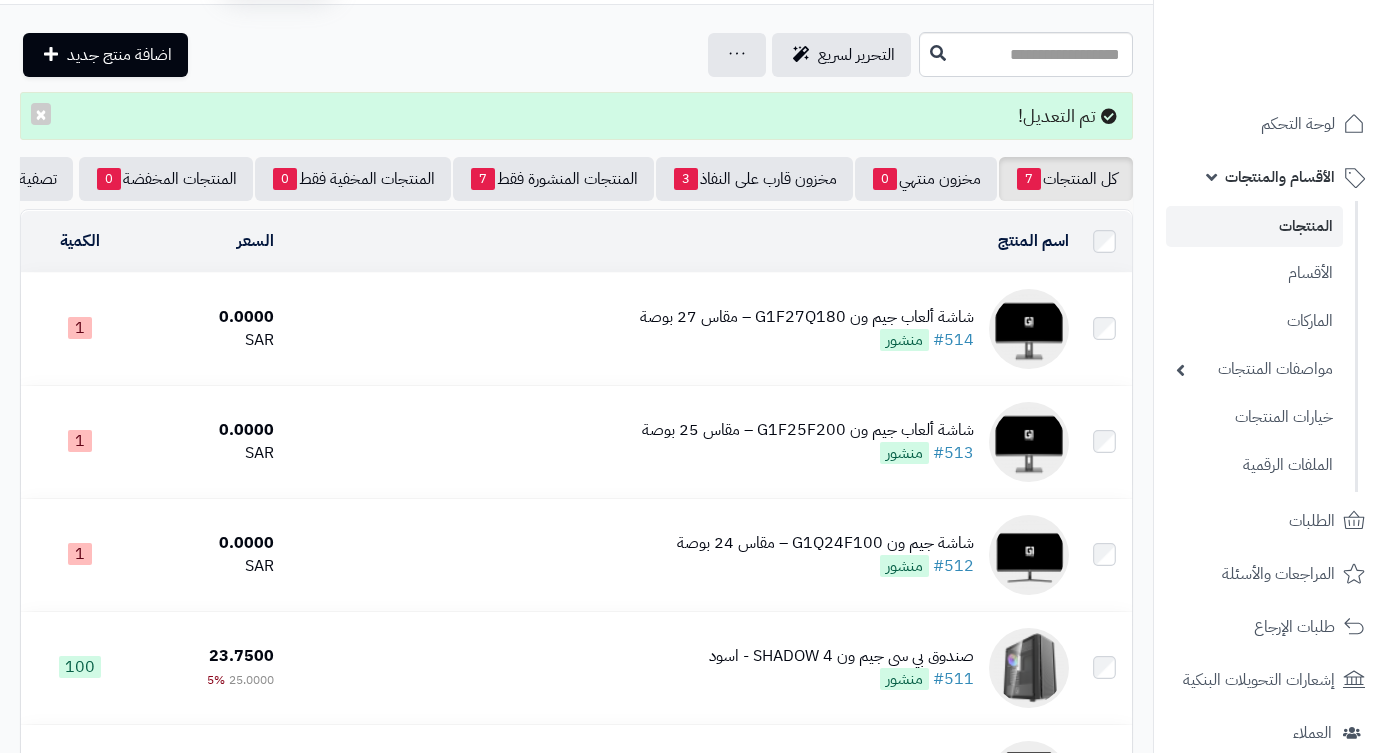 scroll, scrollTop: 0, scrollLeft: 0, axis: both 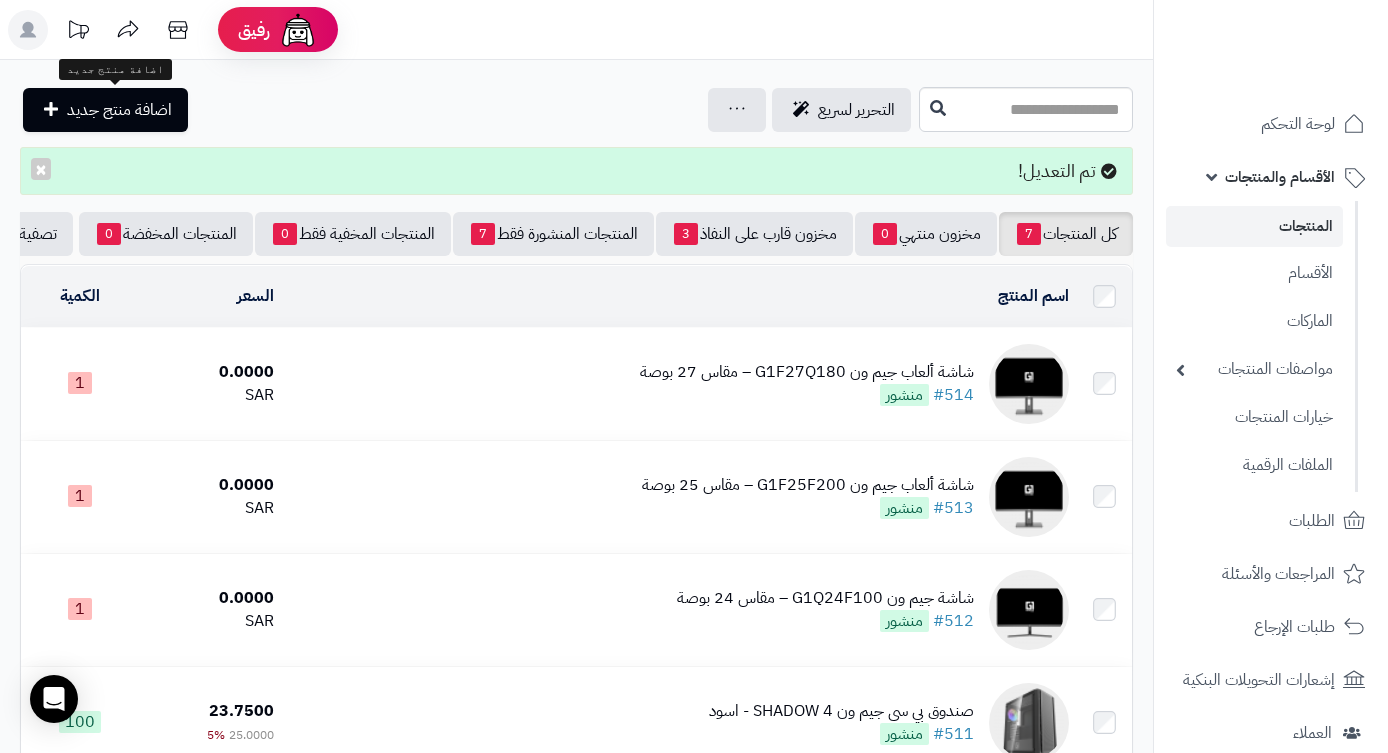 click on "اضافة منتج جديد" at bounding box center [105, 110] 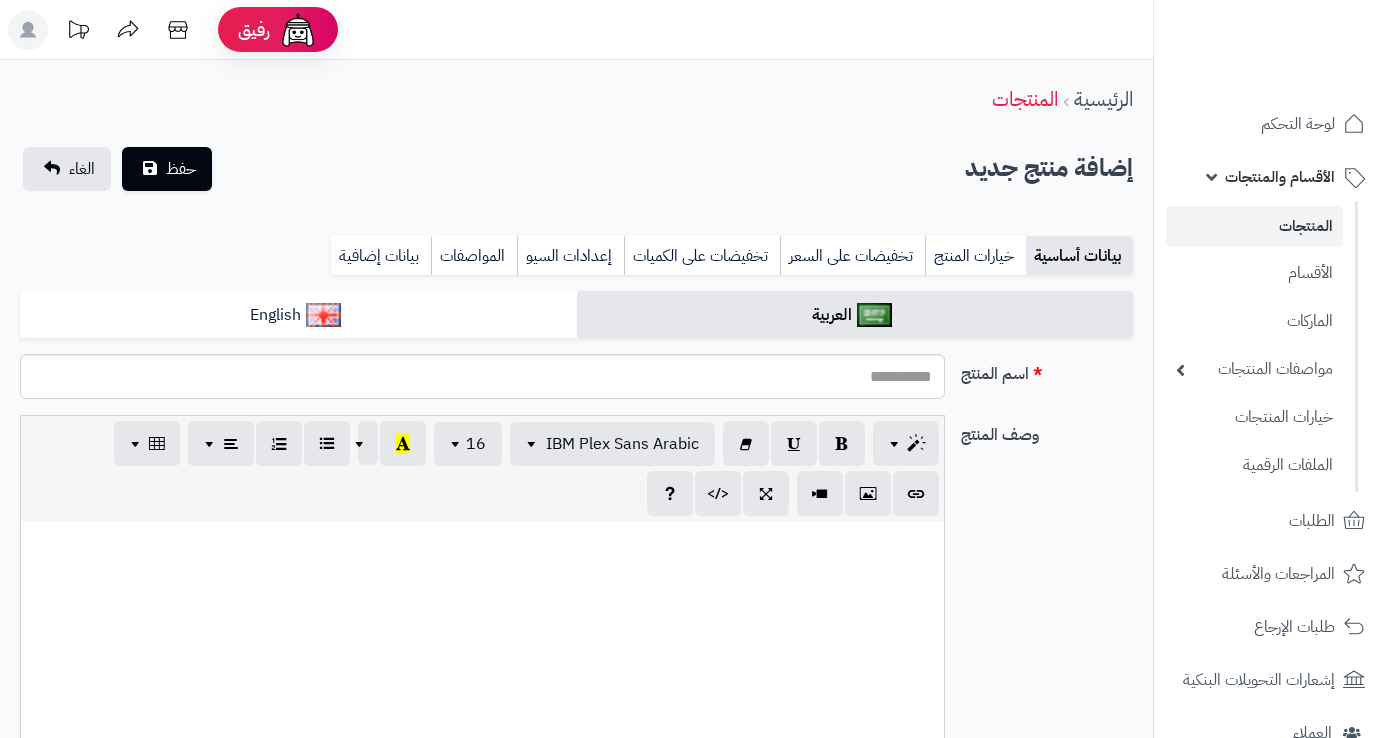 select 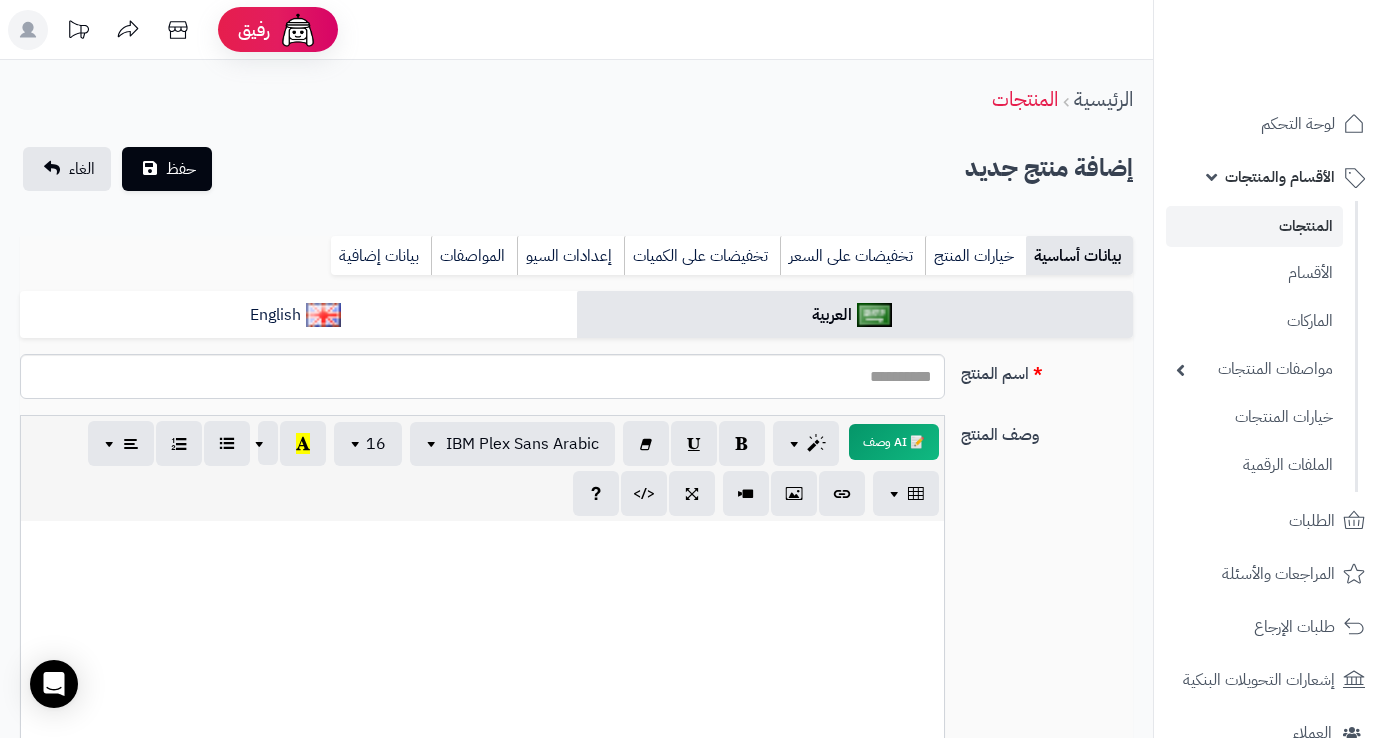 click at bounding box center [482, 671] 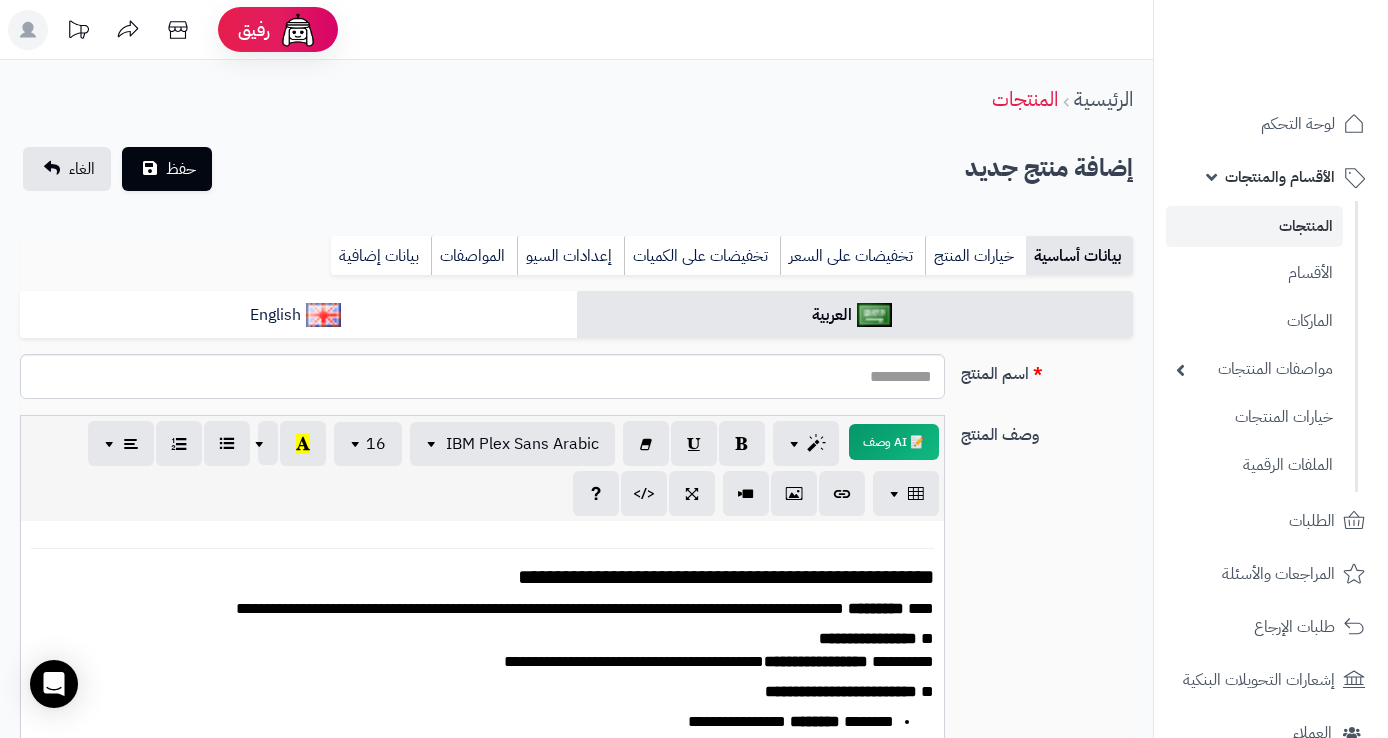 scroll, scrollTop: 424, scrollLeft: 0, axis: vertical 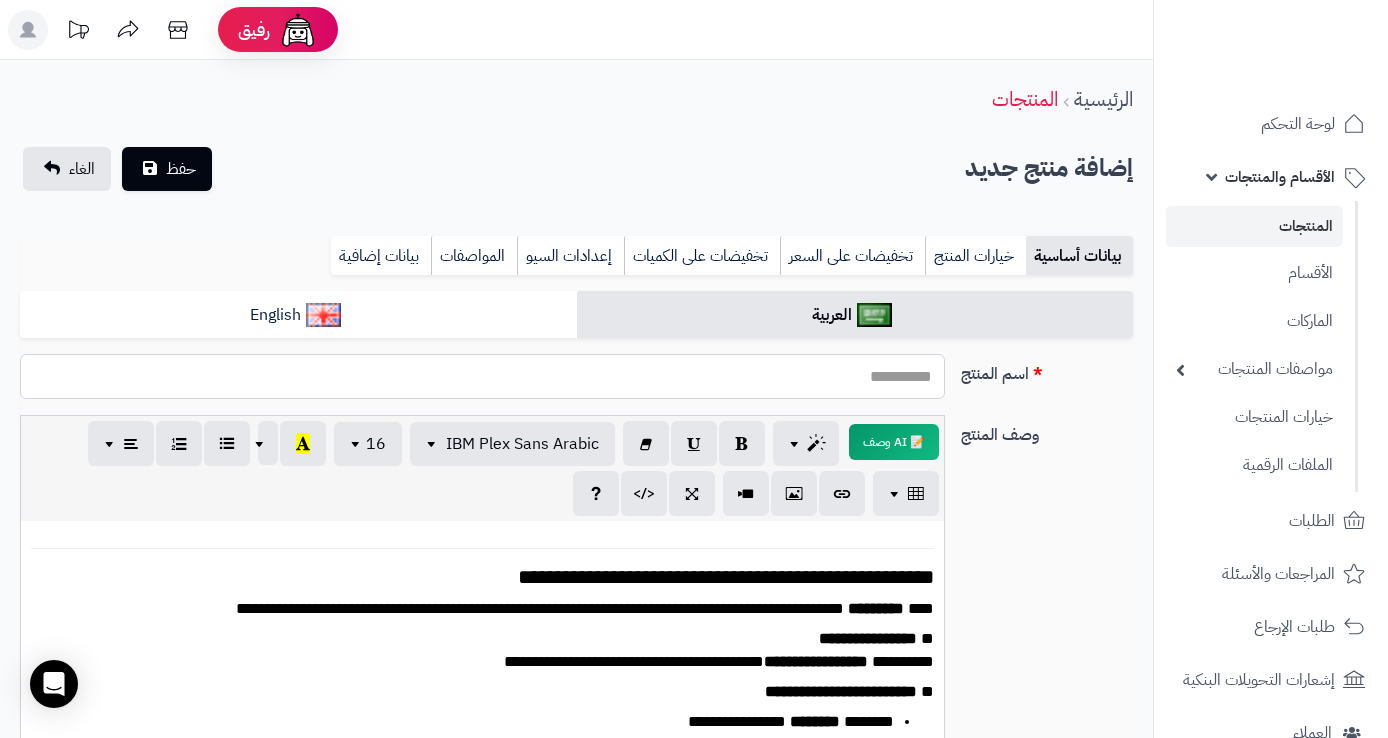 click on "اسم المنتج" at bounding box center (482, 376) 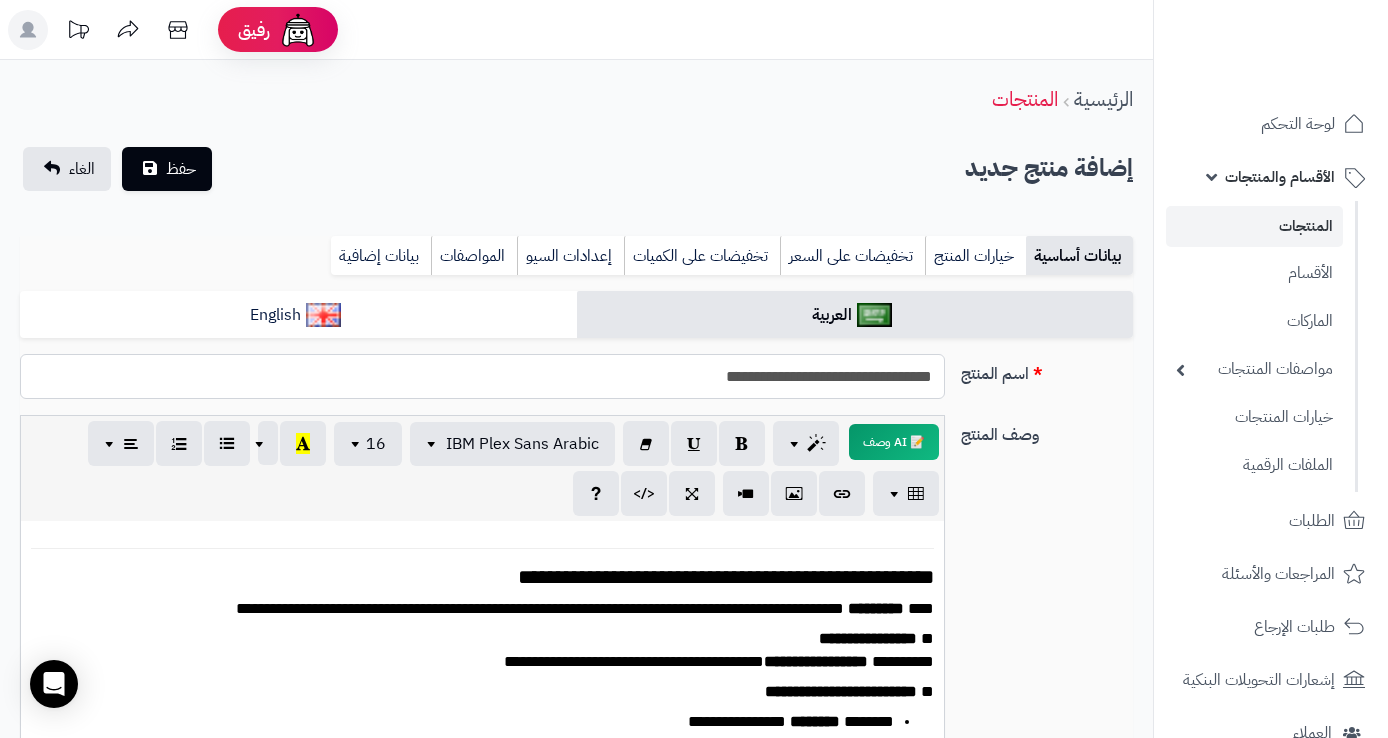 drag, startPoint x: 714, startPoint y: 376, endPoint x: 794, endPoint y: 374, distance: 80.024994 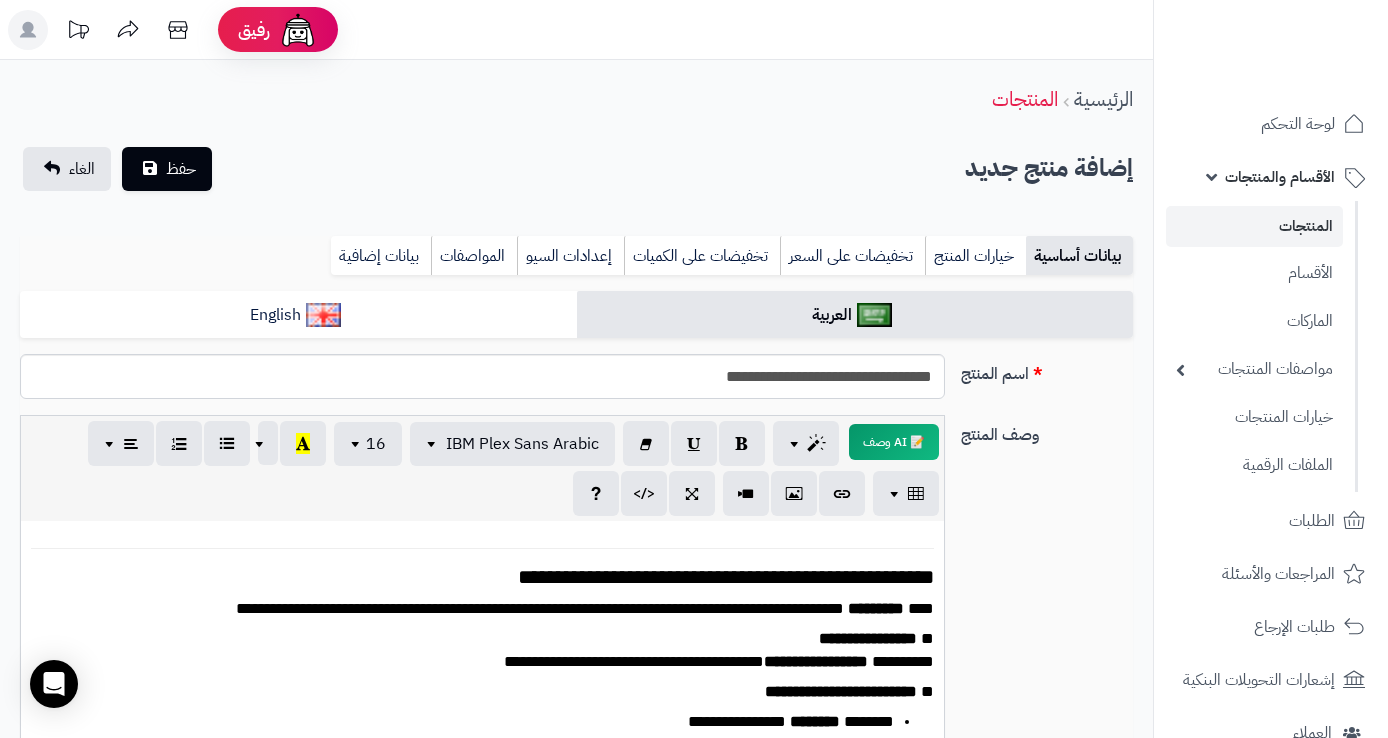 click on "**********" at bounding box center (490, 577) 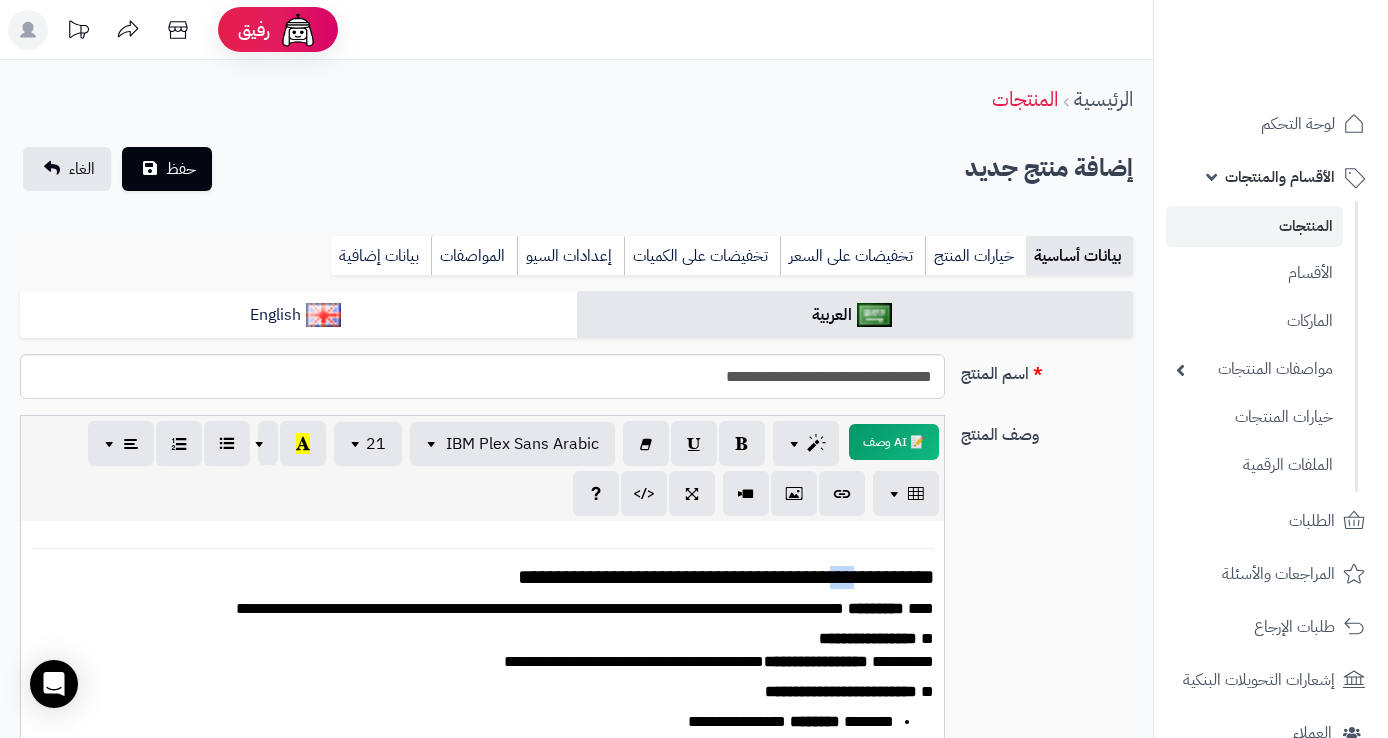 drag, startPoint x: 786, startPoint y: 575, endPoint x: 886, endPoint y: 574, distance: 100.005 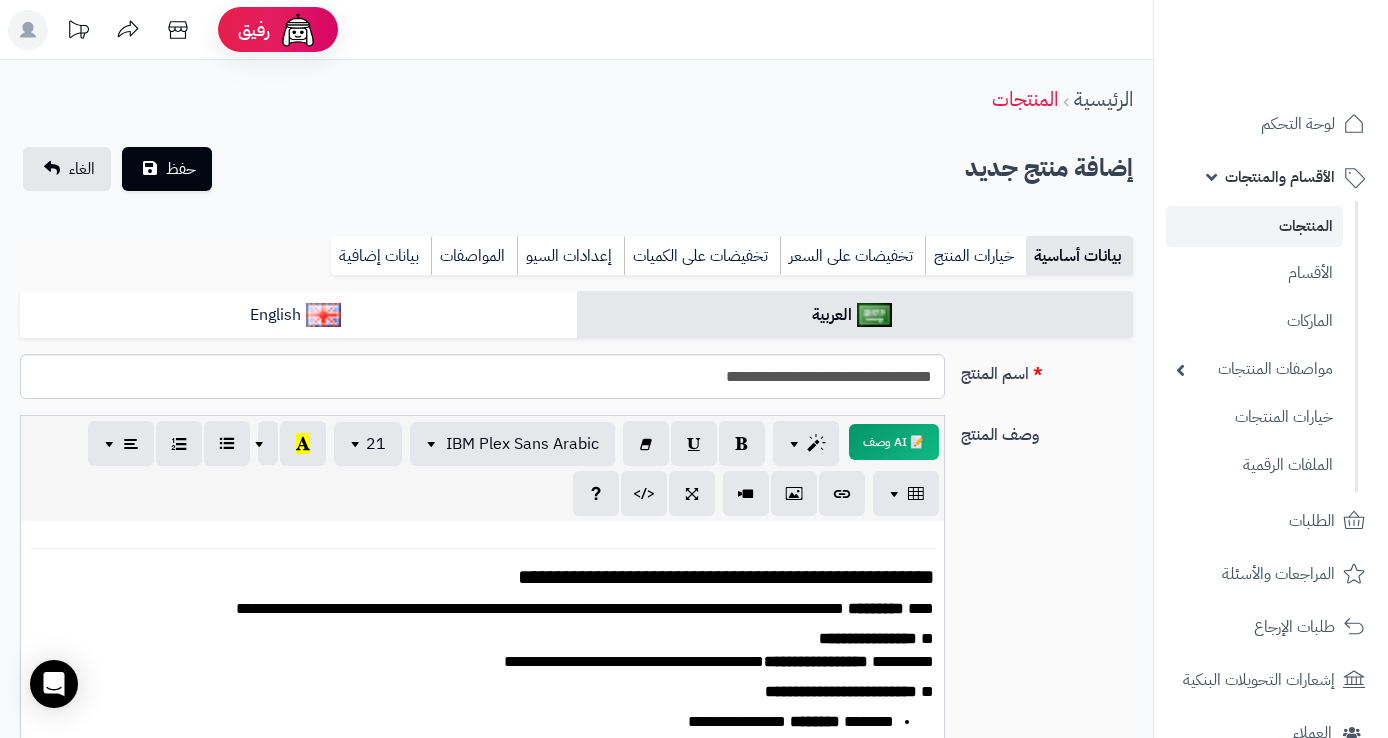 click on "**********" at bounding box center (490, 577) 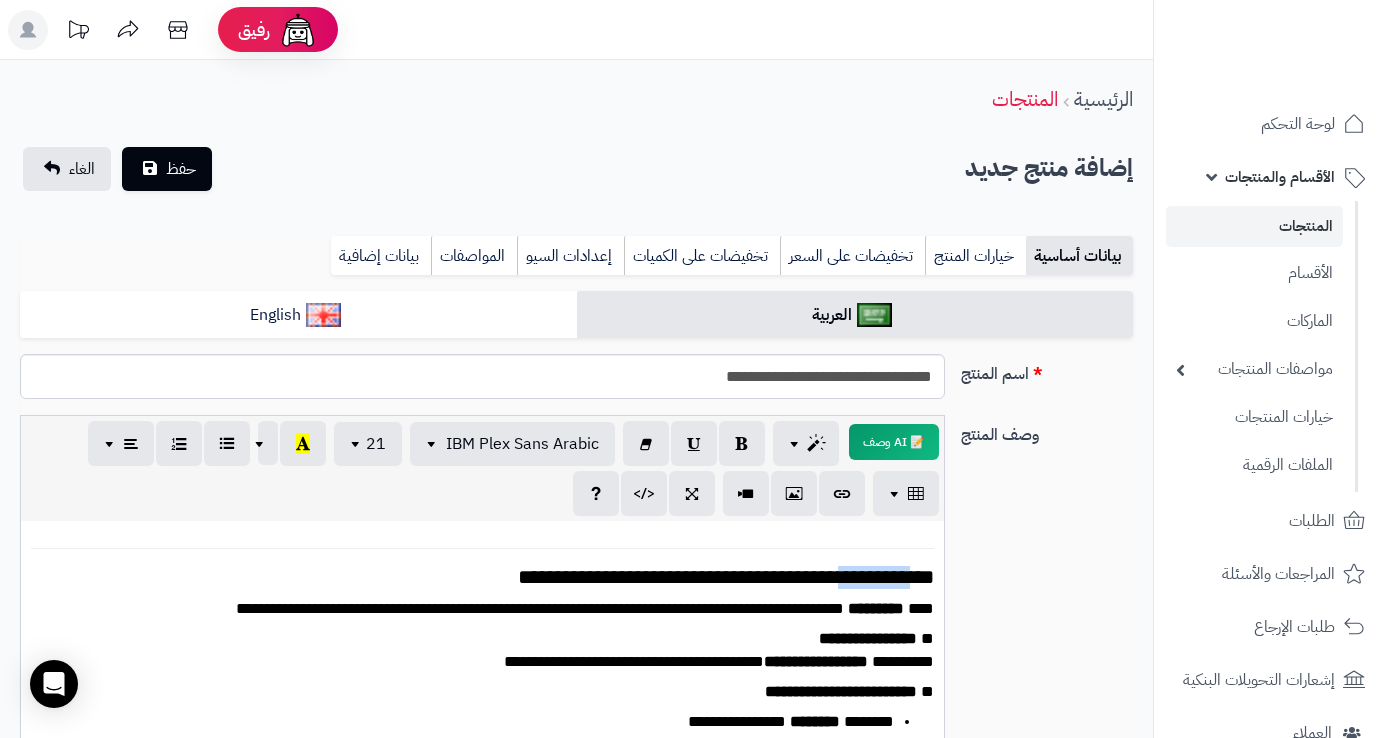drag, startPoint x: 881, startPoint y: 575, endPoint x: 787, endPoint y: 579, distance: 94.08507 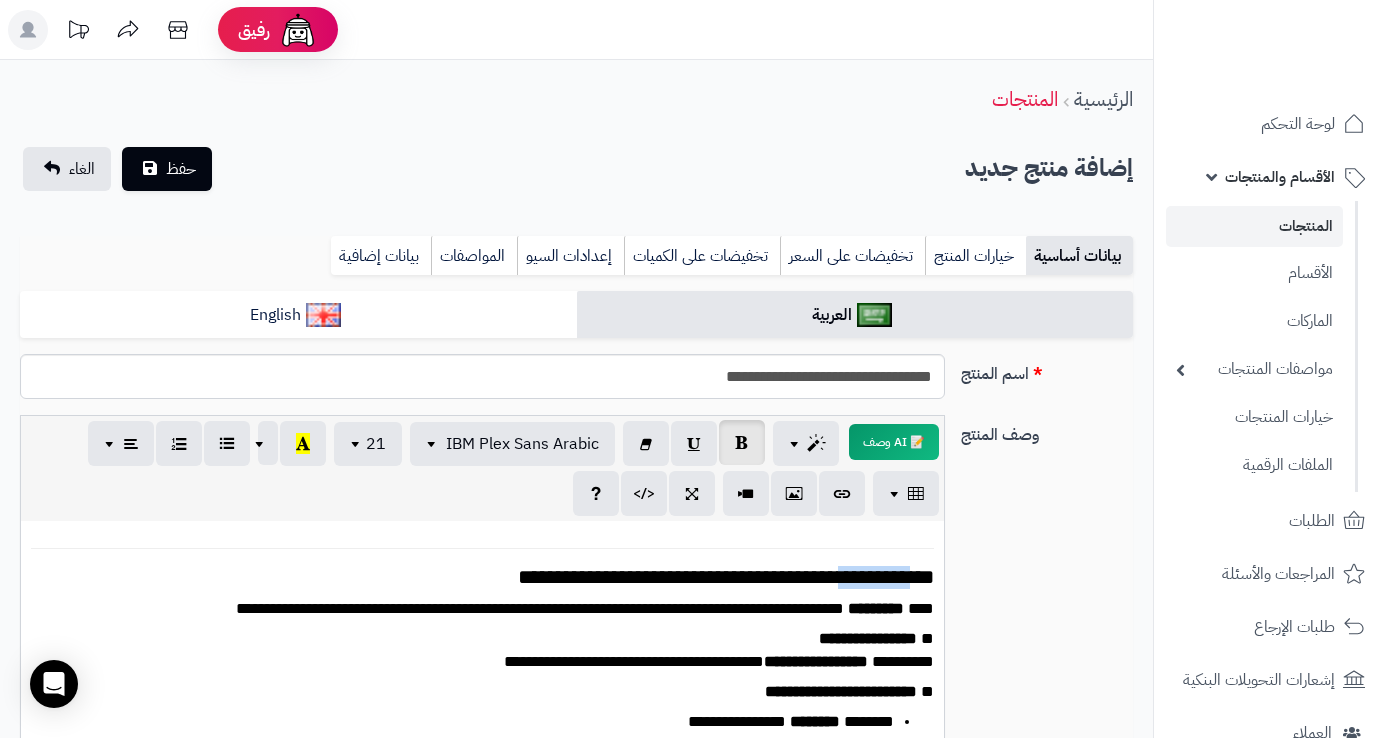 copy on "*********" 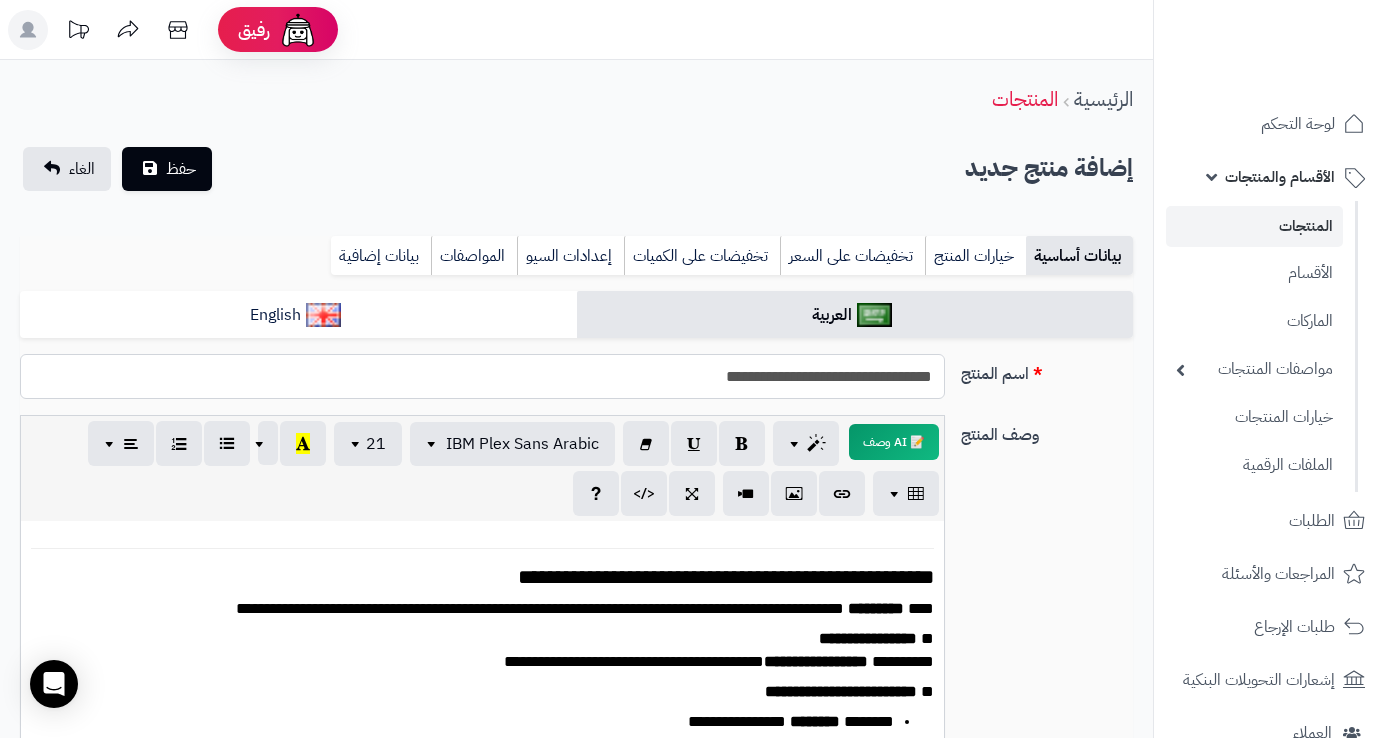 click on "**********" at bounding box center (482, 376) 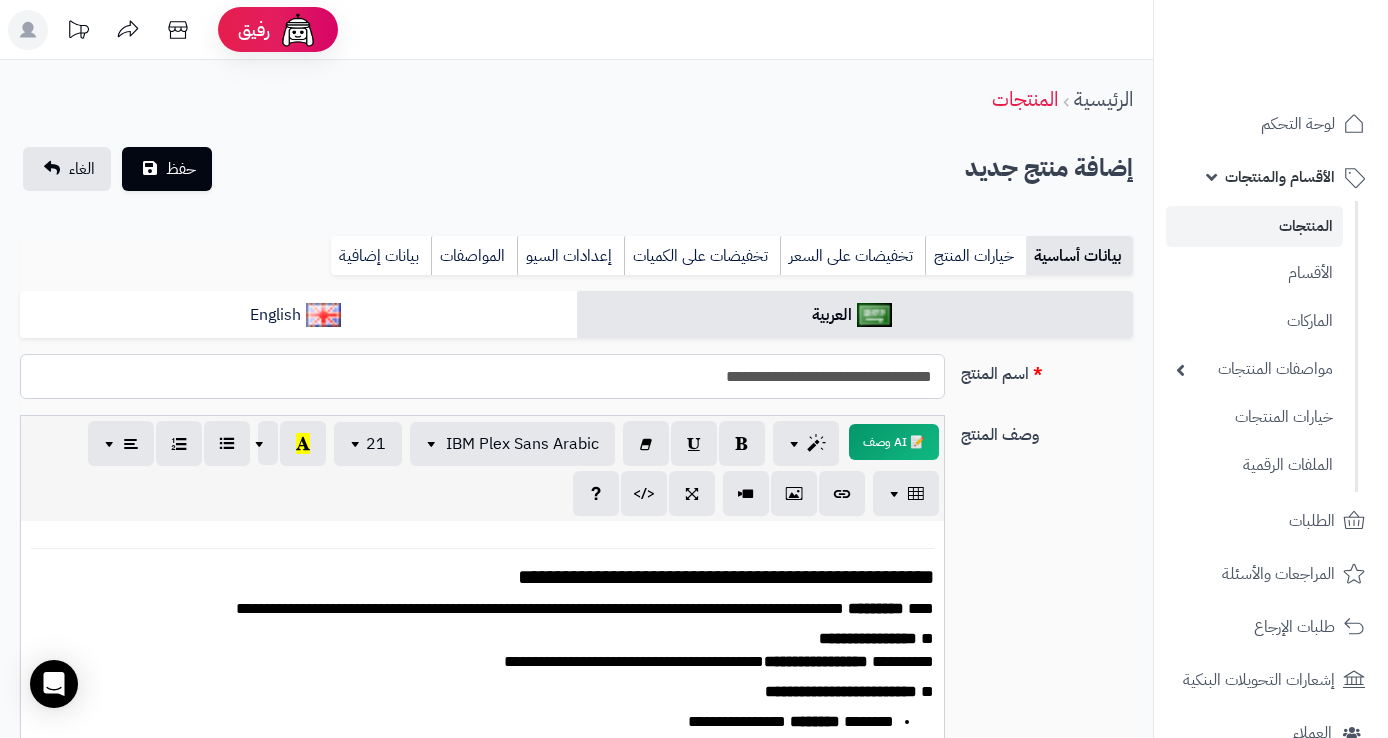 drag, startPoint x: 713, startPoint y: 374, endPoint x: 789, endPoint y: 373, distance: 76.00658 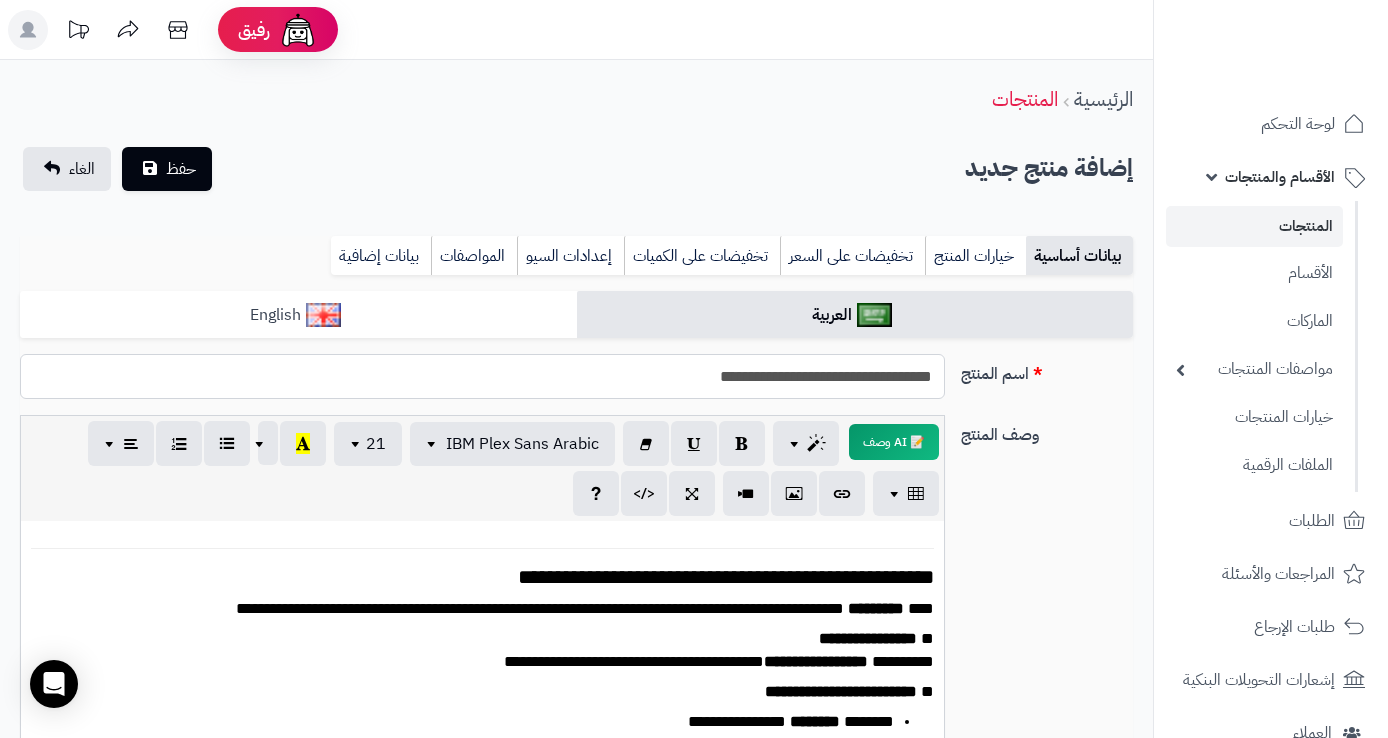 type on "**********" 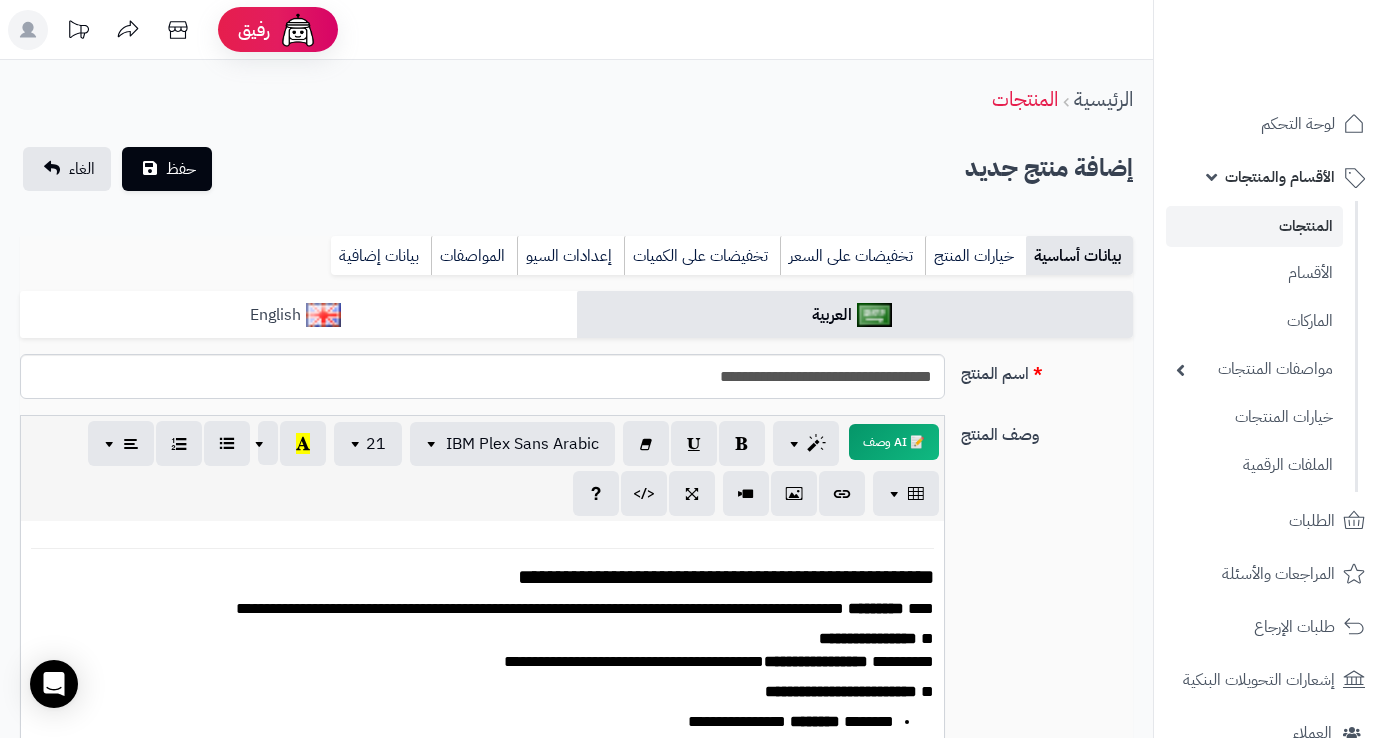 click on "English" at bounding box center (298, 315) 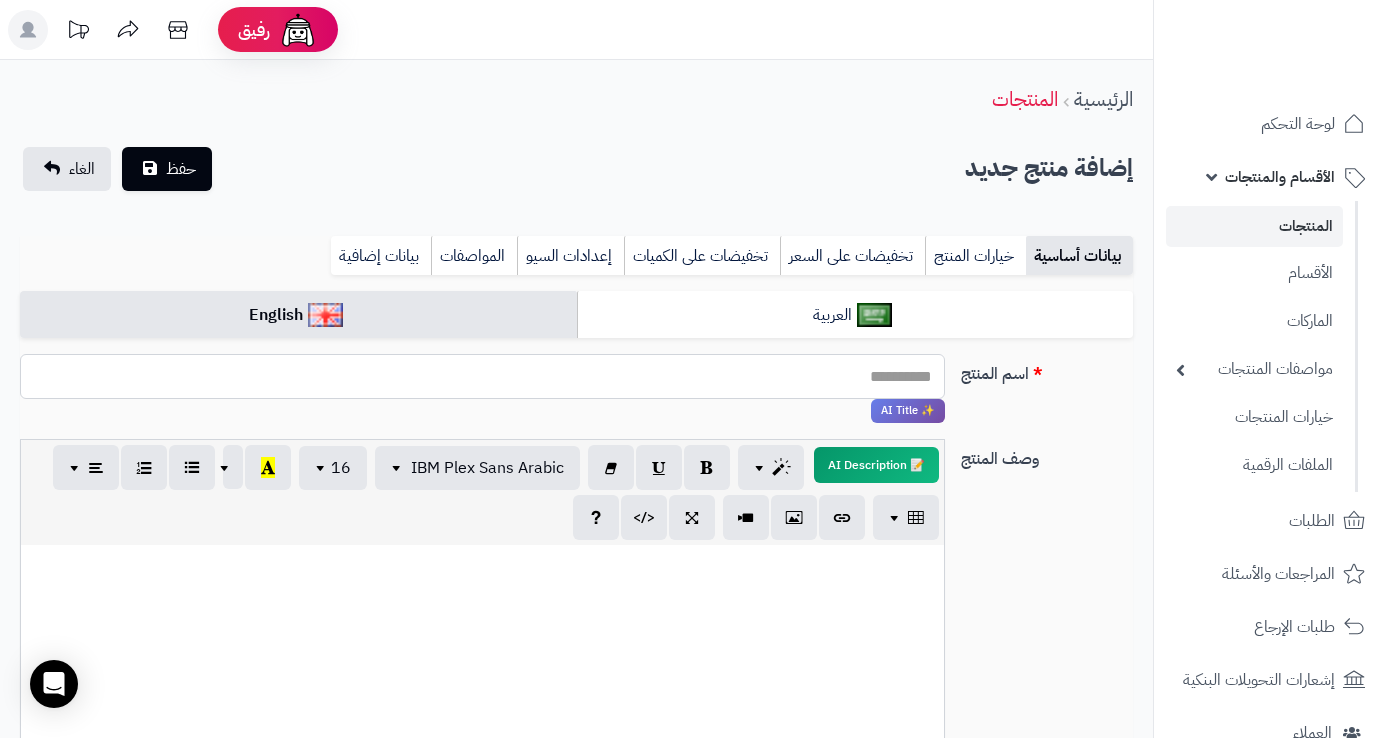 click on "اسم المنتج" at bounding box center [482, 376] 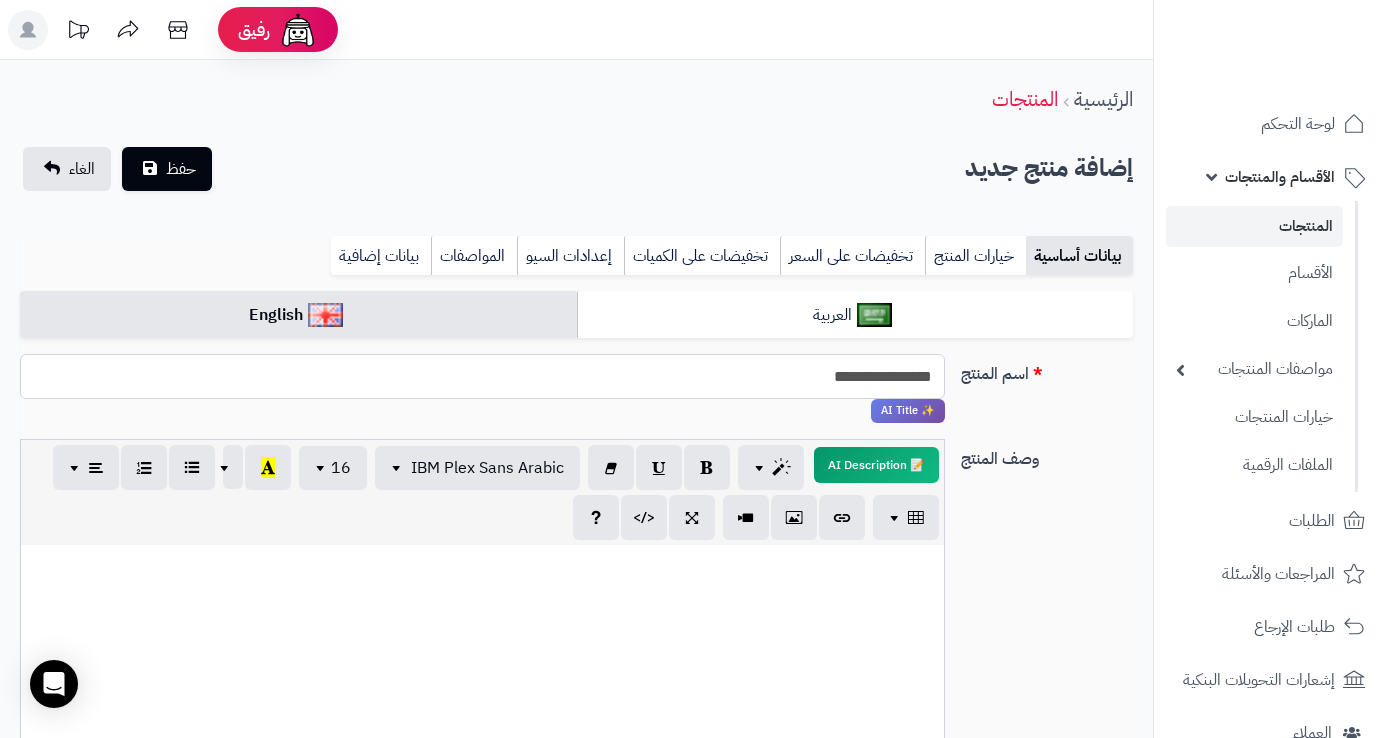 paste on "**********" 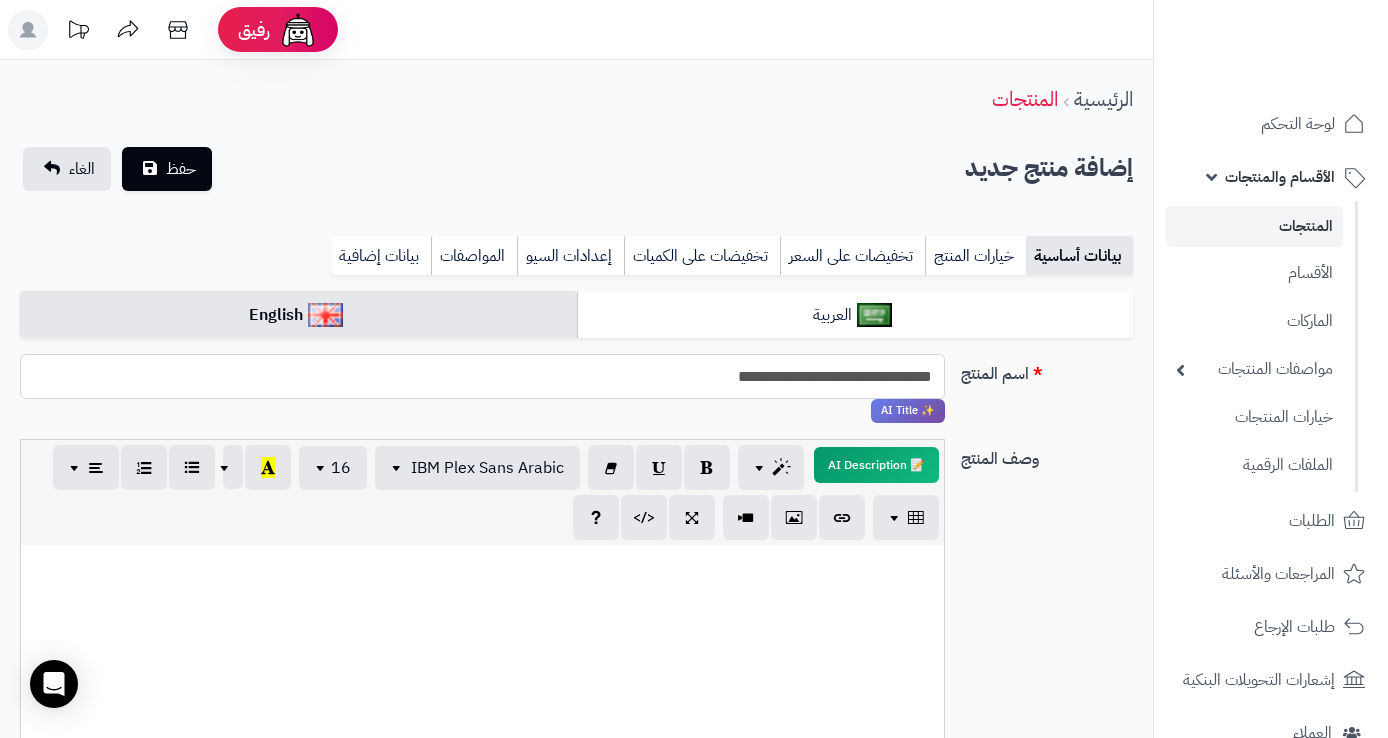 type on "**********" 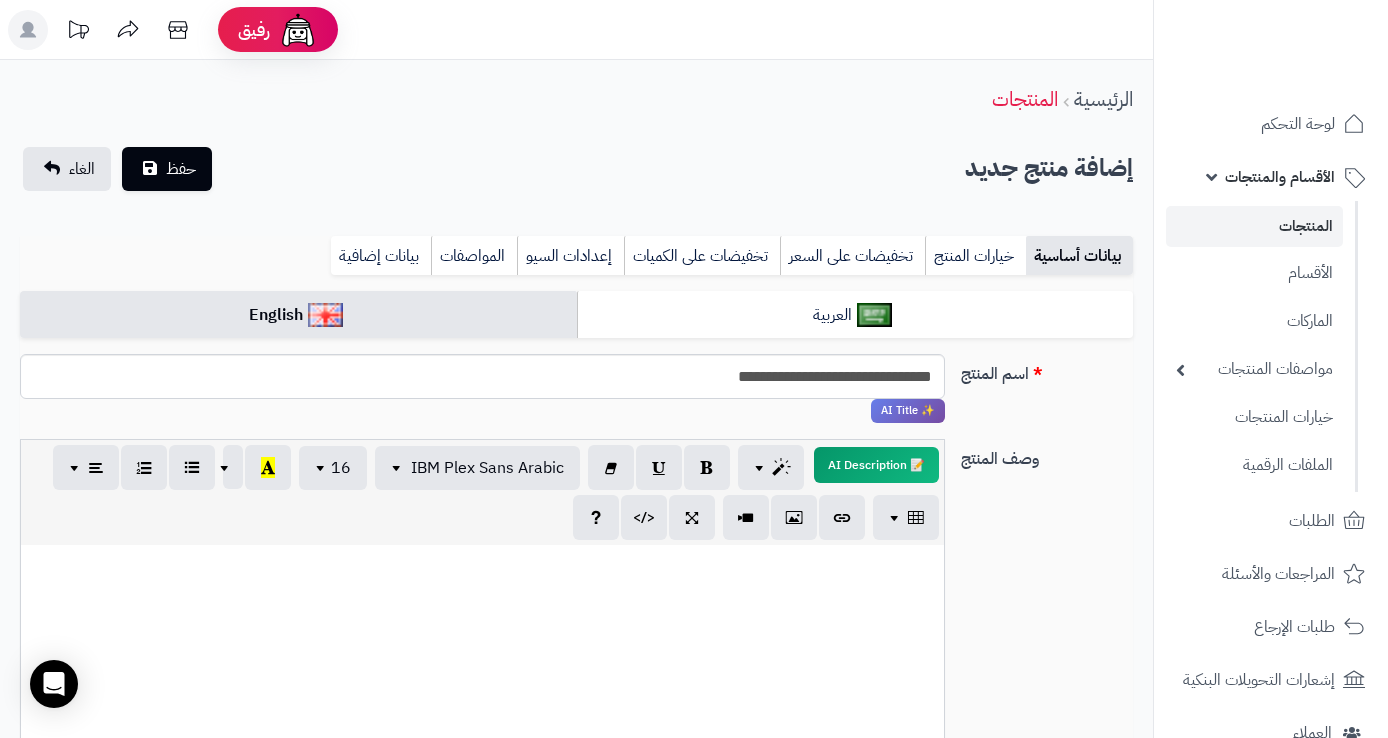 click at bounding box center [482, 695] 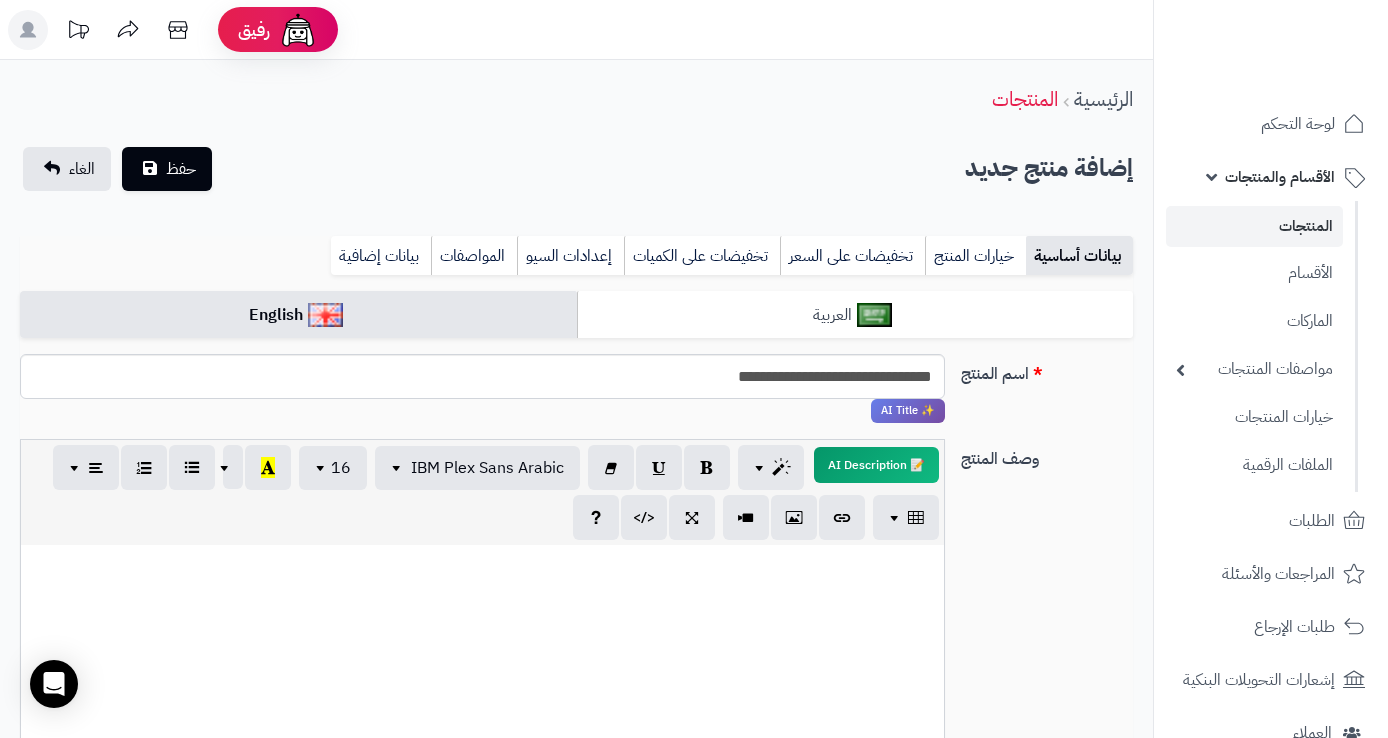 click on "العربية" at bounding box center [855, 315] 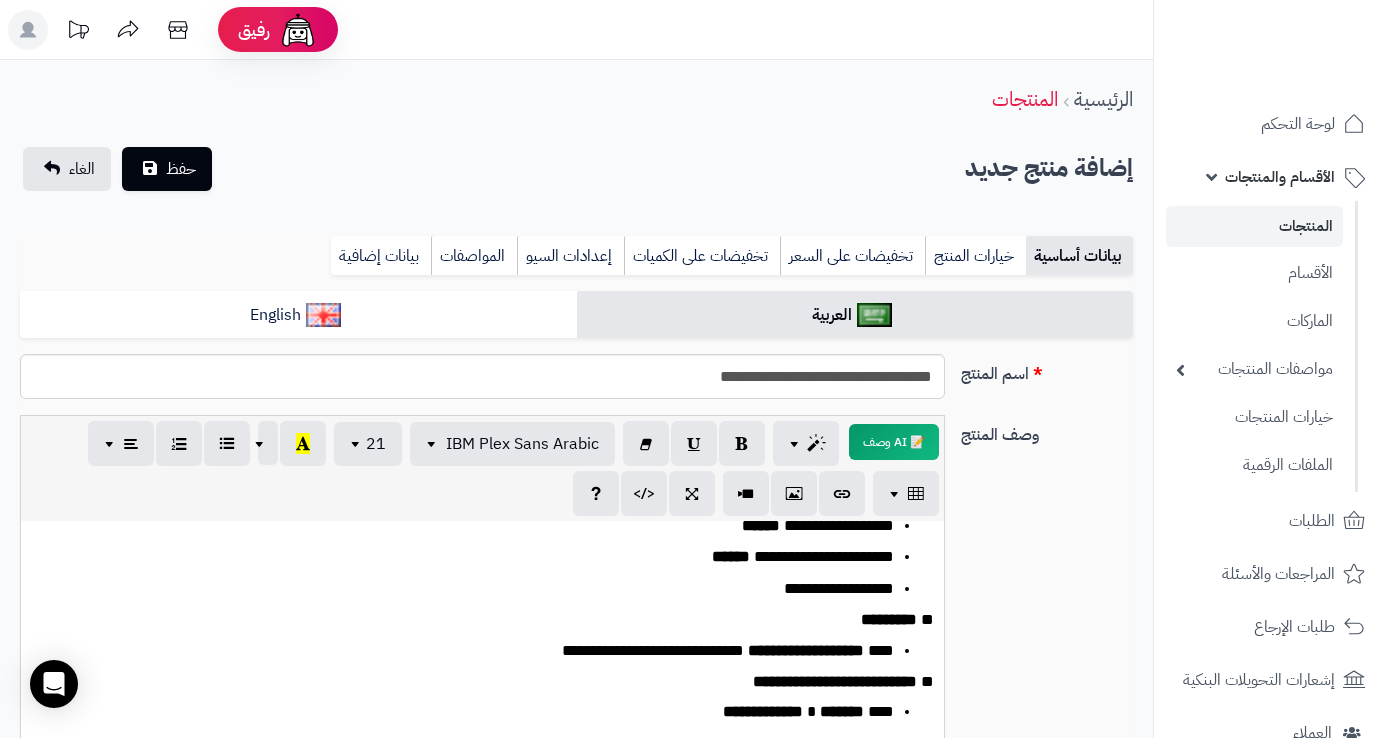 scroll, scrollTop: 508, scrollLeft: 0, axis: vertical 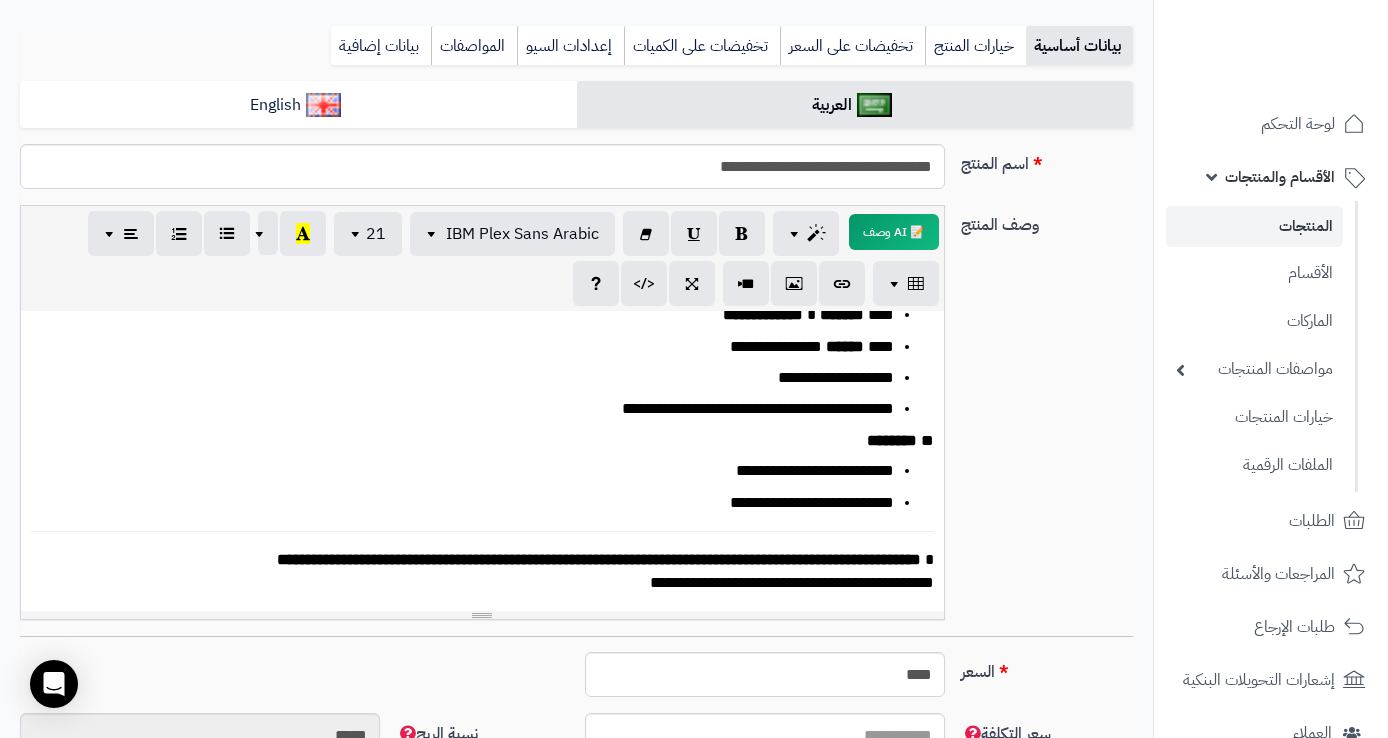 click on "**********" at bounding box center (490, 571) 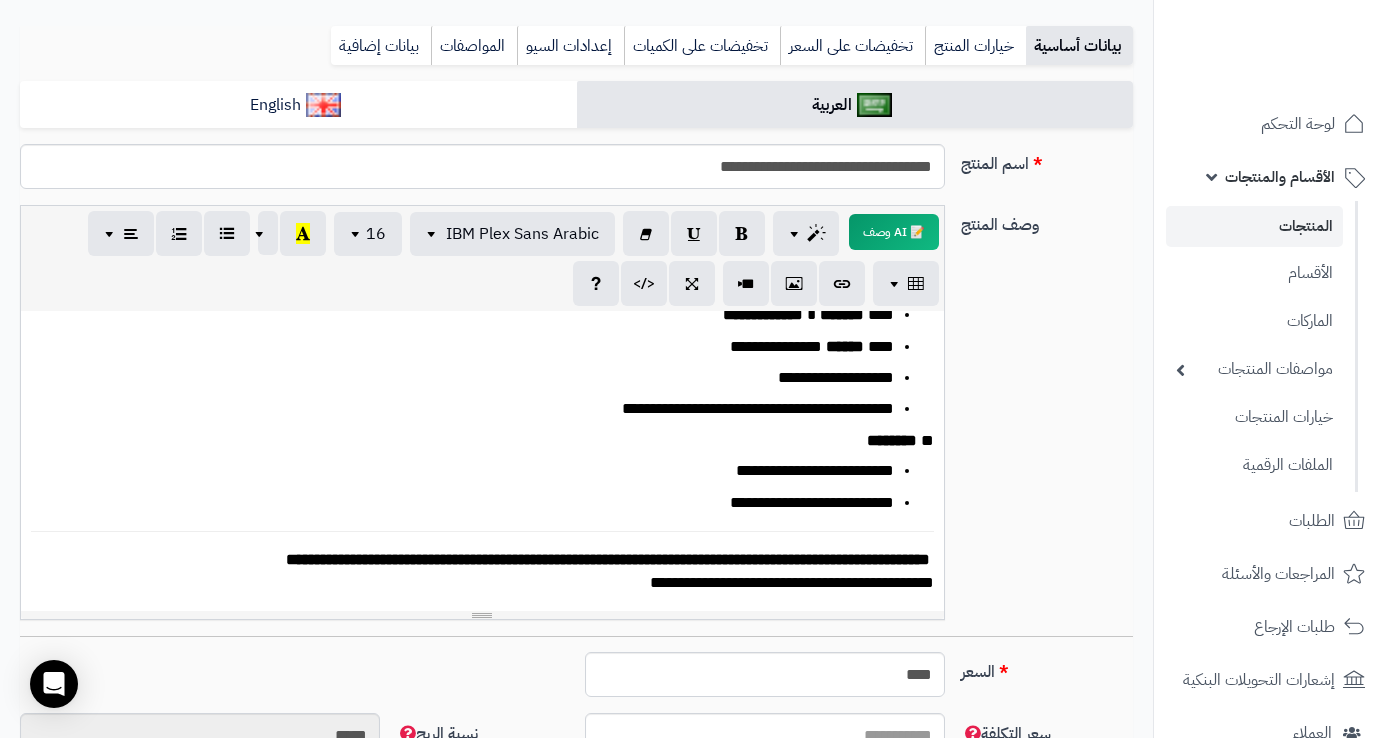 click on "**********" at bounding box center [490, 571] 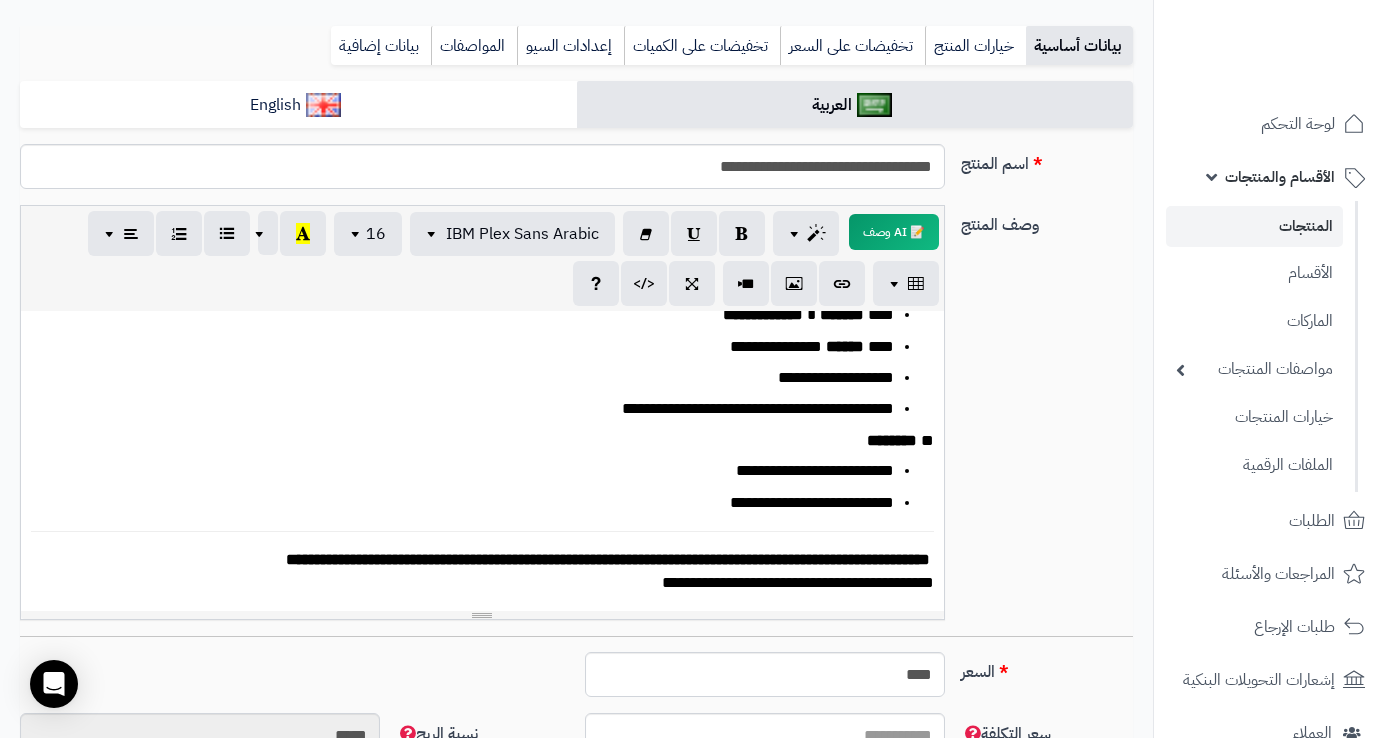 click on "**   ********" at bounding box center (490, 441) 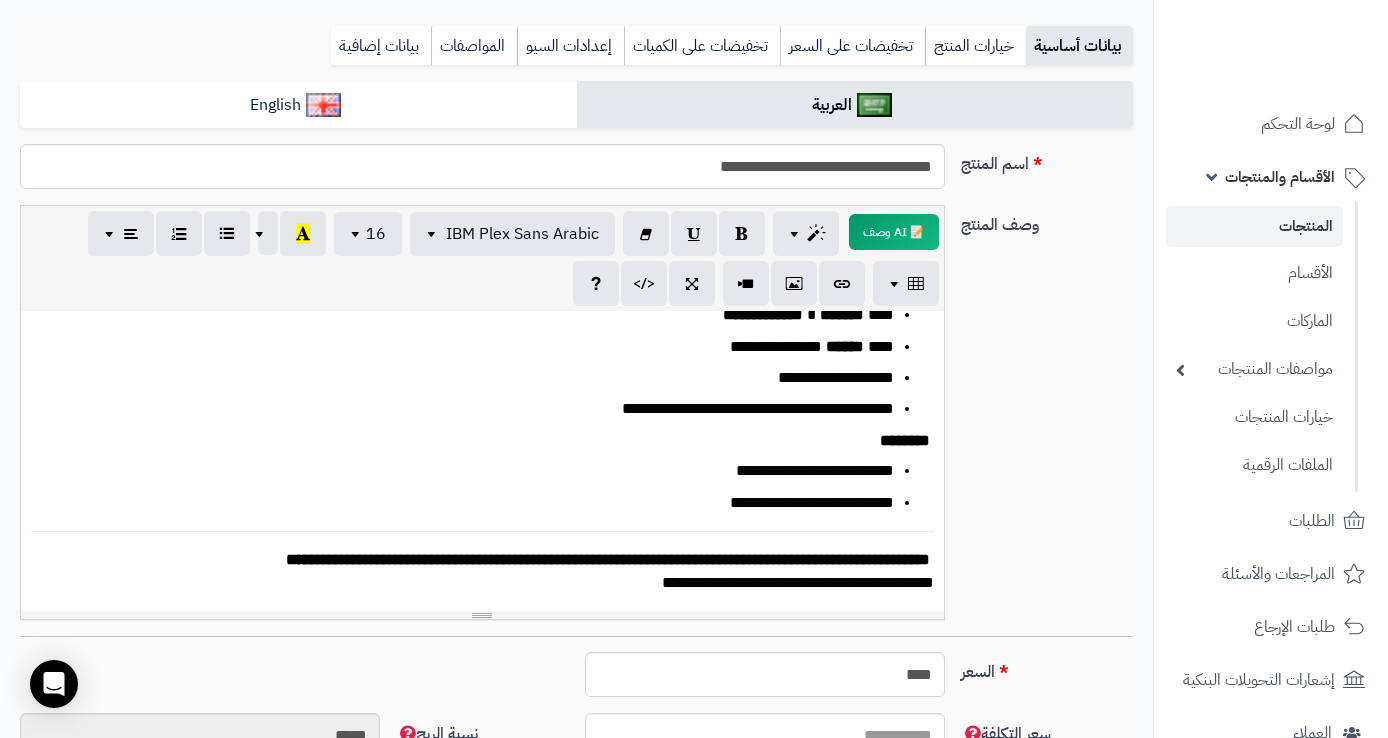 scroll, scrollTop: 193, scrollLeft: 0, axis: vertical 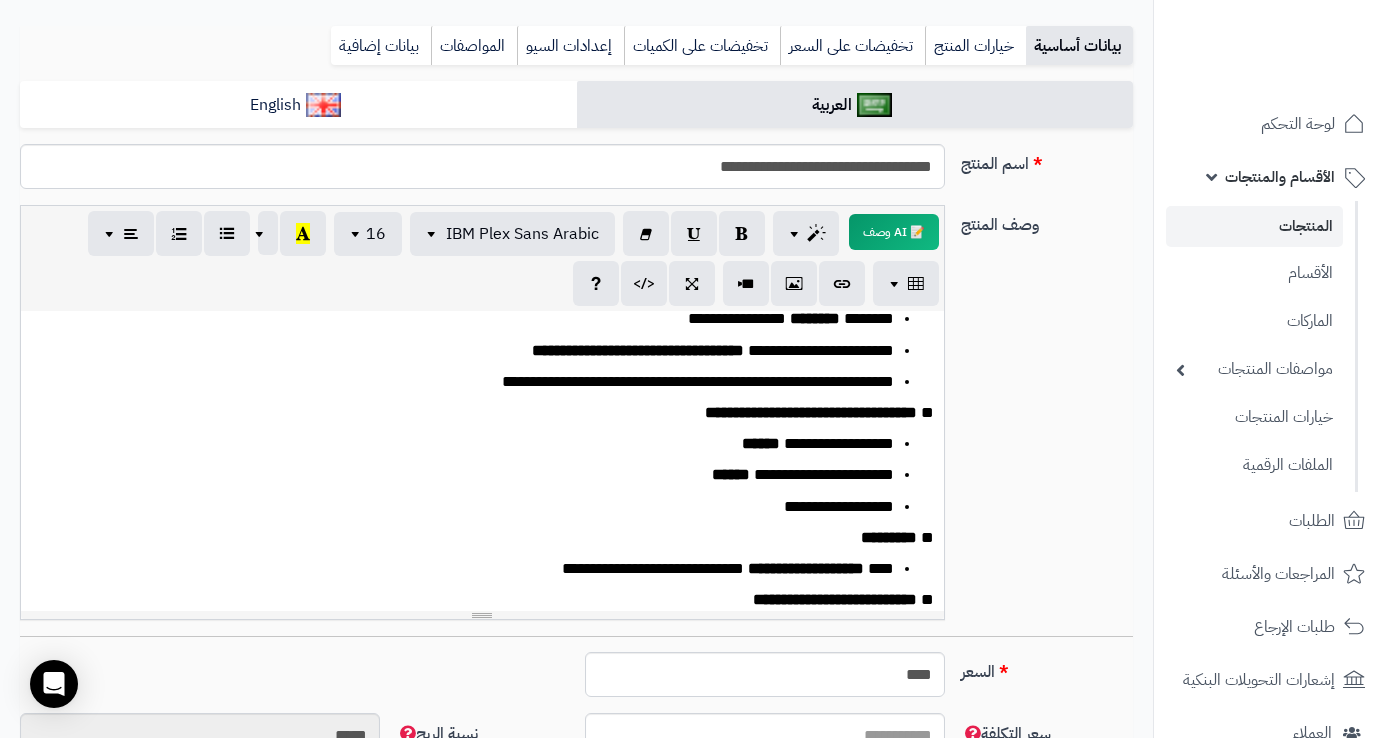 click on "**   *********" at bounding box center (490, 538) 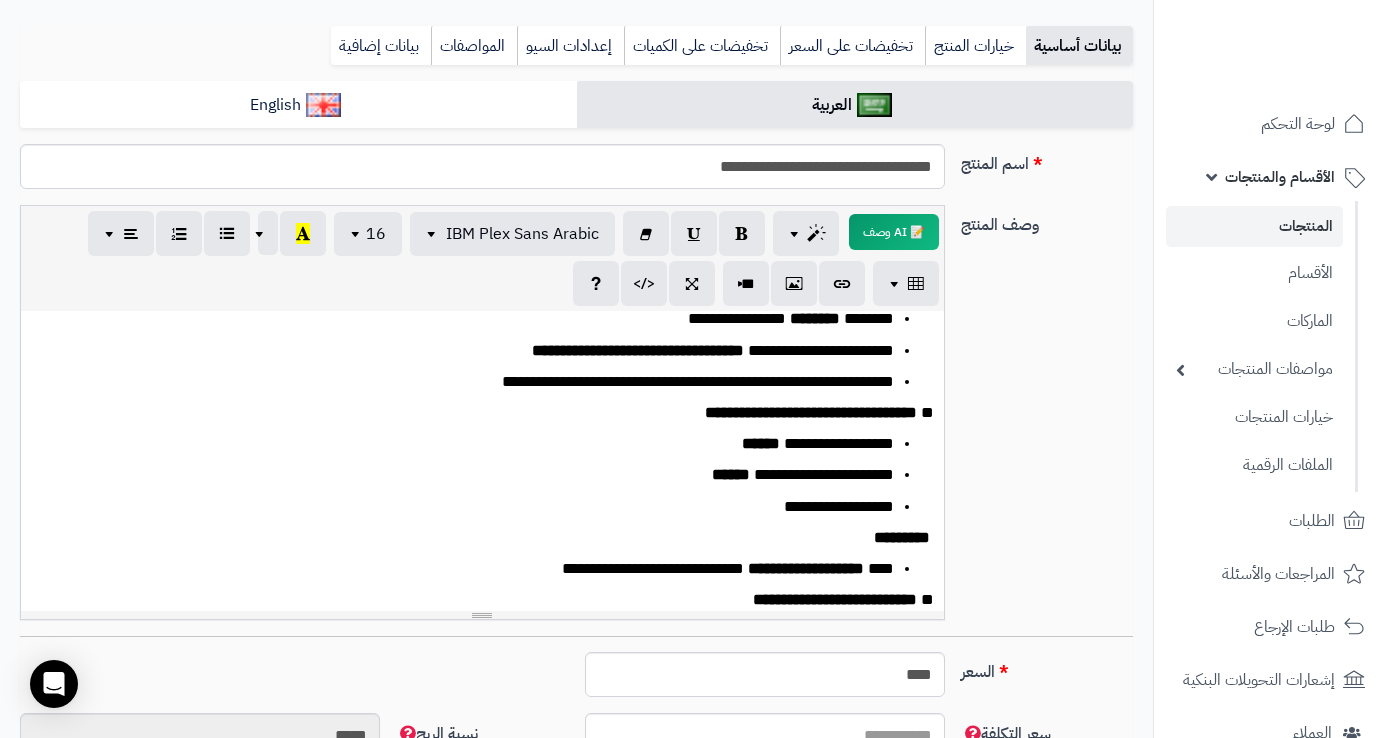 click on "**********" at bounding box center (490, 413) 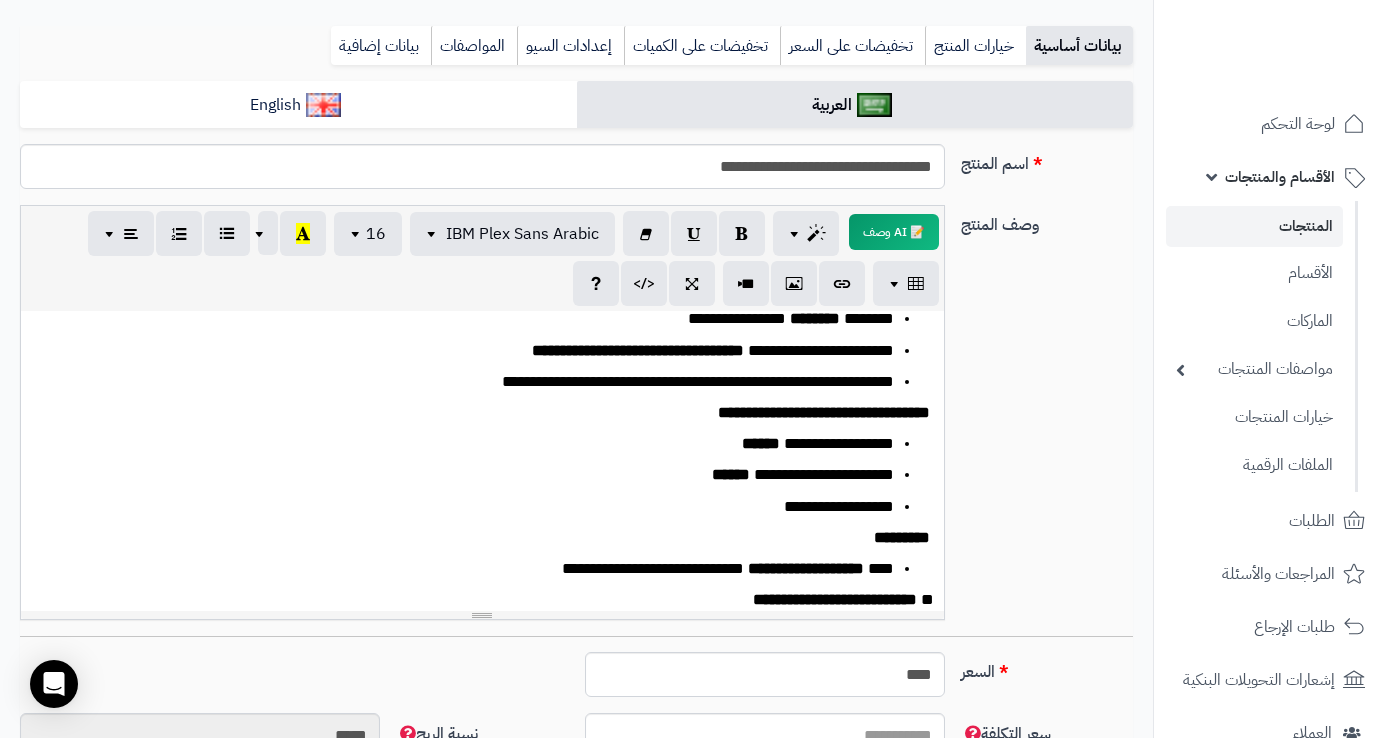 click on "**********" at bounding box center [490, 600] 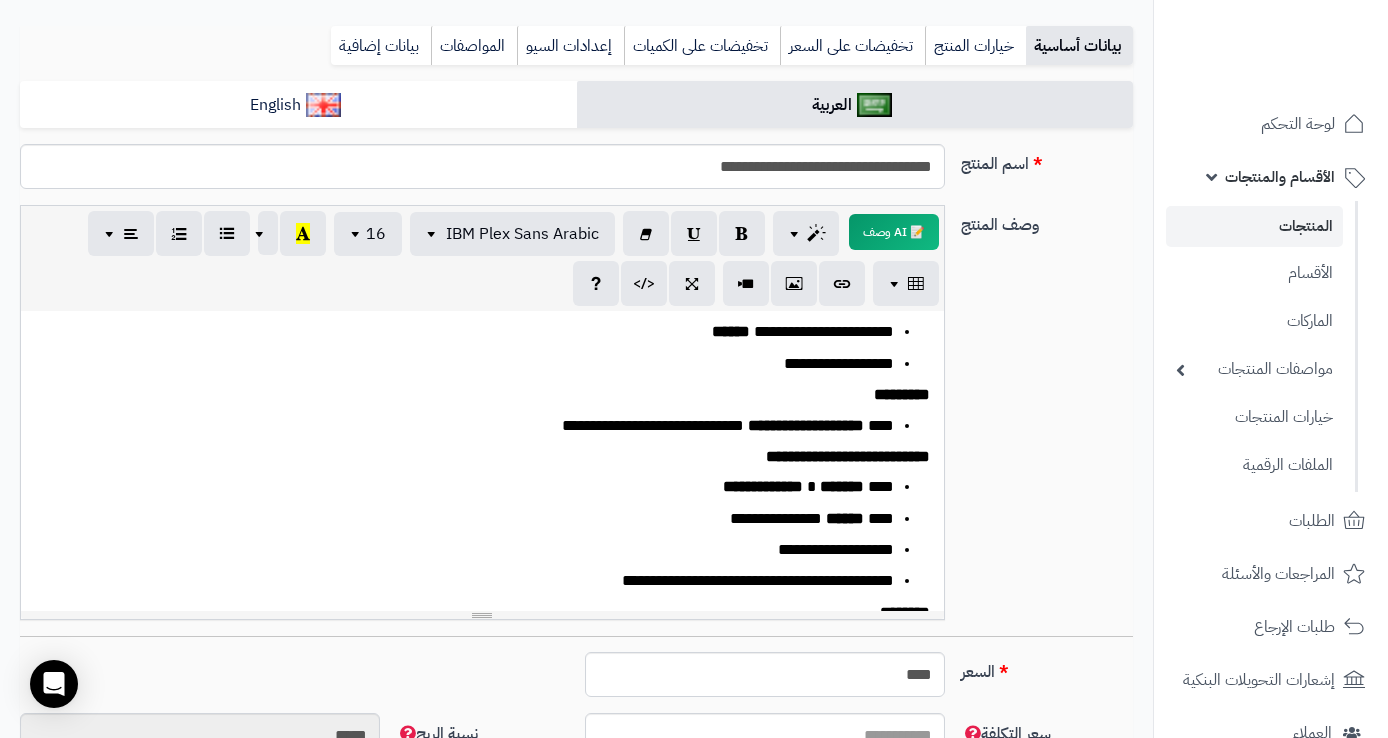 scroll, scrollTop: 70, scrollLeft: 0, axis: vertical 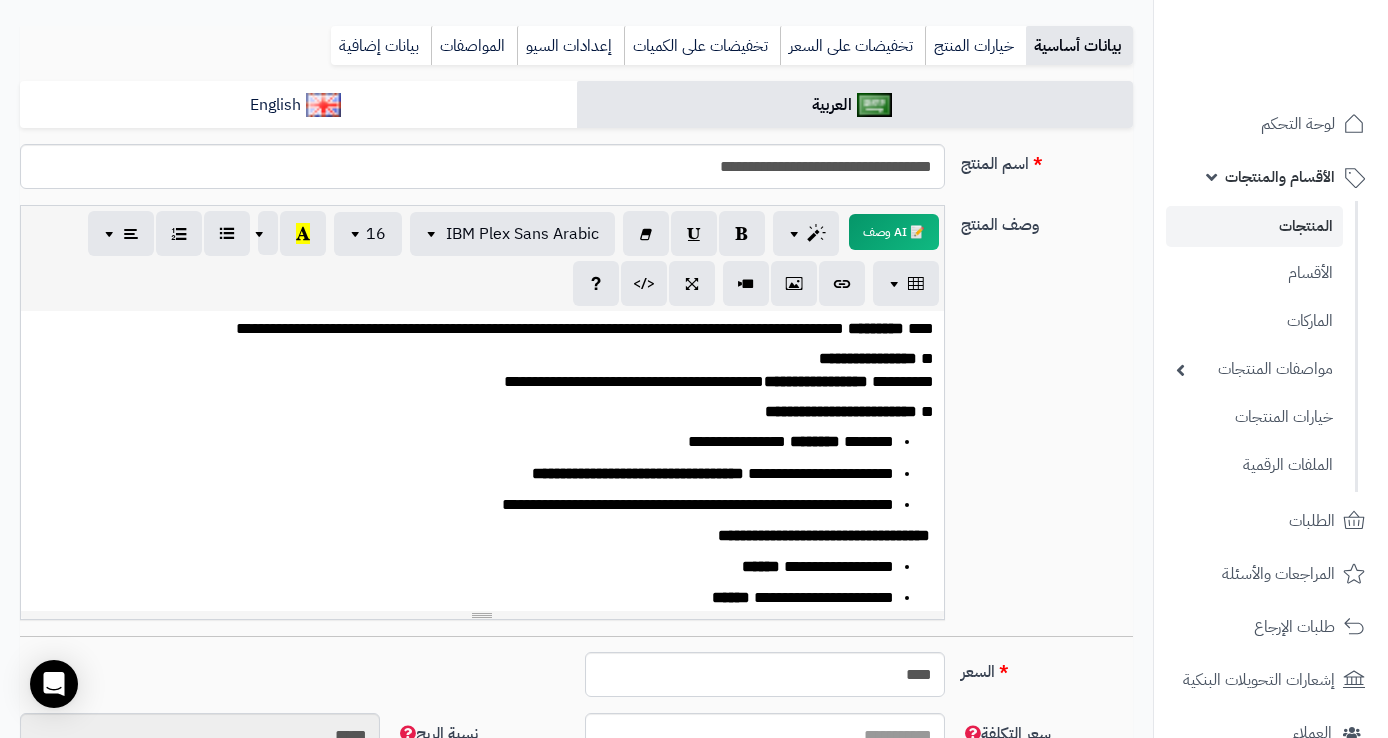 click on "**********" at bounding box center (490, 412) 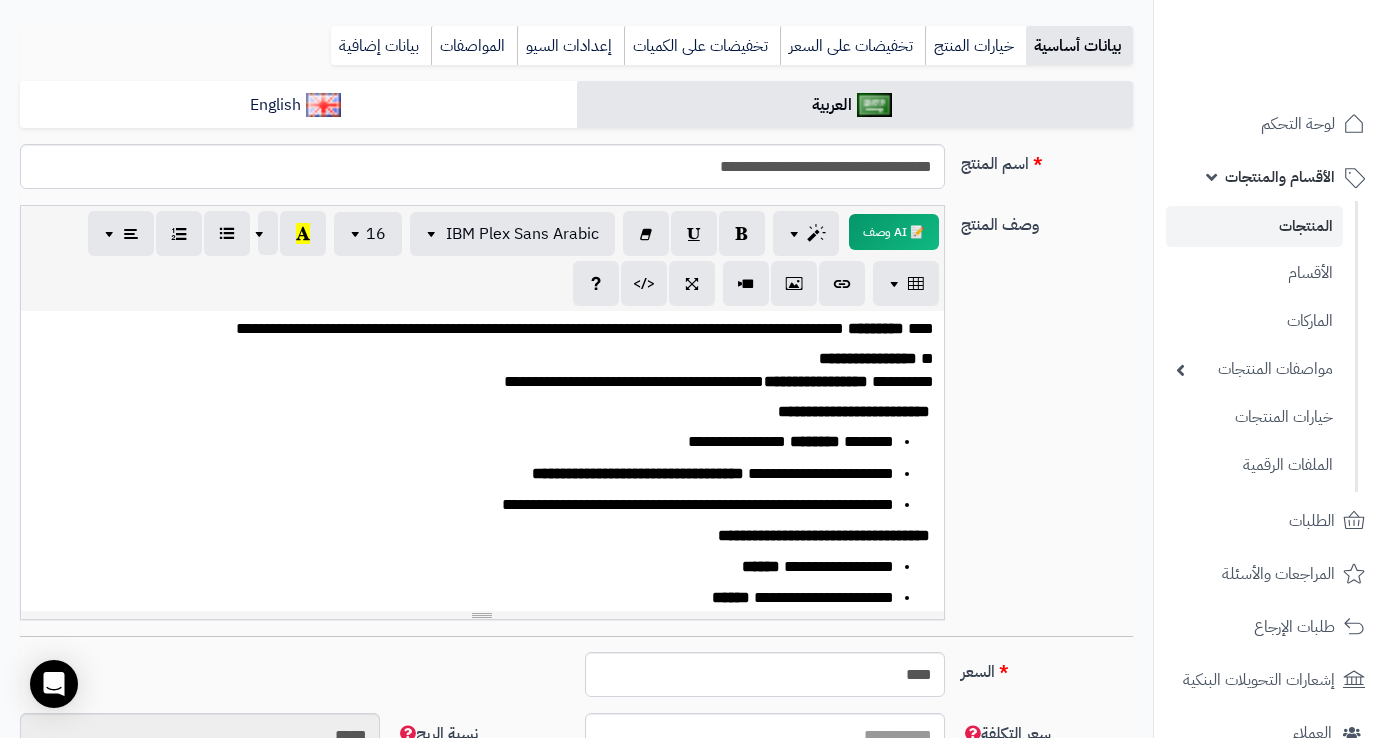 click on "**********" at bounding box center (490, 370) 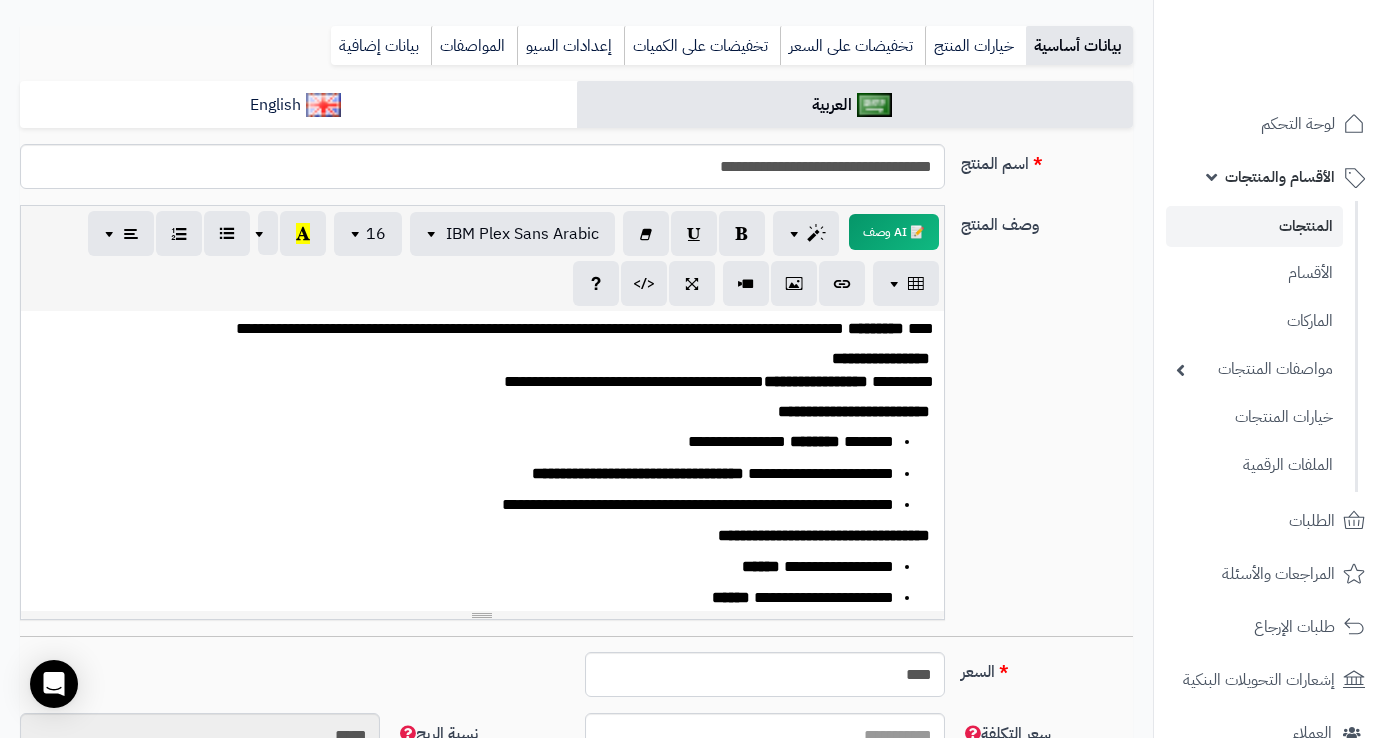 scroll, scrollTop: 0, scrollLeft: 0, axis: both 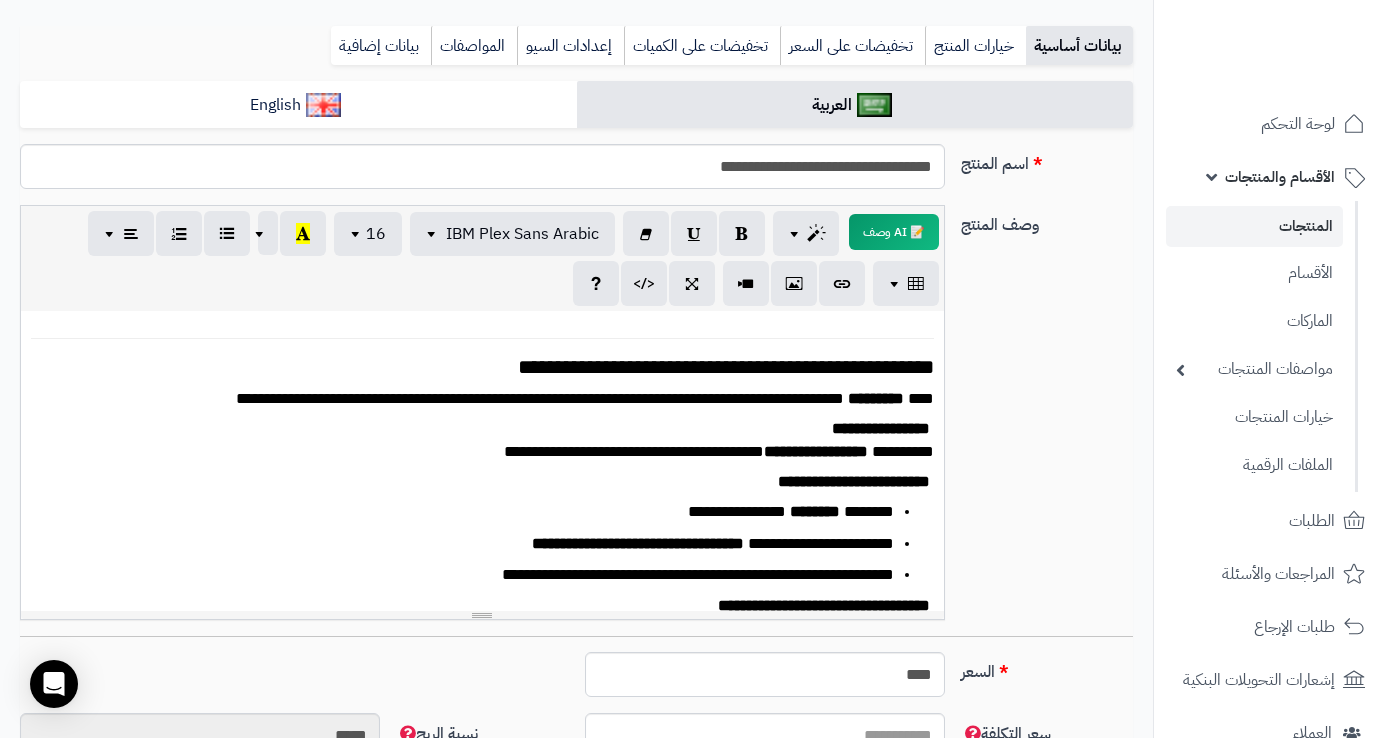 click on "**********" at bounding box center (490, 367) 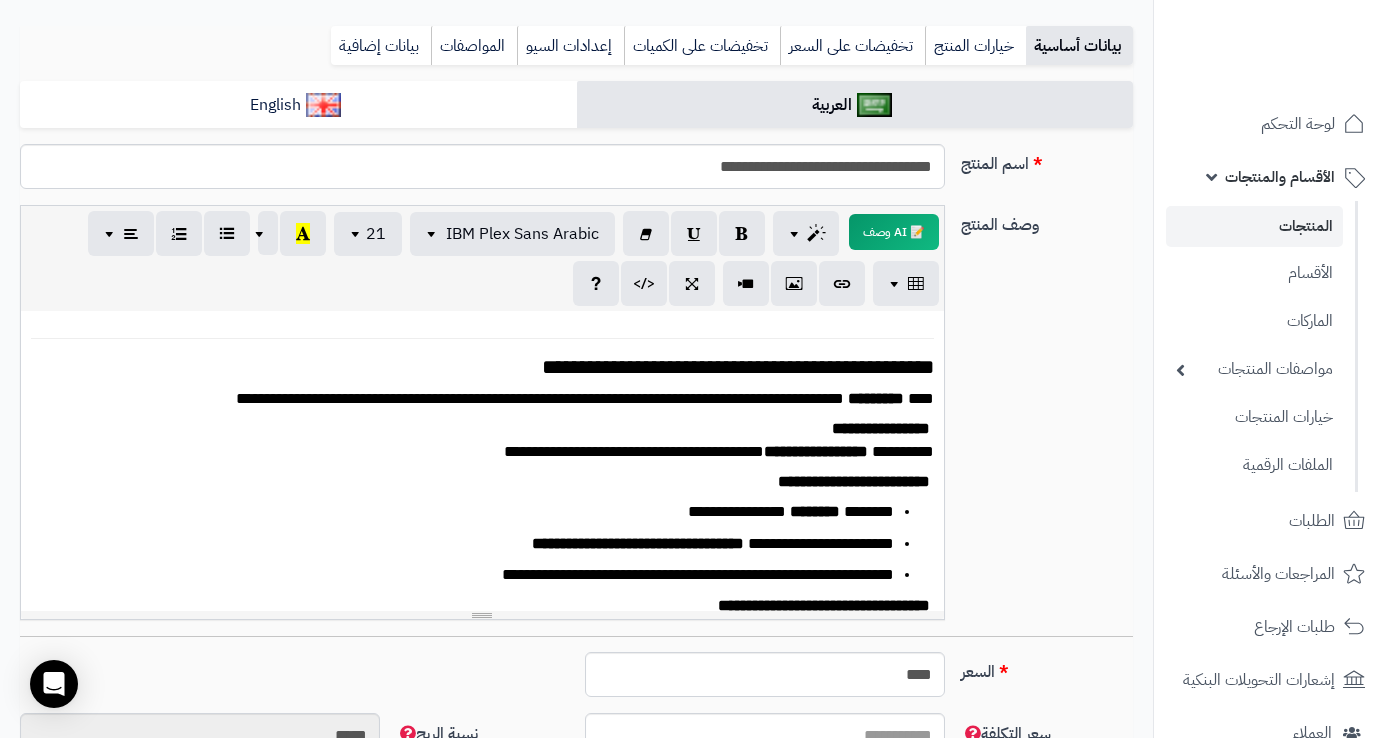 scroll, scrollTop: 508, scrollLeft: 0, axis: vertical 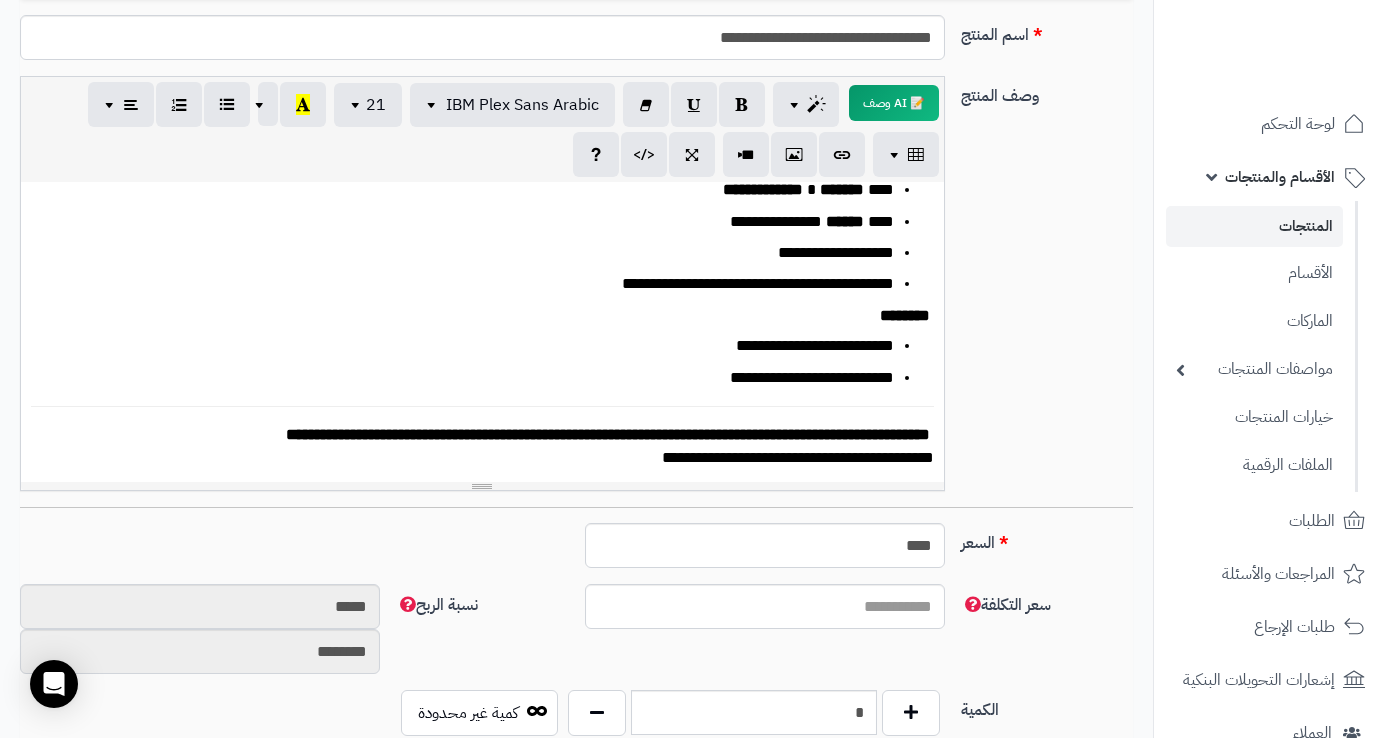 click on "**********" at bounding box center [470, 346] 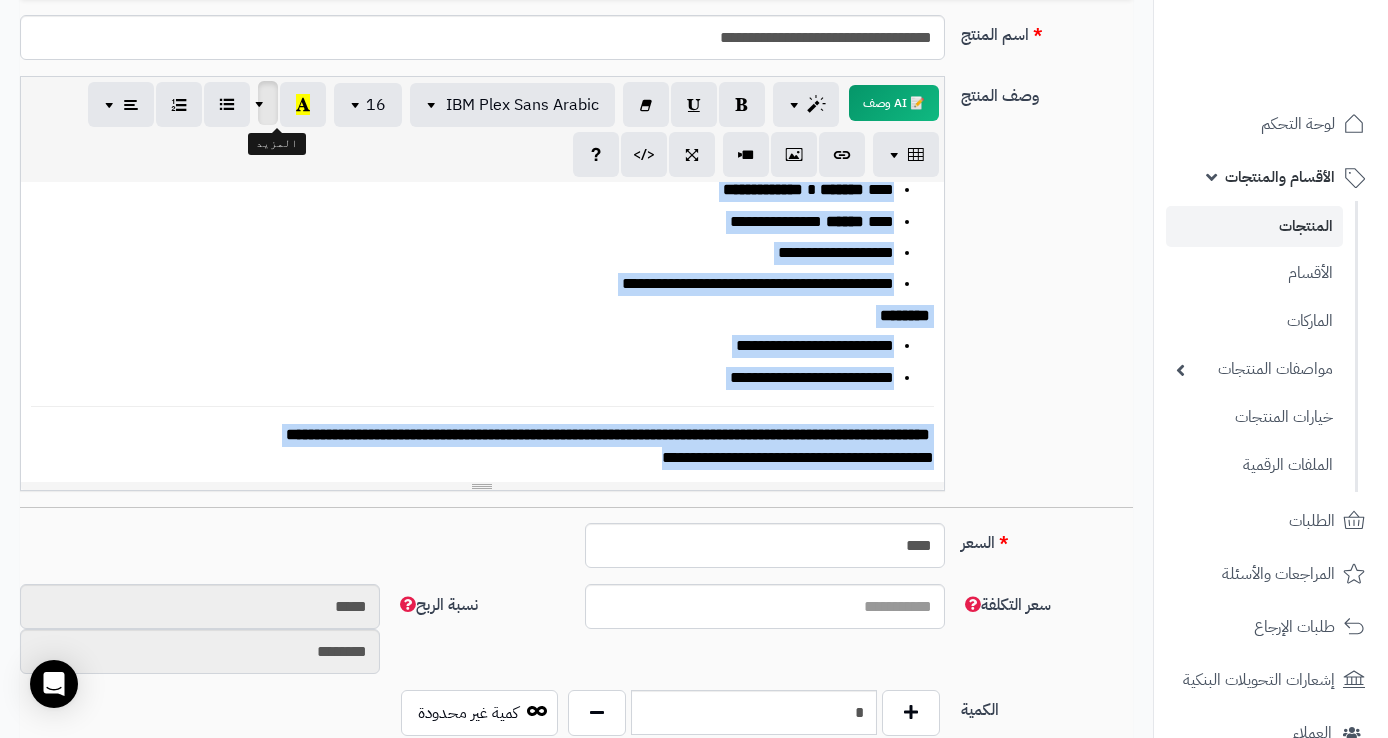 click at bounding box center [262, 103] 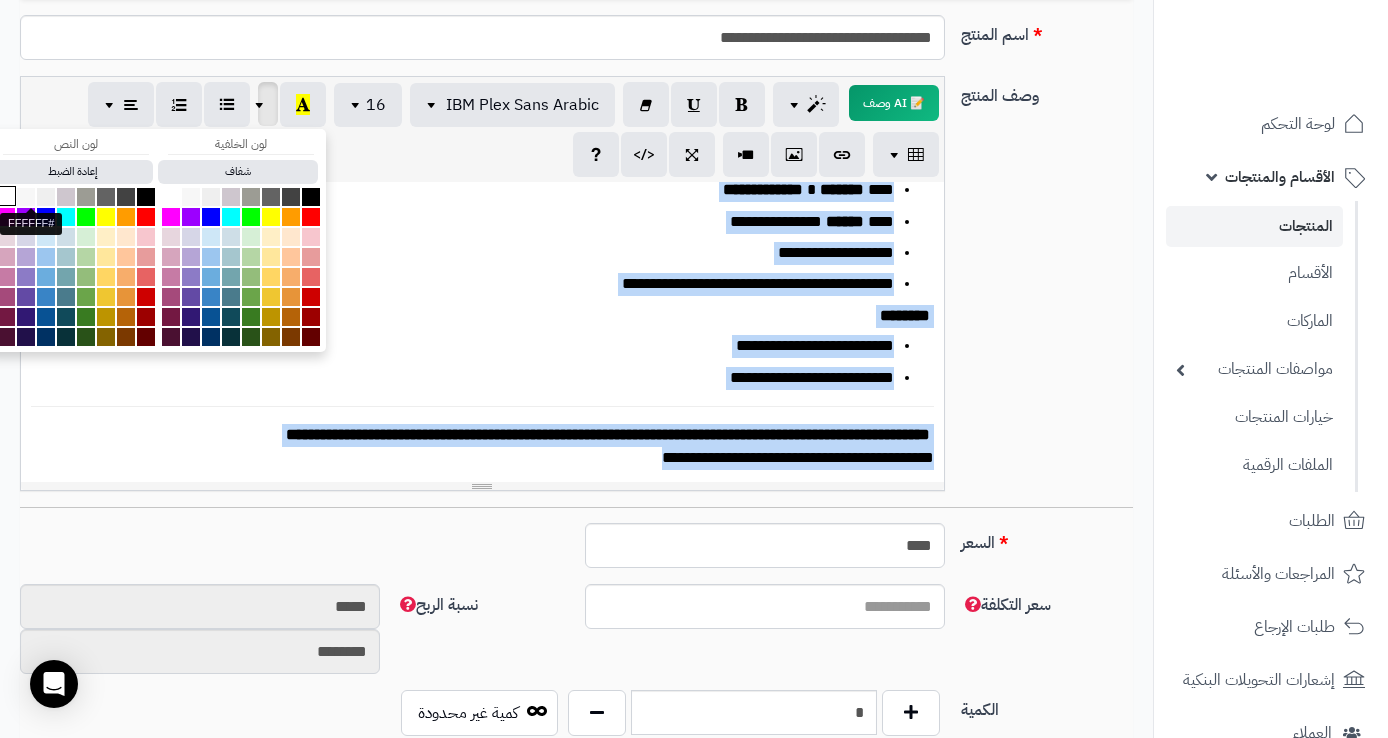 click at bounding box center [6, 196] 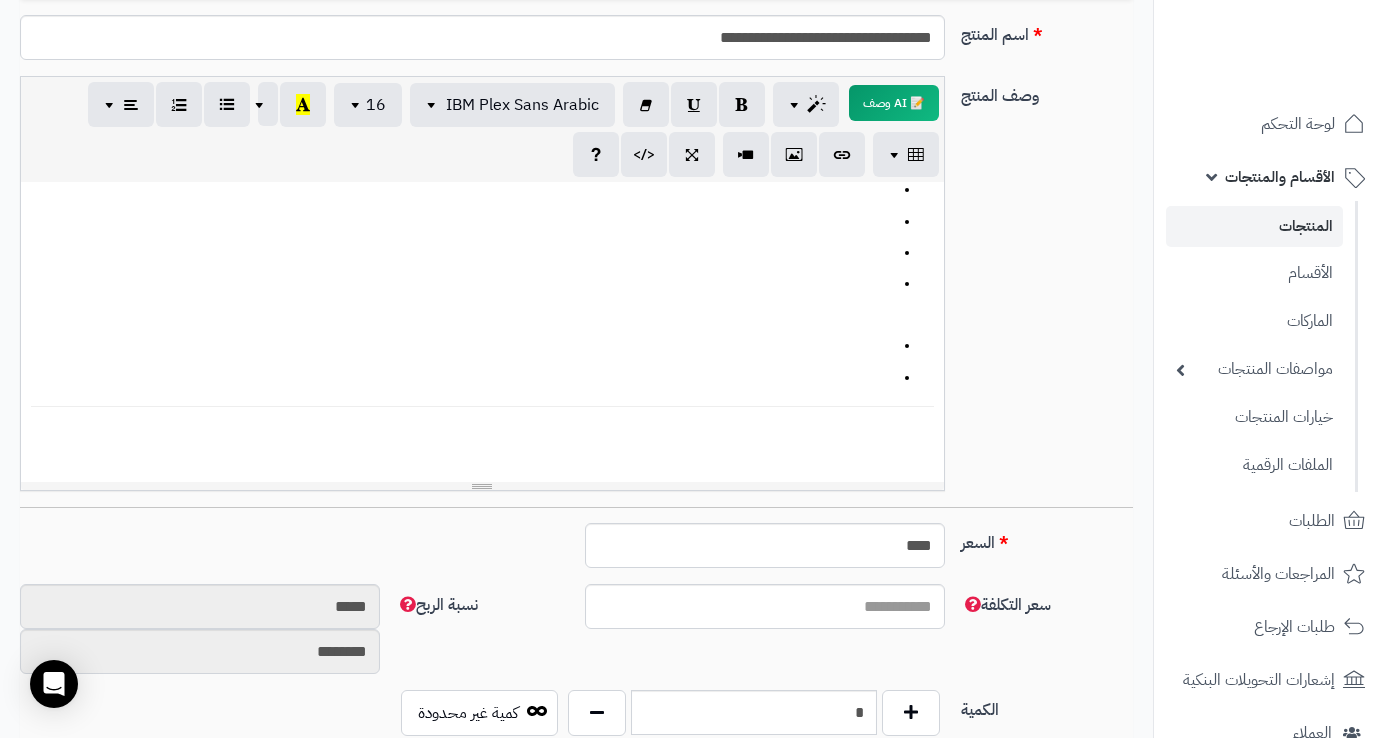 click on "**********" at bounding box center (758, 283) 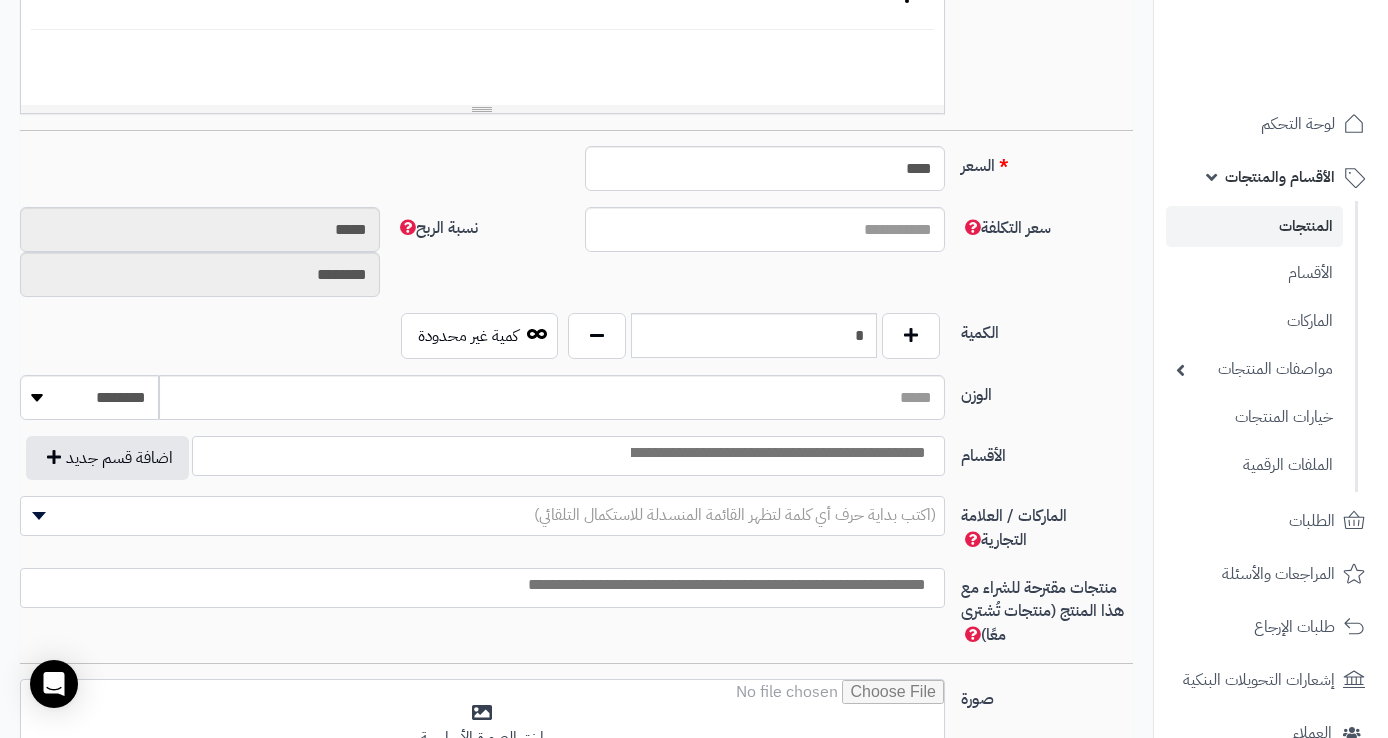 scroll, scrollTop: 749, scrollLeft: 0, axis: vertical 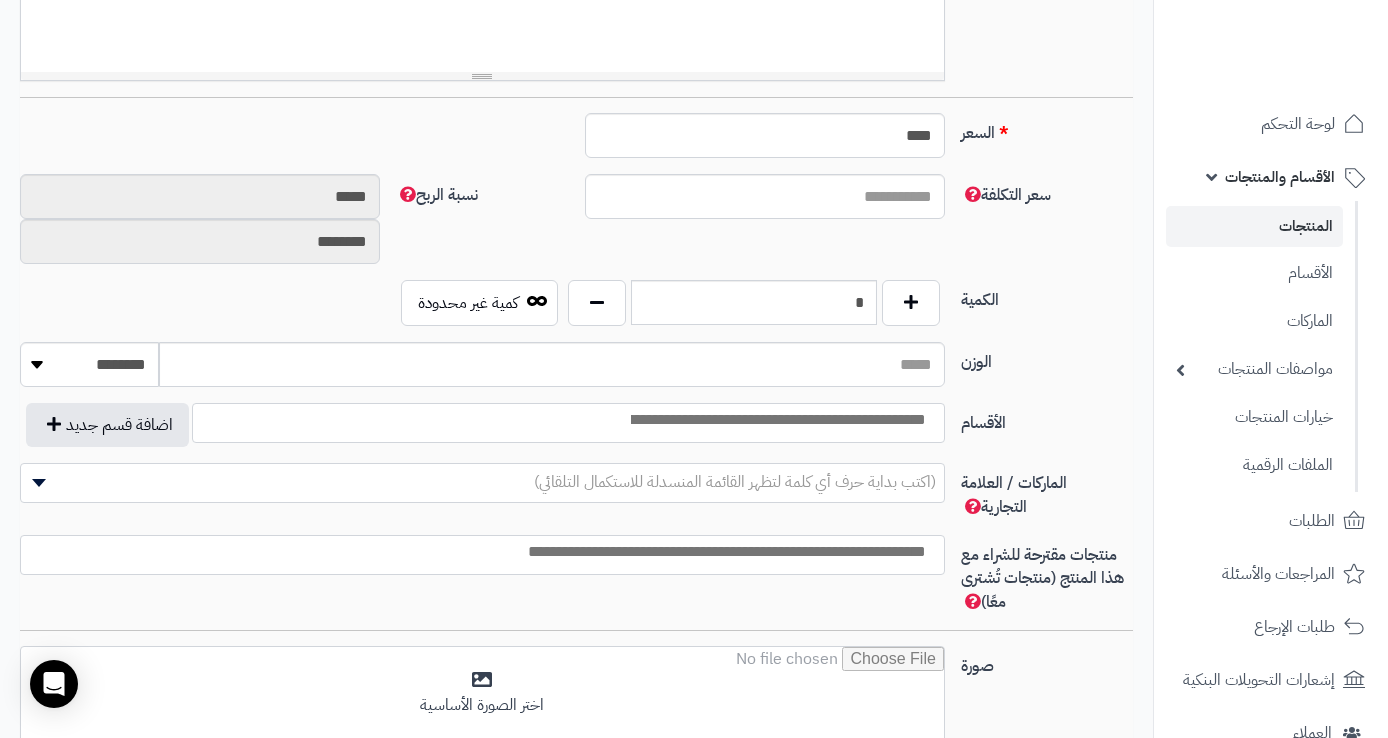 click at bounding box center [777, 420] 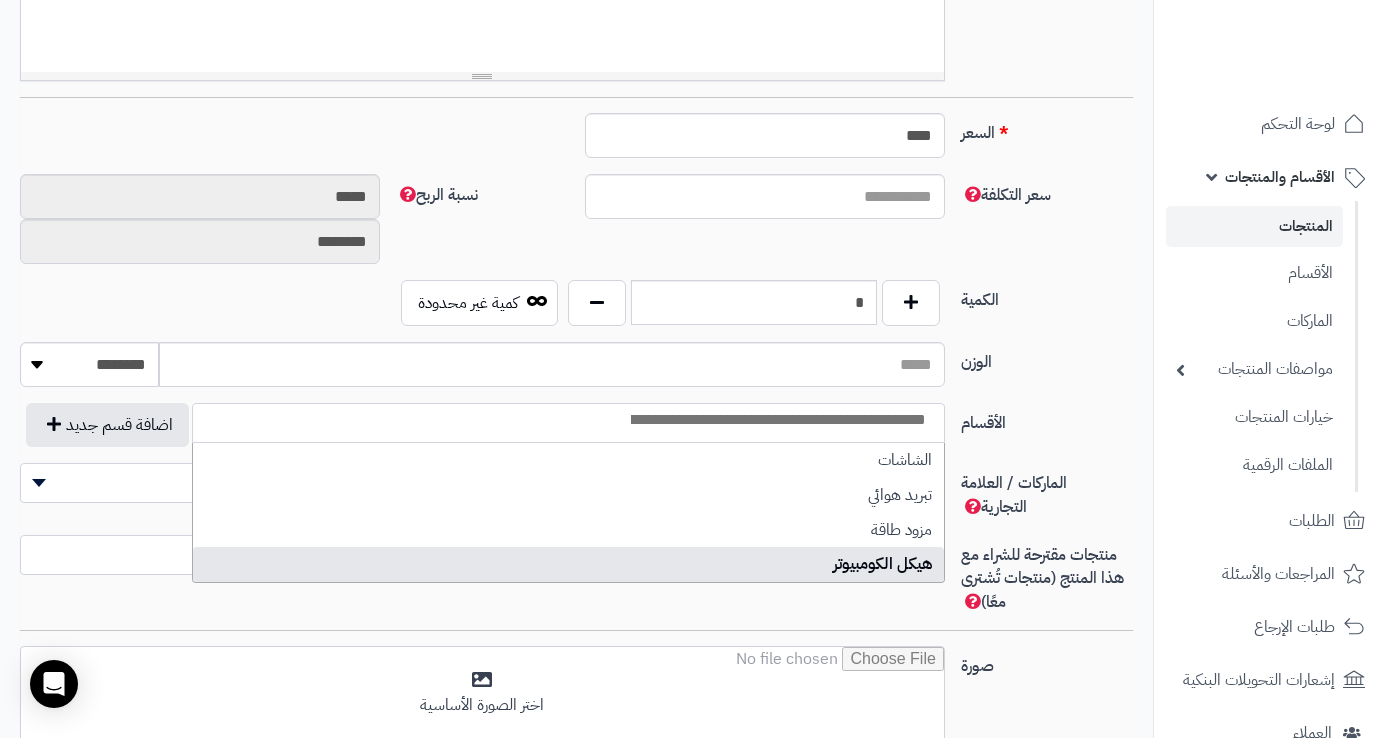 select on "***" 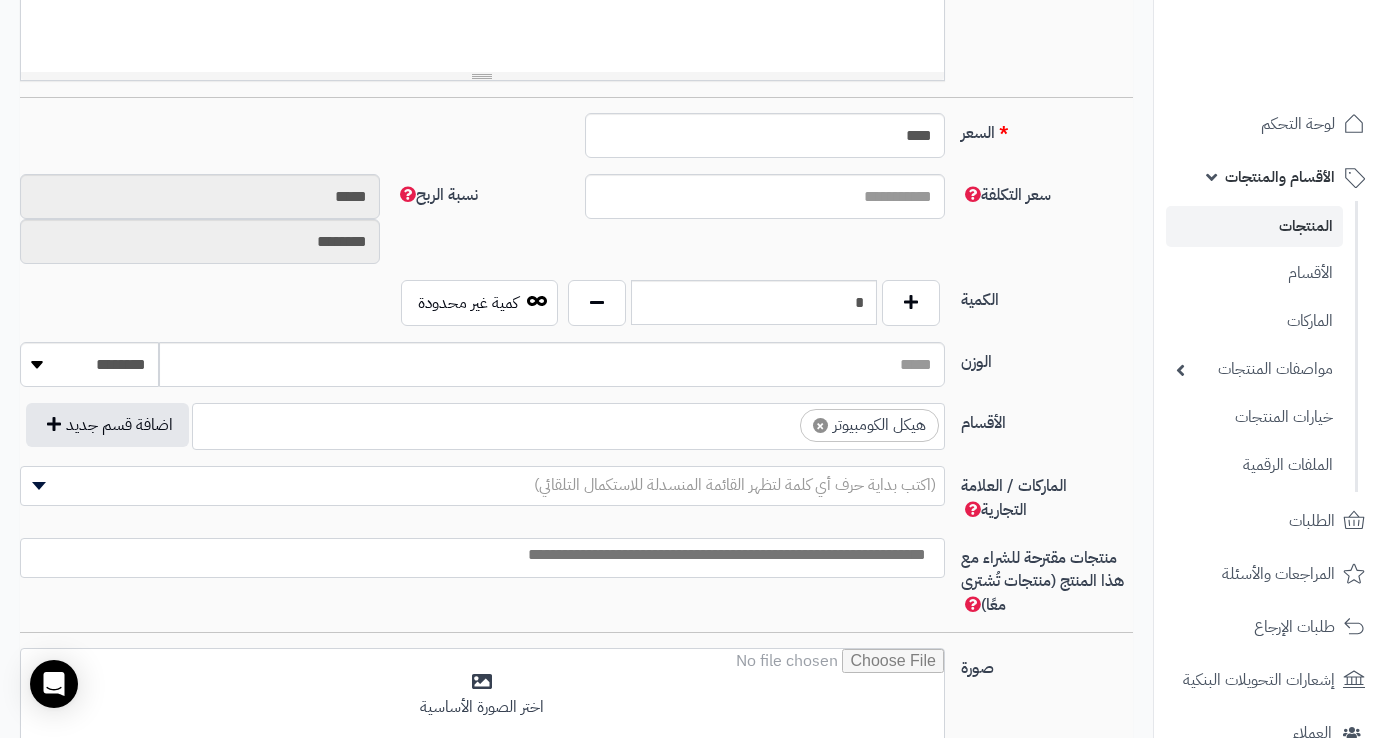 scroll, scrollTop: 75, scrollLeft: 0, axis: vertical 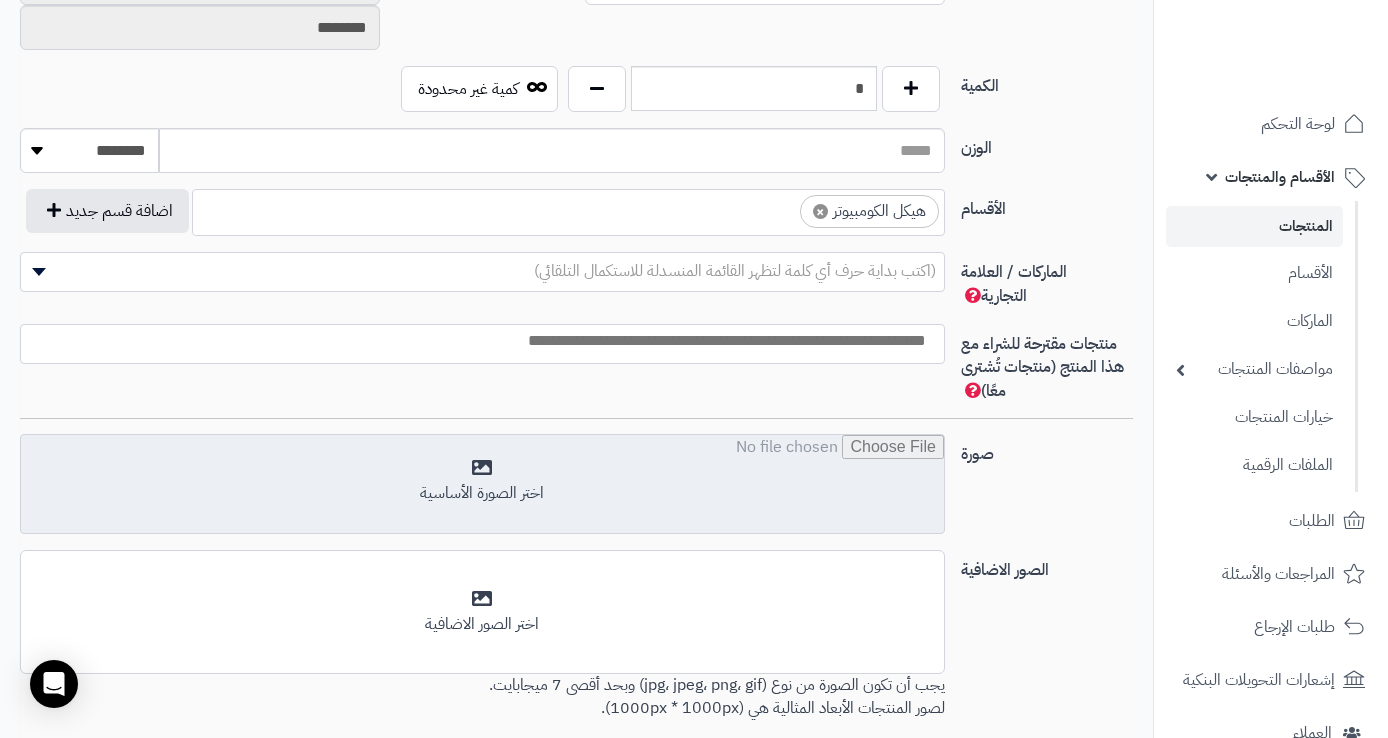 click at bounding box center (482, 485) 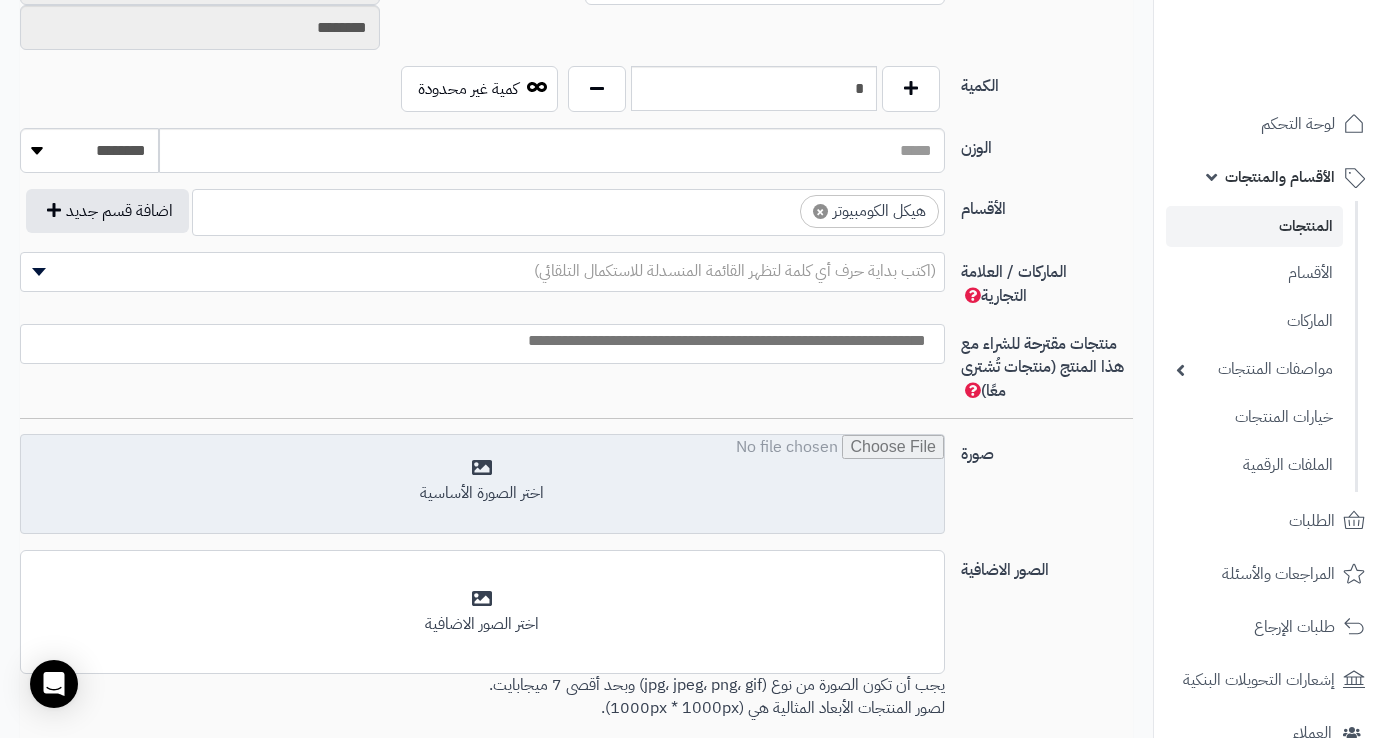 click at bounding box center (482, 485) 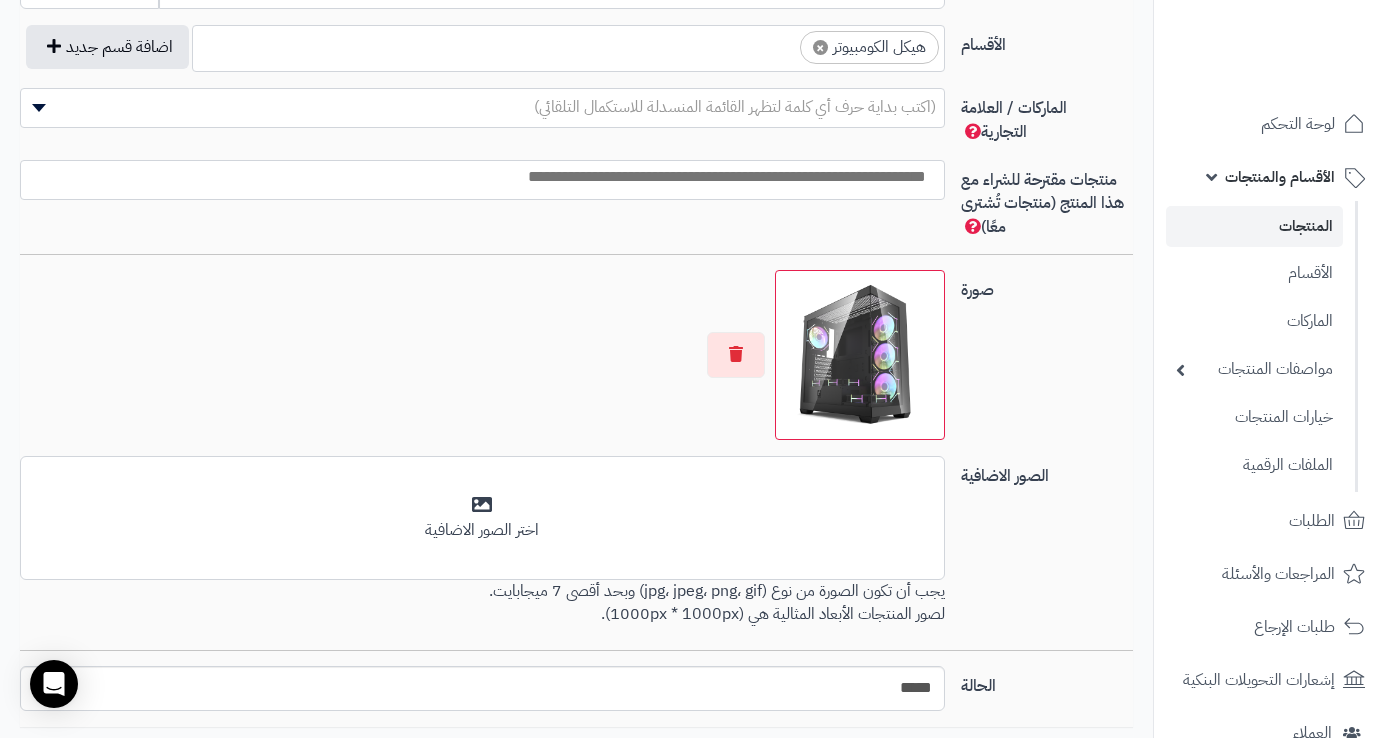 scroll, scrollTop: 1264, scrollLeft: 0, axis: vertical 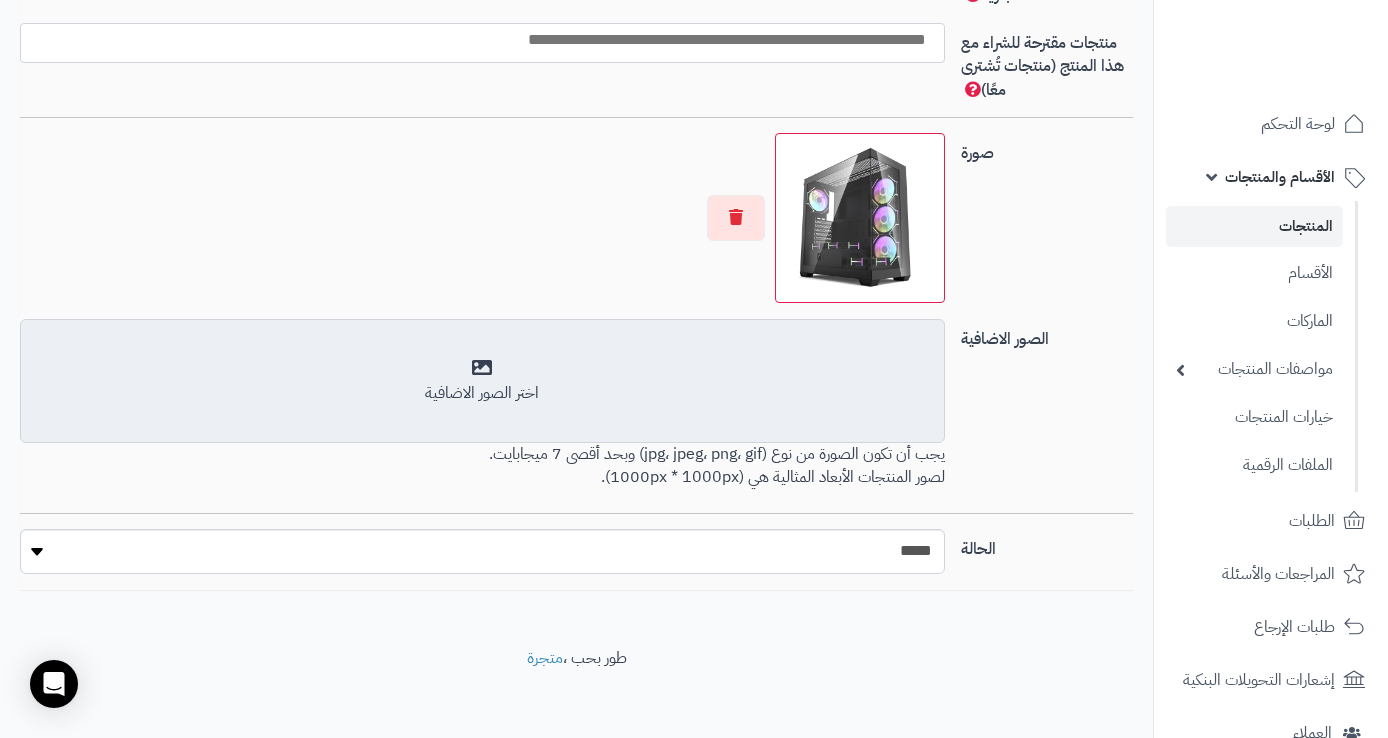 click on "أضف الصور الاضافية
اختر الصور الاضافية" at bounding box center (482, 381) 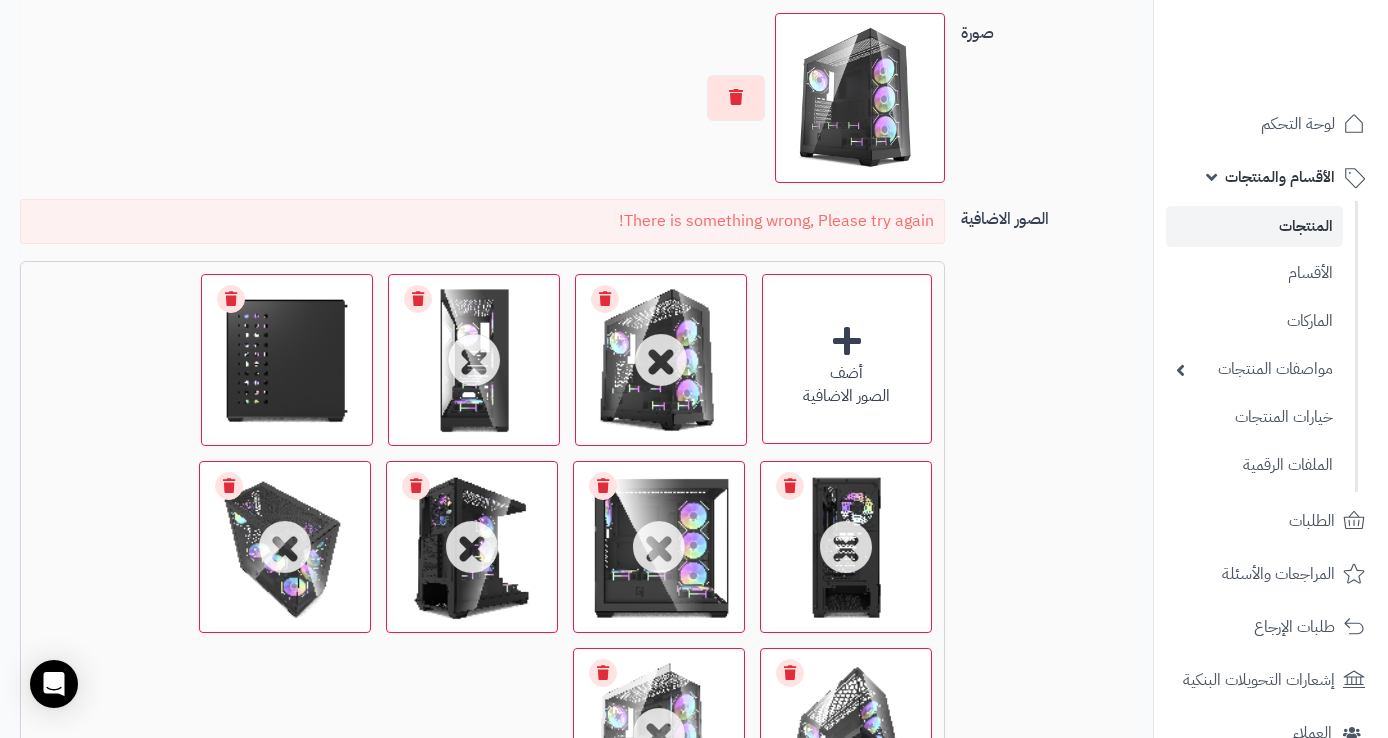 scroll, scrollTop: 1549, scrollLeft: 0, axis: vertical 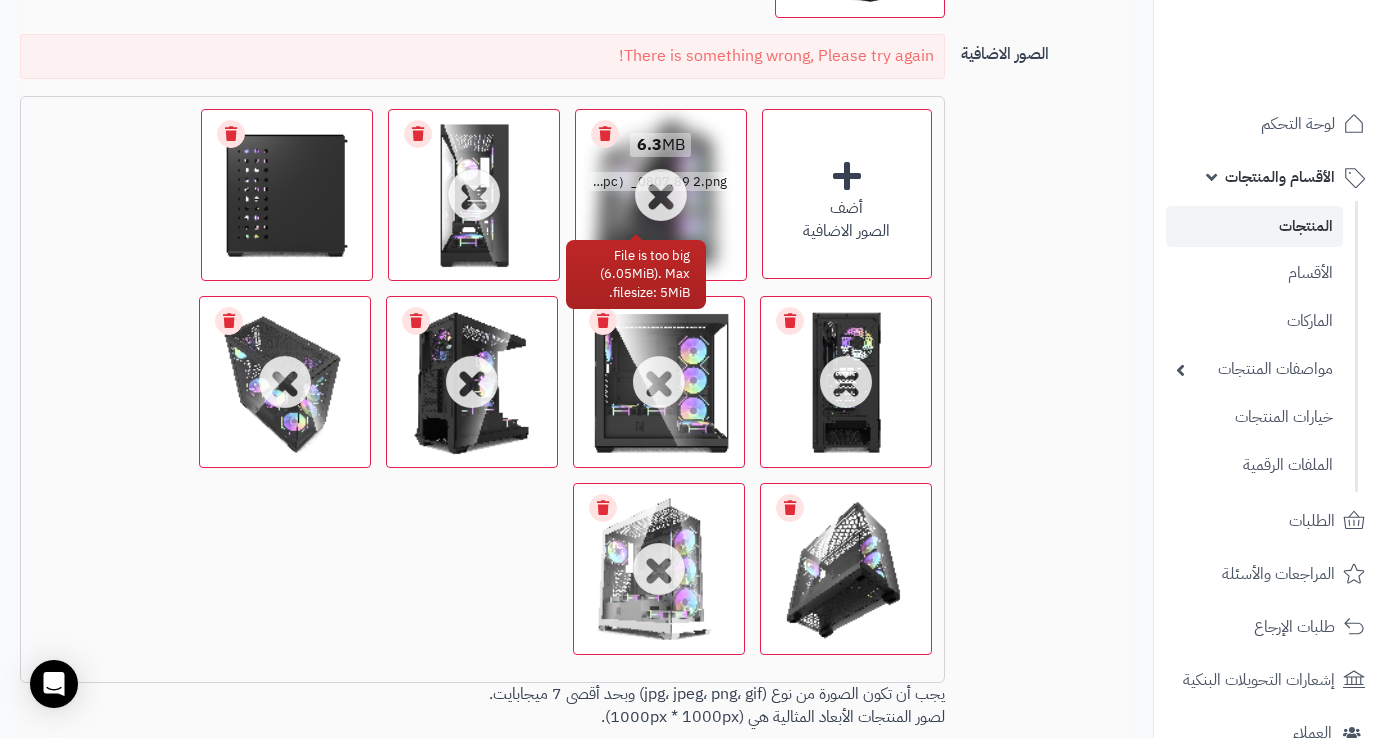 click on "Remove file" at bounding box center [605, 134] 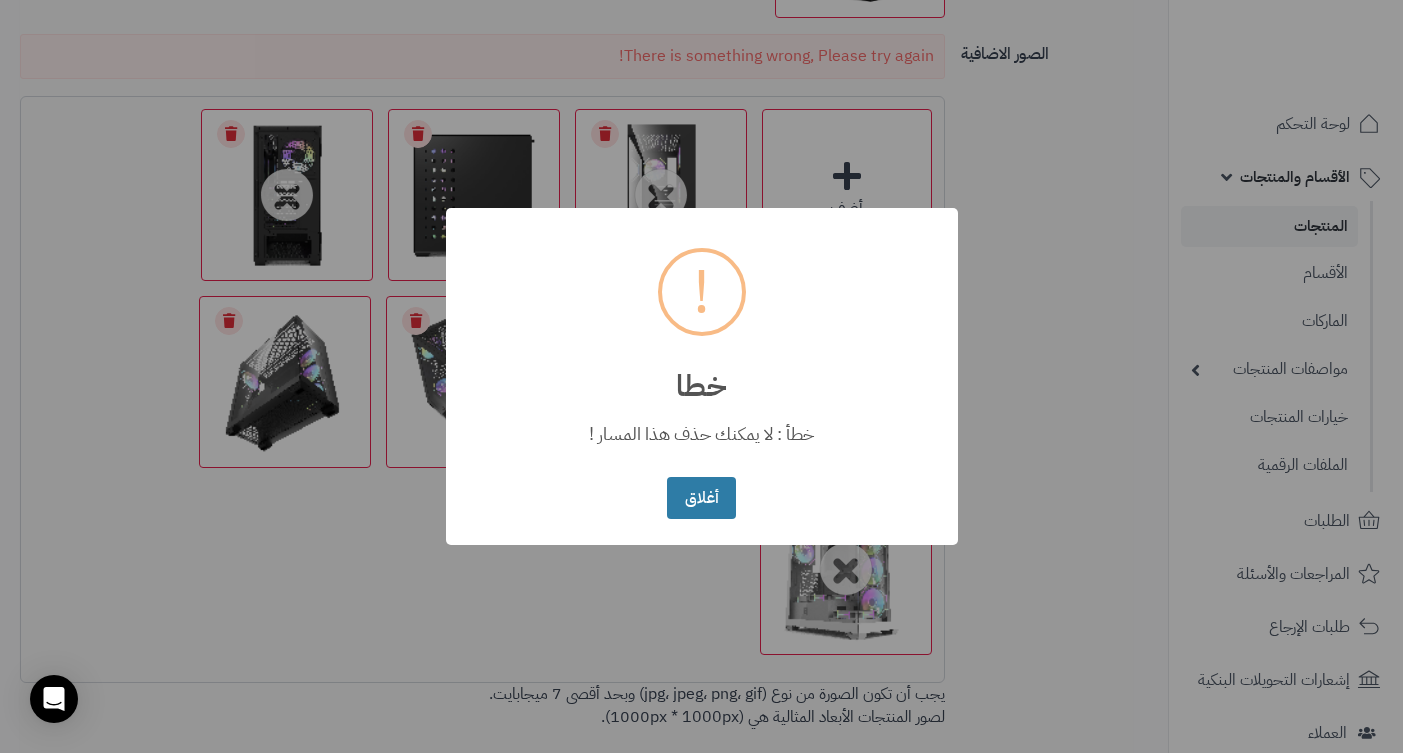click on "أغلاق" at bounding box center [701, 498] 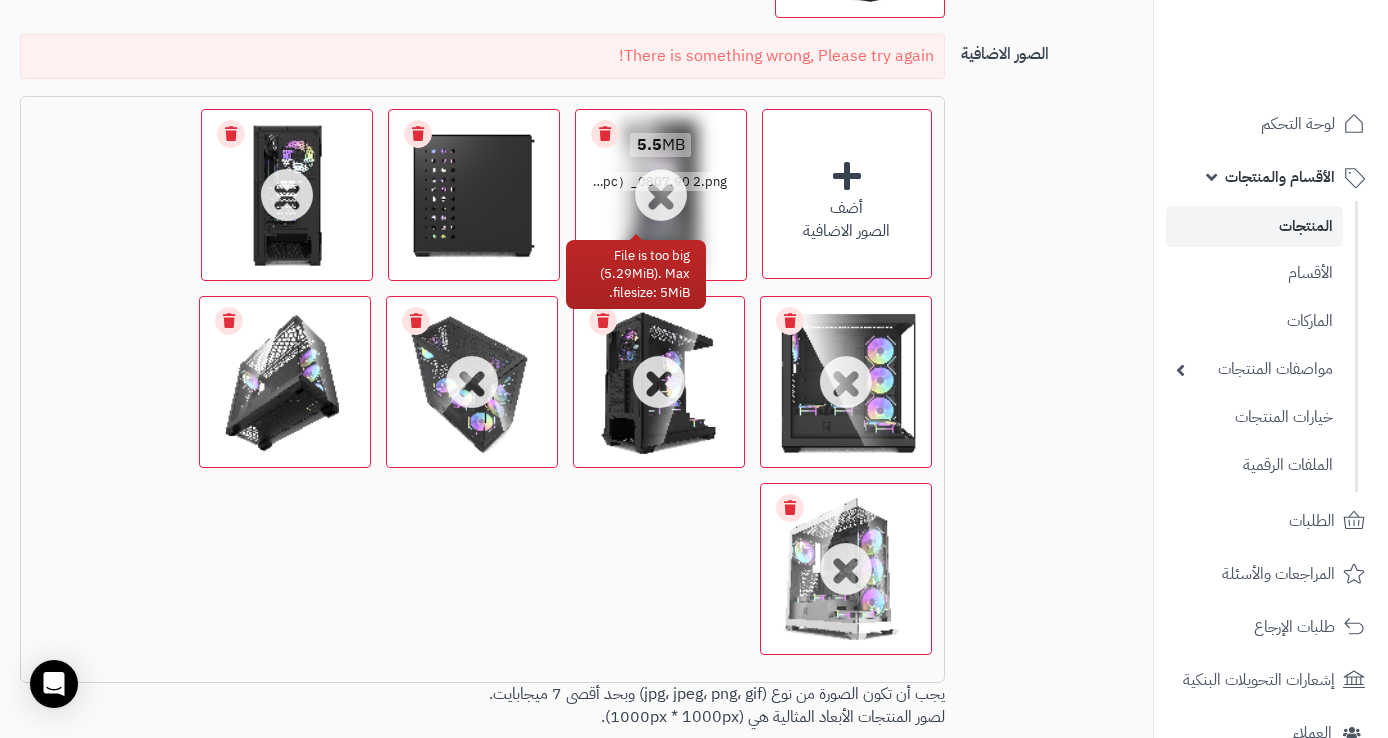 click on "Remove file" at bounding box center (605, 134) 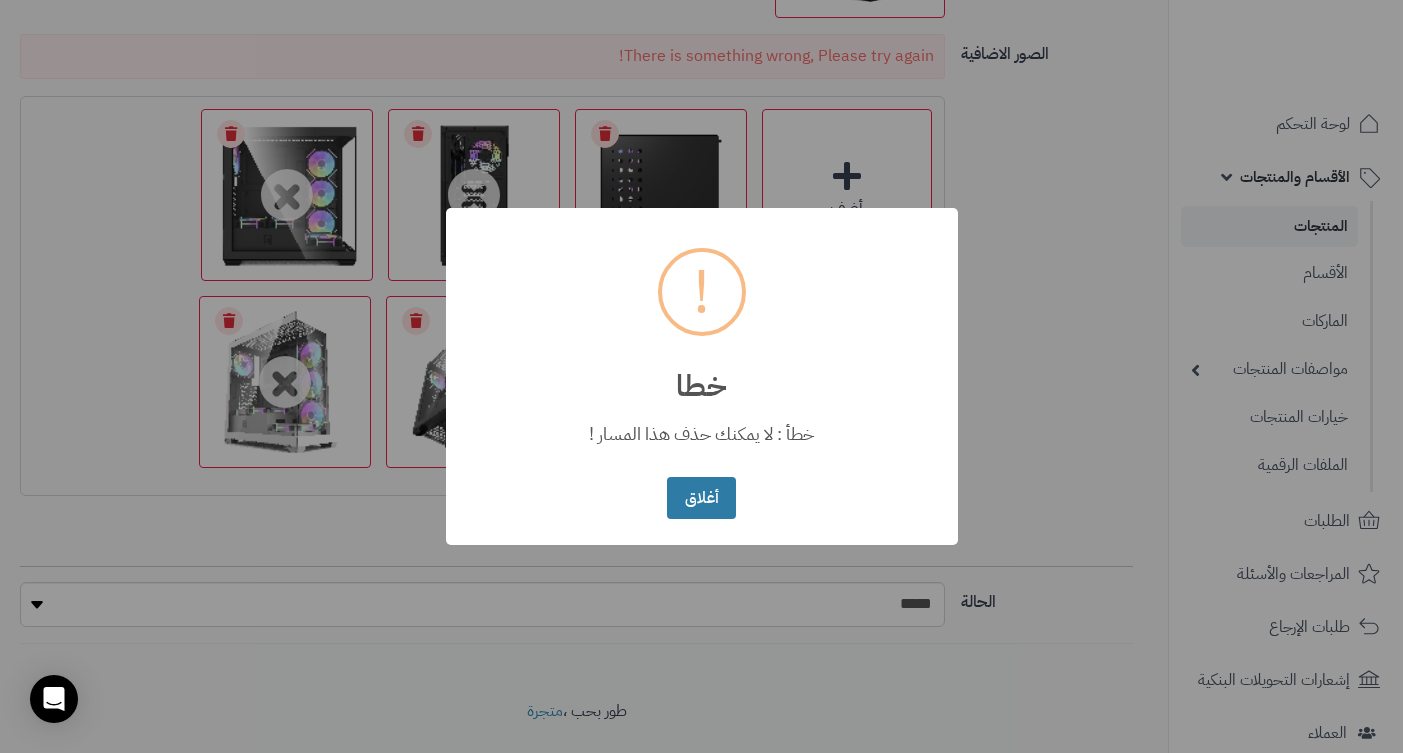 click on "أغلاق" at bounding box center [701, 498] 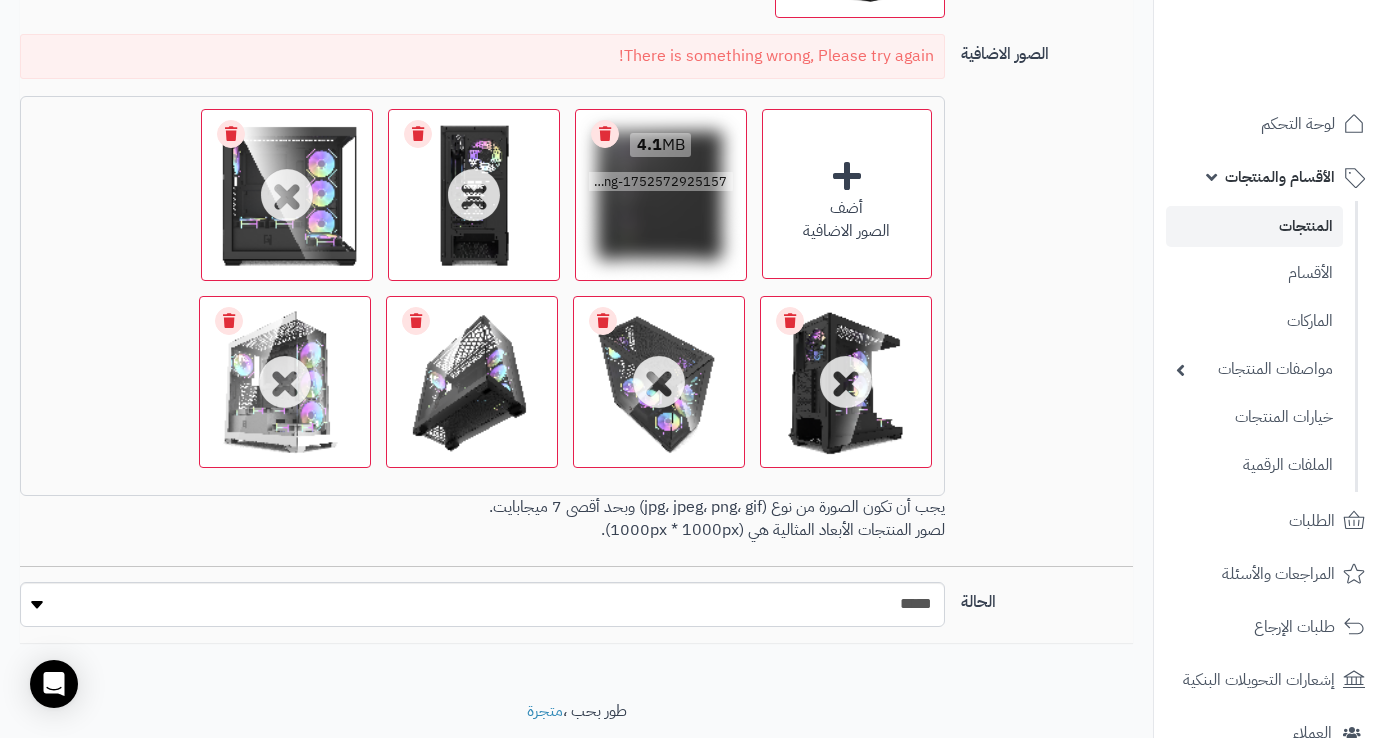 click on "Remove file" at bounding box center [605, 134] 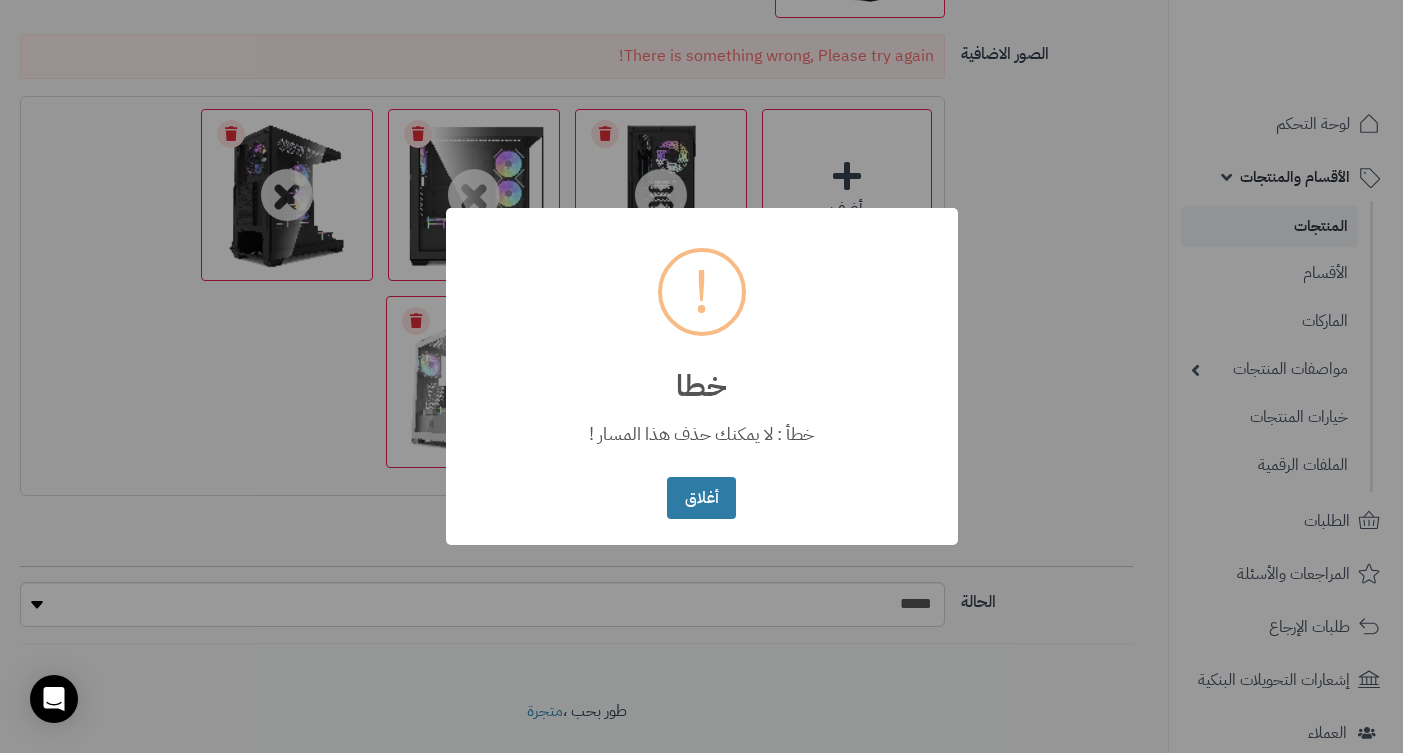 click on "أغلاق" at bounding box center (701, 498) 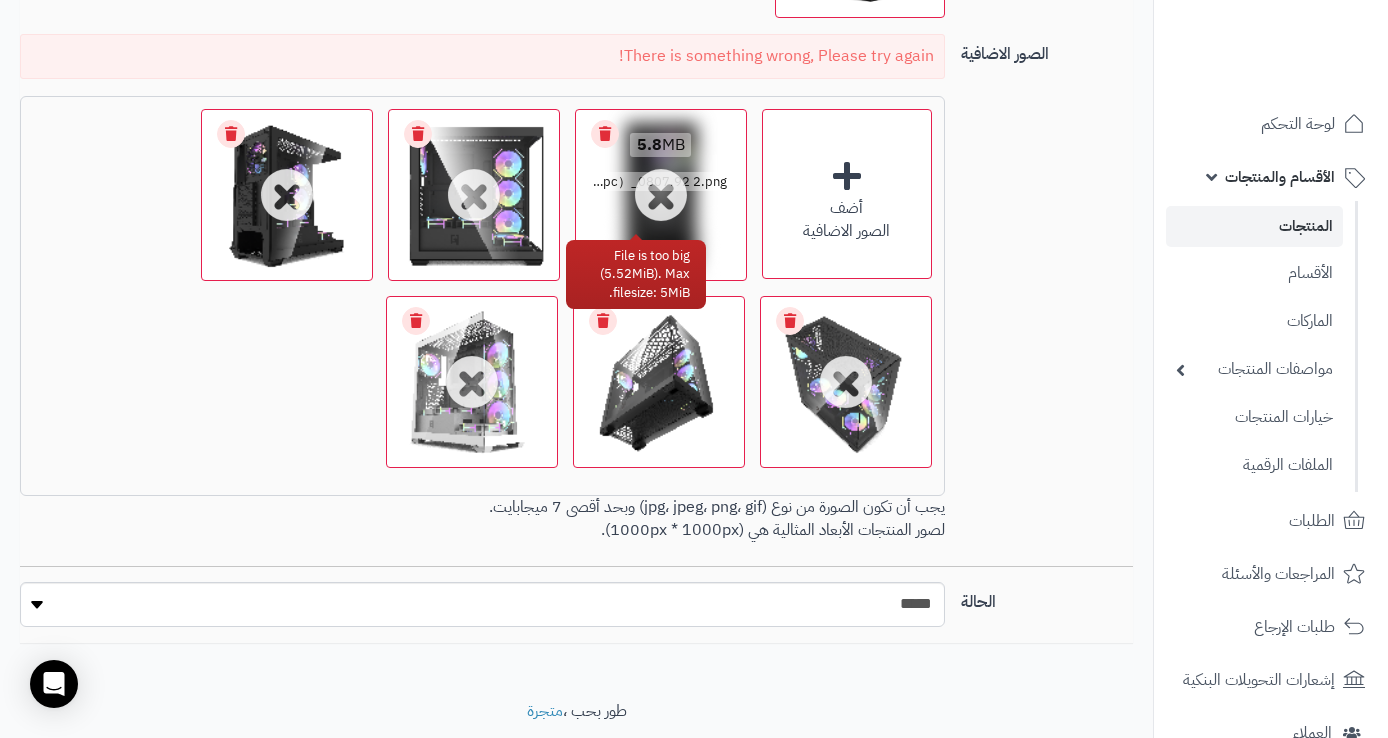 click on "Remove file" at bounding box center [605, 134] 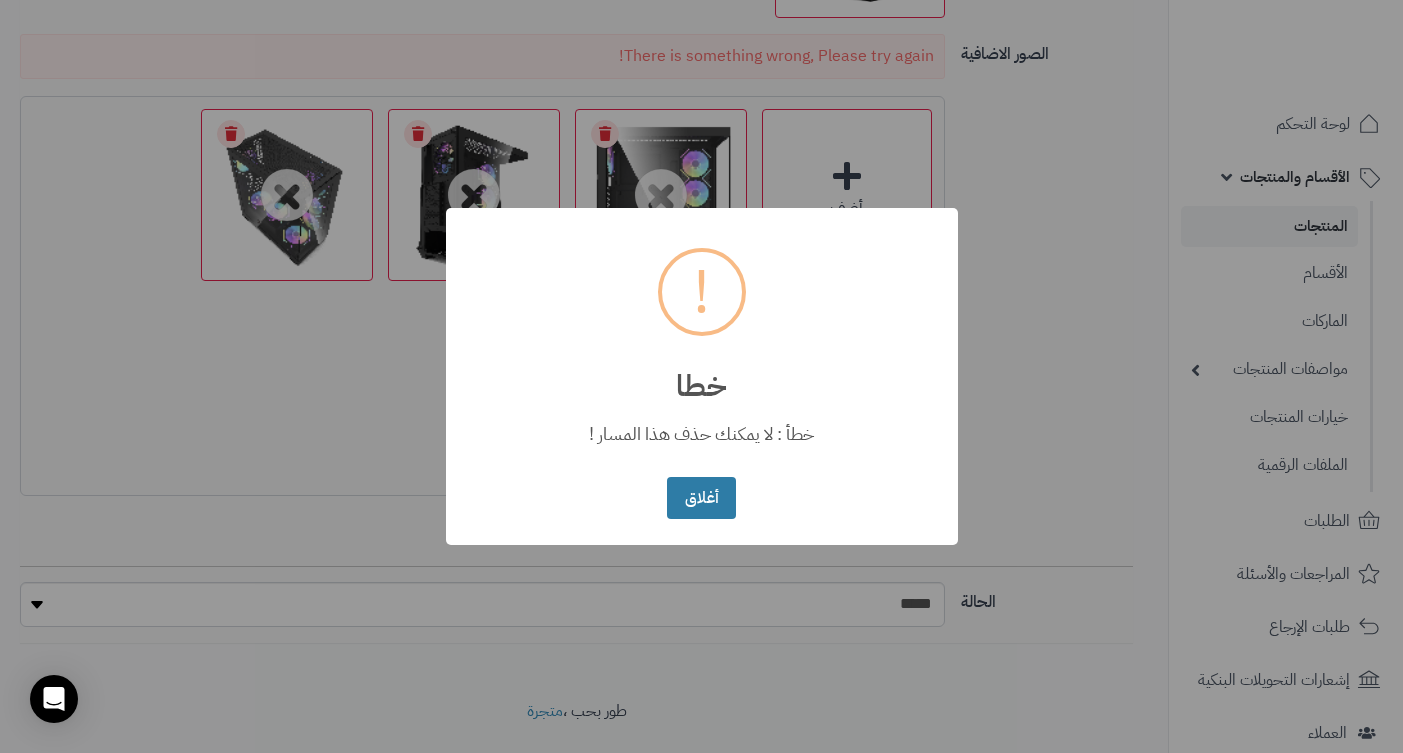click on "أغلاق" at bounding box center (701, 498) 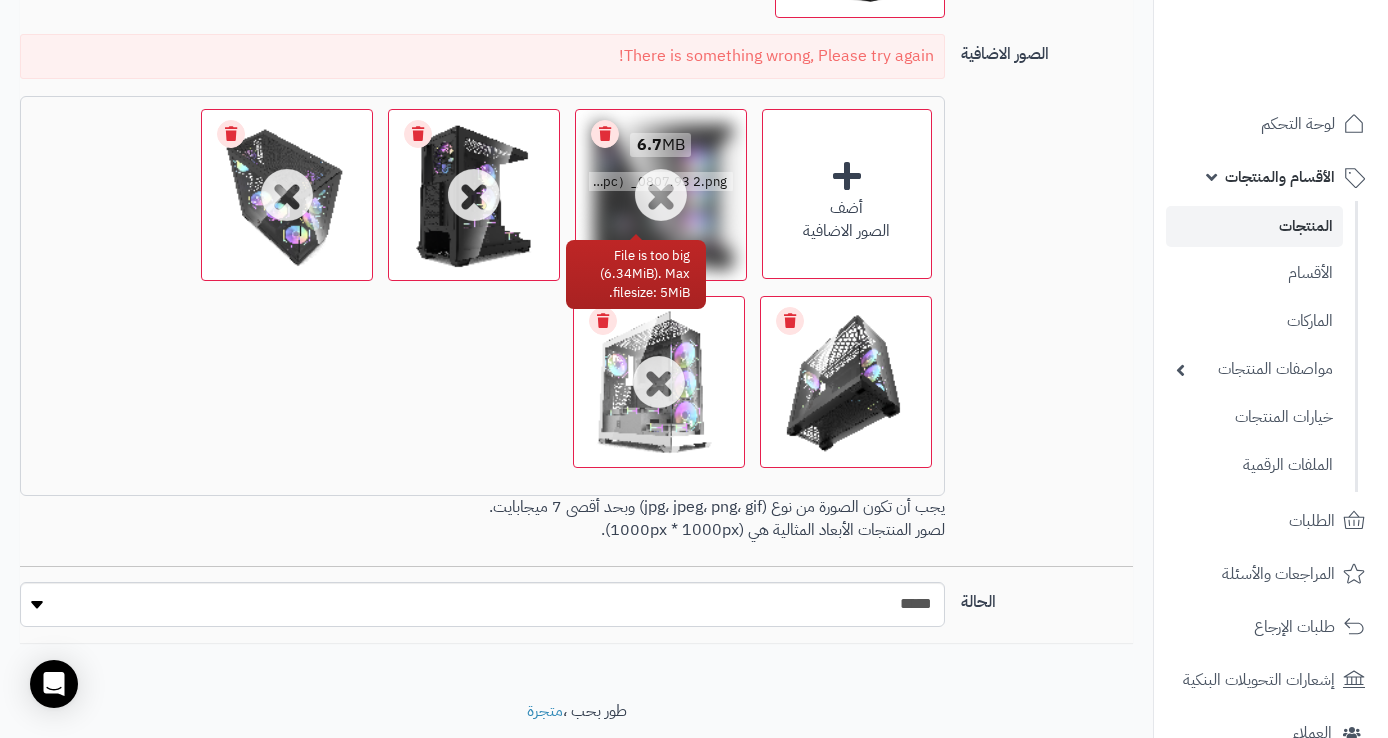 click on "Remove file" at bounding box center [605, 134] 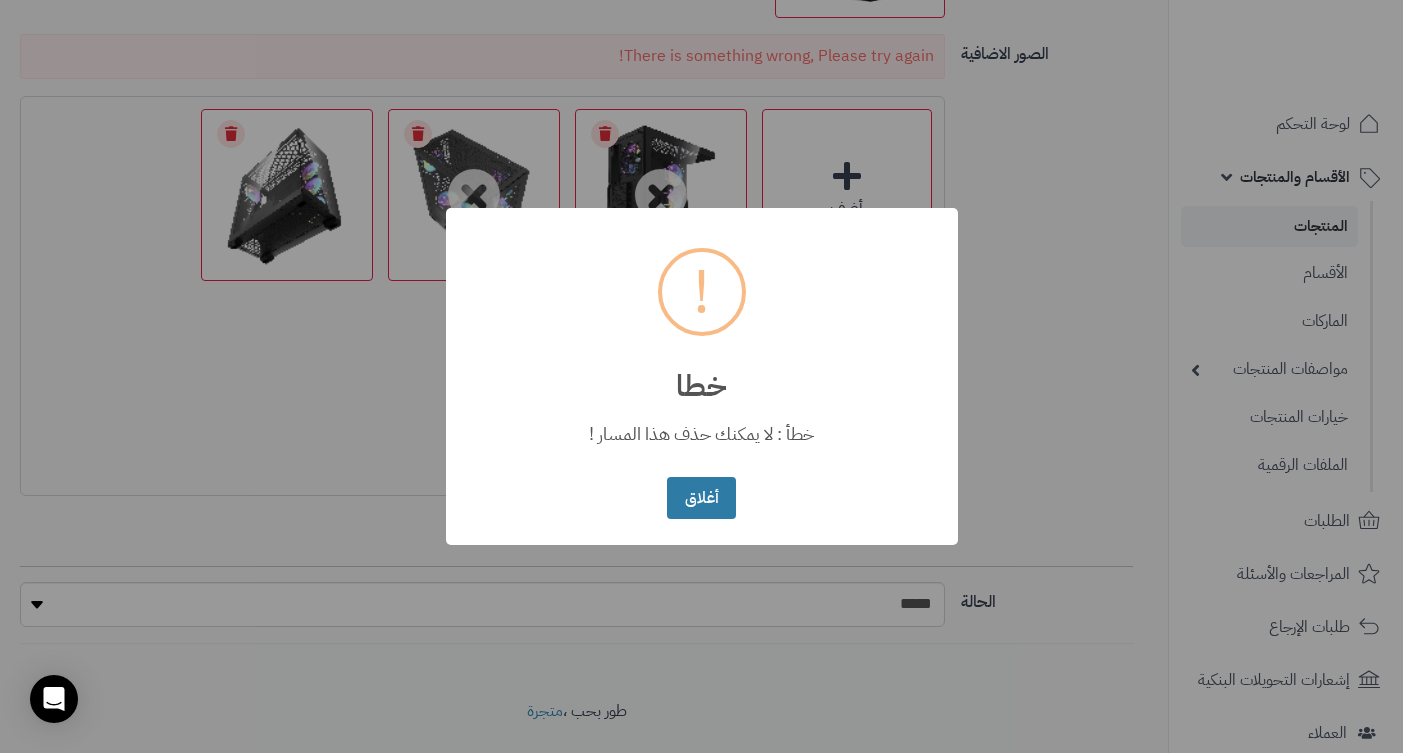 click on "أغلاق" at bounding box center (701, 498) 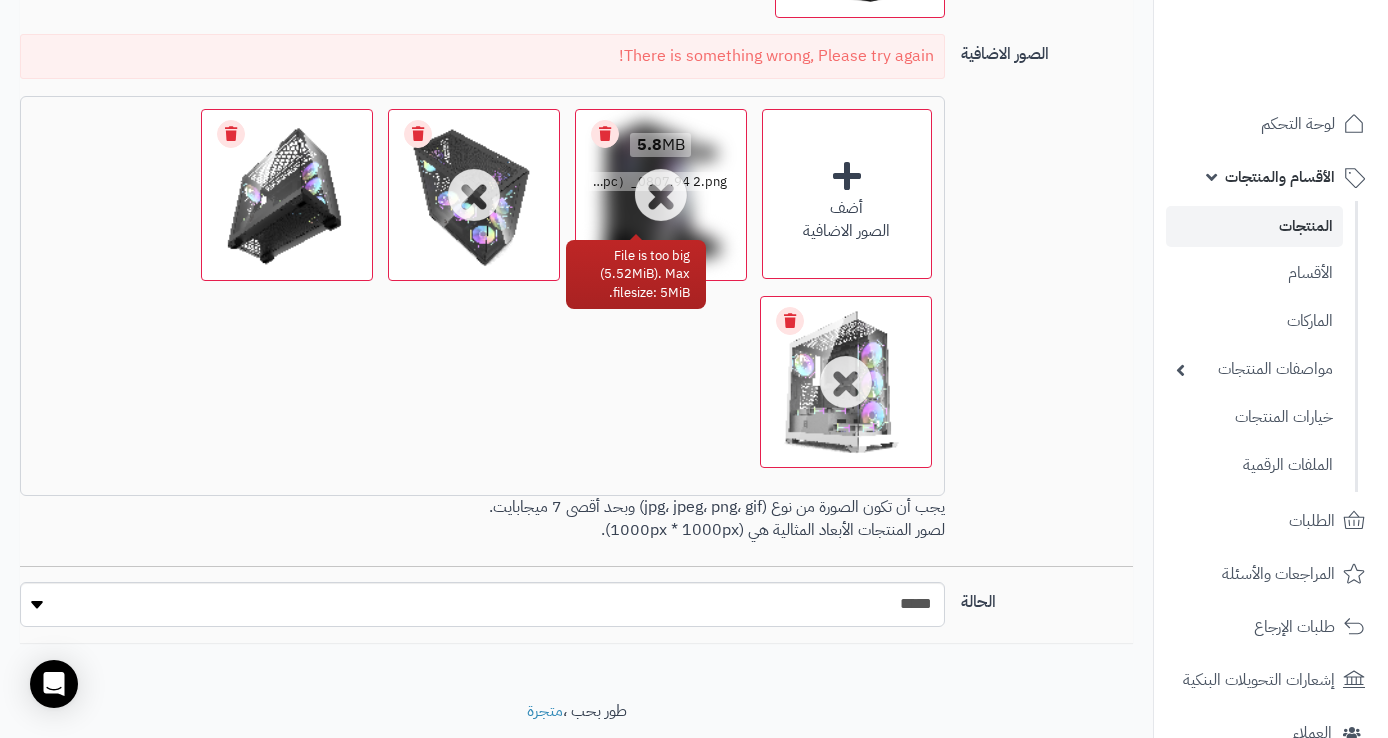 click on "Remove file" at bounding box center (605, 134) 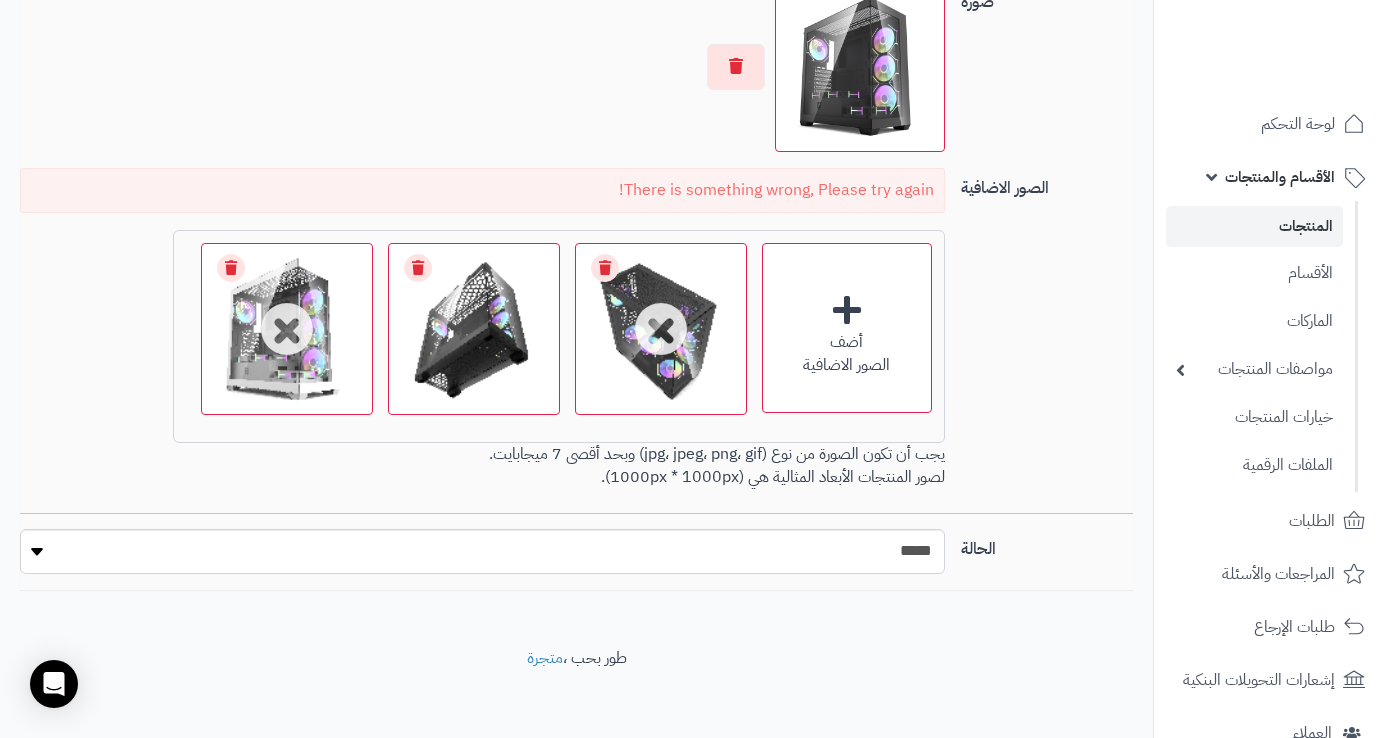 scroll, scrollTop: 1400, scrollLeft: 0, axis: vertical 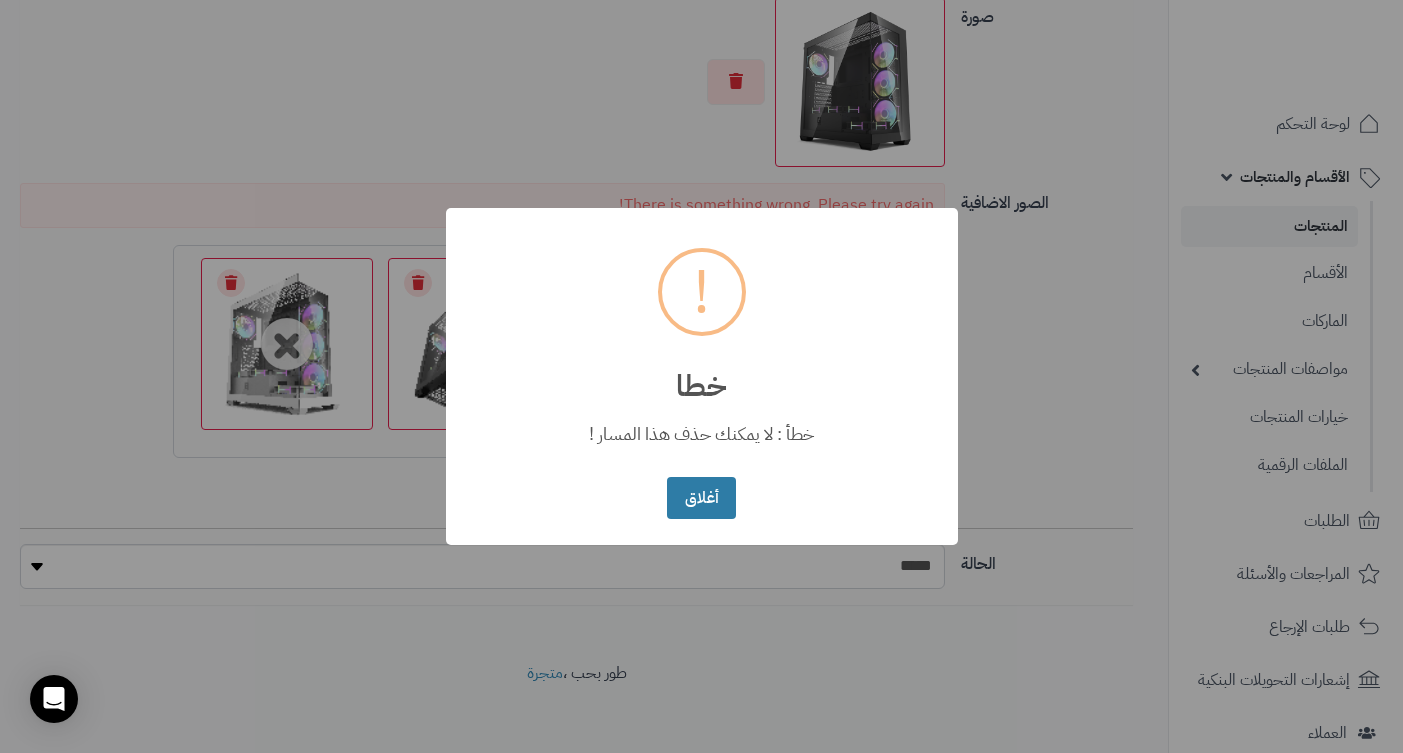 click on "أغلاق" at bounding box center (701, 498) 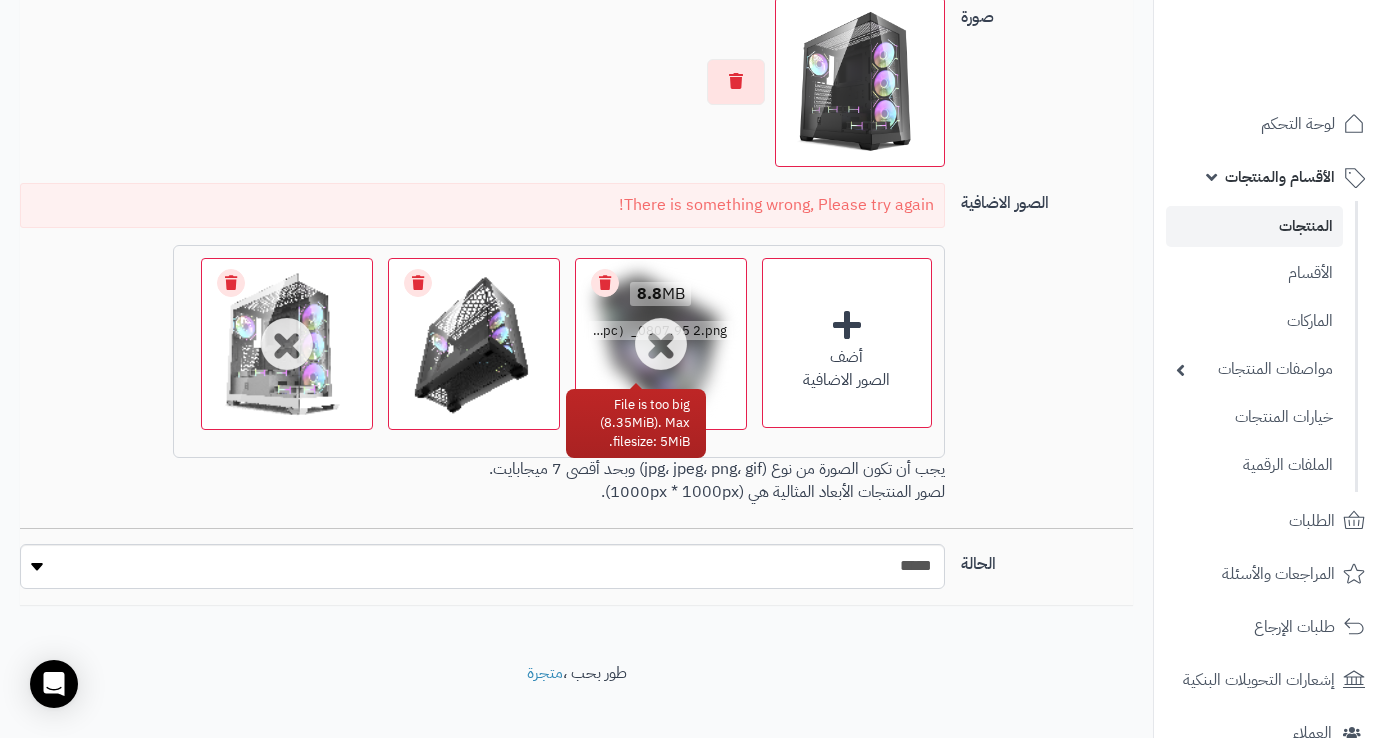 click on "Remove file" at bounding box center (605, 283) 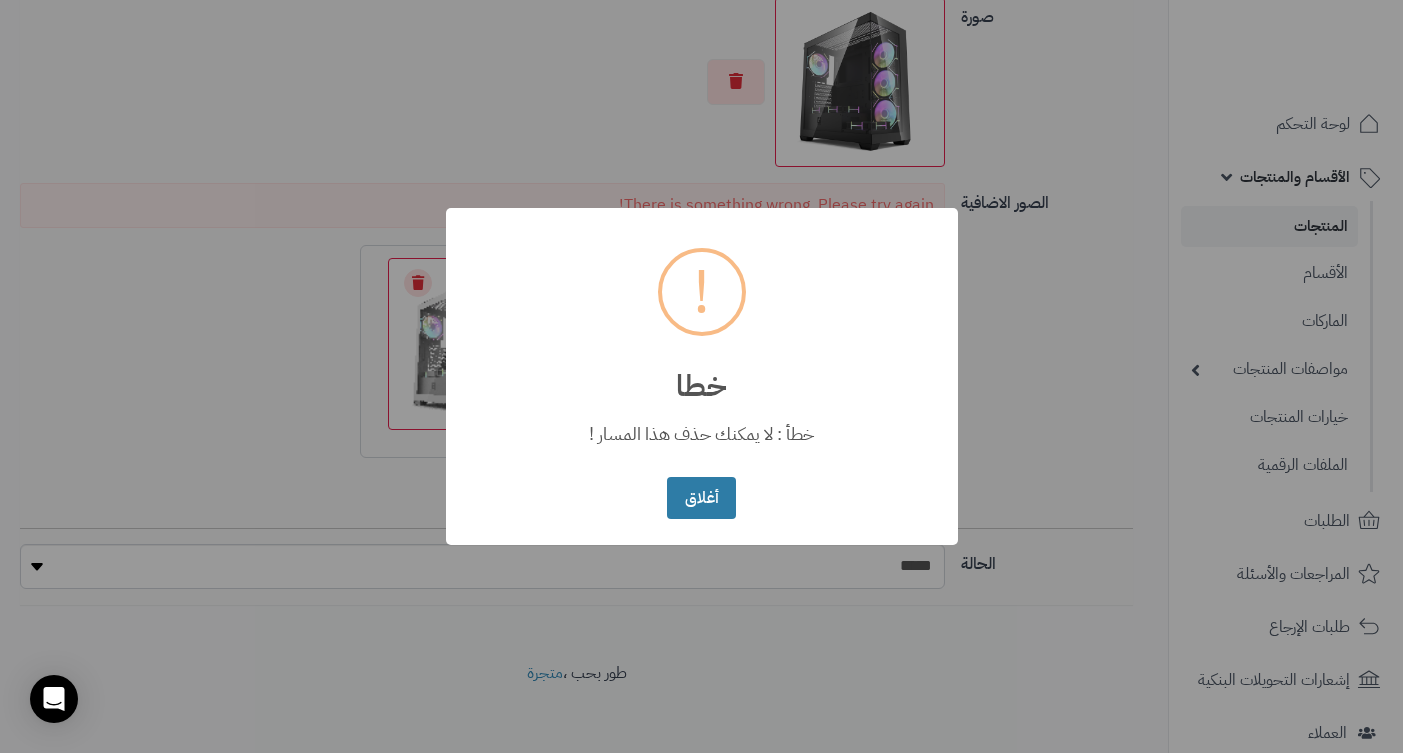 click on "أغلاق" at bounding box center [701, 498] 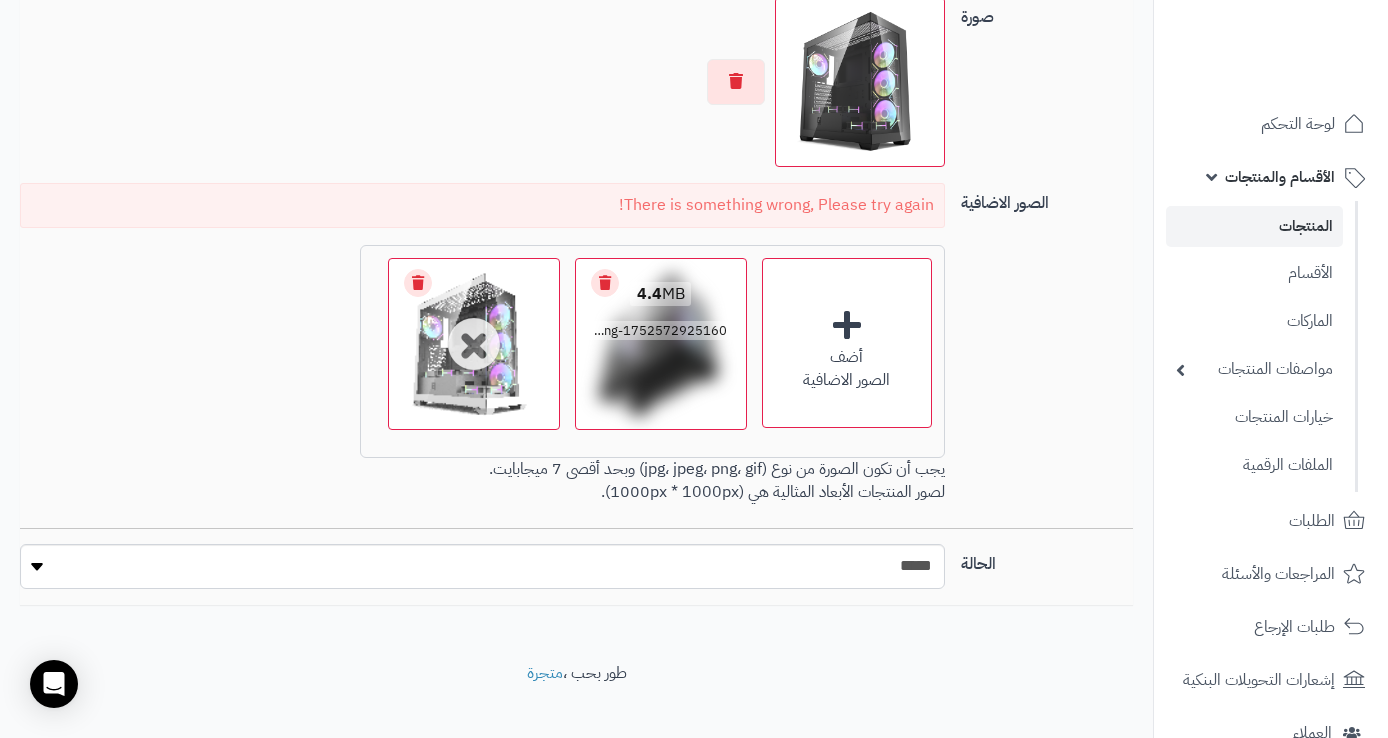 click on "Remove file" at bounding box center (605, 283) 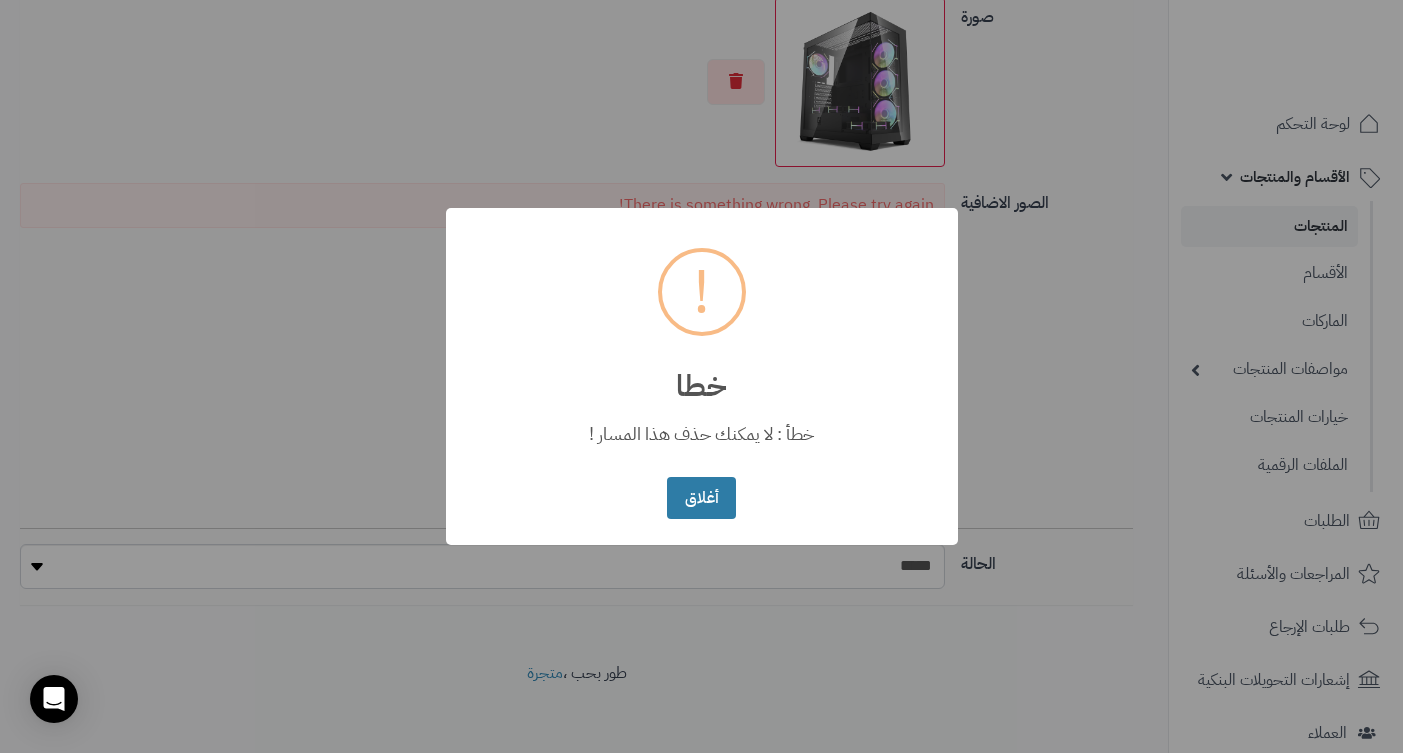 click on "أغلاق" at bounding box center (701, 498) 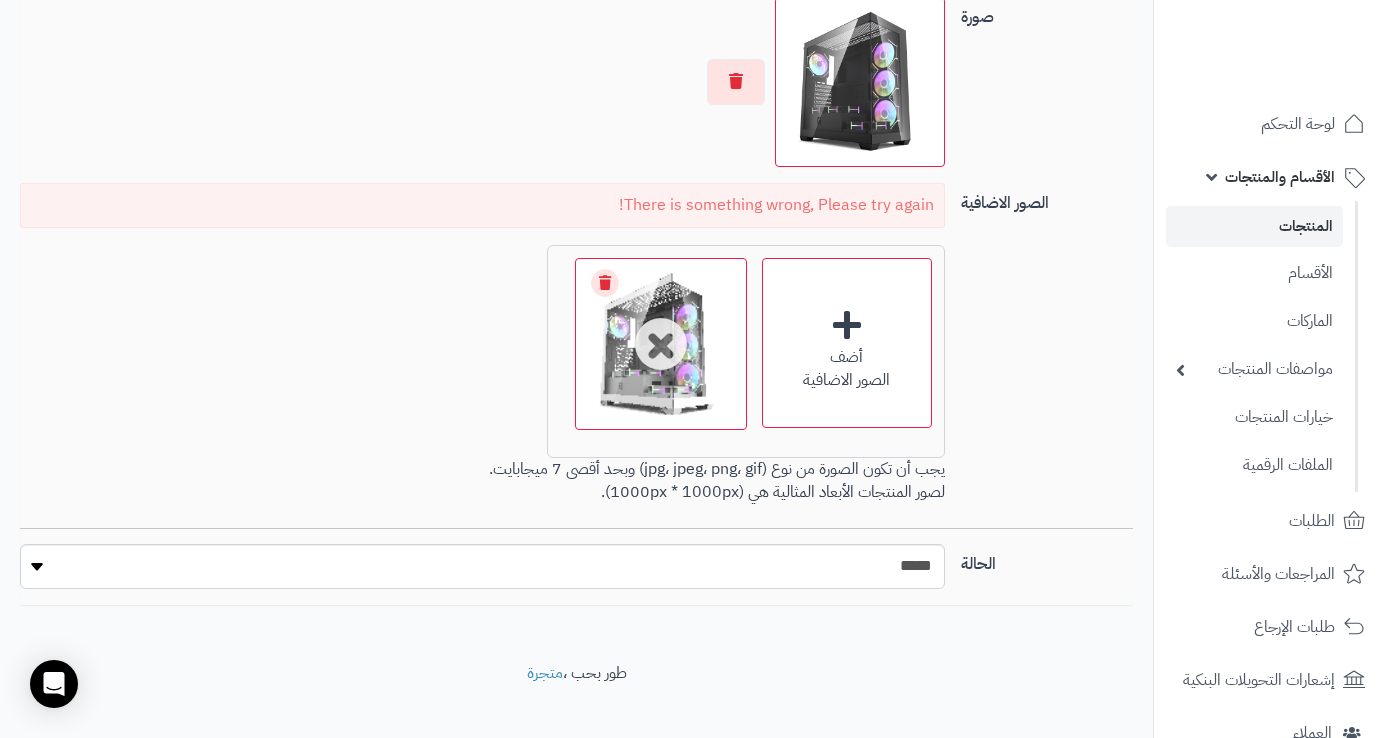 click on "Remove file" at bounding box center [605, 283] 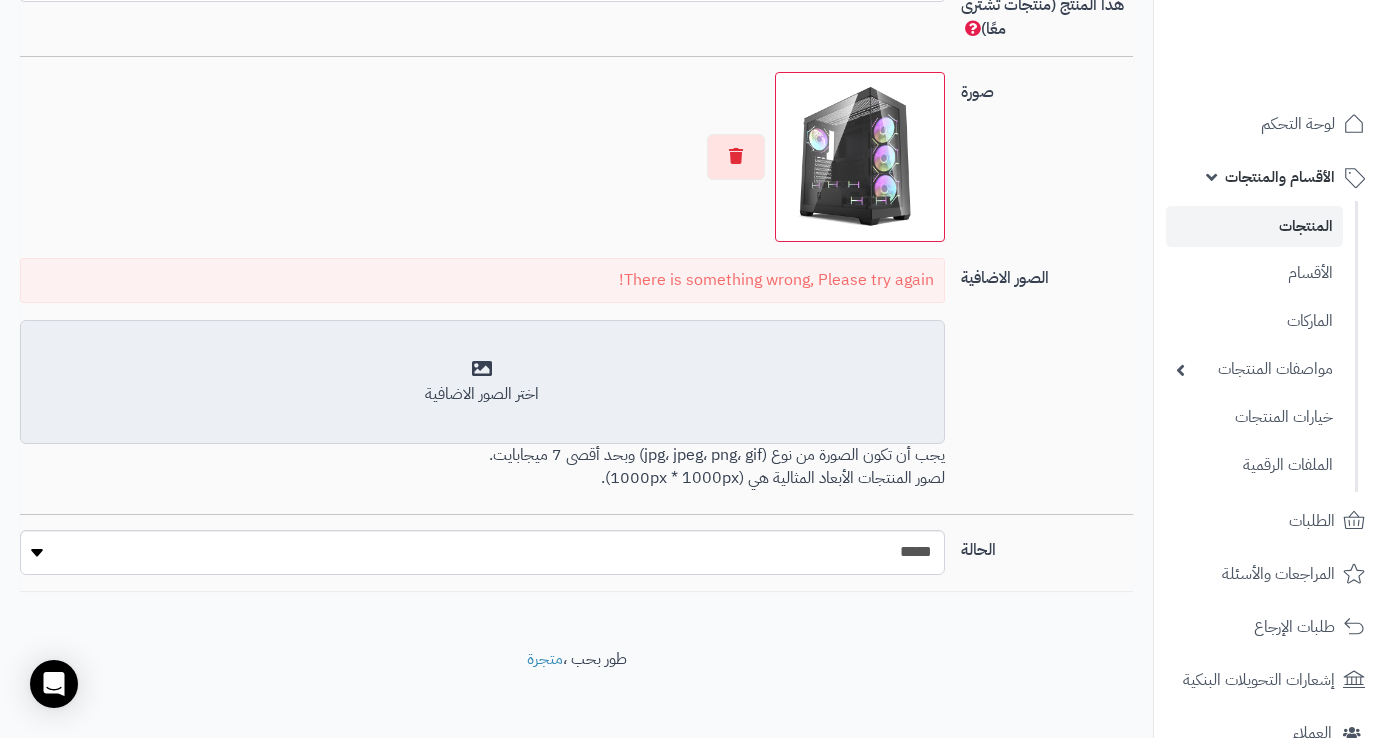 scroll, scrollTop: 345, scrollLeft: 0, axis: vertical 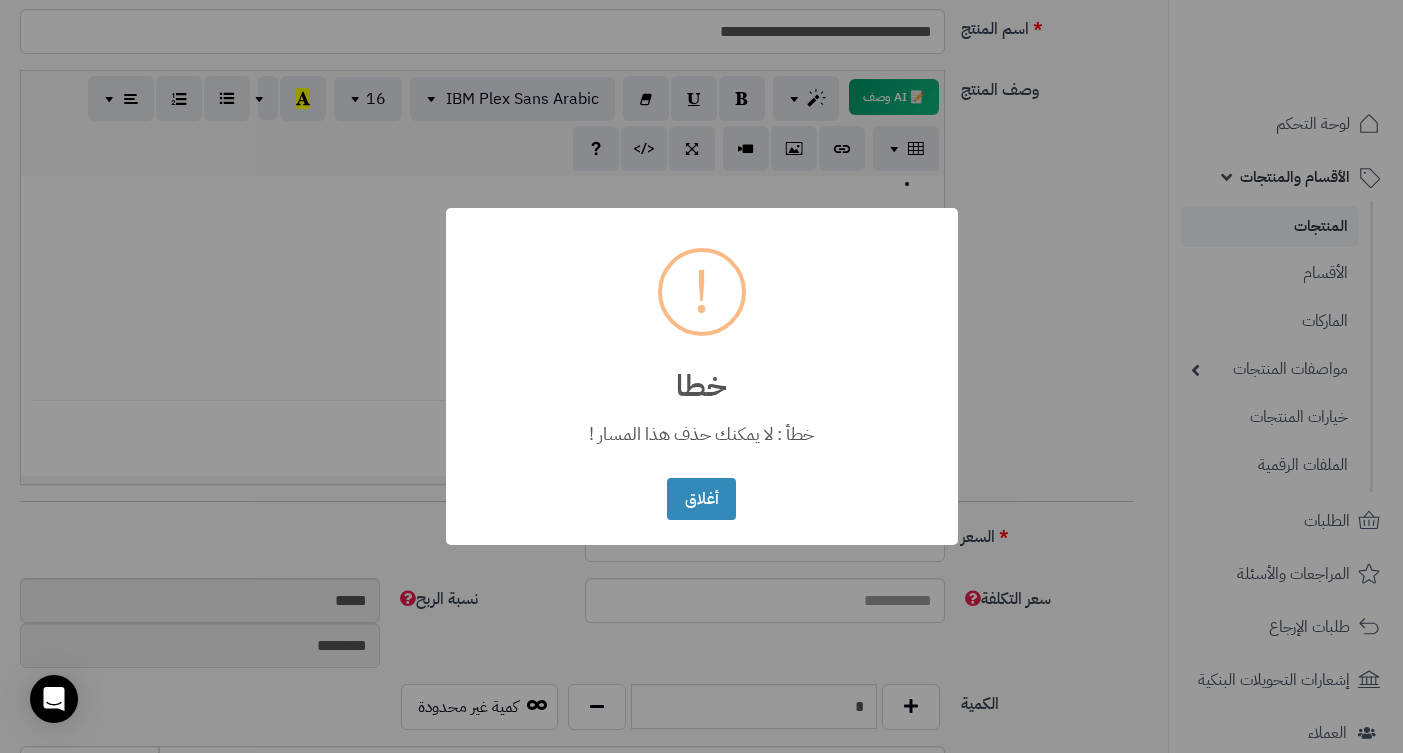 drag, startPoint x: 689, startPoint y: 490, endPoint x: 681, endPoint y: 483, distance: 10.630146 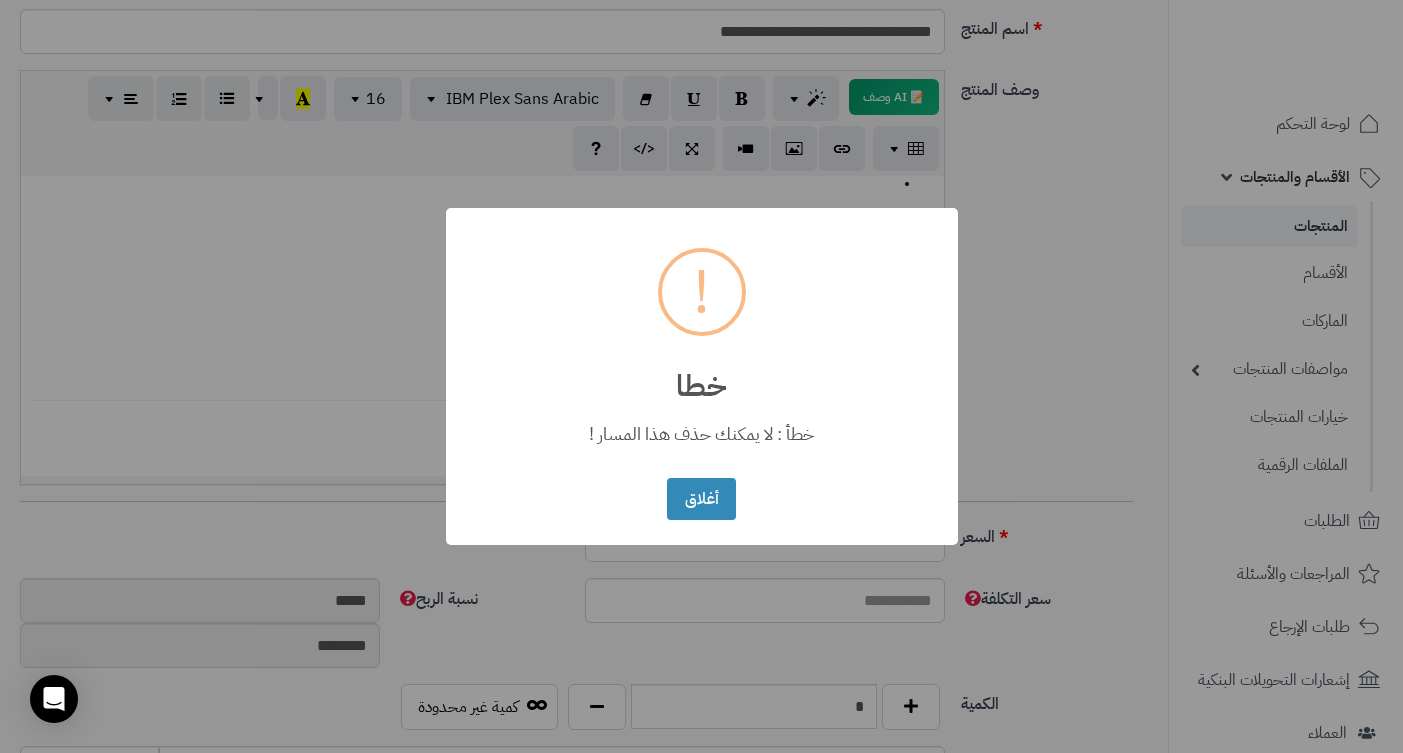 click on "أغلاق" at bounding box center [701, 499] 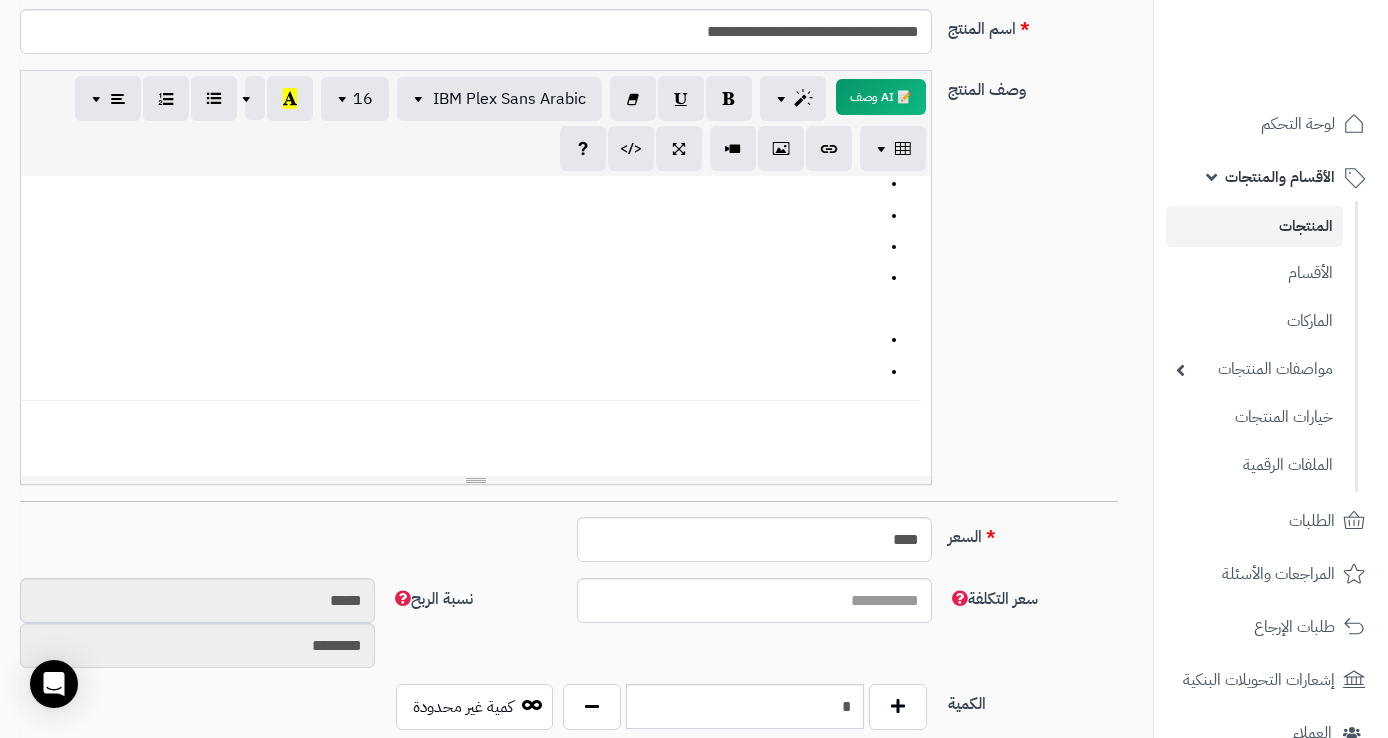 click on "********" at bounding box center (478, 310) 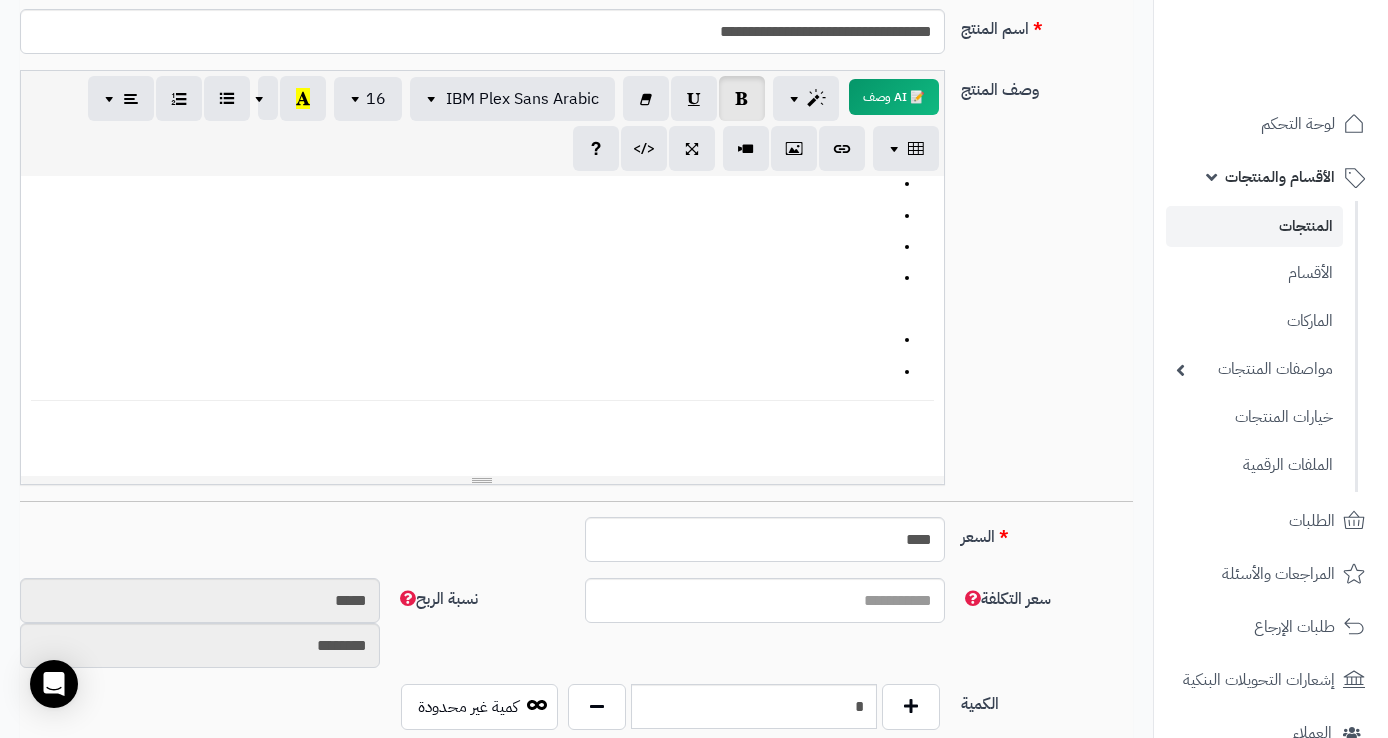 click on "********" at bounding box center (490, 310) 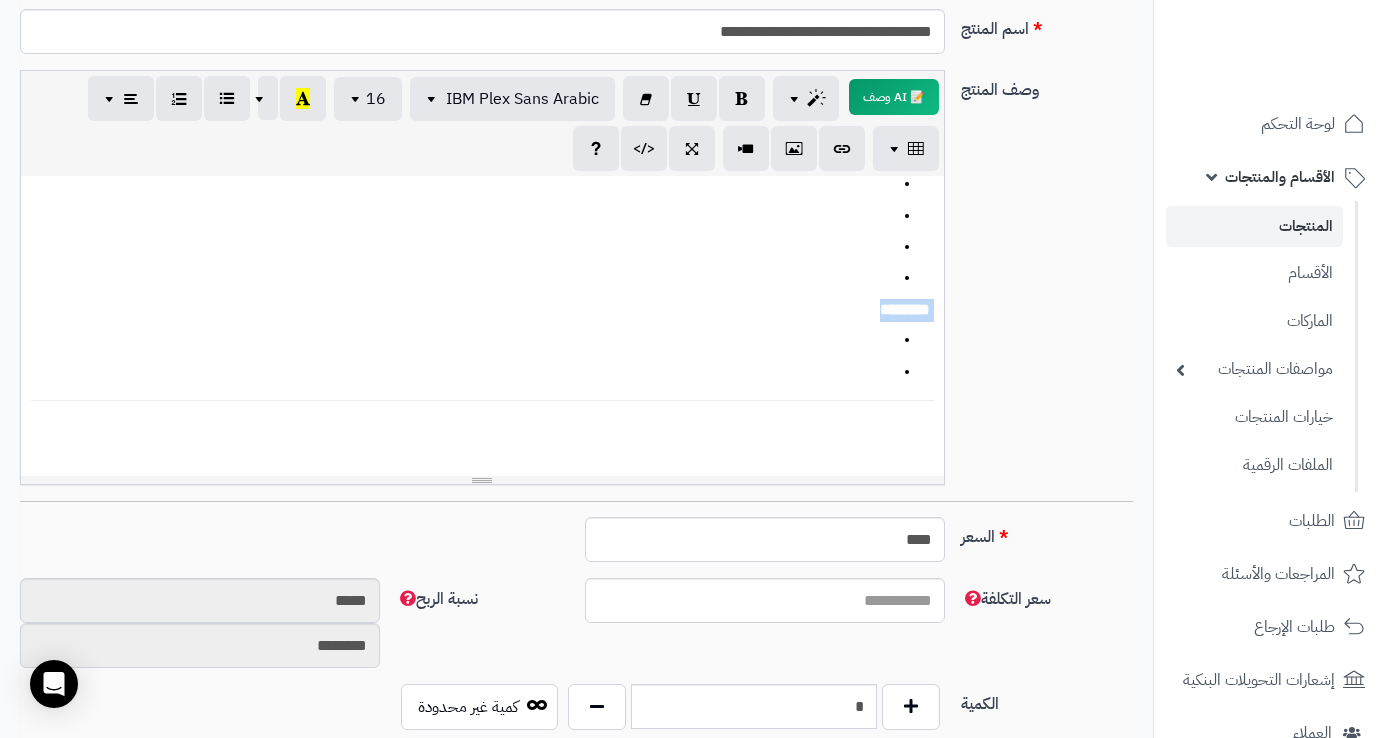drag, startPoint x: 549, startPoint y: 314, endPoint x: 458, endPoint y: 308, distance: 91.197586 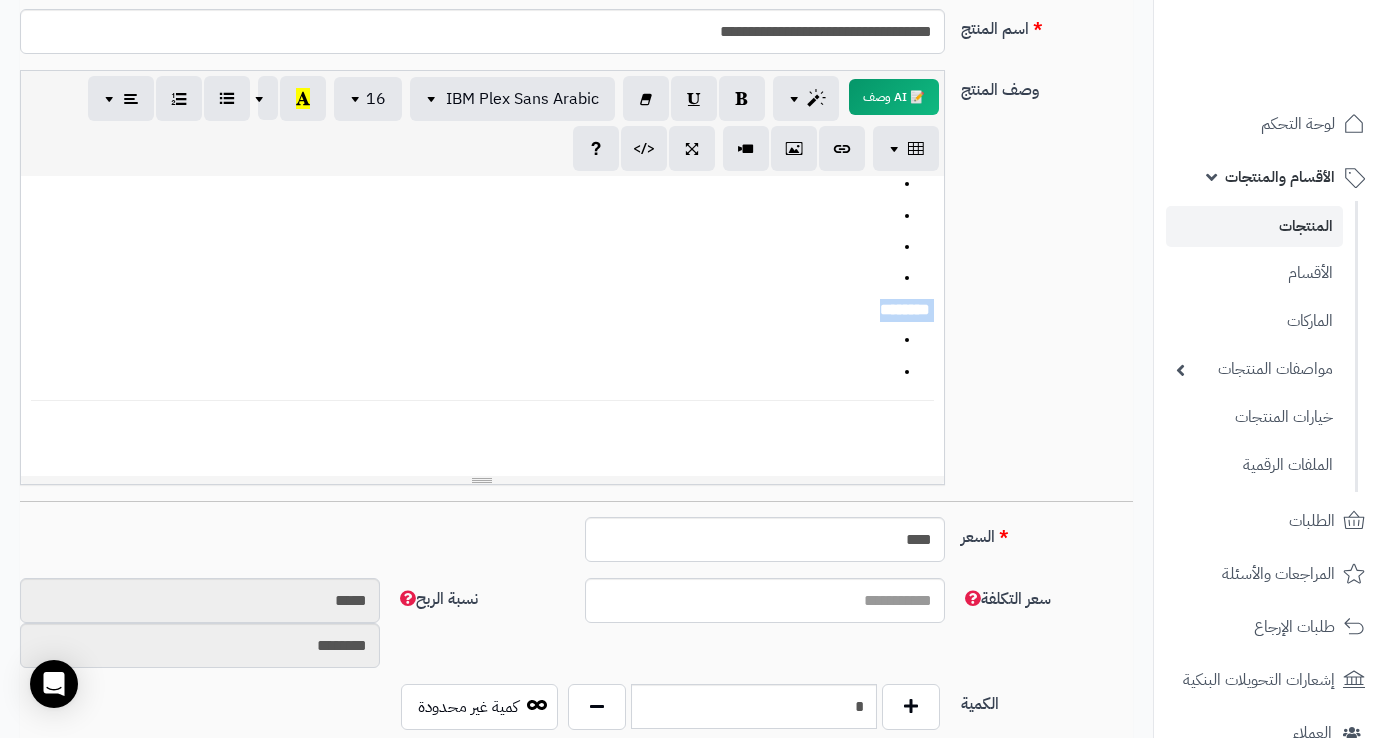 click on "********" at bounding box center (490, 310) 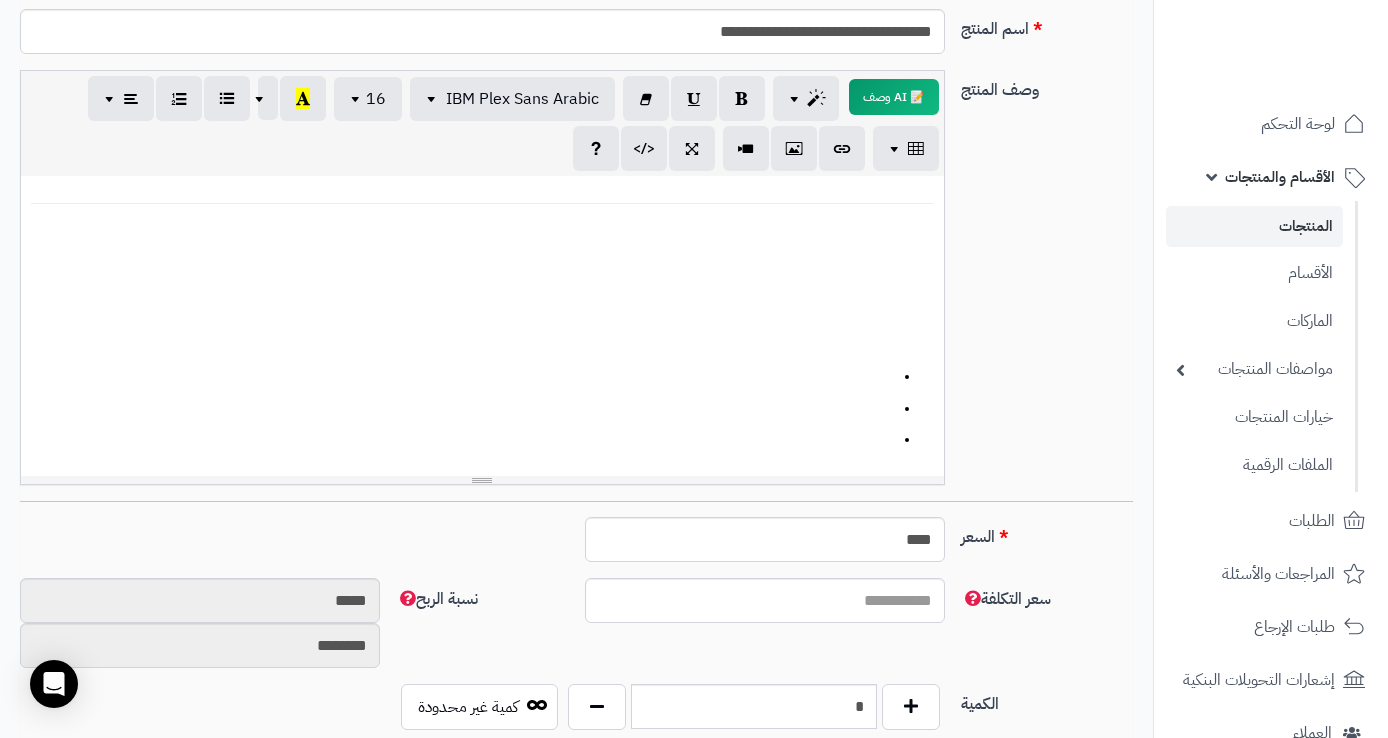 scroll, scrollTop: 0, scrollLeft: 0, axis: both 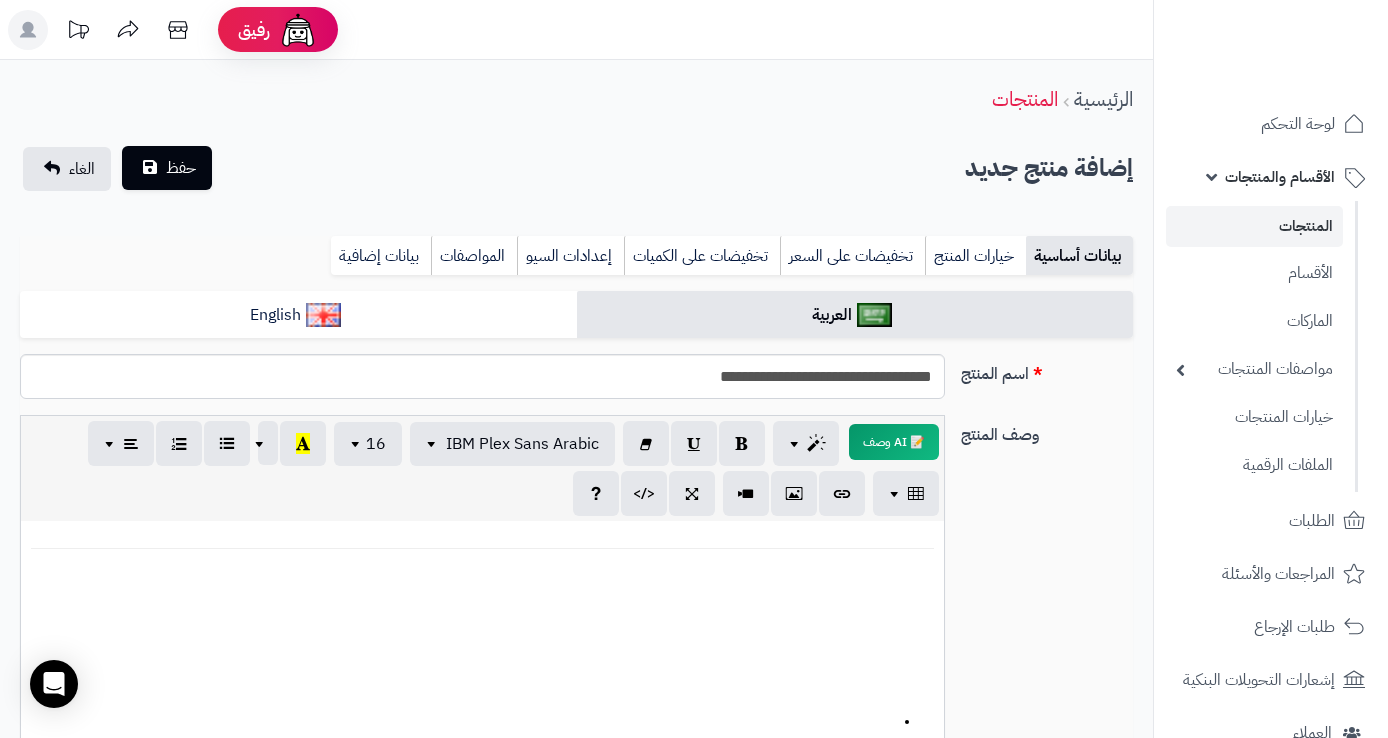 click on "حفظ" at bounding box center [181, 168] 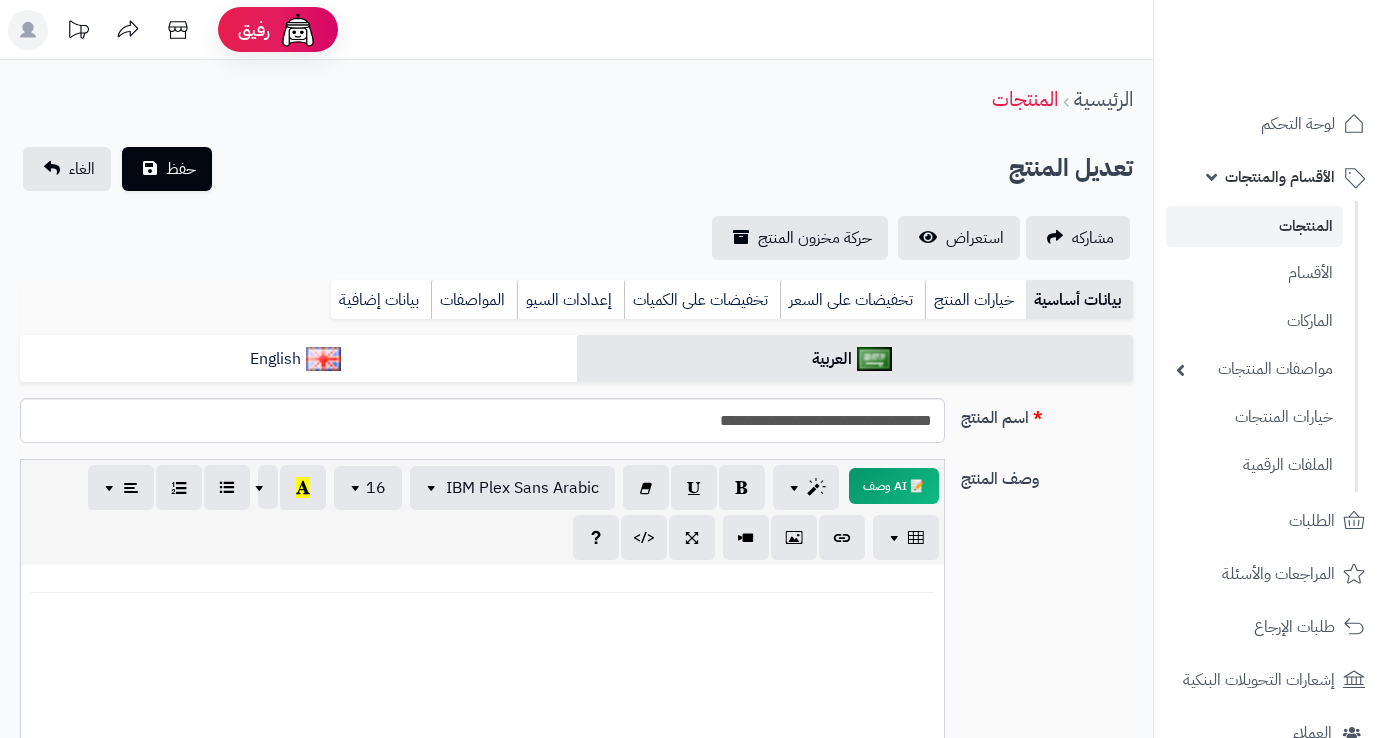 scroll, scrollTop: 1308, scrollLeft: 0, axis: vertical 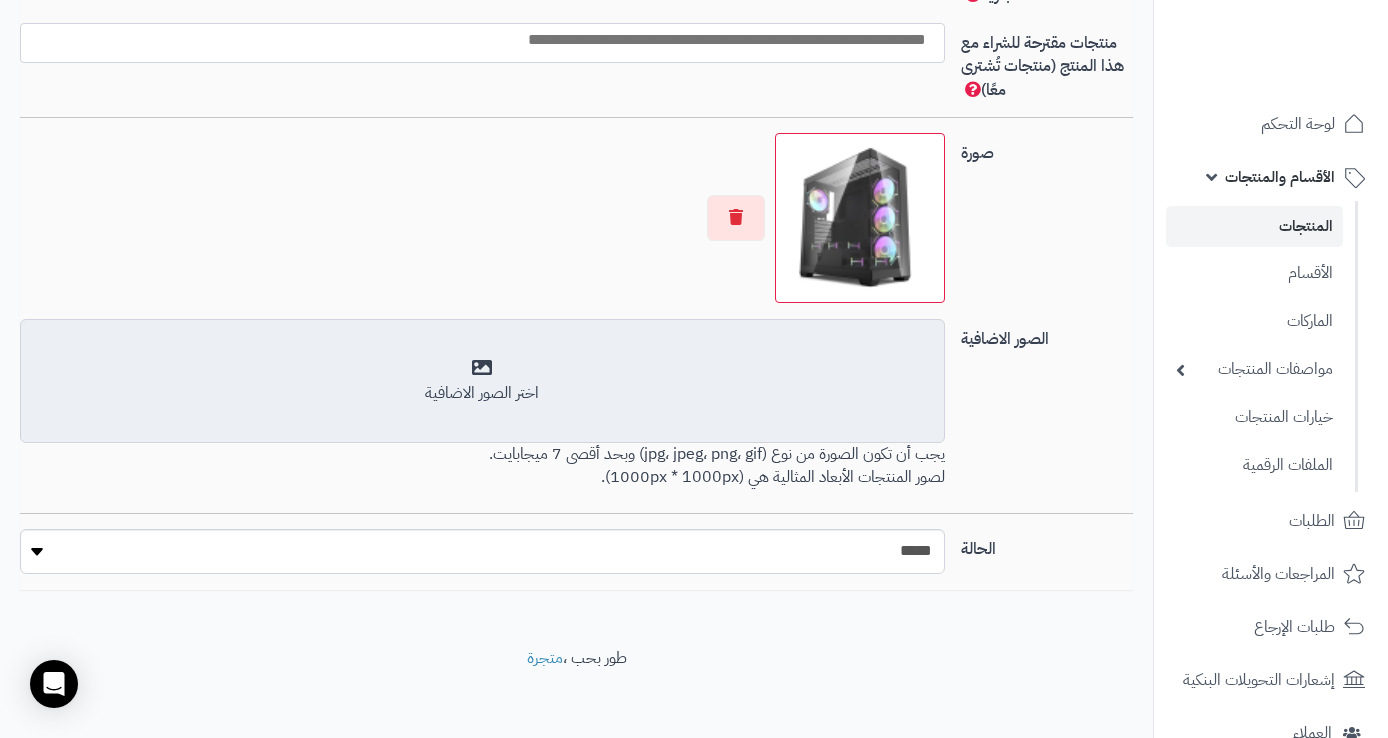 click on "أضف الصور الاضافية
اختر الصور الاضافية" at bounding box center [482, 381] 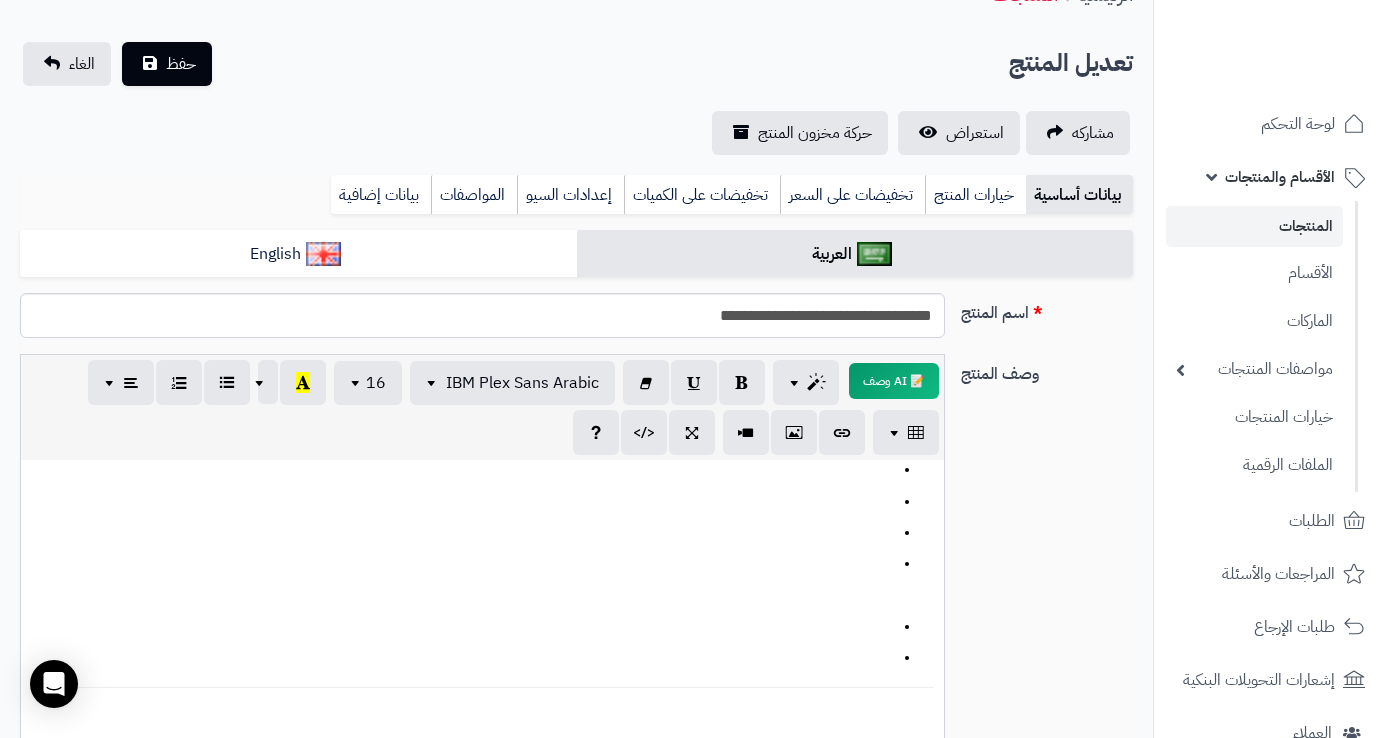 scroll, scrollTop: 0, scrollLeft: 0, axis: both 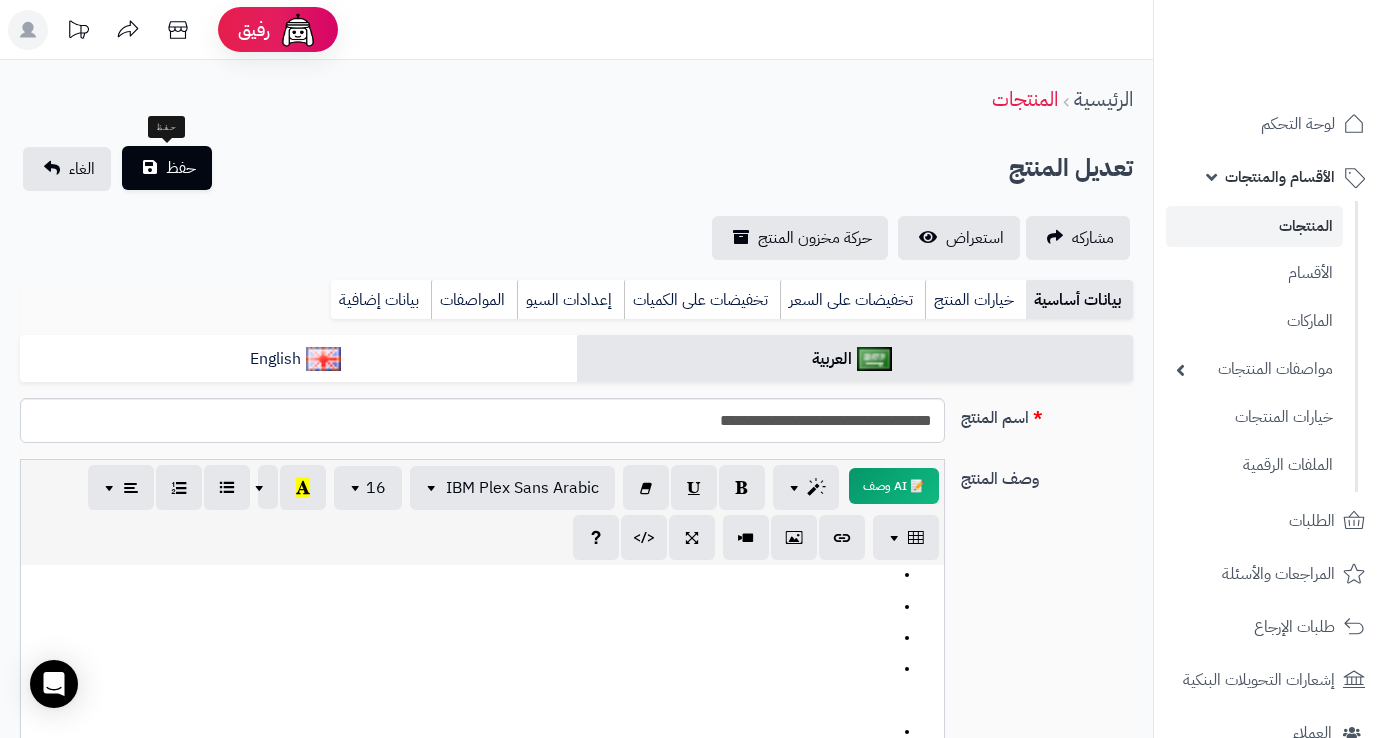 click on "حفظ" at bounding box center (181, 168) 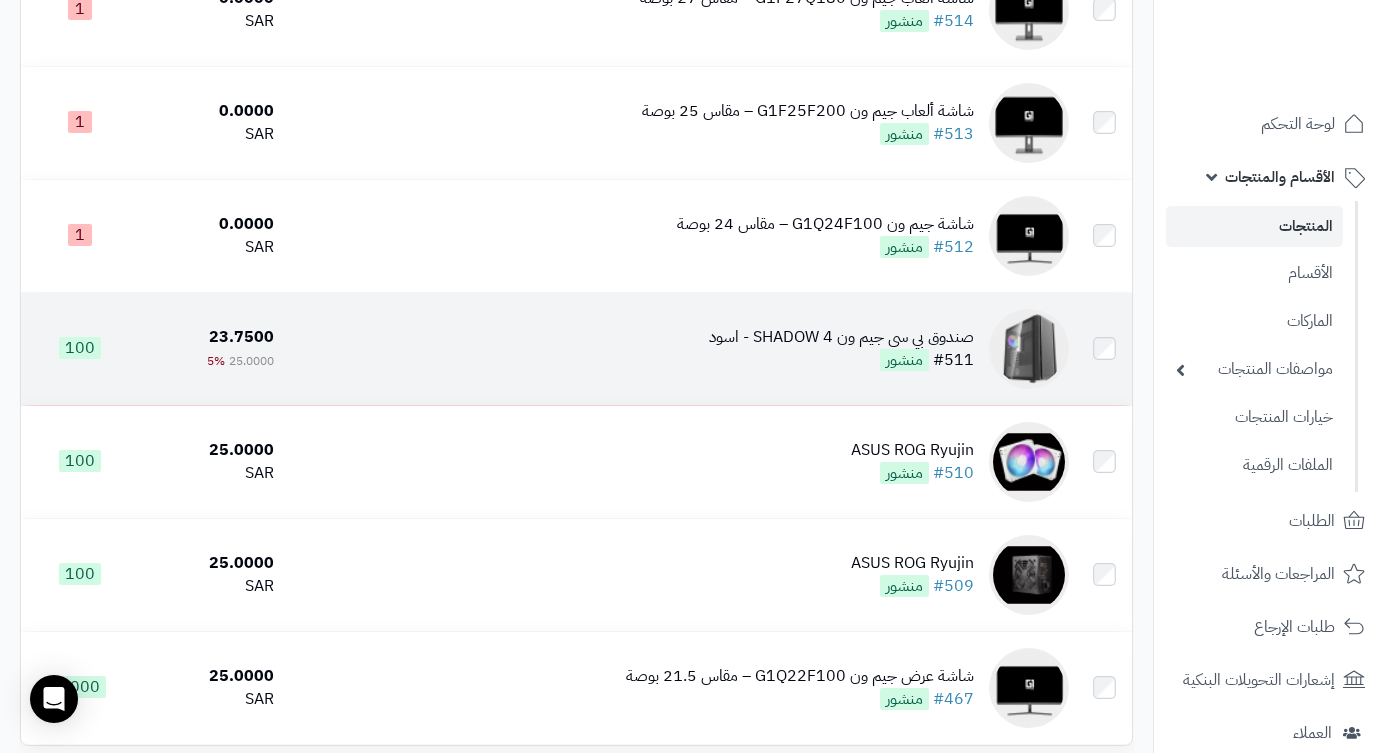 scroll, scrollTop: 620, scrollLeft: 0, axis: vertical 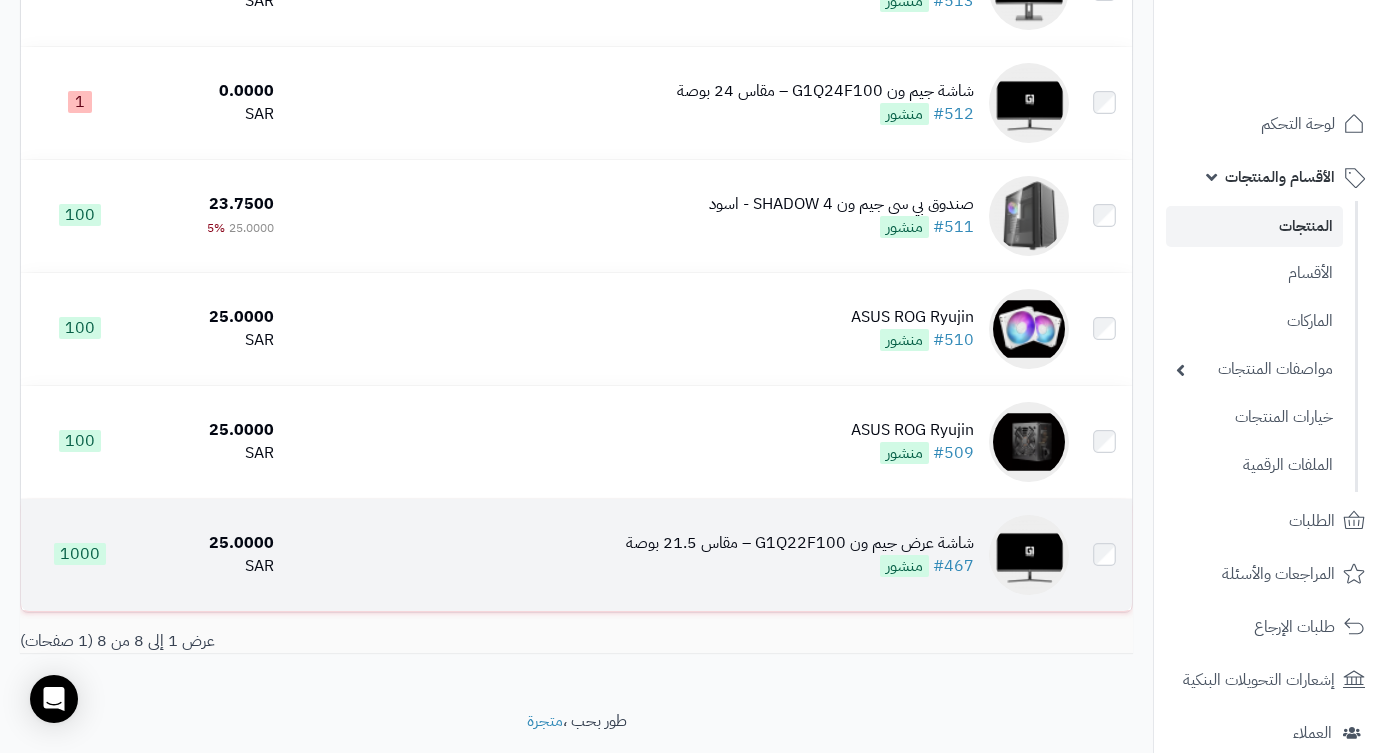 click on "شاشة عرض جيم ون G1Q22F100 – مقاس 21.5 بوصة" at bounding box center [800, 543] 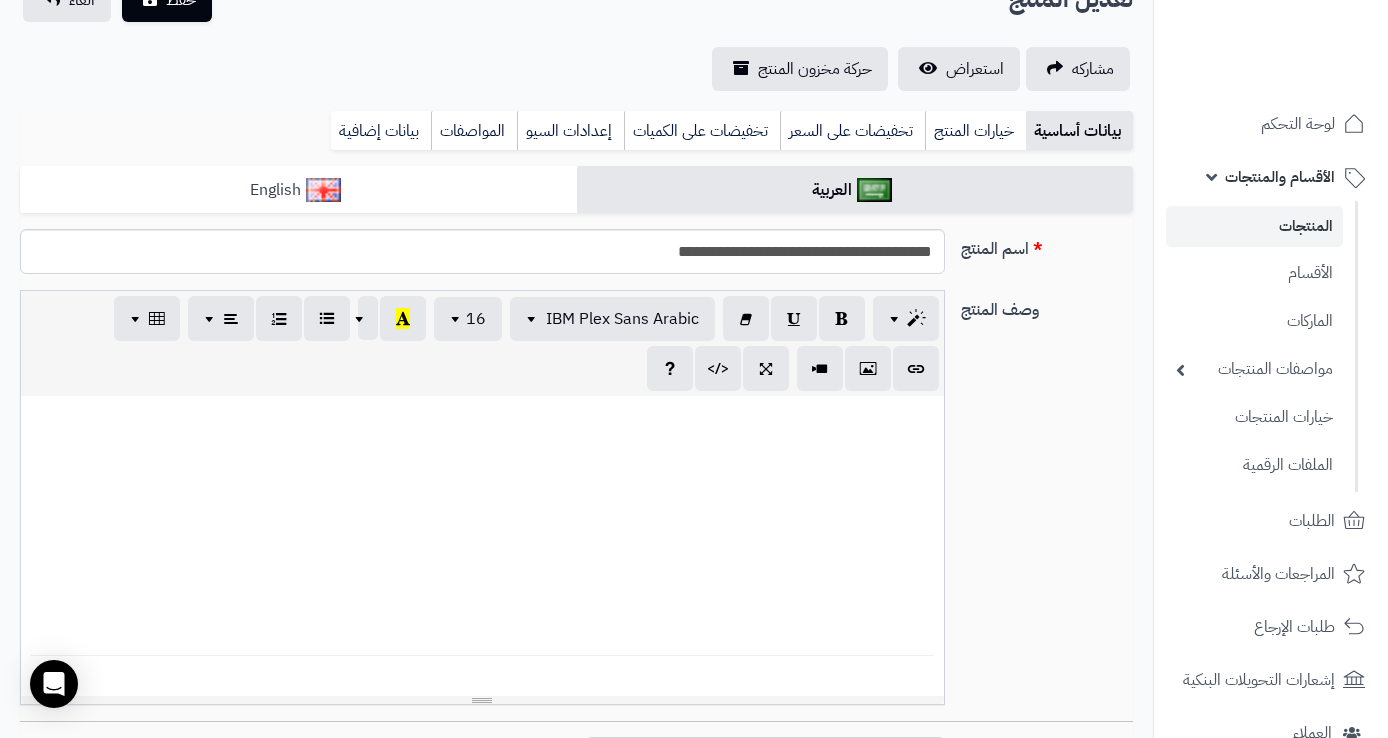 click on "English" at bounding box center [298, 190] 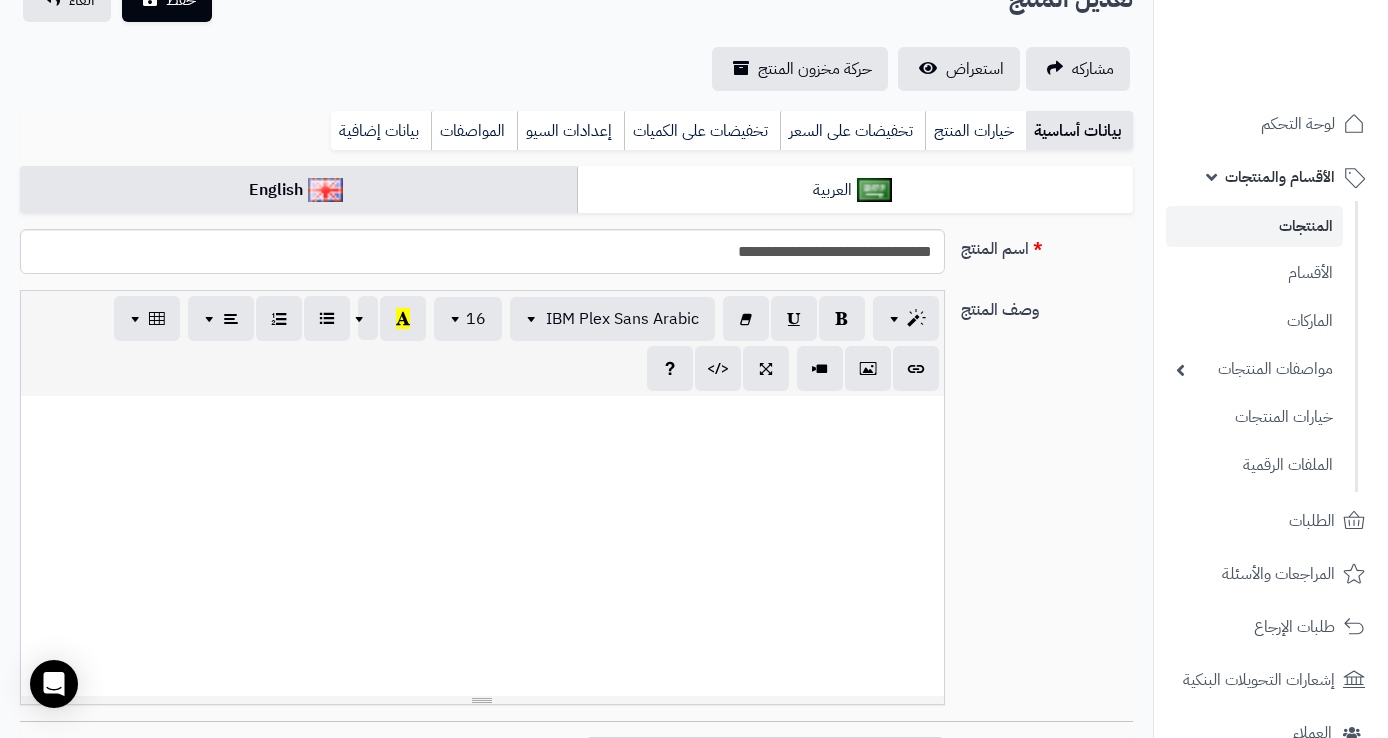 click on "**********" at bounding box center (467, 478) 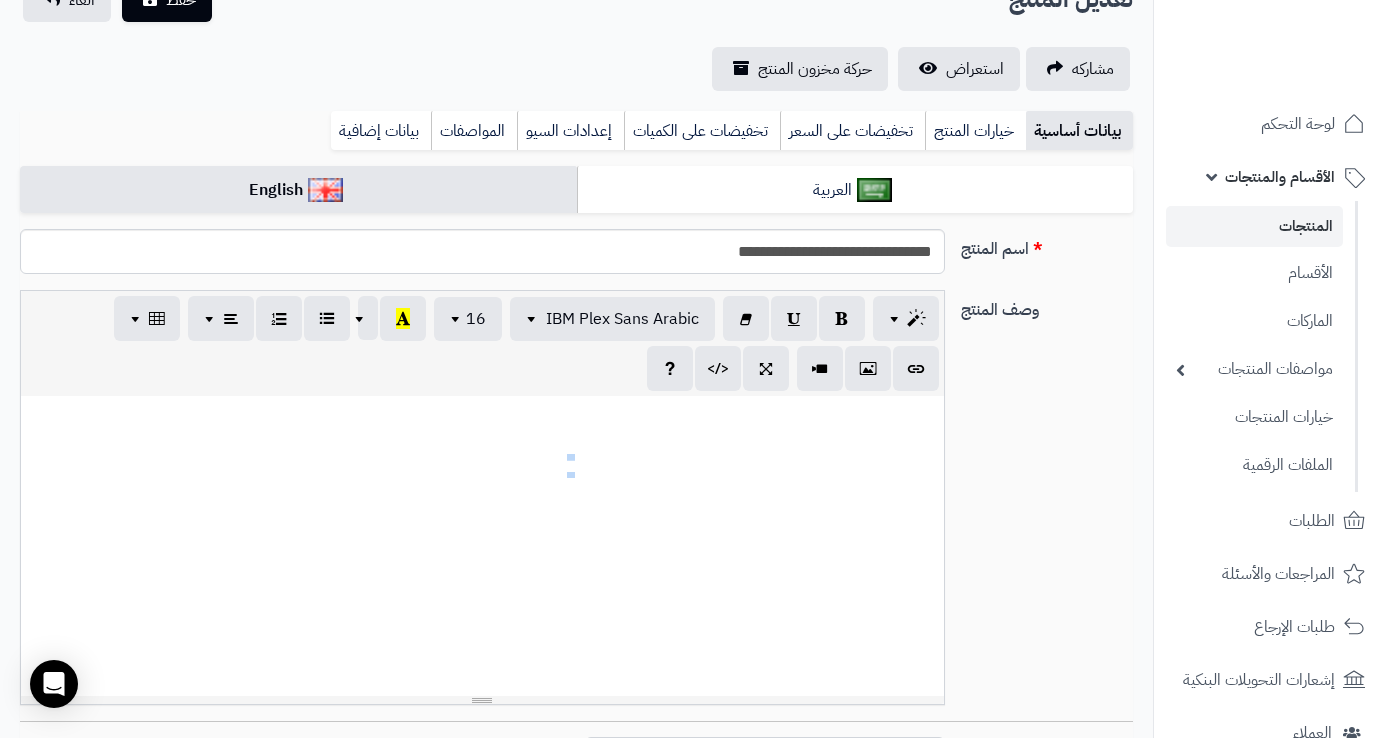 click on "**********" at bounding box center (467, 478) 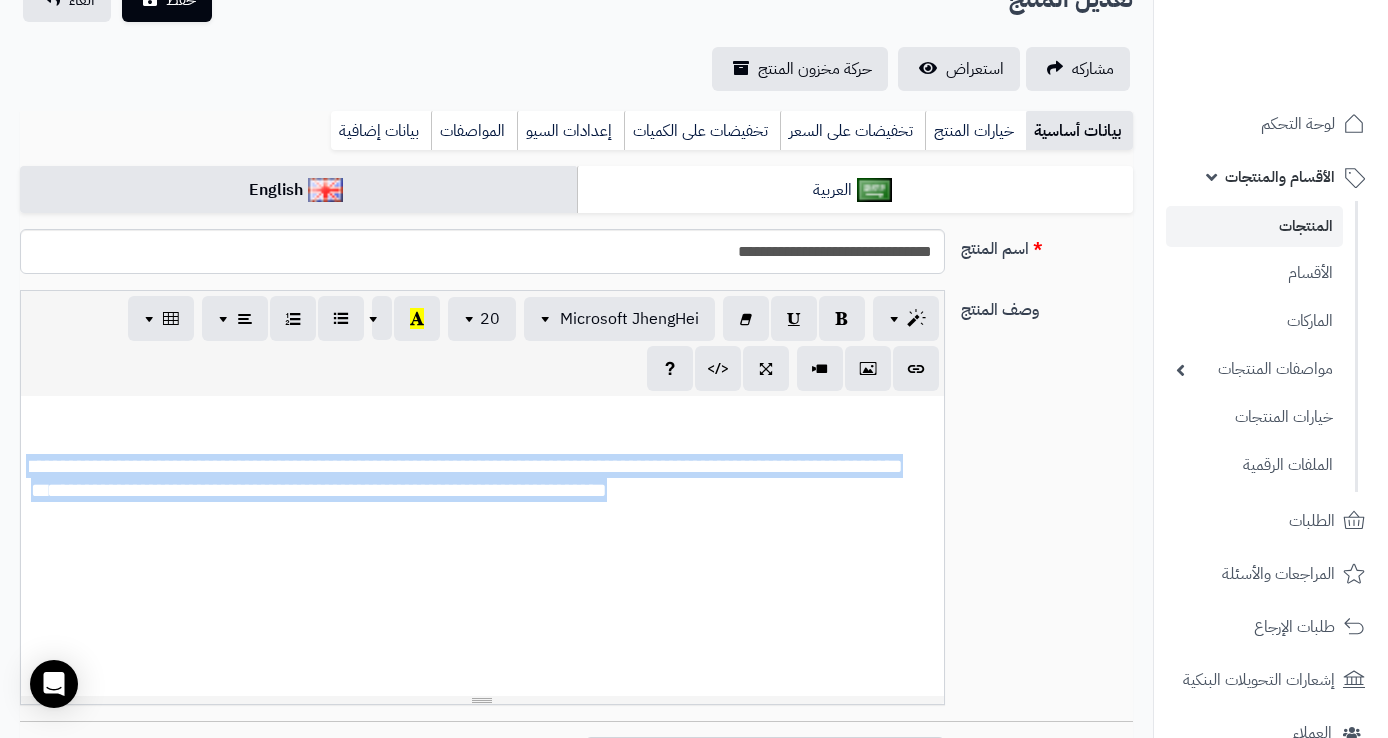 click on "**********" at bounding box center (467, 478) 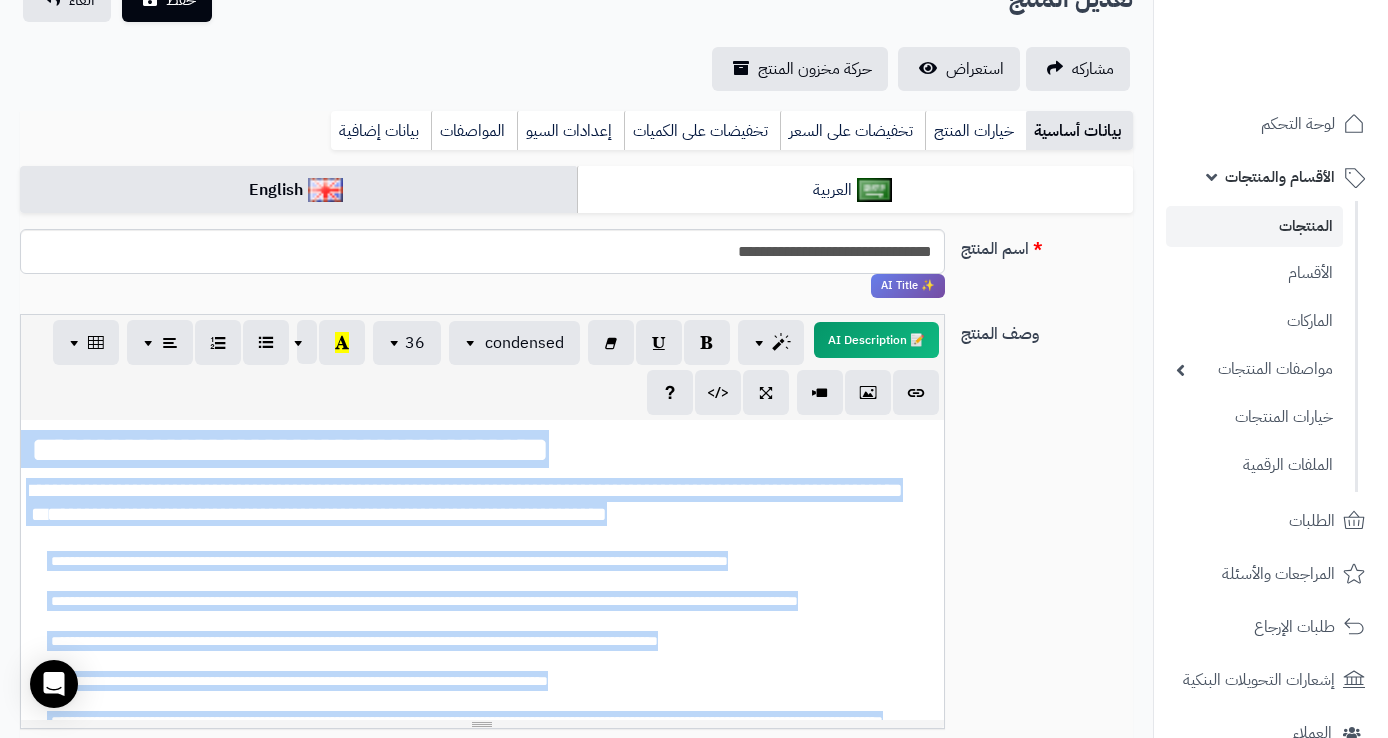 type 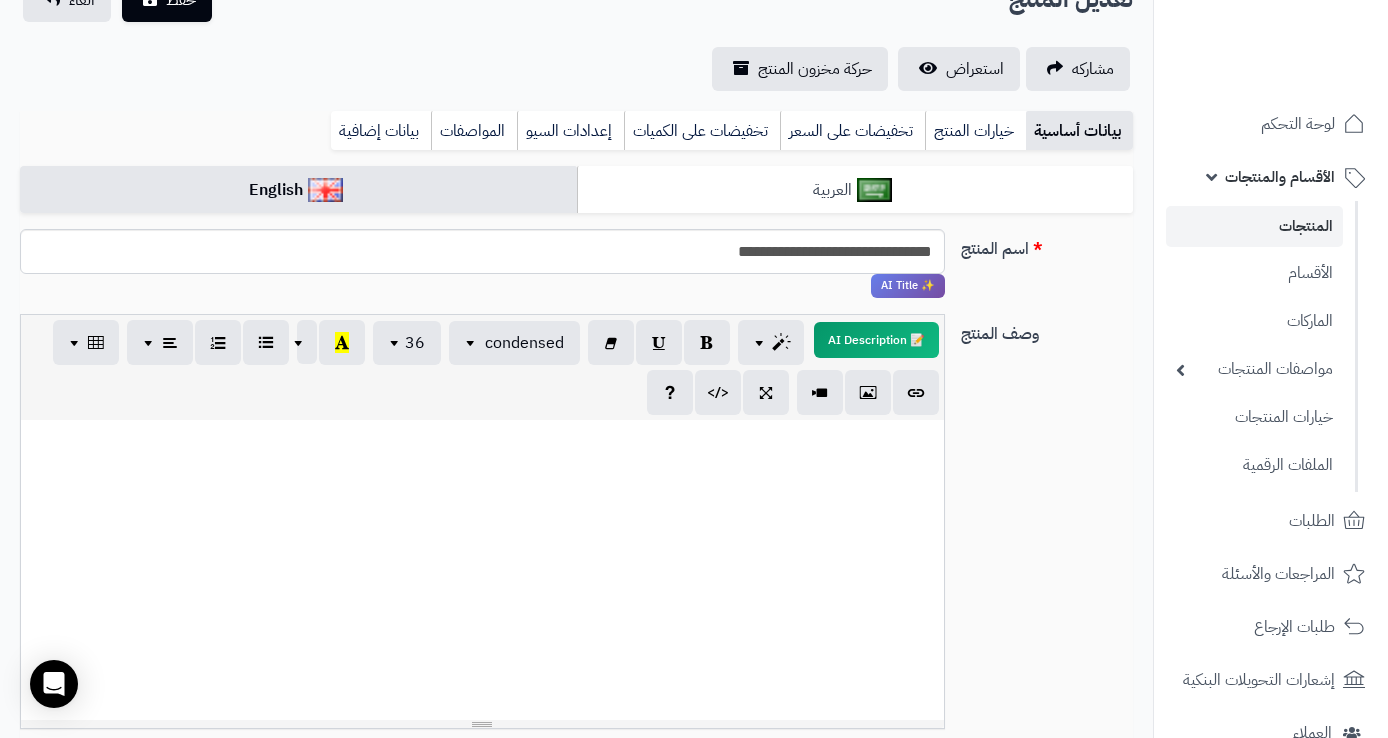 click on "العربية" at bounding box center (855, 190) 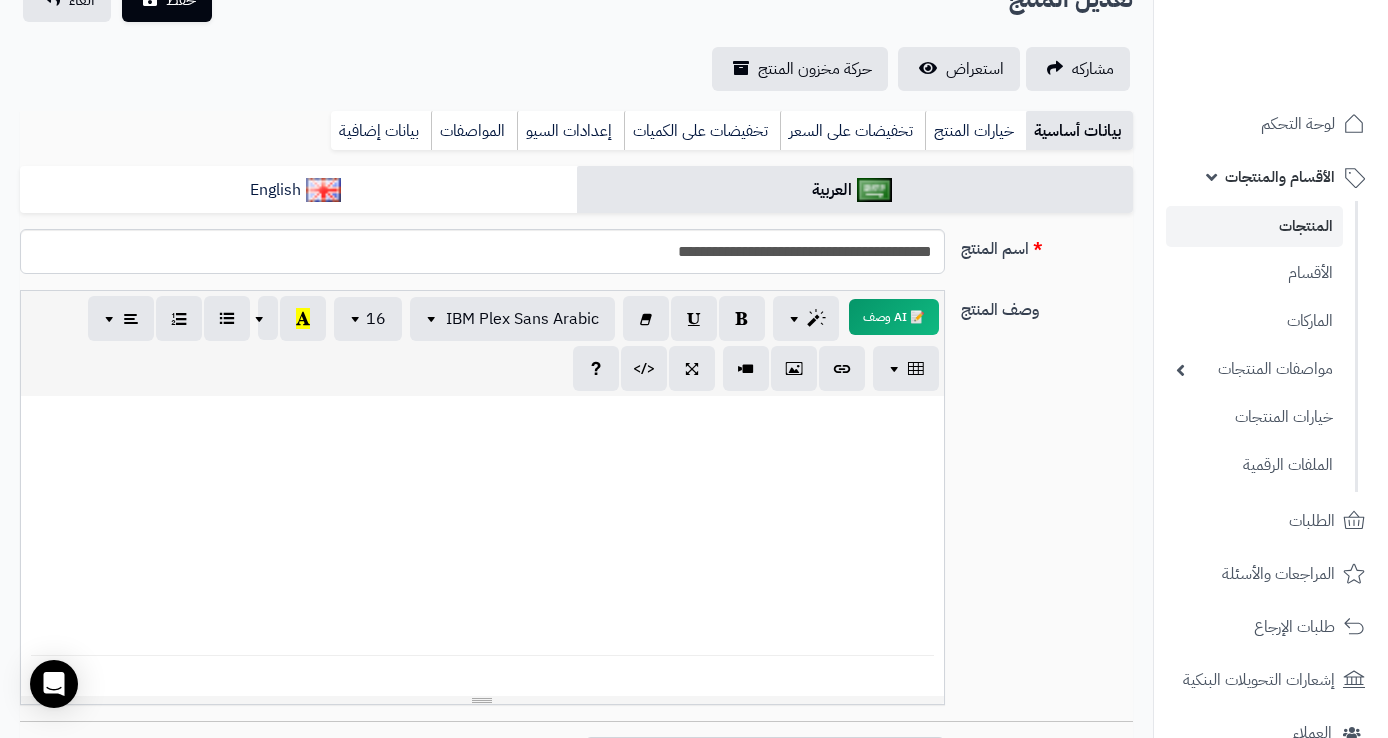 scroll, scrollTop: 75, scrollLeft: 0, axis: vertical 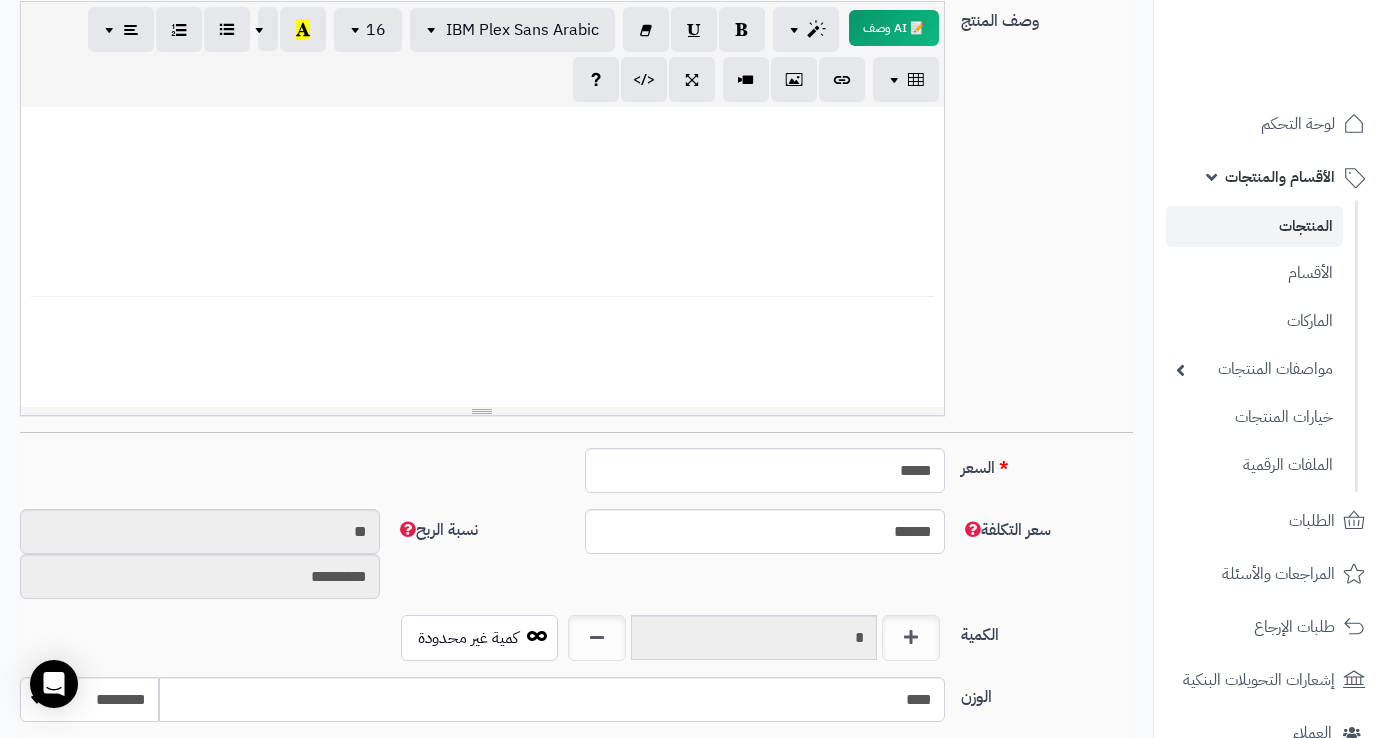 click on "**********" at bounding box center (822, 368) 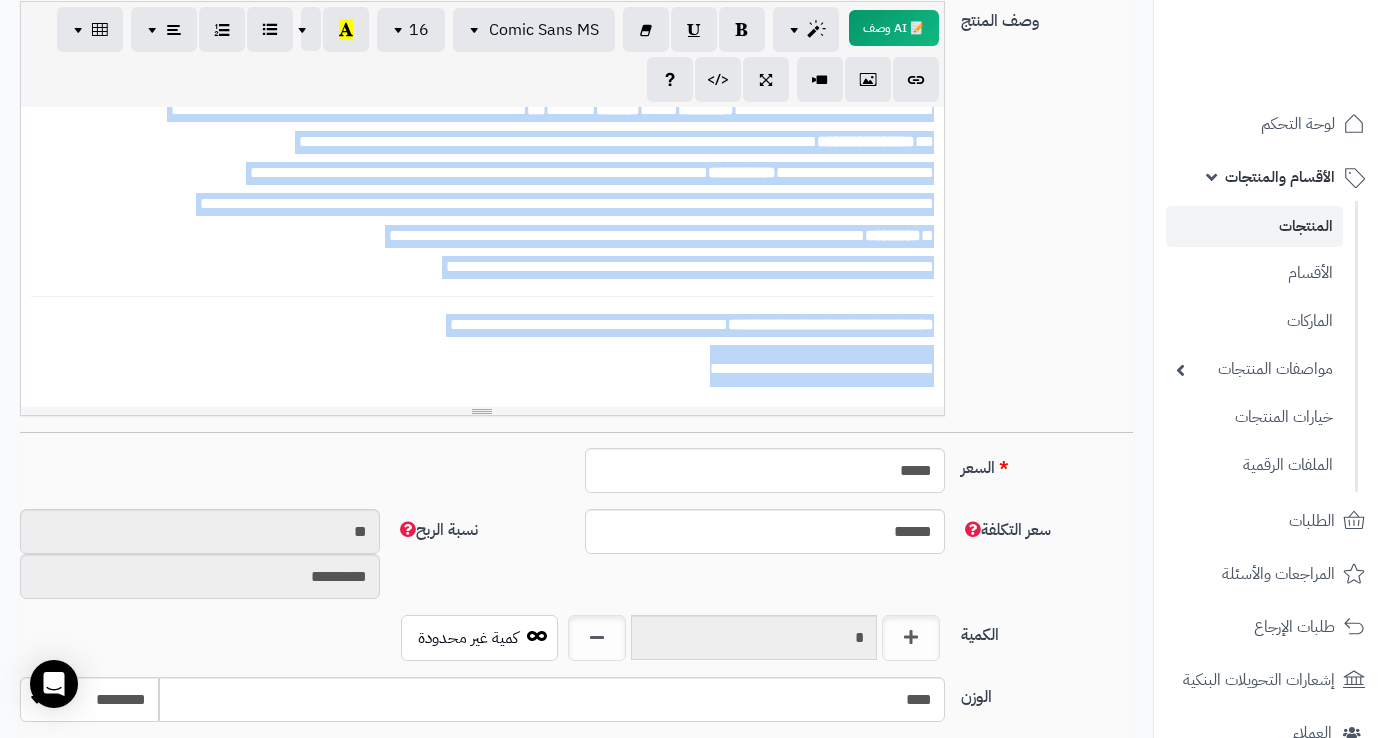 scroll, scrollTop: 0, scrollLeft: 0, axis: both 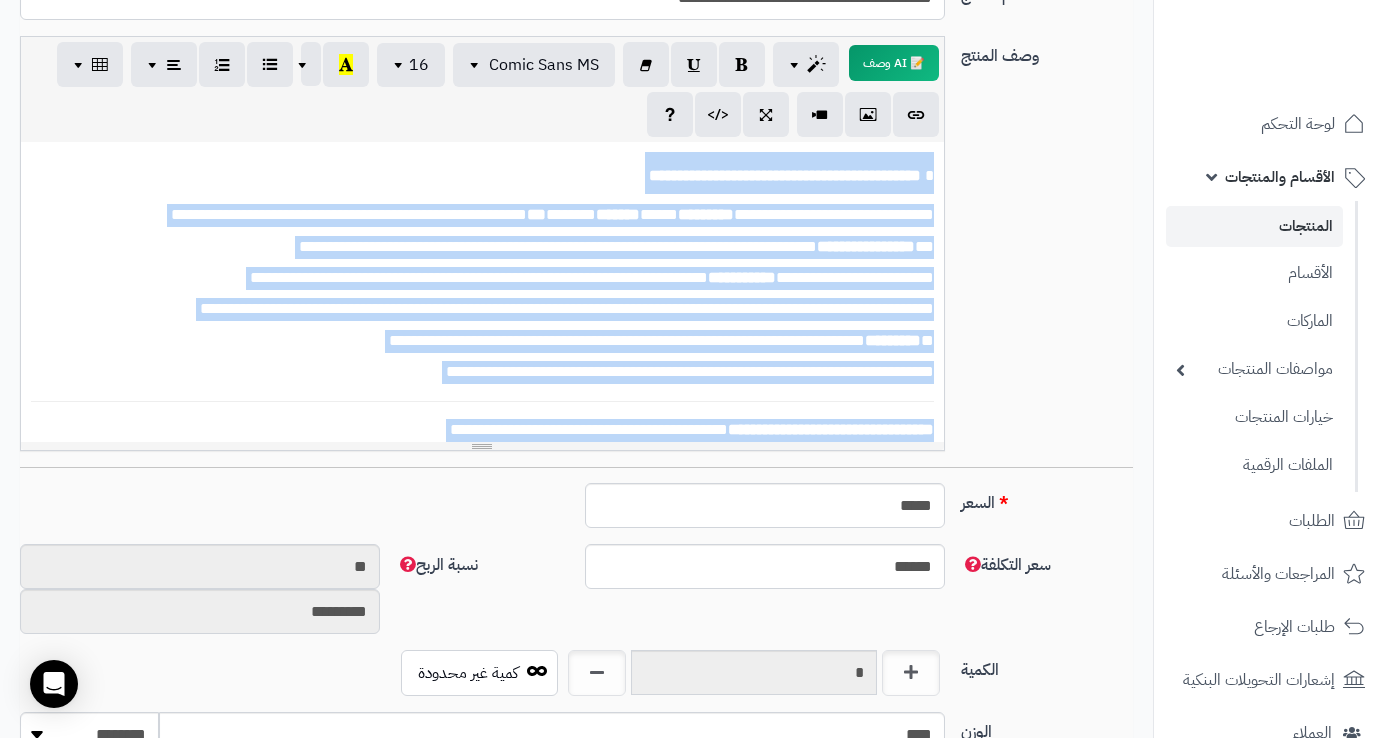 click on "**********" at bounding box center [592, 277] 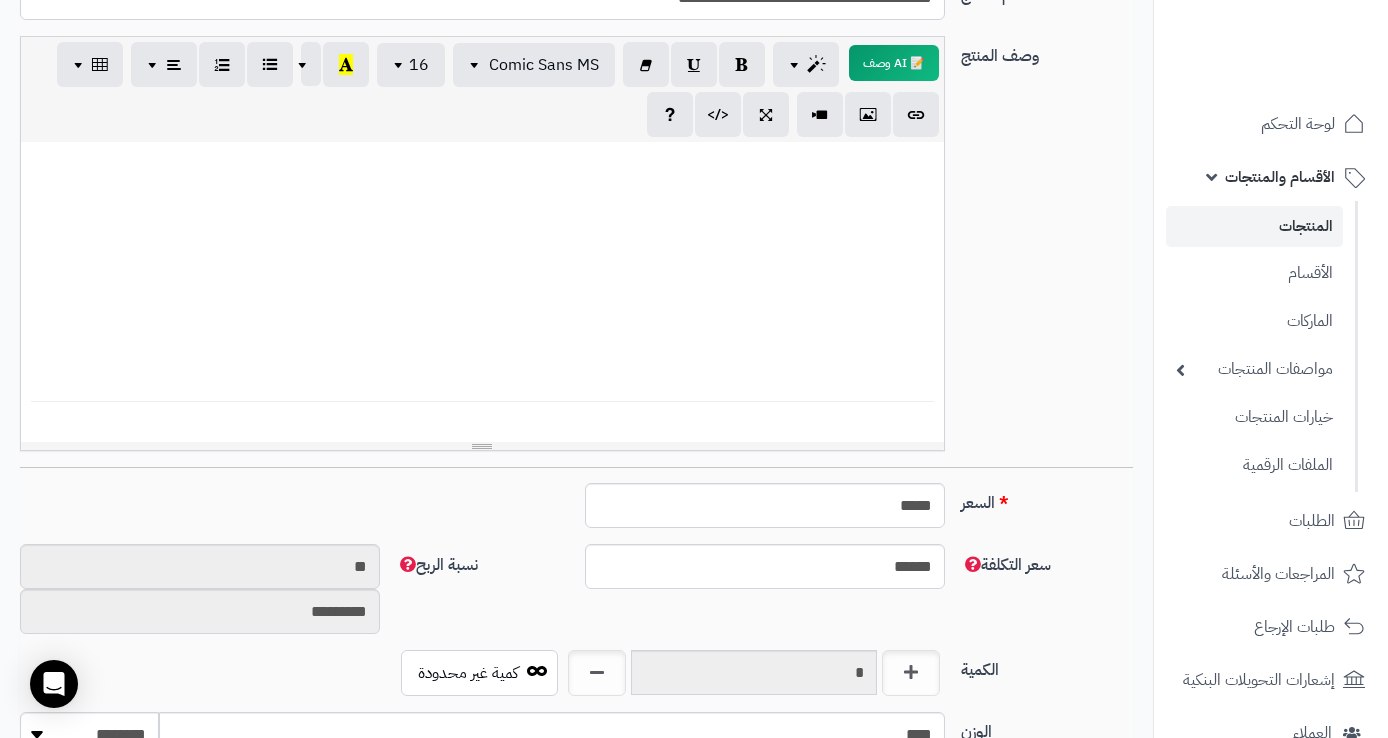 click on "**********" at bounding box center [616, 246] 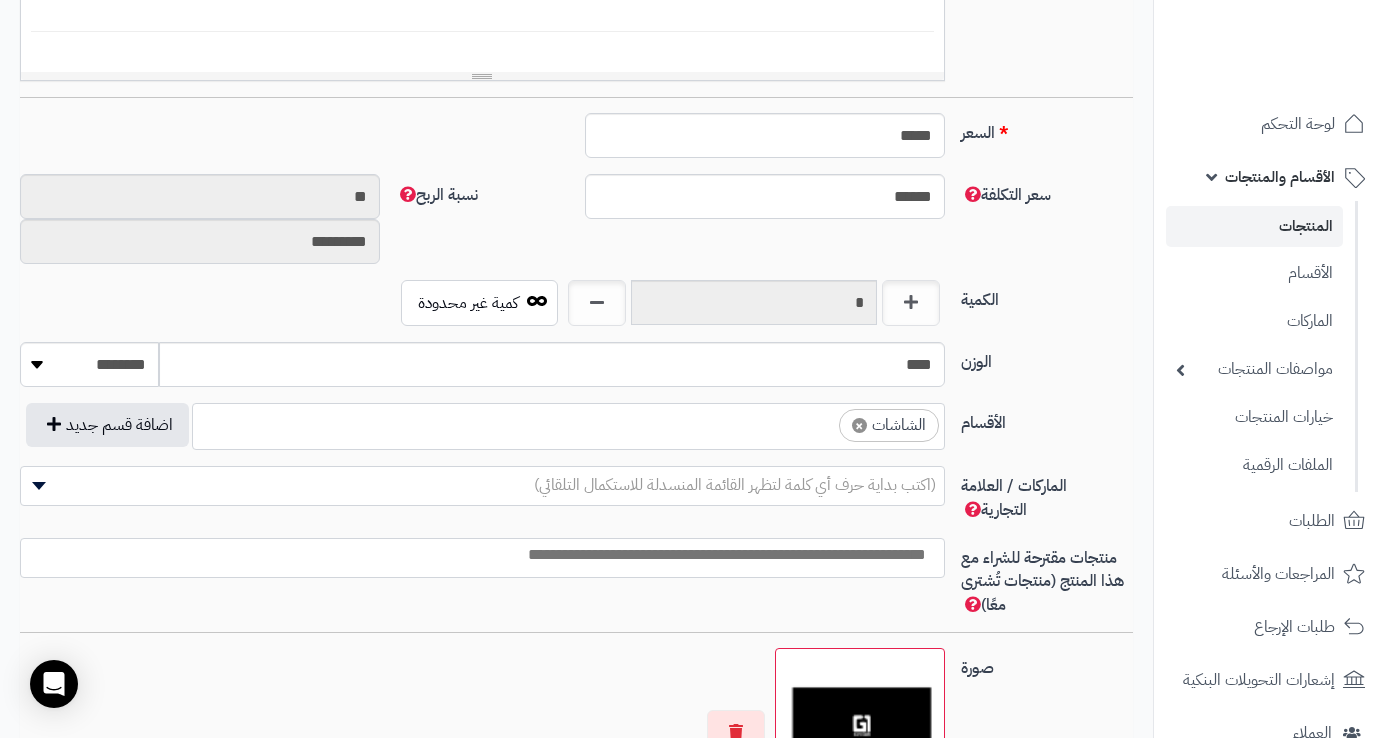 scroll, scrollTop: 371, scrollLeft: 0, axis: vertical 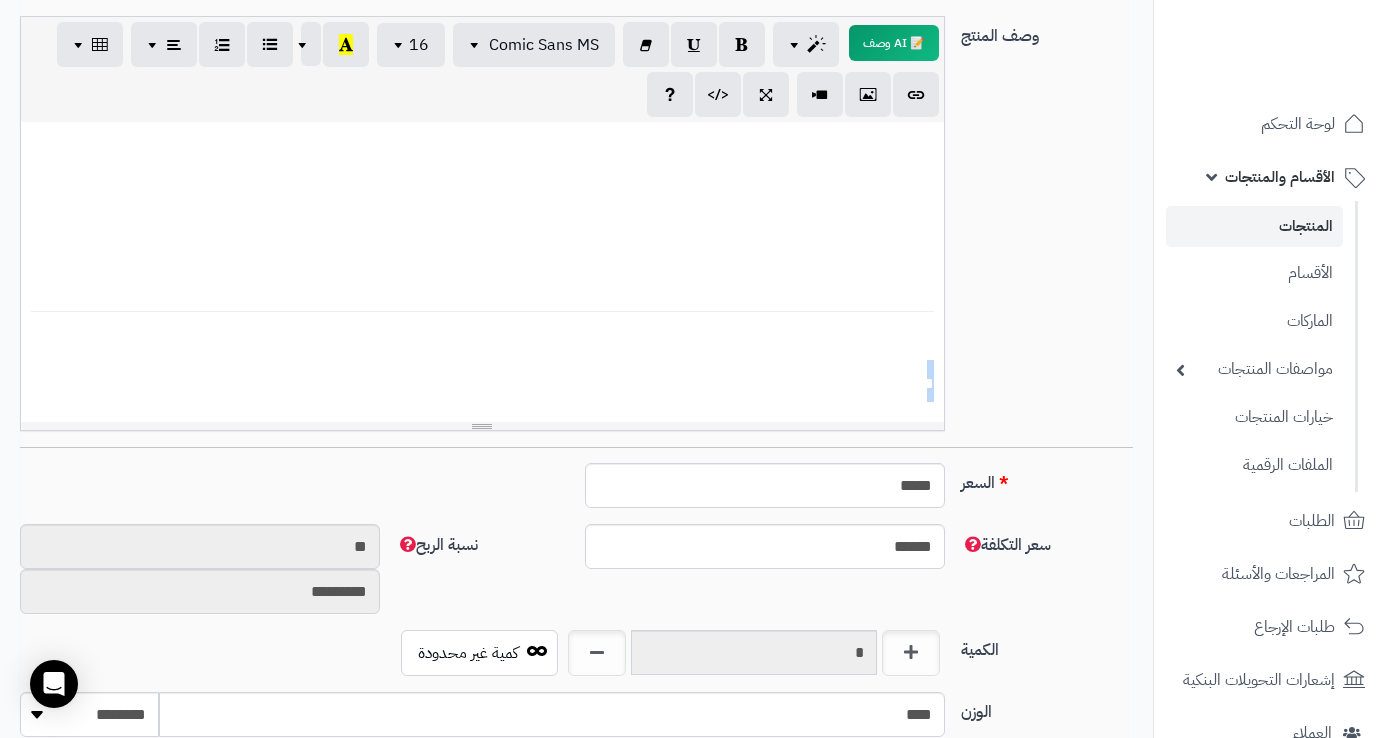 click on "**********" at bounding box center (822, 383) 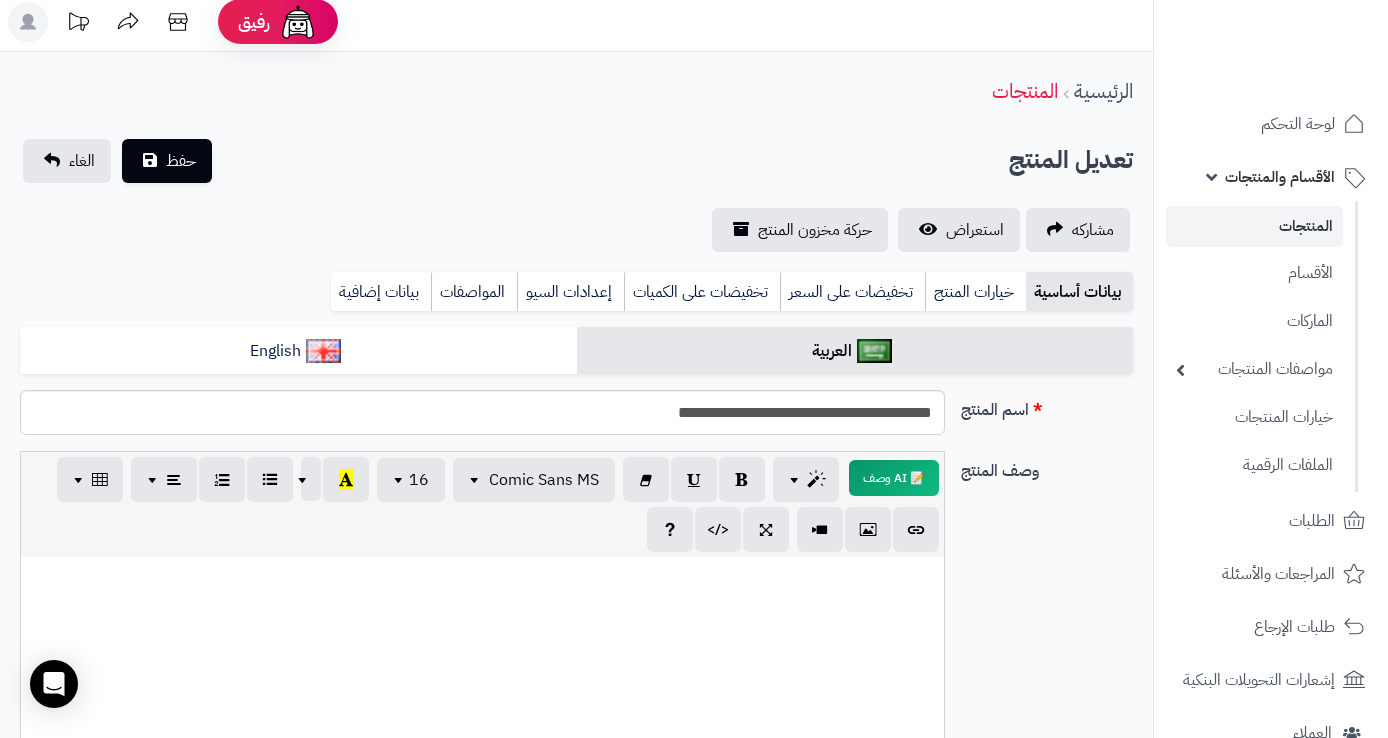 scroll, scrollTop: 0, scrollLeft: 0, axis: both 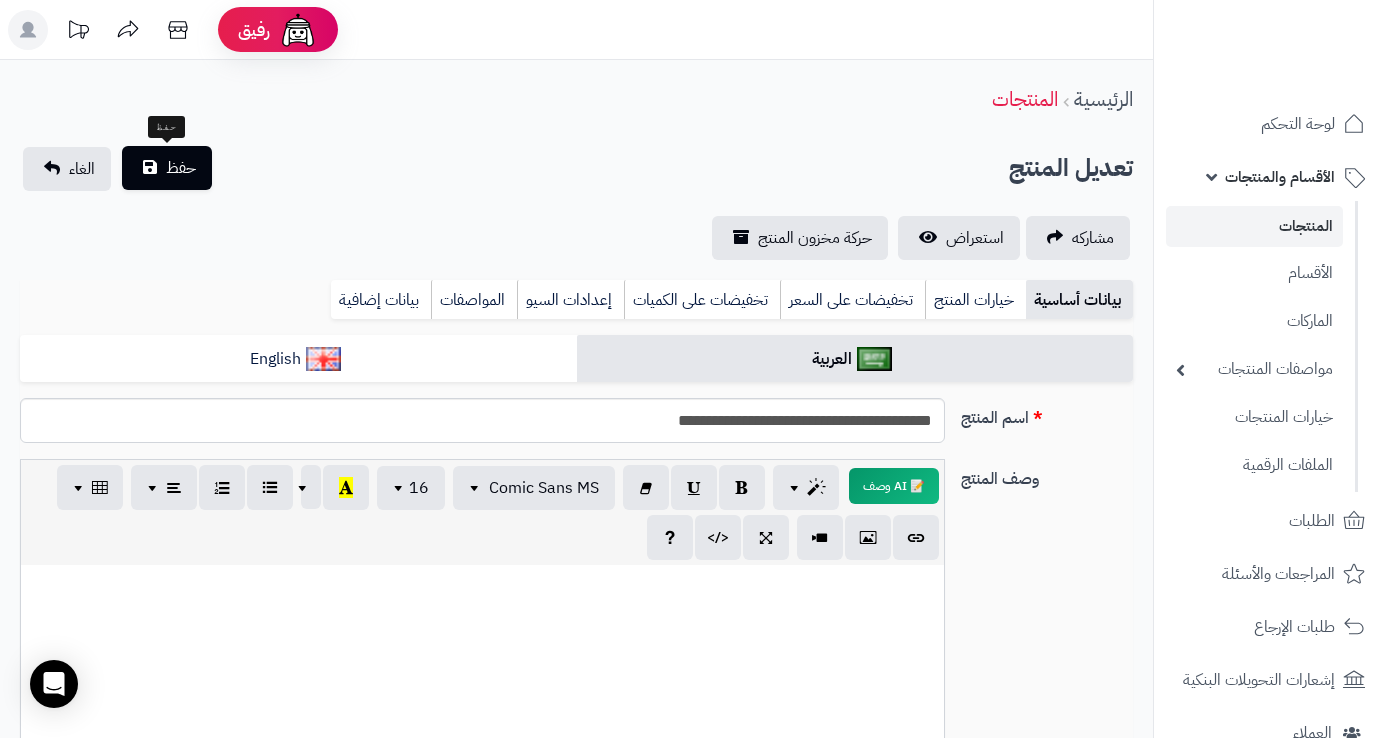 click on "حفظ" at bounding box center (181, 168) 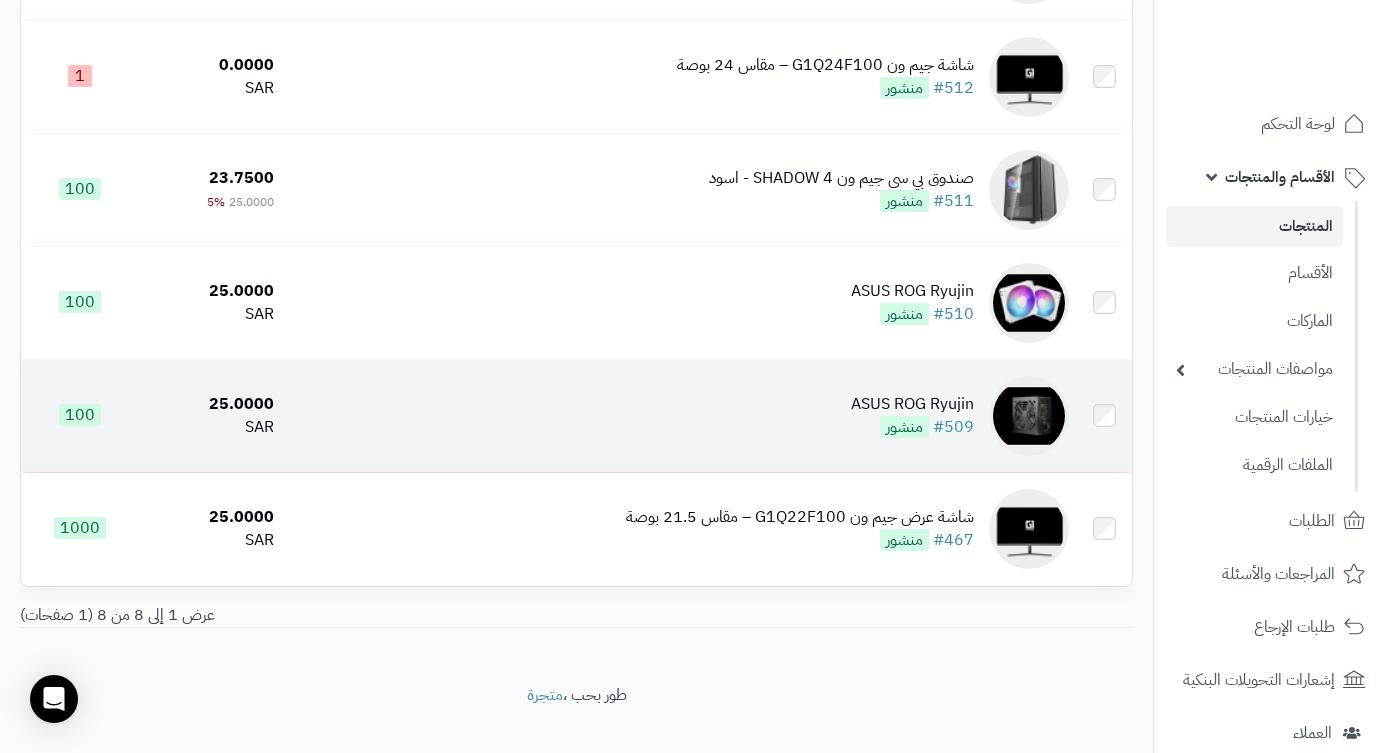 scroll, scrollTop: 626, scrollLeft: 0, axis: vertical 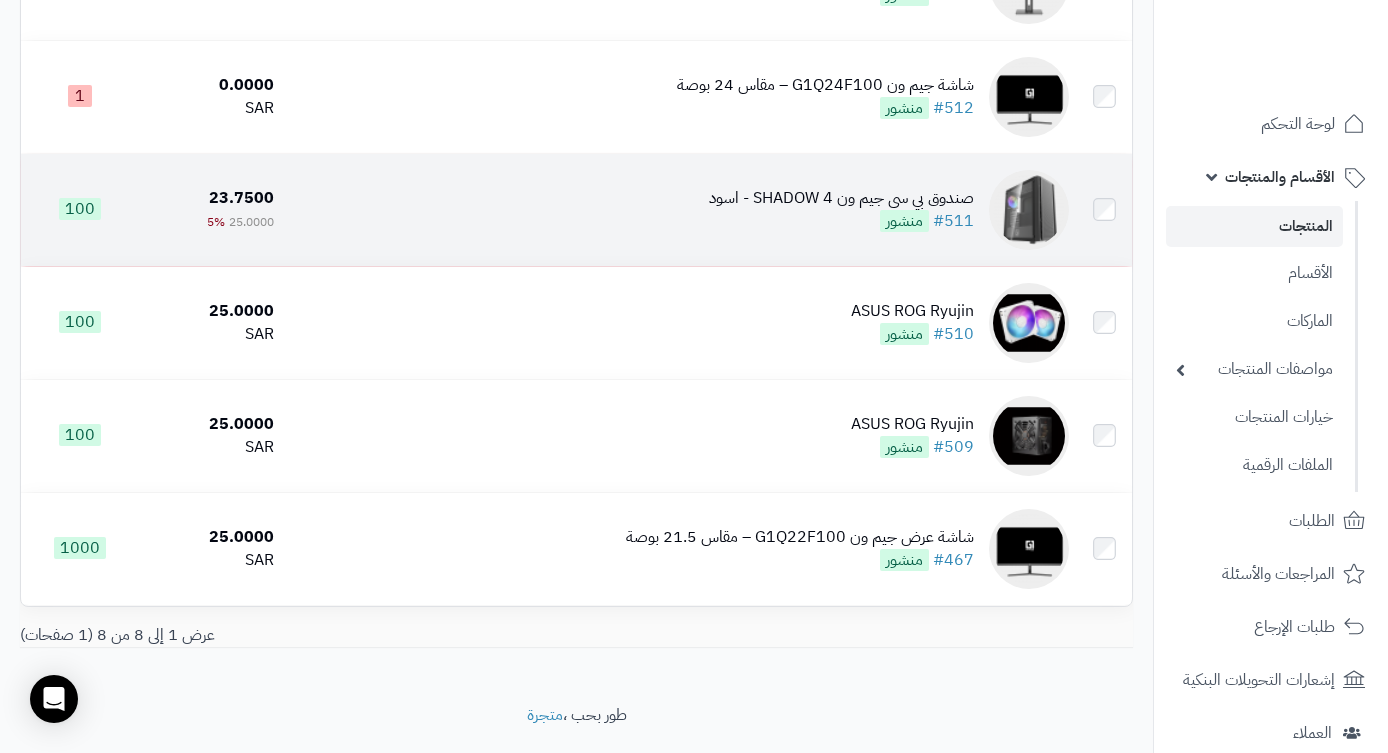 click on "صندوق بي سي جيم ون SHADOW 4 - اسود" at bounding box center (841, 198) 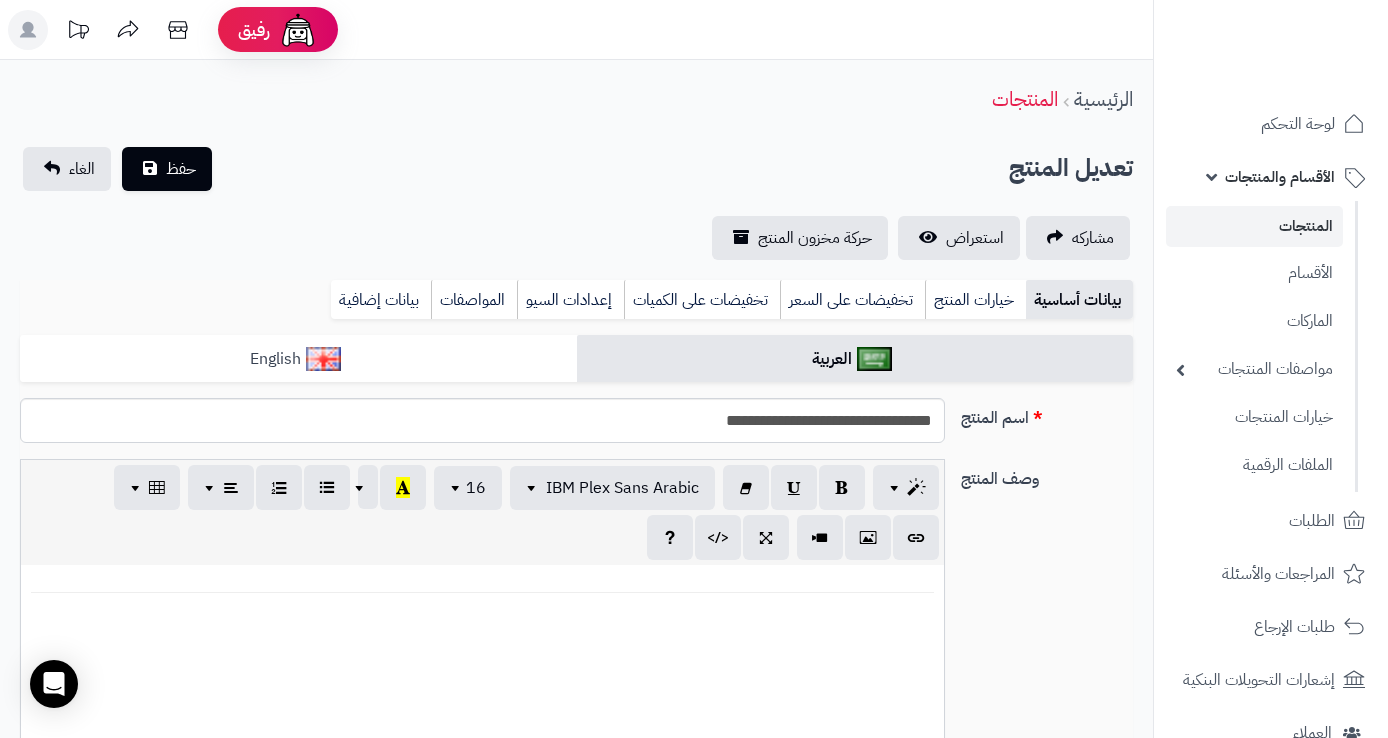 scroll, scrollTop: 0, scrollLeft: 0, axis: both 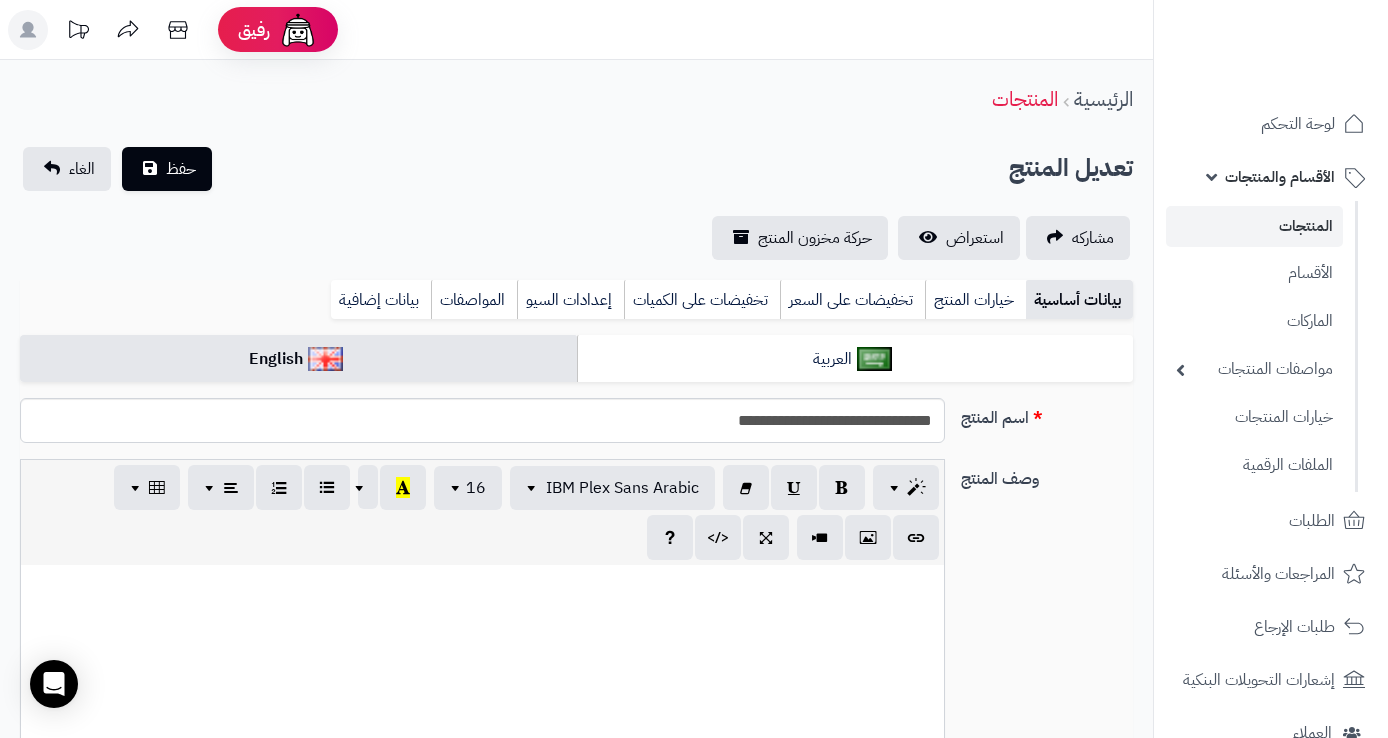 click at bounding box center [482, 715] 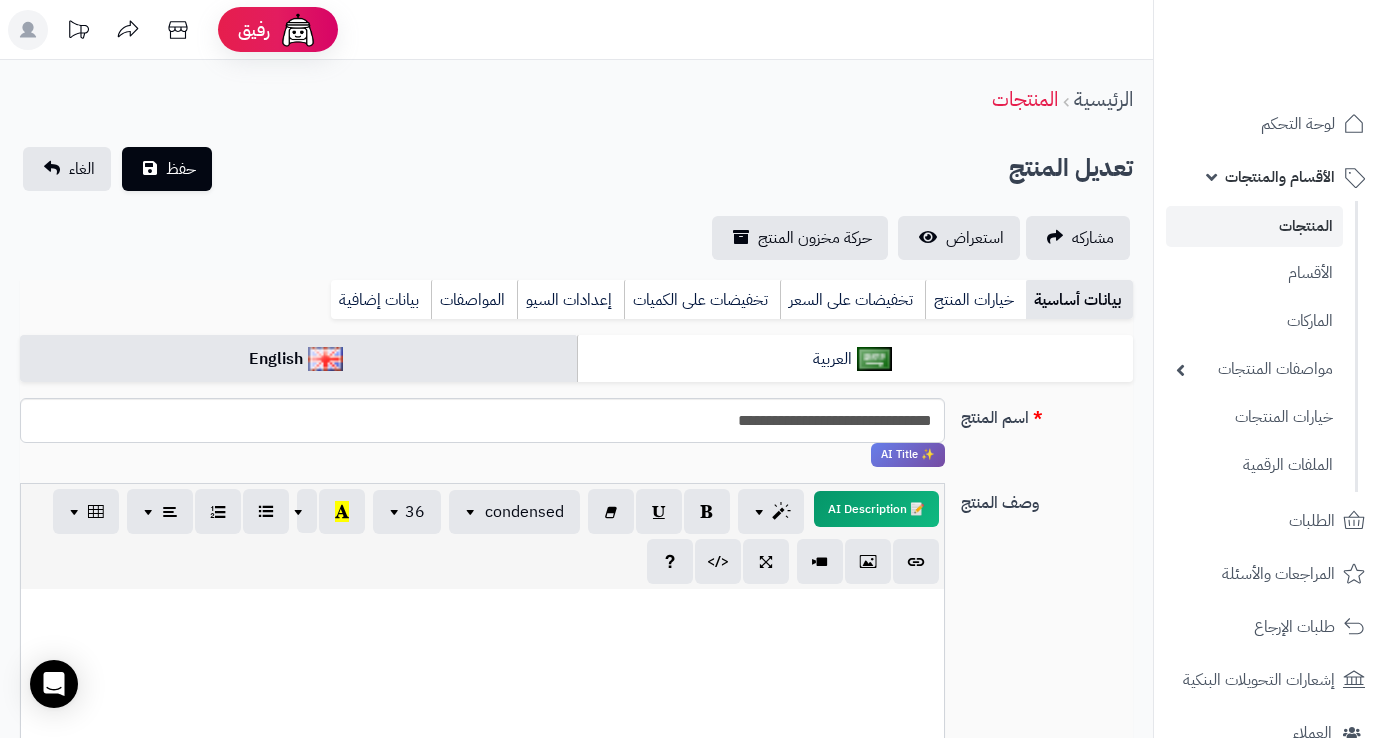 click at bounding box center [482, 739] 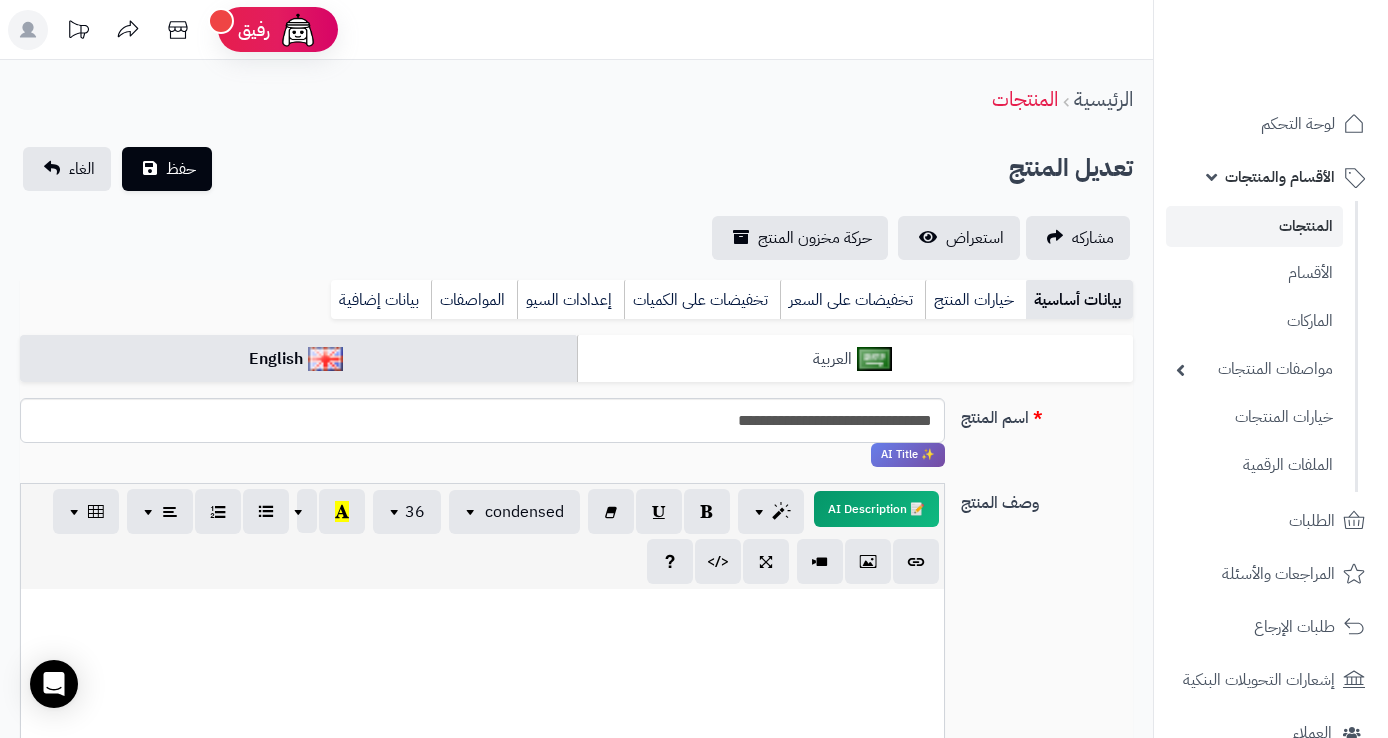 click at bounding box center (874, 359) 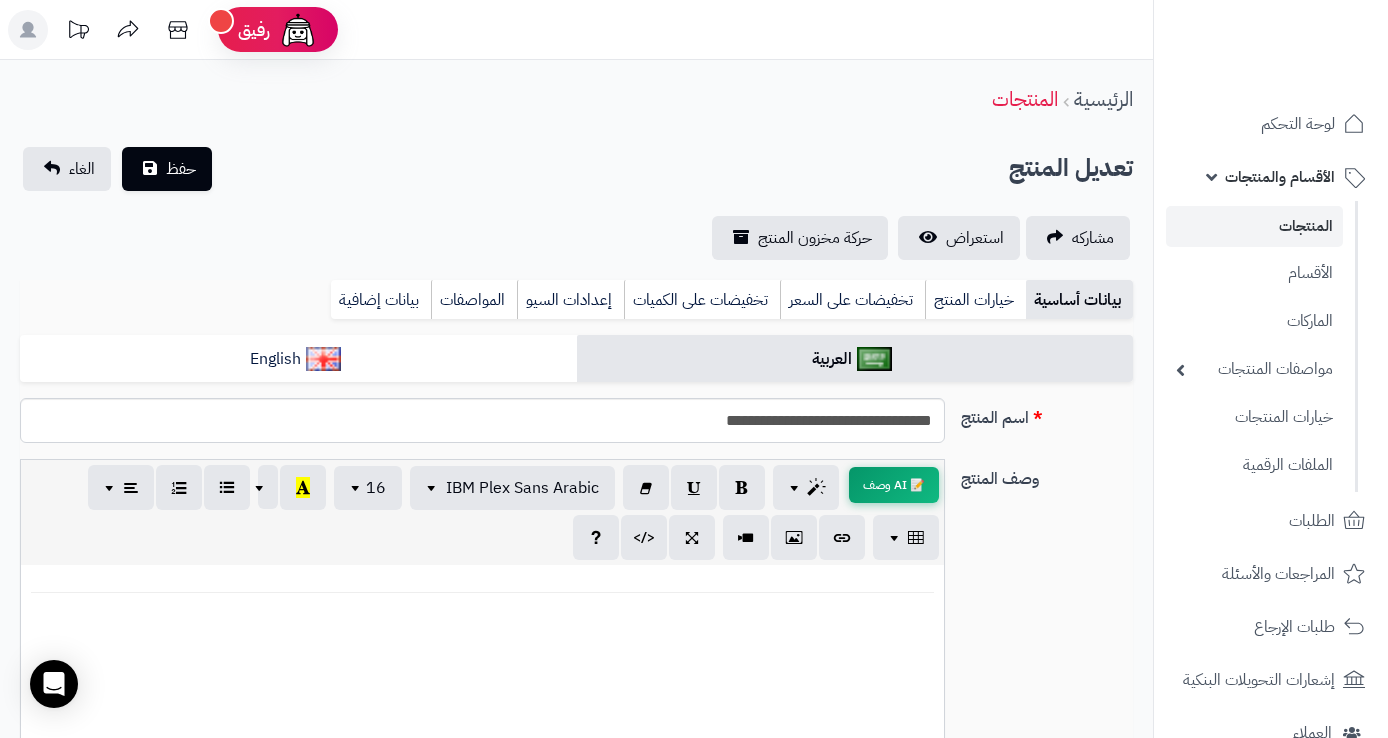 scroll, scrollTop: 151, scrollLeft: 0, axis: vertical 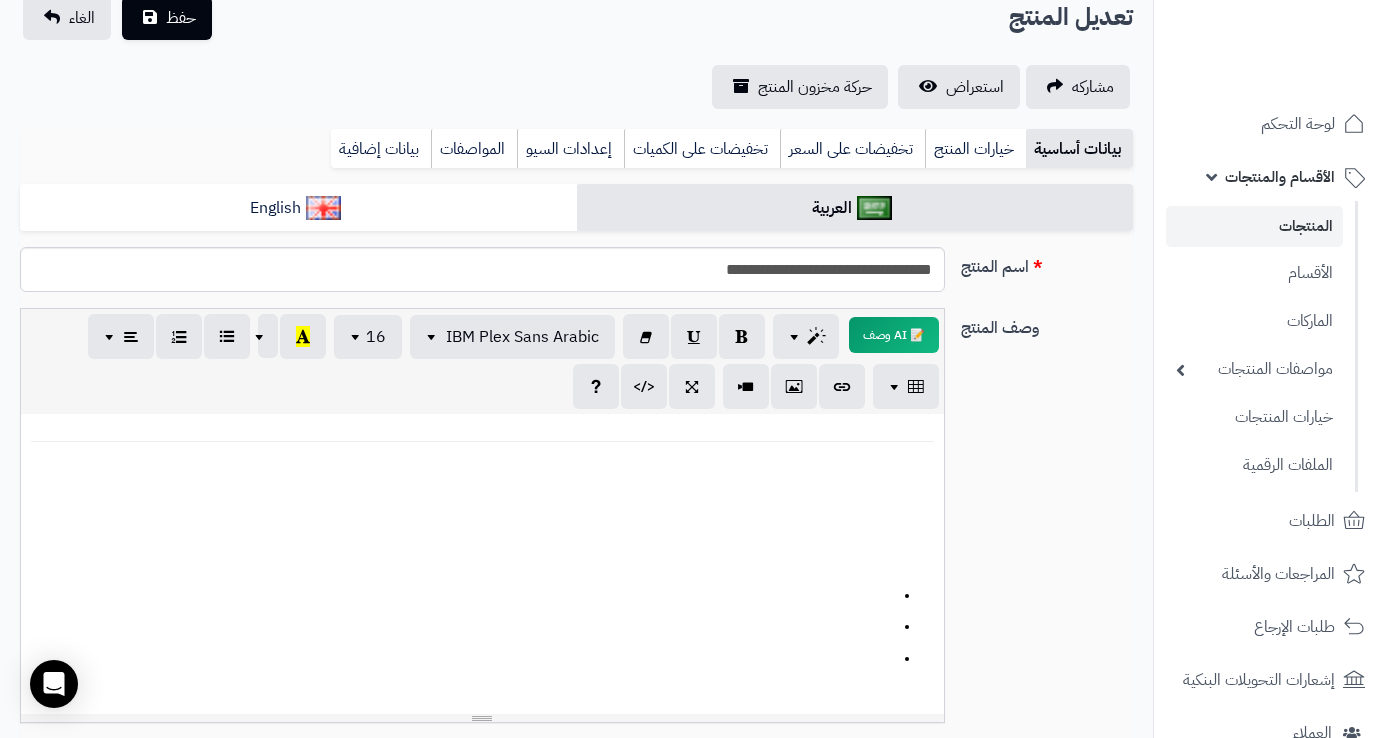click on "**********" at bounding box center (482, 564) 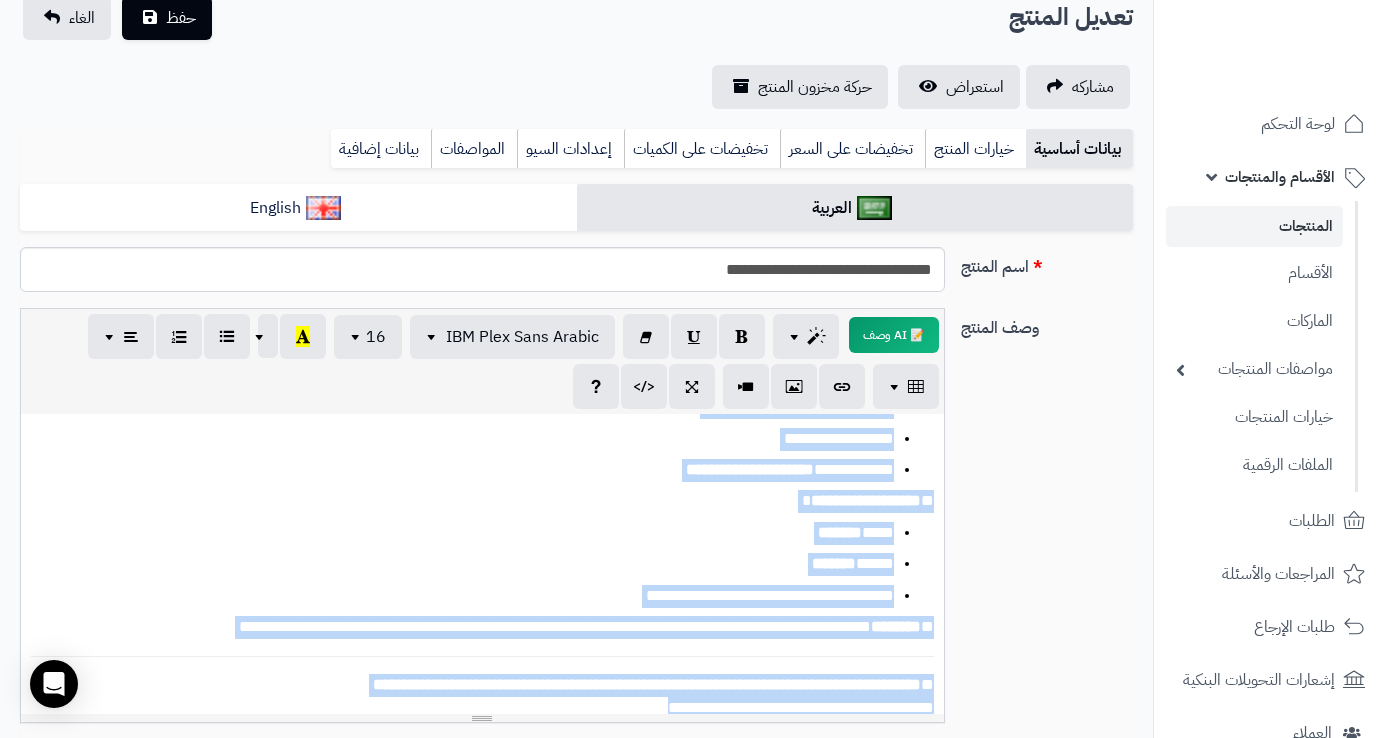 scroll, scrollTop: 331, scrollLeft: 0, axis: vertical 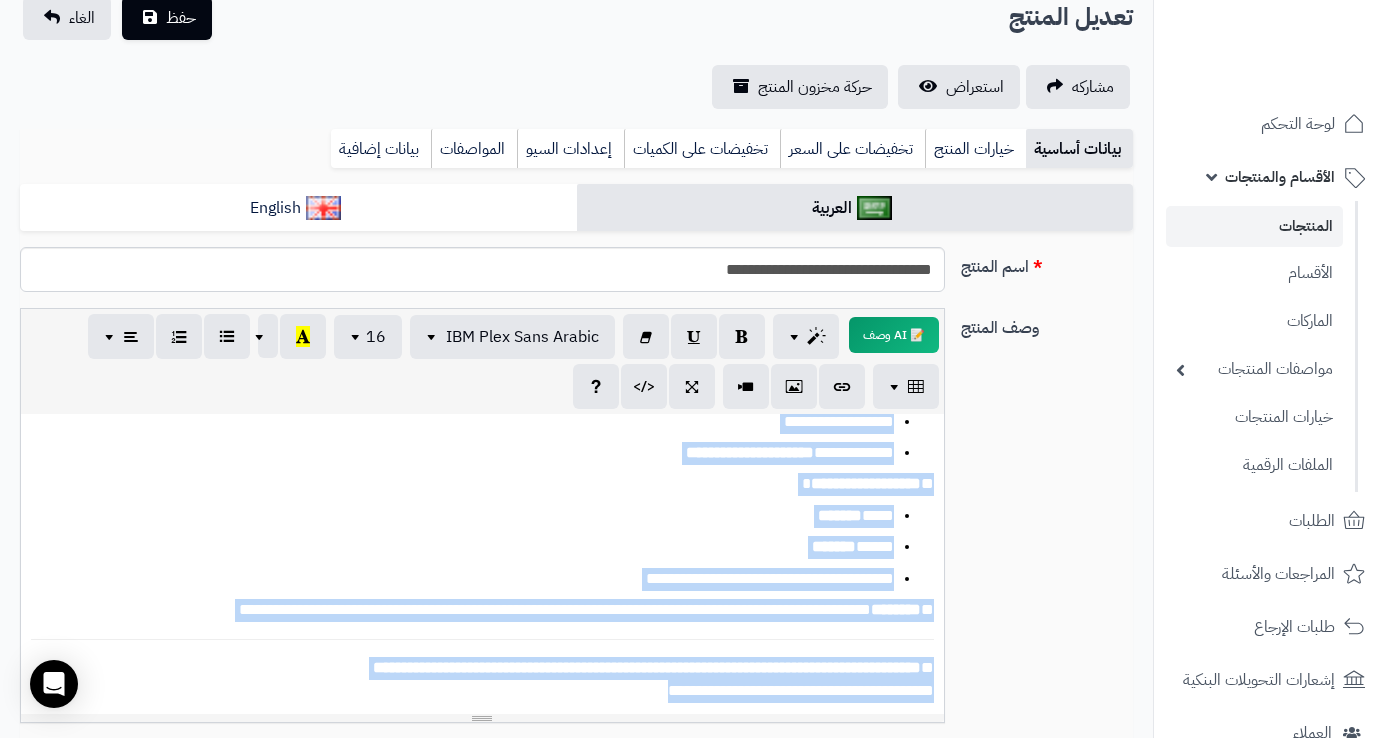 click on "**********" at bounding box center (653, 679) 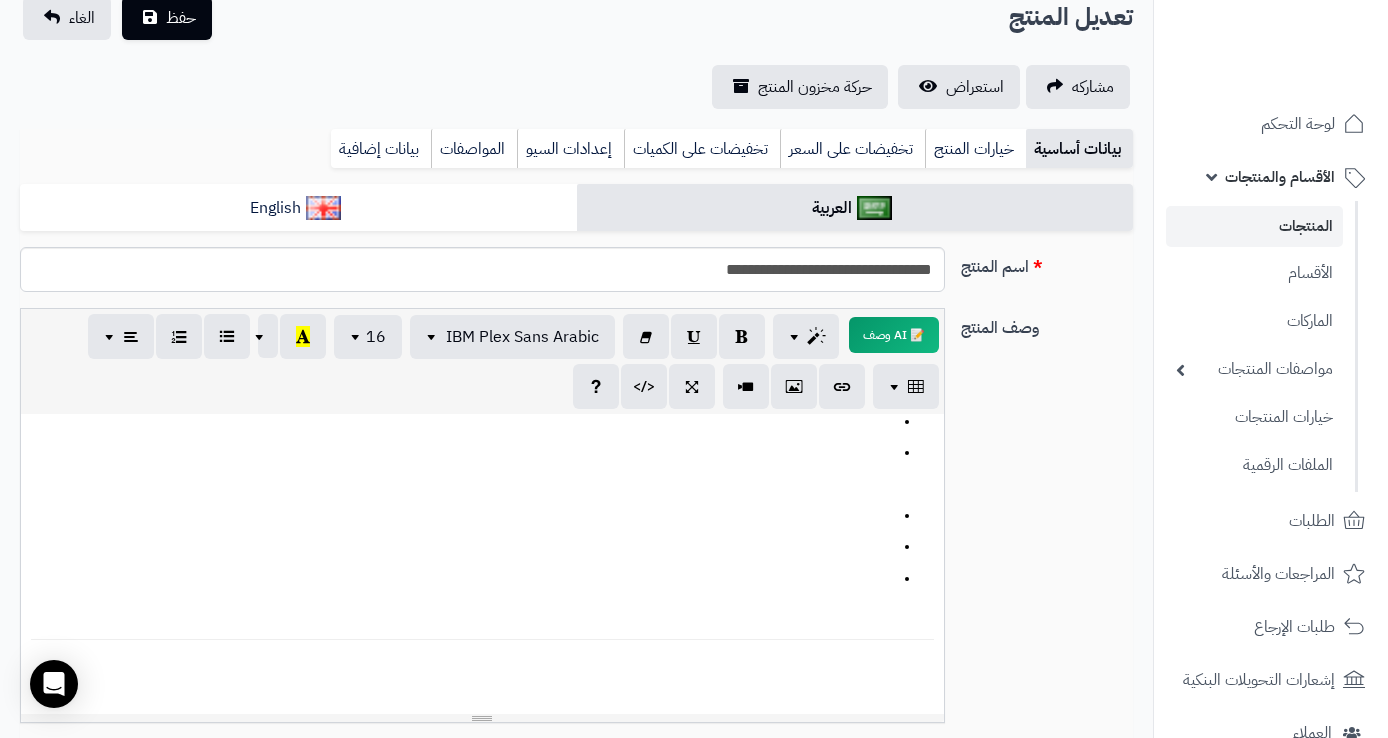 click on "**** *******" at bounding box center [462, 516] 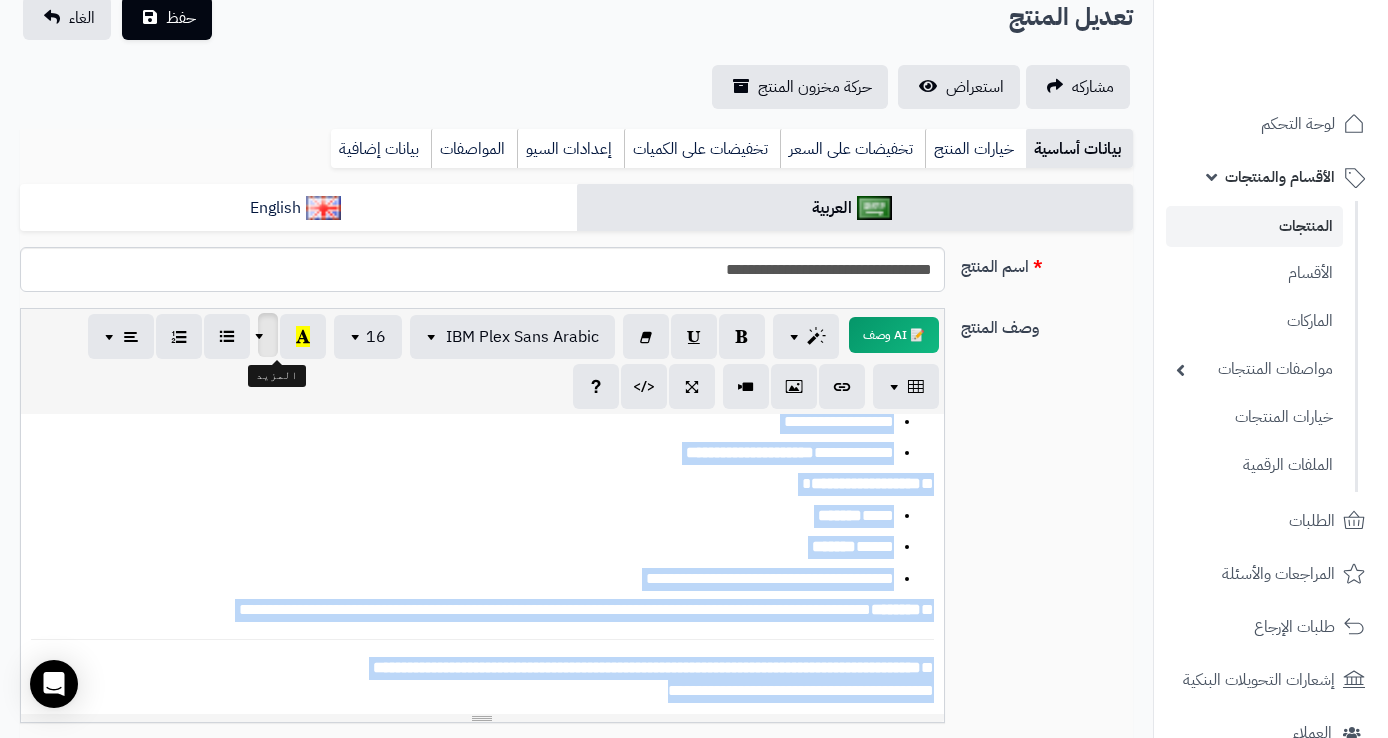 click at bounding box center (262, 335) 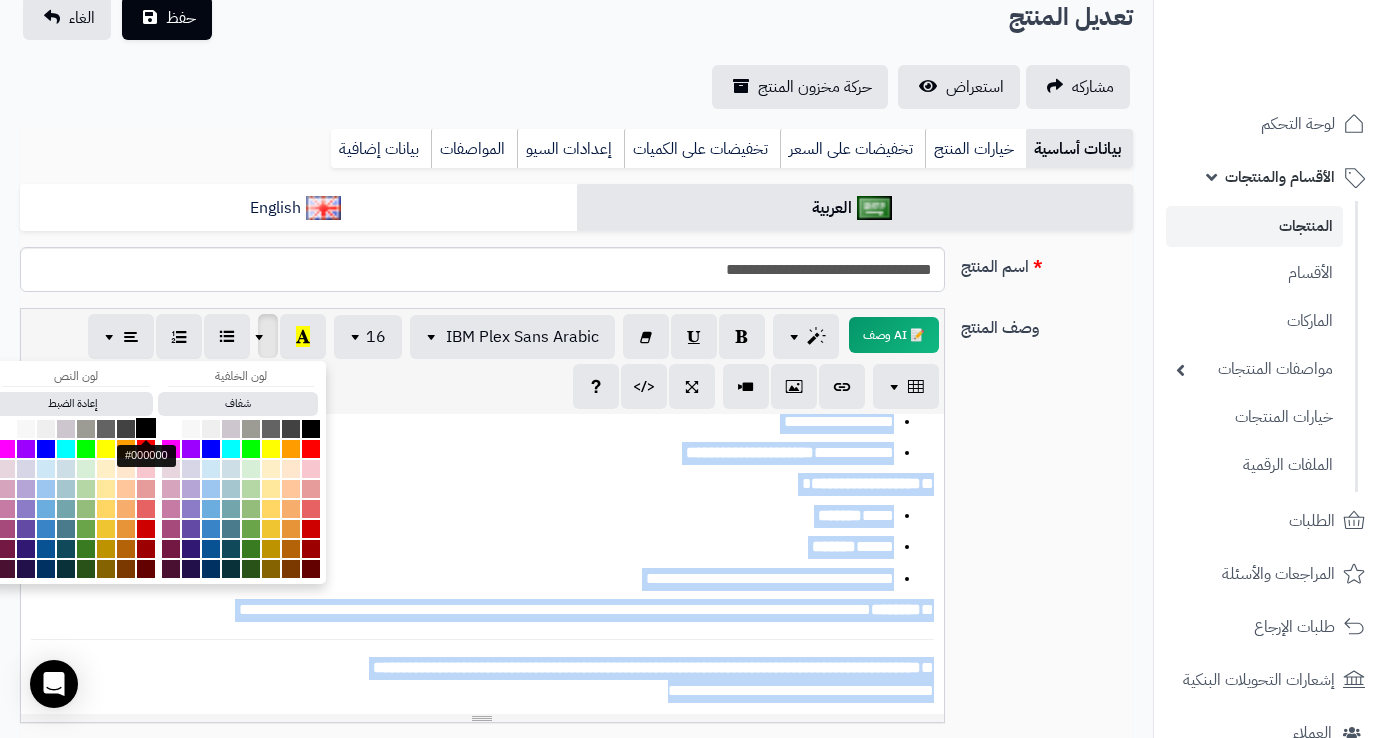 click at bounding box center (146, 428) 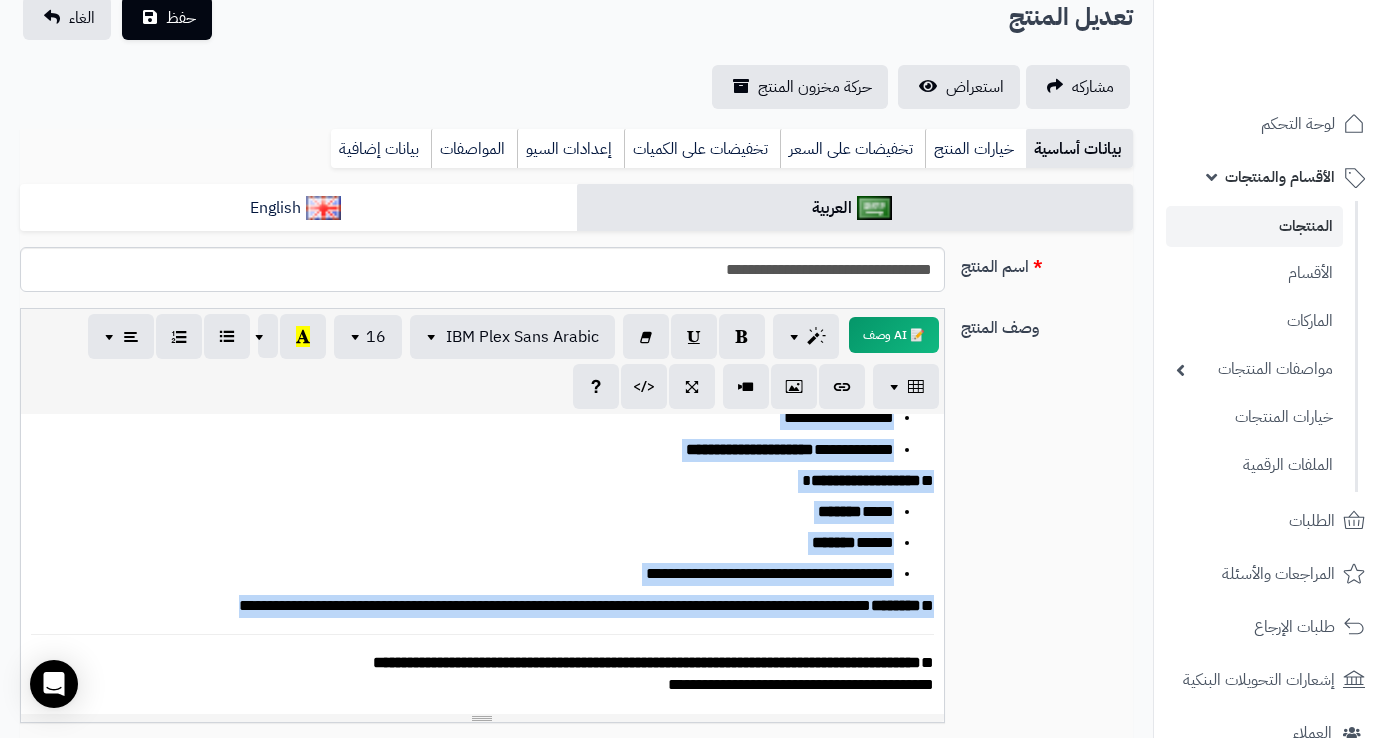 click on "***** *******" at bounding box center [470, 543] 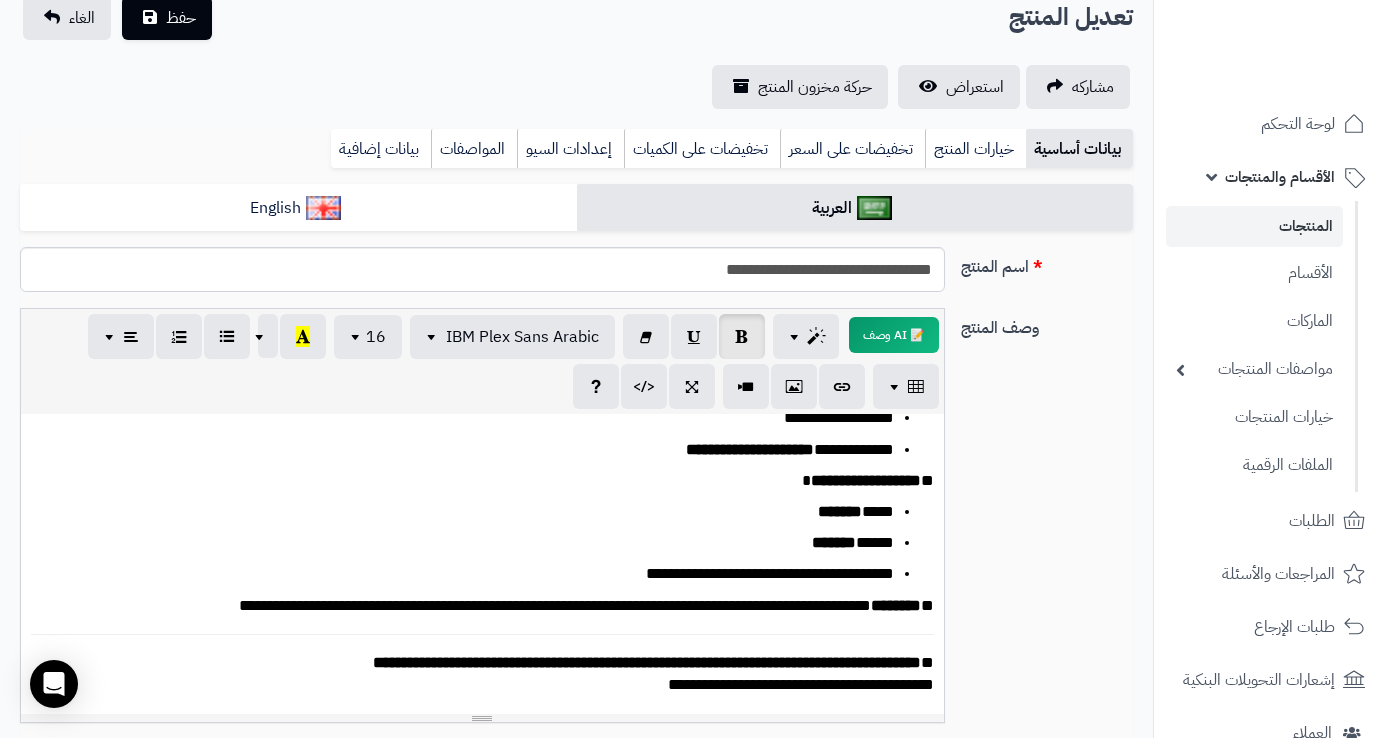 click on "**********" at bounding box center [490, 674] 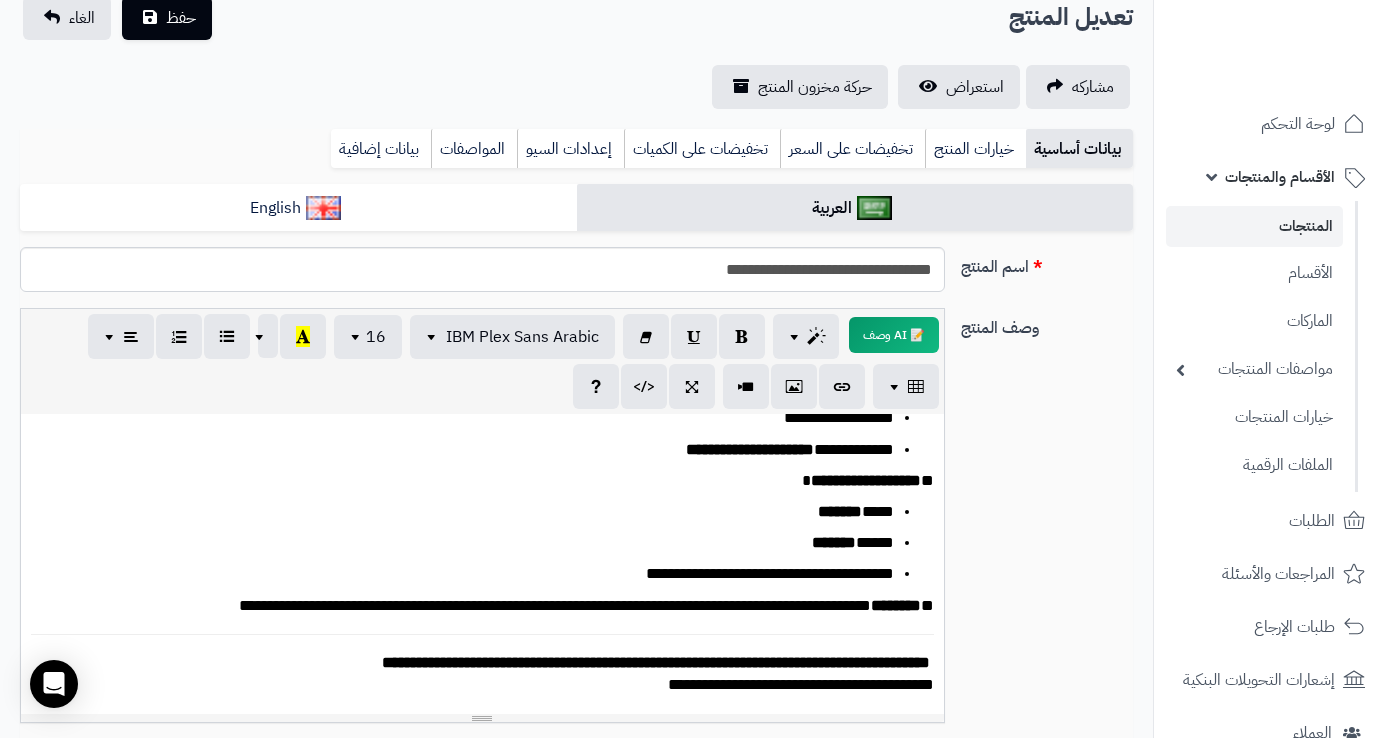 click on "**********" at bounding box center [490, 674] 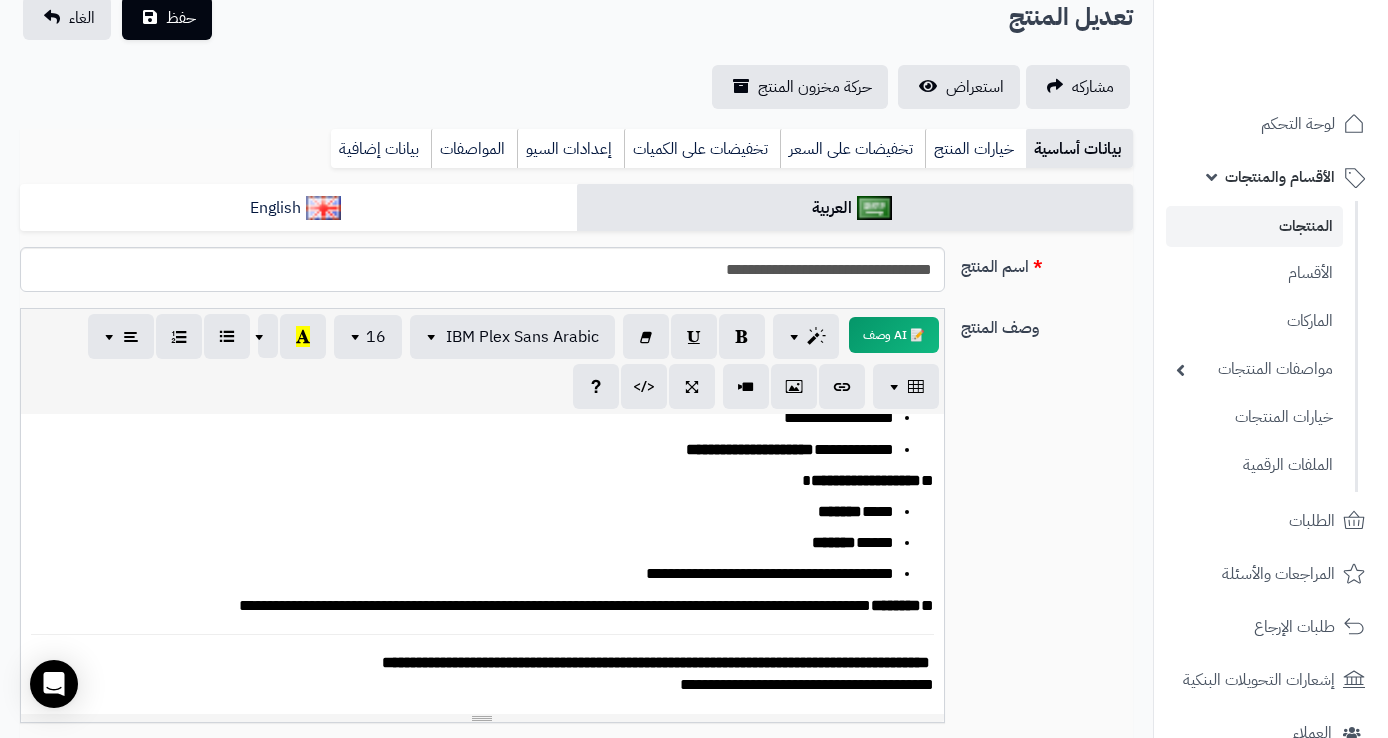 click on "**********" at bounding box center [490, 606] 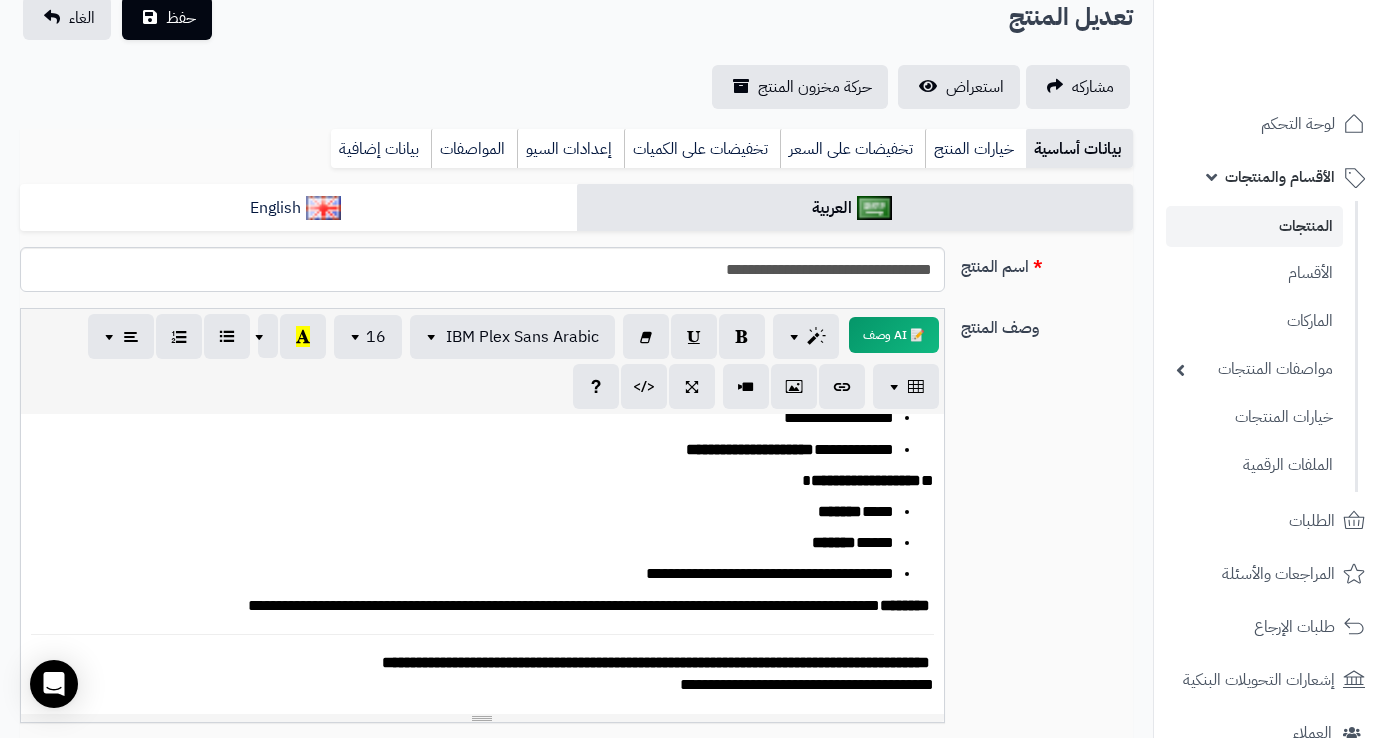 click on "**********" at bounding box center [490, 481] 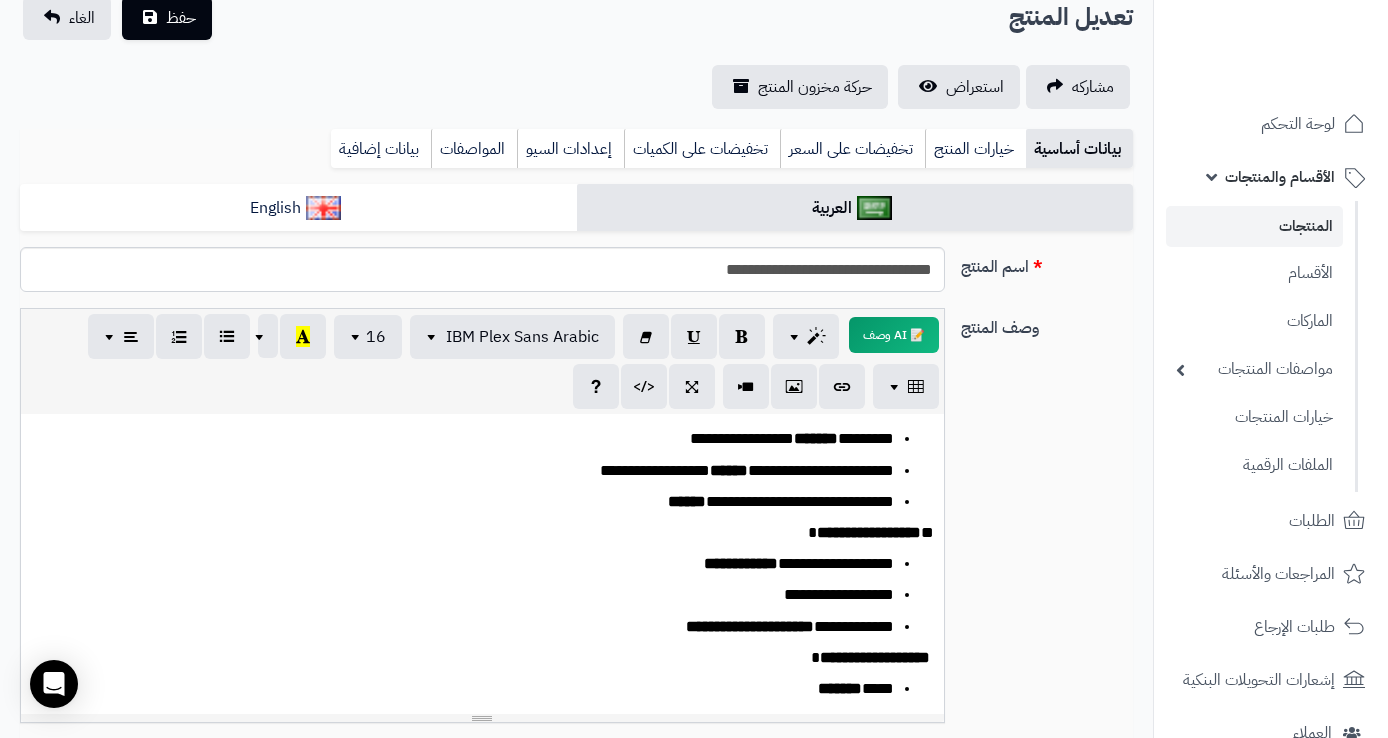 scroll, scrollTop: 124, scrollLeft: 0, axis: vertical 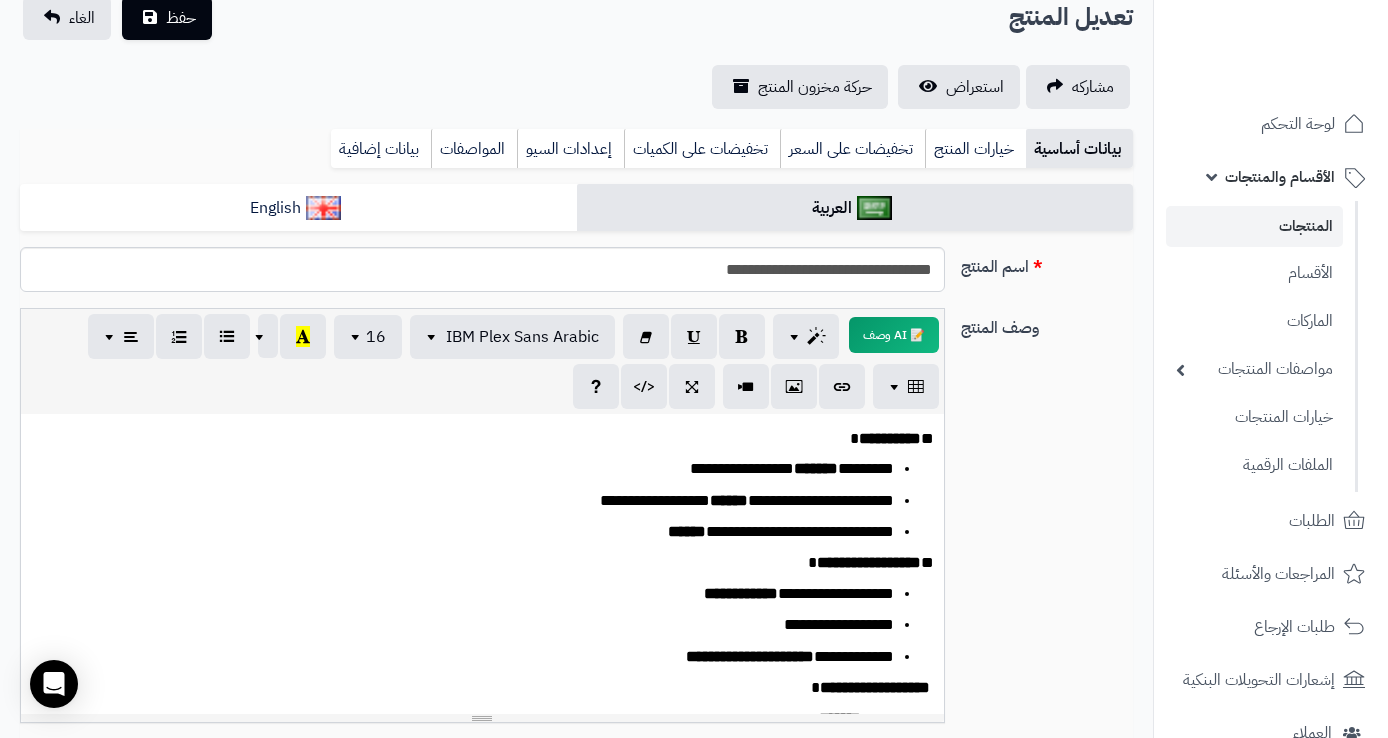 click on "**********" at bounding box center [490, 563] 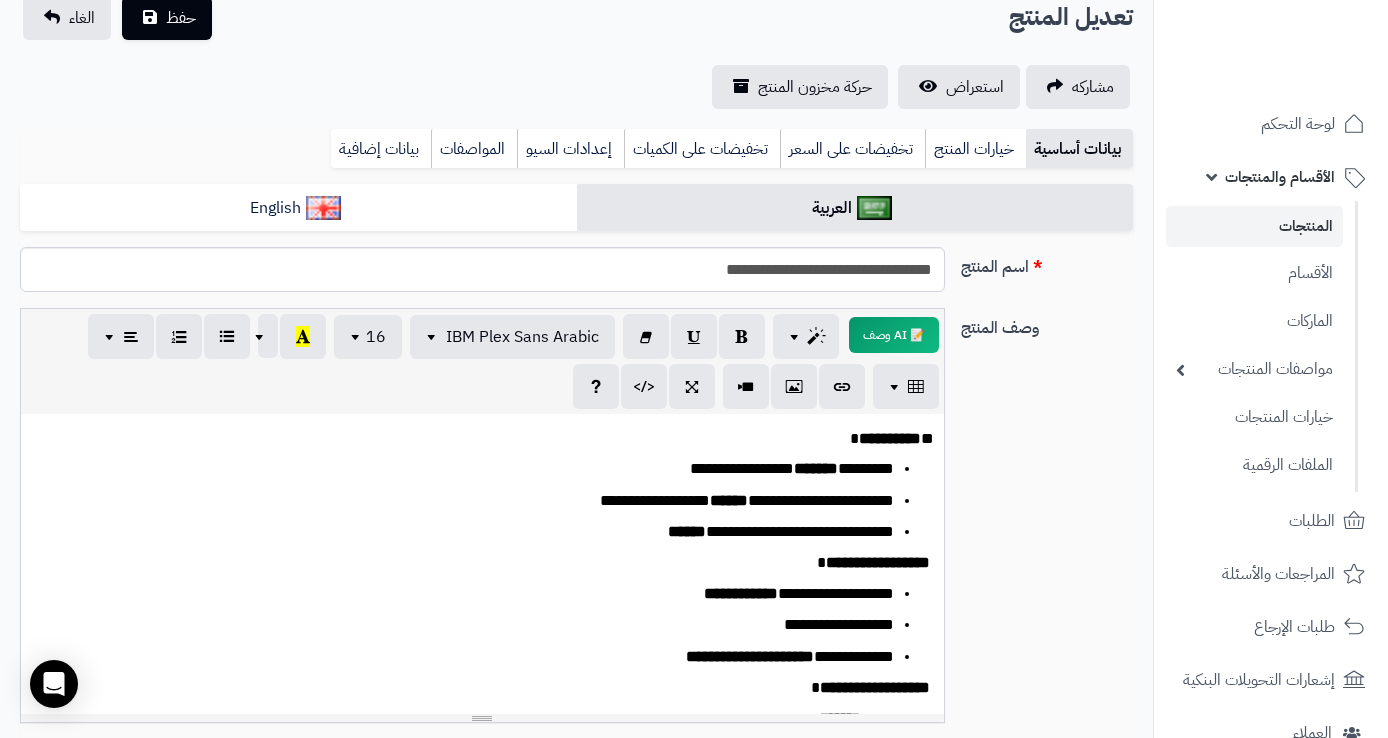 click on "**********" at bounding box center (490, 439) 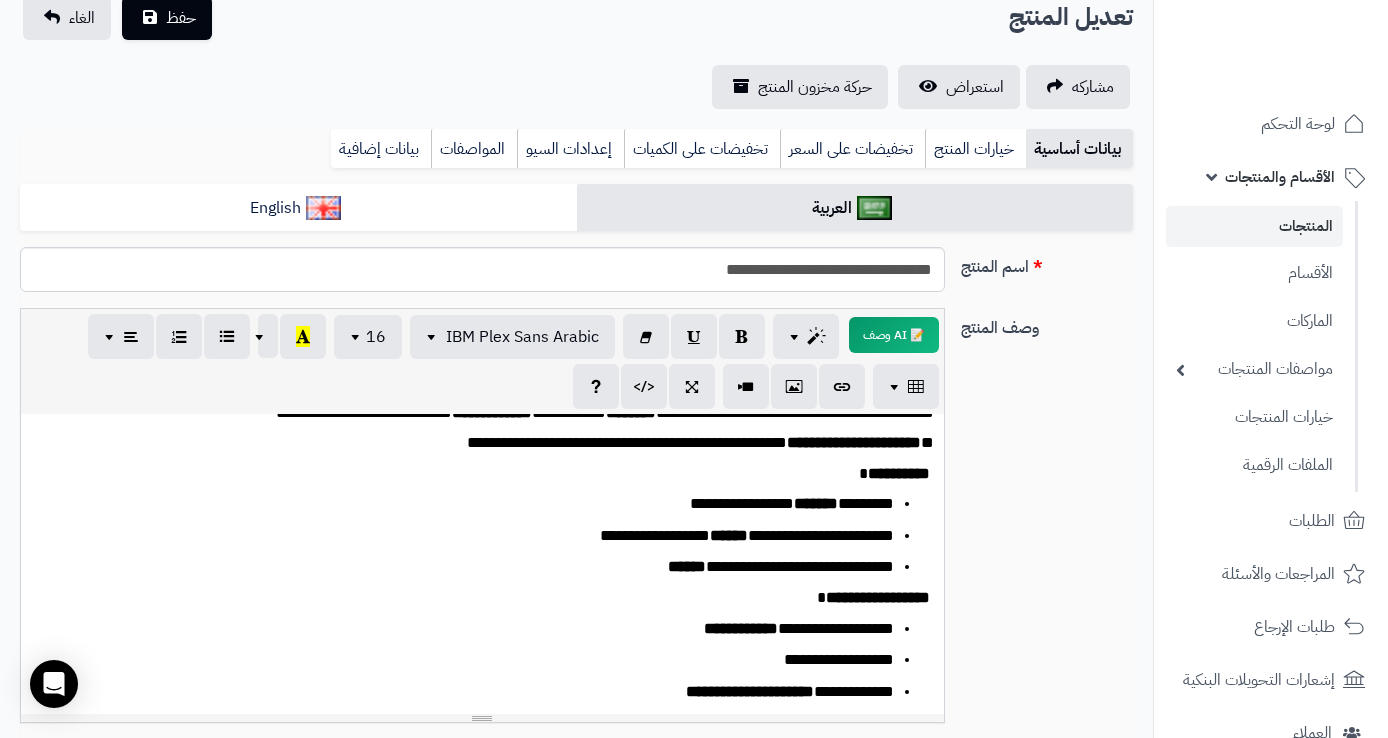 scroll, scrollTop: 0, scrollLeft: 0, axis: both 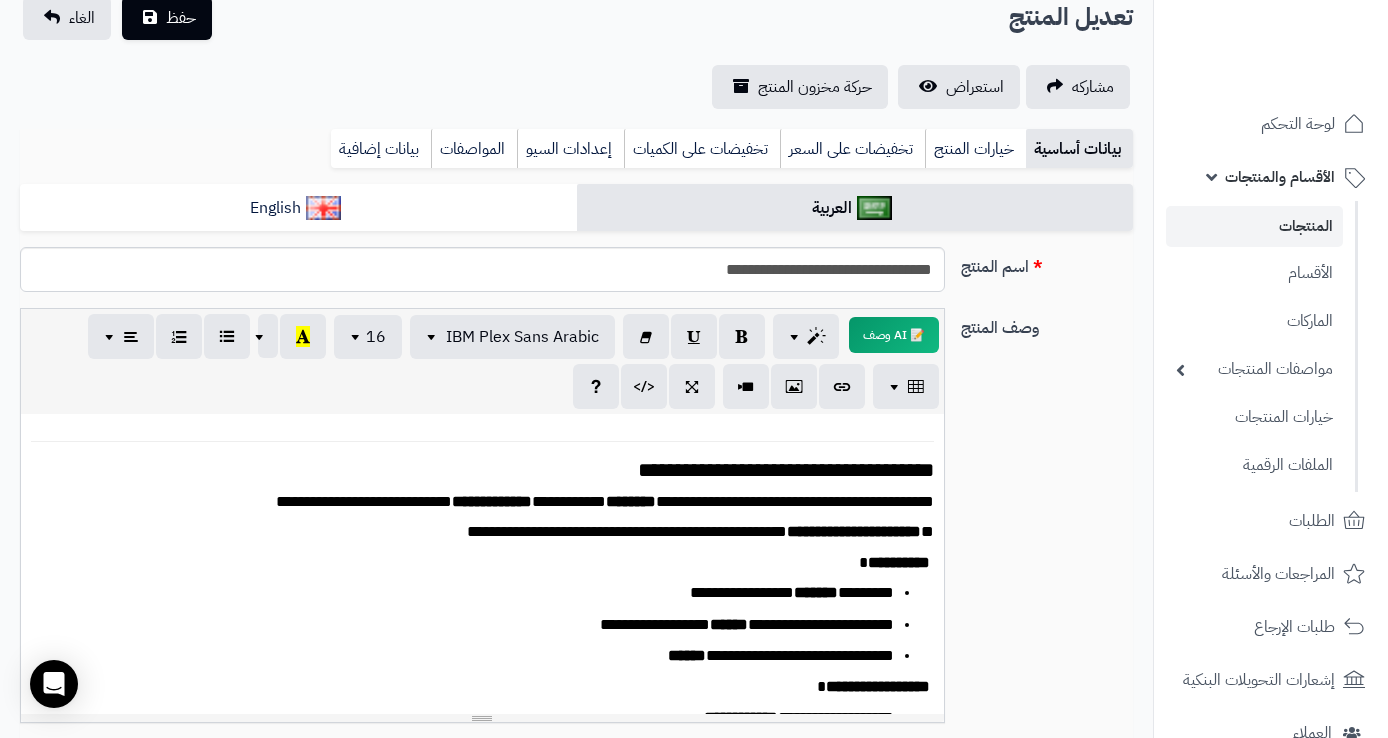 click on "**********" at bounding box center (490, 532) 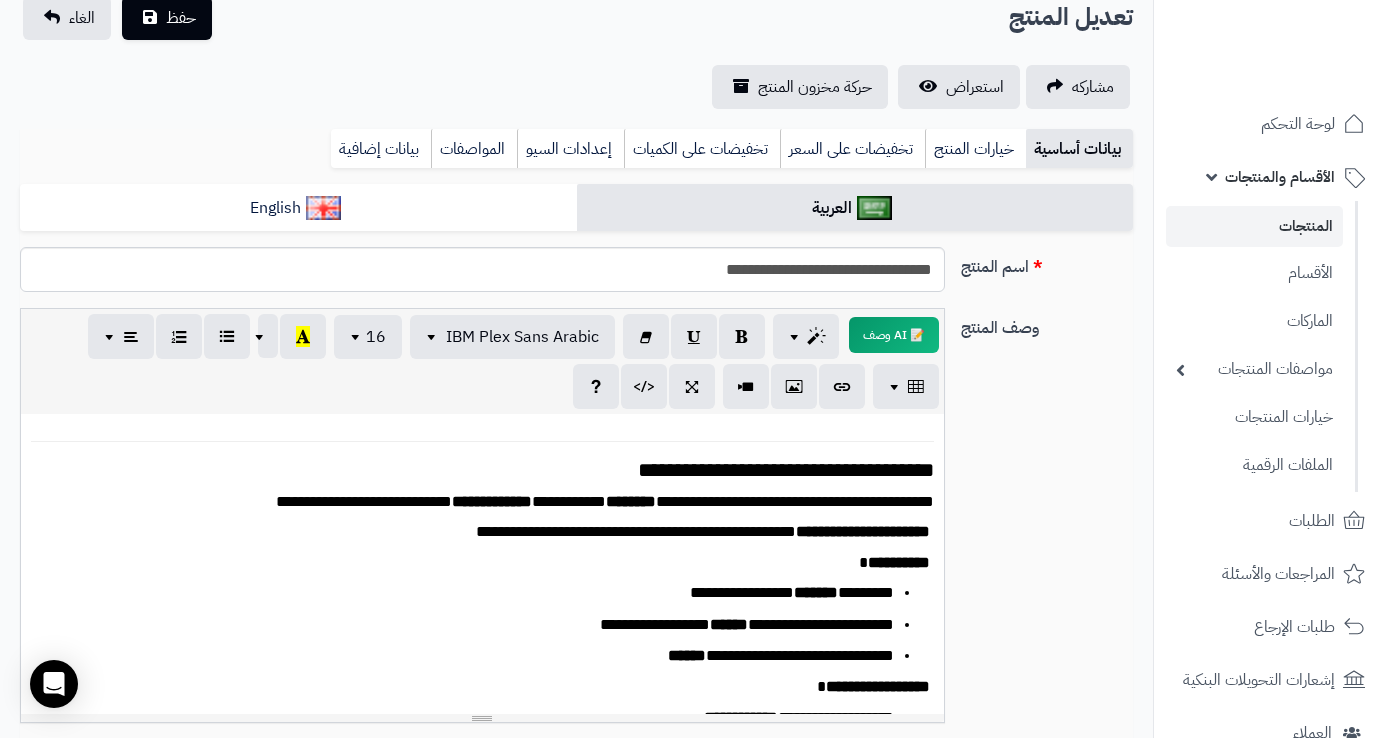 click on "**********" at bounding box center (490, 470) 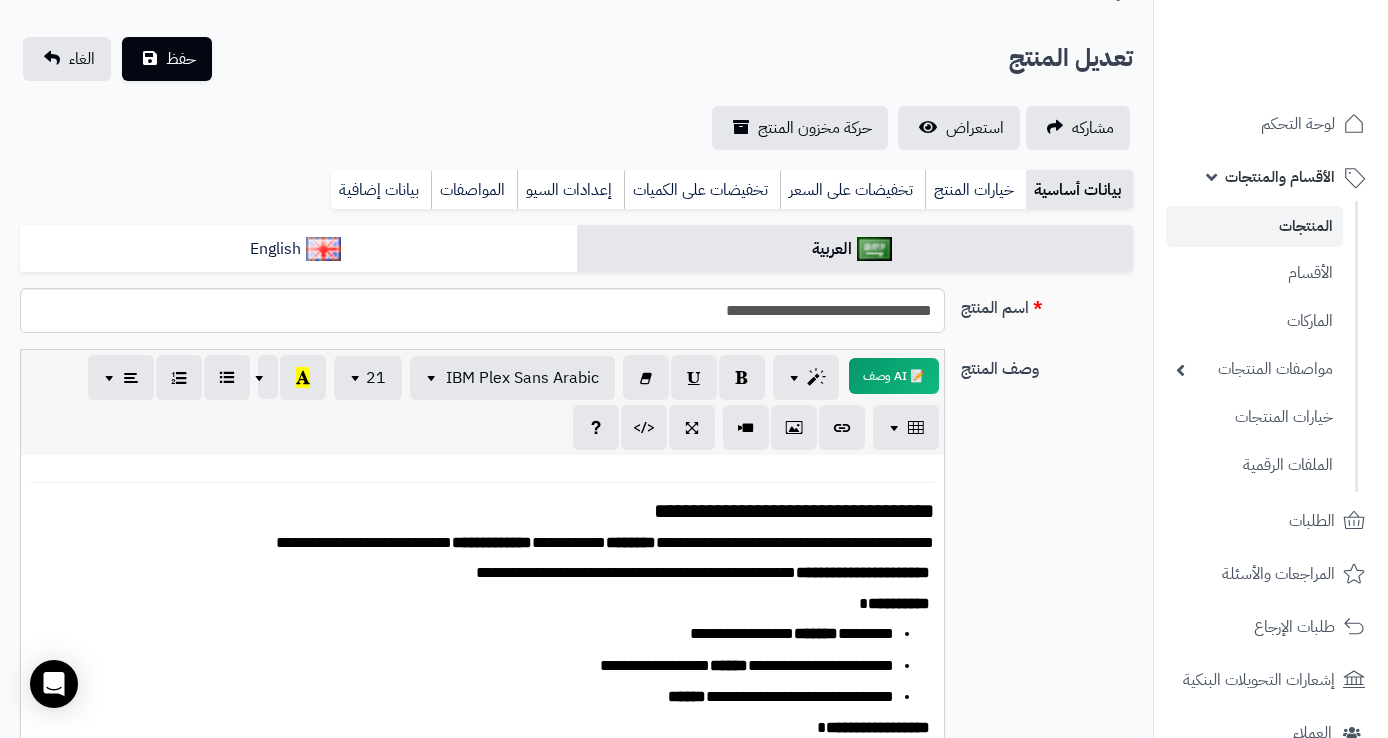 scroll, scrollTop: 0, scrollLeft: 0, axis: both 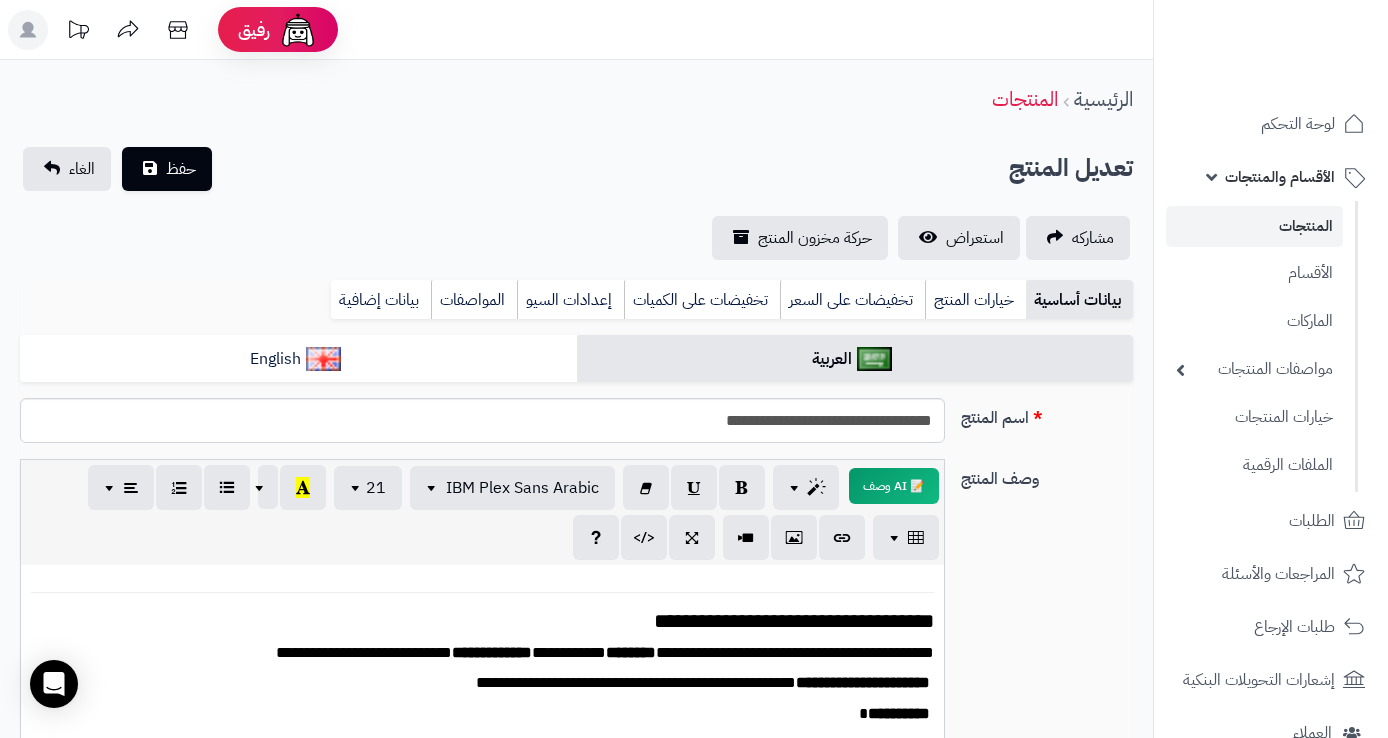 click on "**********" at bounding box center (490, 653) 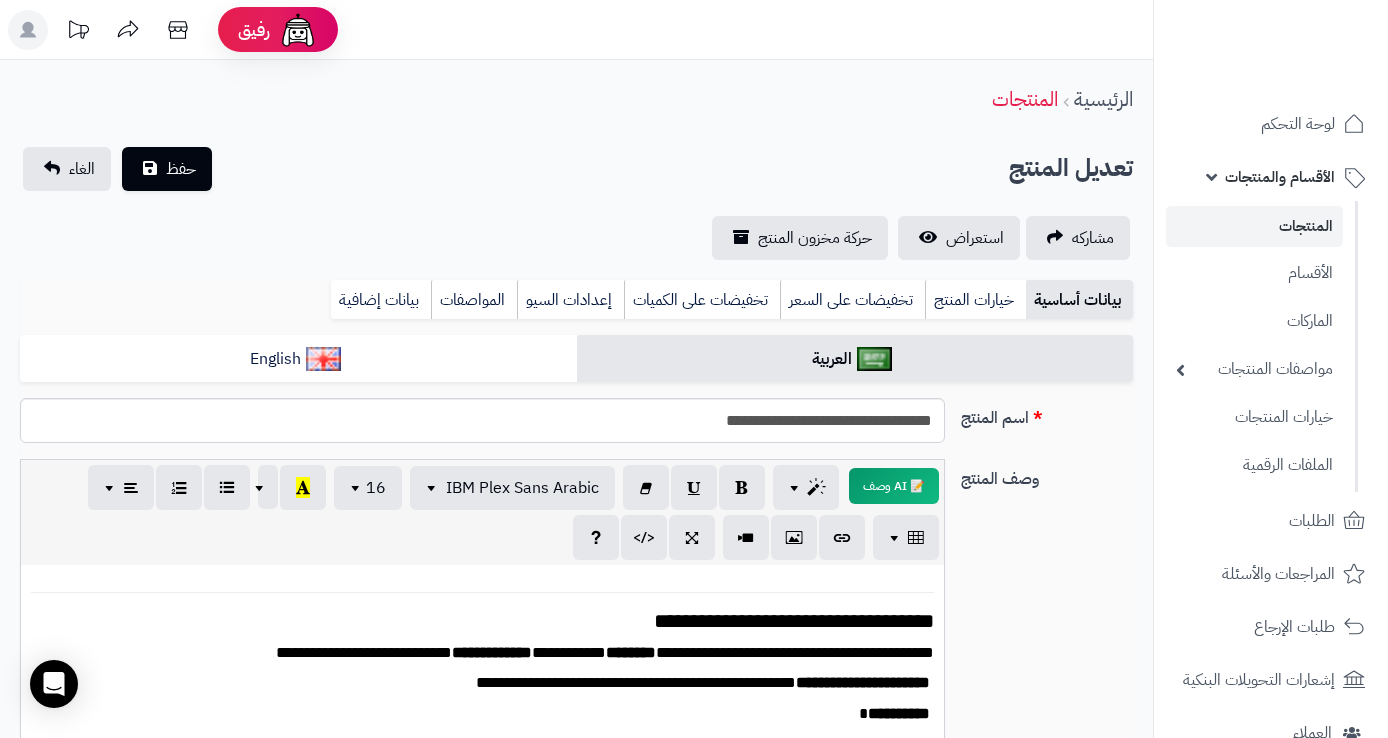 click on "**********" at bounding box center (482, 715) 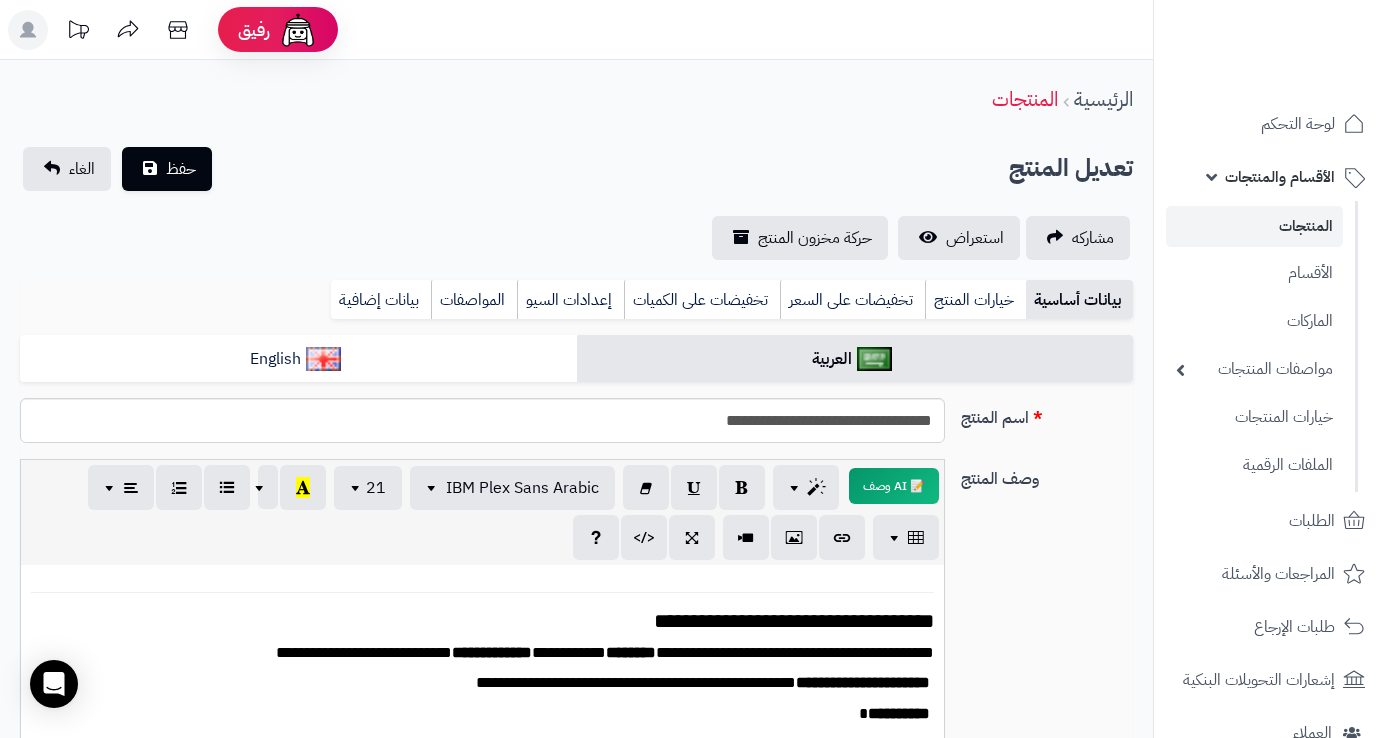 click on "**********" at bounding box center [482, 715] 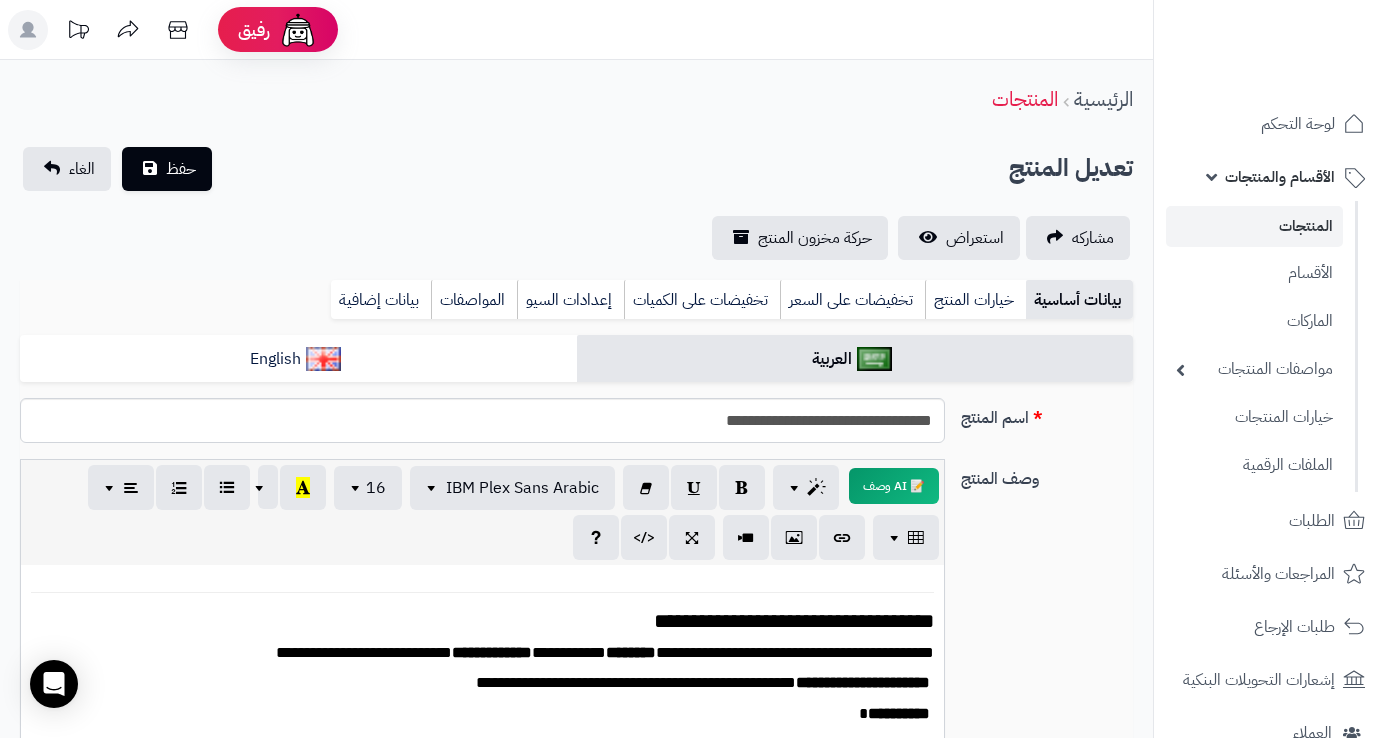 click on "**********" at bounding box center [482, 715] 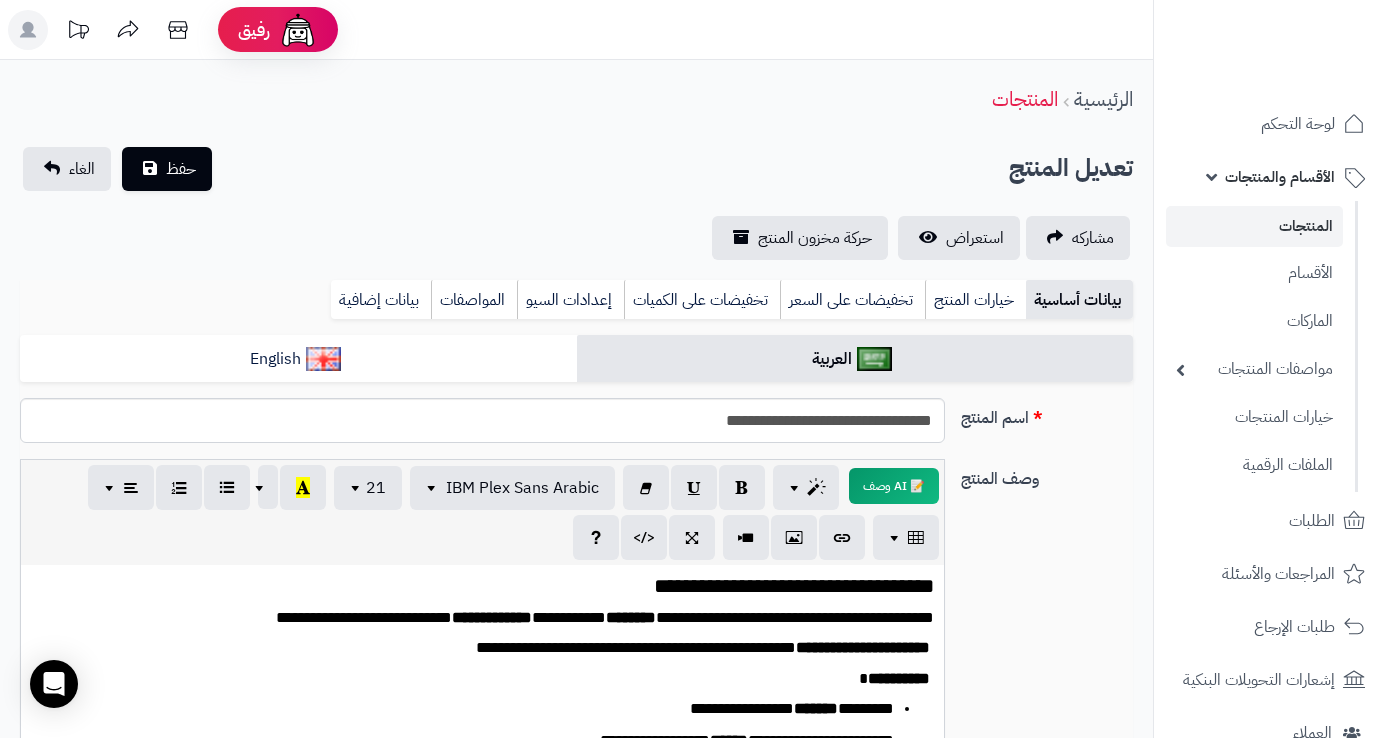 click on "**********" at bounding box center [482, 715] 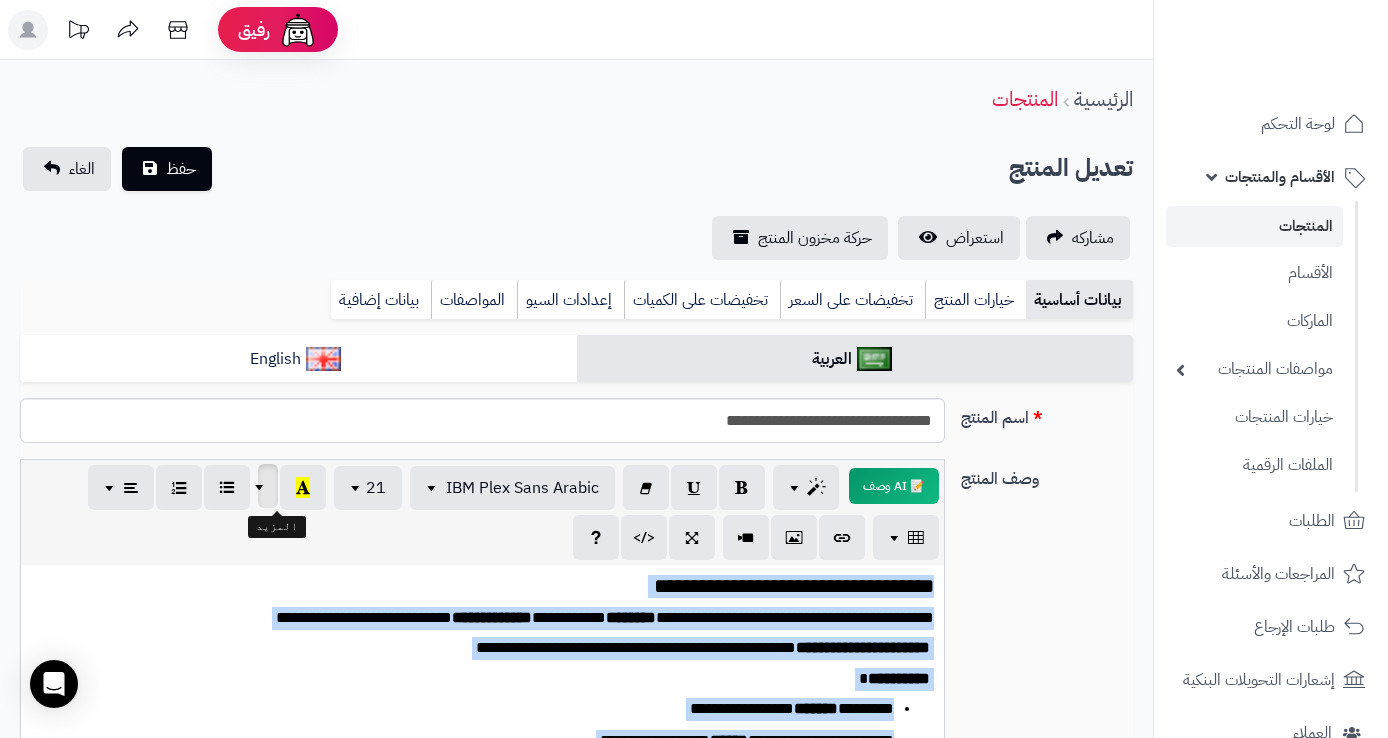 click at bounding box center (262, 486) 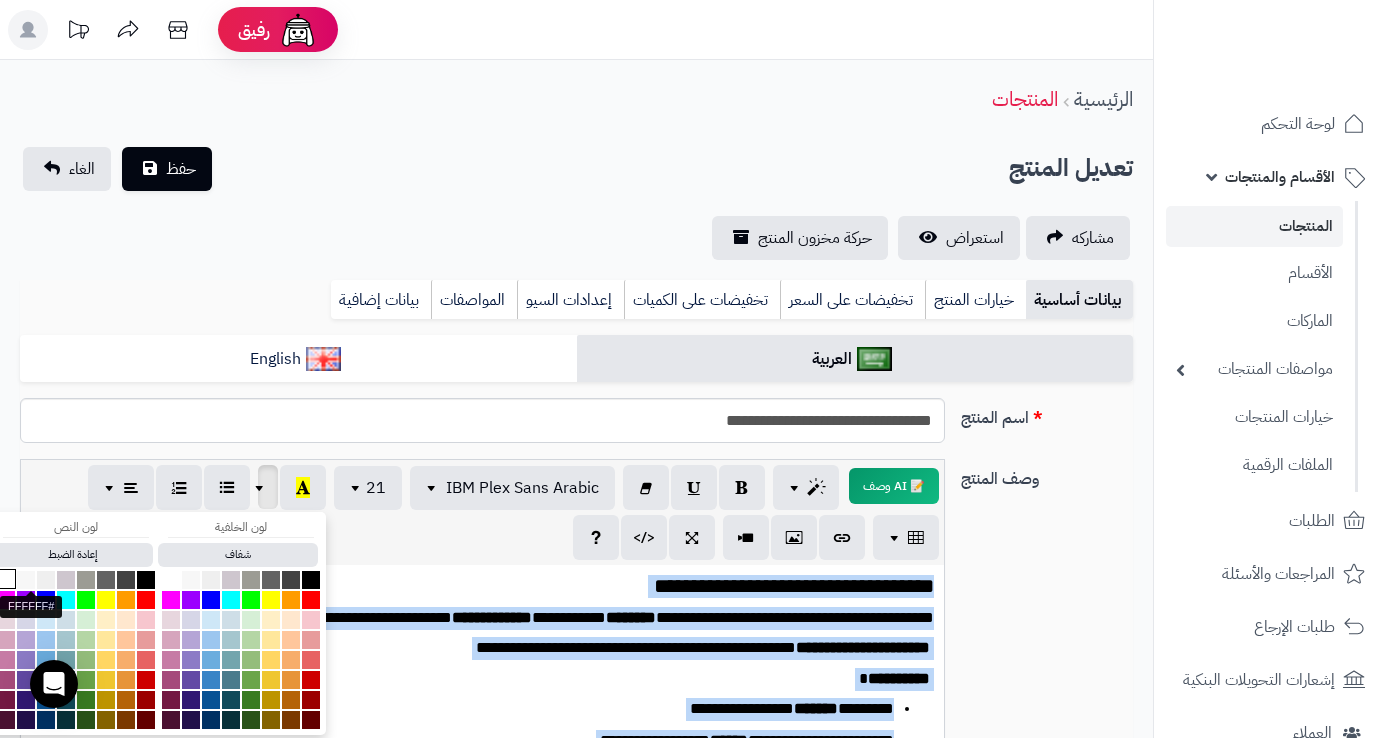 click at bounding box center (6, 579) 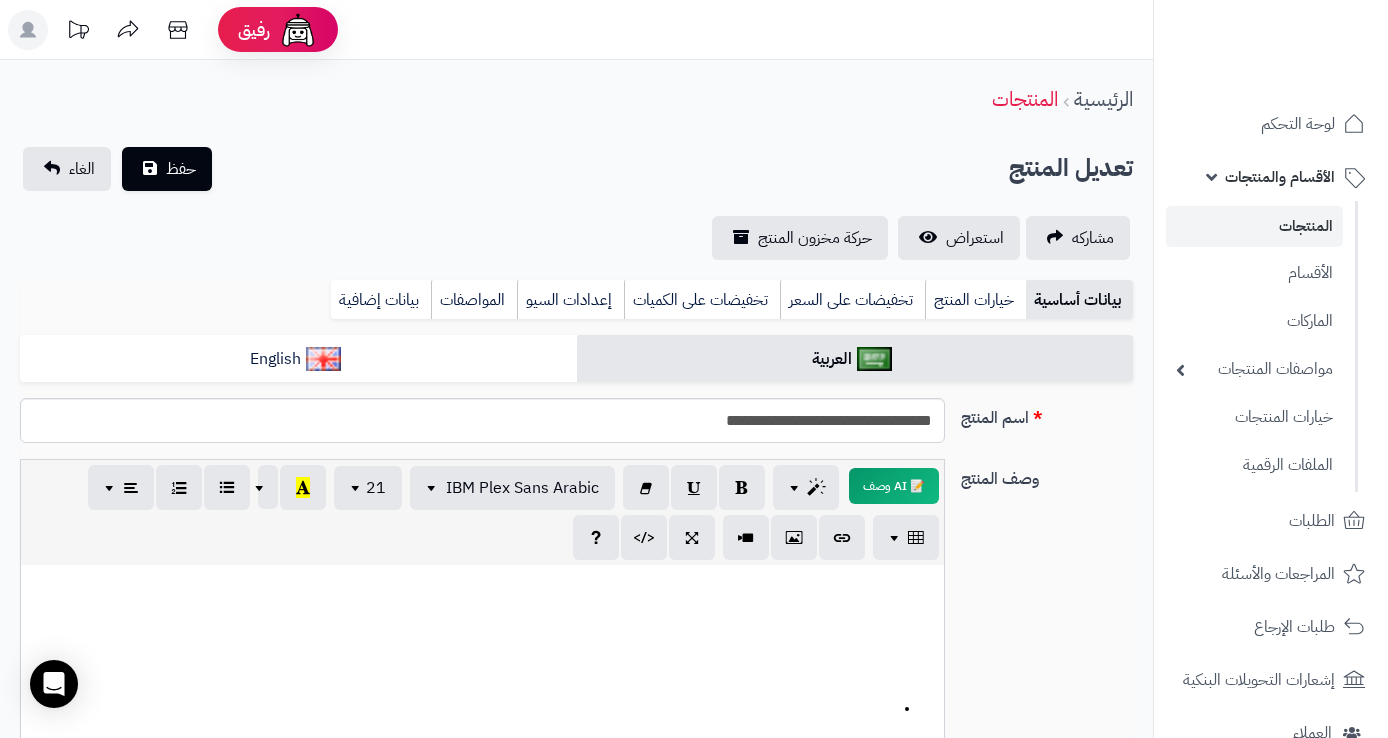 click on "**********" at bounding box center (576, 674) 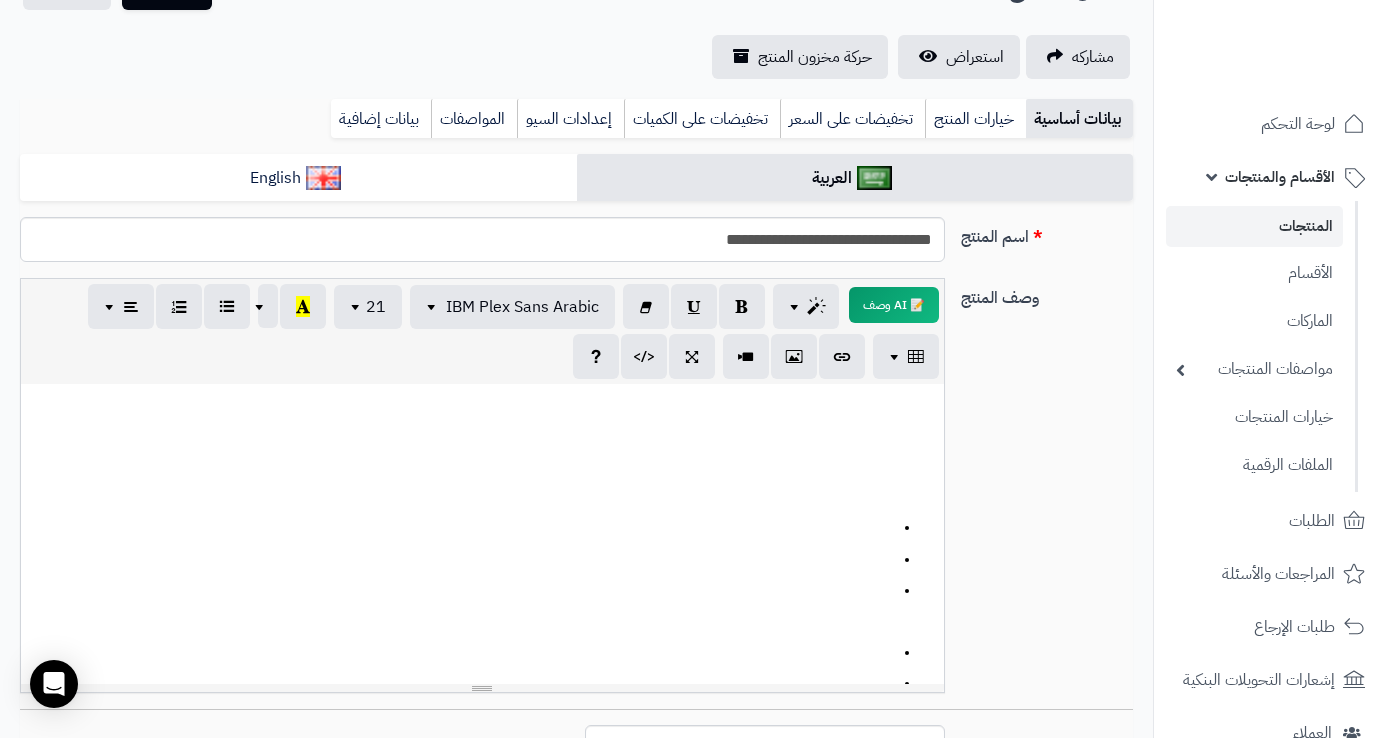 scroll, scrollTop: 0, scrollLeft: 0, axis: both 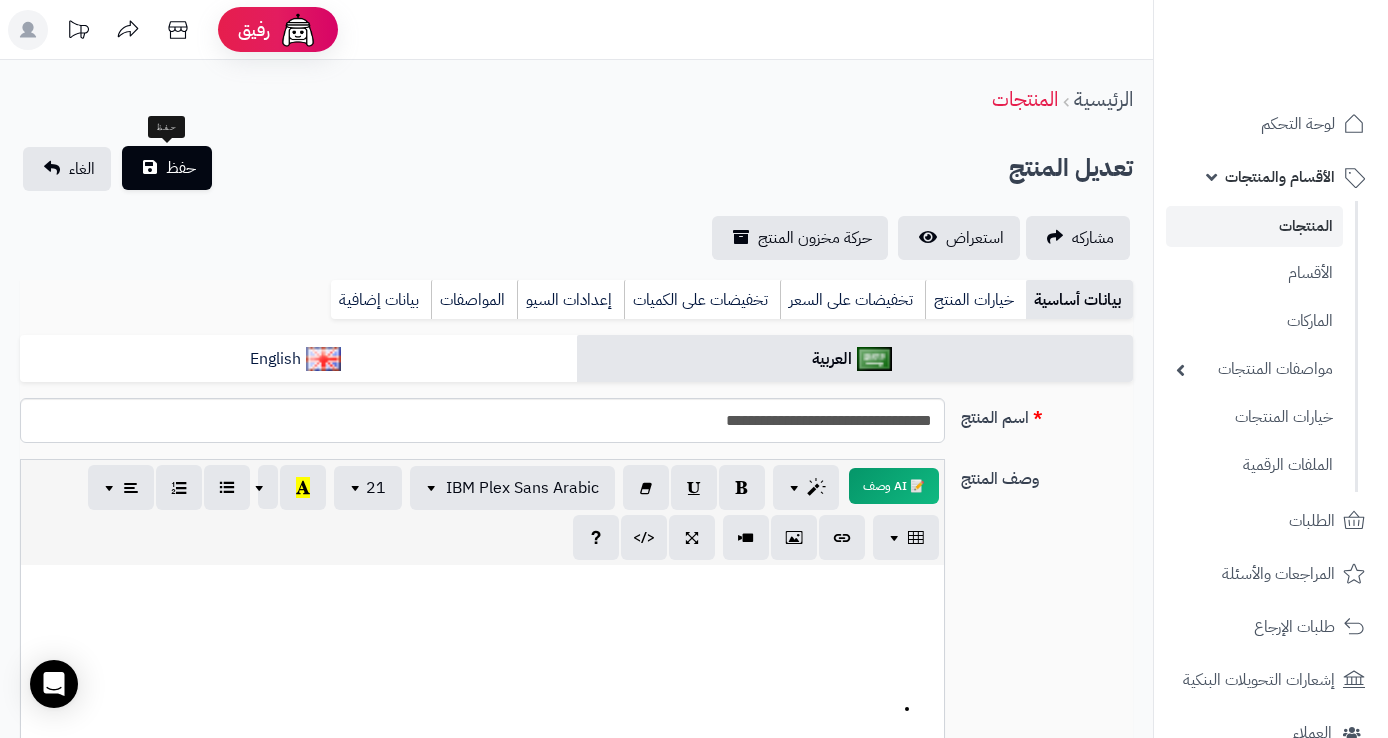 click on "حفظ" at bounding box center [167, 168] 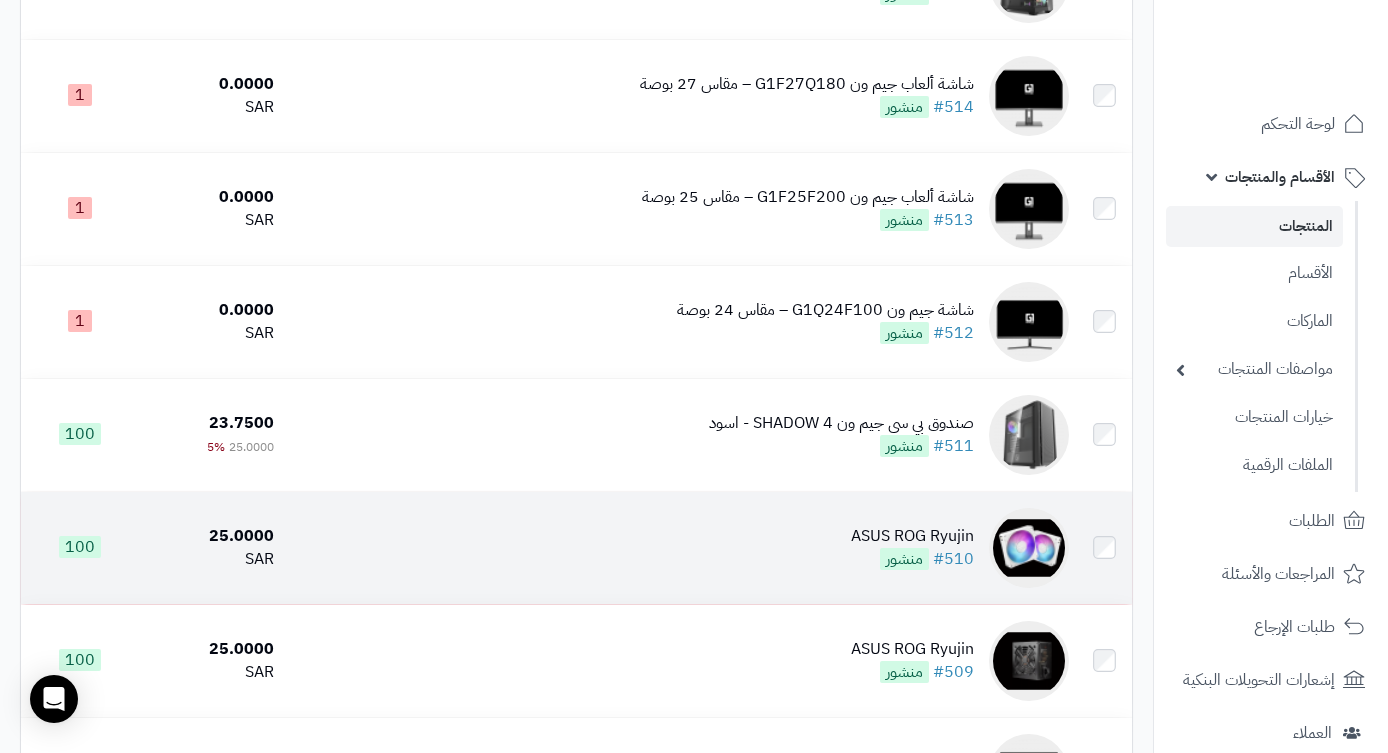 scroll, scrollTop: 436, scrollLeft: 0, axis: vertical 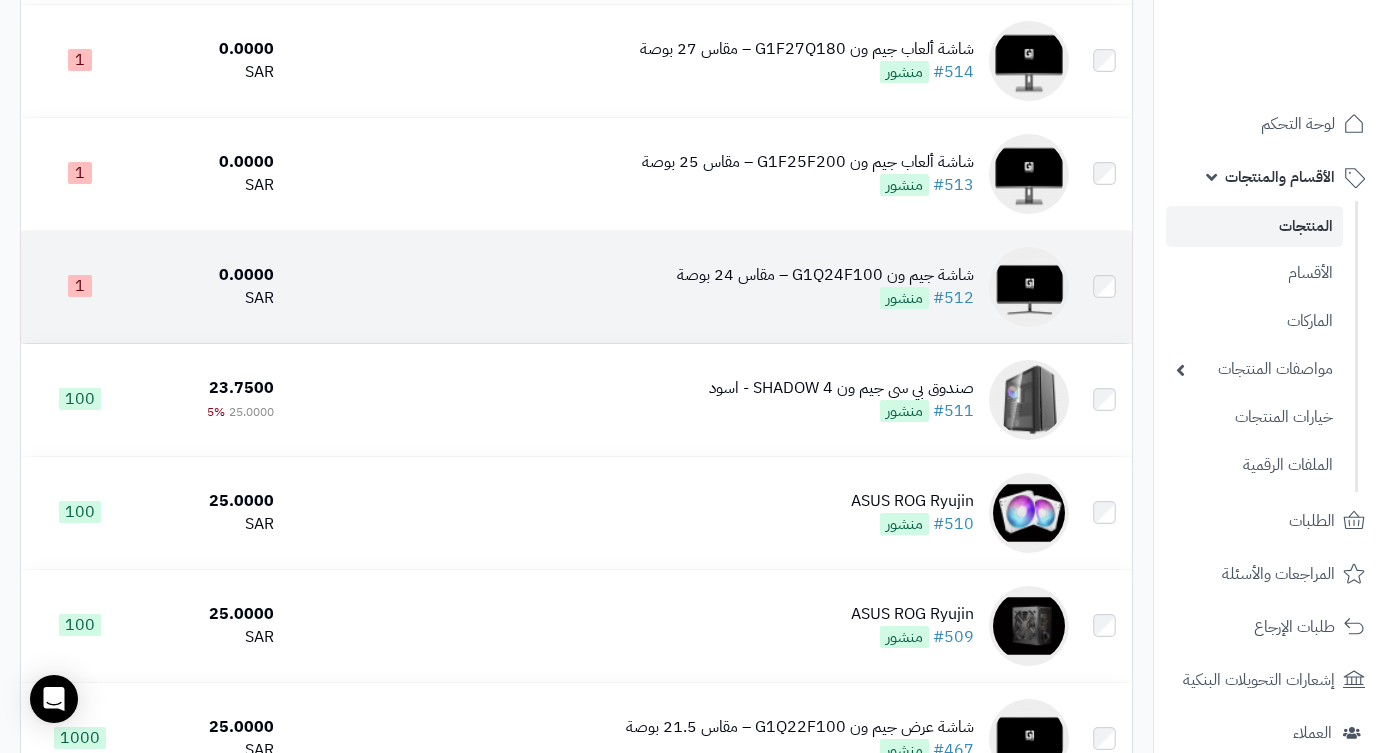 click on "شاشة جيم ون G1Q24F100 – مقاس 24 بوصة" at bounding box center [825, 275] 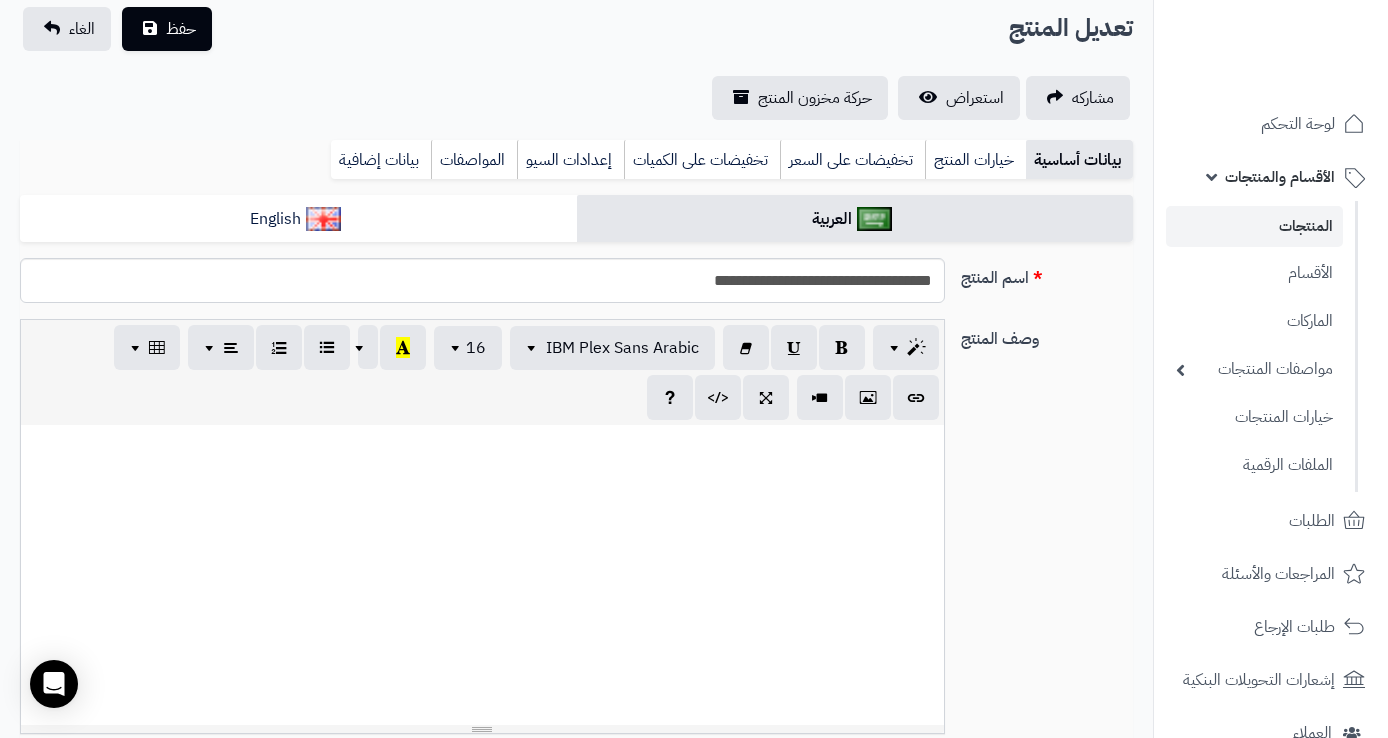 scroll, scrollTop: 144, scrollLeft: 0, axis: vertical 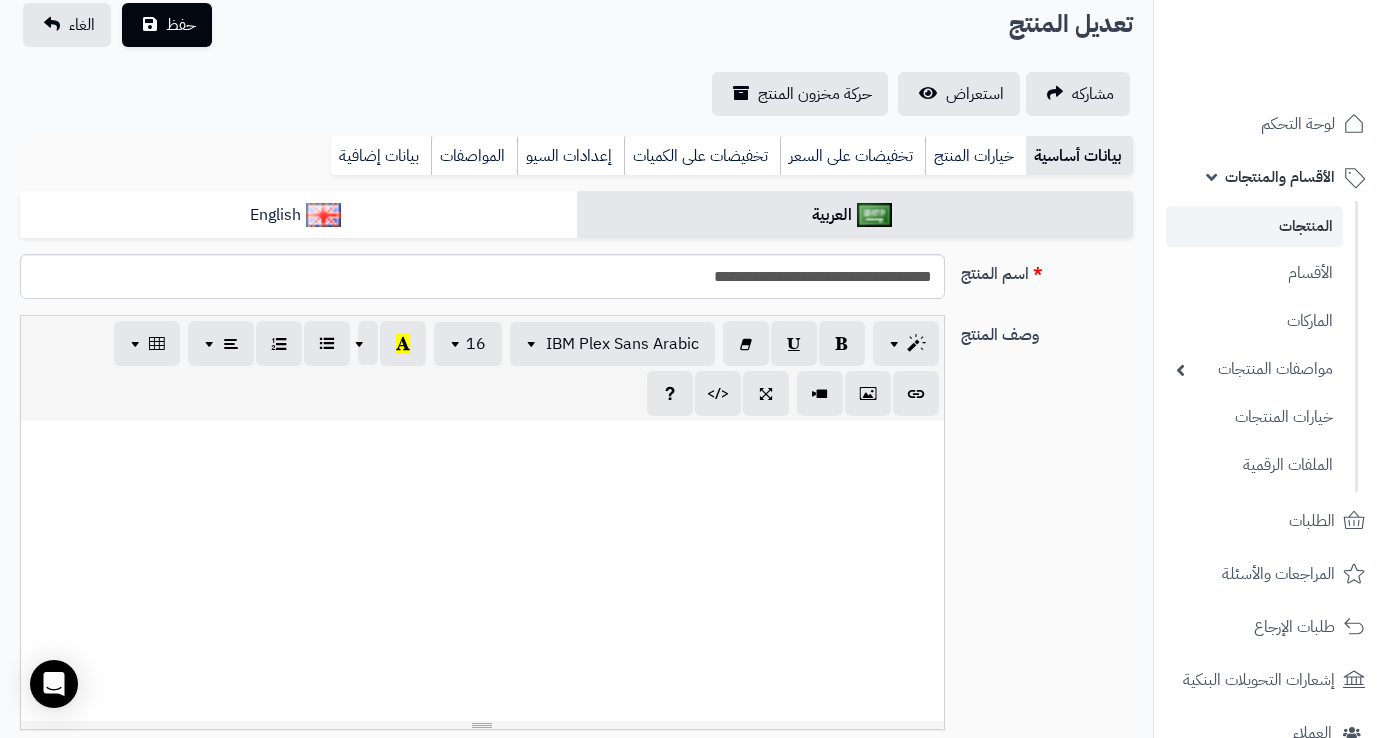 click on "**********" at bounding box center [687, 535] 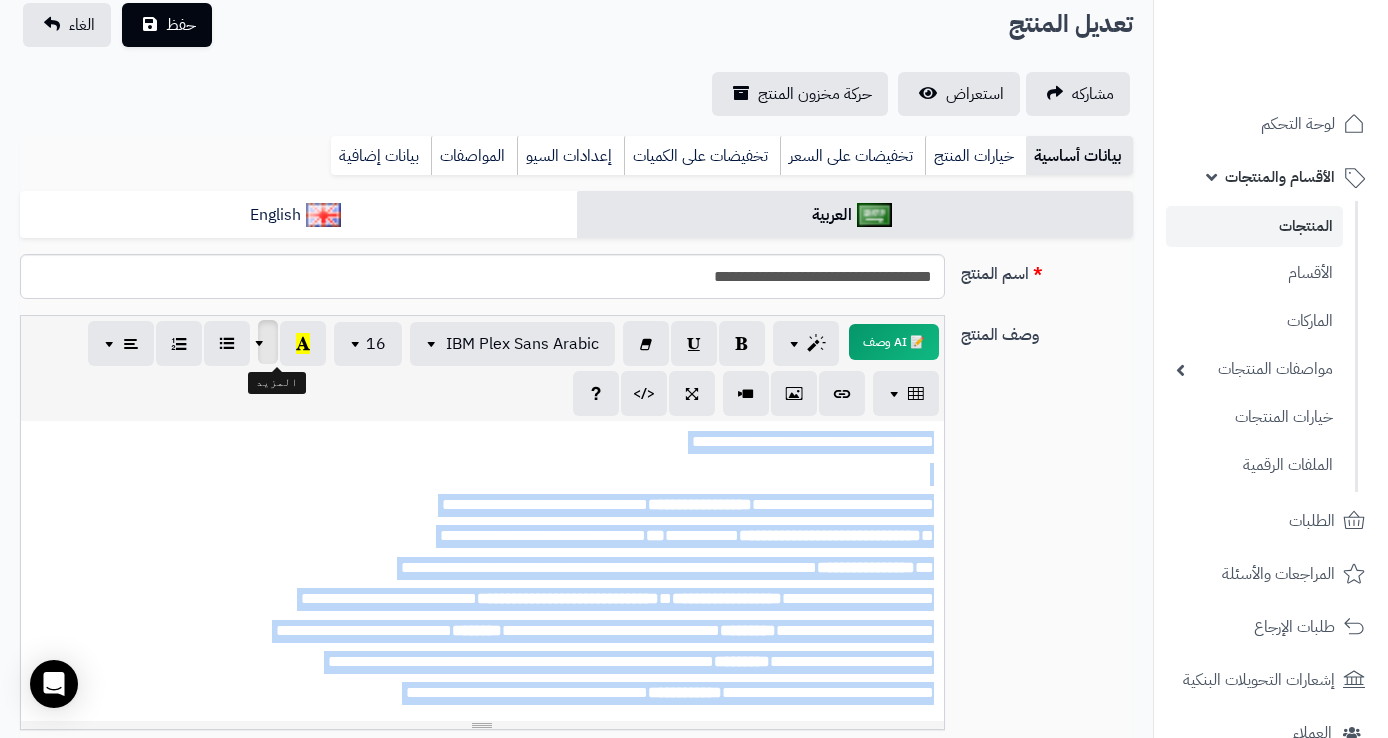 click at bounding box center [262, 342] 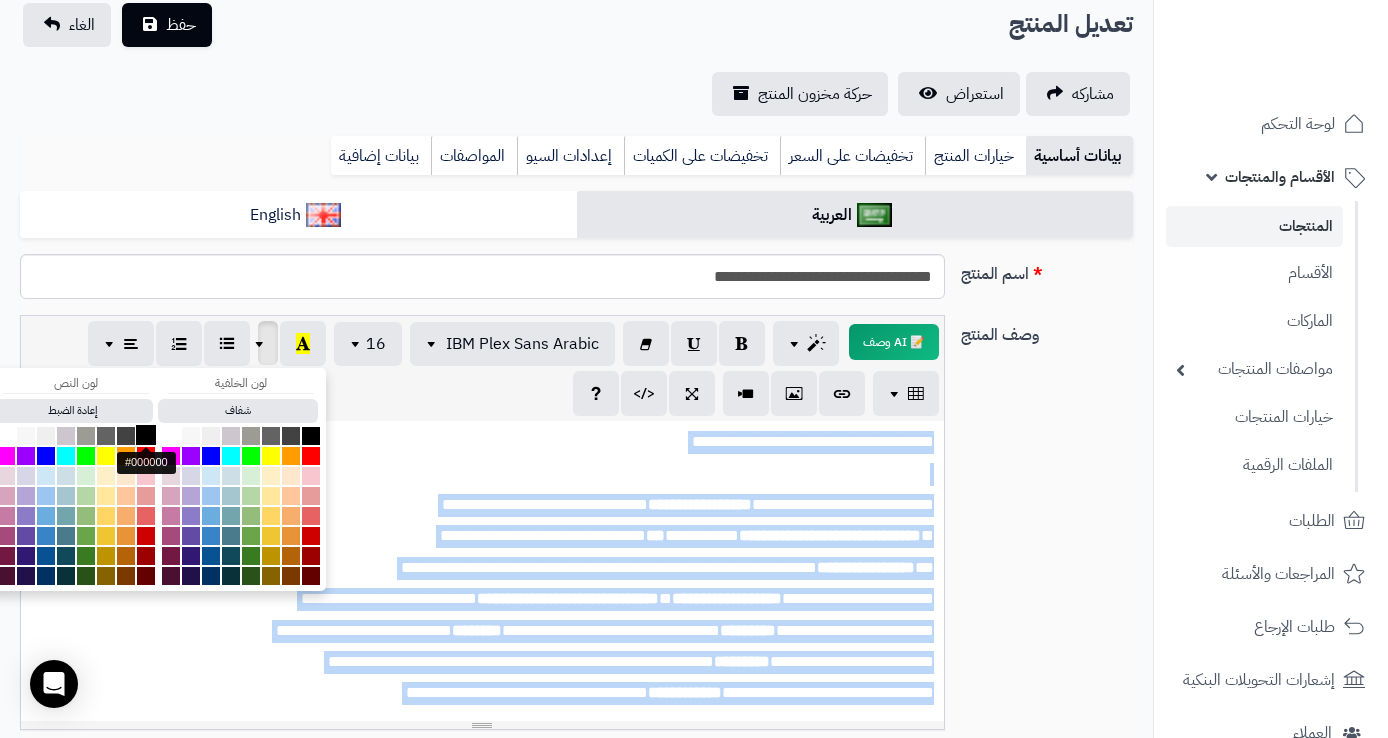 click at bounding box center [146, 435] 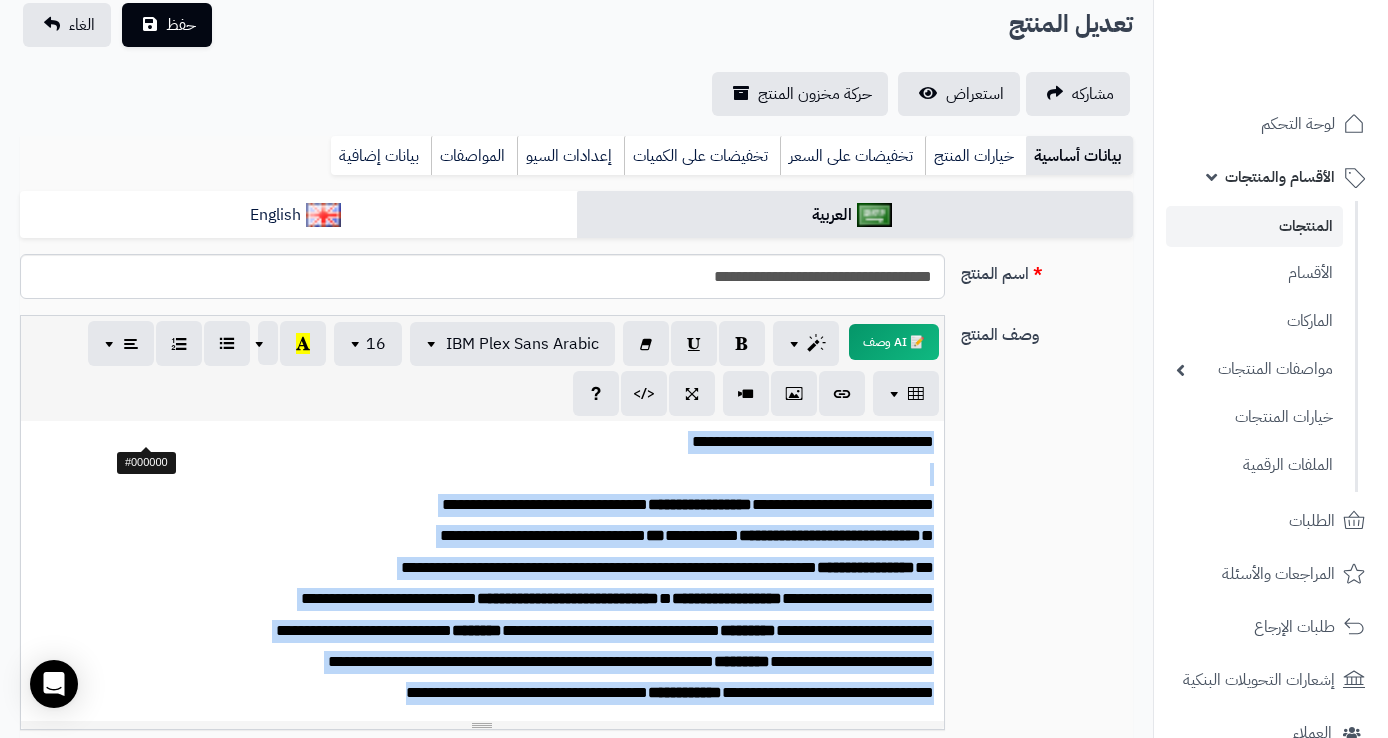 type 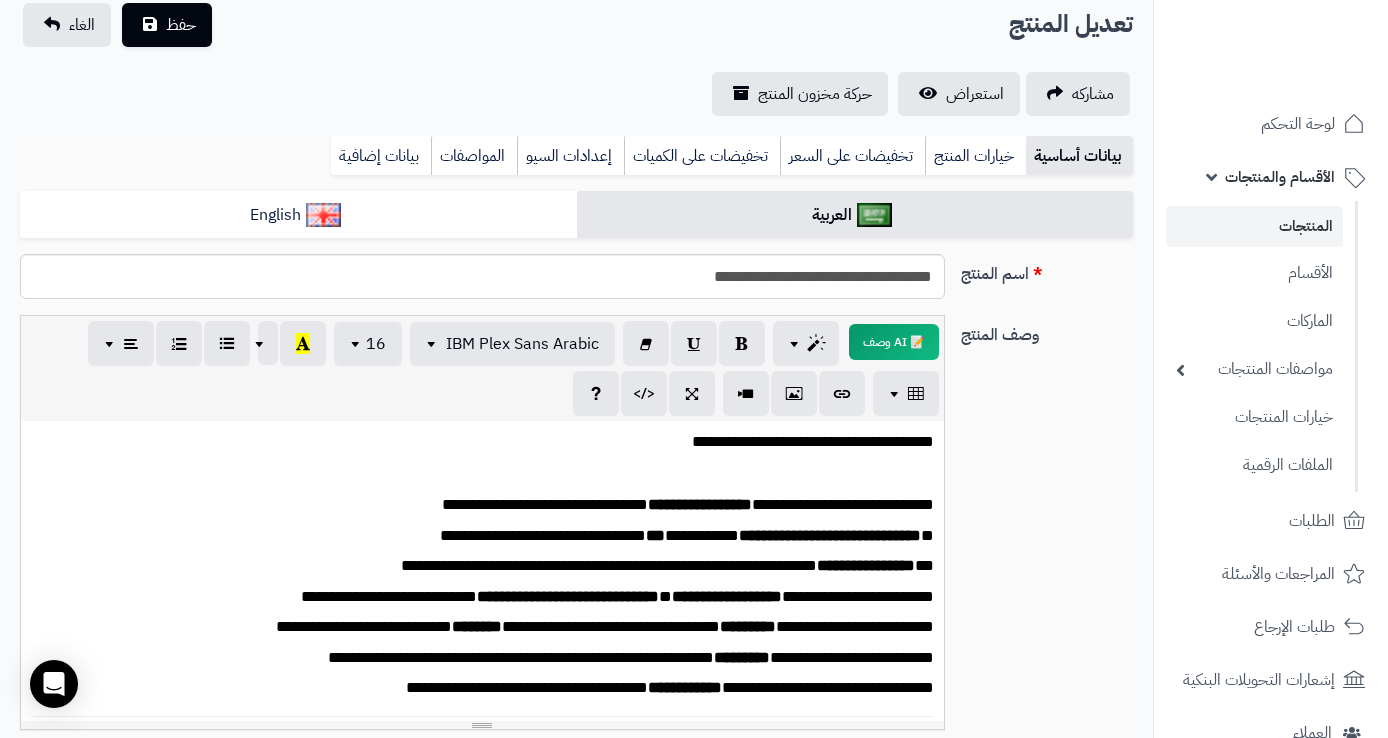 drag, startPoint x: 534, startPoint y: 593, endPoint x: 546, endPoint y: 593, distance: 12 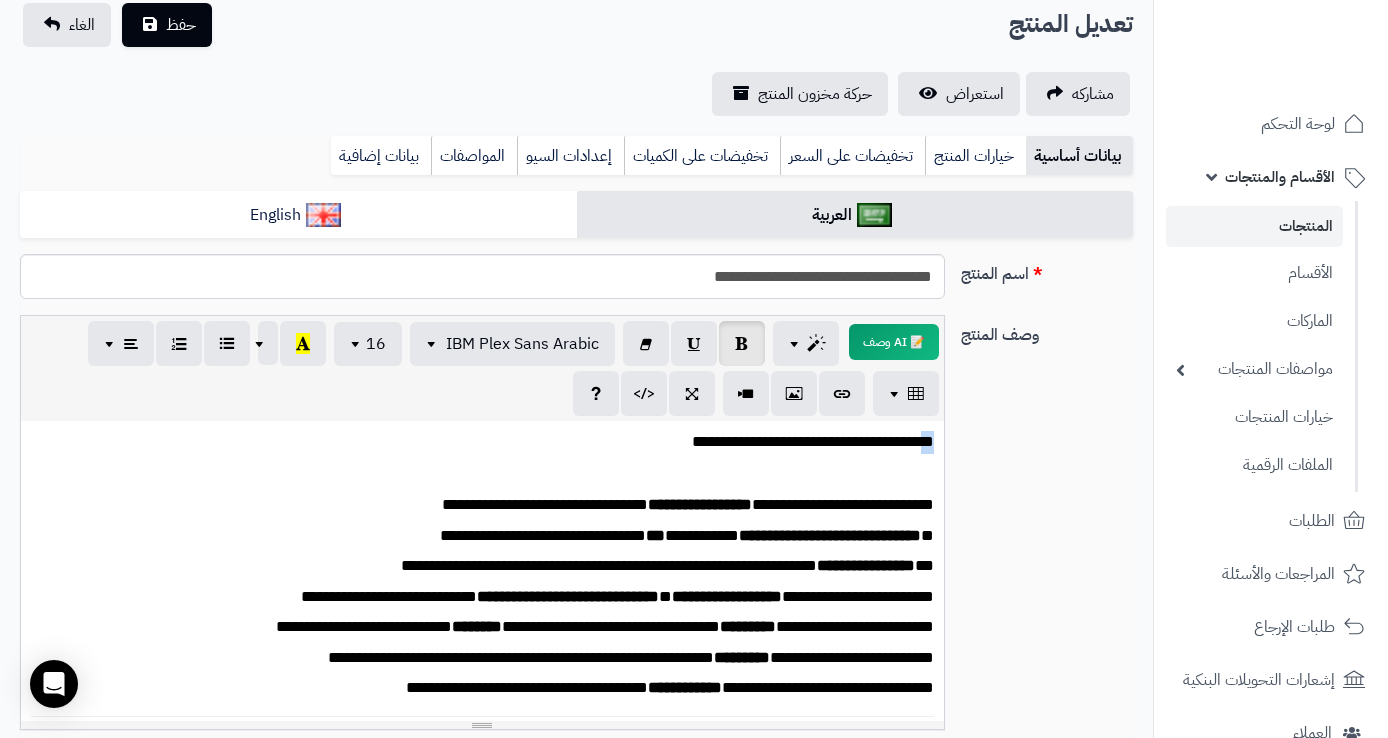 drag, startPoint x: 924, startPoint y: 444, endPoint x: 938, endPoint y: 444, distance: 14 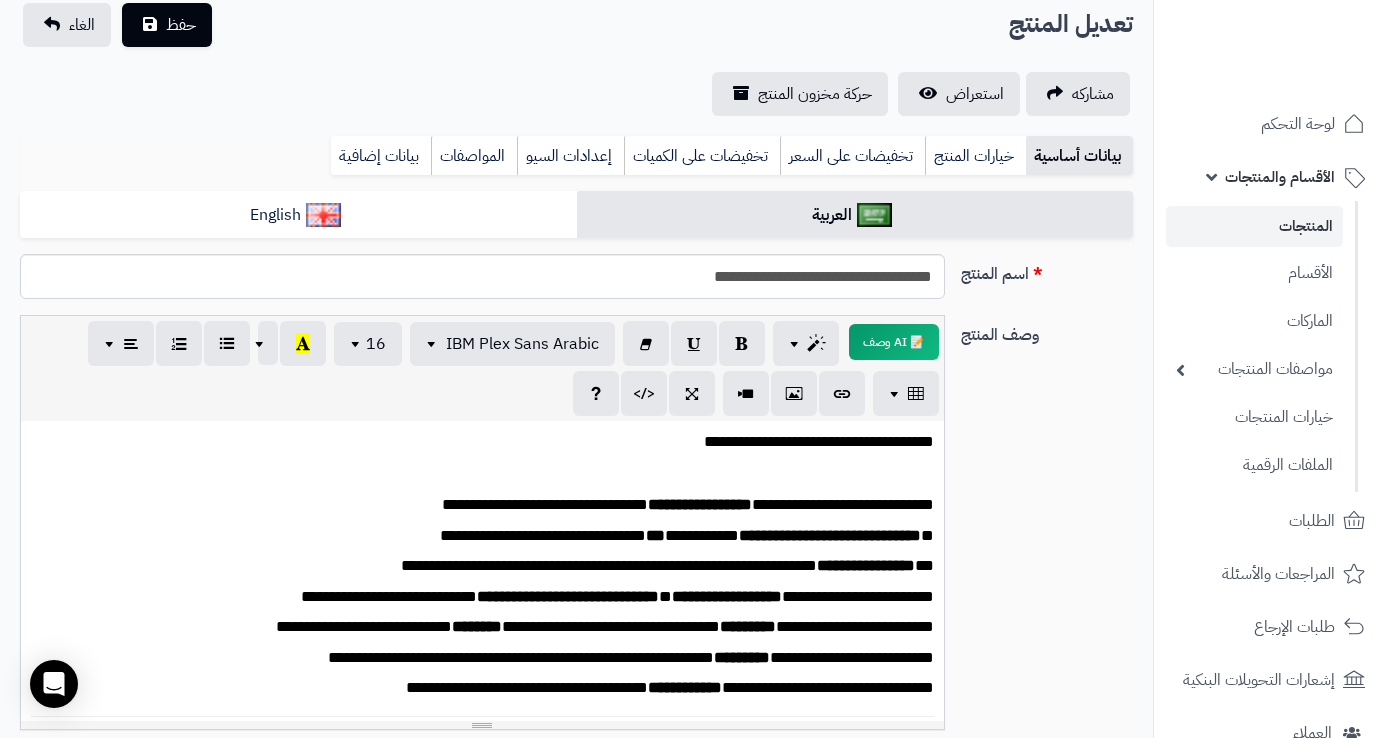 click on "**********" at bounding box center (490, 536) 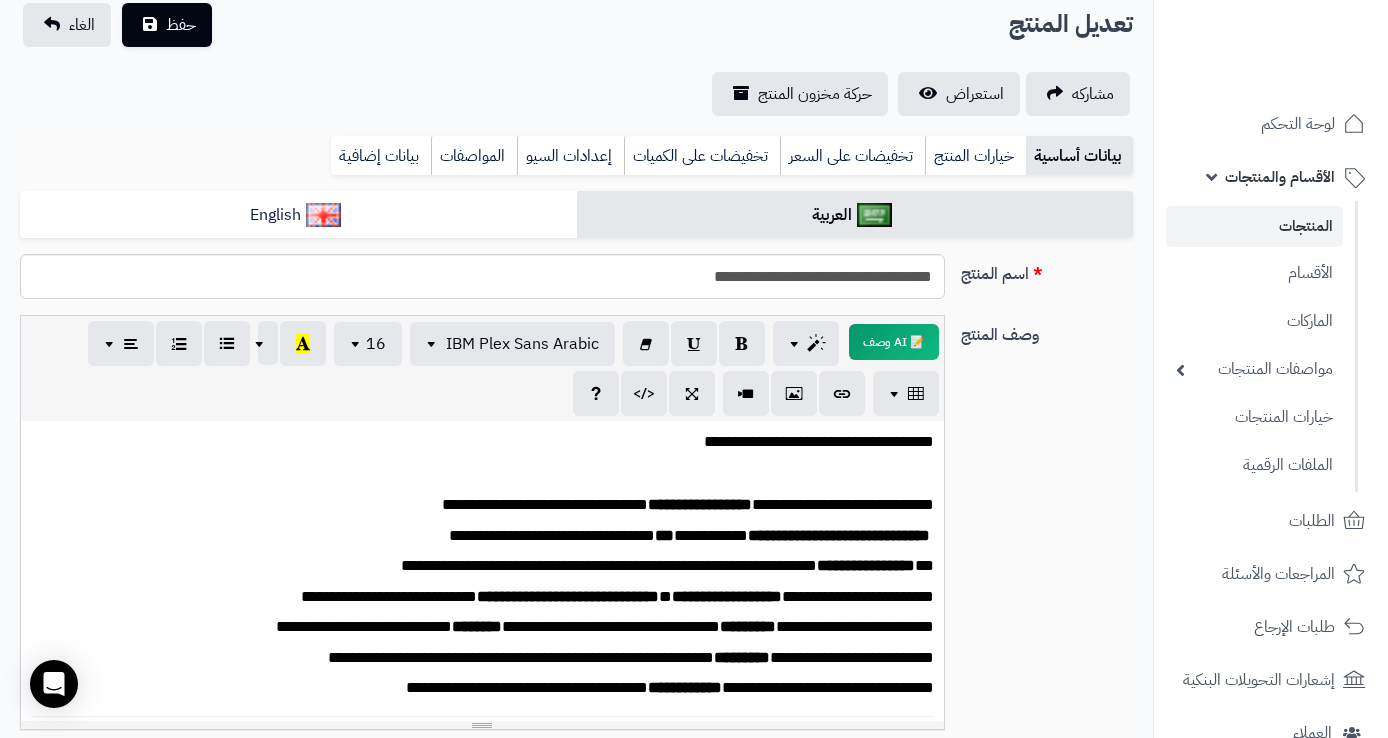 click on "**********" at bounding box center [490, 566] 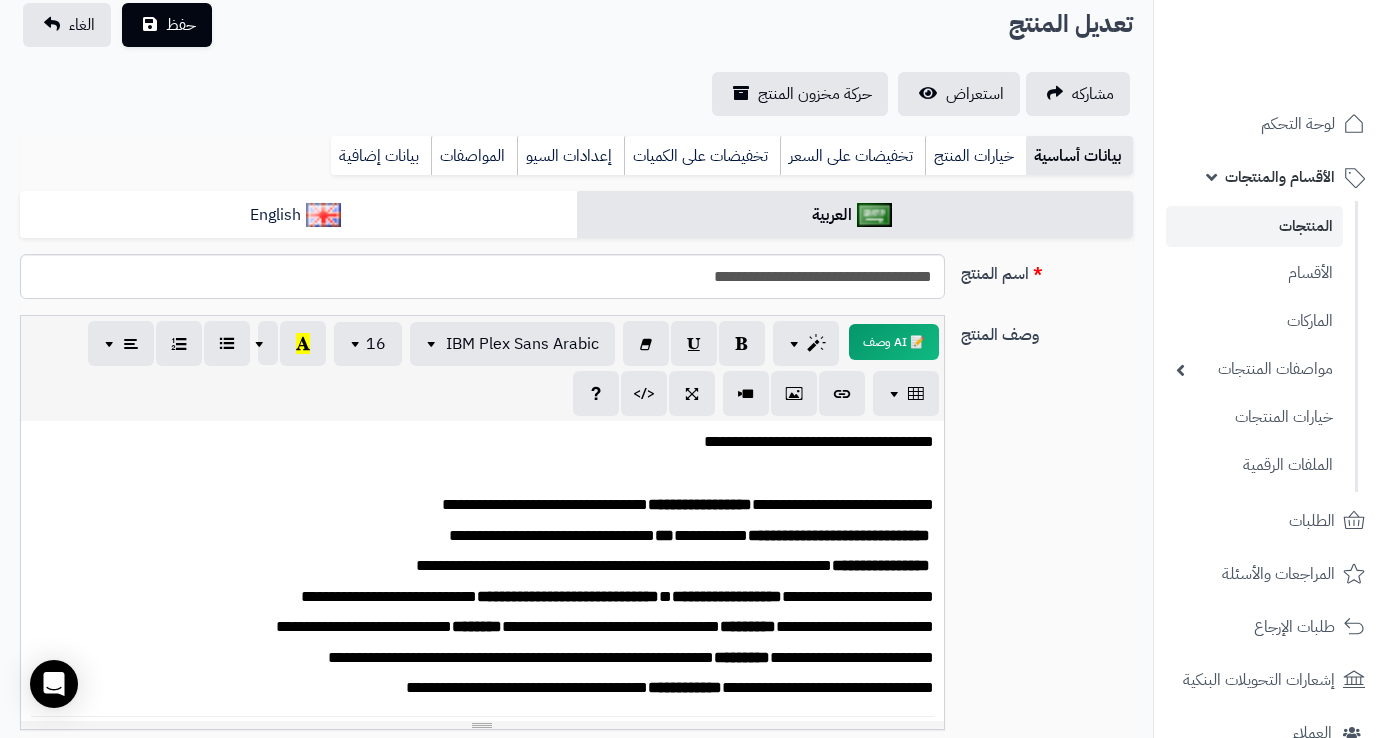 click on "**********" at bounding box center (490, 597) 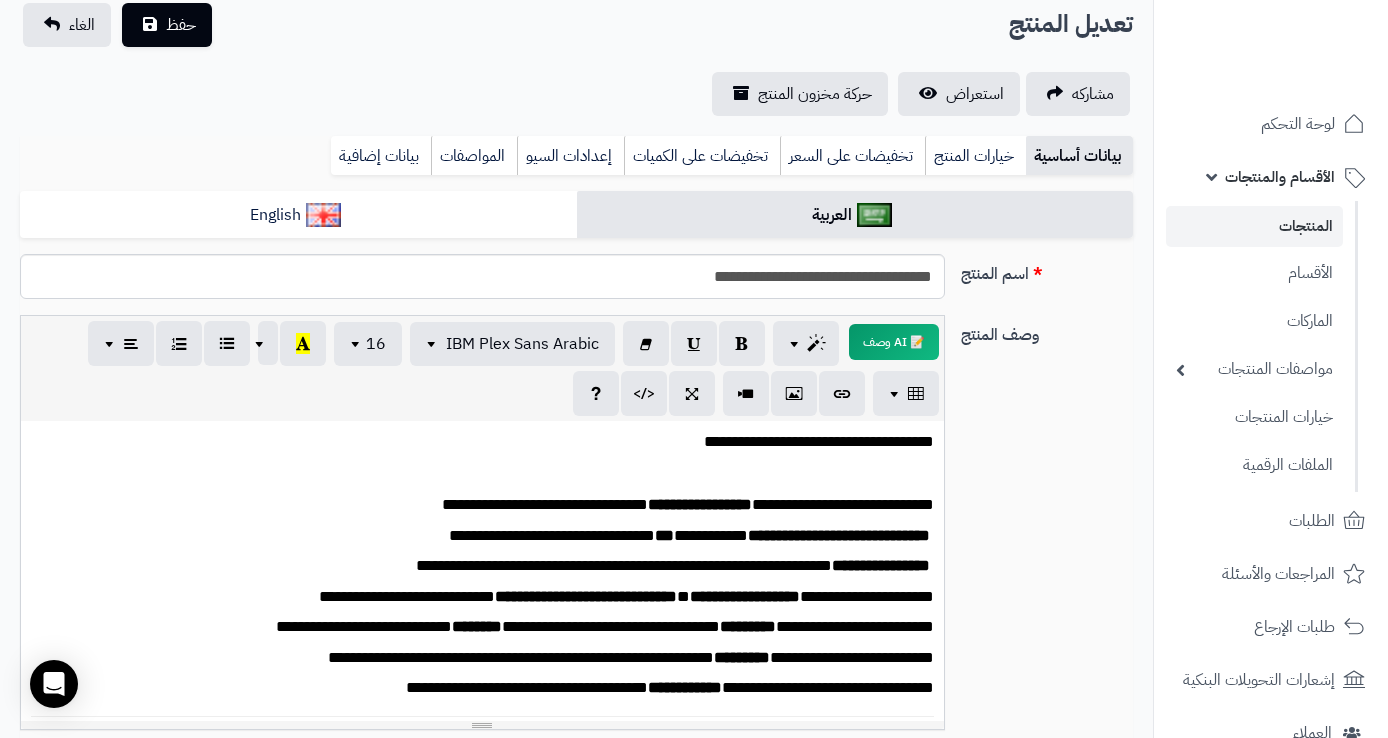 click on "**********" at bounding box center (490, 627) 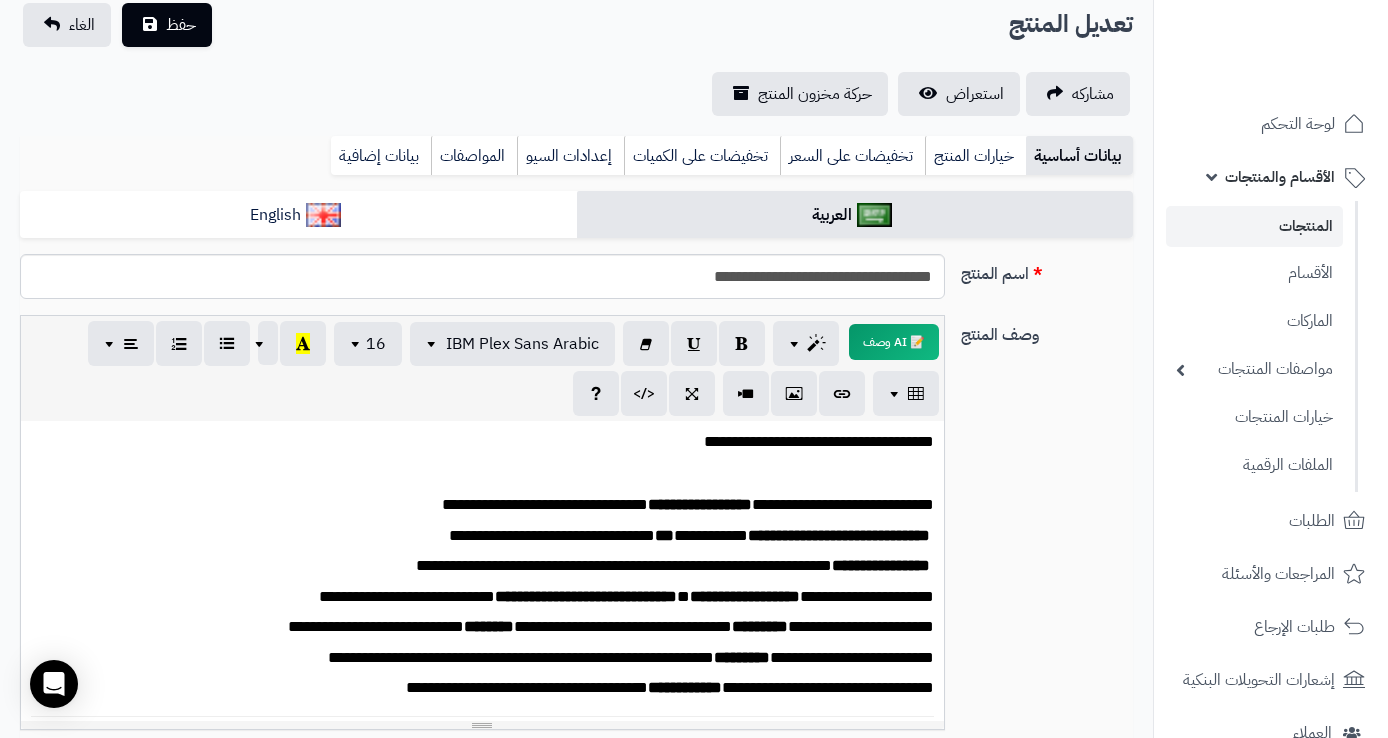 click on "**********" at bounding box center (490, 658) 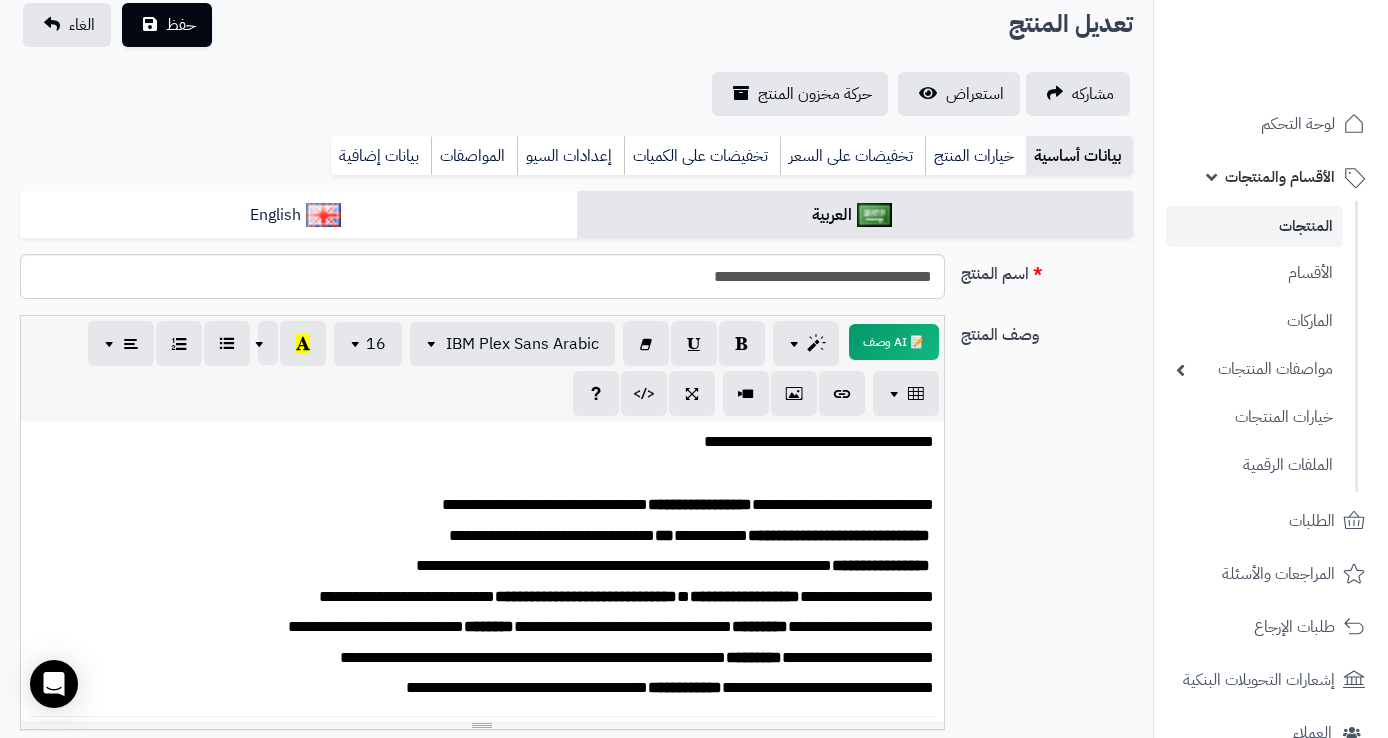 click on "**********" at bounding box center [490, 688] 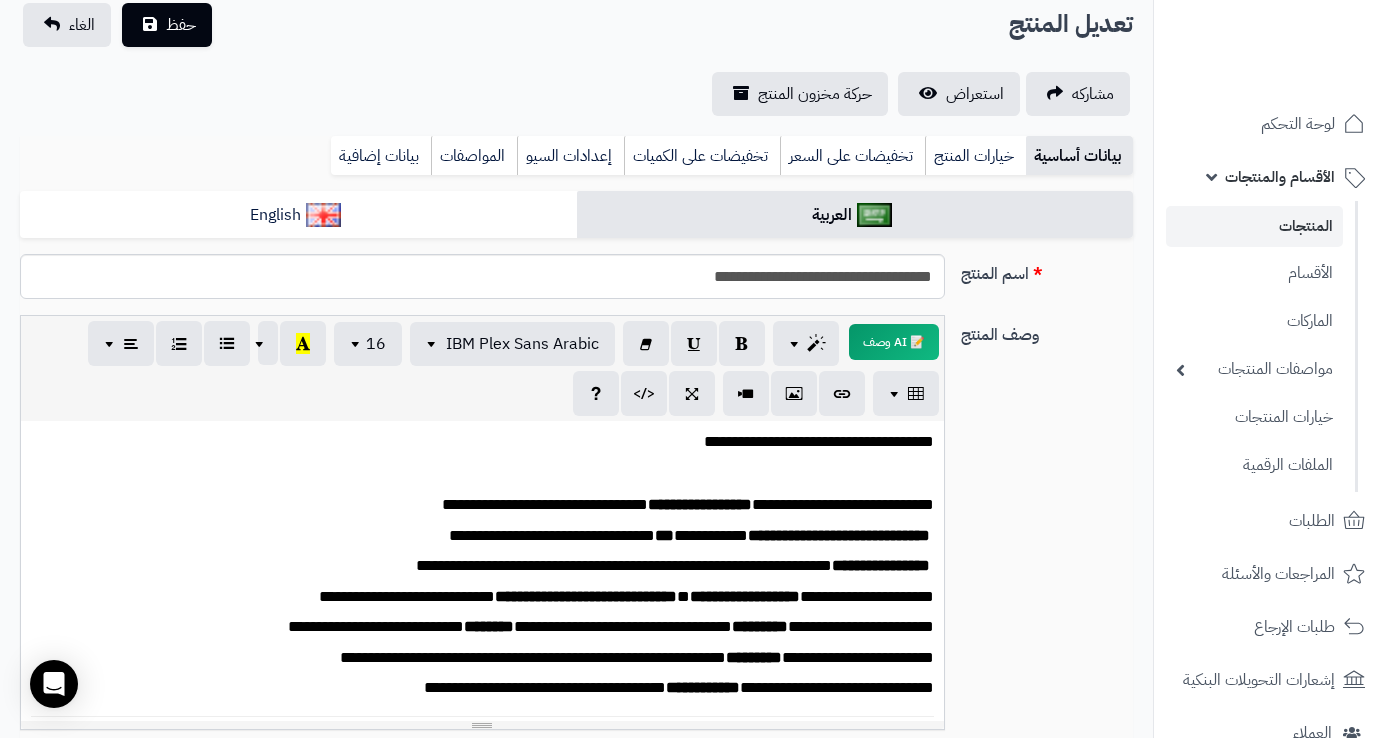 scroll, scrollTop: 306, scrollLeft: 0, axis: vertical 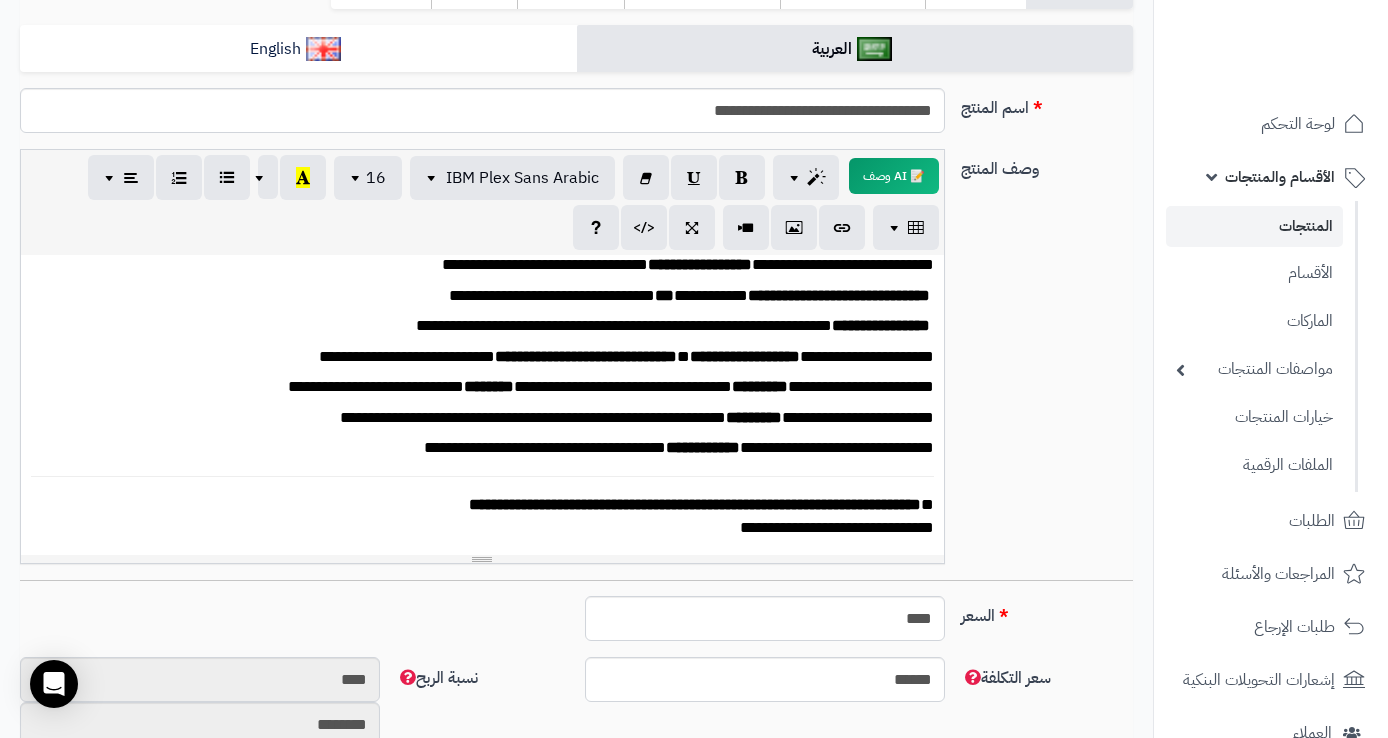 click on "**********" at bounding box center [490, 516] 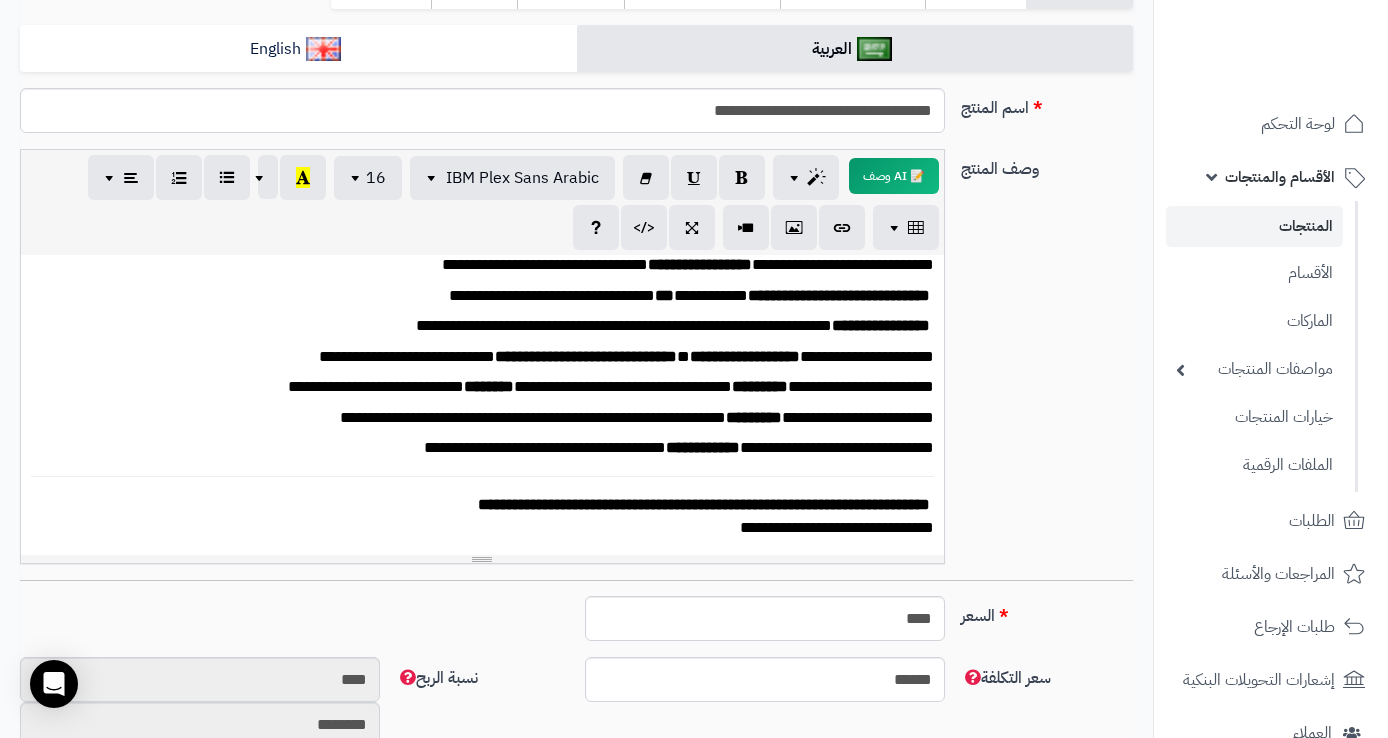 click on "**********" at bounding box center [490, 516] 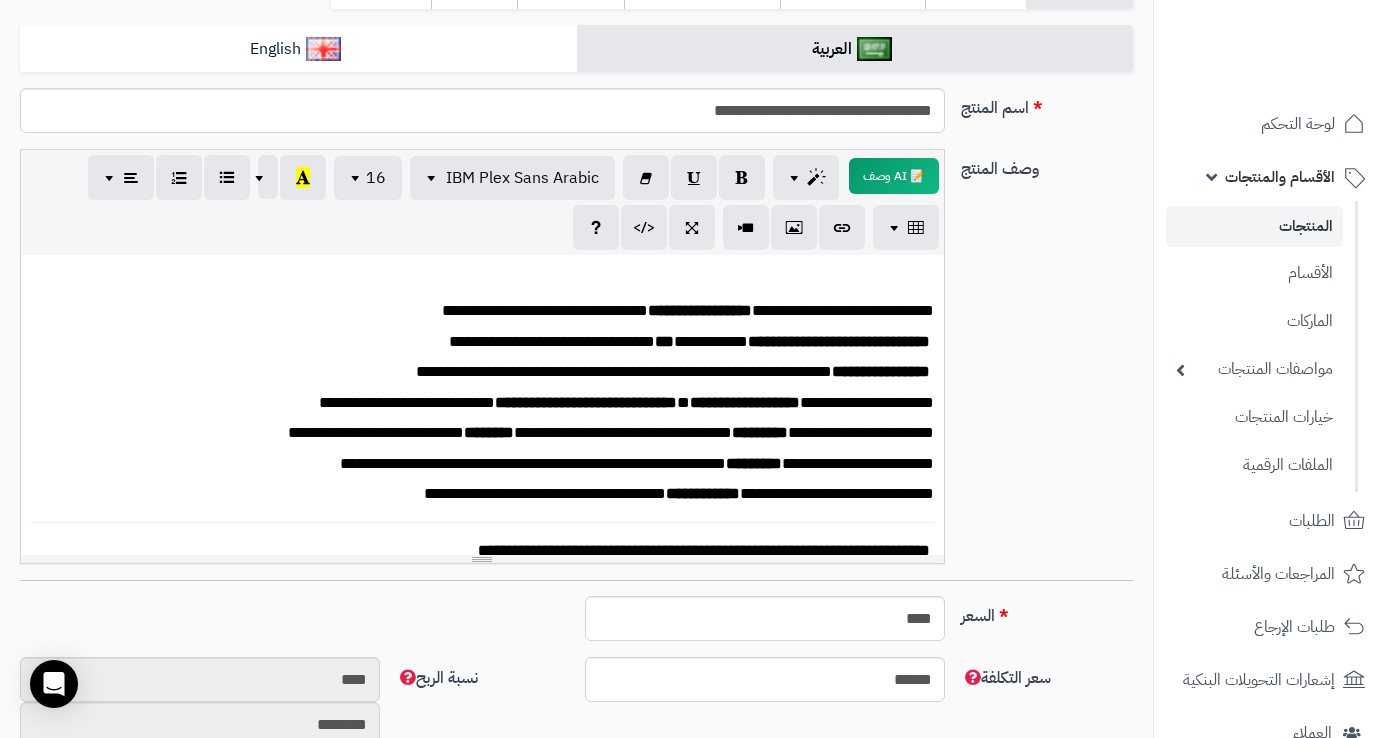 scroll, scrollTop: 0, scrollLeft: 0, axis: both 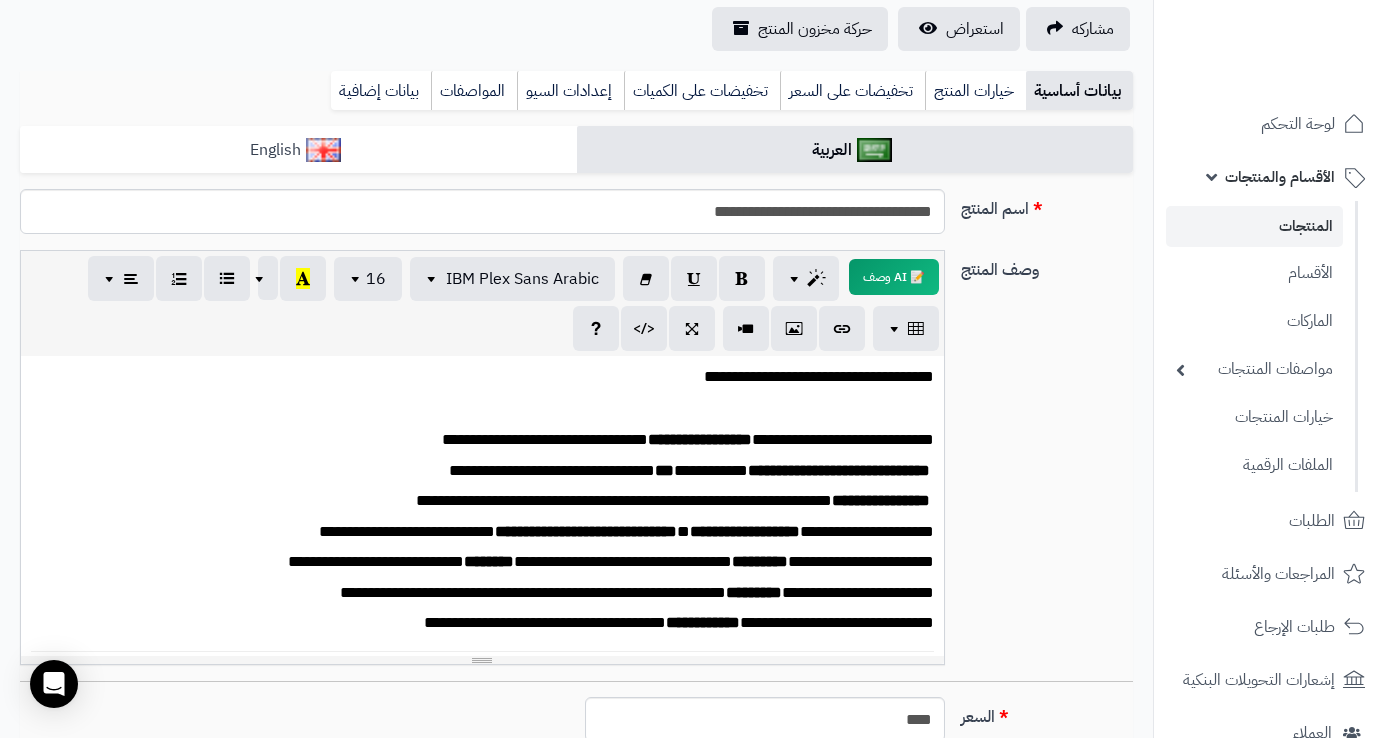 click on "English" at bounding box center [298, 150] 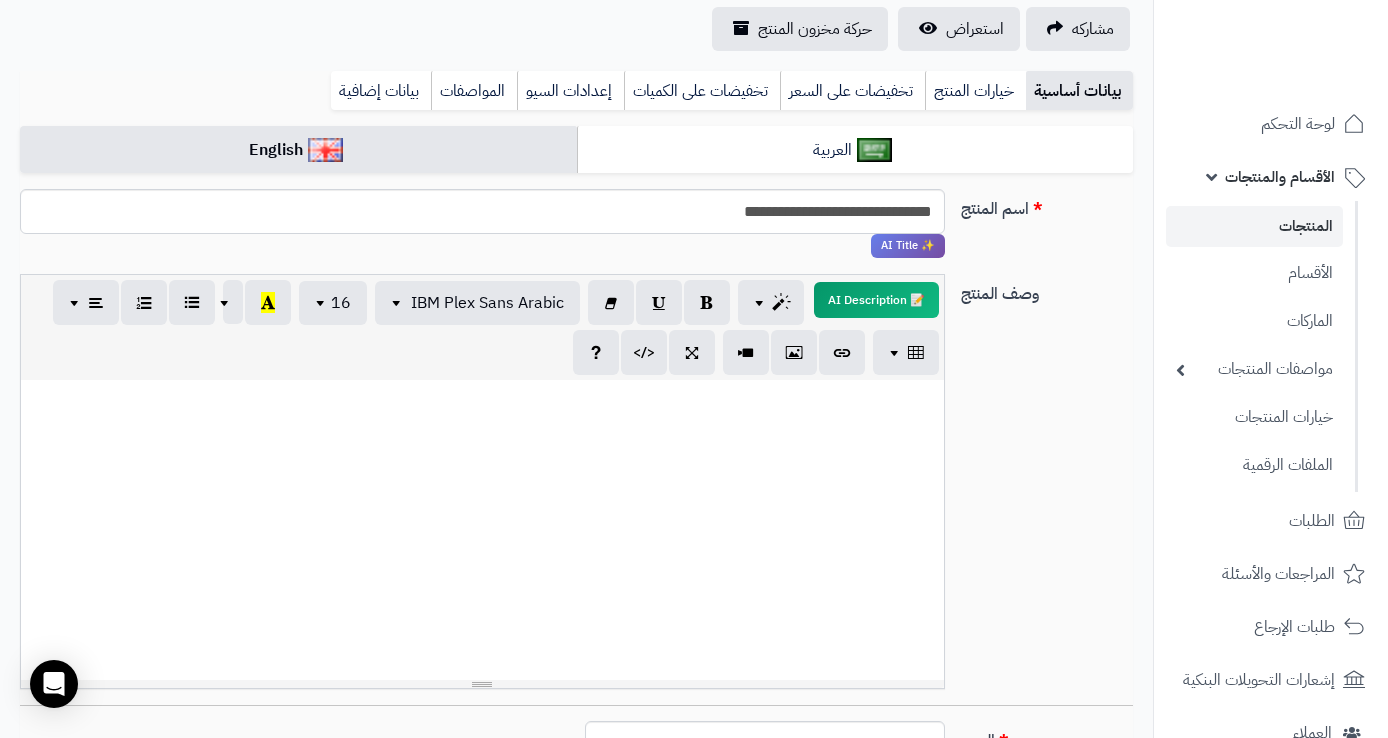 click at bounding box center [482, 530] 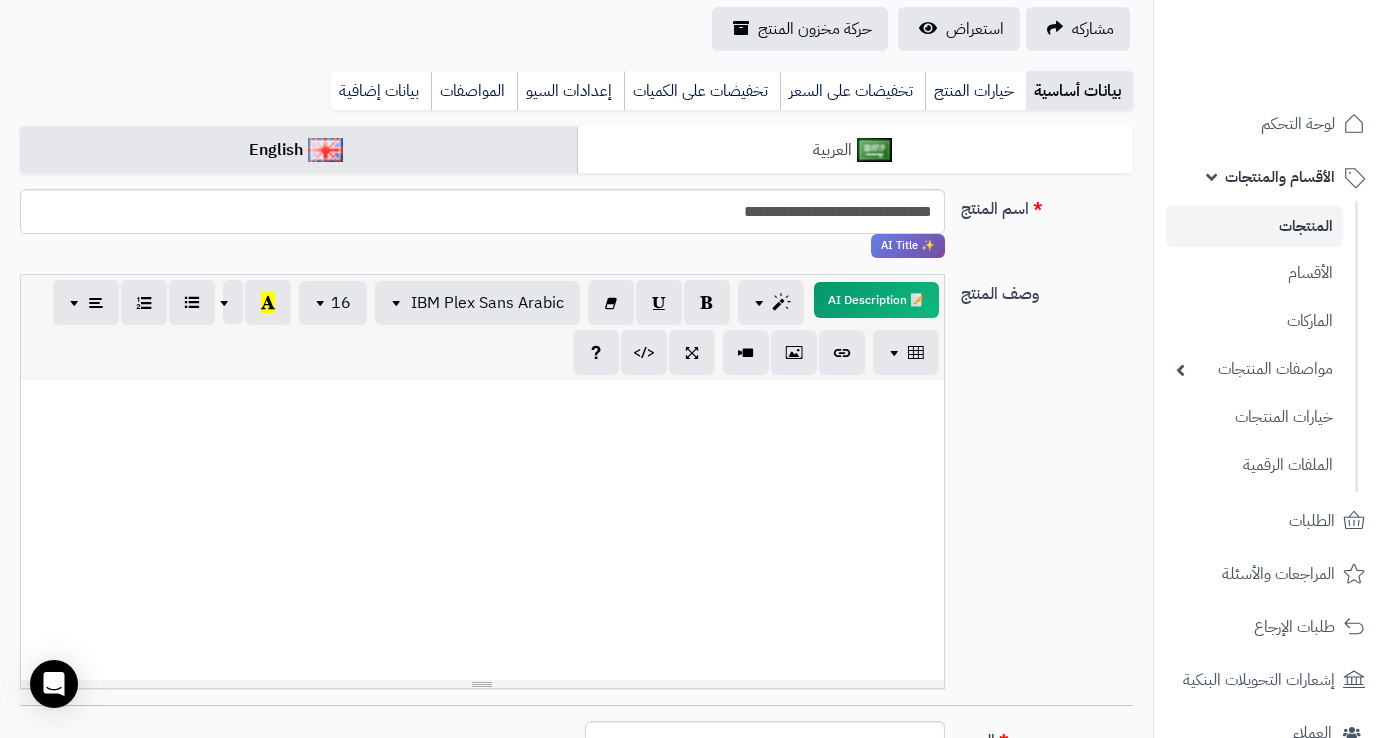 click on "العربية" at bounding box center (855, 150) 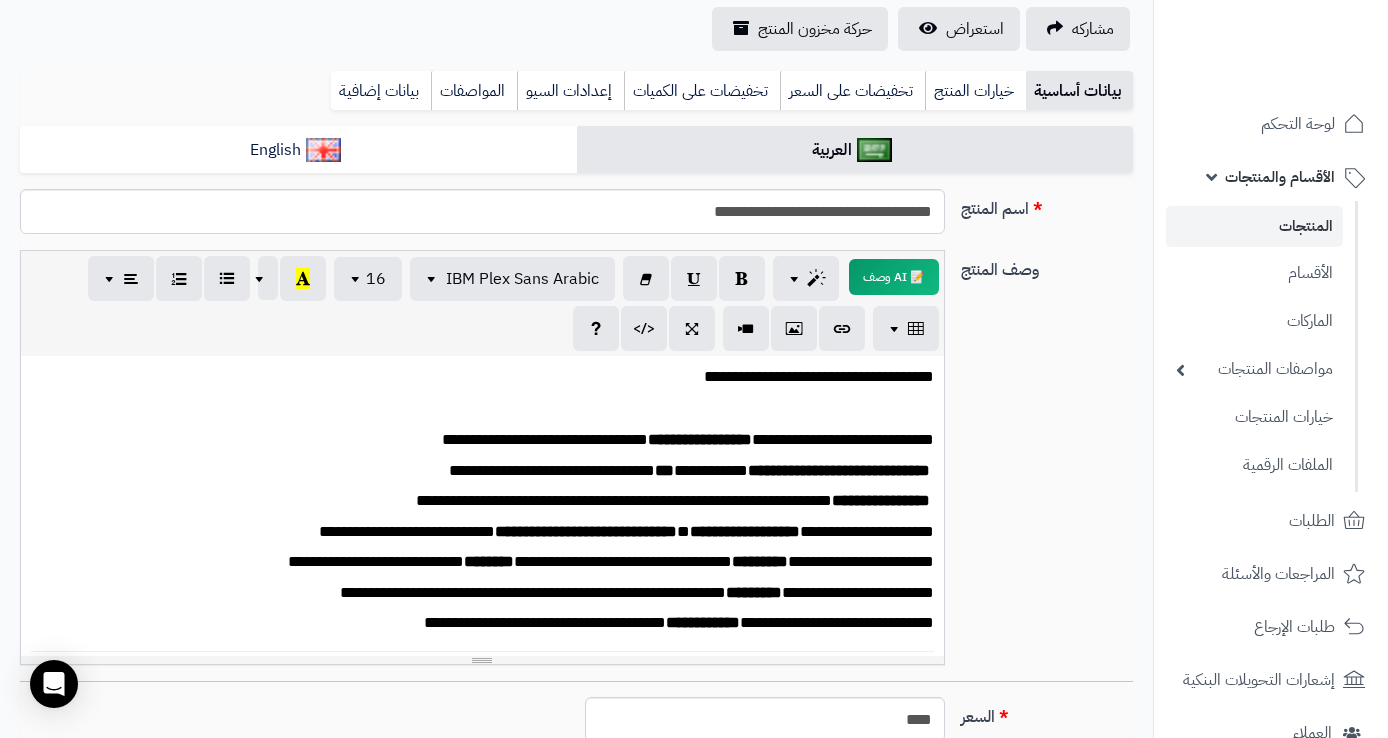 click at bounding box center [482, 409] 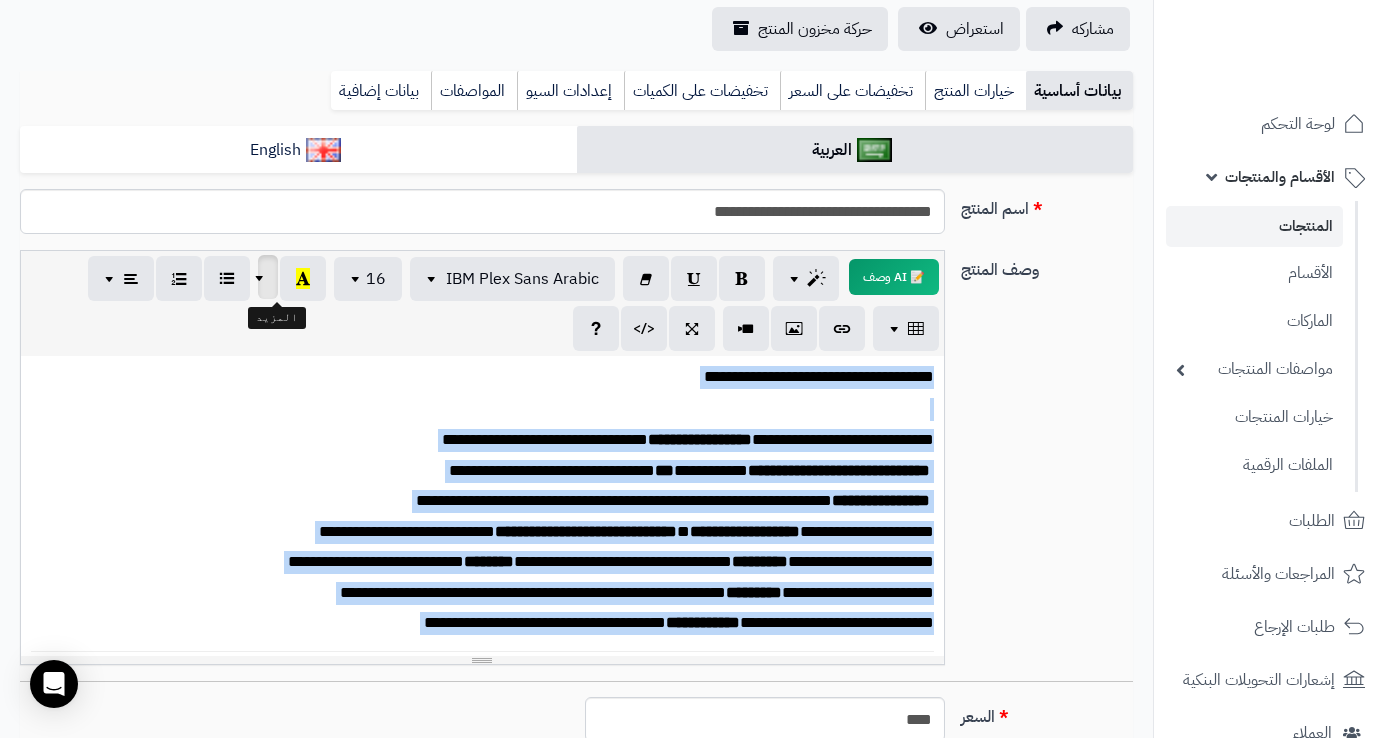 click at bounding box center (262, 277) 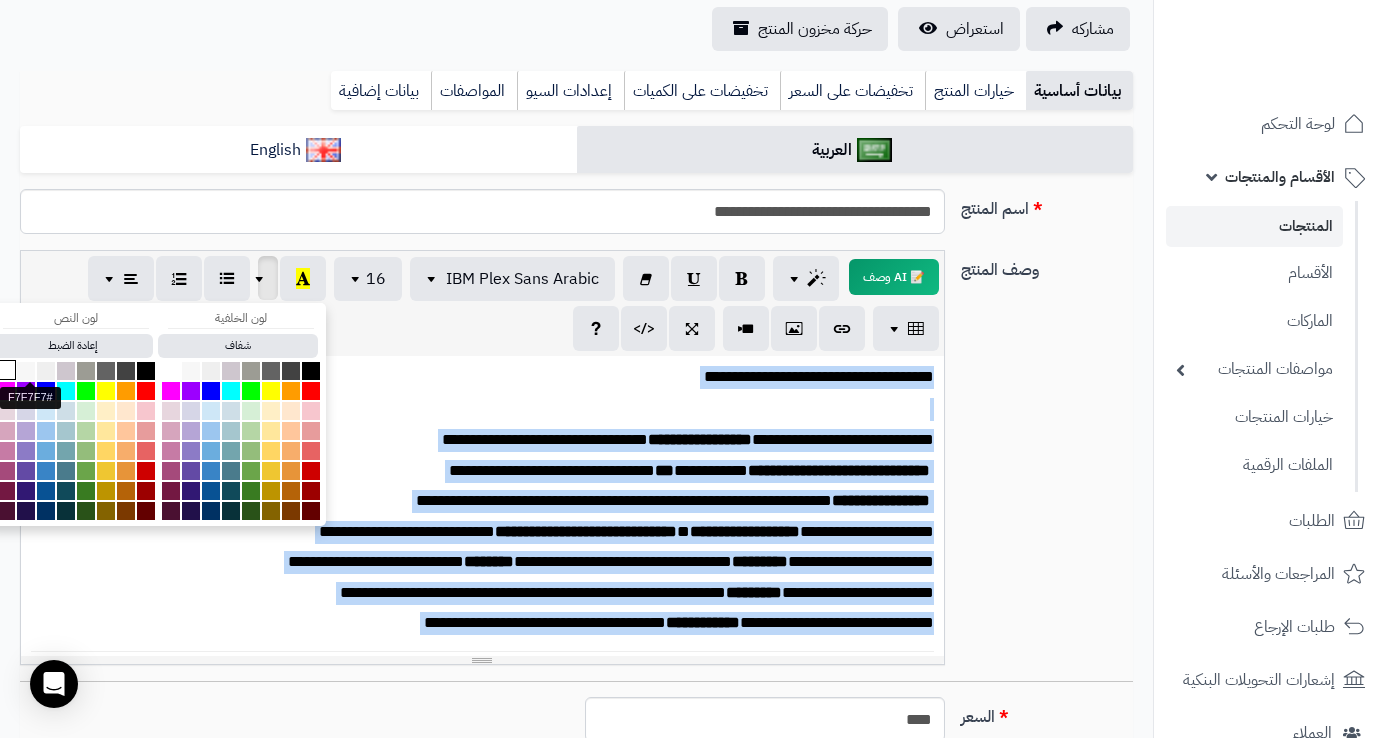 click at bounding box center (6, 370) 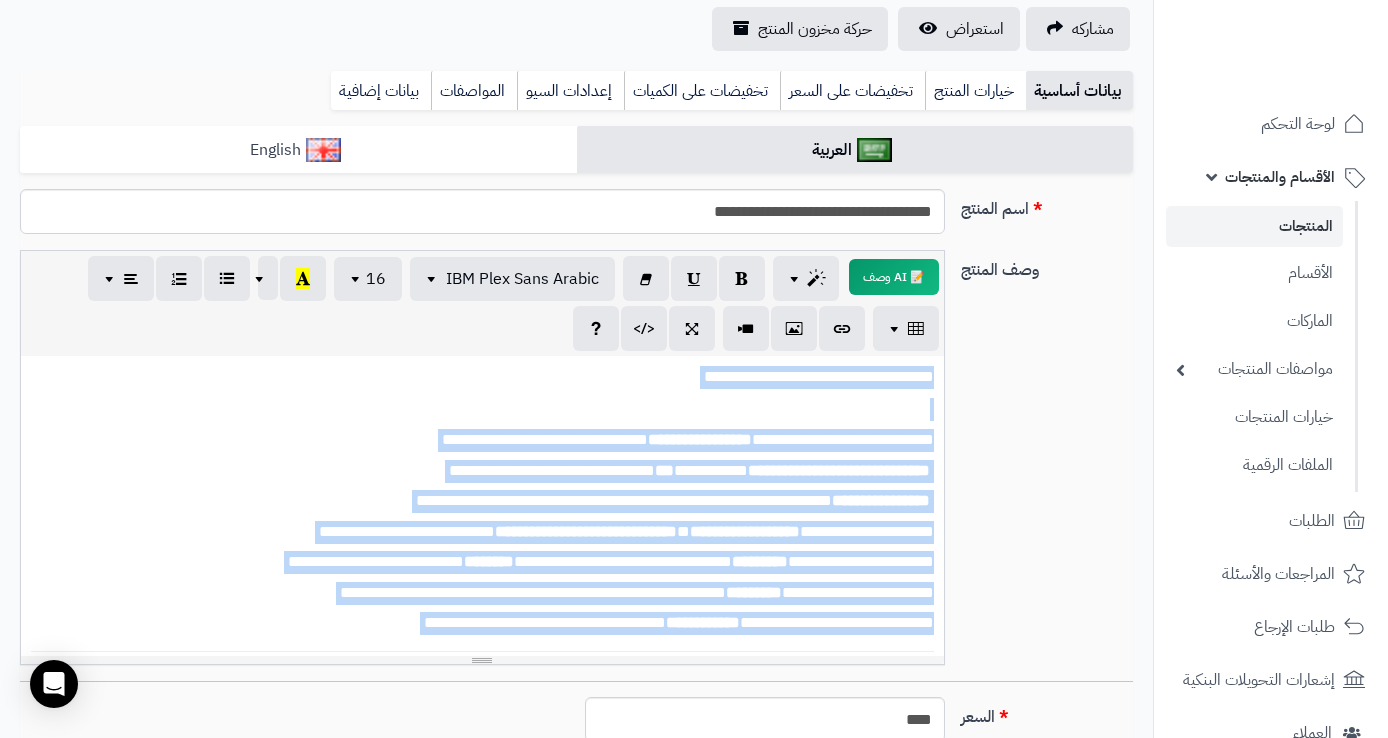 scroll, scrollTop: 61, scrollLeft: 0, axis: vertical 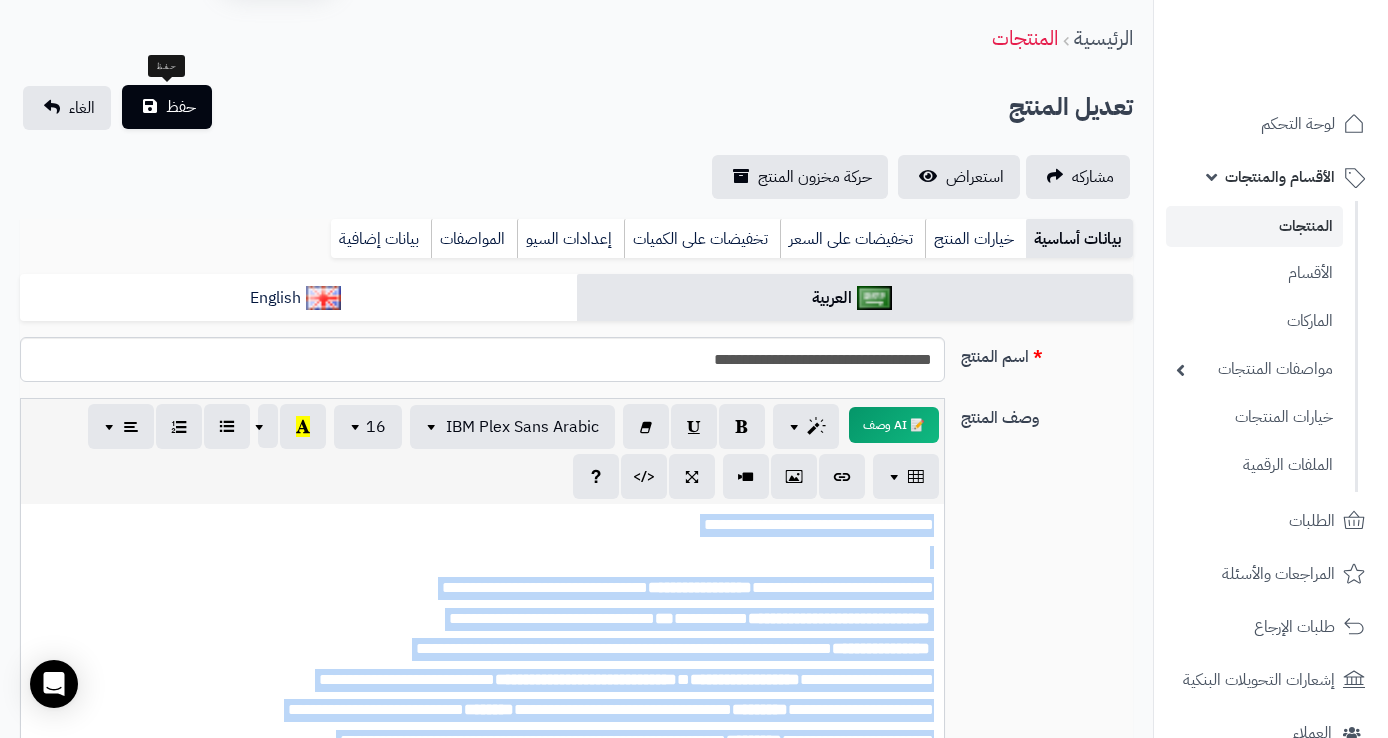 click on "حفظ" at bounding box center (181, 107) 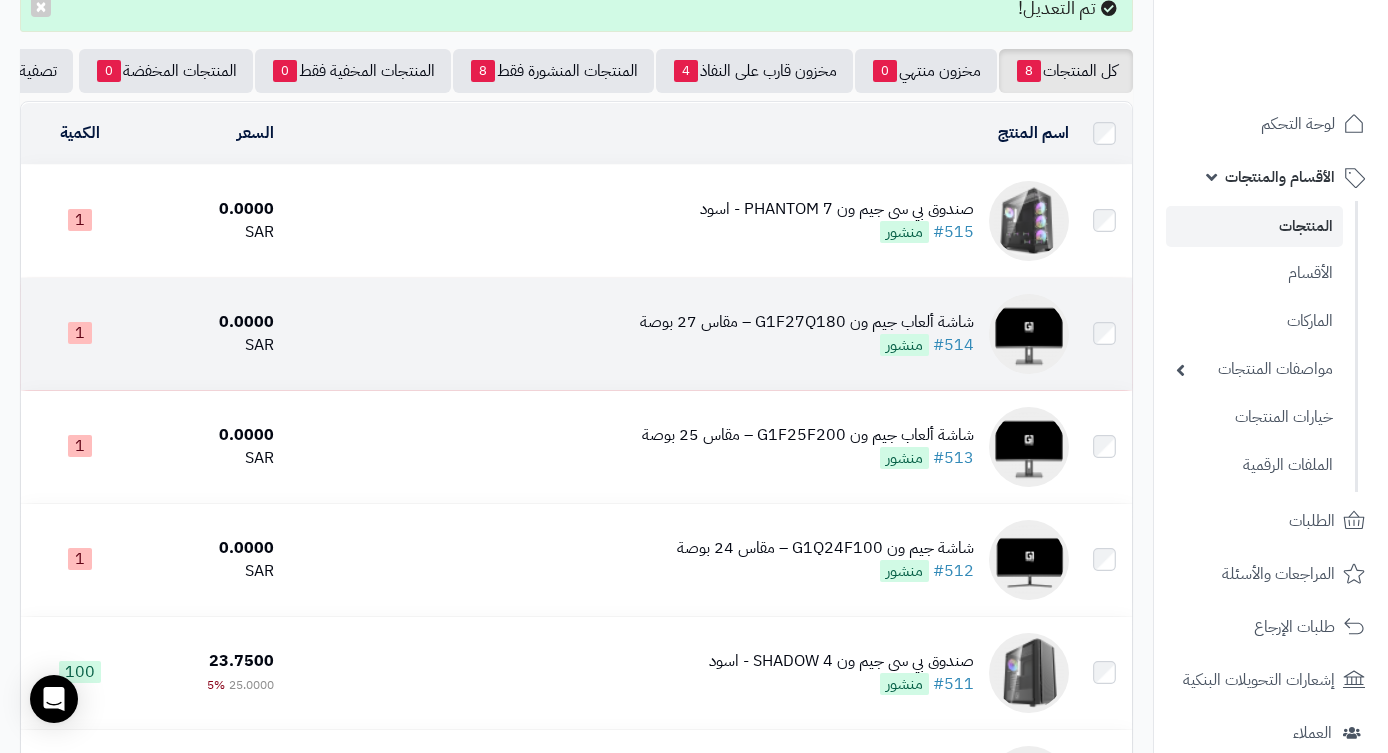scroll, scrollTop: 329, scrollLeft: 0, axis: vertical 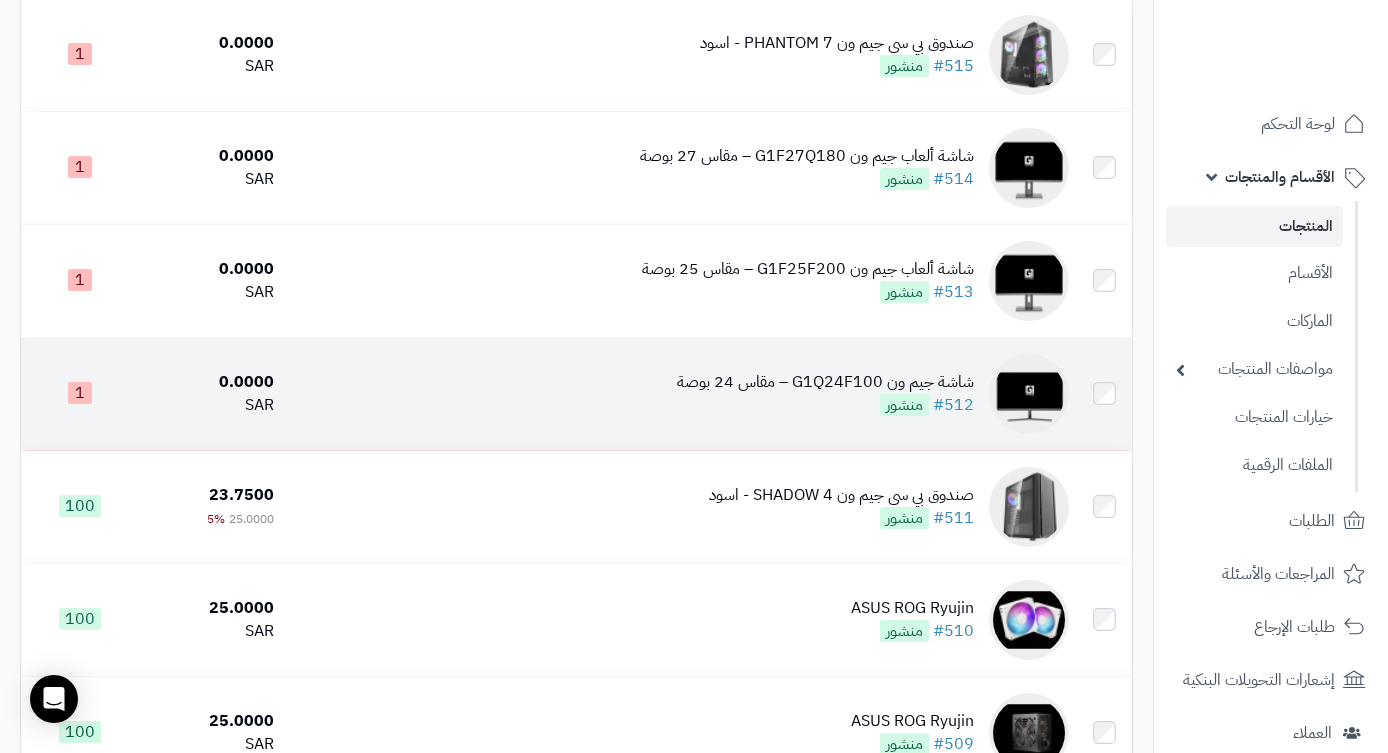 click on "شاشة جيم ون G1Q24F100 – مقاس 24 بوصة" at bounding box center (825, 382) 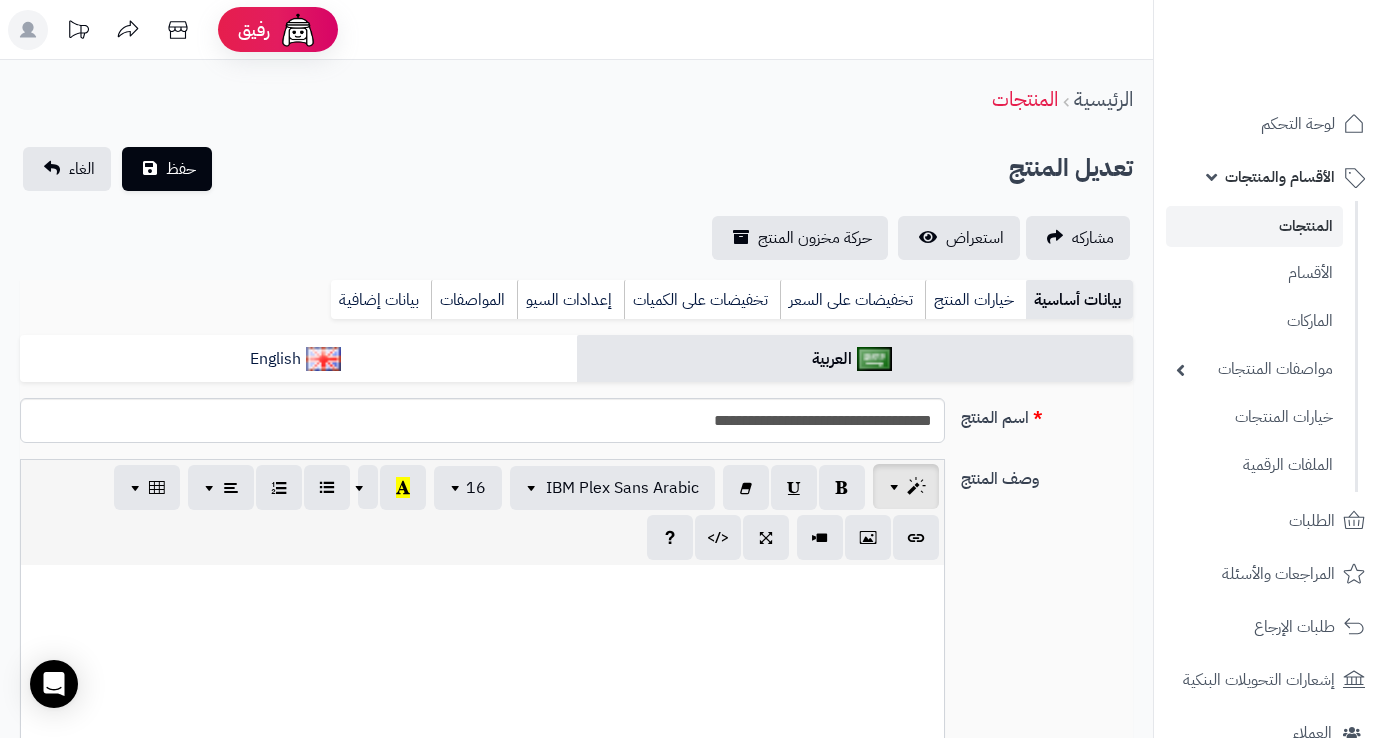 scroll, scrollTop: 0, scrollLeft: 0, axis: both 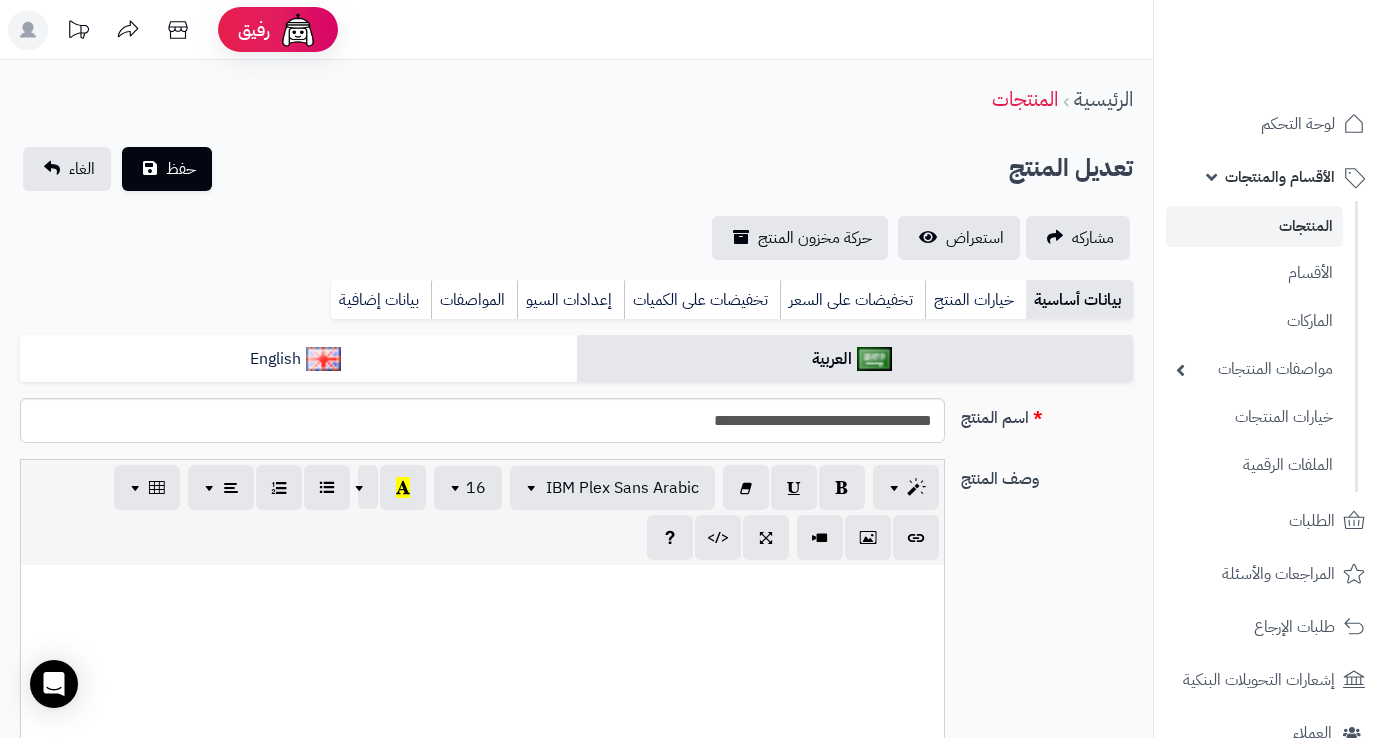 click on "**********" at bounding box center (688, 648) 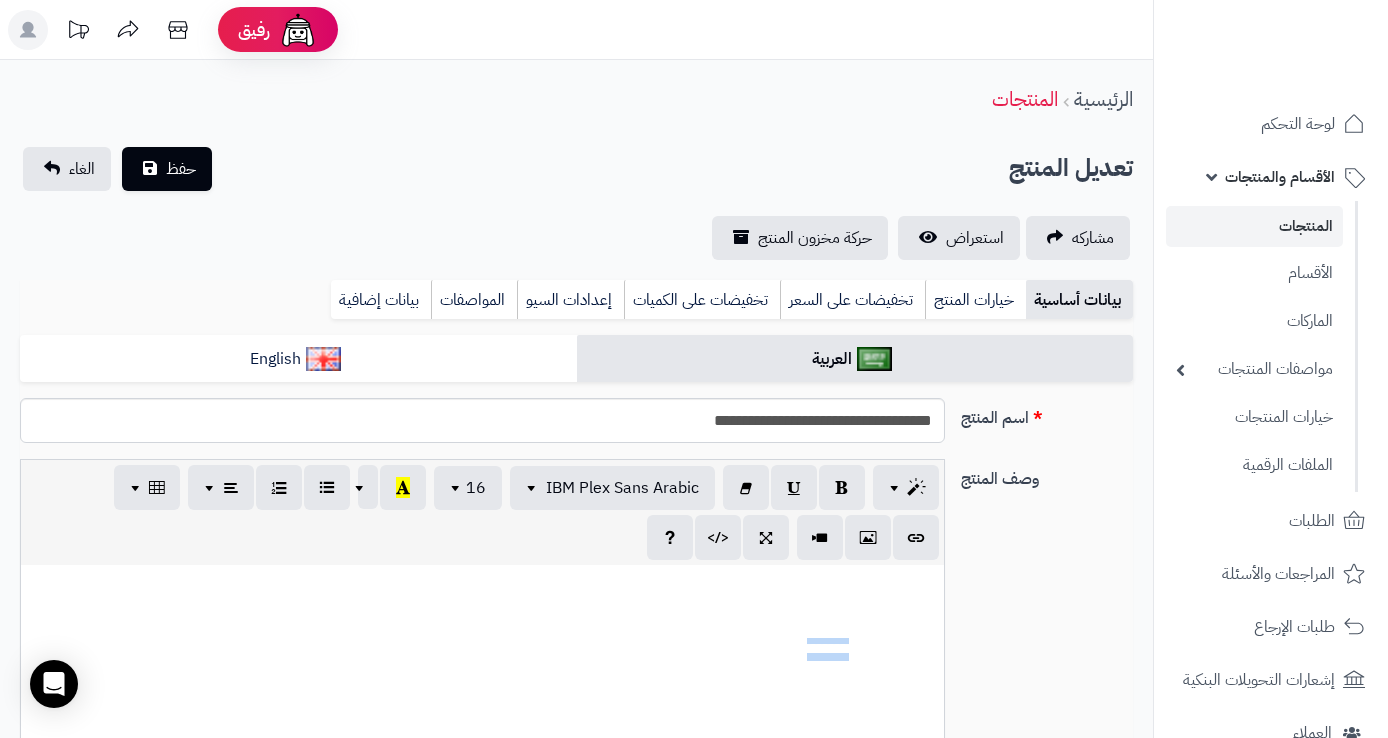 click on "**********" at bounding box center [688, 648] 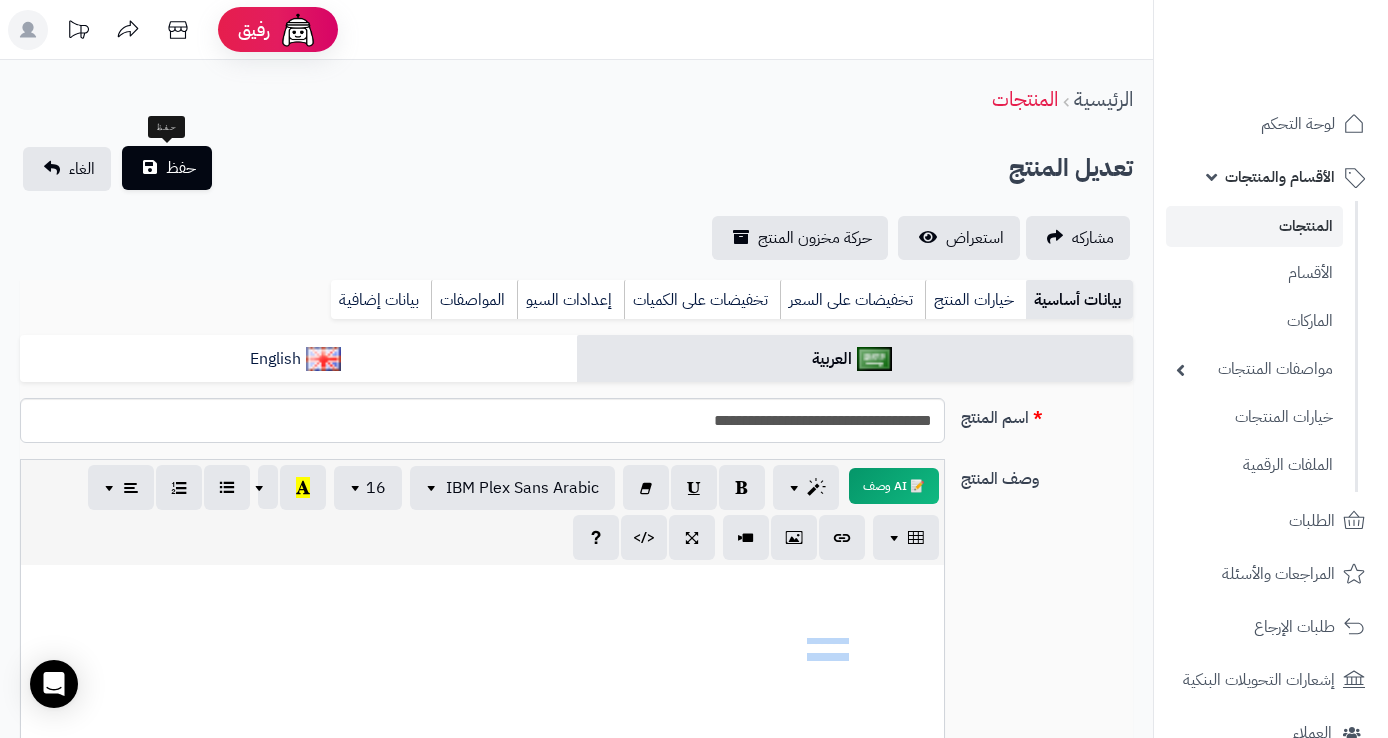 click on "حفظ" at bounding box center (181, 168) 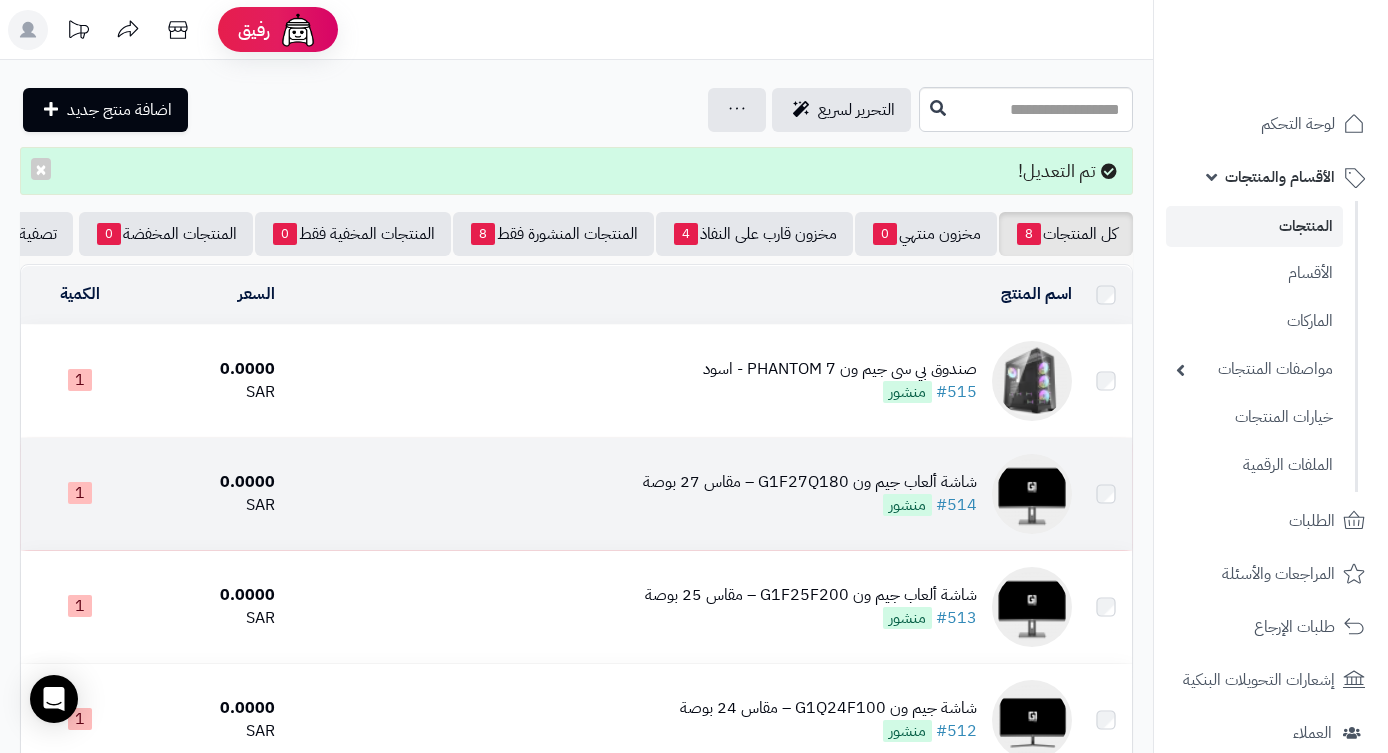 scroll, scrollTop: 149, scrollLeft: 0, axis: vertical 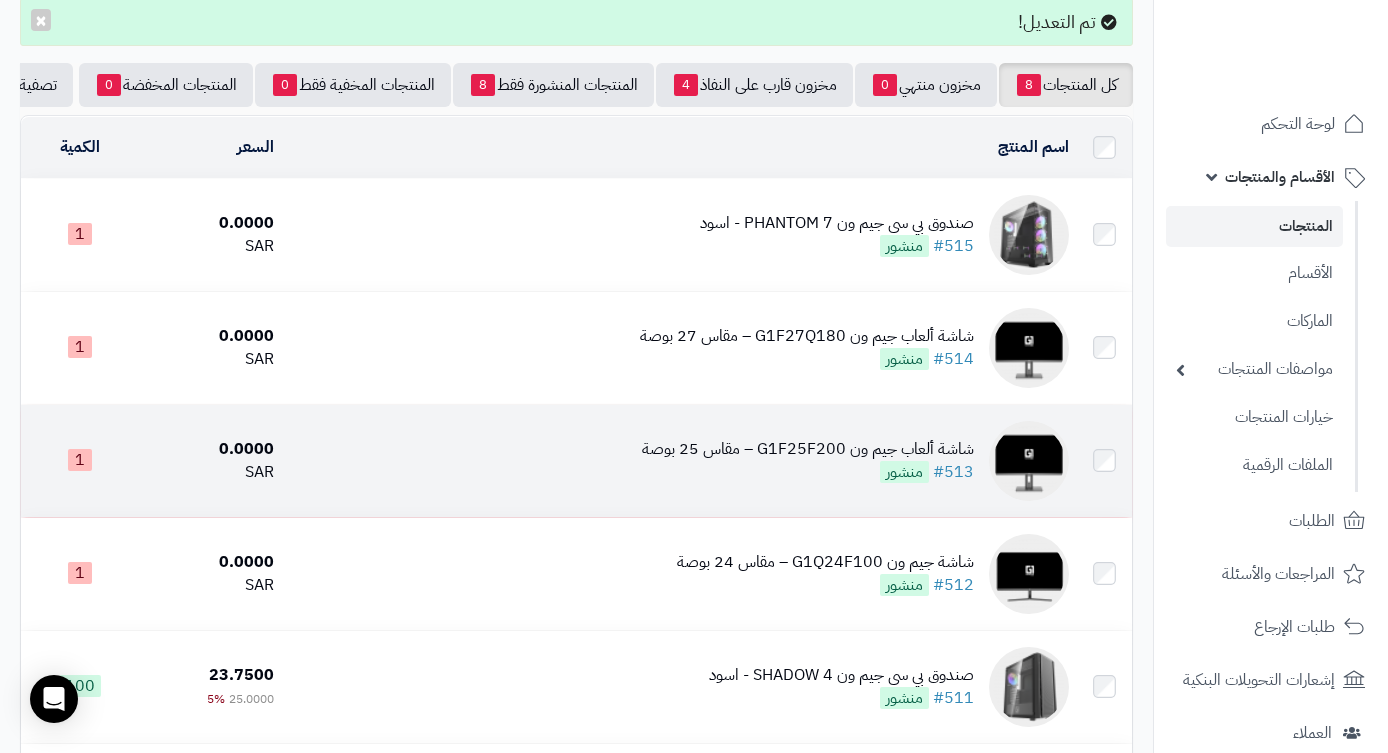 click on "شاشة ألعاب جيم ون G1F25F200 – مقاس 25 بوصة" at bounding box center (808, 449) 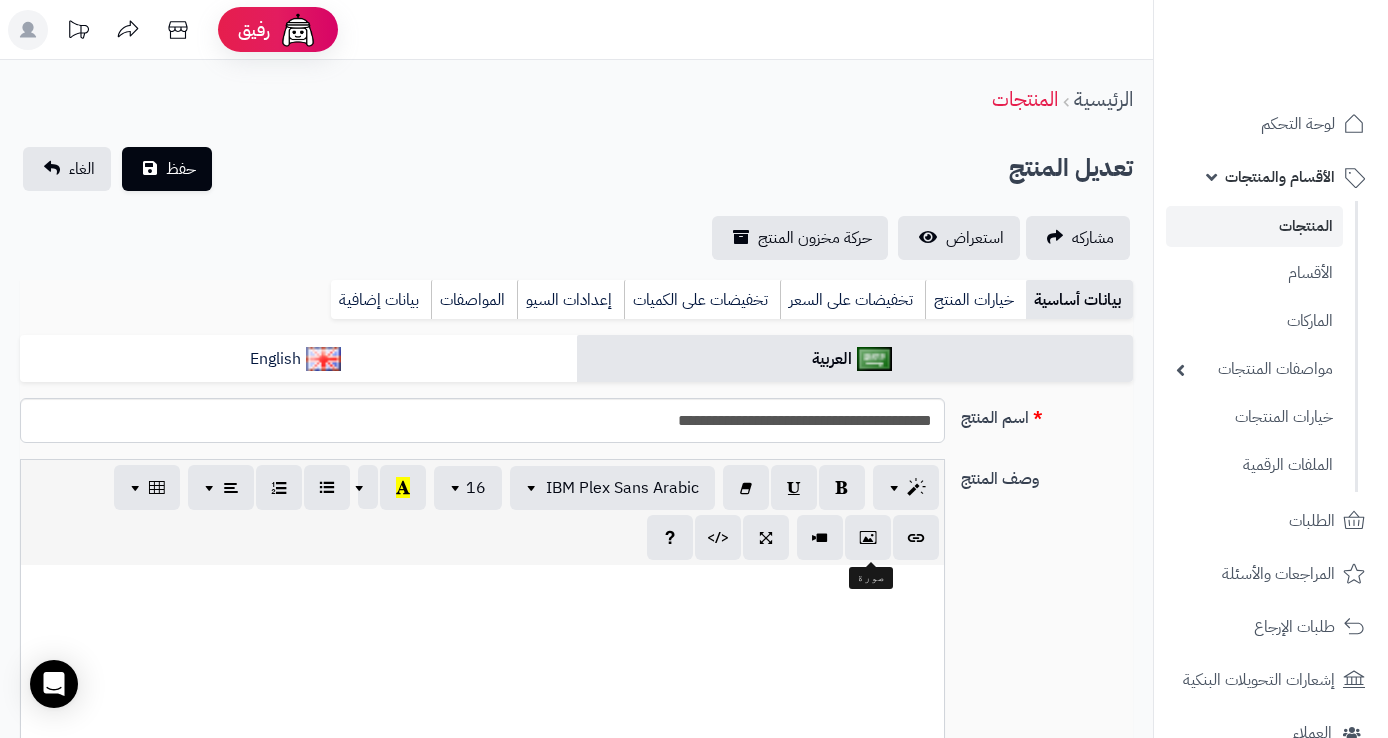 scroll, scrollTop: 178, scrollLeft: 0, axis: vertical 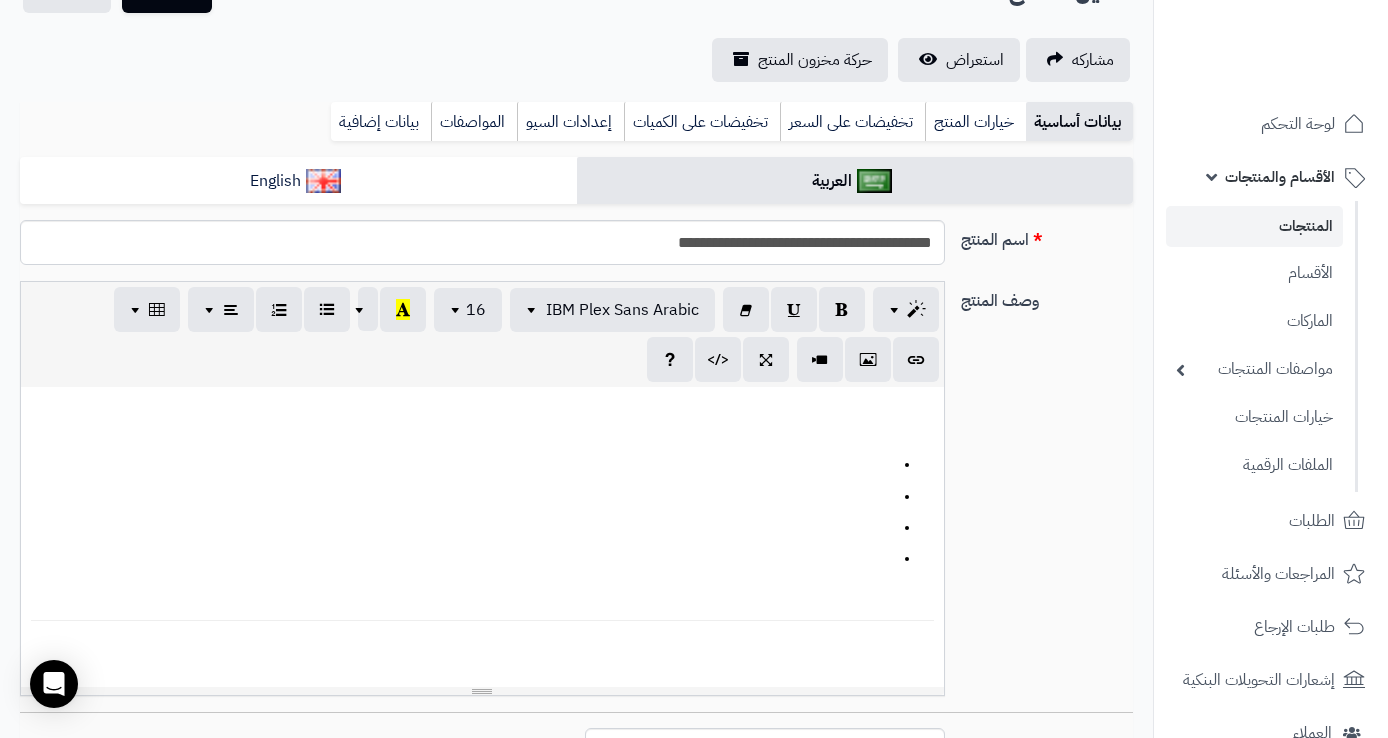 click on "**********" at bounding box center (806, 527) 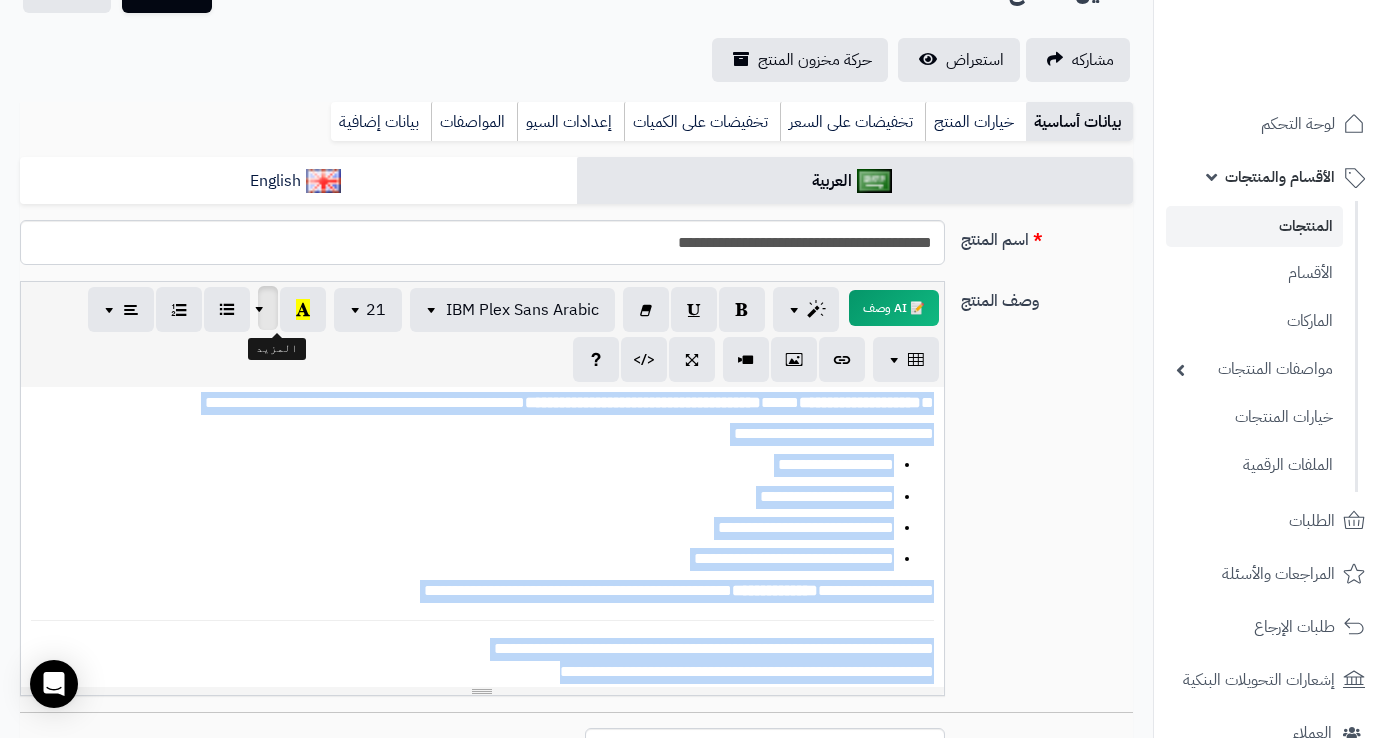 click at bounding box center [262, 308] 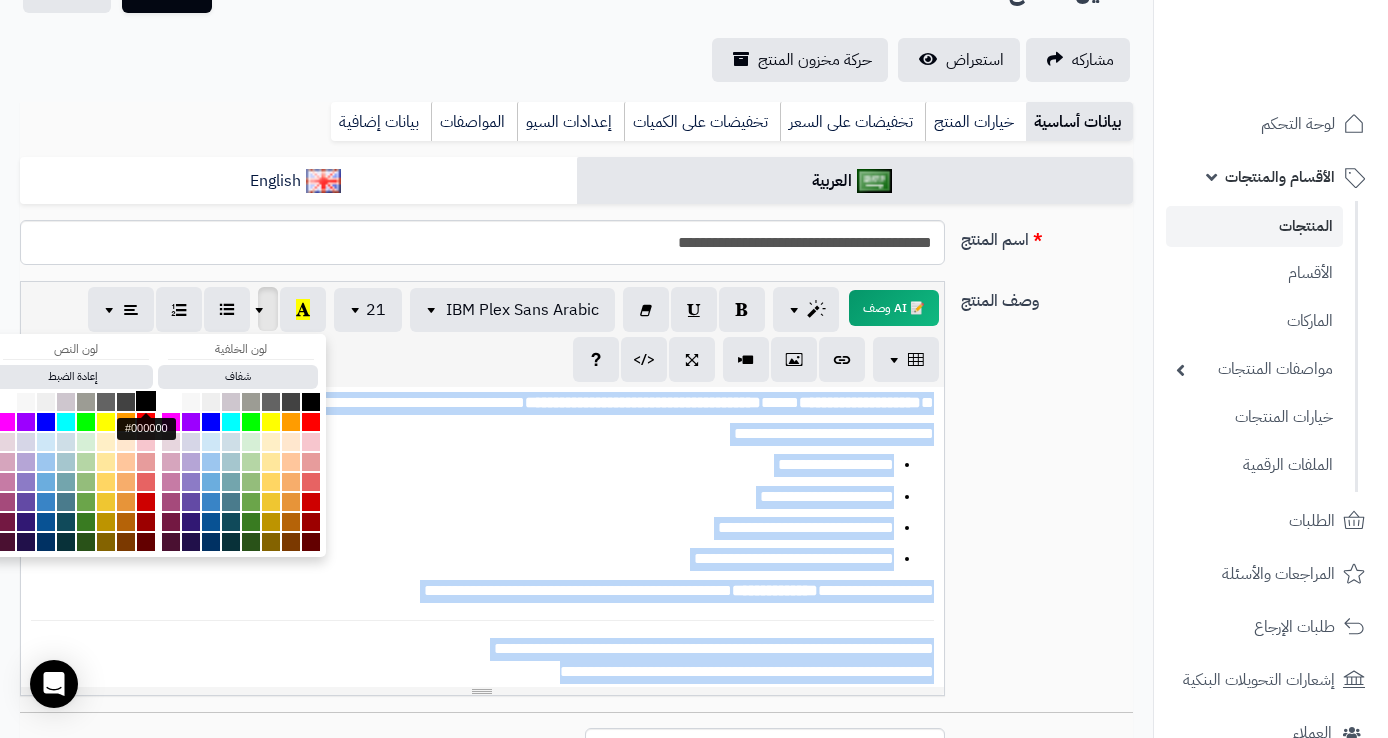 click at bounding box center [146, 401] 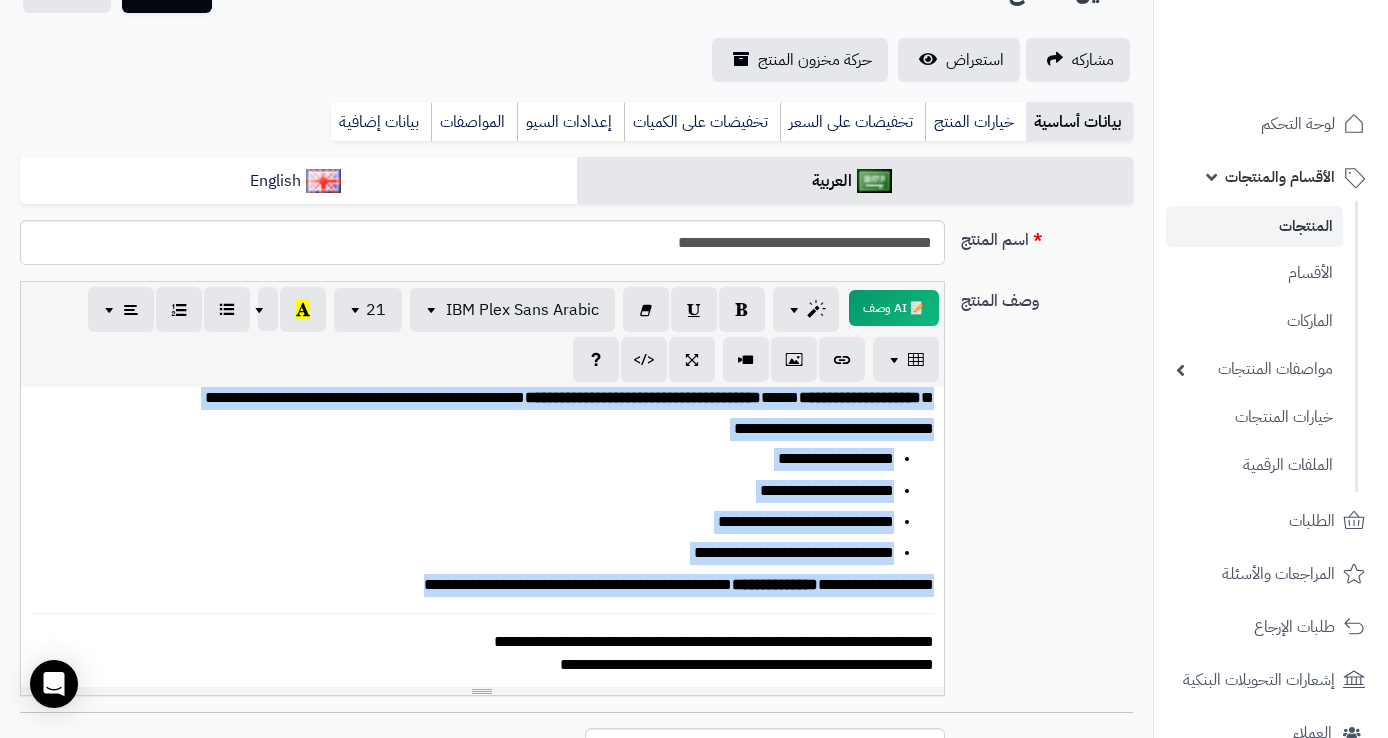 click on "**********" at bounding box center (470, 553) 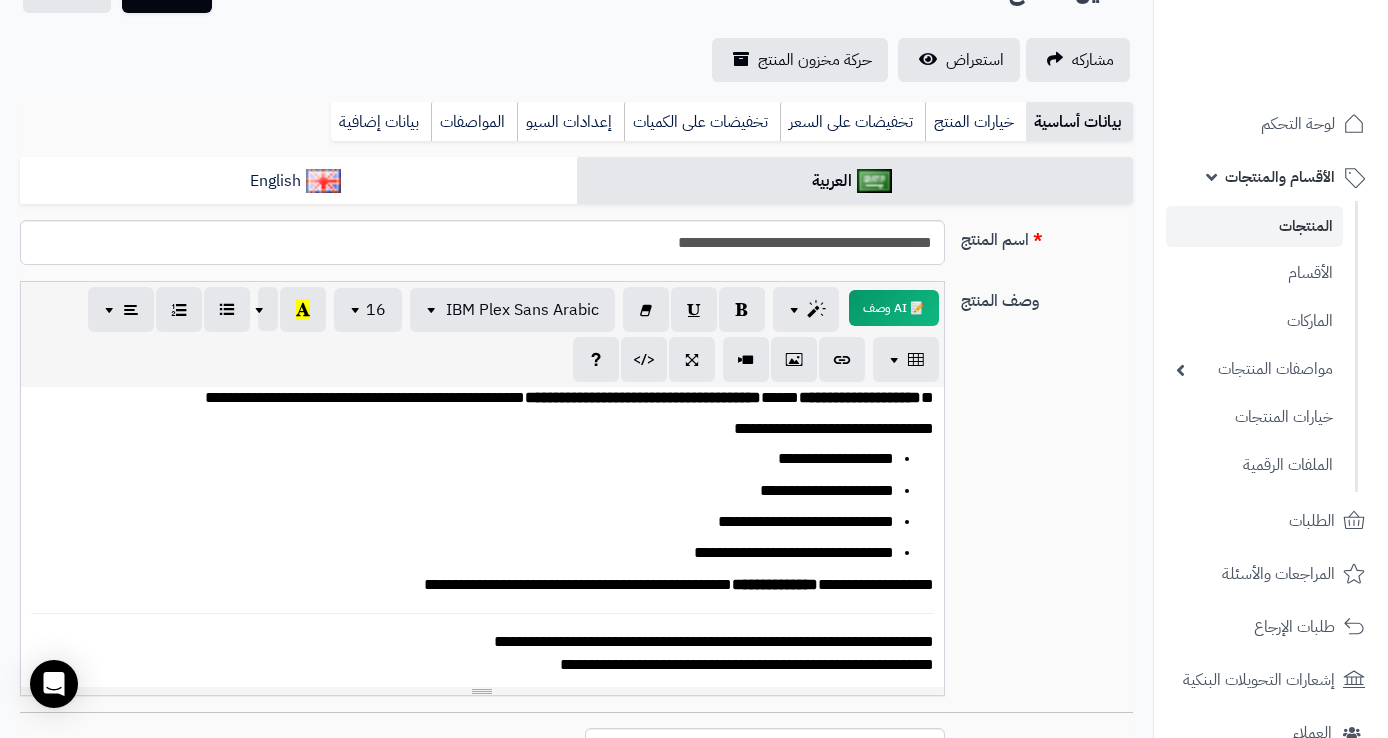 click on "**********" at bounding box center (490, 653) 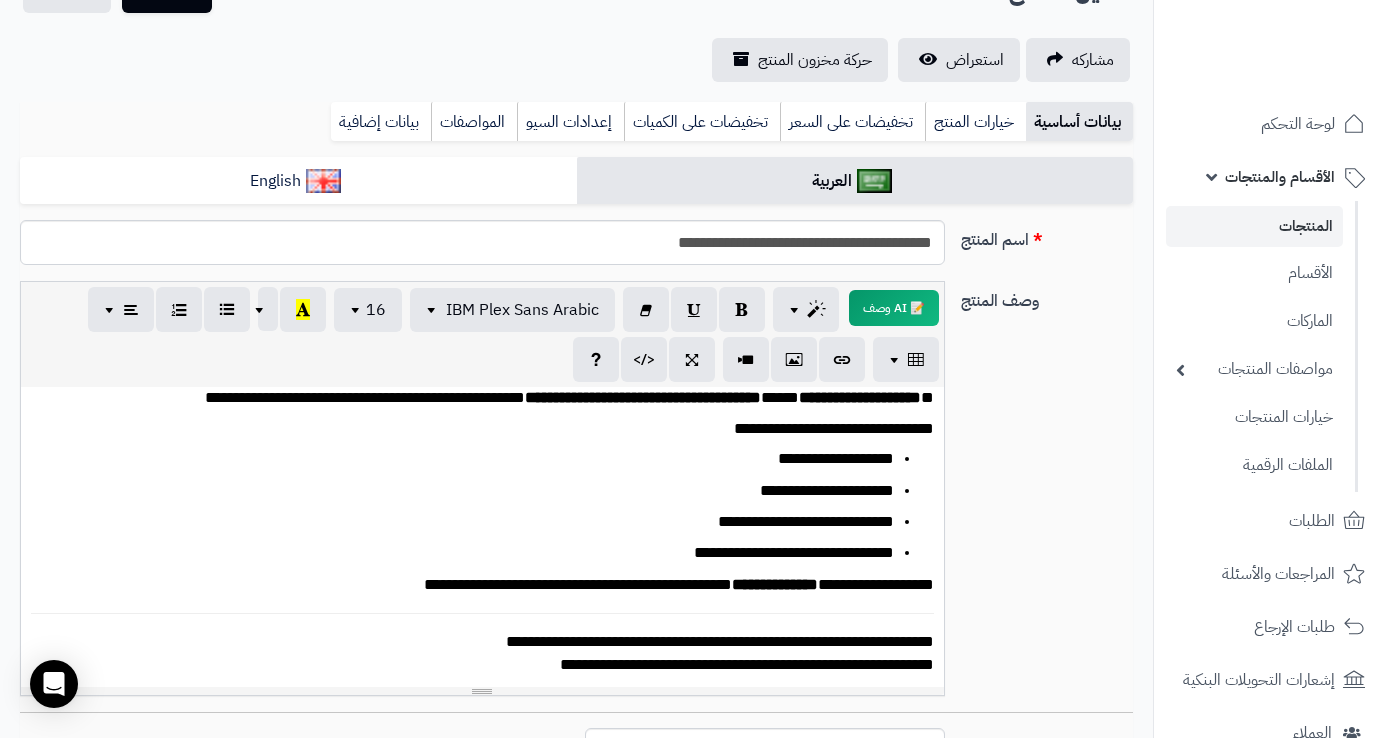 click on "**********" at bounding box center (490, 653) 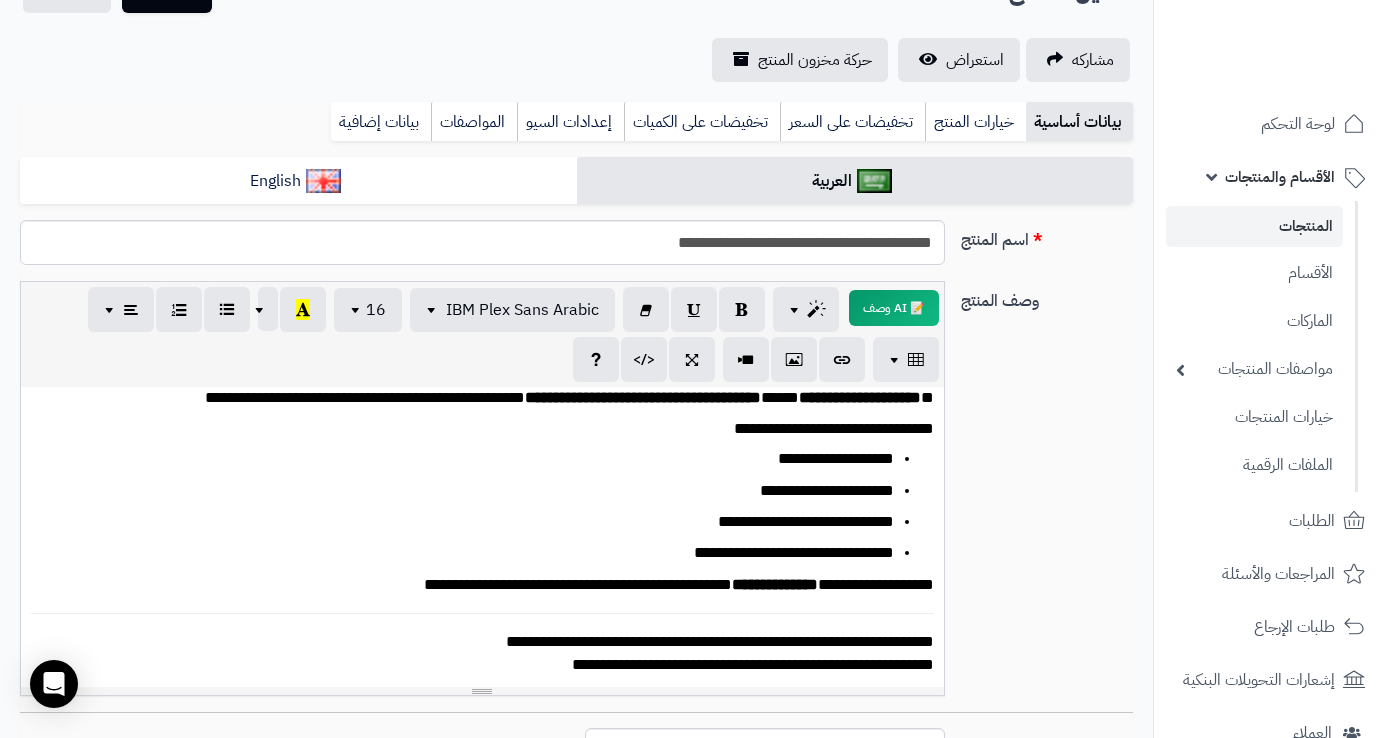 click on "**********" at bounding box center (490, 585) 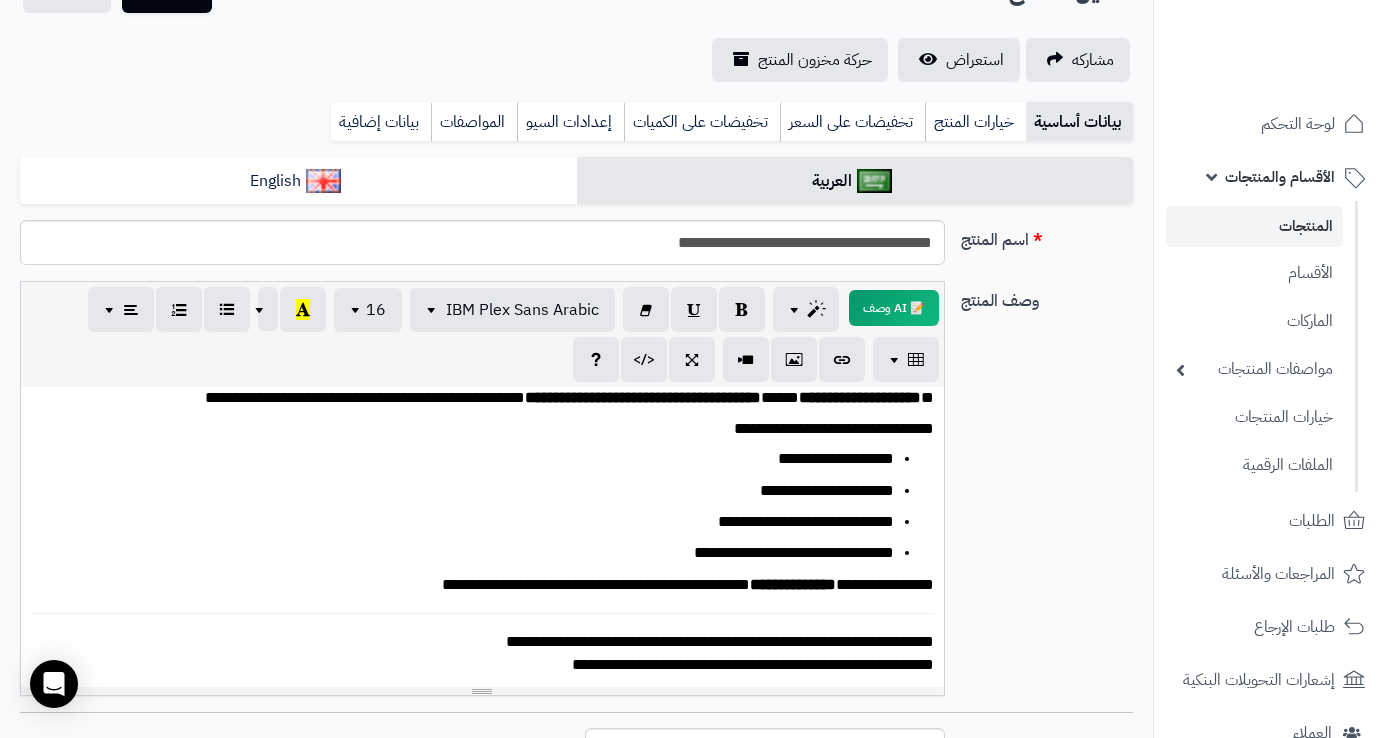 click on "**********" at bounding box center (490, 429) 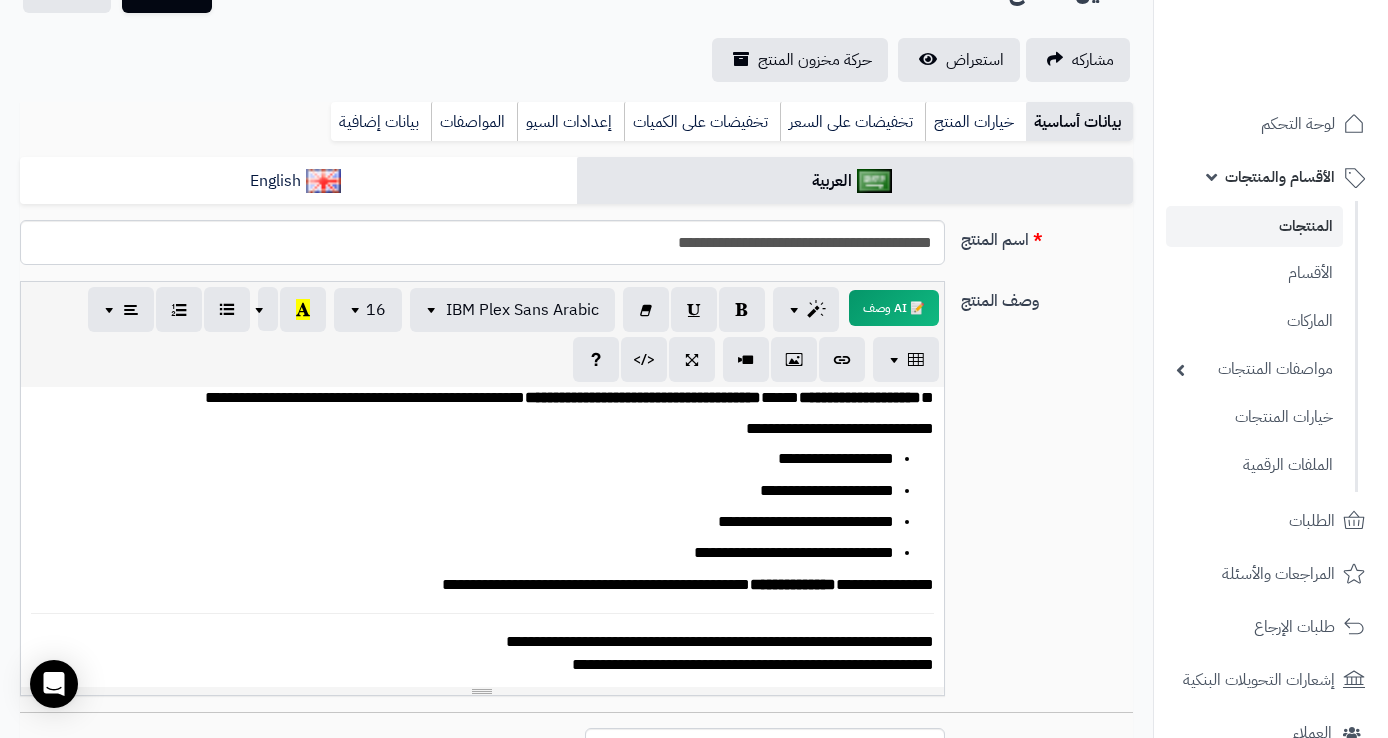 click on "**********" at bounding box center (490, 398) 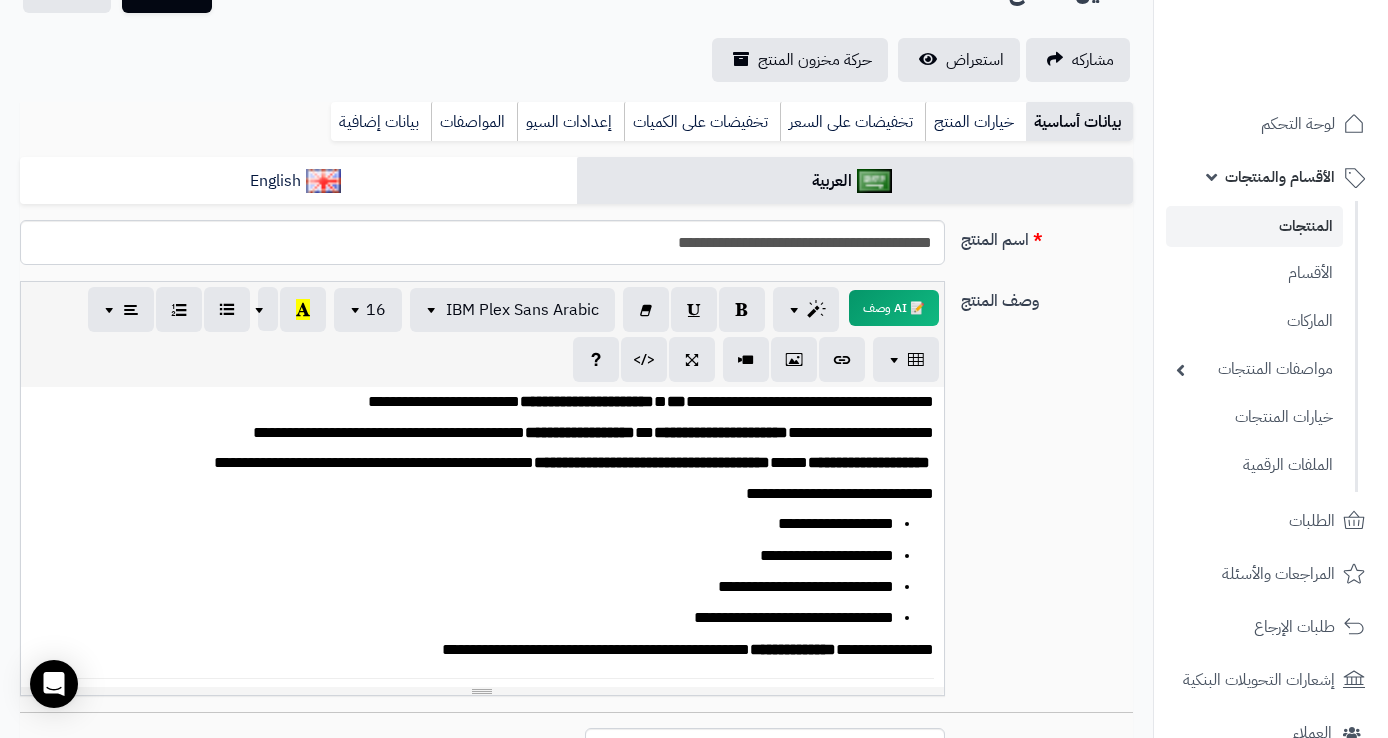 scroll, scrollTop: 109, scrollLeft: 0, axis: vertical 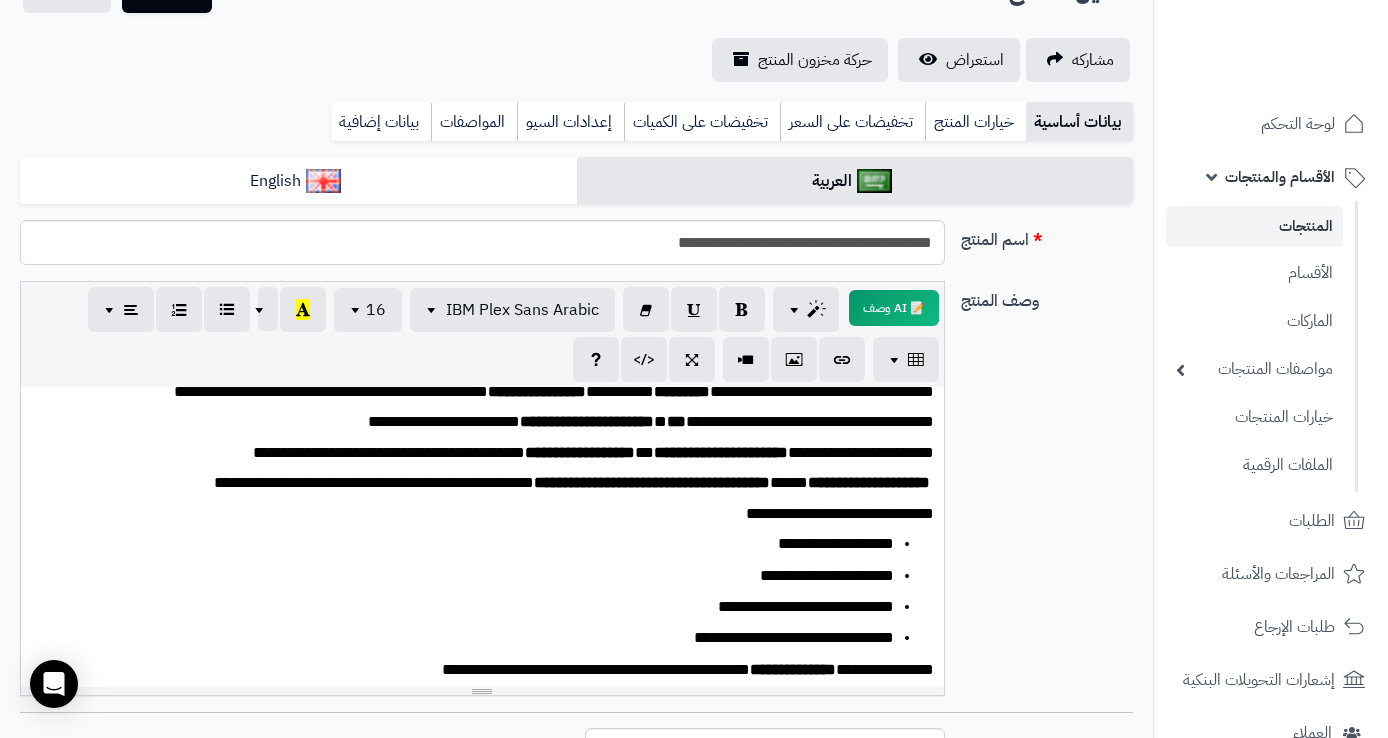 click on "**********" at bounding box center (490, 453) 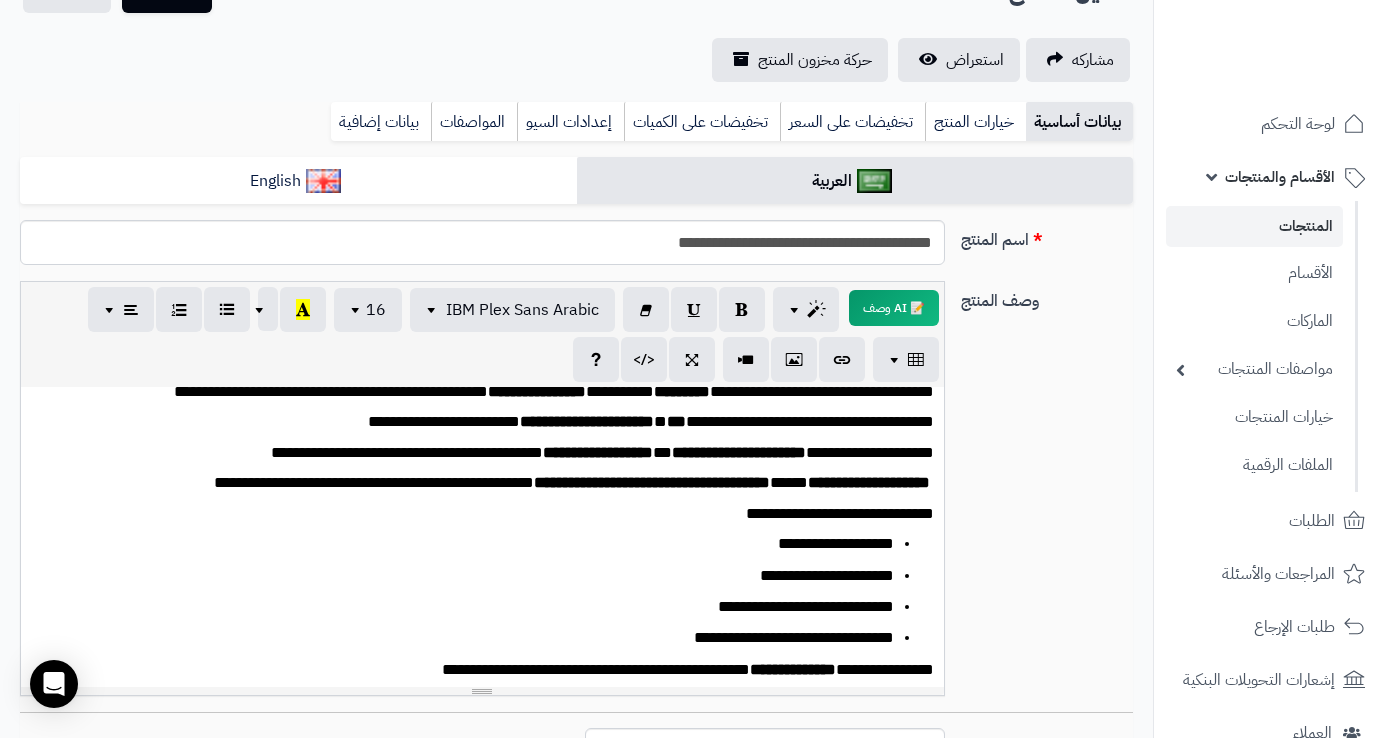 click on "**********" at bounding box center (490, 422) 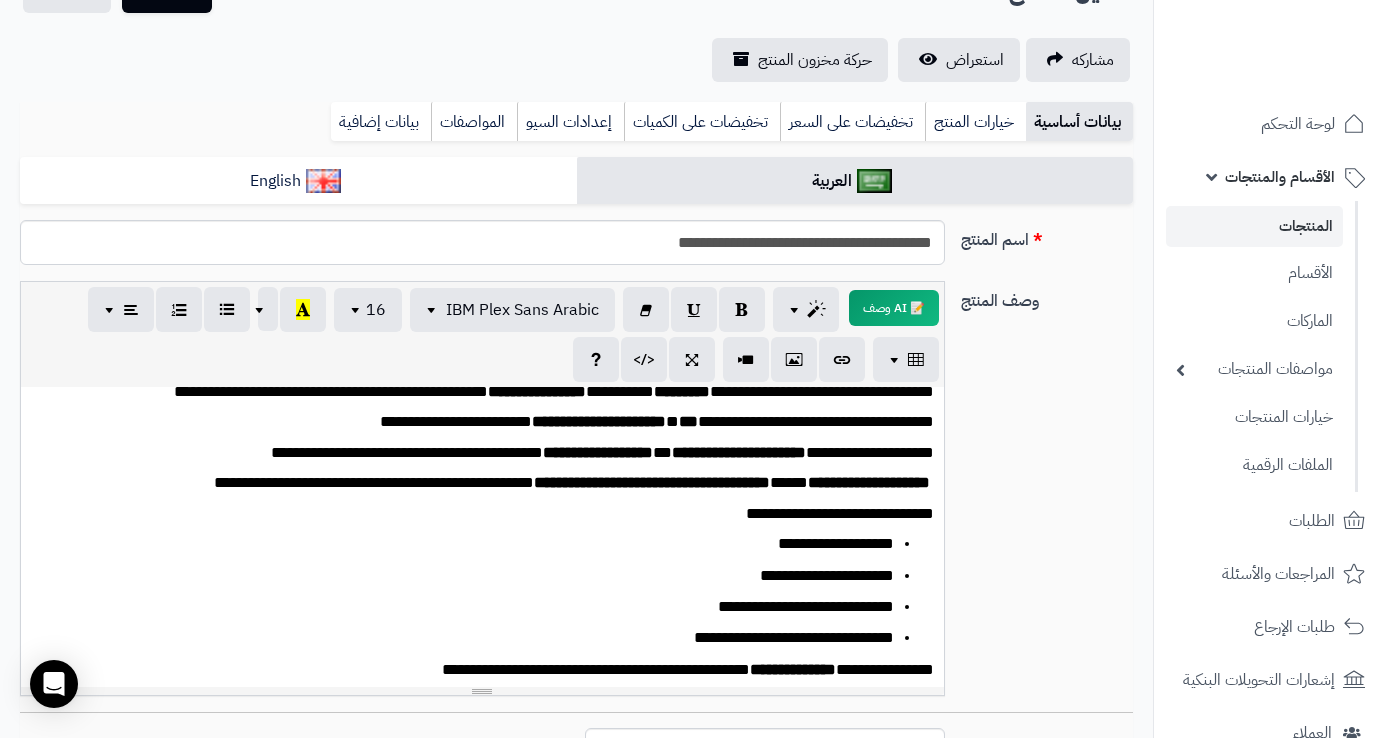 click on "**********" at bounding box center [490, 392] 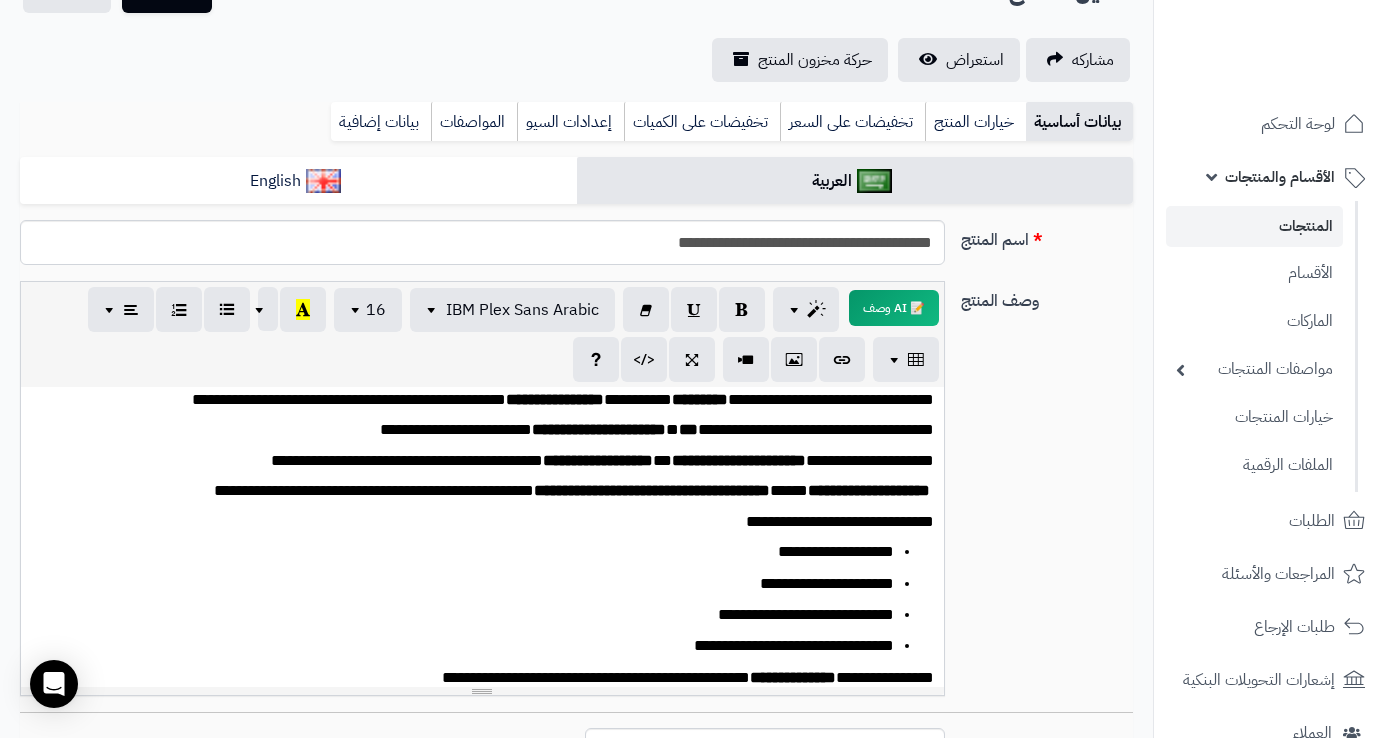 scroll, scrollTop: 0, scrollLeft: 0, axis: both 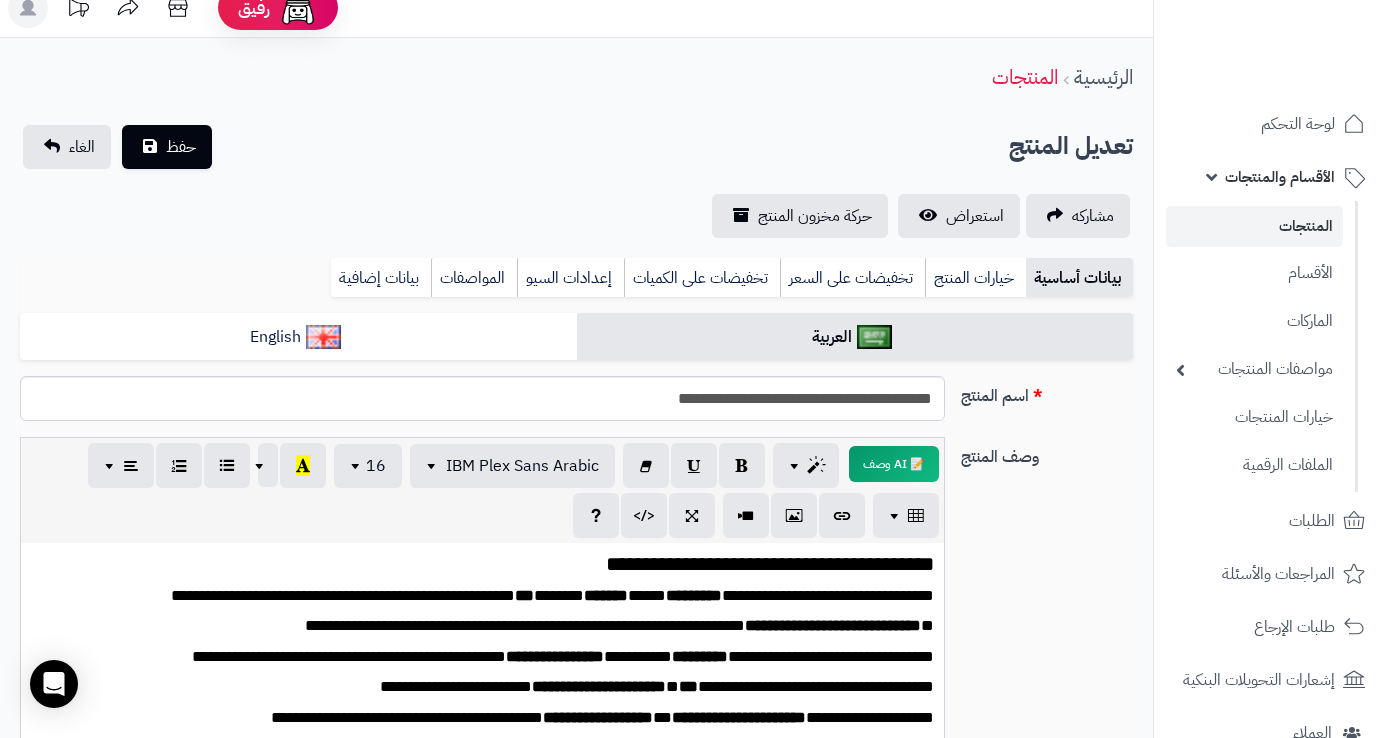 click on "**********" at bounding box center (490, 626) 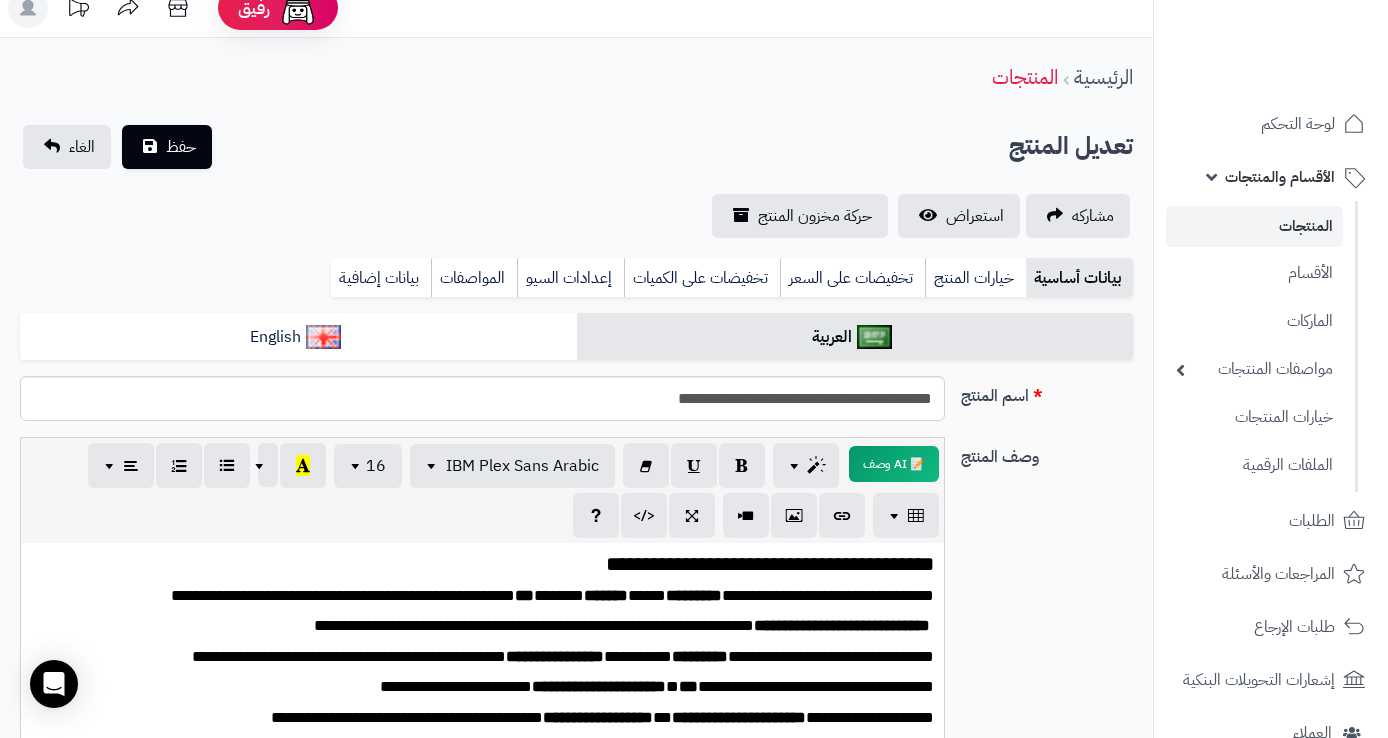 click on "**********" at bounding box center [490, 596] 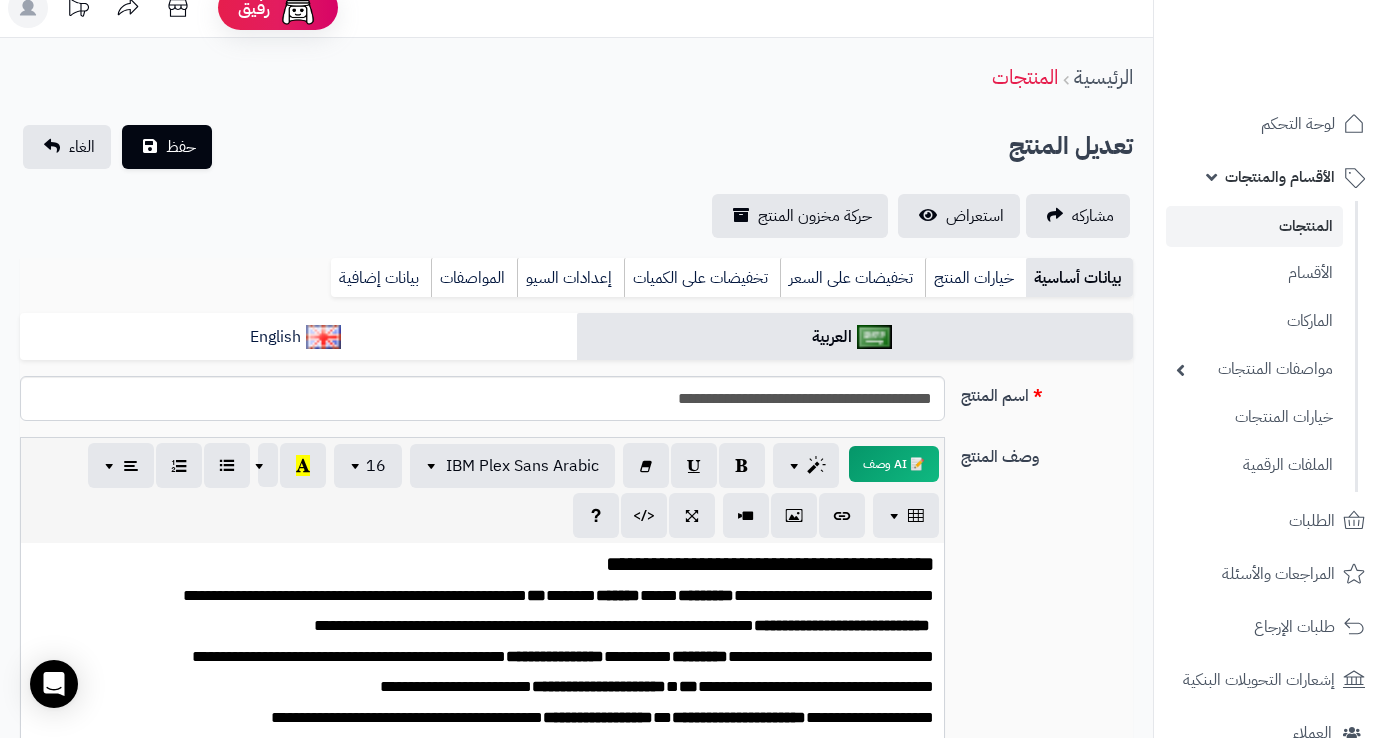 click on "**********" at bounding box center (490, 564) 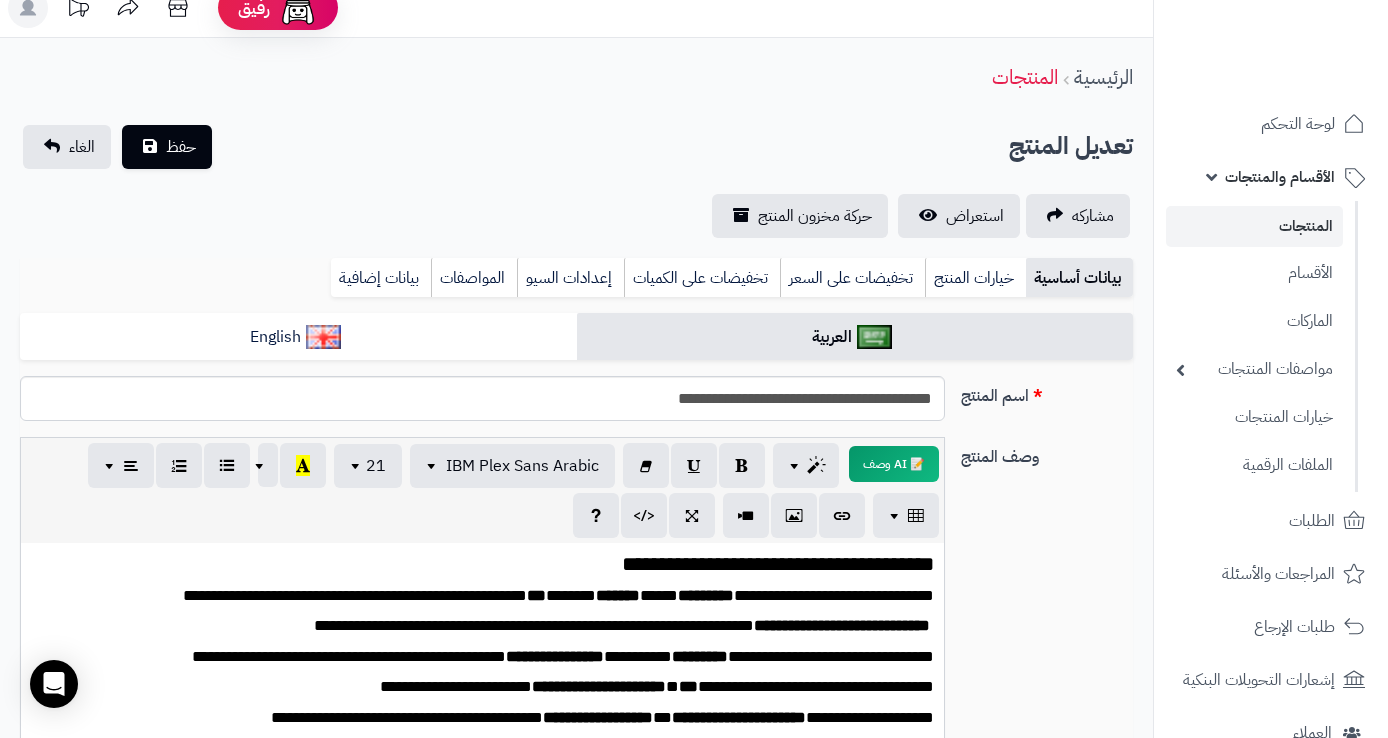 click on "*********" at bounding box center (706, 595) 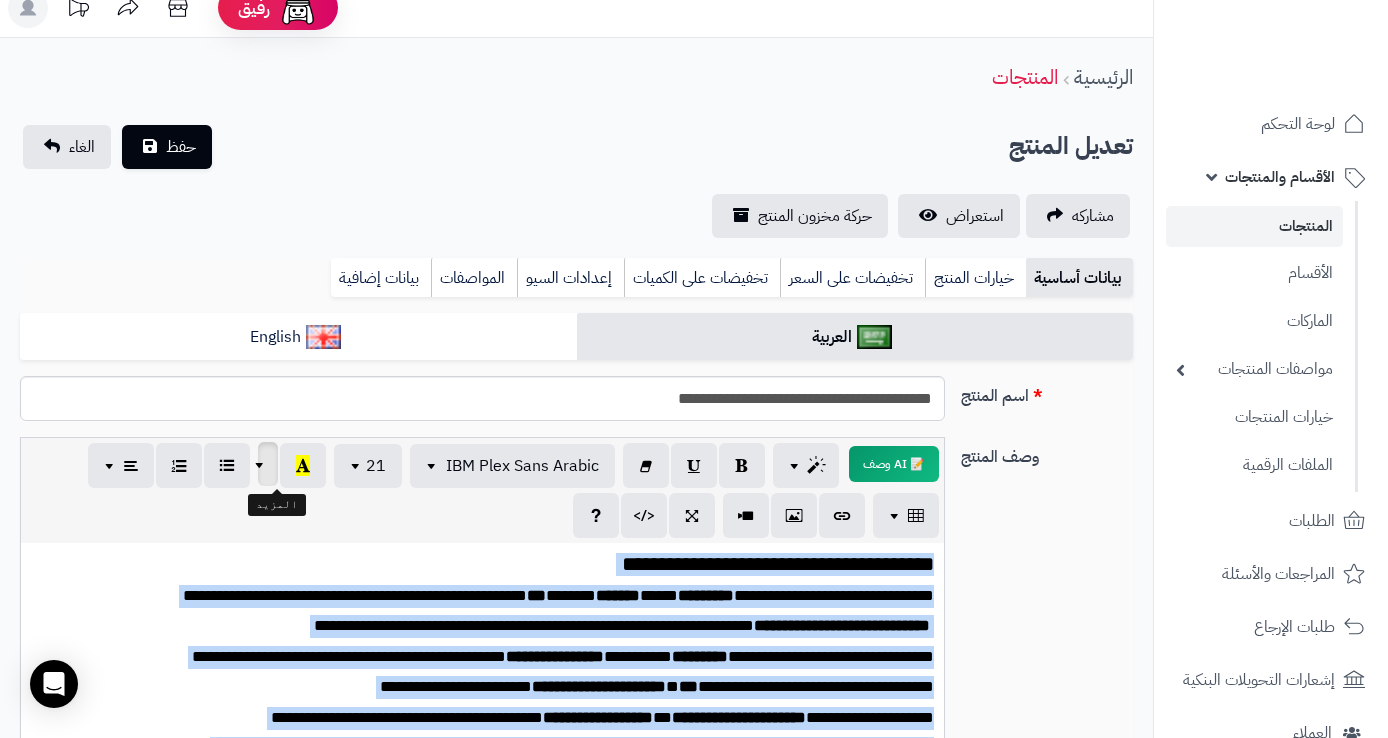click at bounding box center [262, 464] 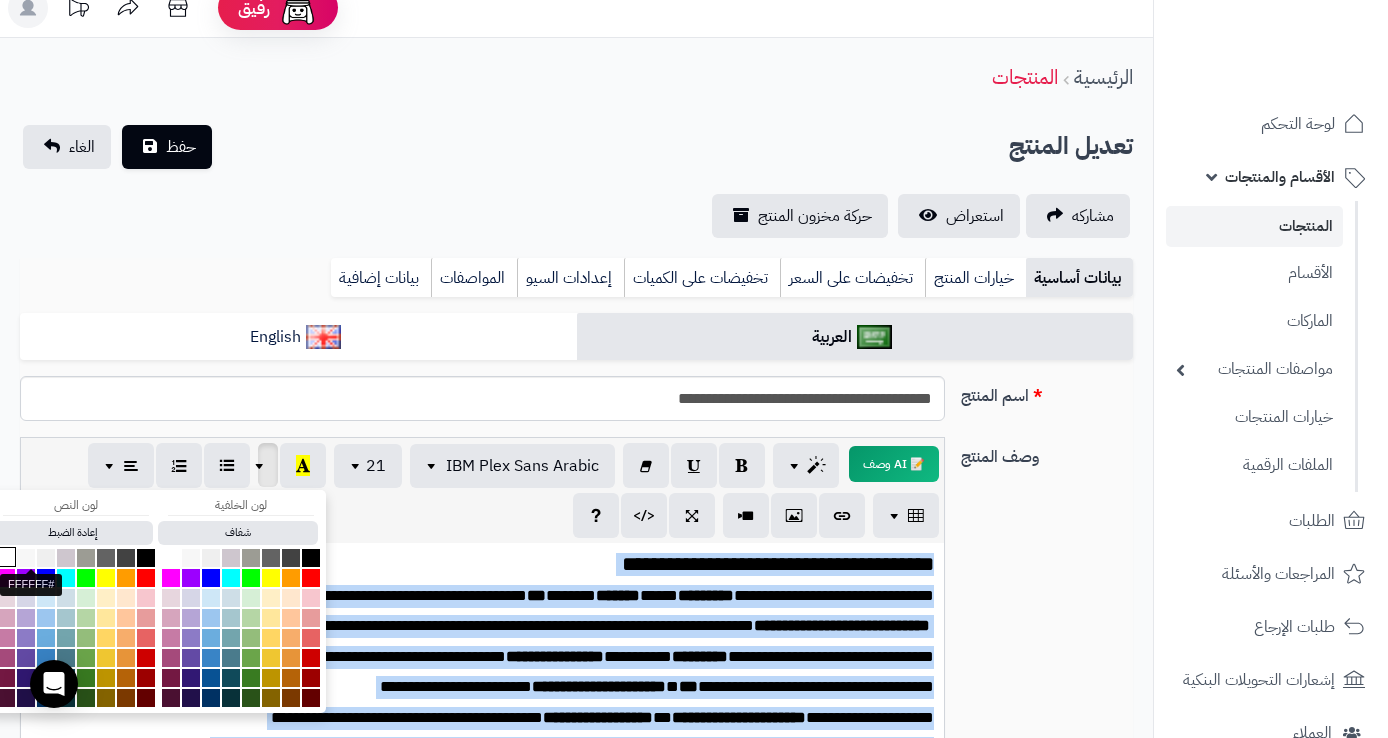 click at bounding box center [6, 557] 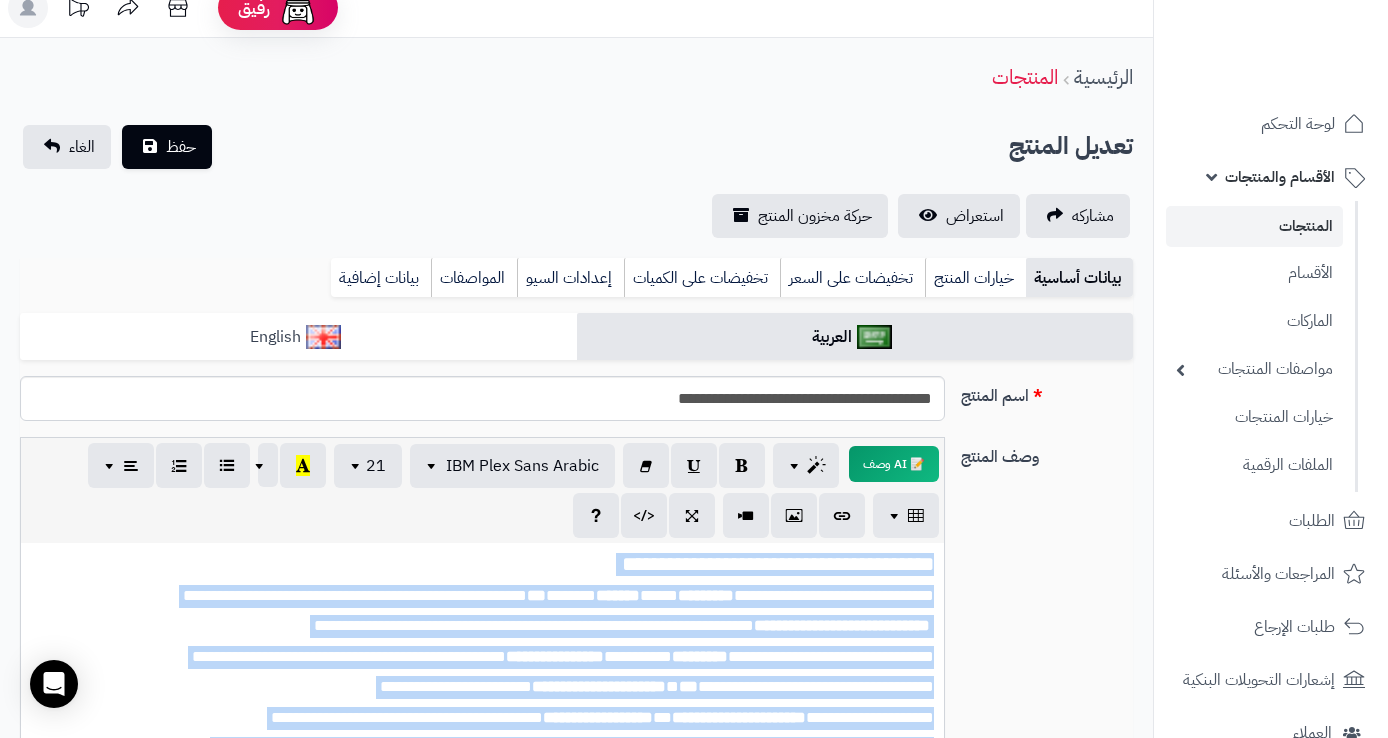 click on "English" at bounding box center (298, 337) 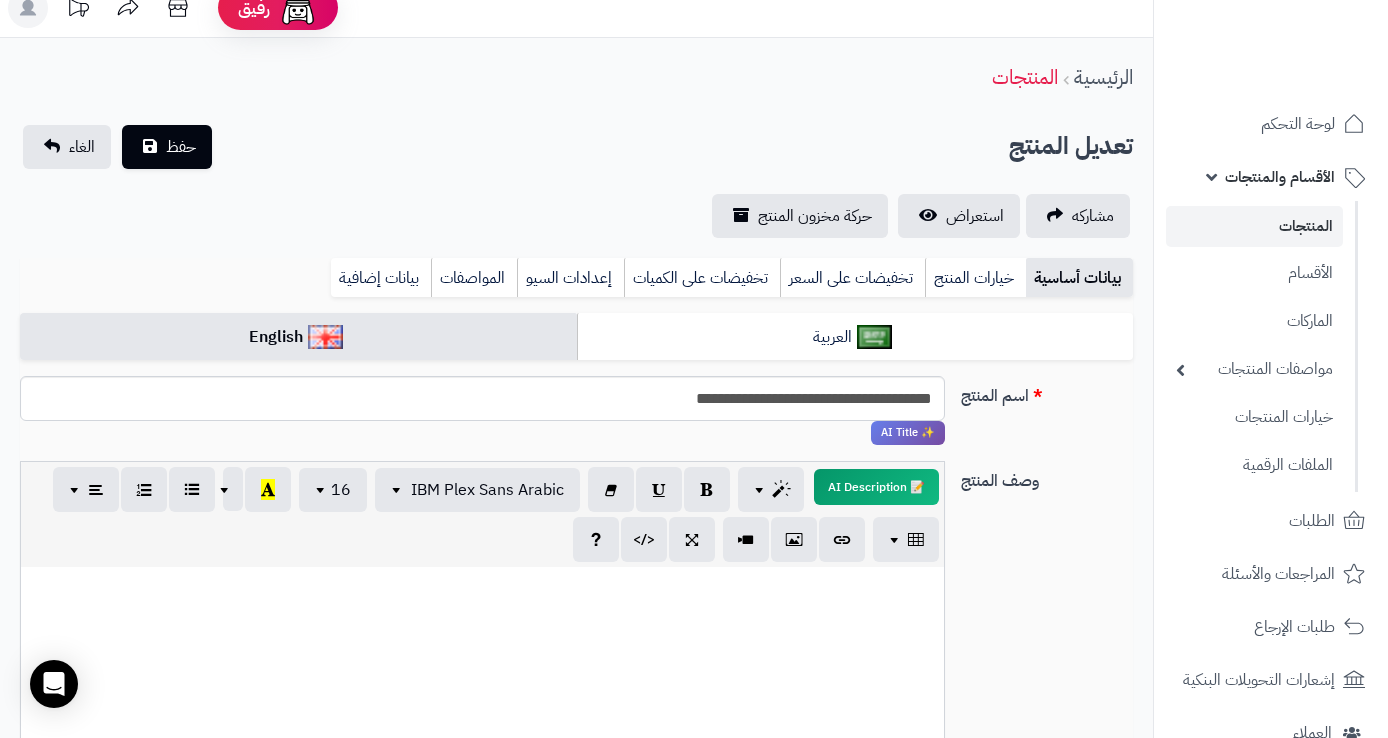 click at bounding box center (482, 588) 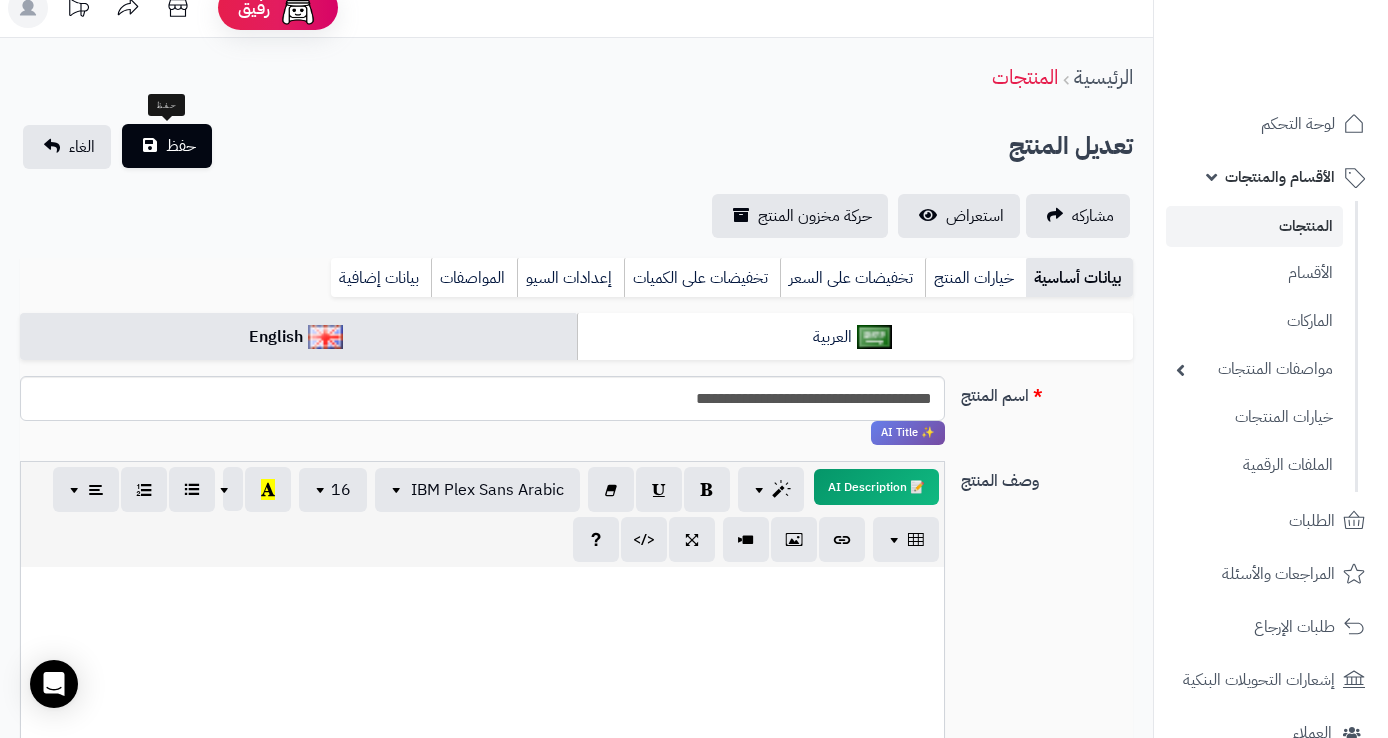 click on "حفظ" at bounding box center [181, 146] 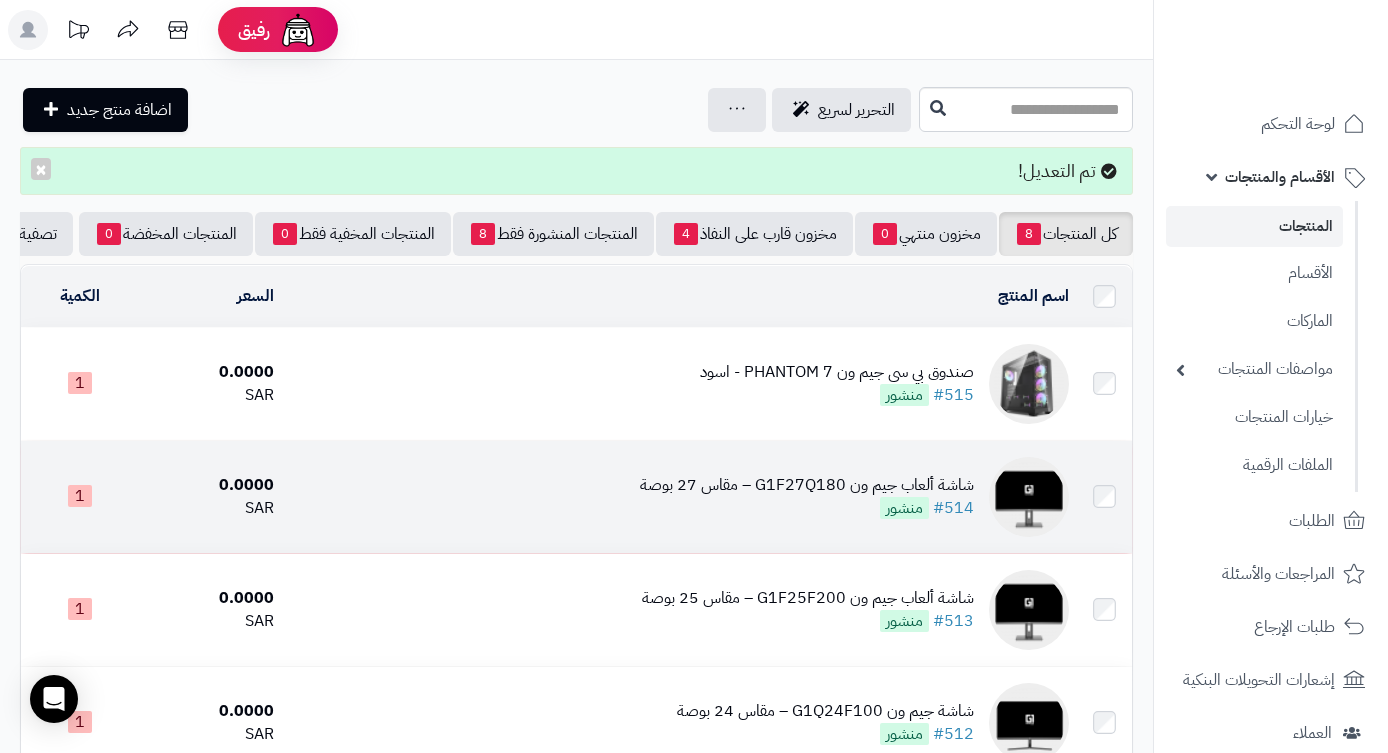 scroll, scrollTop: 4, scrollLeft: 0, axis: vertical 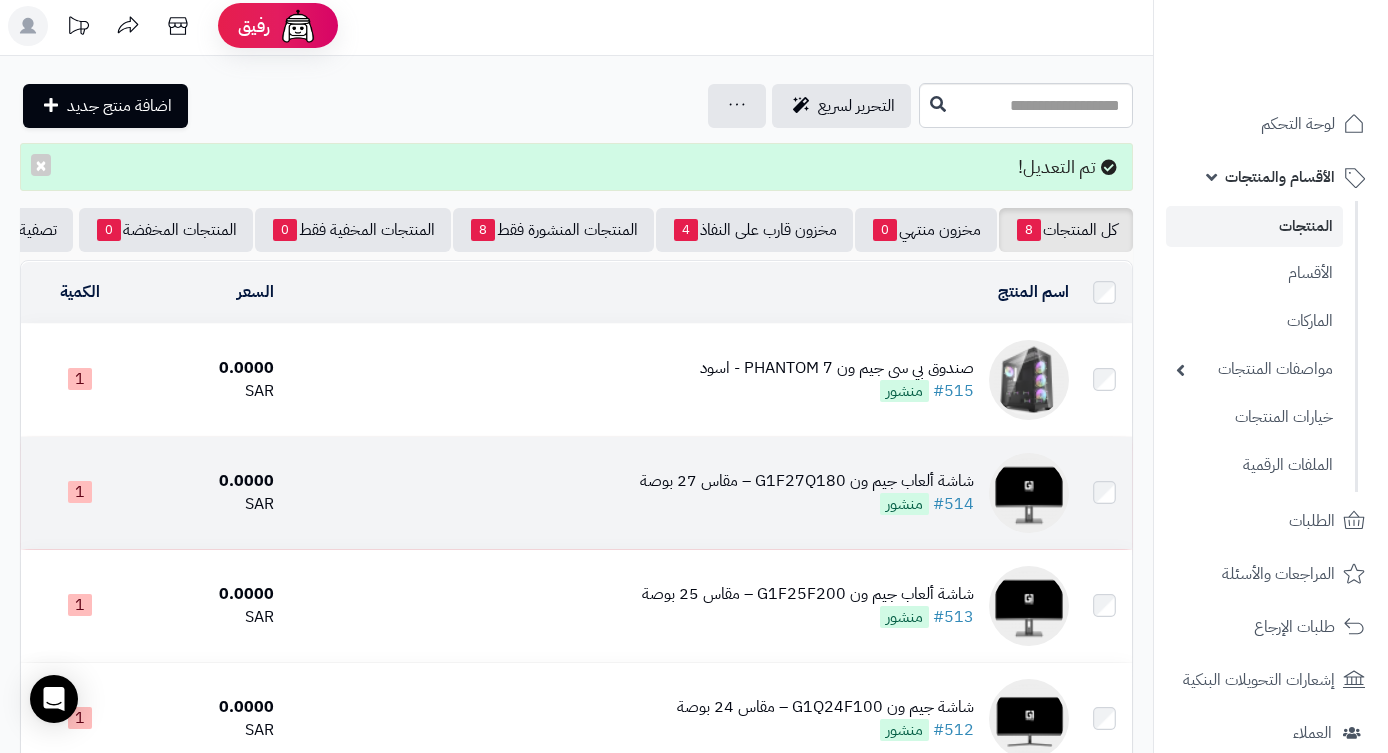click on "شاشة ألعاب جيم ون G1F27Q180 – مقاس 27 بوصة" at bounding box center [807, 481] 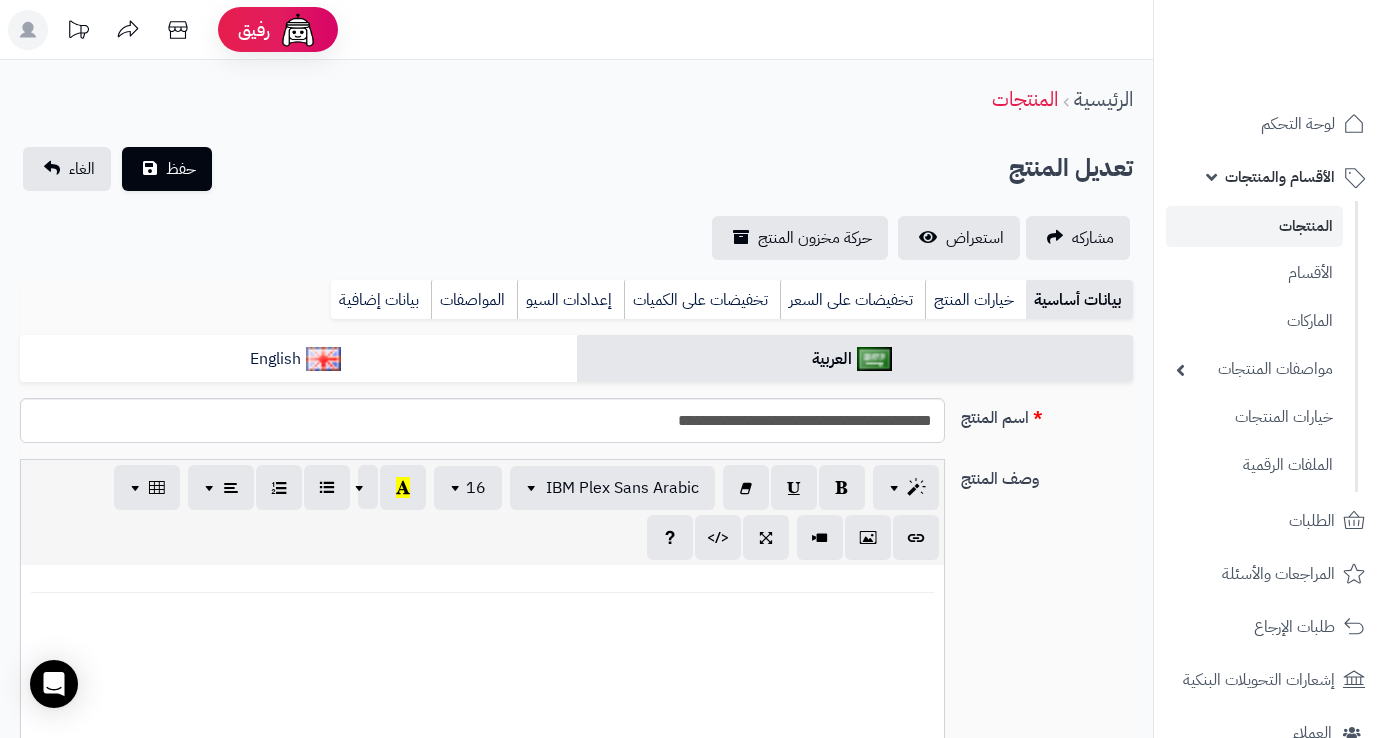 scroll, scrollTop: 0, scrollLeft: 0, axis: both 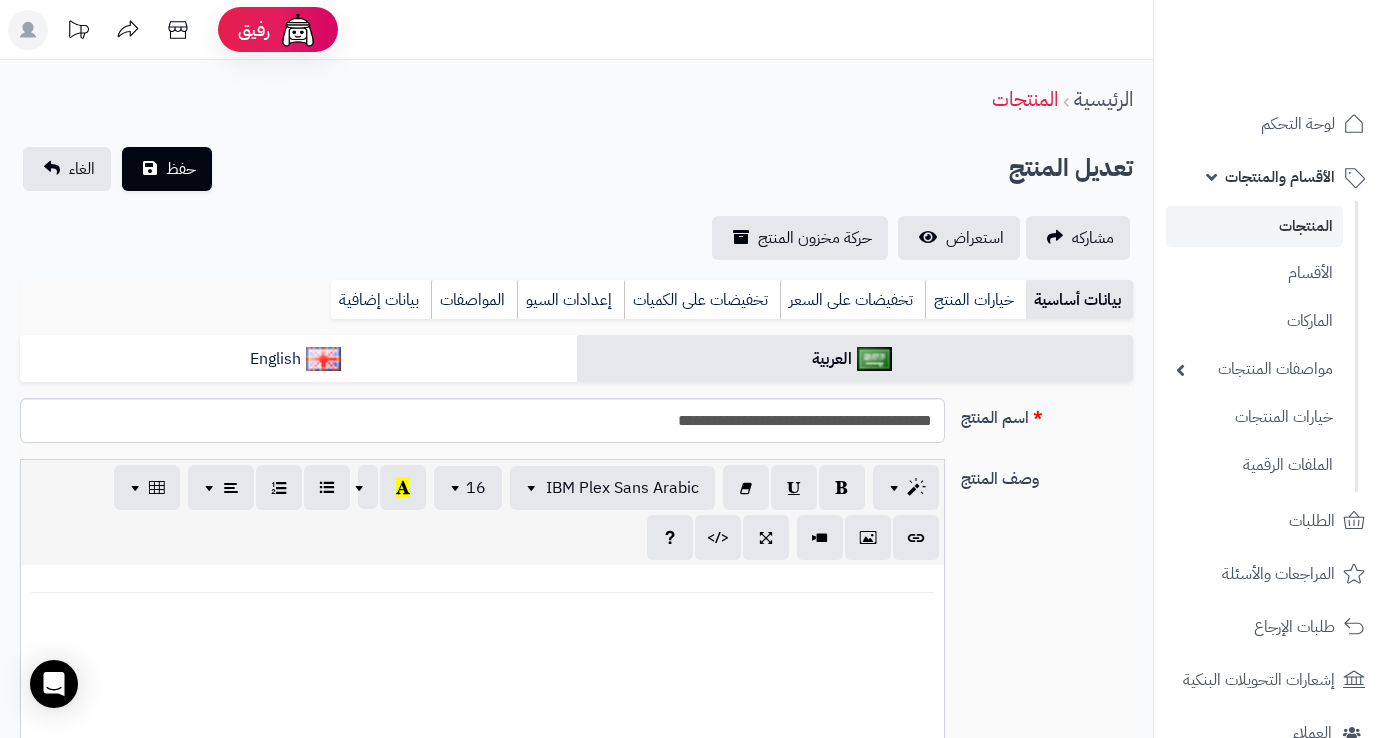 click on "**********" at bounding box center (857, 683) 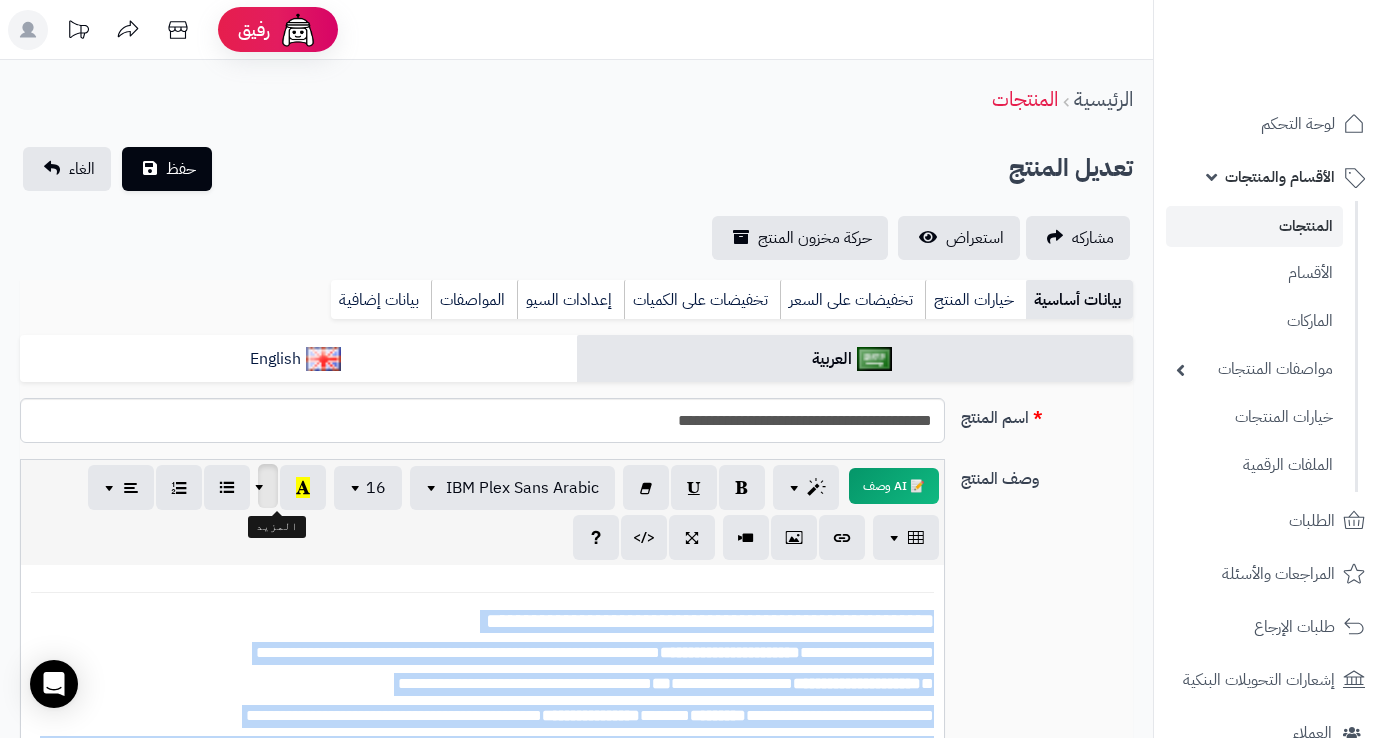 click at bounding box center (262, 486) 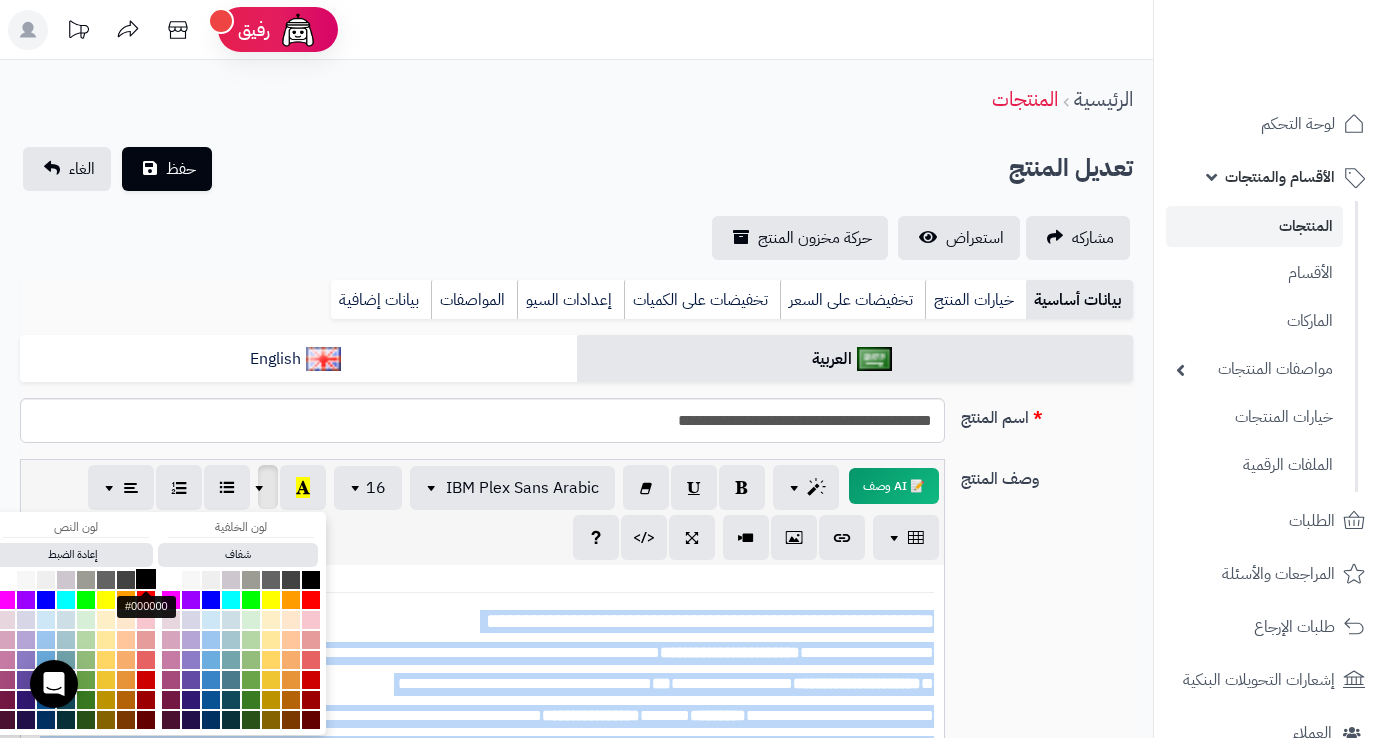 click at bounding box center (146, 579) 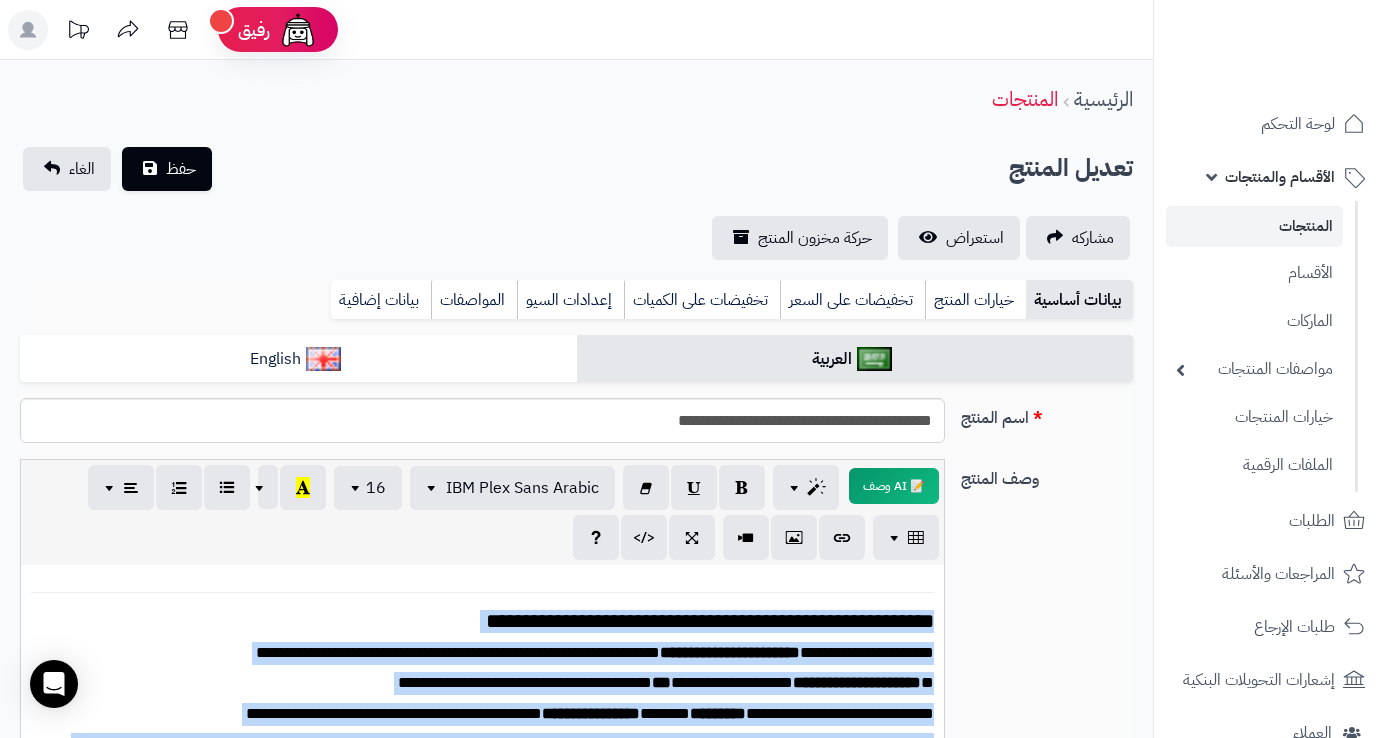 click on "**********" at bounding box center [490, 653] 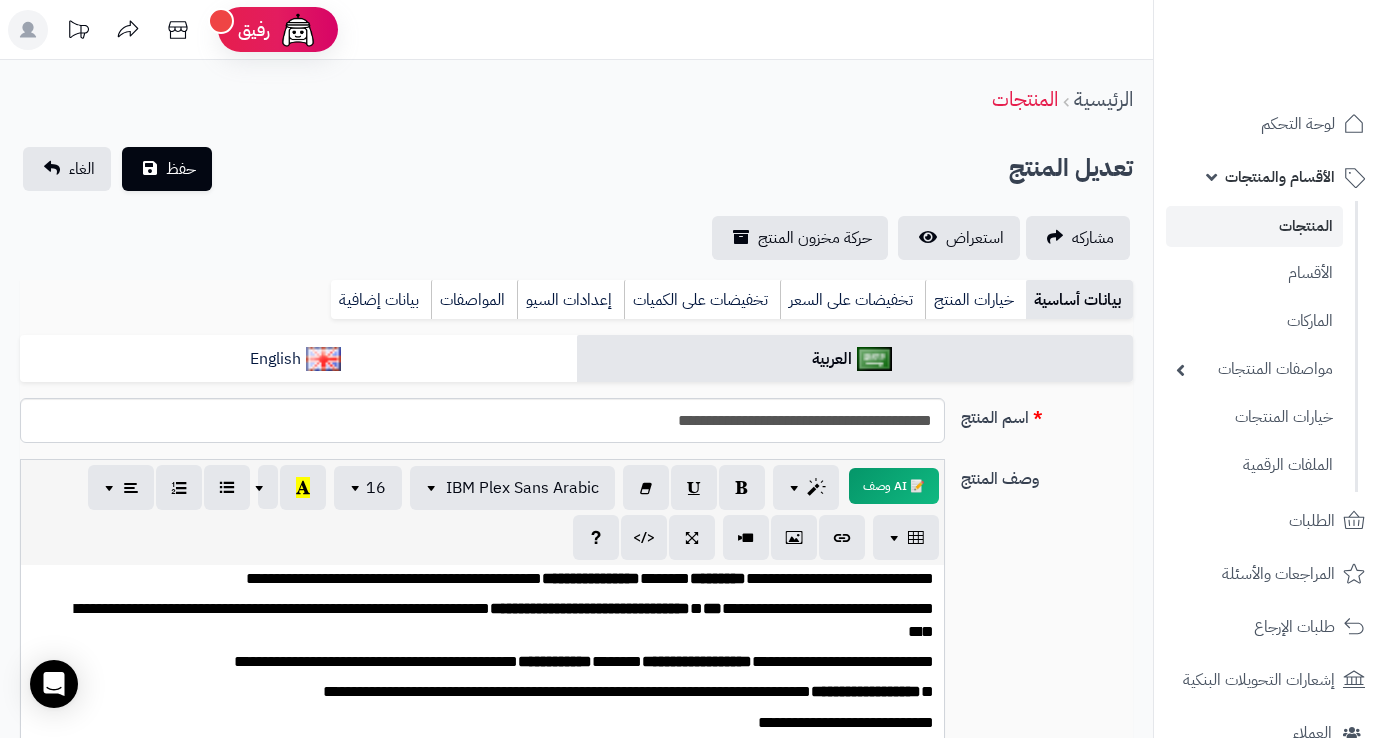 scroll, scrollTop: 257, scrollLeft: 0, axis: vertical 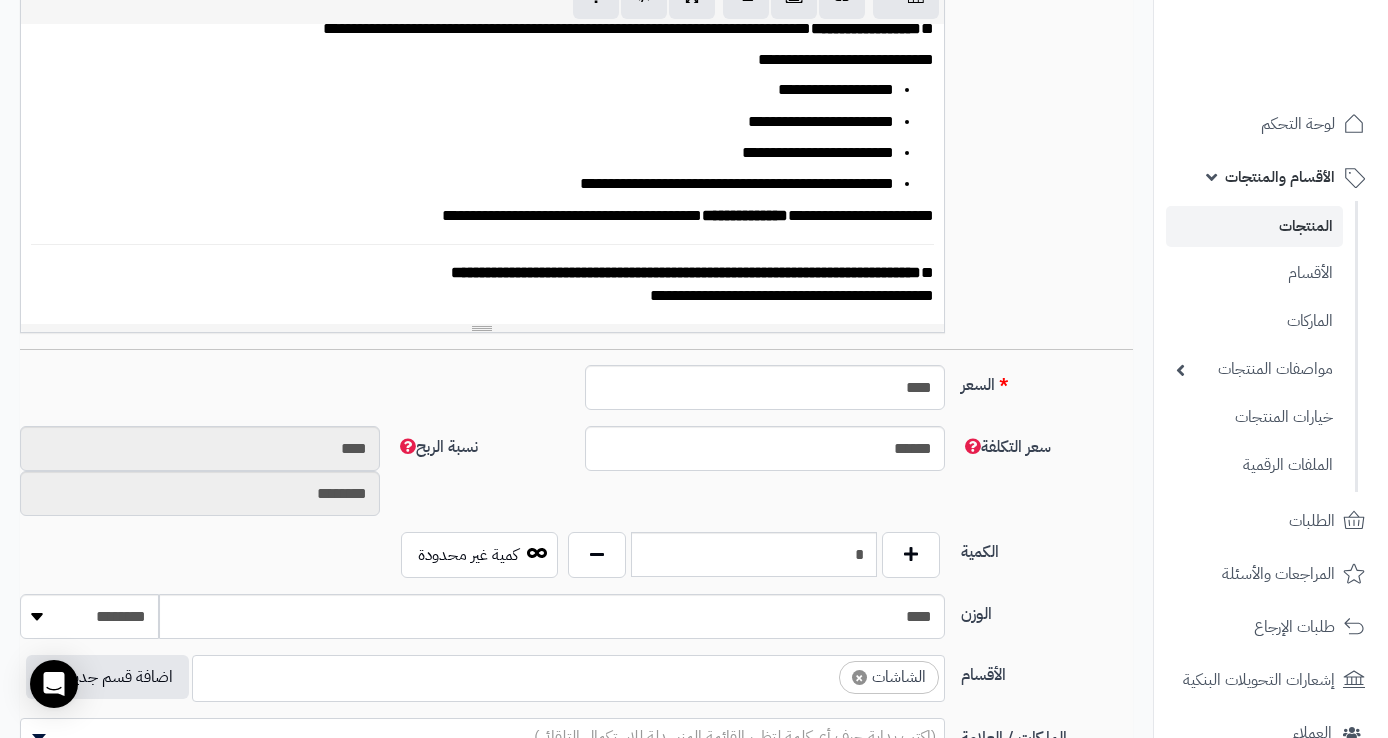 click on "**********" at bounding box center [490, 284] 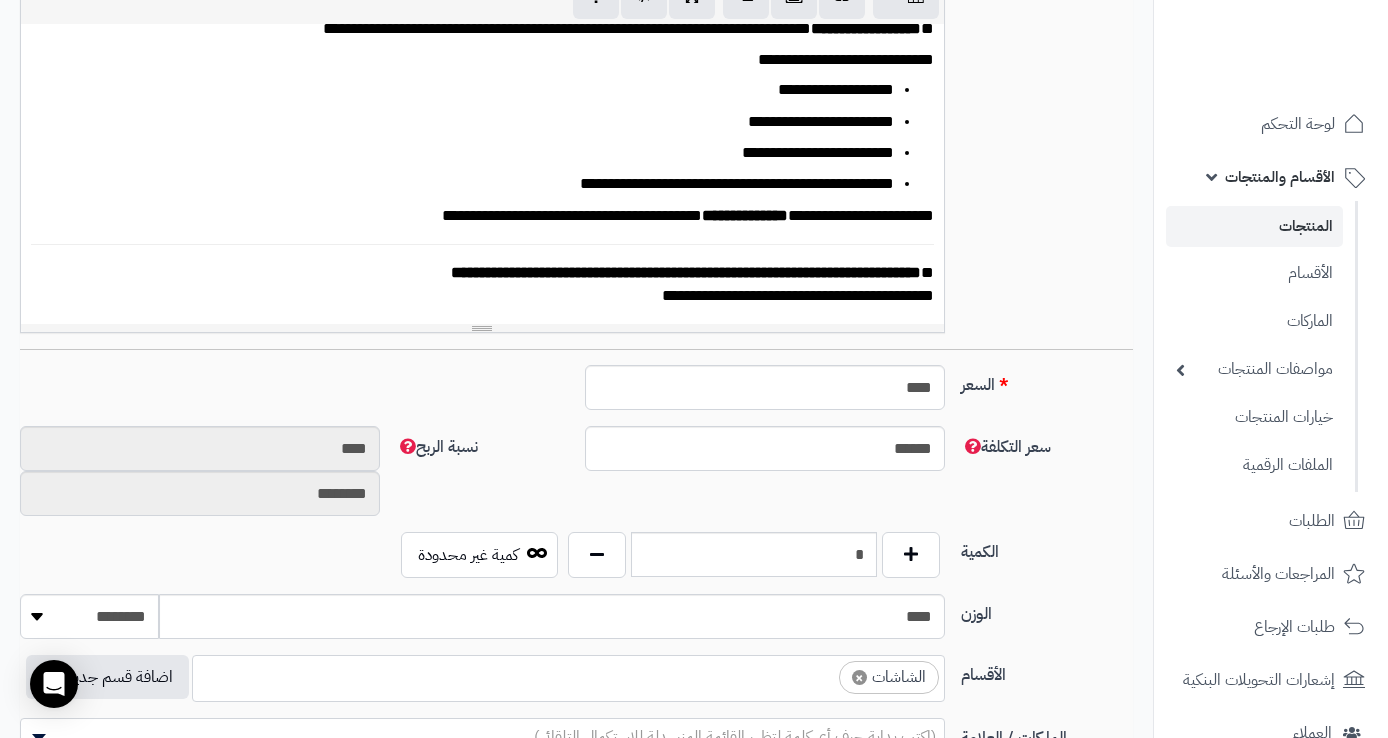 click on "**********" at bounding box center (490, 284) 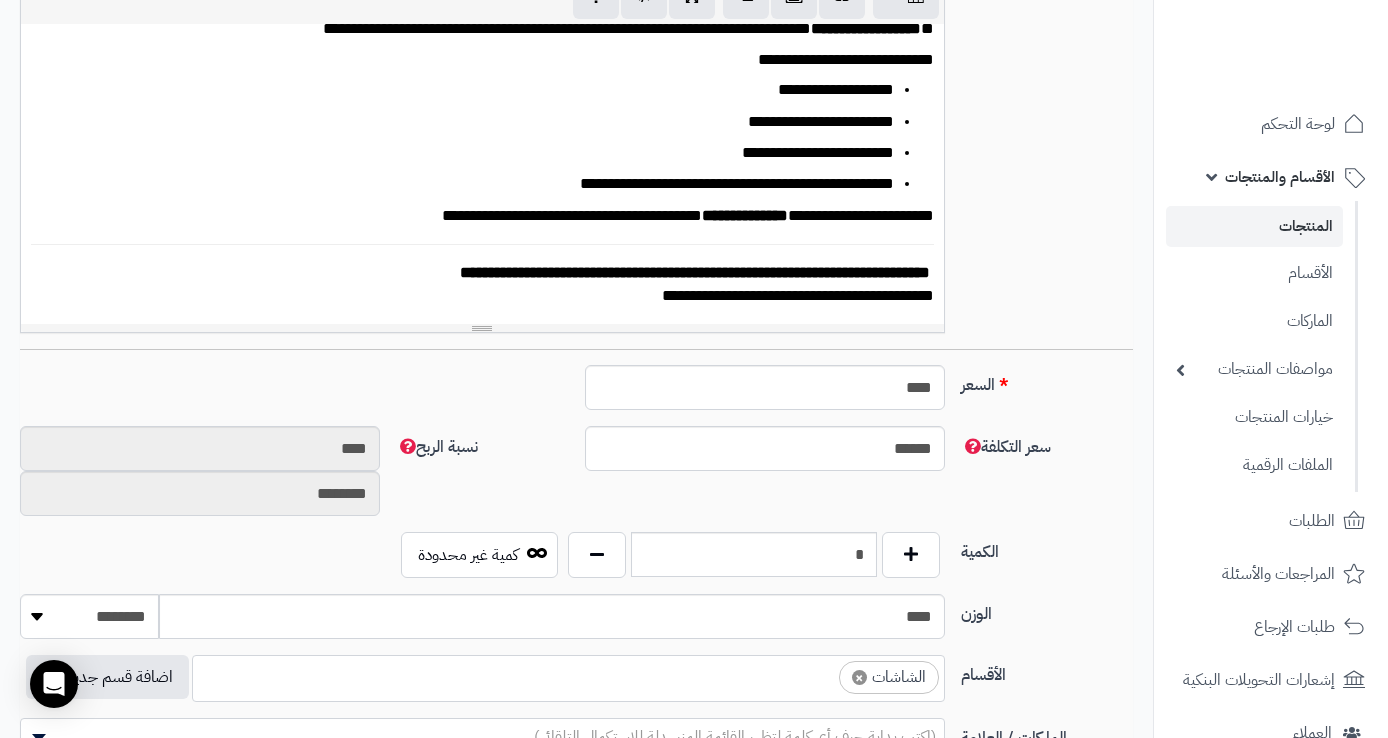 click on "**********" at bounding box center [490, 216] 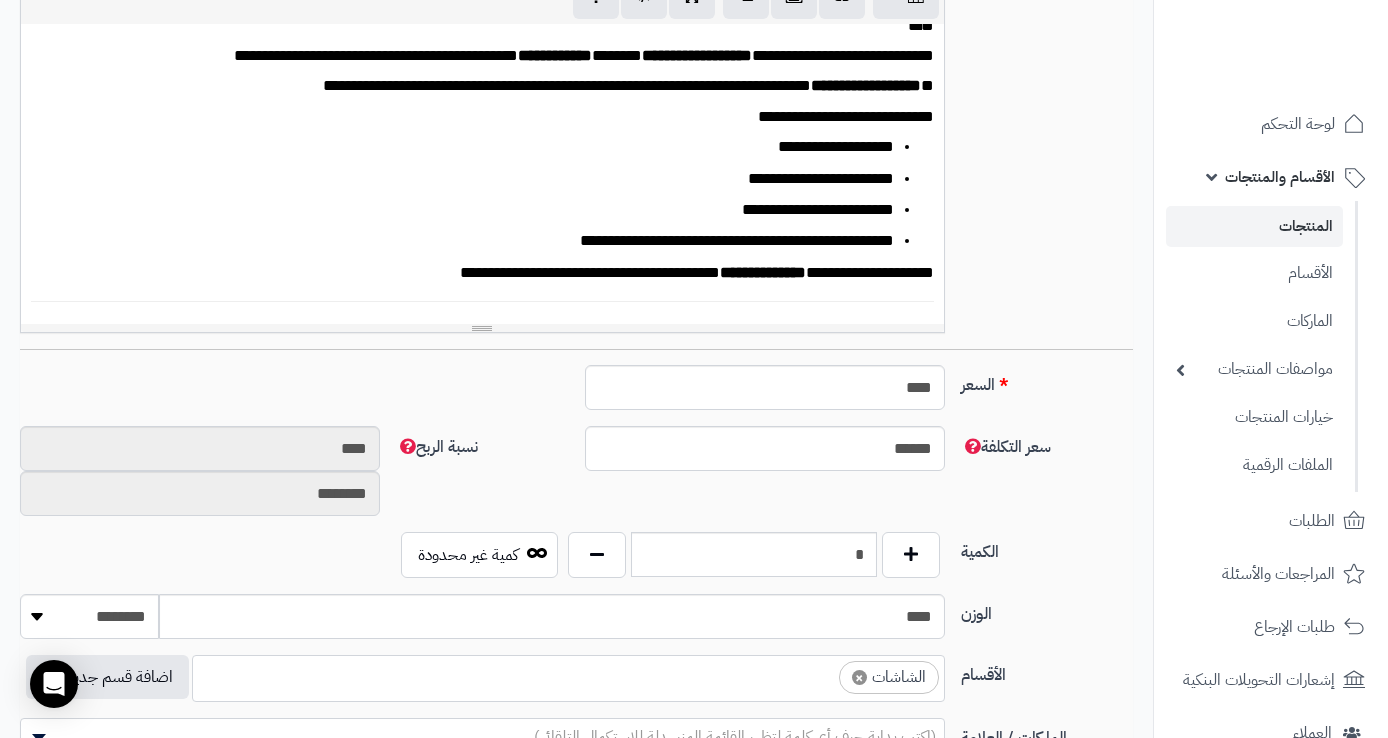 scroll, scrollTop: 178, scrollLeft: 0, axis: vertical 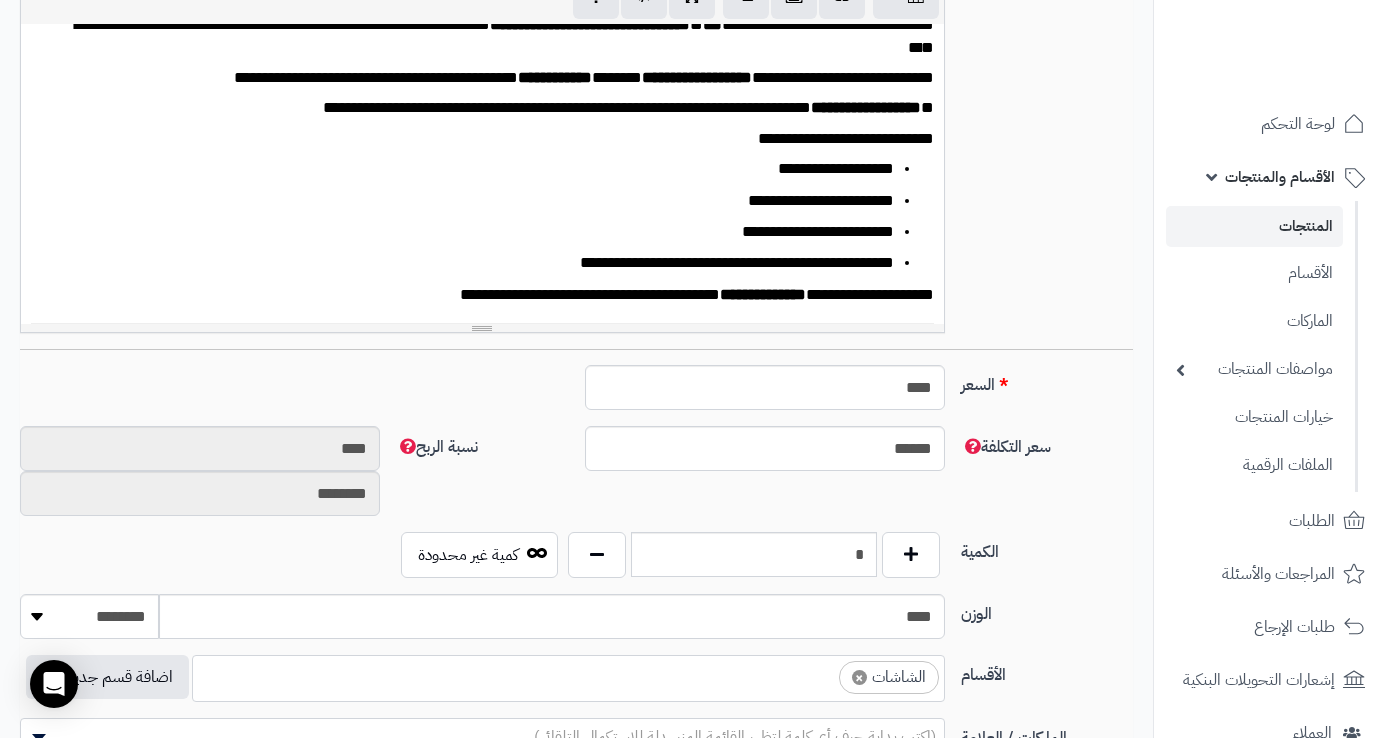 click on "**********" at bounding box center [490, 139] 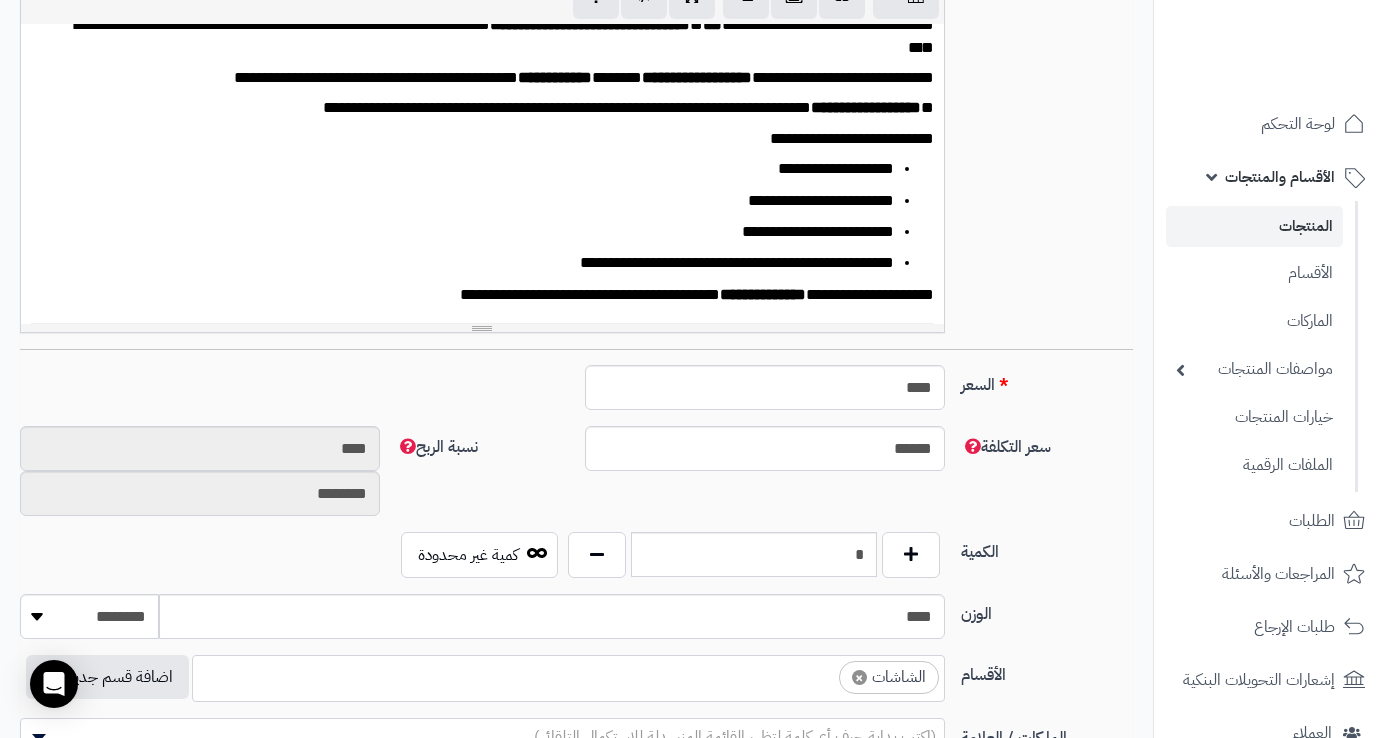 click on "**********" at bounding box center [490, 108] 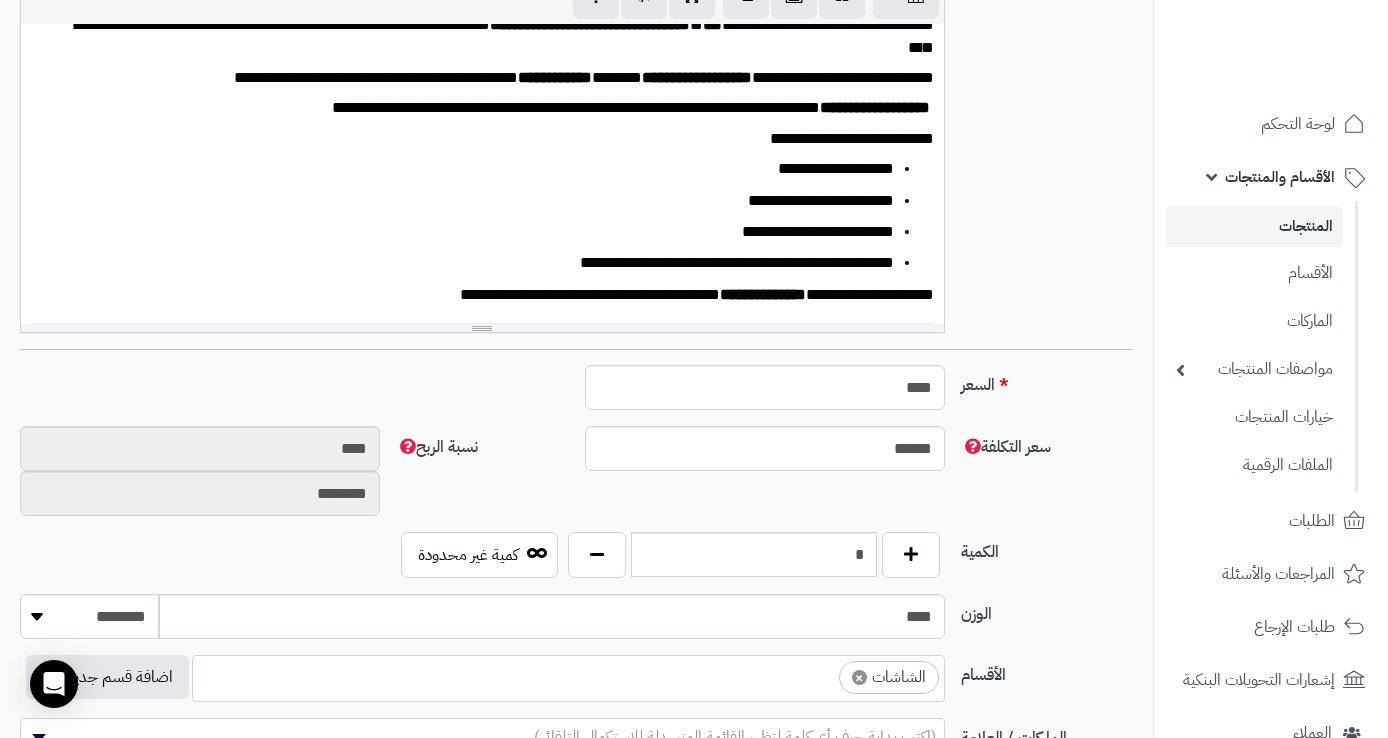 click on "**********" at bounding box center [490, 78] 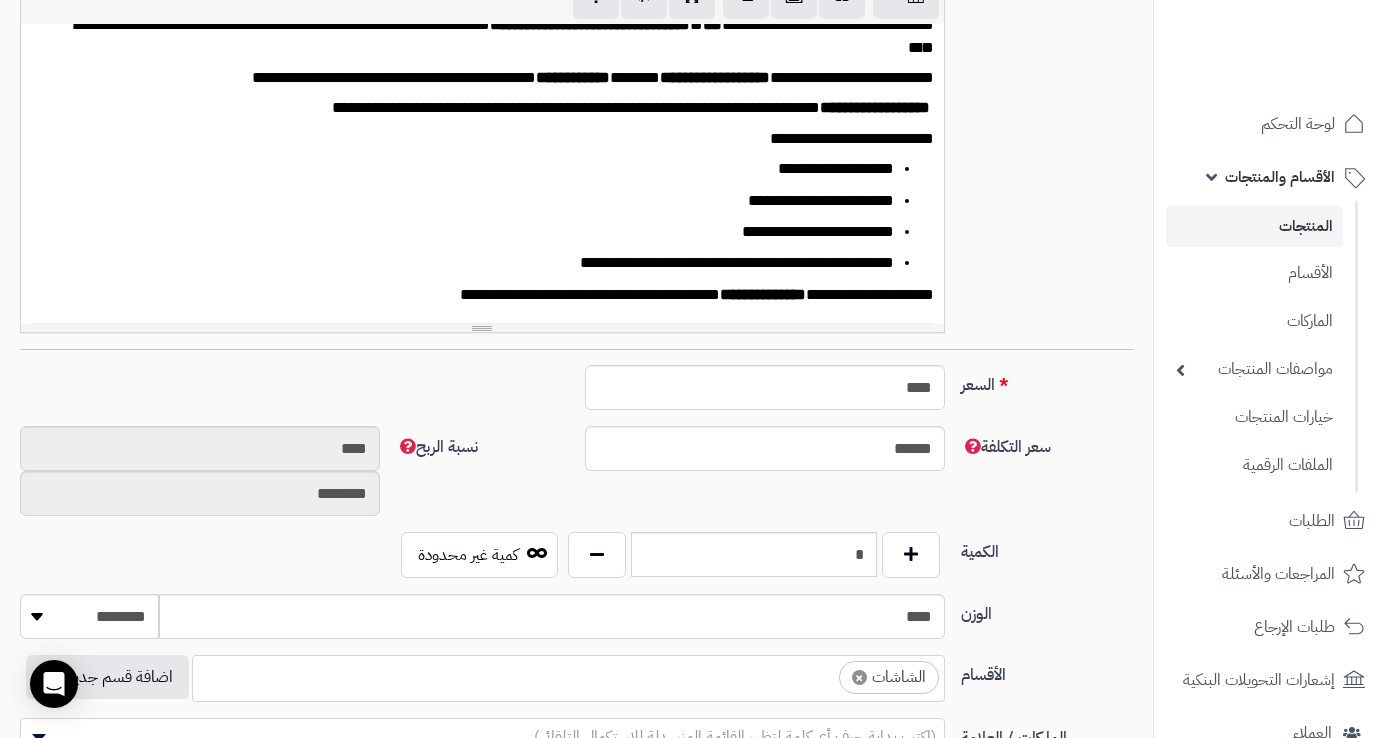 scroll, scrollTop: 24, scrollLeft: 0, axis: vertical 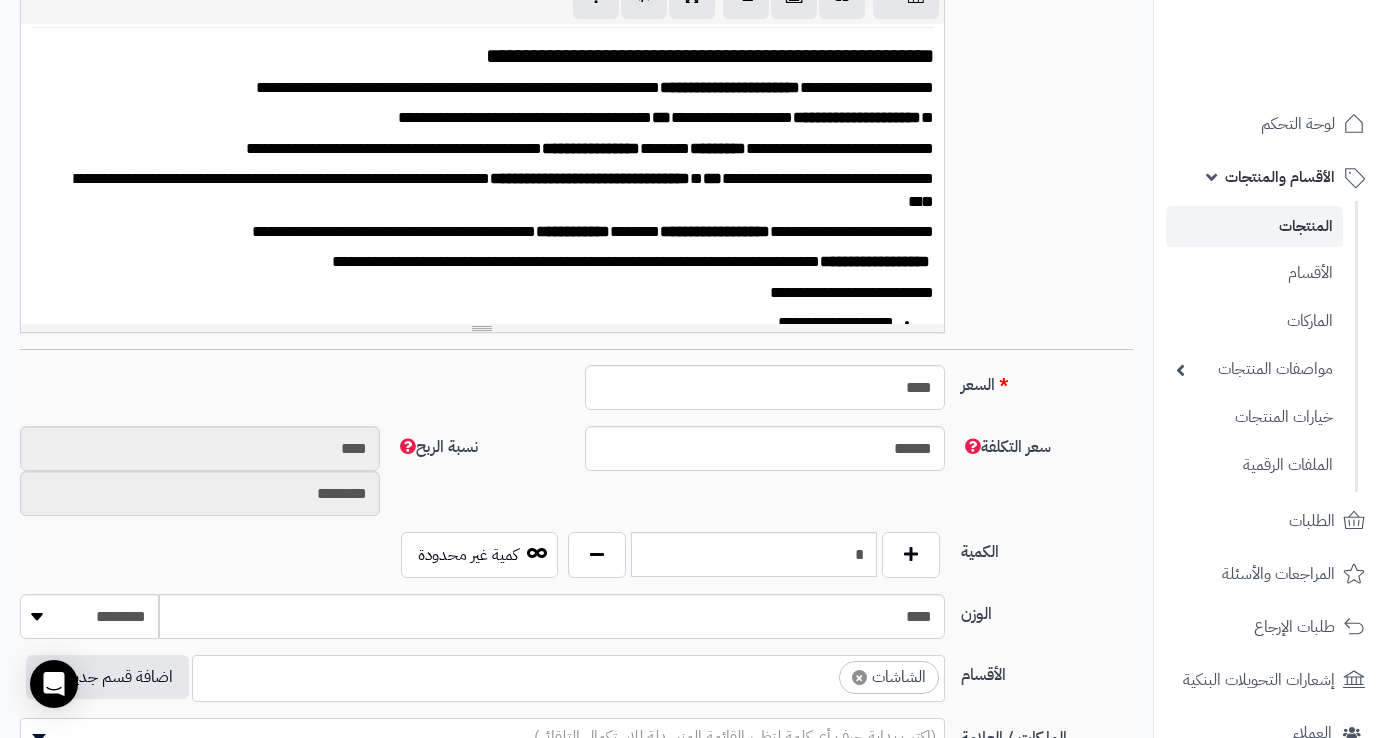 click on "**********" at bounding box center (490, 190) 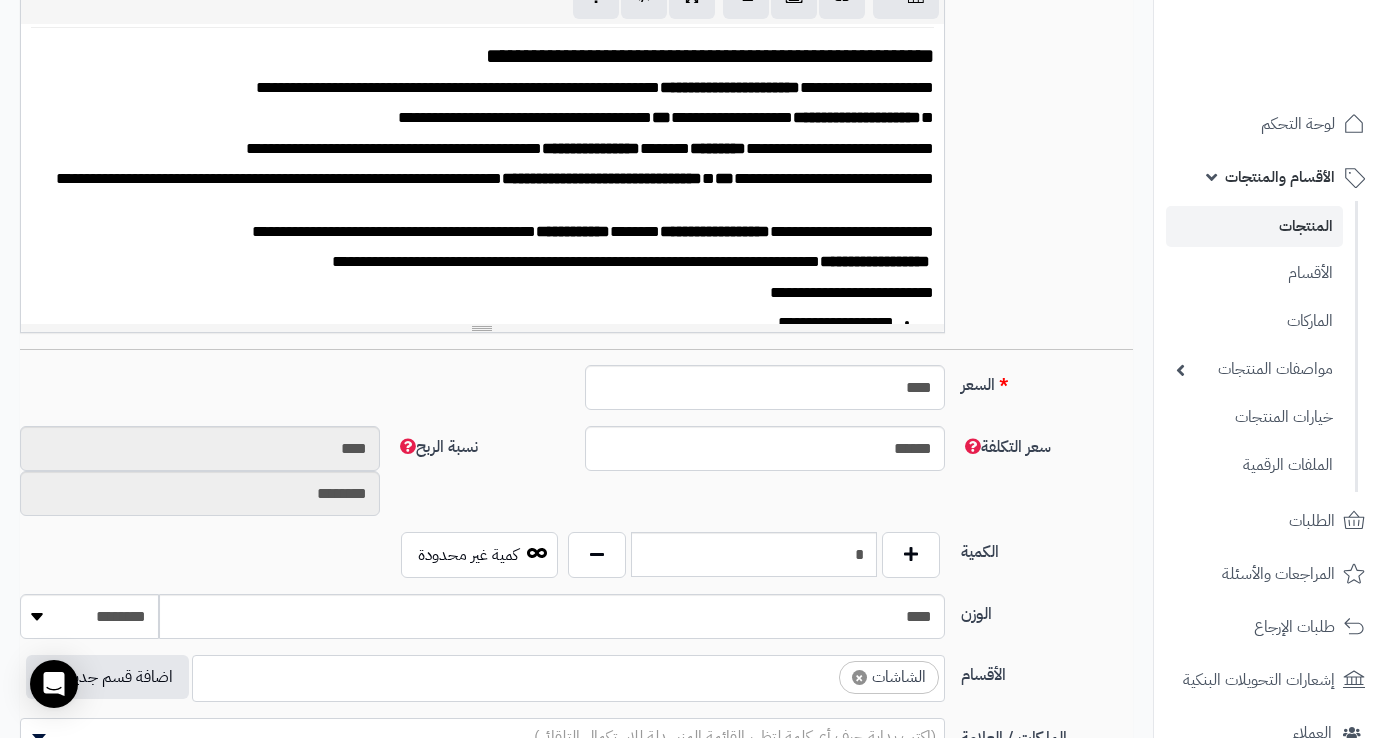 click on "**********" at bounding box center [490, 149] 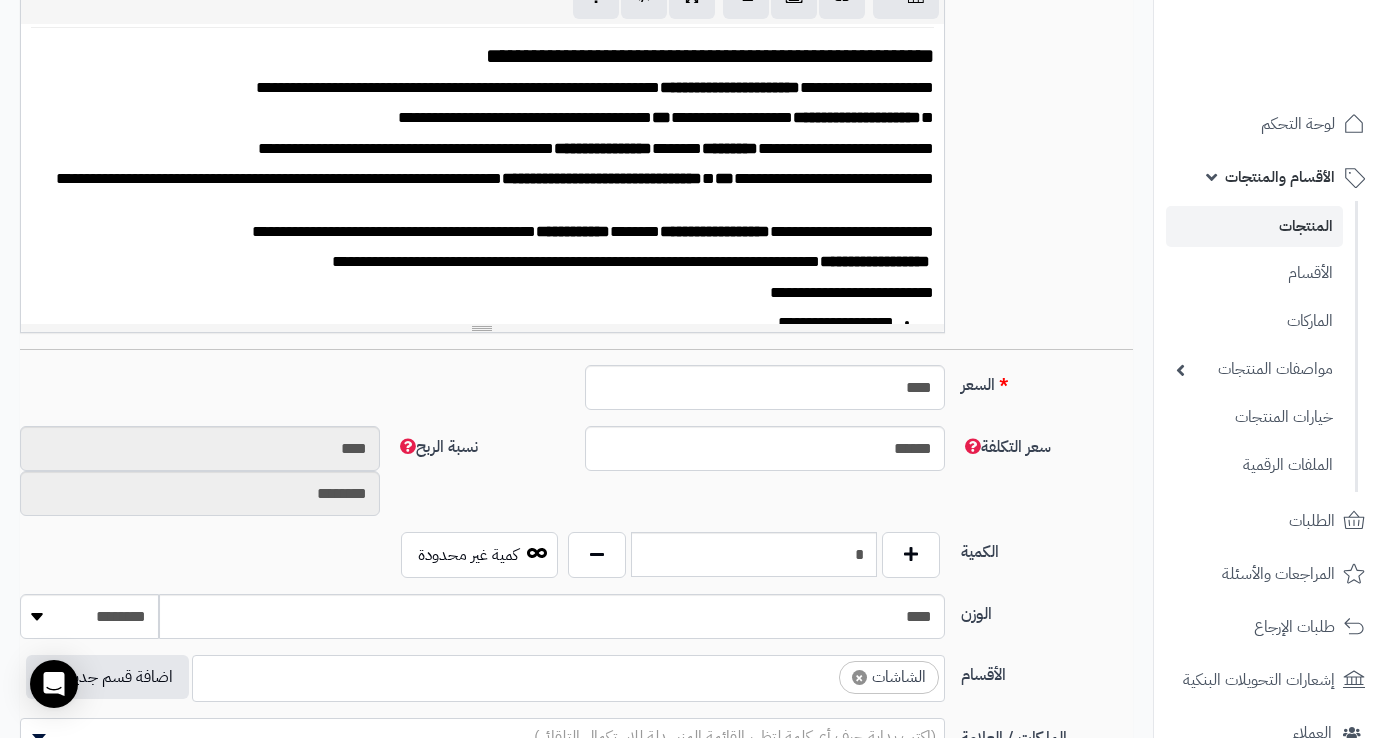 scroll, scrollTop: 0, scrollLeft: 0, axis: both 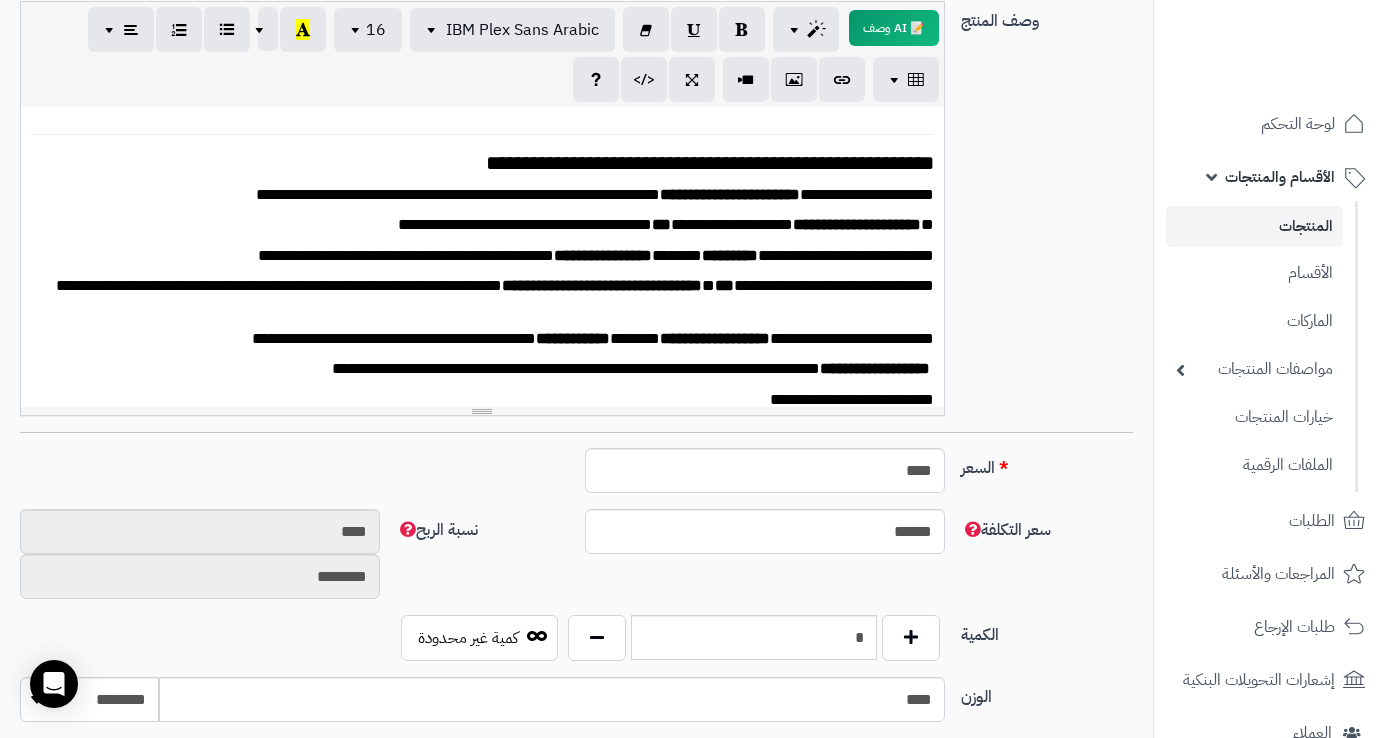 click on "**********" at bounding box center (482, 257) 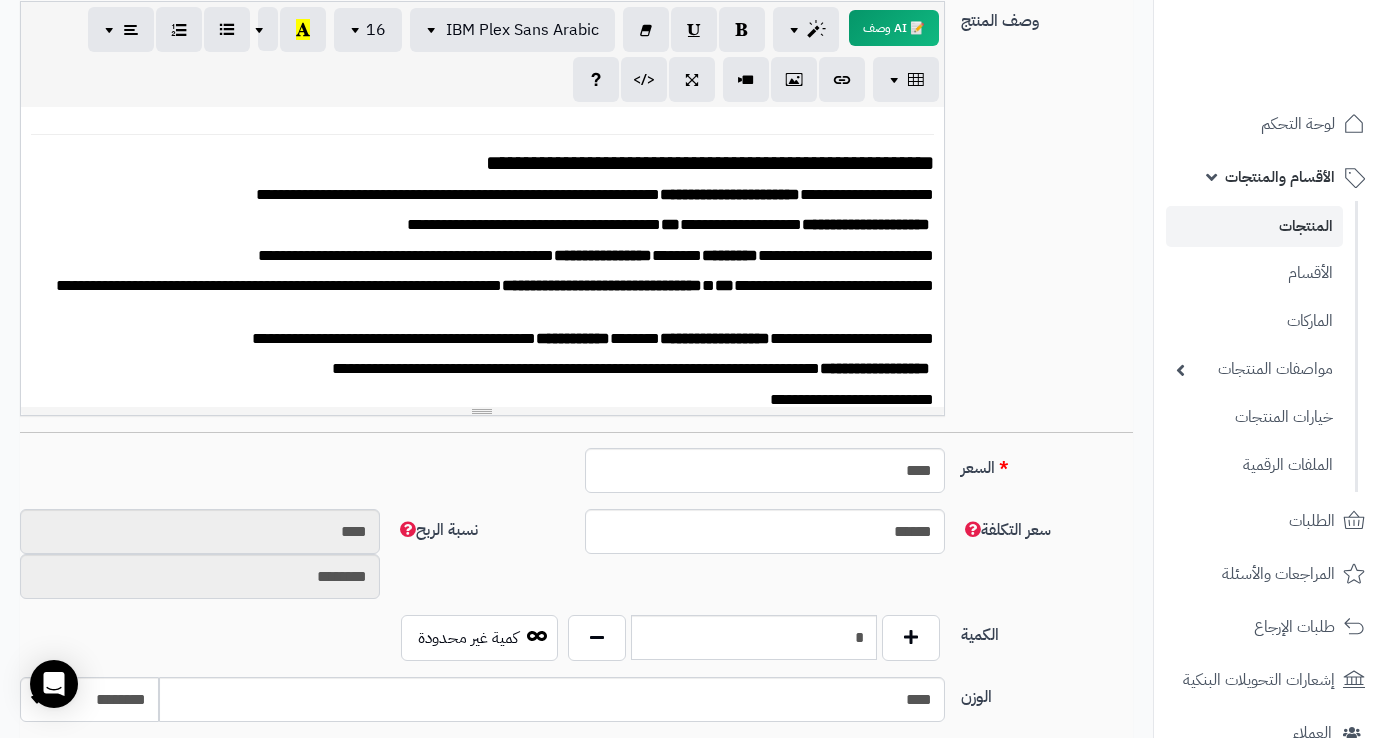 click on "**********" at bounding box center [490, 195] 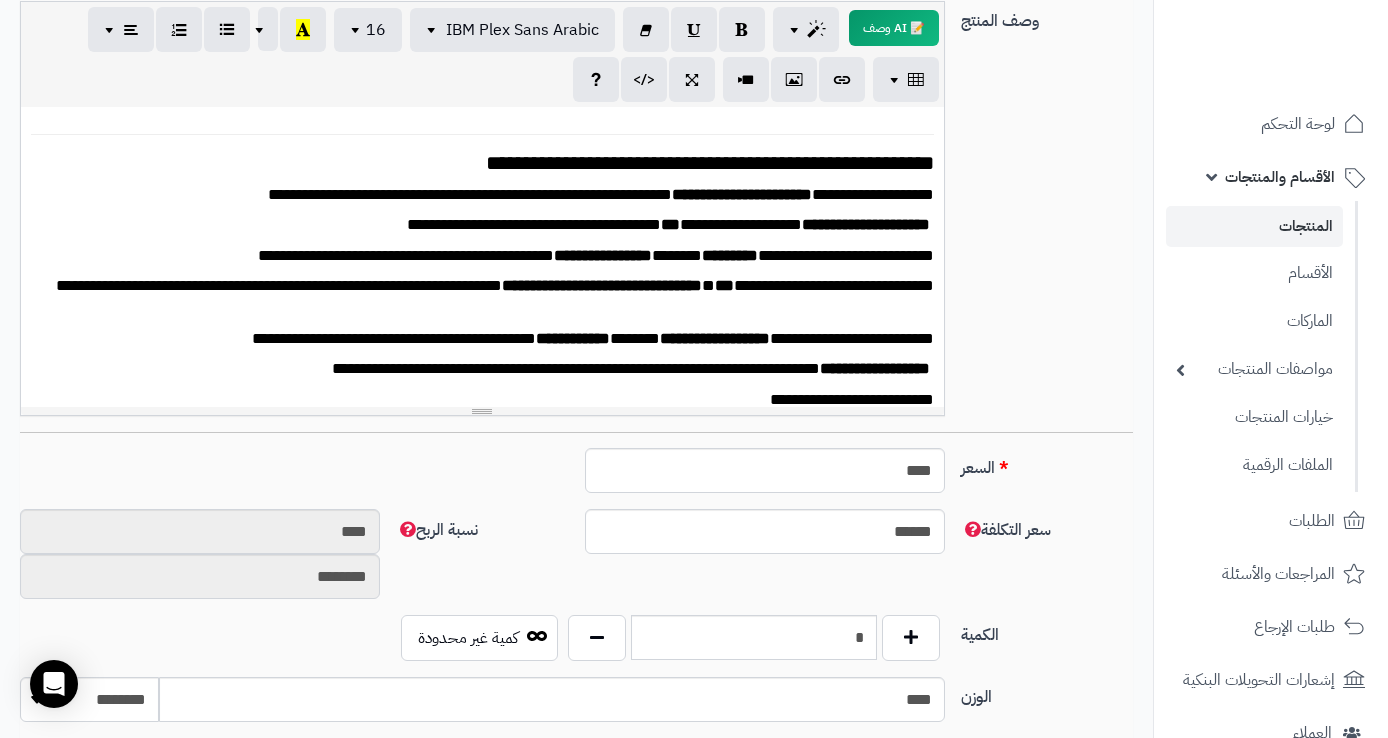 click on "**********" at bounding box center [490, 163] 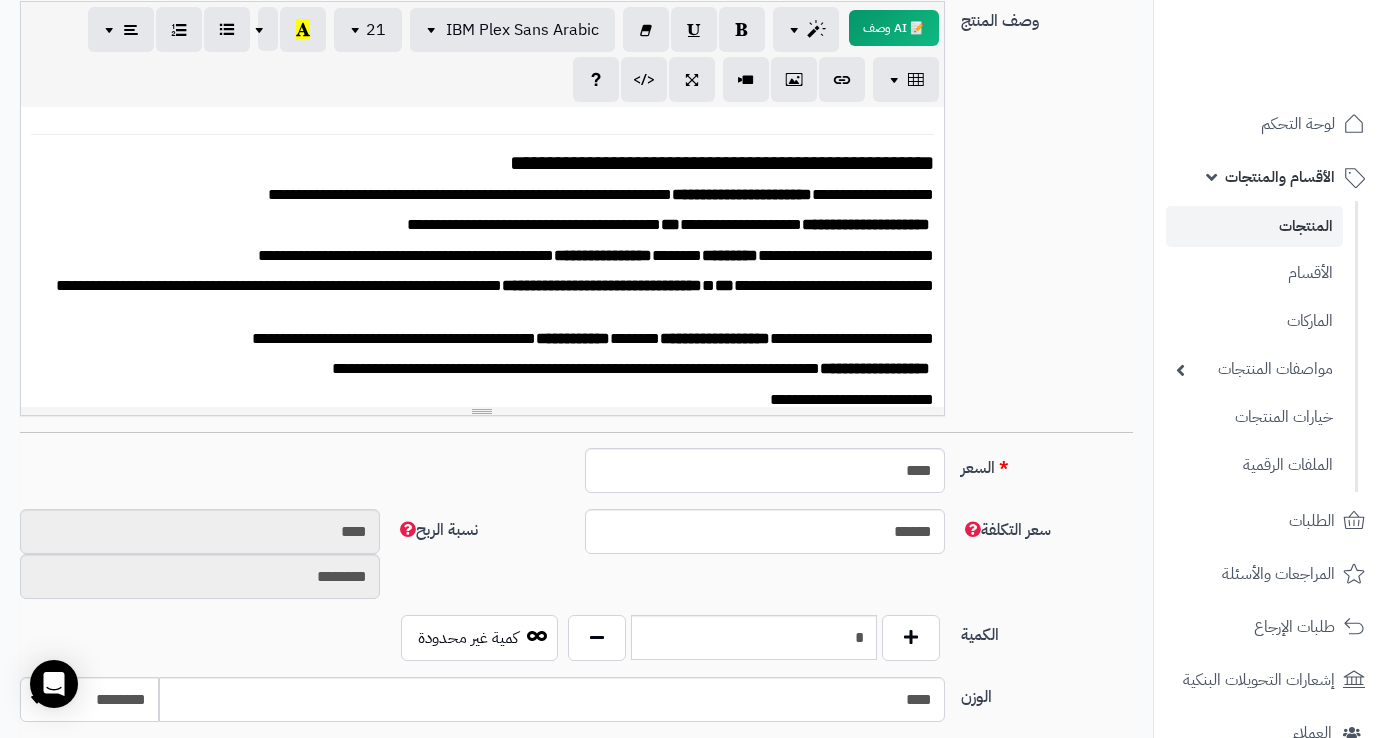 click on "**********" at bounding box center [482, 257] 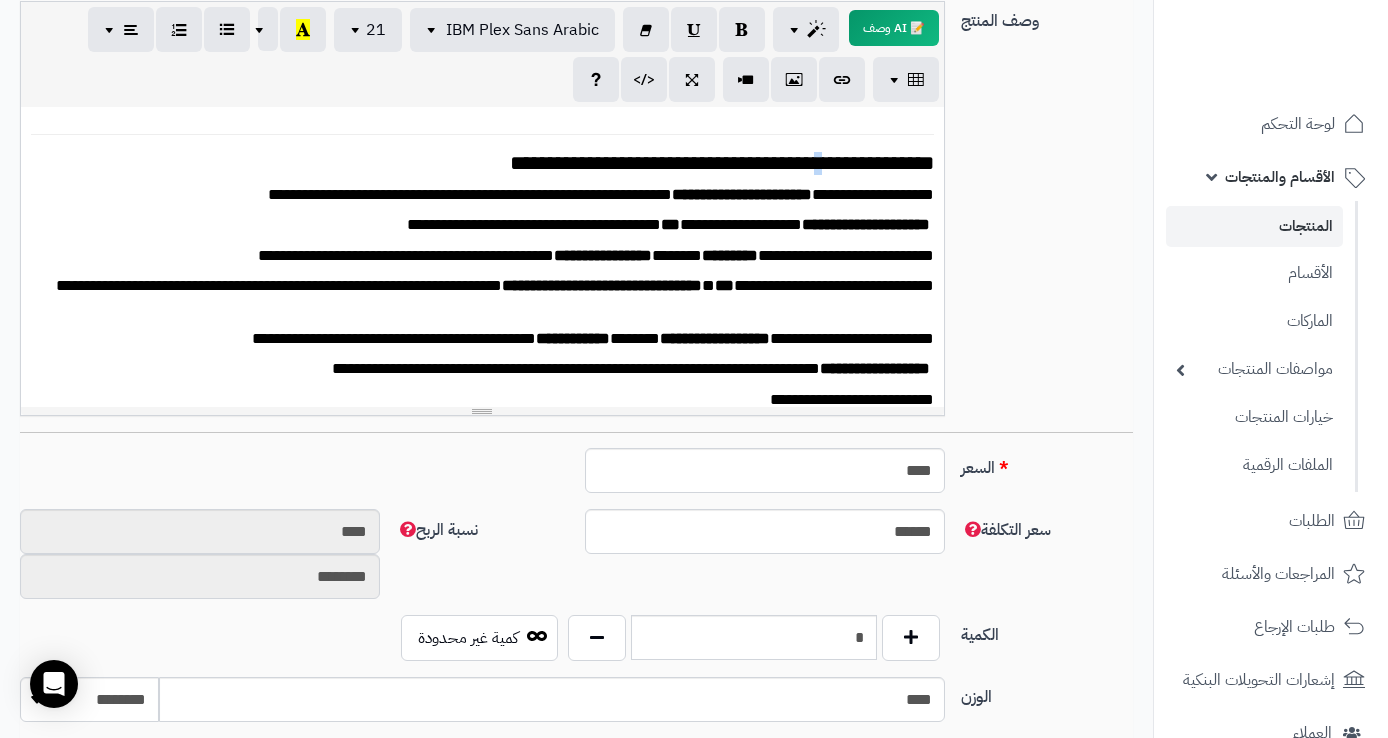 click on "**********" at bounding box center (482, 257) 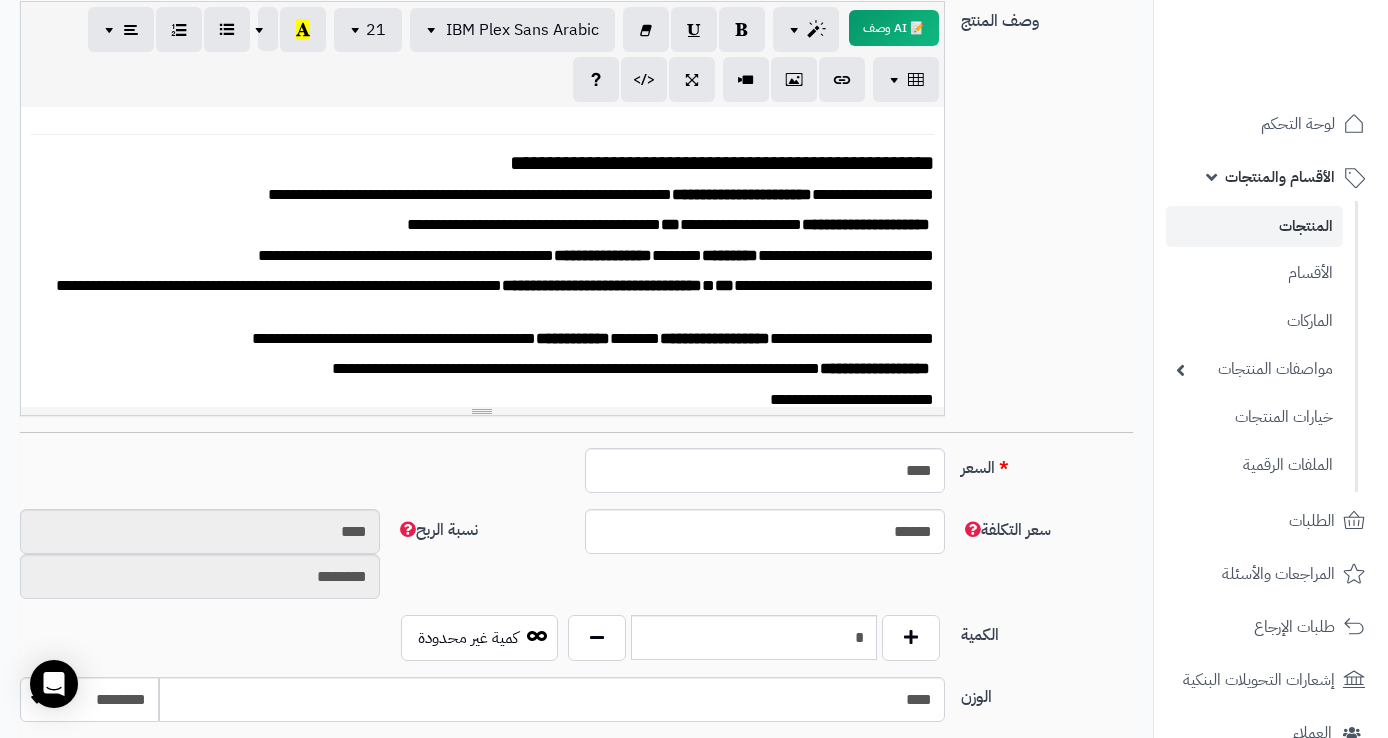click on "**********" at bounding box center (482, 257) 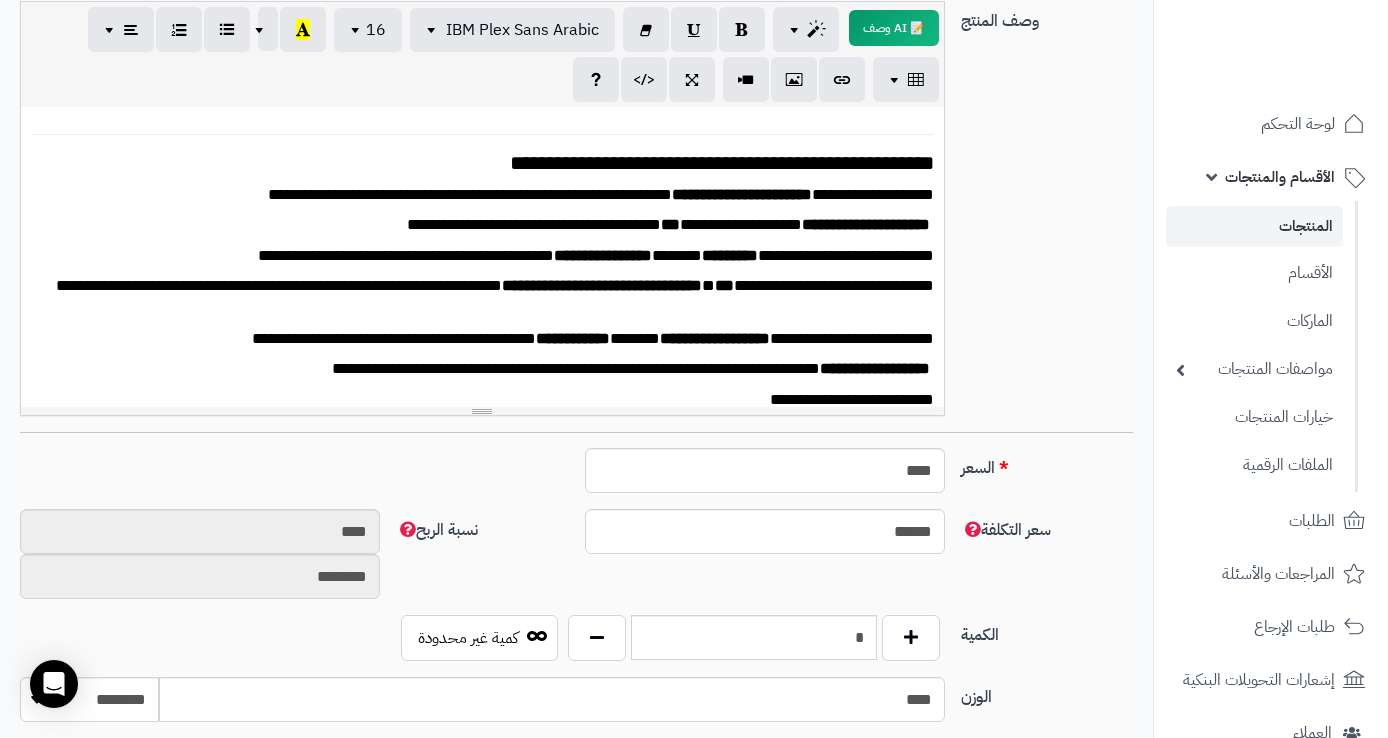 click on "**********" at bounding box center (482, 257) 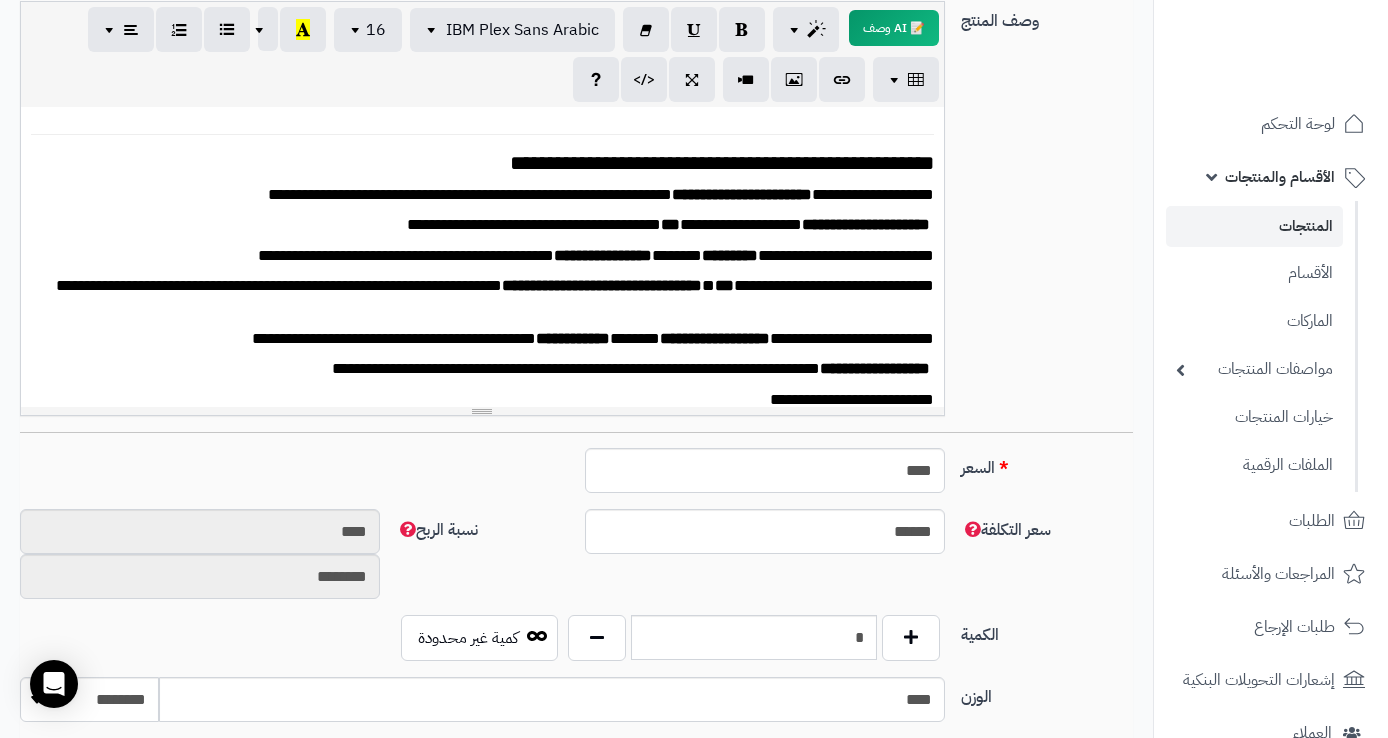 click on "**********" at bounding box center [482, 257] 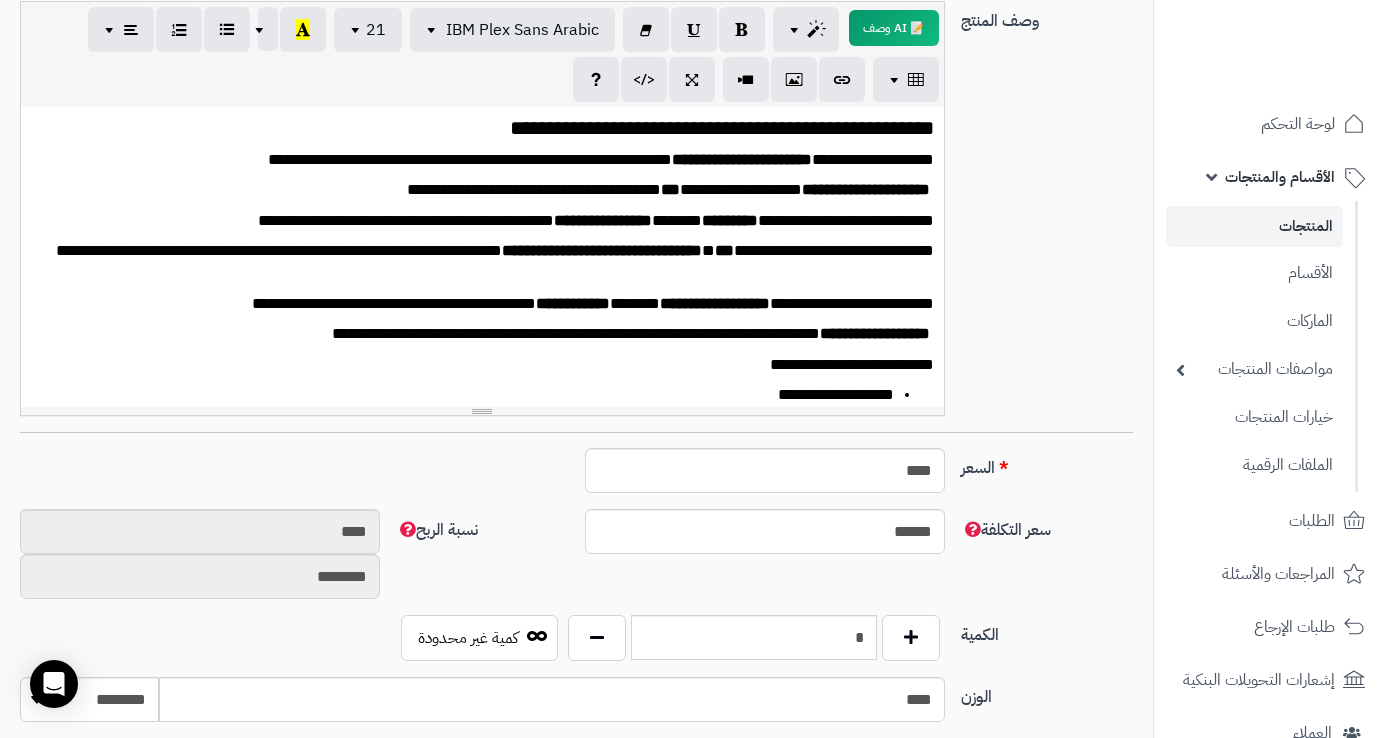 click on "**********" at bounding box center [603, 220] 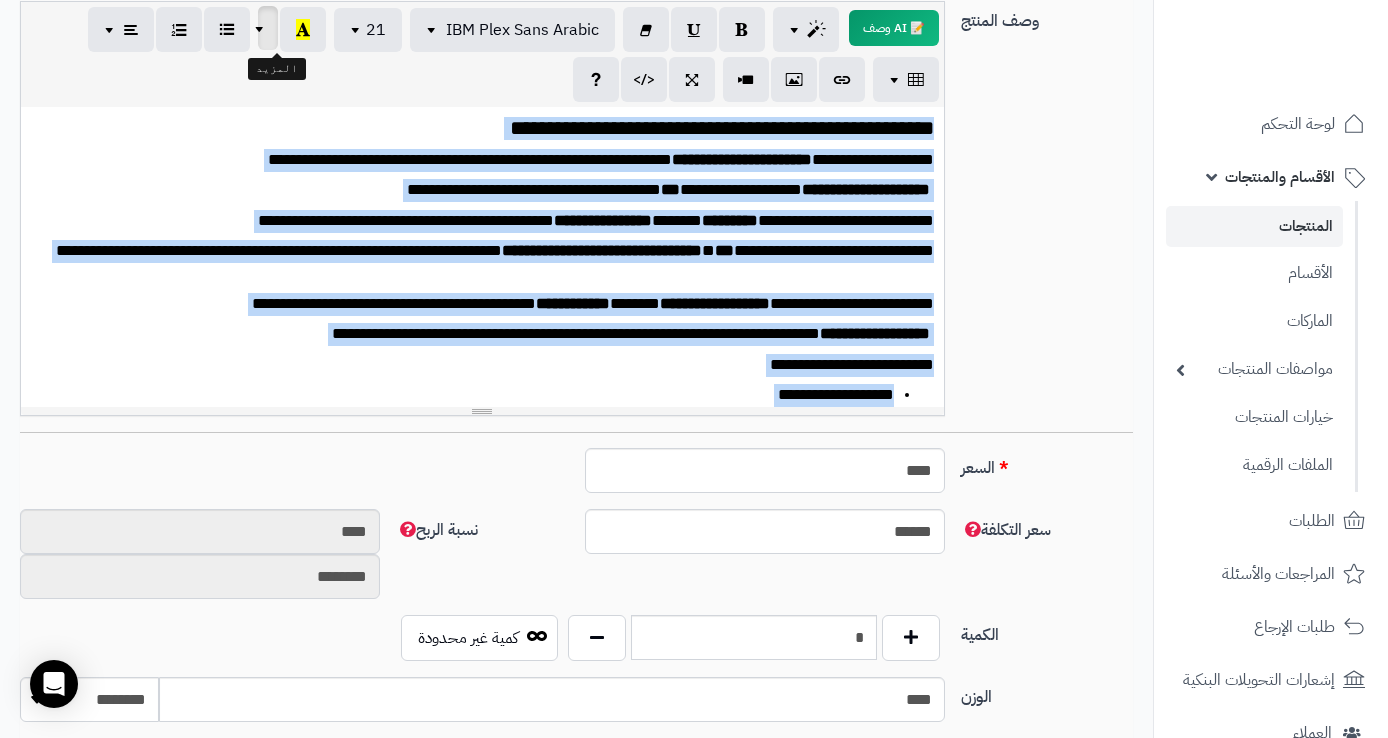 click at bounding box center (262, 28) 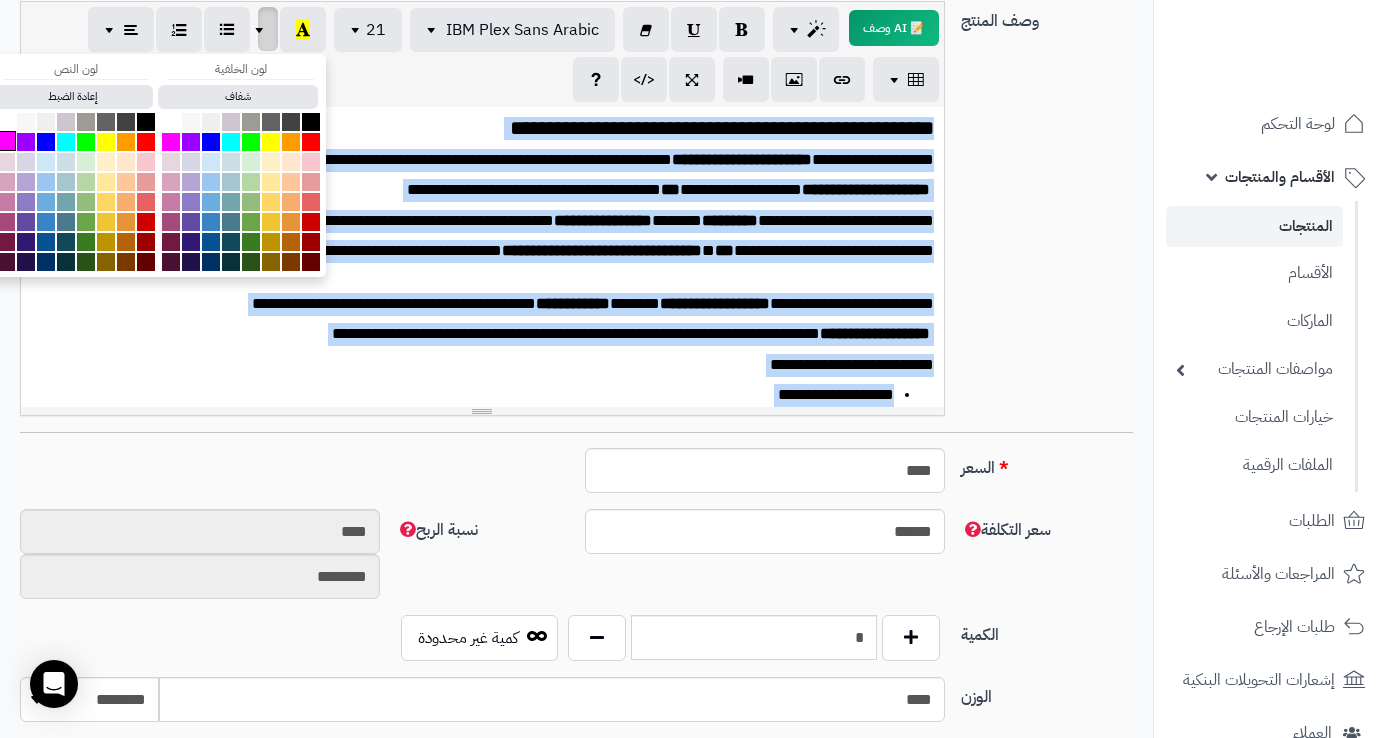 scroll, scrollTop: 0, scrollLeft: 0, axis: both 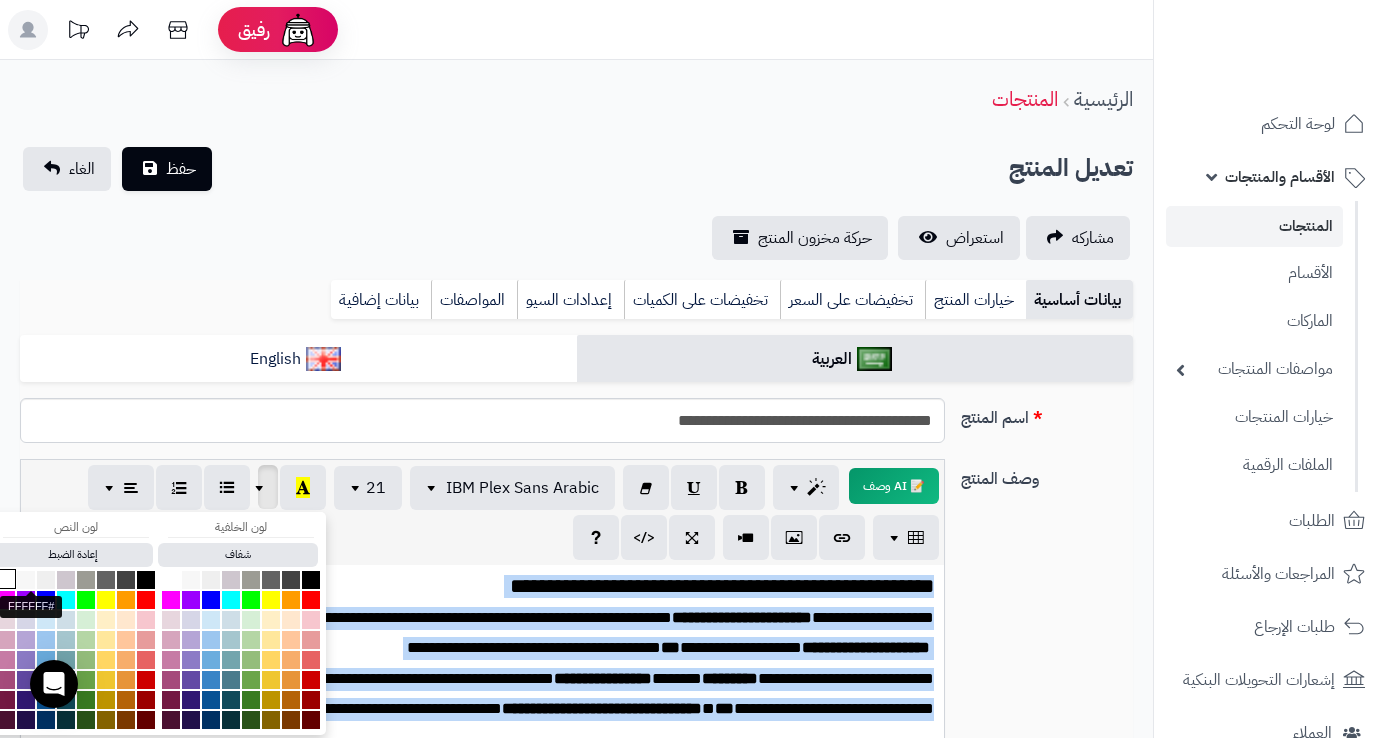 click at bounding box center (6, 579) 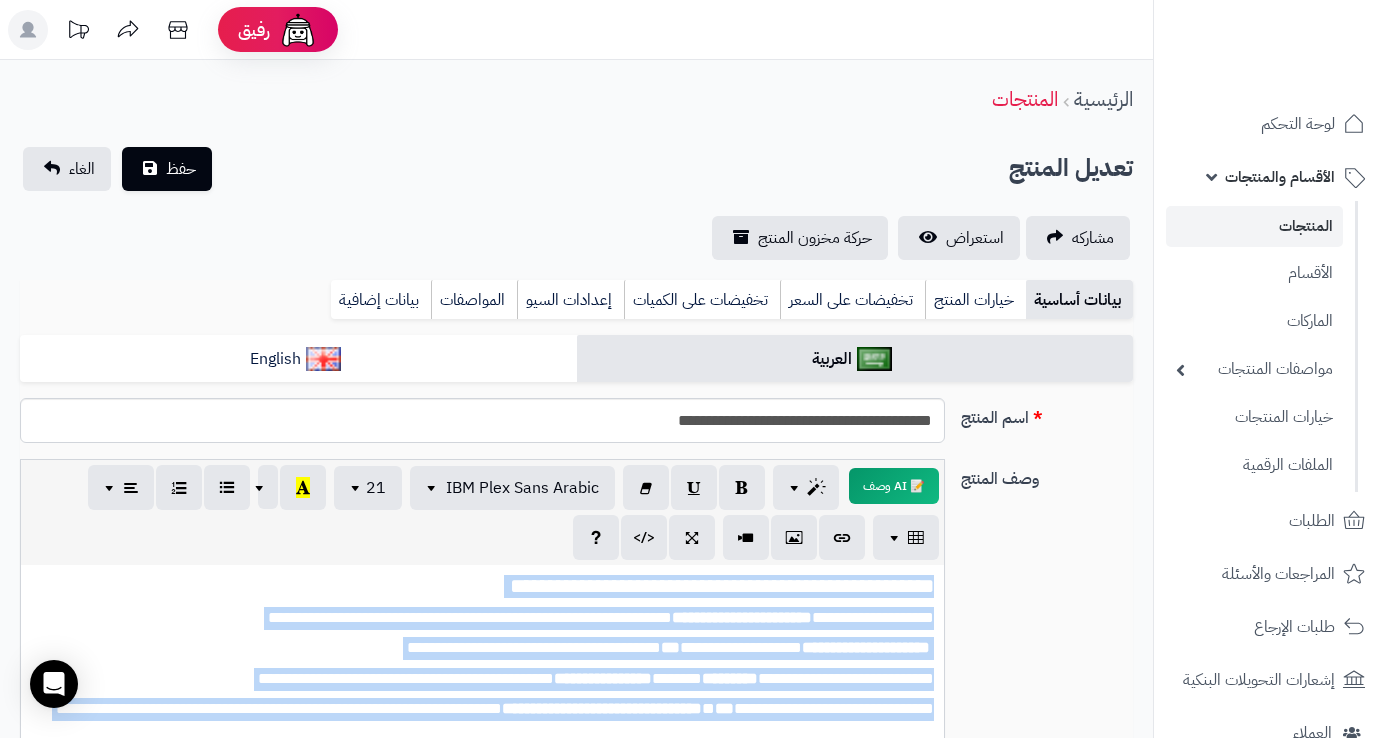 click on "**********" at bounding box center [670, 647] 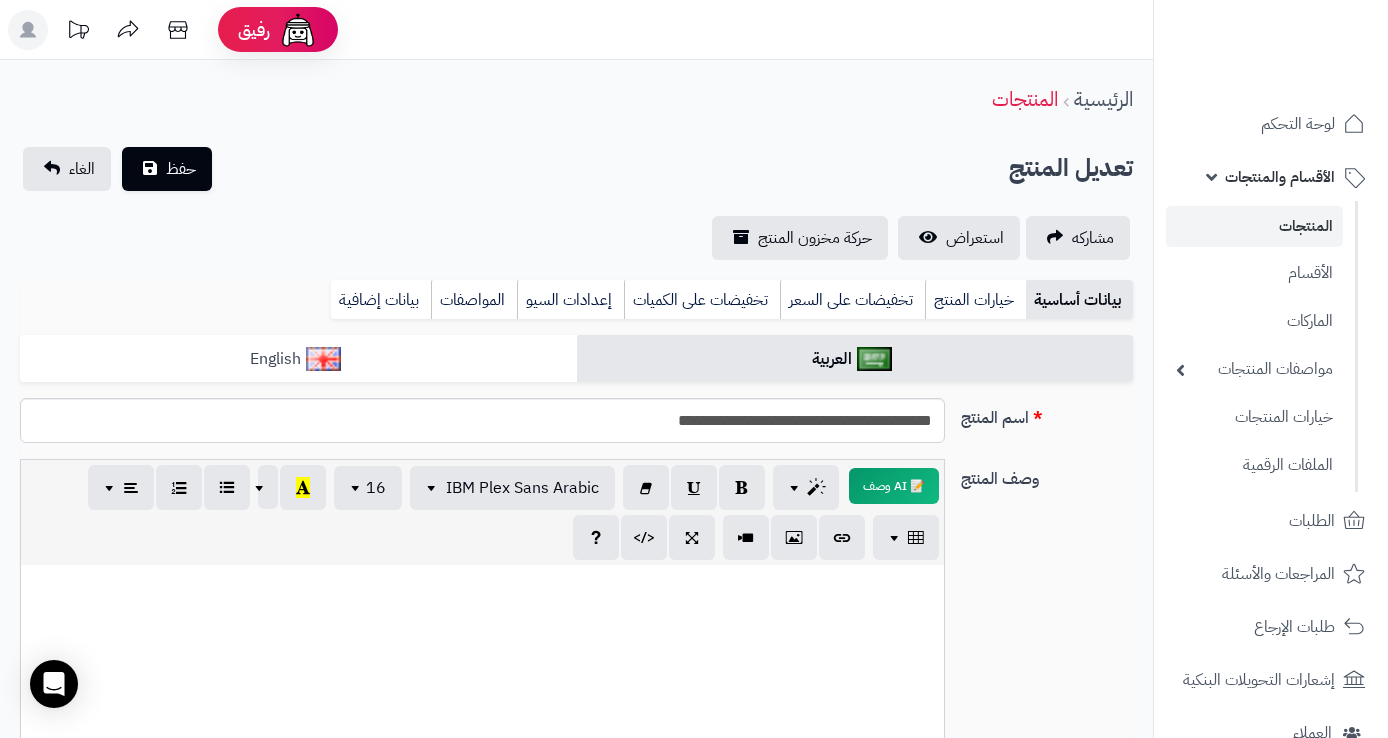 click on "English" at bounding box center (298, 359) 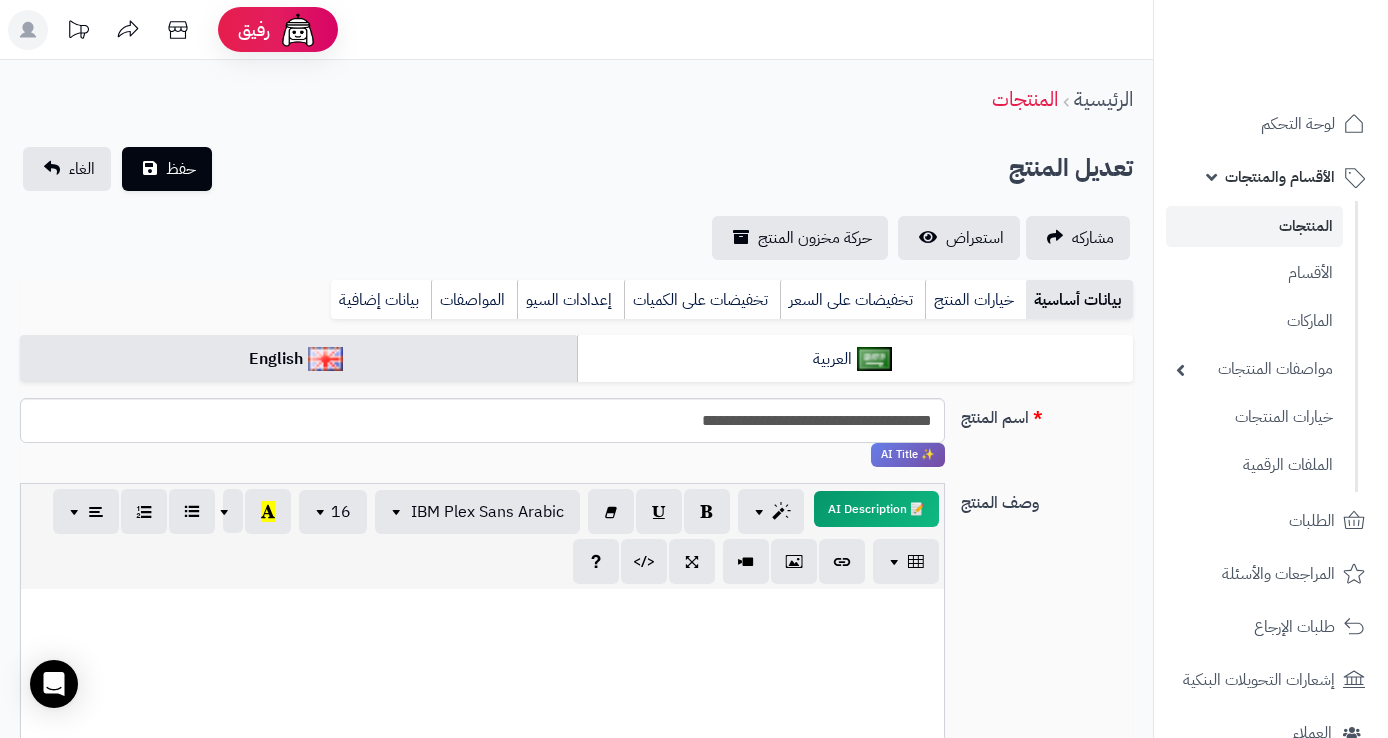 click at bounding box center [482, 739] 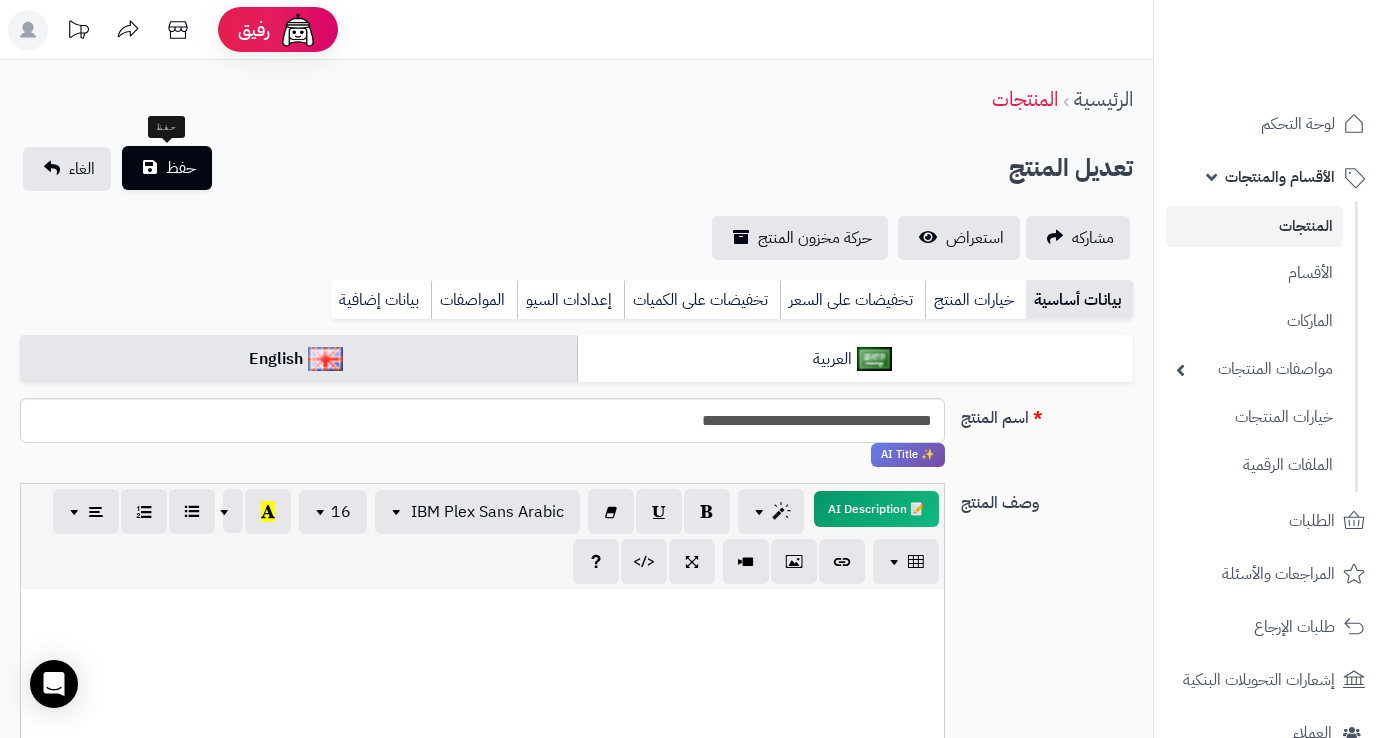 click on "حفظ" at bounding box center (181, 168) 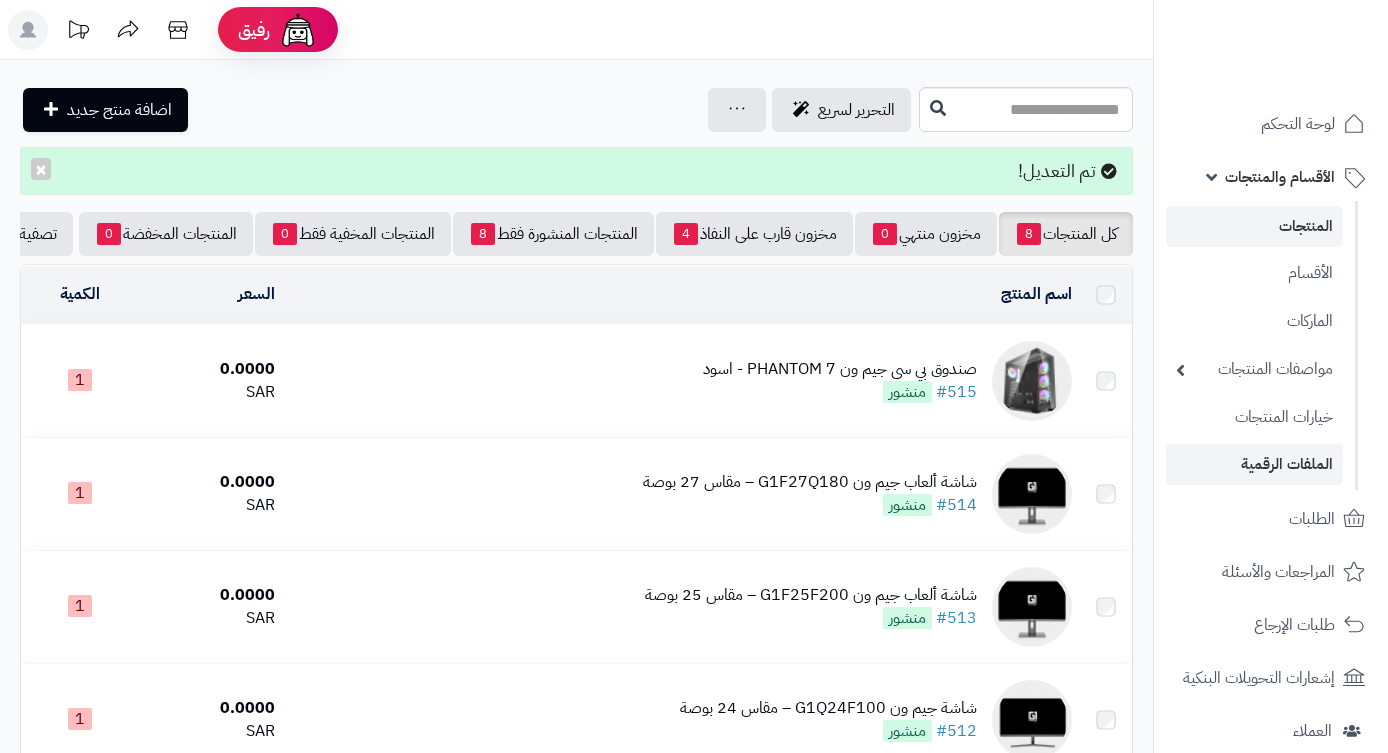 scroll, scrollTop: 0, scrollLeft: 0, axis: both 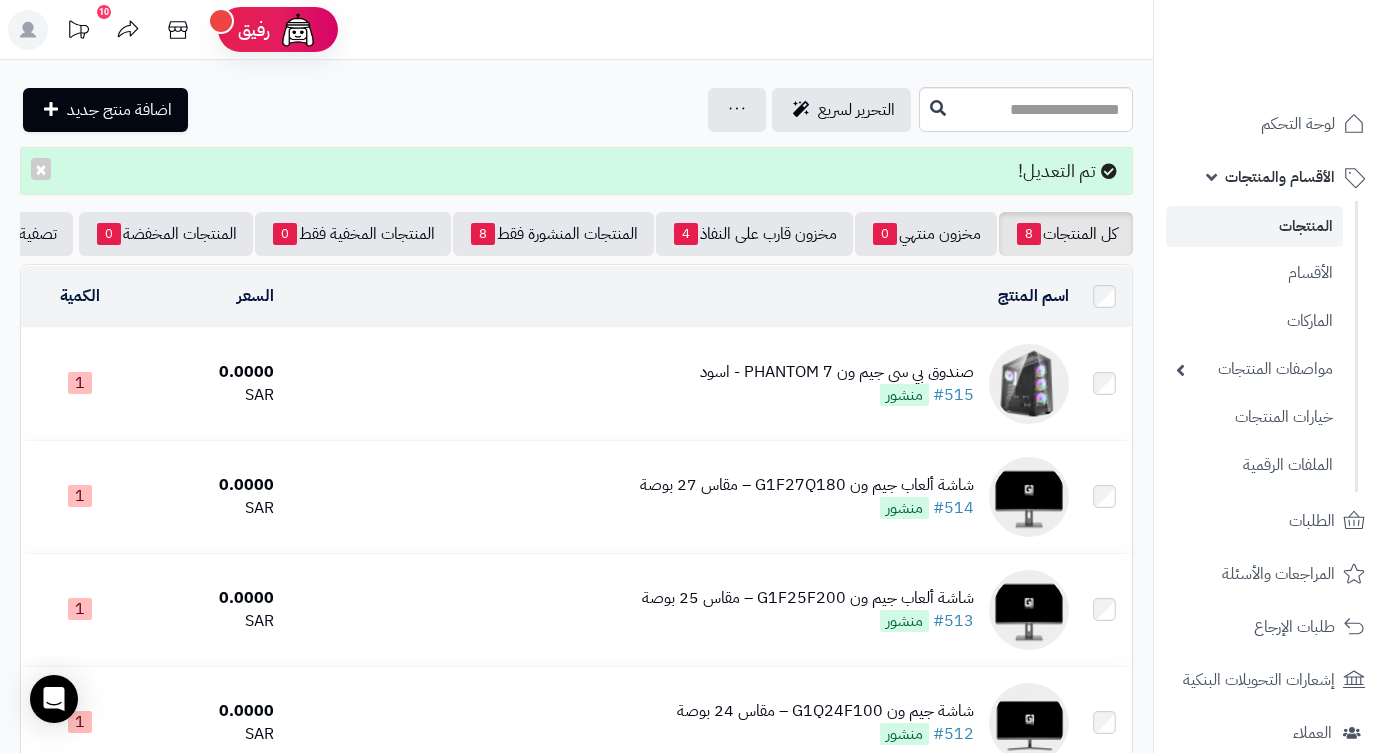click on "صندوق بي سي جيم ون PHANTOM 7 - اسود" at bounding box center (837, 372) 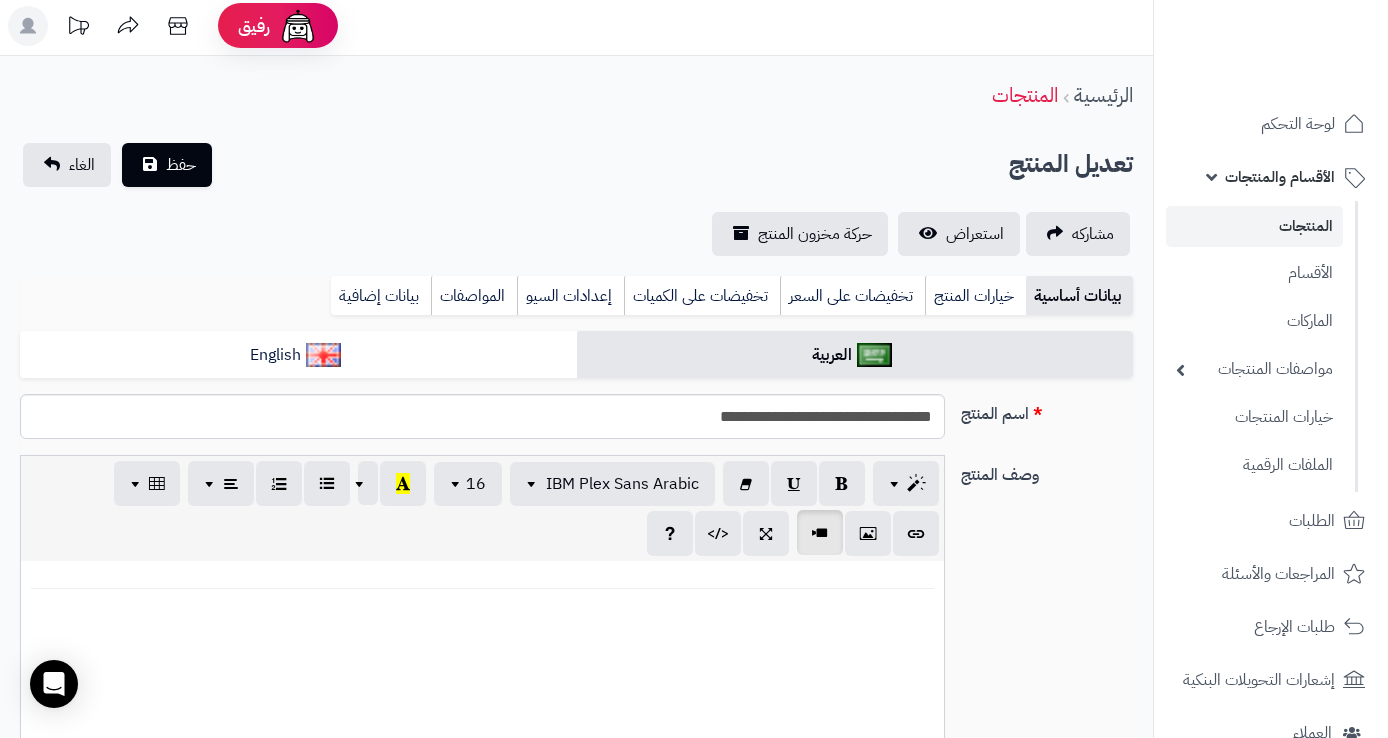 scroll, scrollTop: 143, scrollLeft: 0, axis: vertical 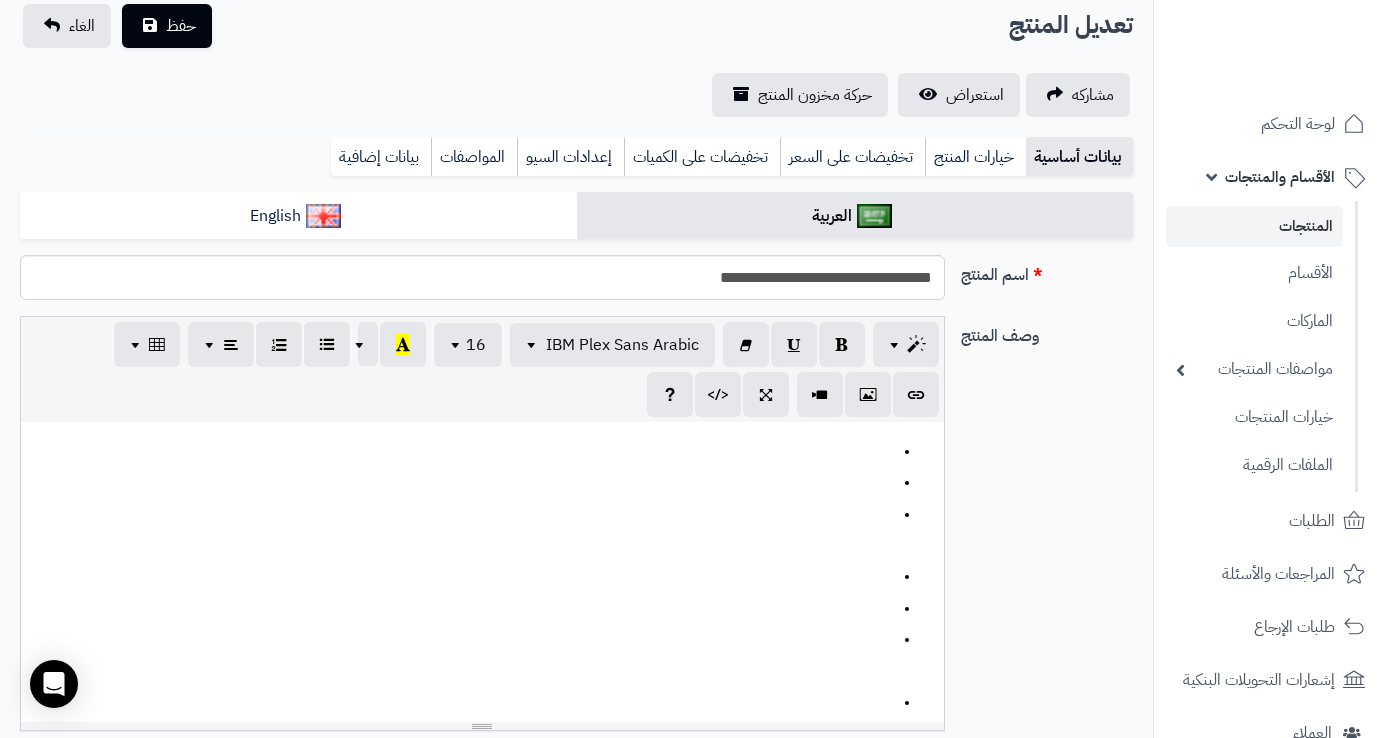 click on "**********" at bounding box center (824, 545) 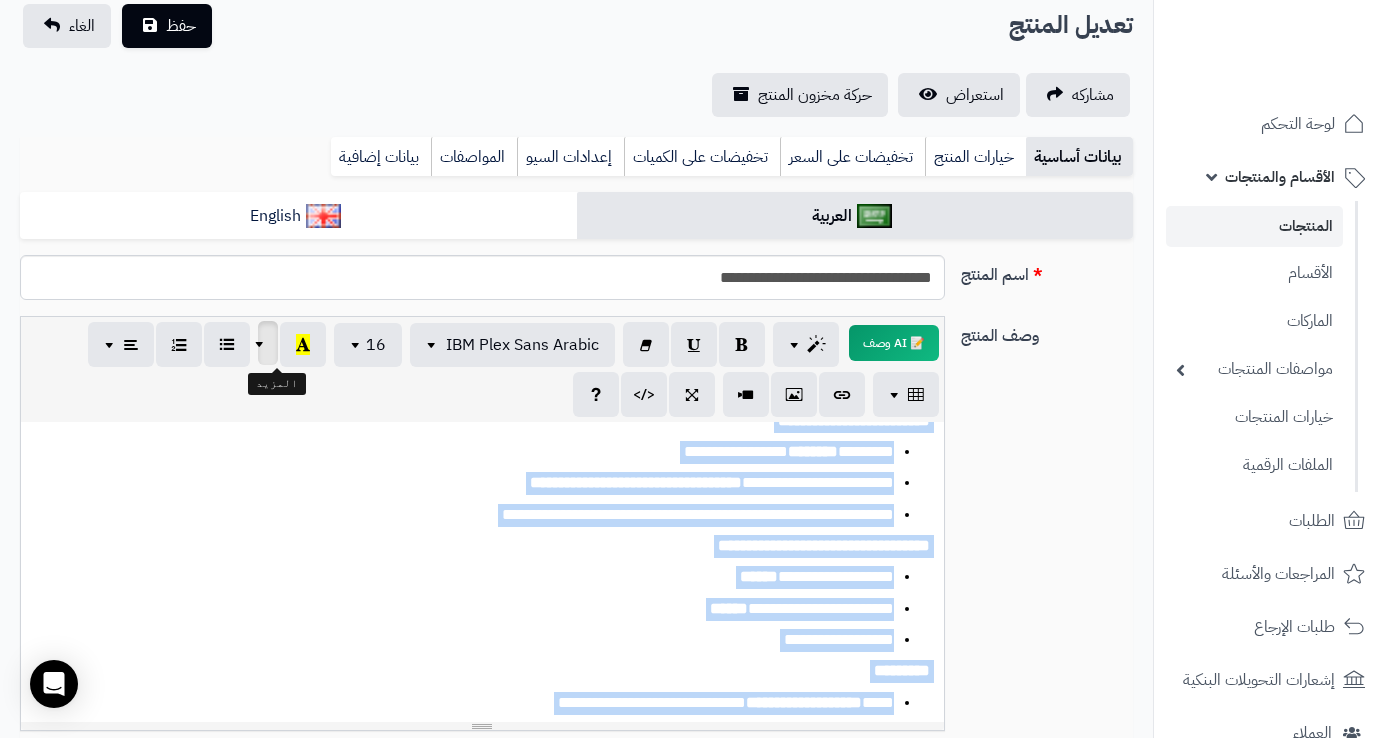 click at bounding box center (262, 343) 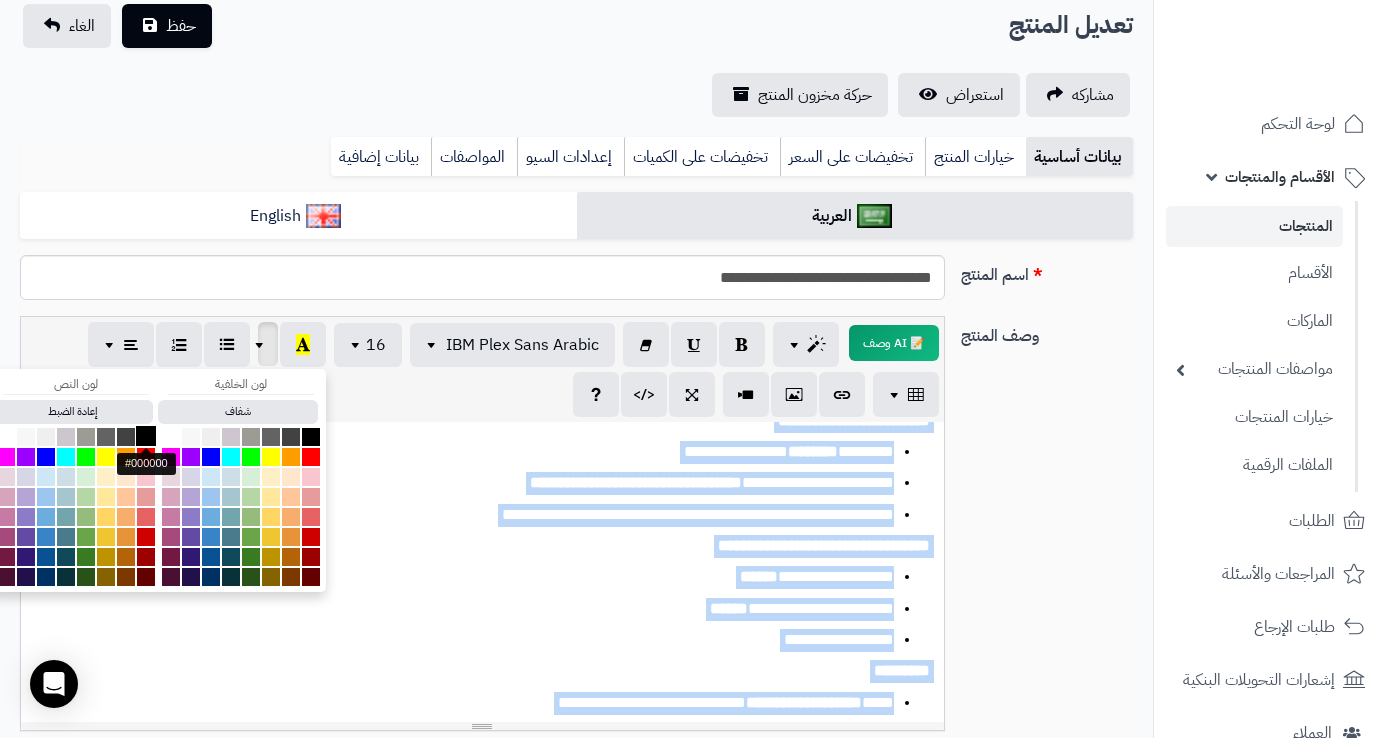 click at bounding box center [146, 436] 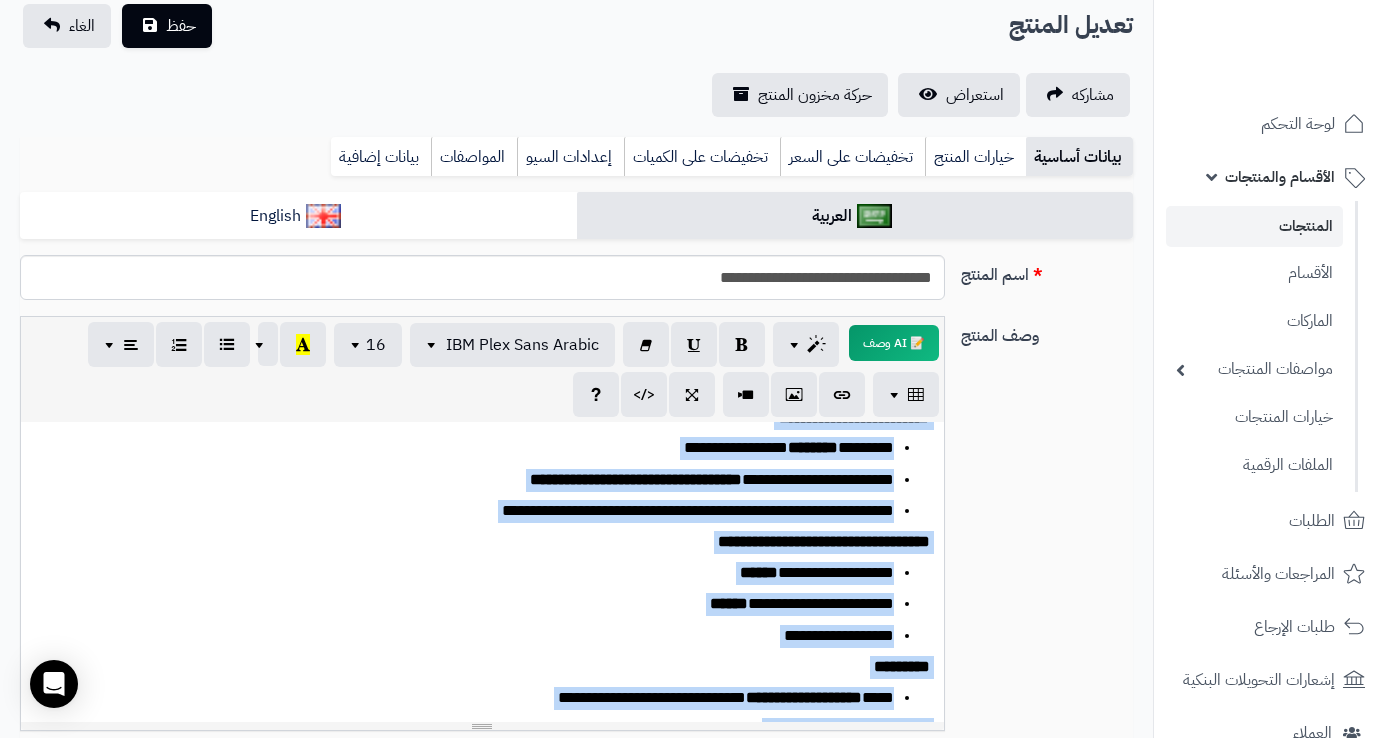 click on "**********" at bounding box center (470, 573) 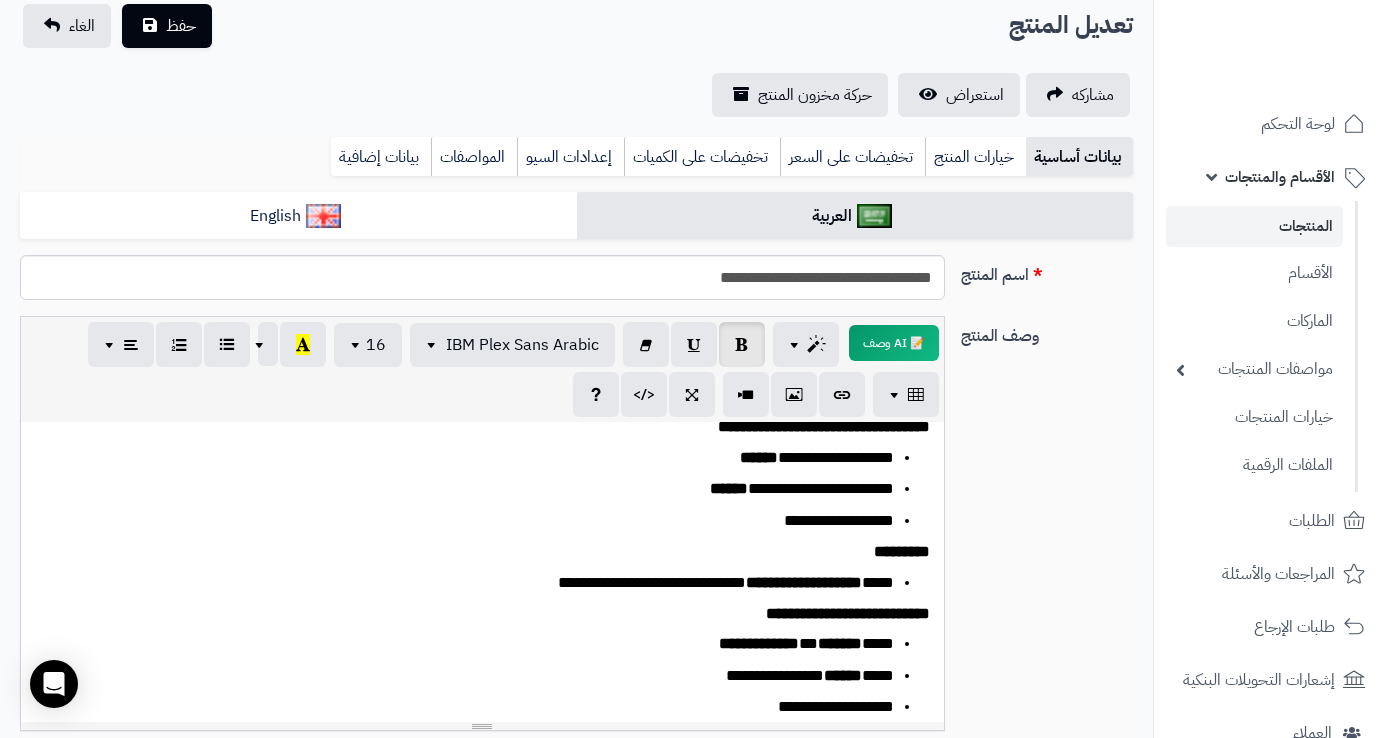 scroll, scrollTop: 508, scrollLeft: 0, axis: vertical 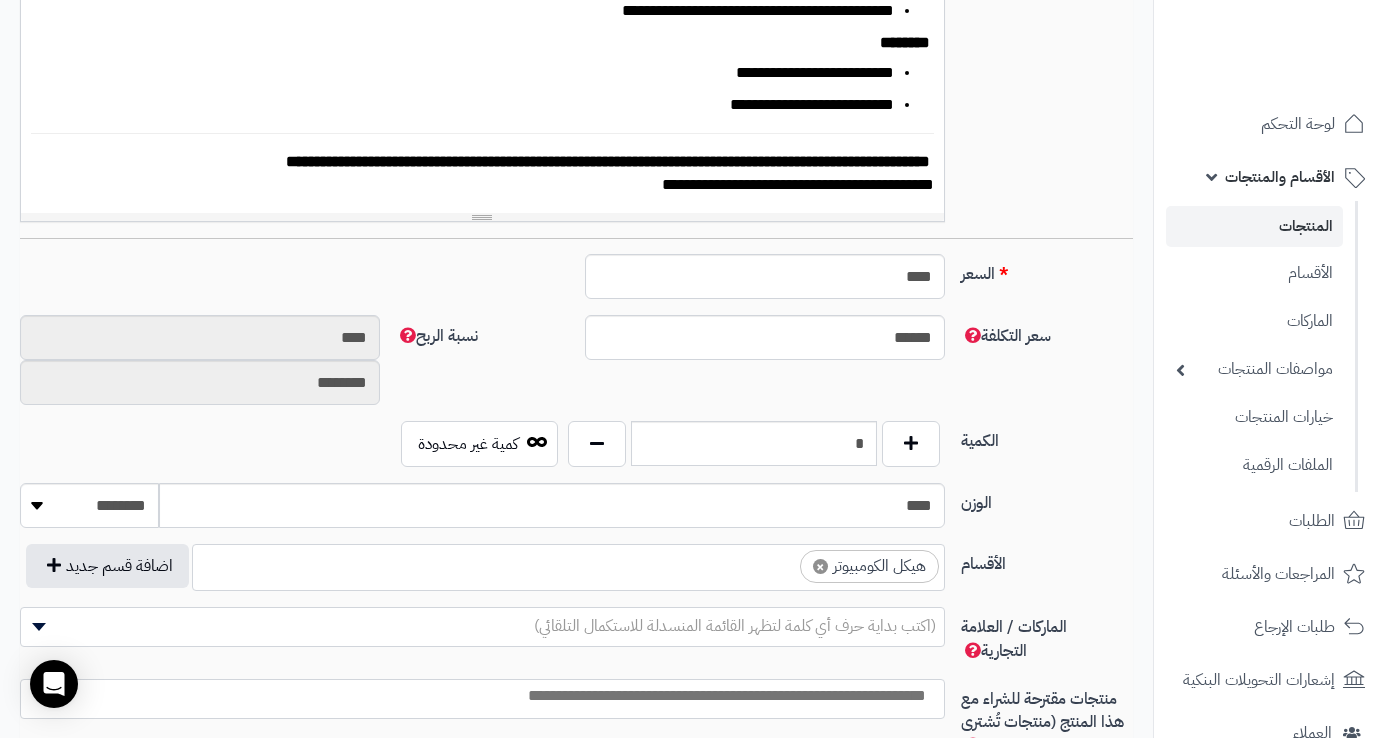 click on "**********" at bounding box center (608, 161) 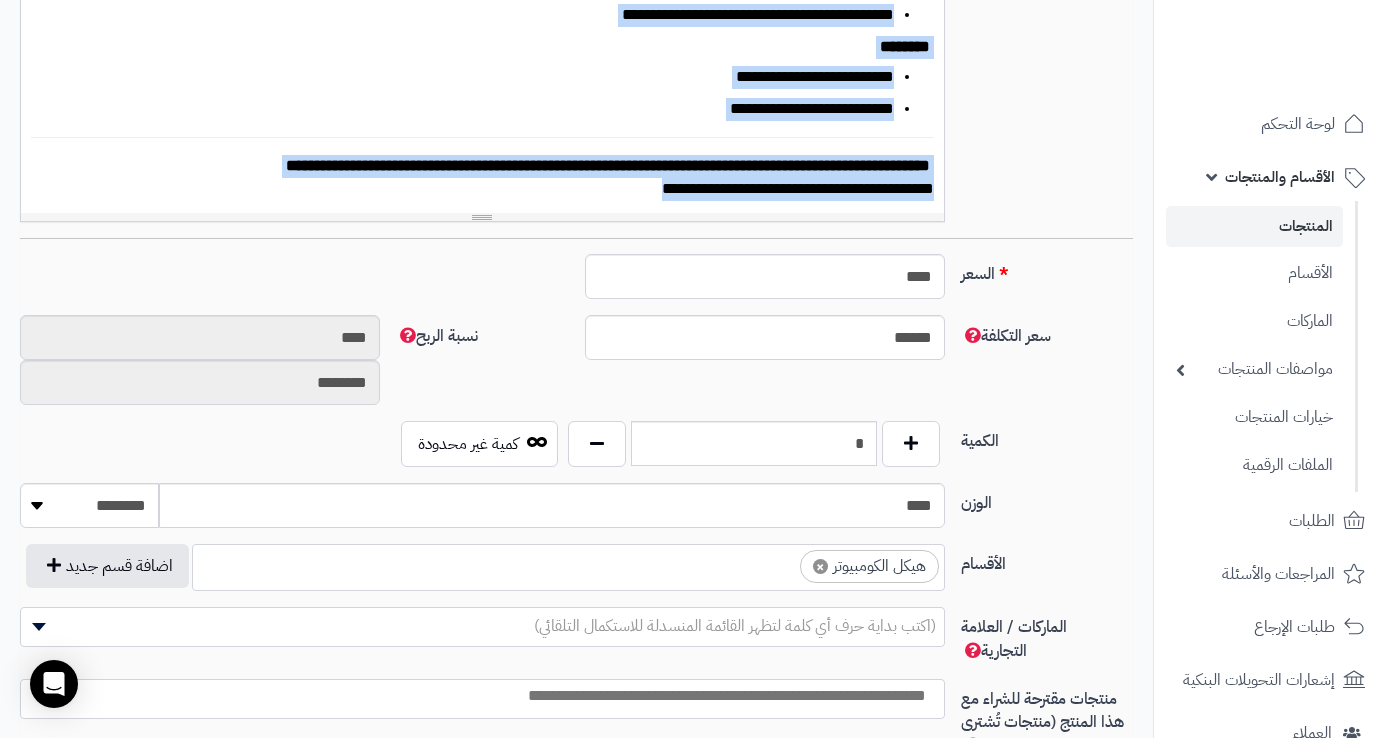 scroll, scrollTop: 500, scrollLeft: 0, axis: vertical 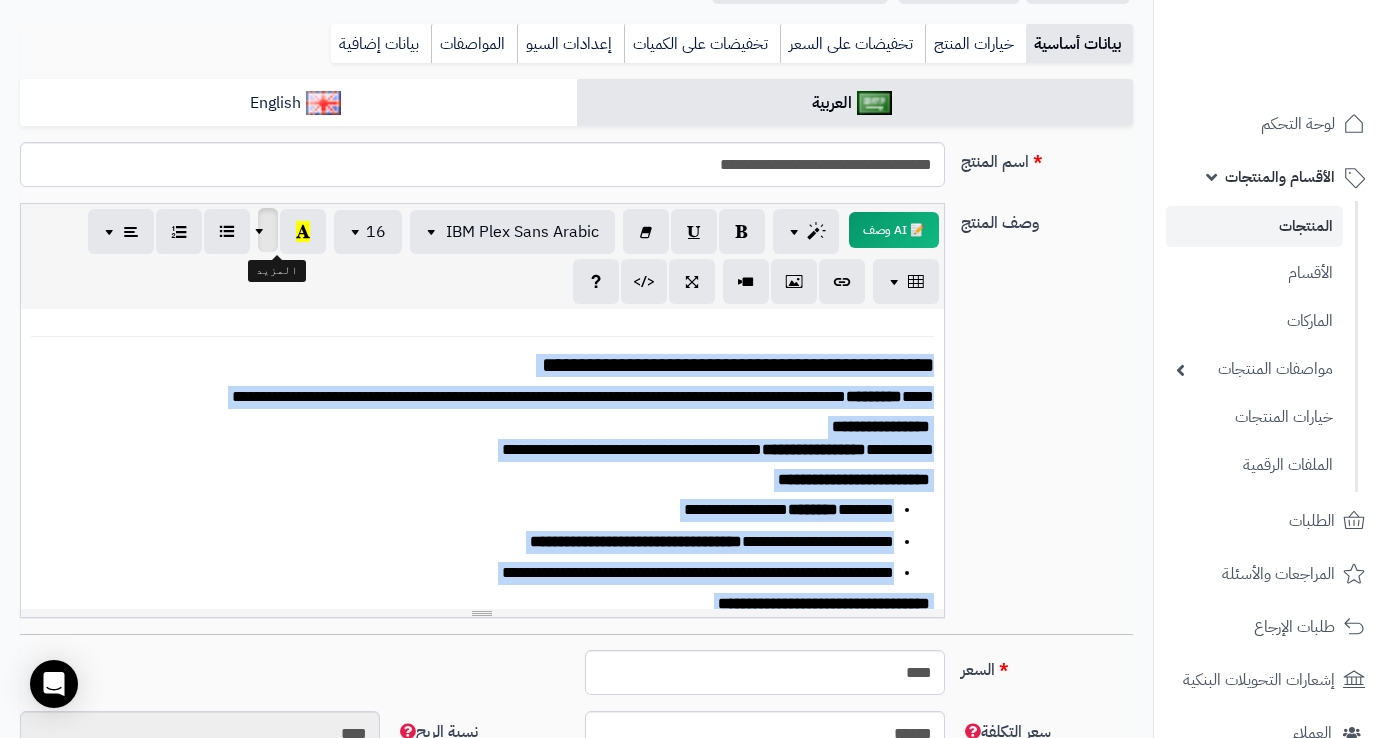 click at bounding box center [262, 230] 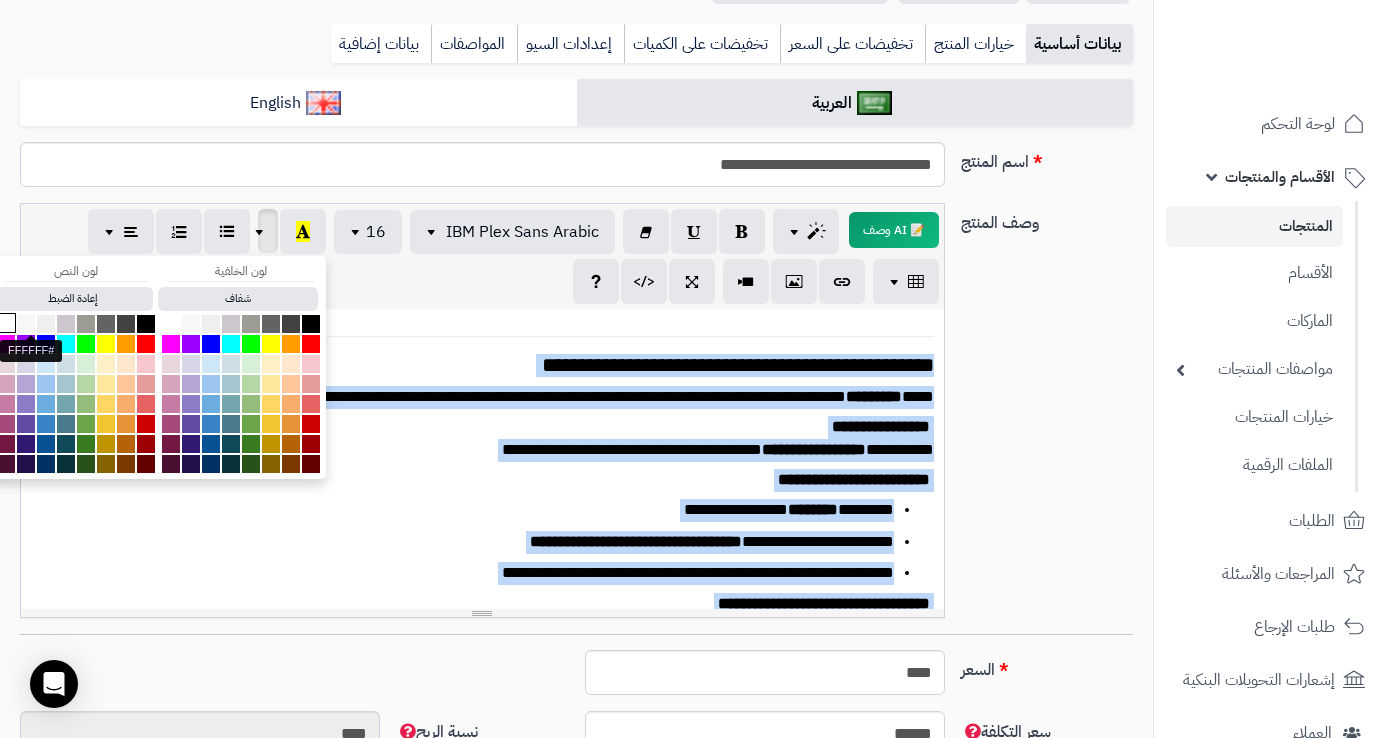 click at bounding box center (6, 323) 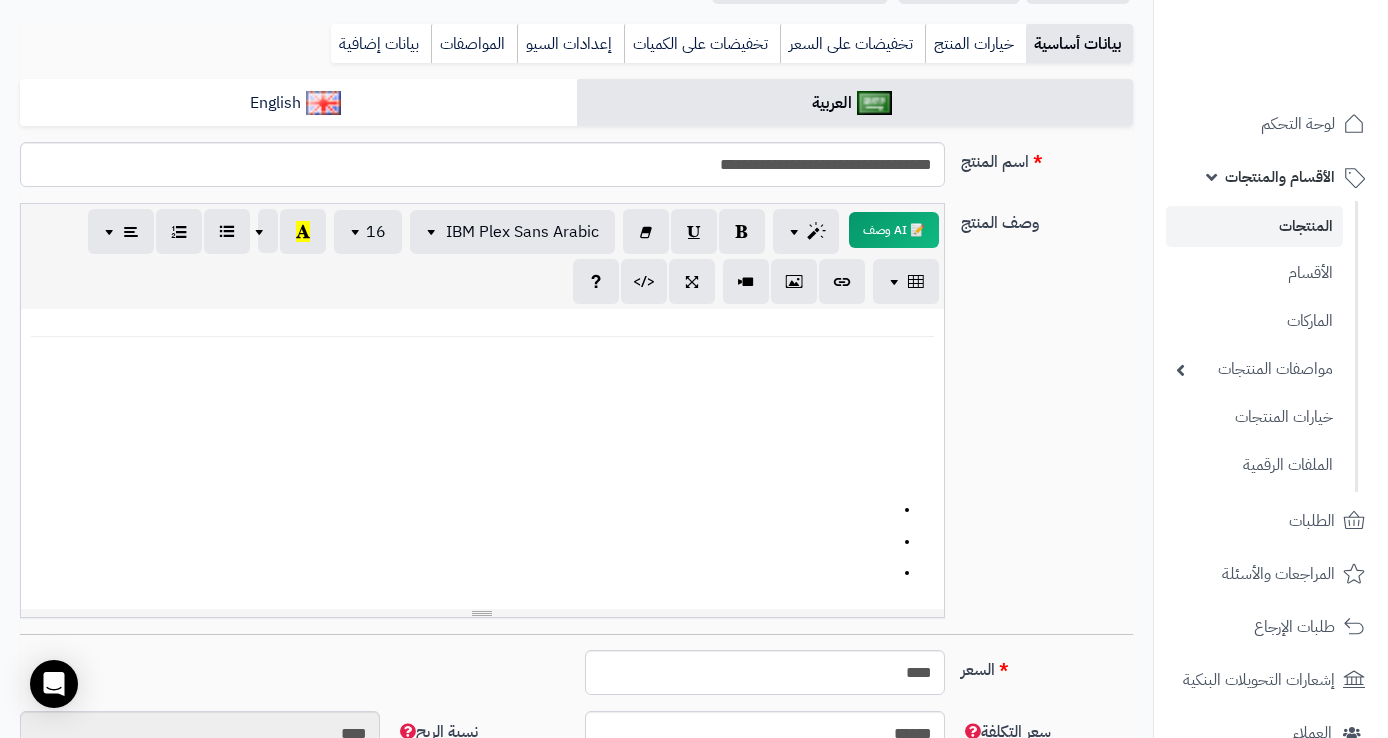 click on "**********" at bounding box center [718, 438] 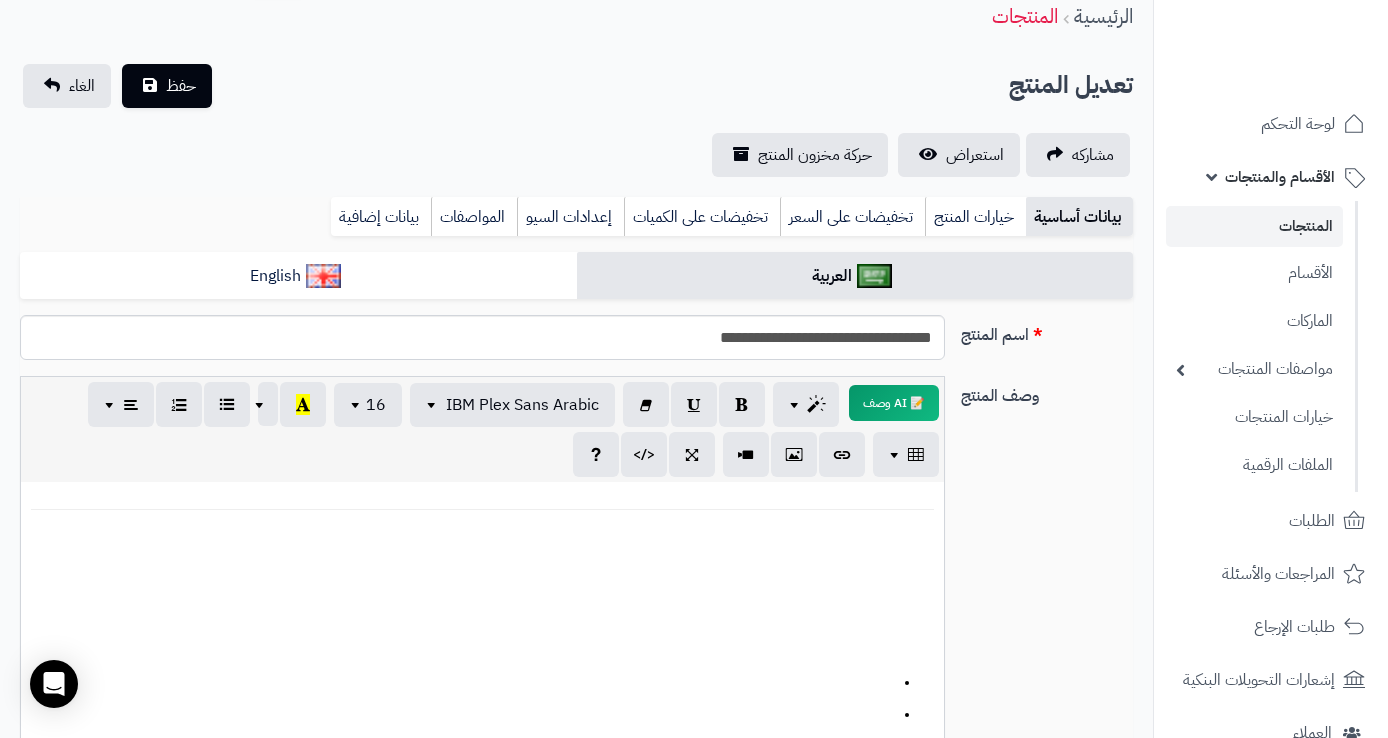 scroll, scrollTop: 79, scrollLeft: 0, axis: vertical 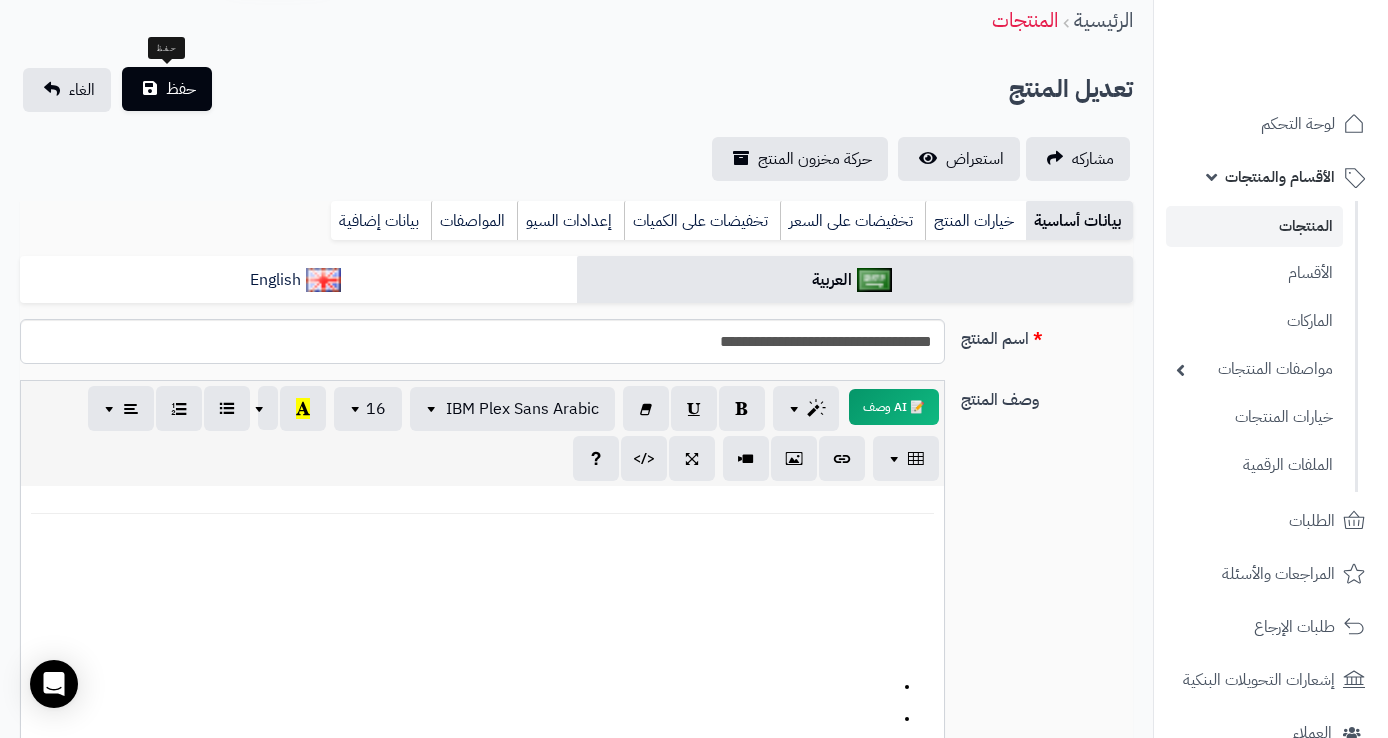 click on "حفظ" at bounding box center [167, 89] 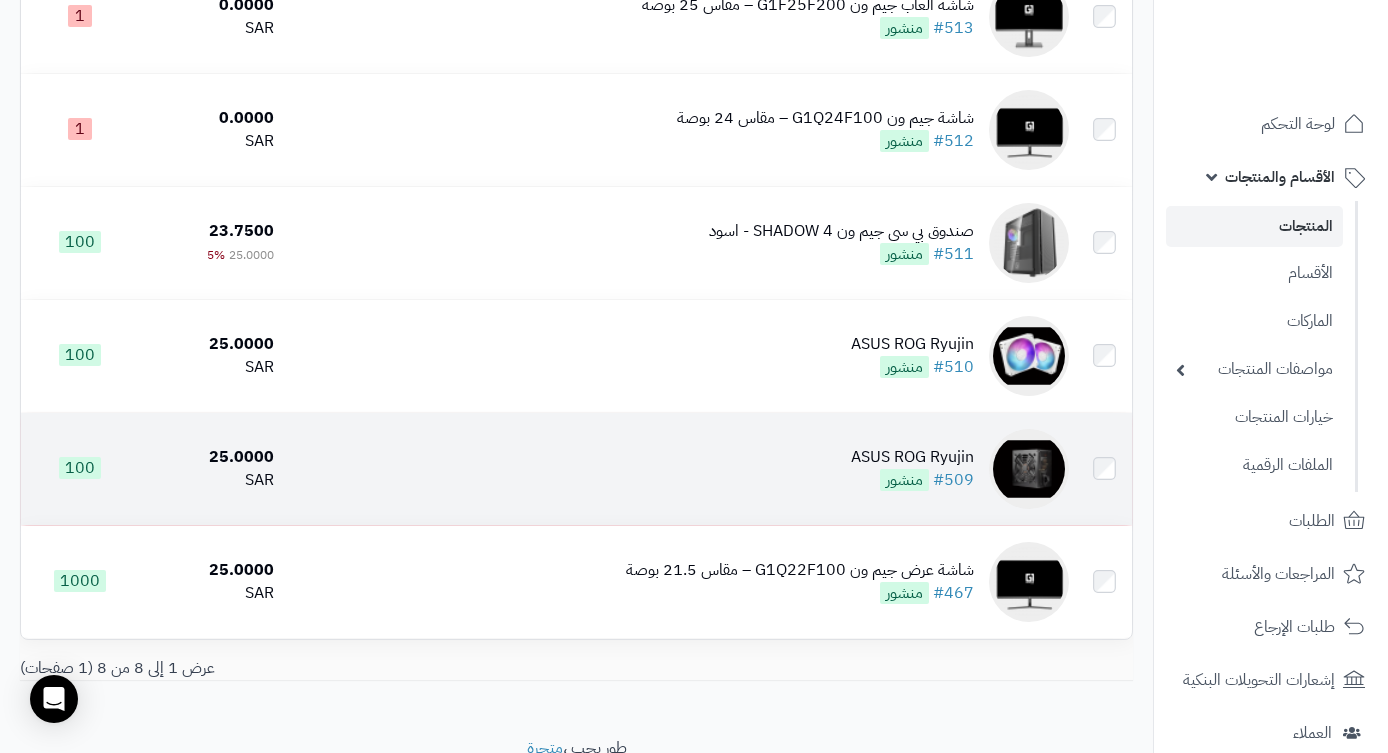 scroll, scrollTop: 597, scrollLeft: 0, axis: vertical 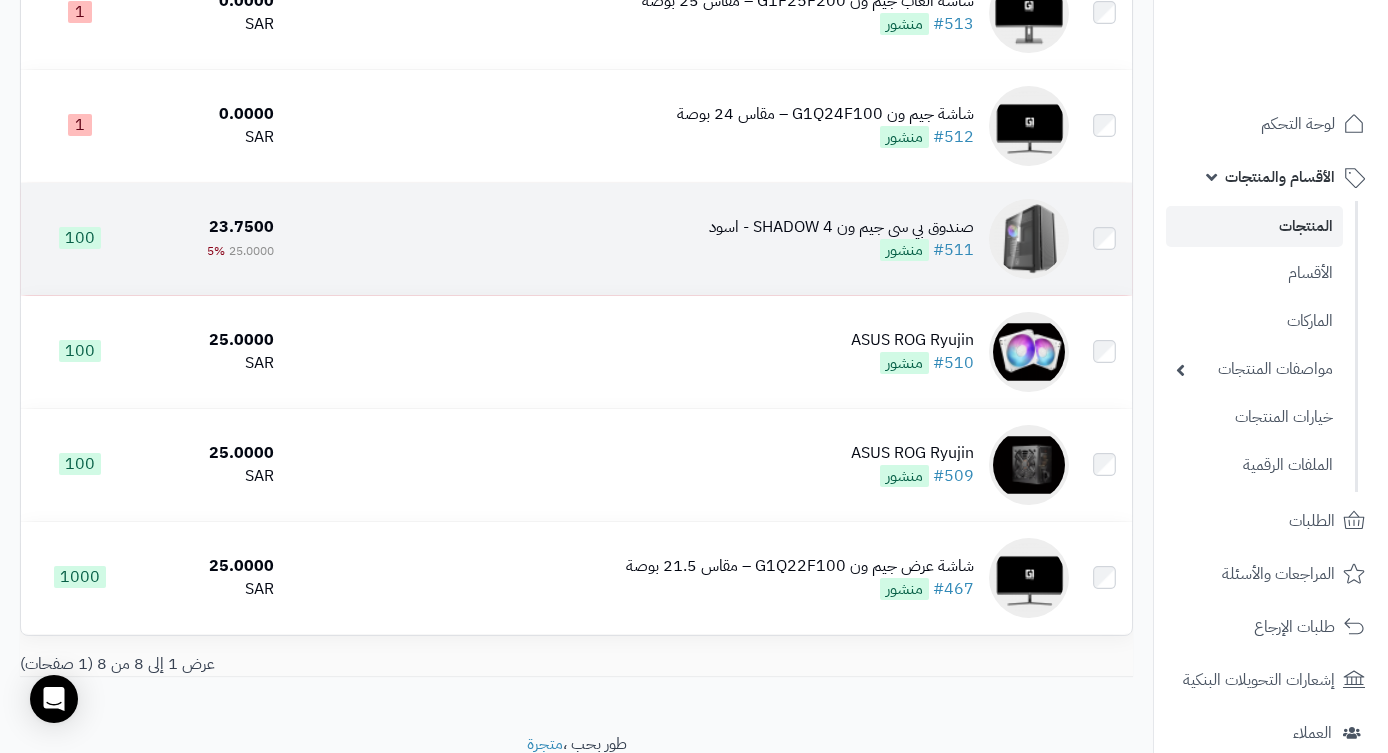 click on "صندوق بي سي جيم ون SHADOW 4 - اسود
#511
منشور" at bounding box center [679, 239] 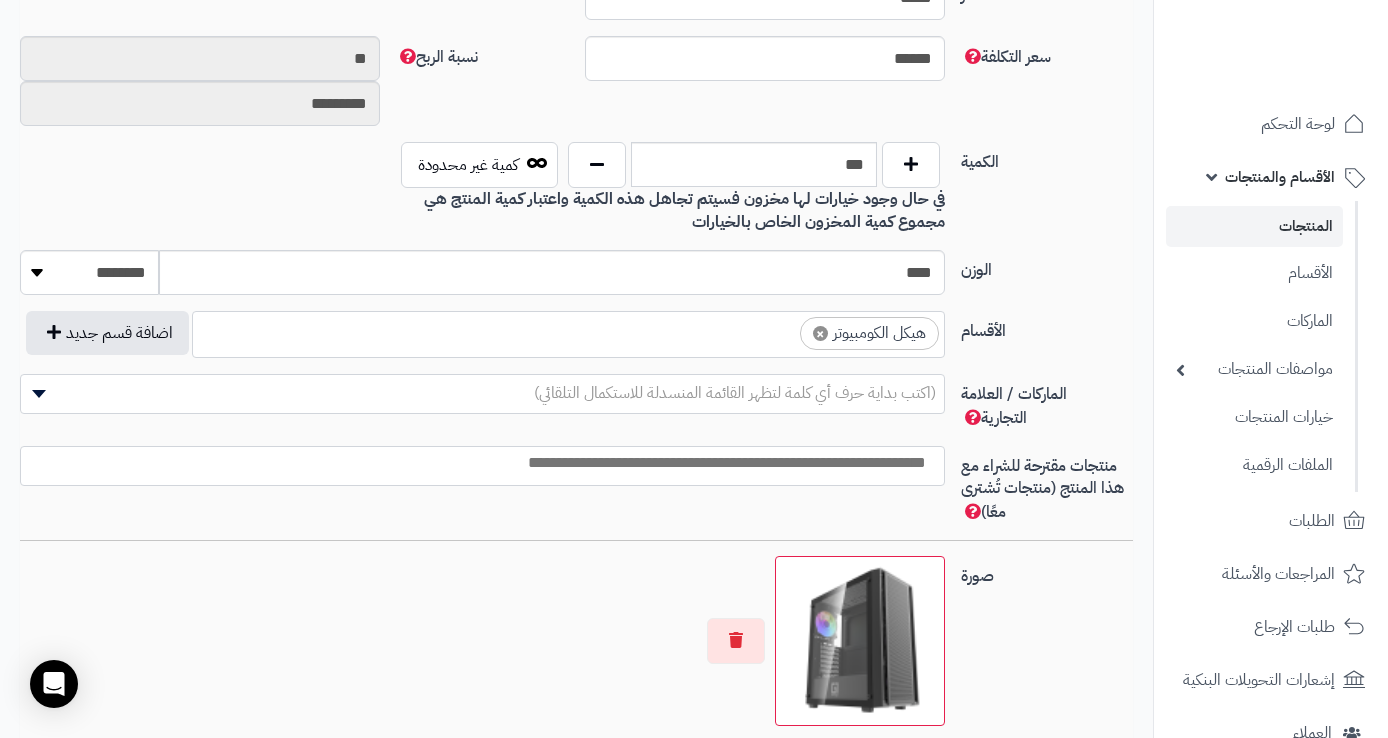scroll, scrollTop: 1324, scrollLeft: 0, axis: vertical 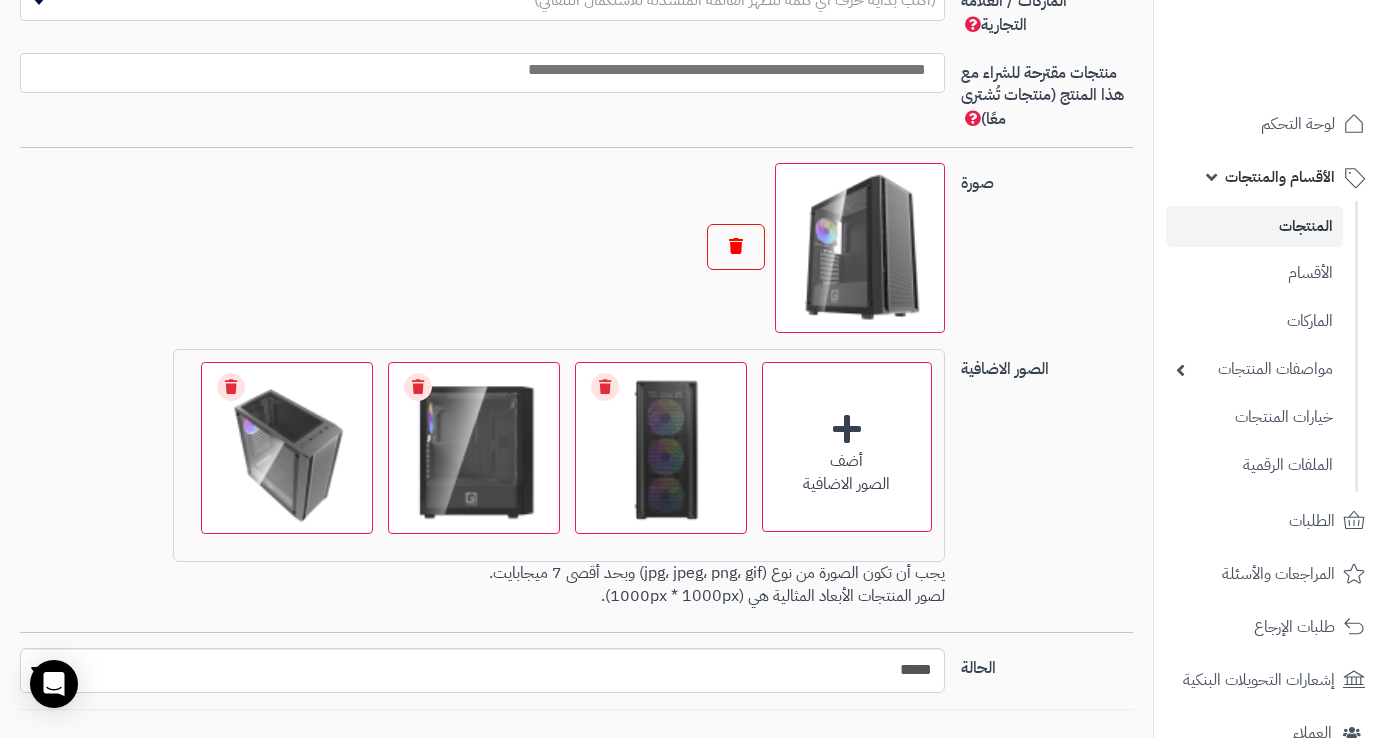 click at bounding box center [736, 247] 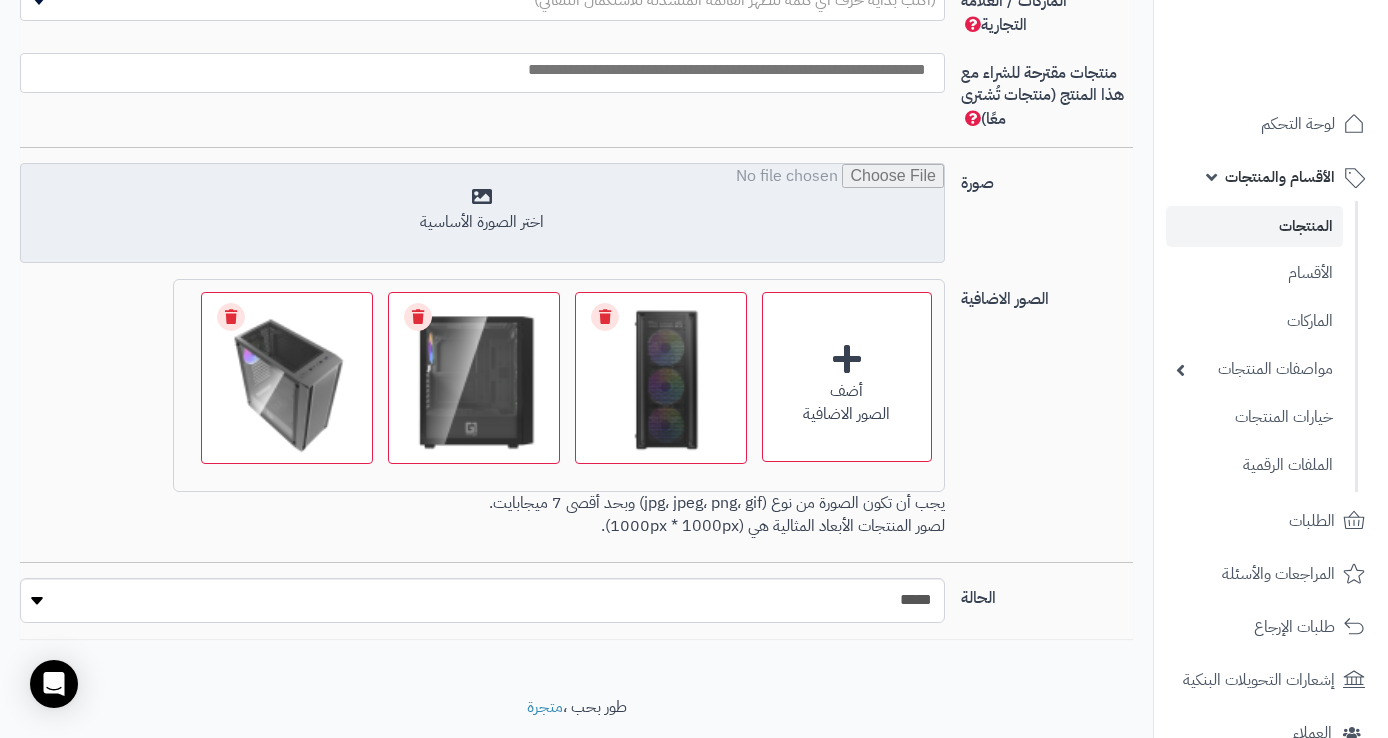 click at bounding box center (482, 214) 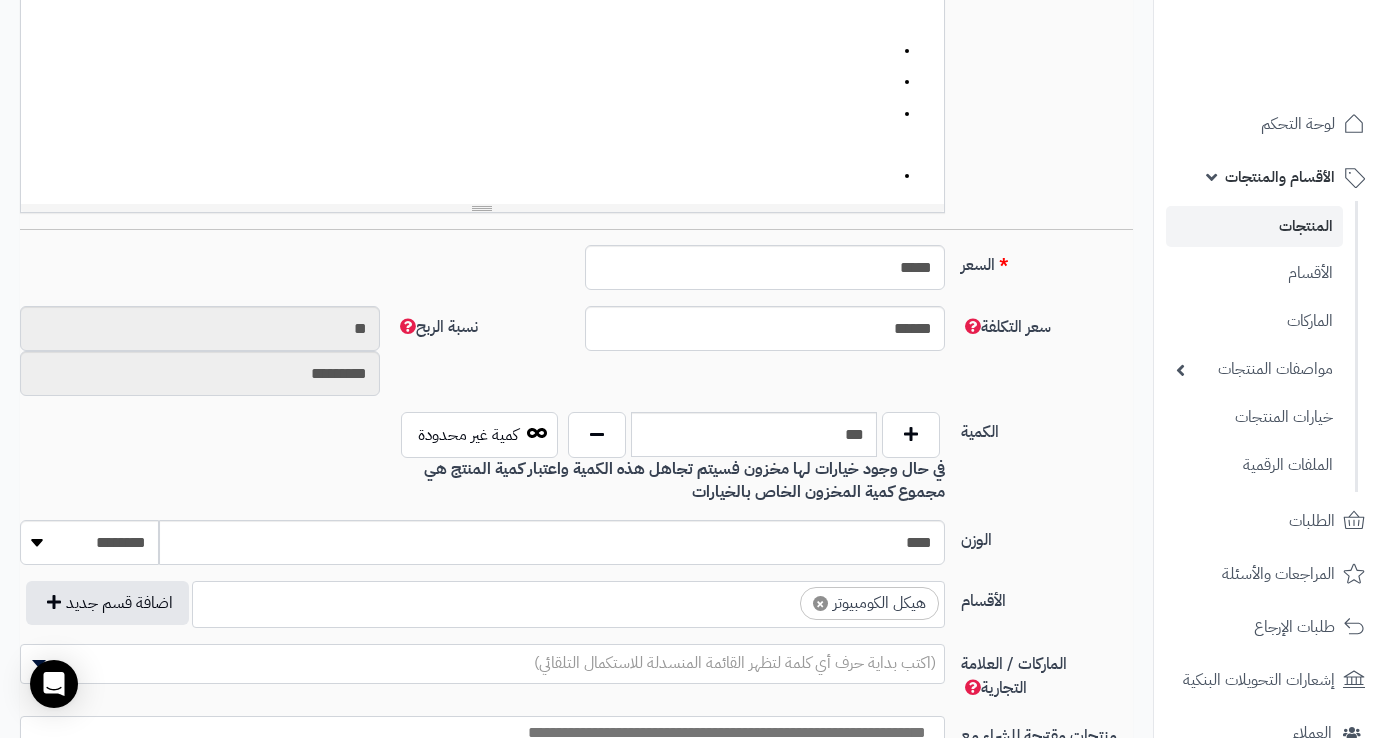 scroll, scrollTop: 139, scrollLeft: 0, axis: vertical 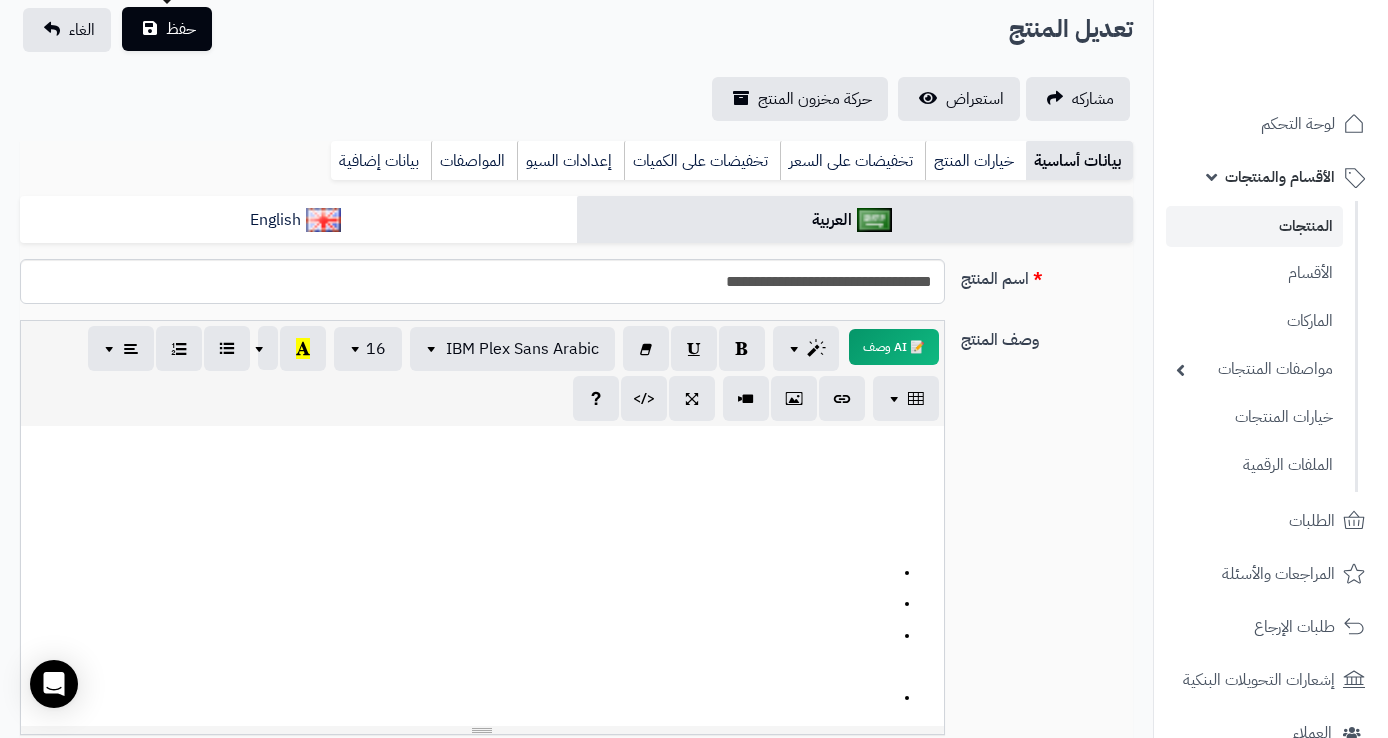 click on "حفظ" at bounding box center [167, 29] 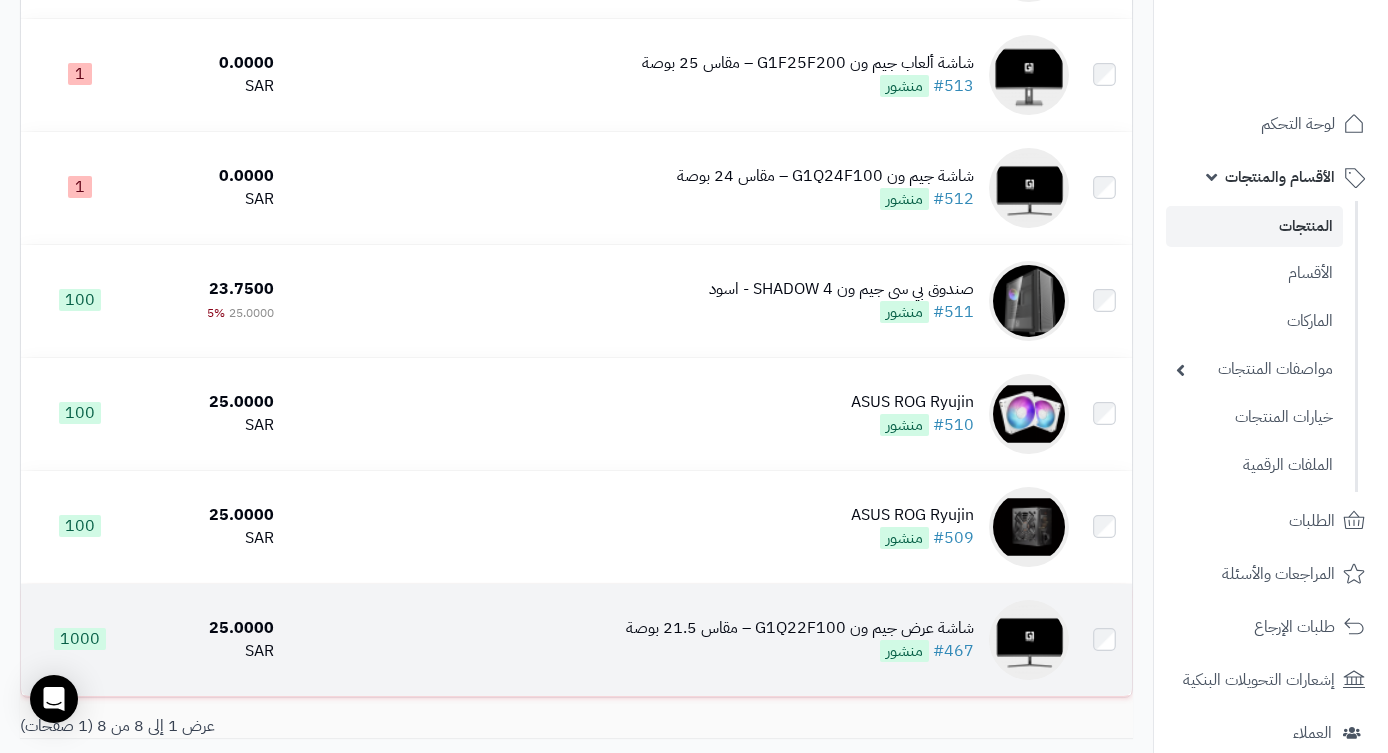 scroll, scrollTop: 693, scrollLeft: 0, axis: vertical 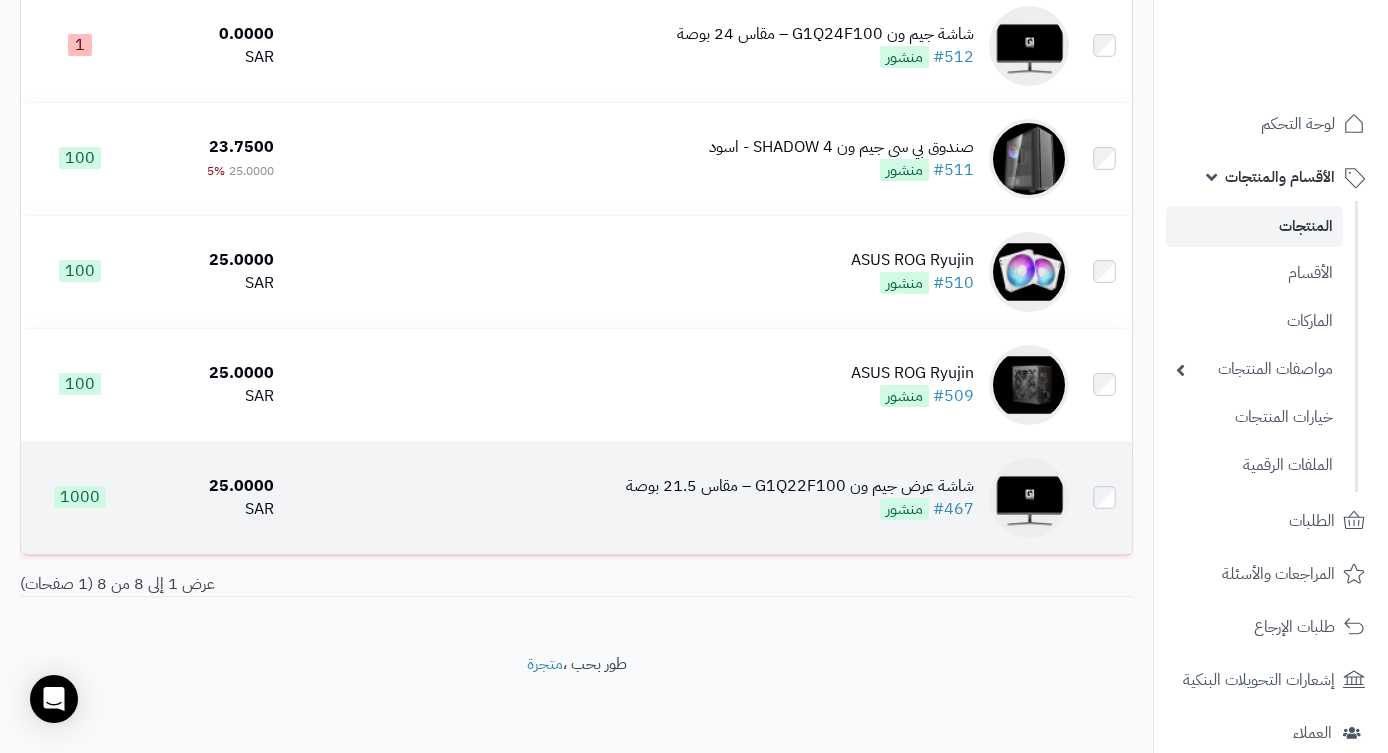 click on "شاشة عرض جيم ون G1Q22F100 – مقاس 21.5 بوصة" at bounding box center (800, 486) 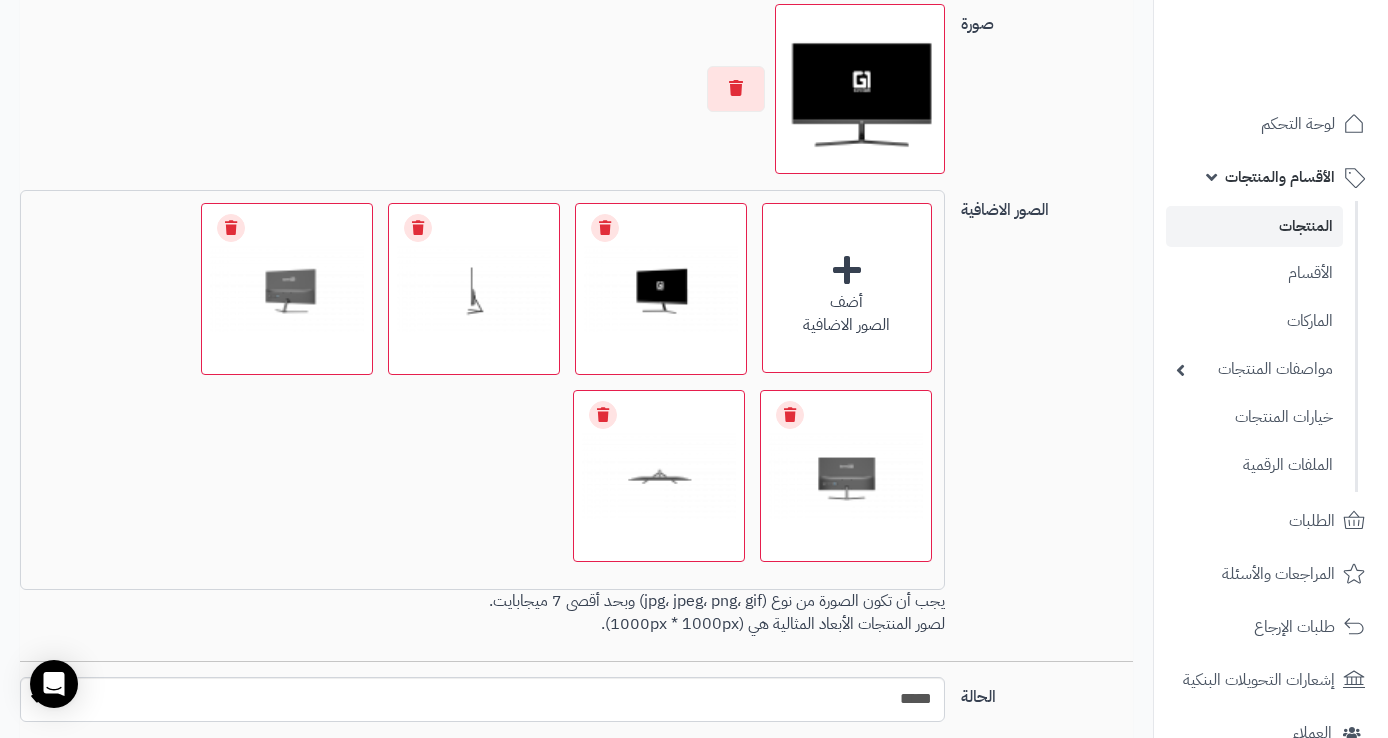 scroll, scrollTop: 1405, scrollLeft: 0, axis: vertical 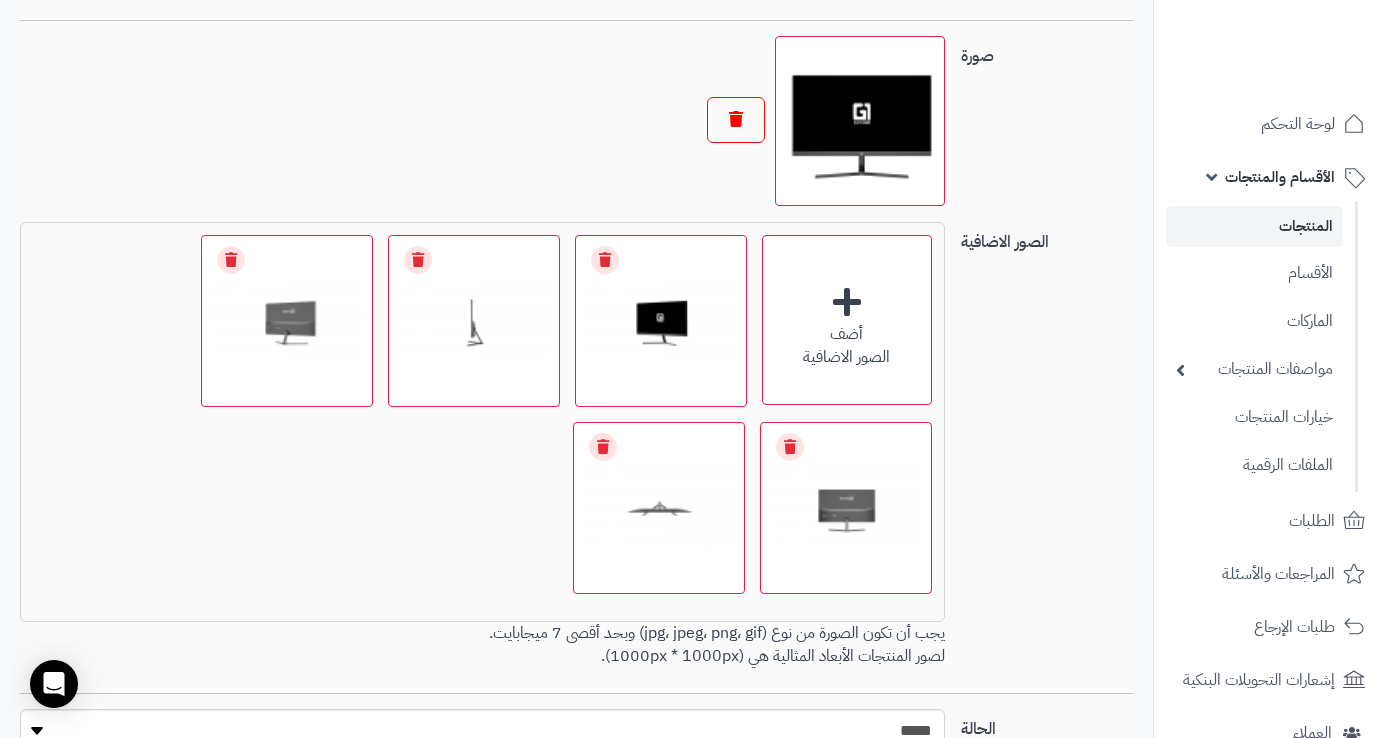 click at bounding box center [736, 120] 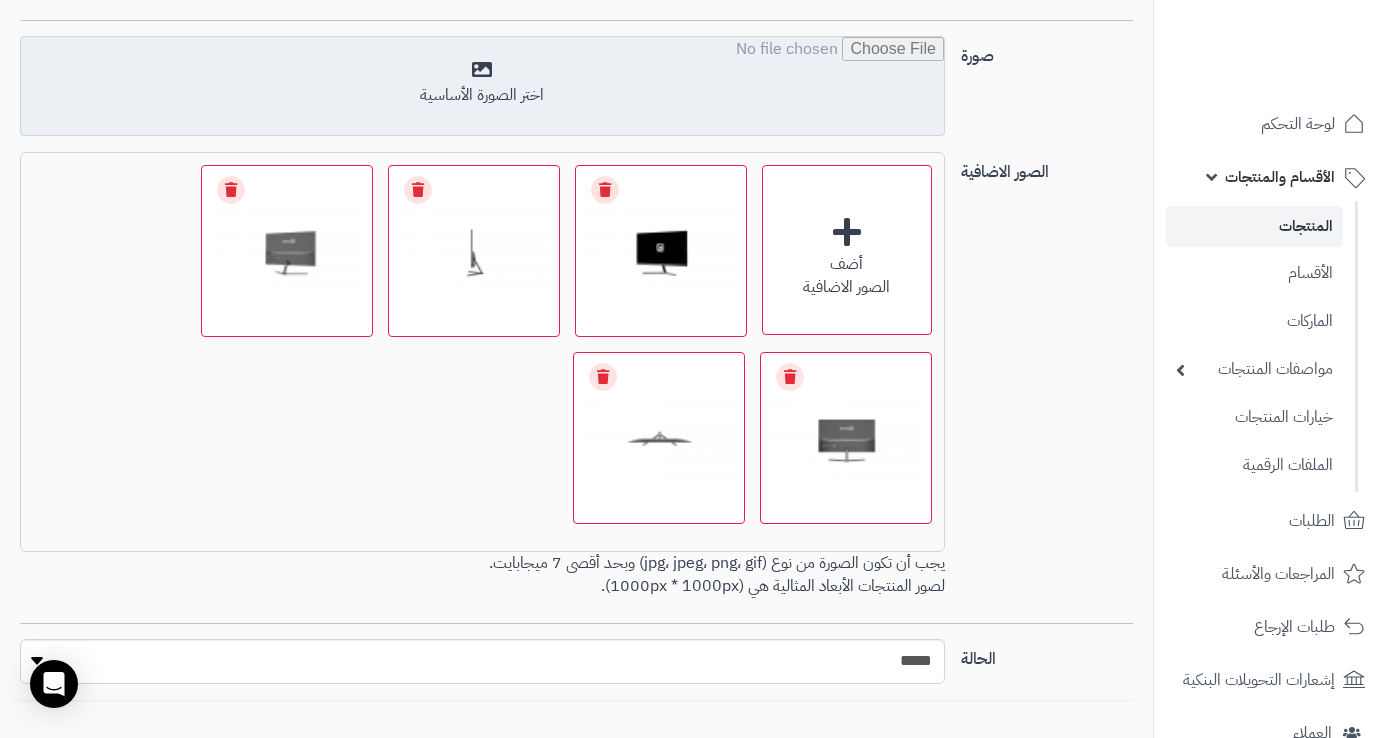 click at bounding box center (482, 87) 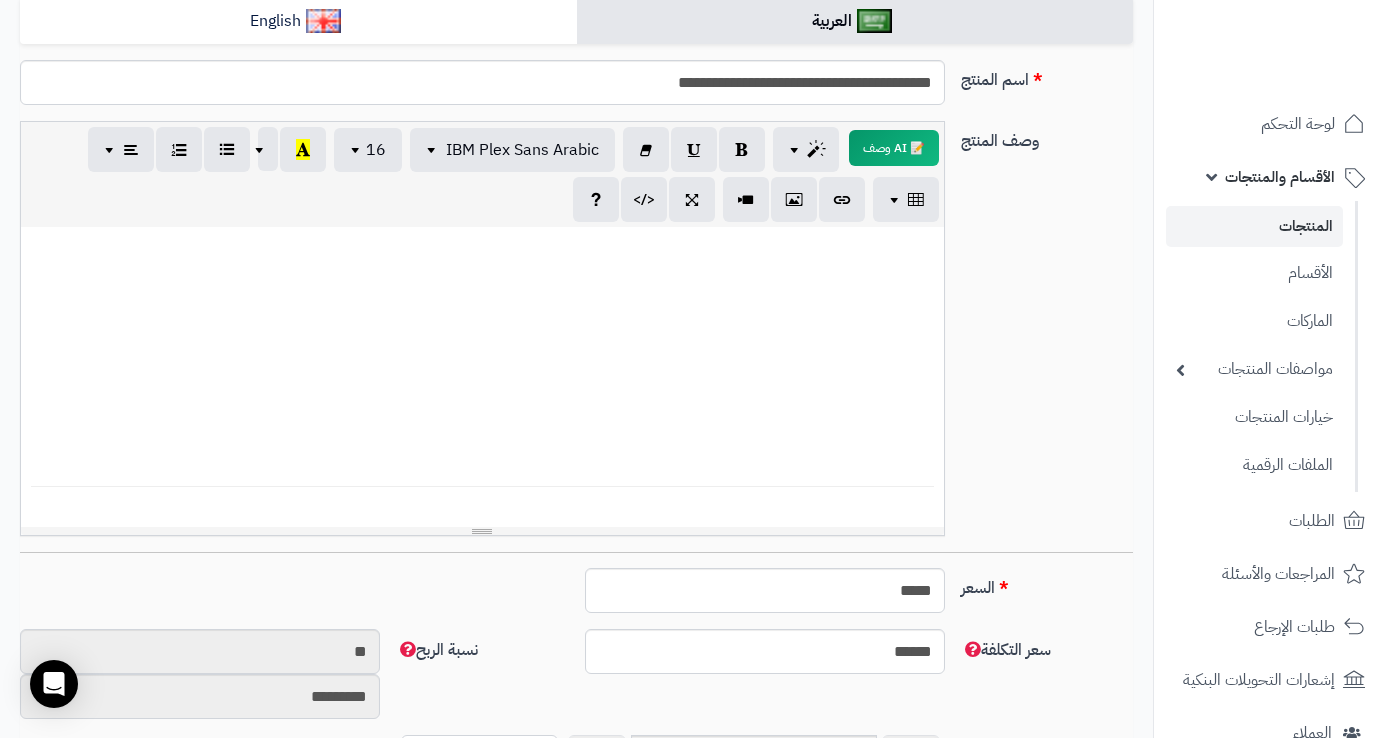scroll, scrollTop: 0, scrollLeft: 0, axis: both 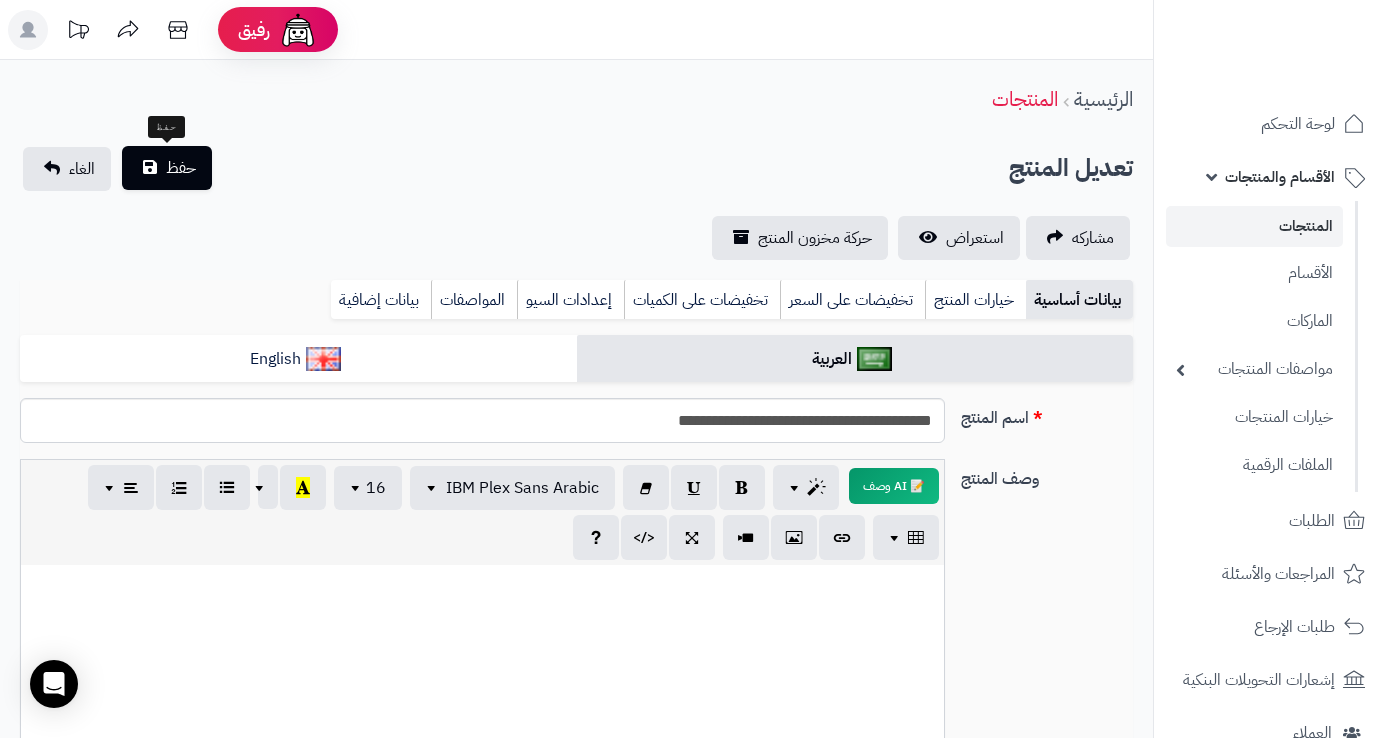 click on "حفظ" at bounding box center (167, 168) 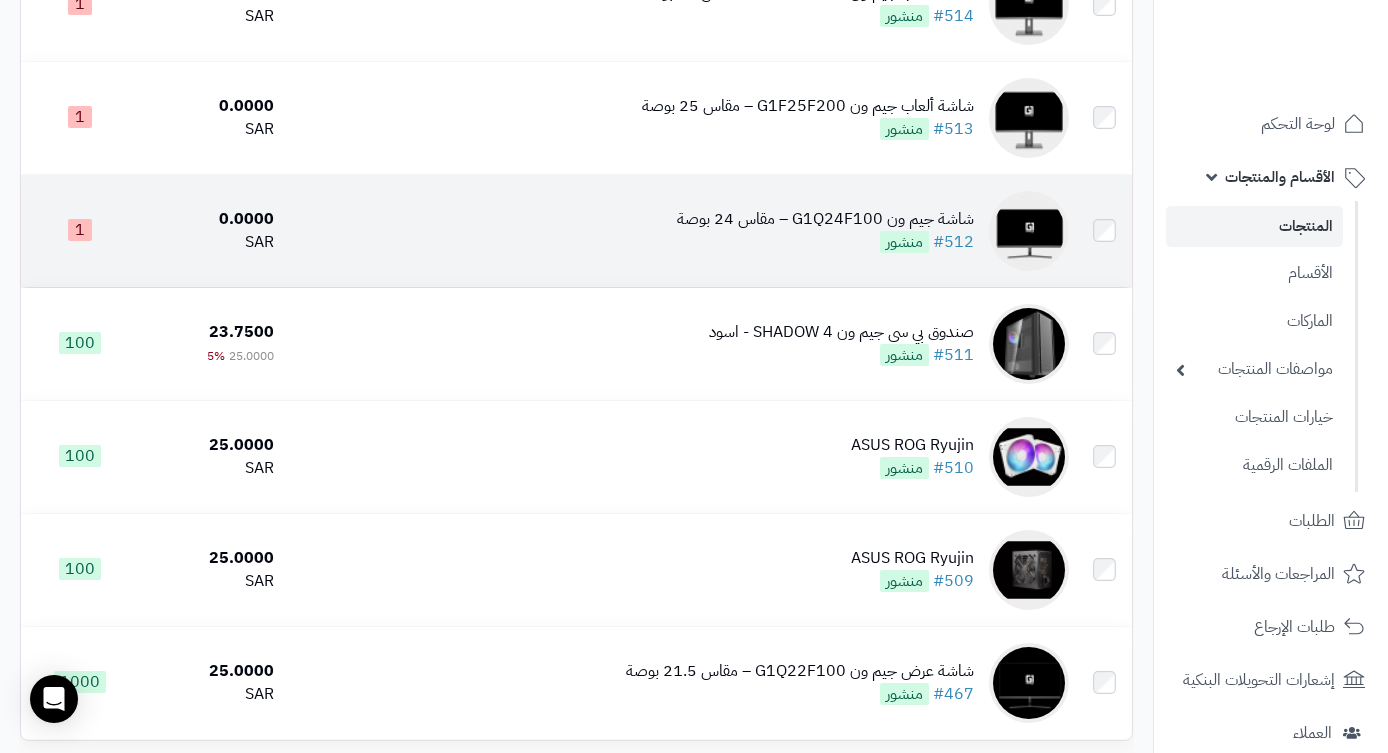 scroll, scrollTop: 488, scrollLeft: 0, axis: vertical 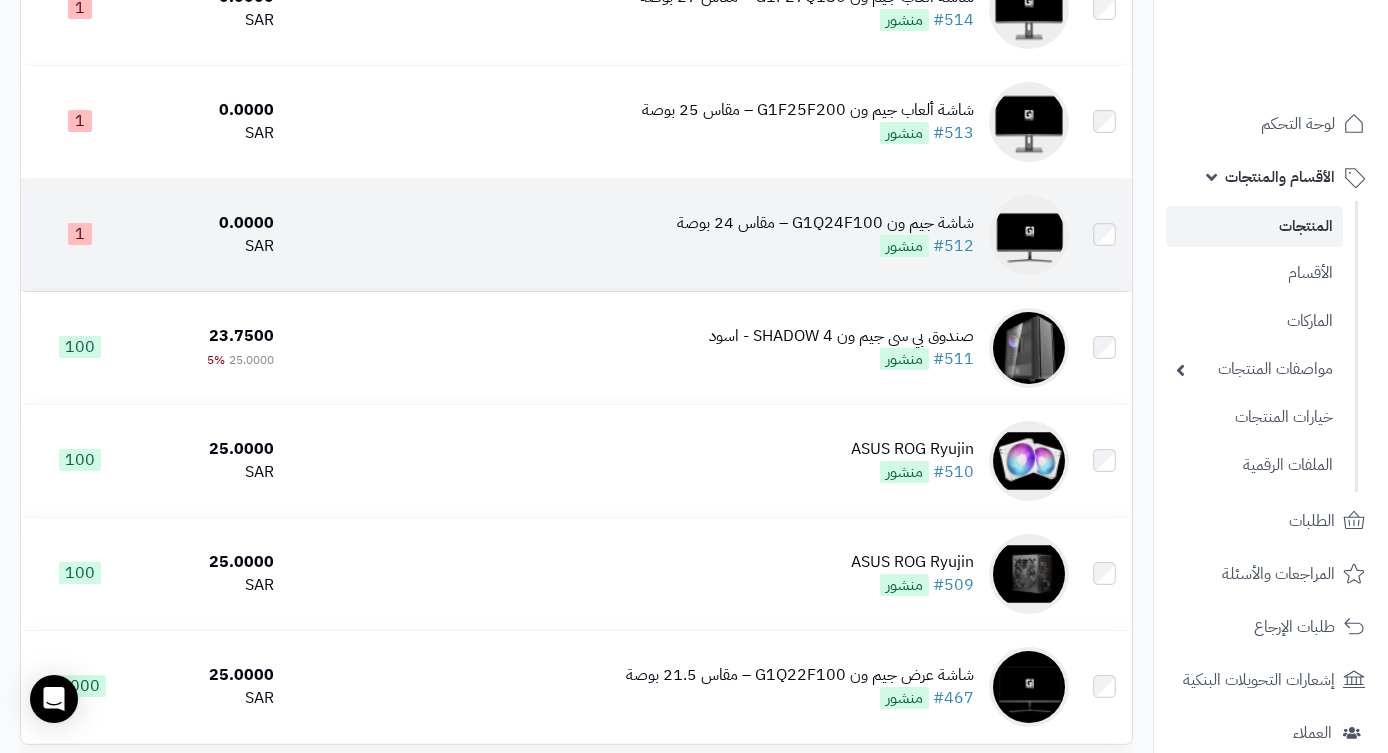 click on "شاشة جيم ون G1Q24F100 – مقاس 24 بوصة" at bounding box center (825, 223) 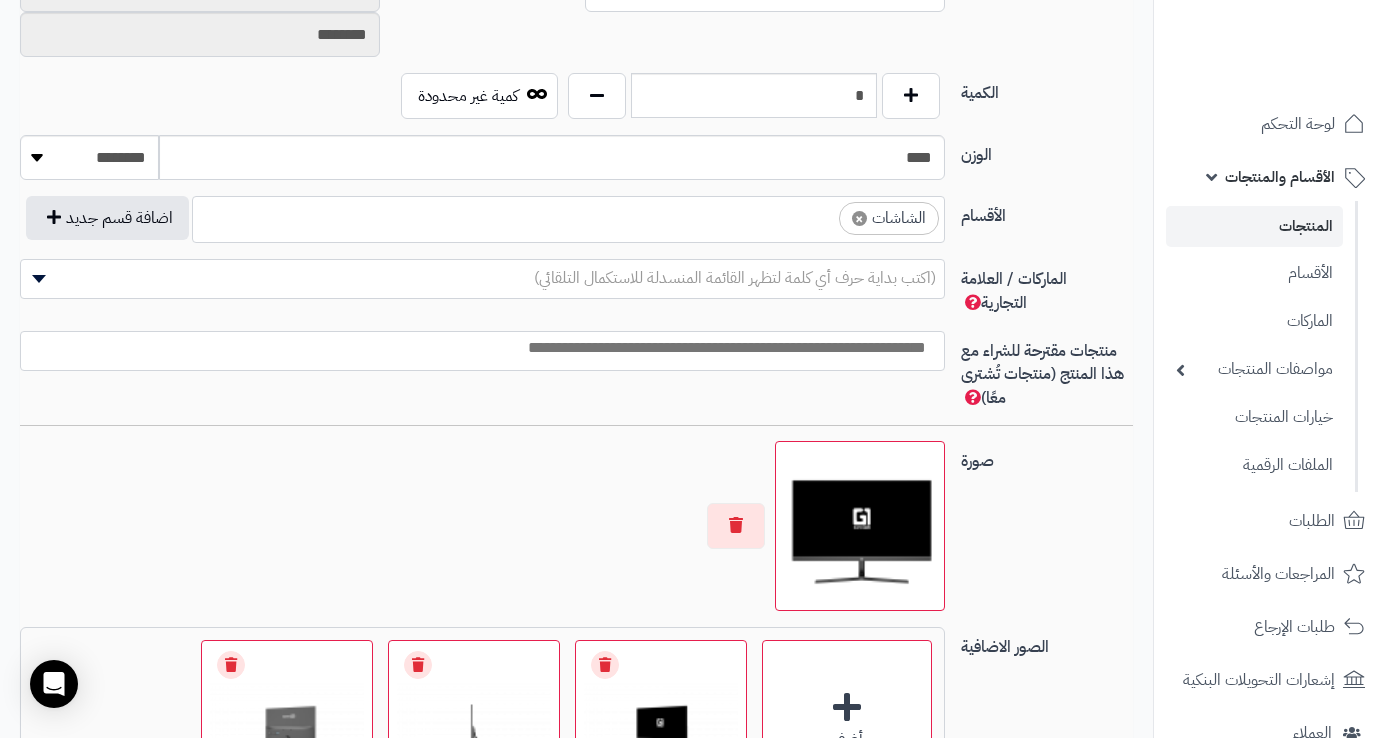 scroll, scrollTop: 1162, scrollLeft: 0, axis: vertical 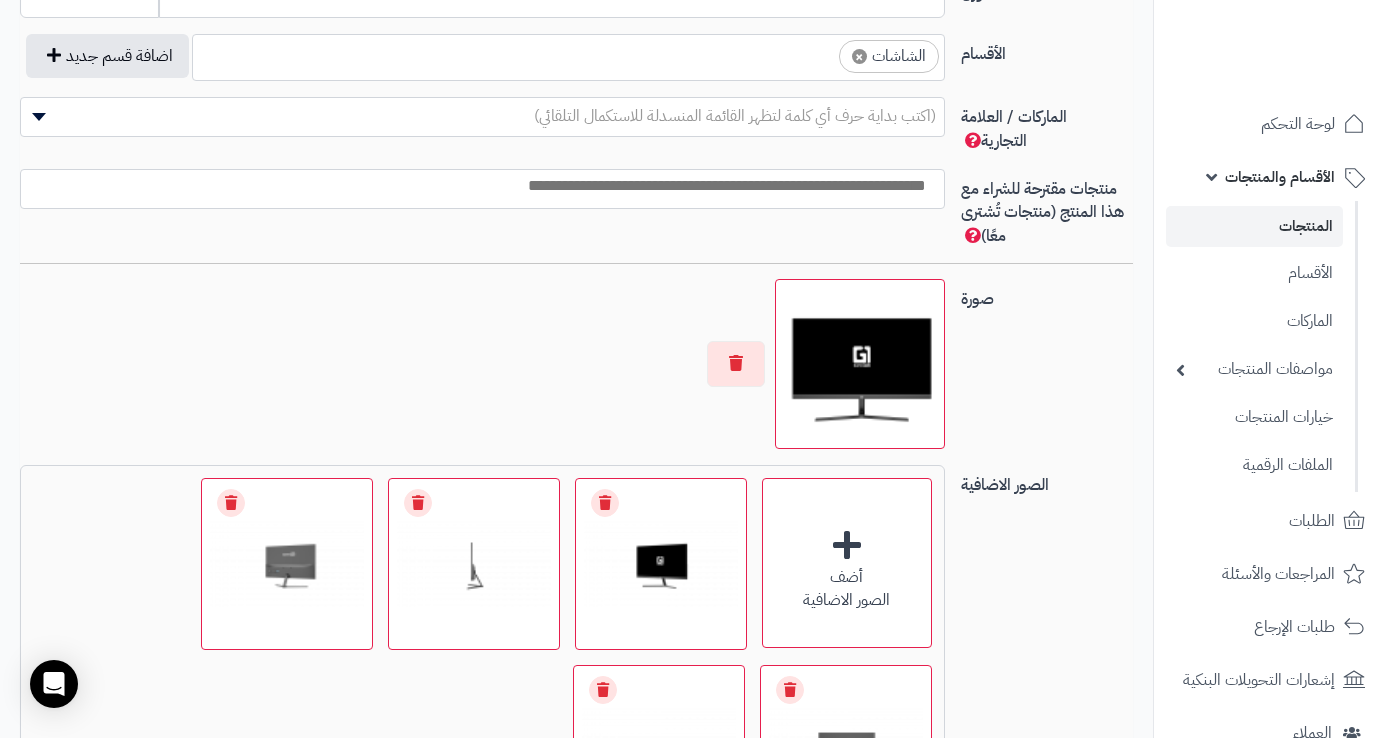 click at bounding box center [860, 364] 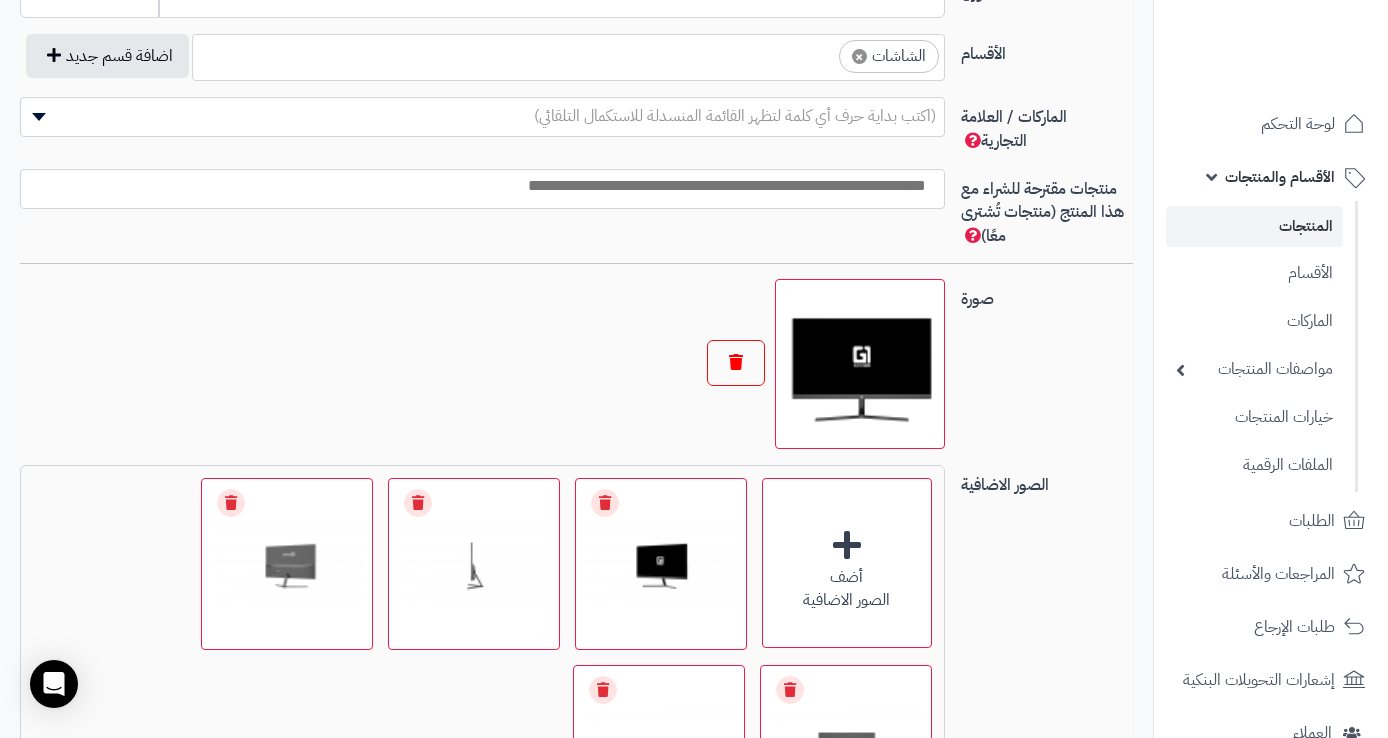 click at bounding box center (736, 363) 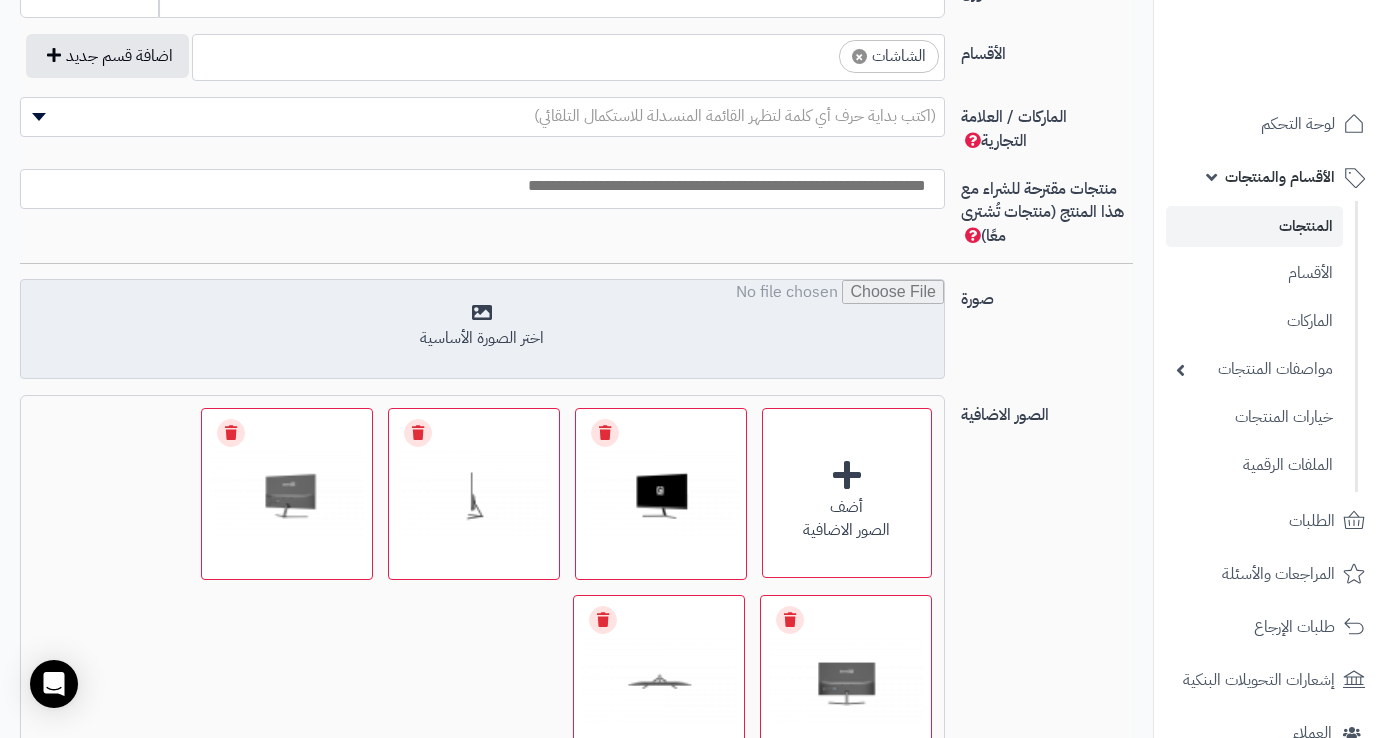click at bounding box center [482, 330] 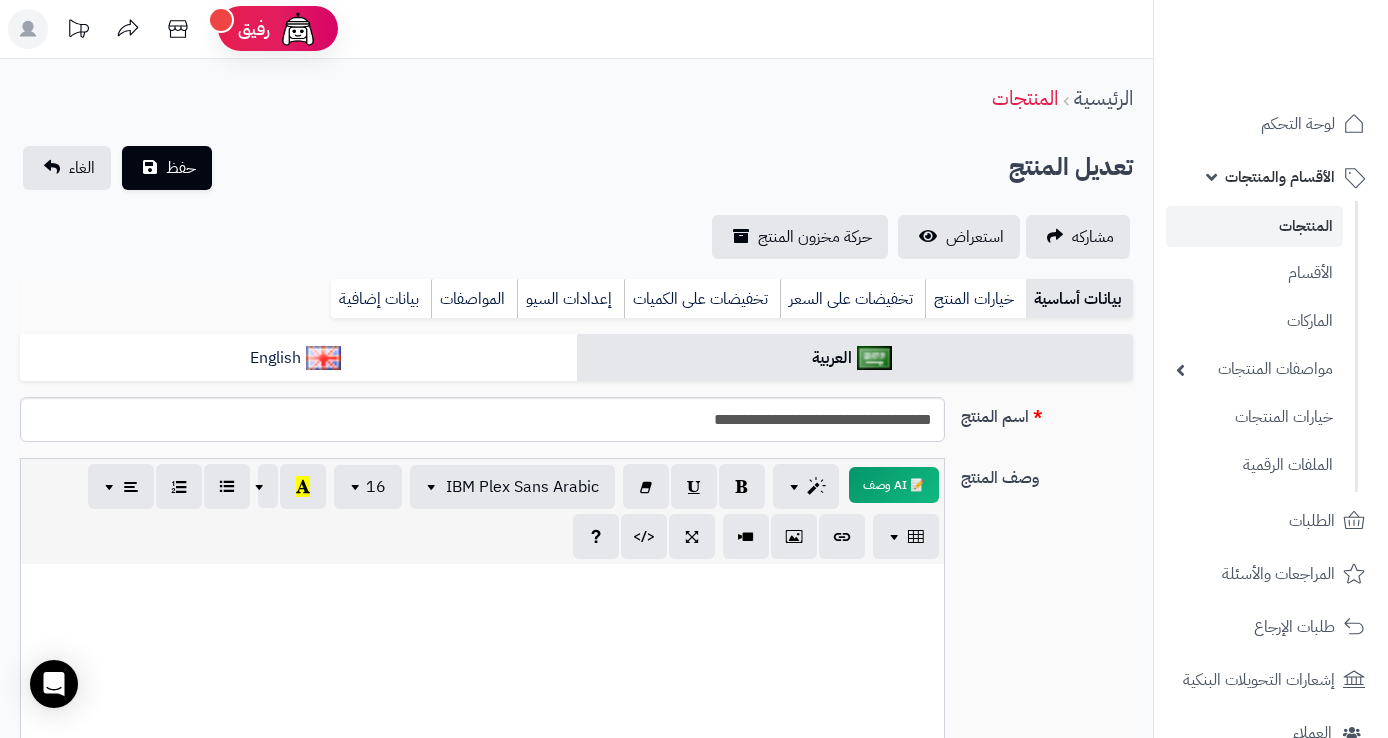 scroll, scrollTop: 0, scrollLeft: 0, axis: both 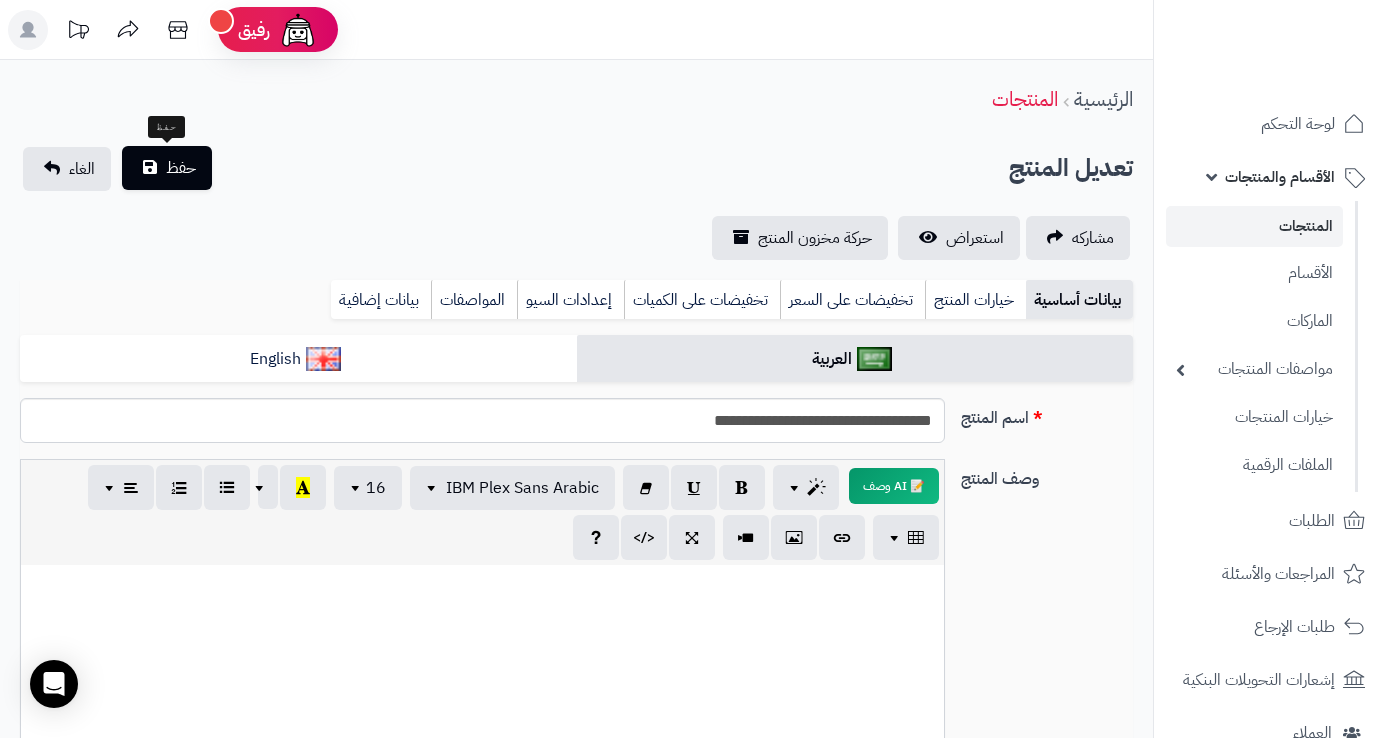 click on "حفظ" at bounding box center [181, 168] 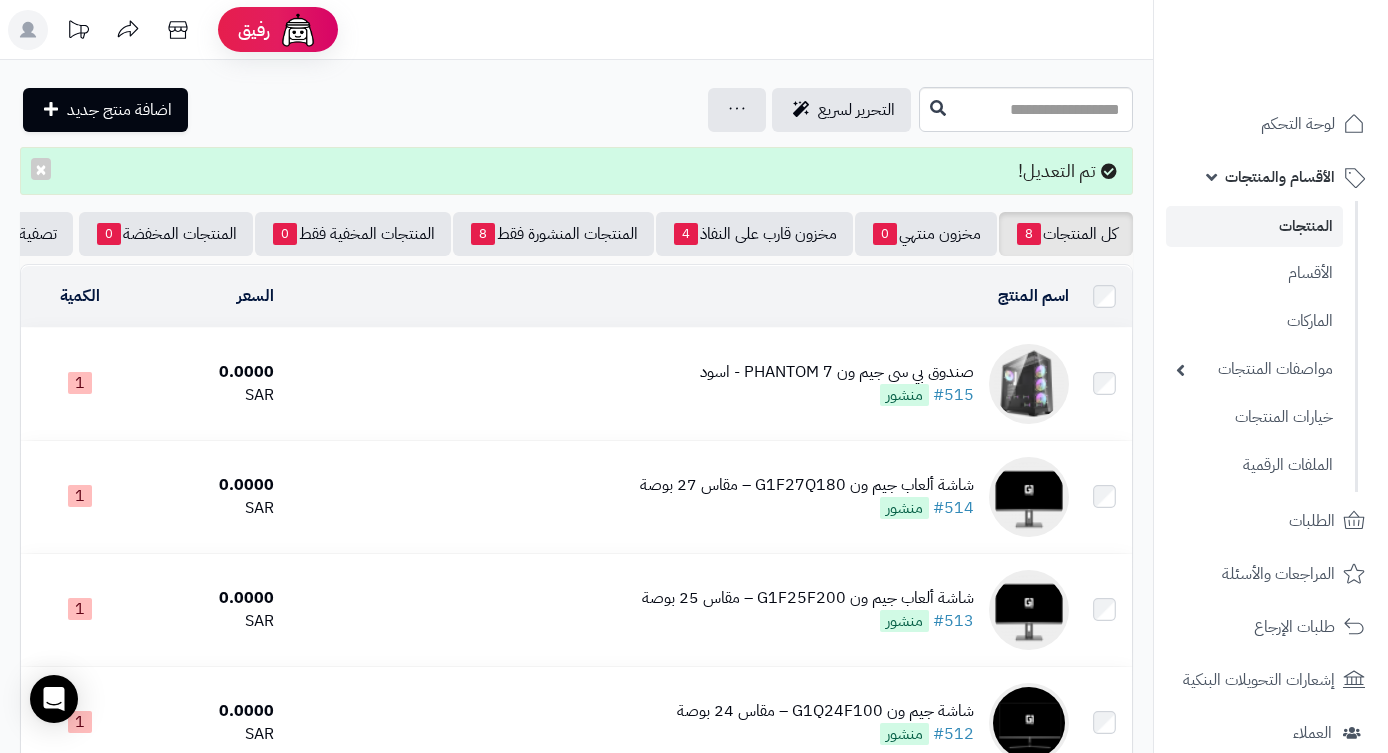 scroll, scrollTop: 162, scrollLeft: 0, axis: vertical 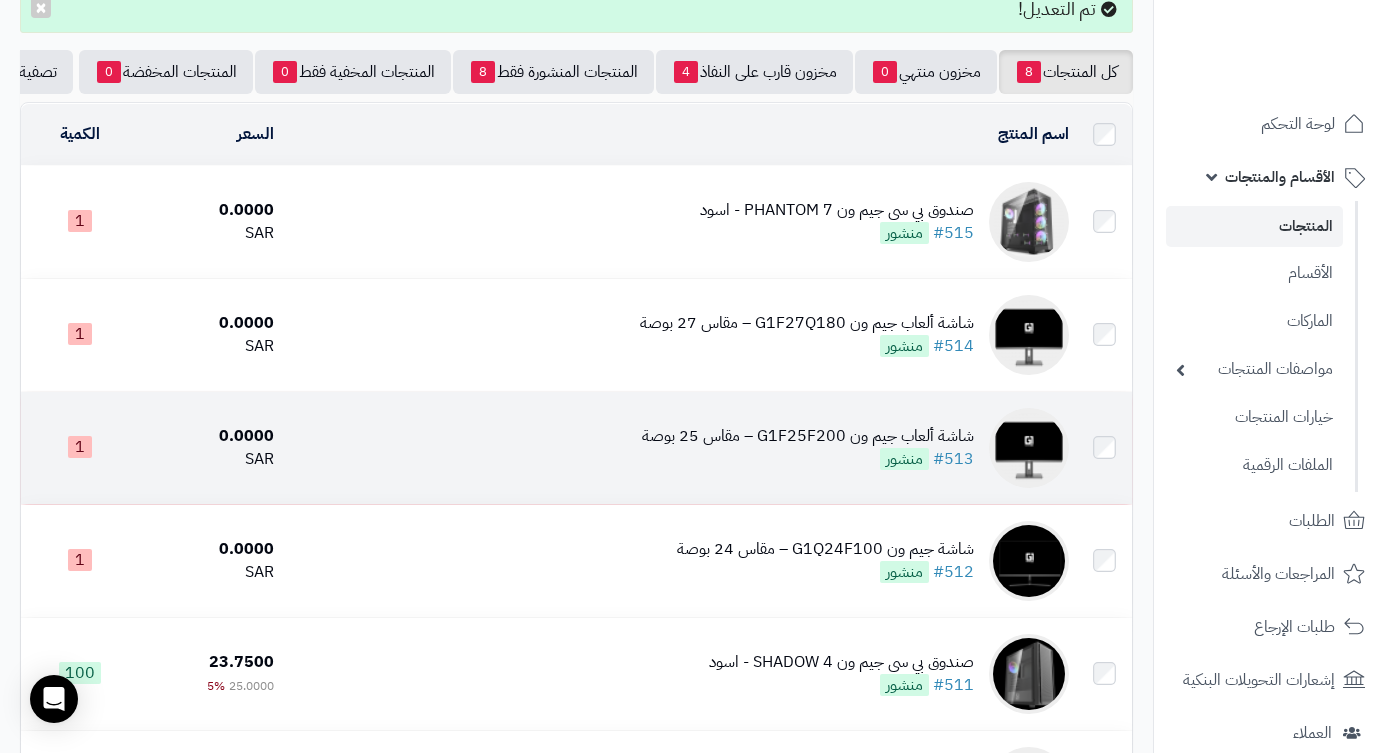 click on "شاشة ألعاب جيم ون G1F25F200 – مقاس 25 بوصة" at bounding box center (808, 436) 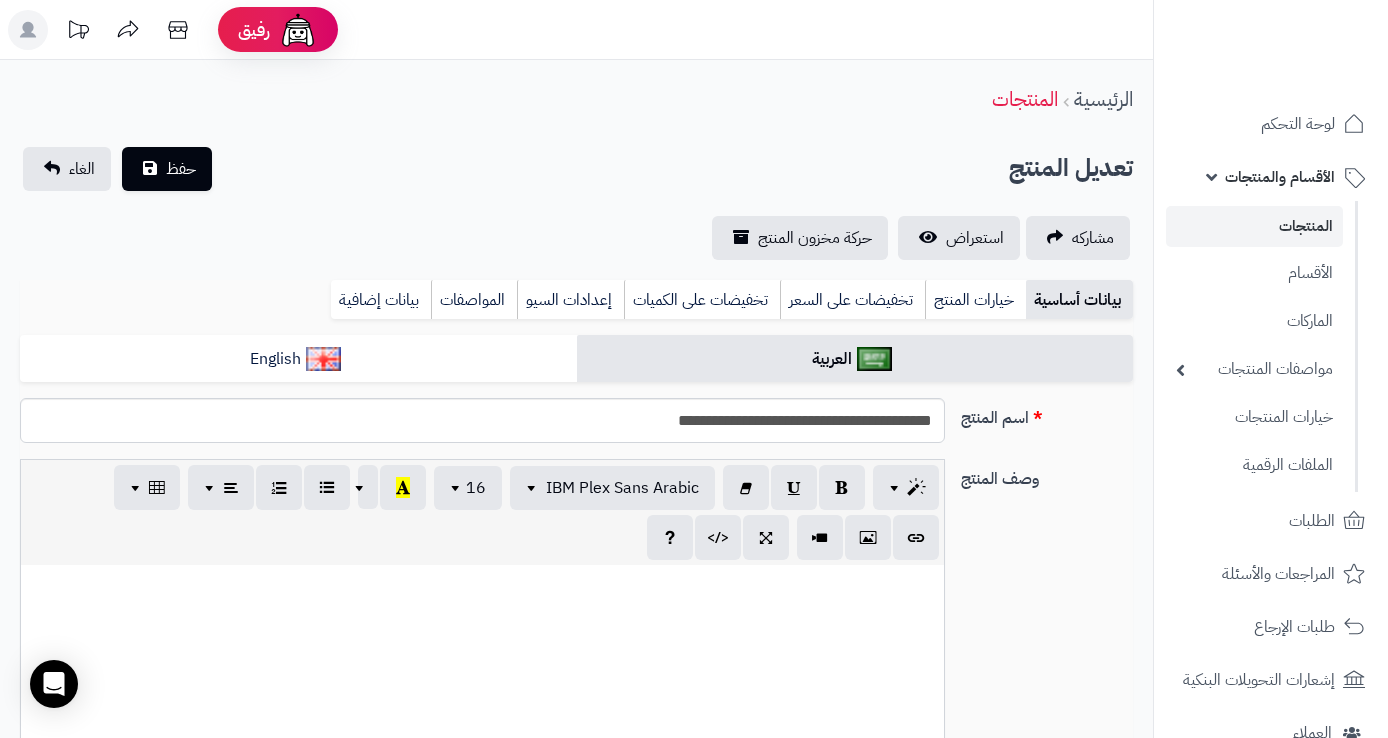 scroll, scrollTop: 1165, scrollLeft: 0, axis: vertical 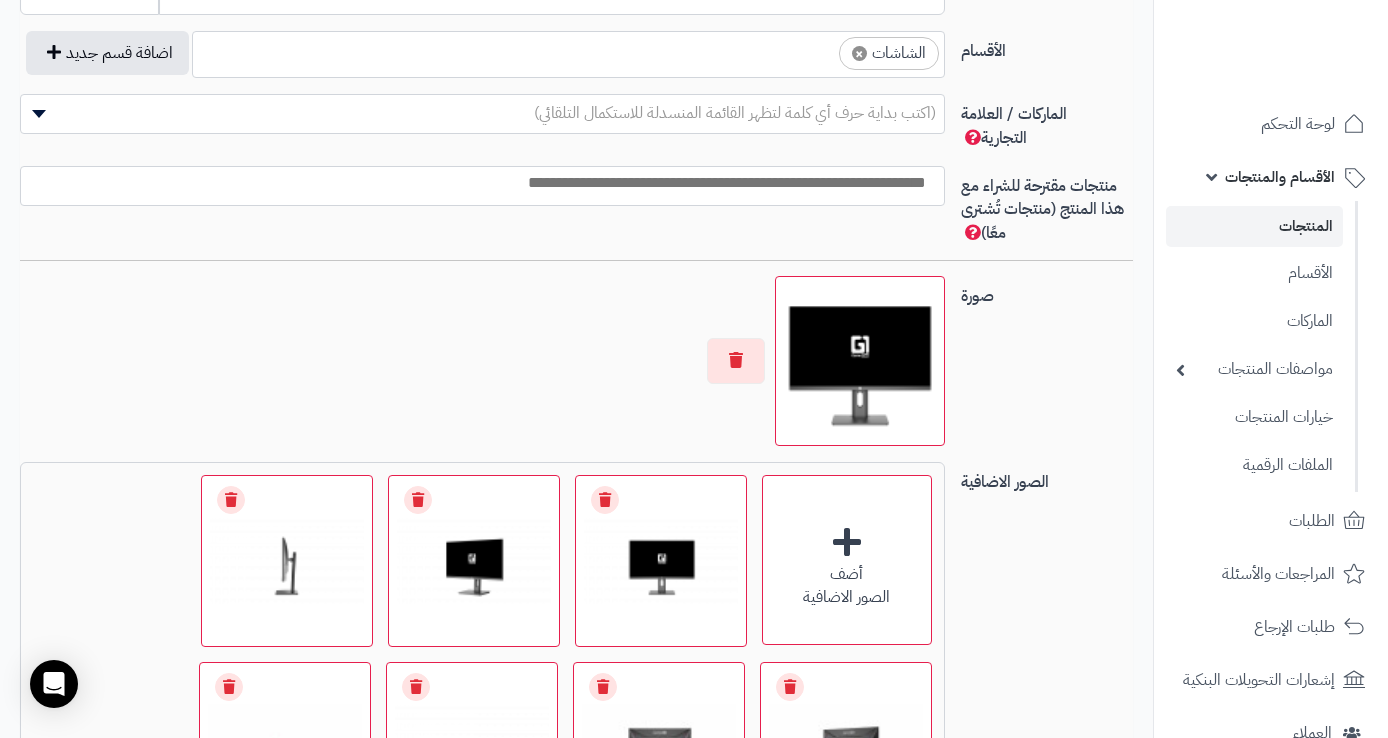 click at bounding box center (860, 361) 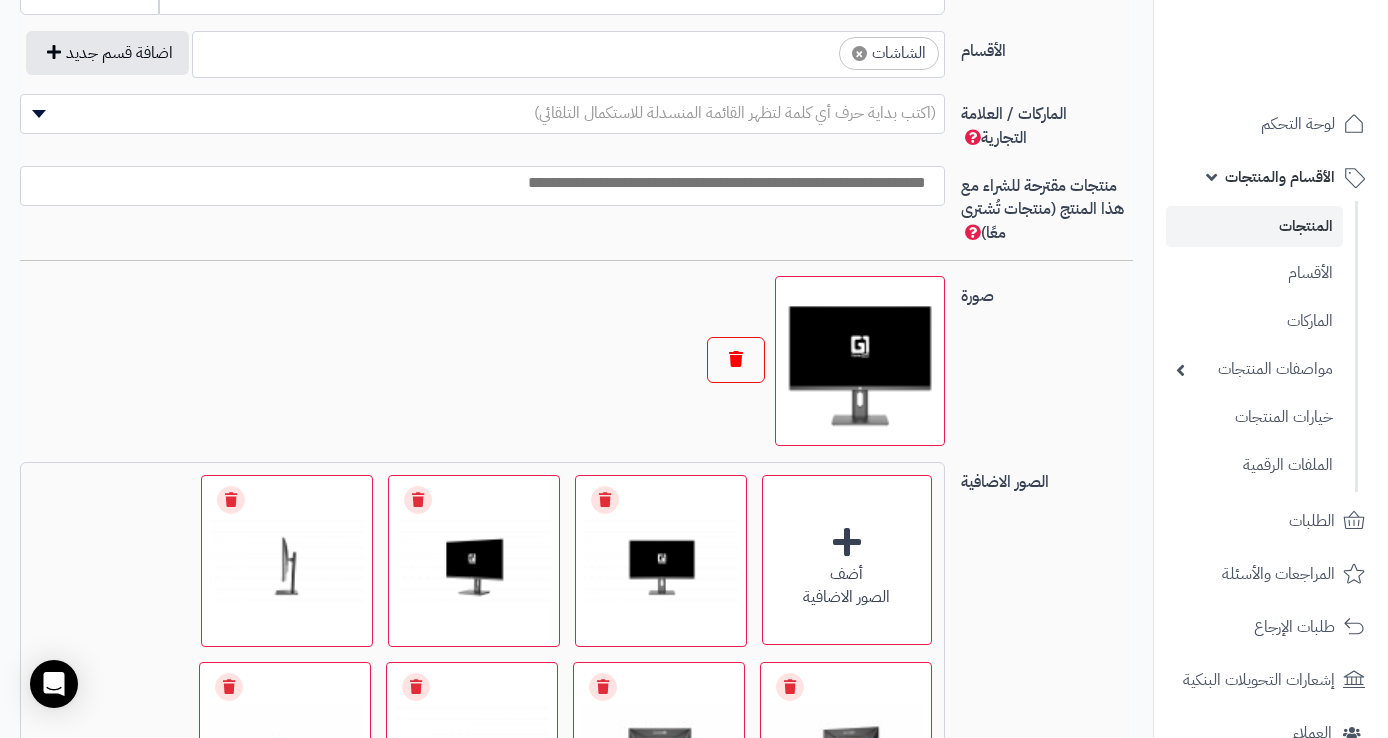 click at bounding box center [736, 360] 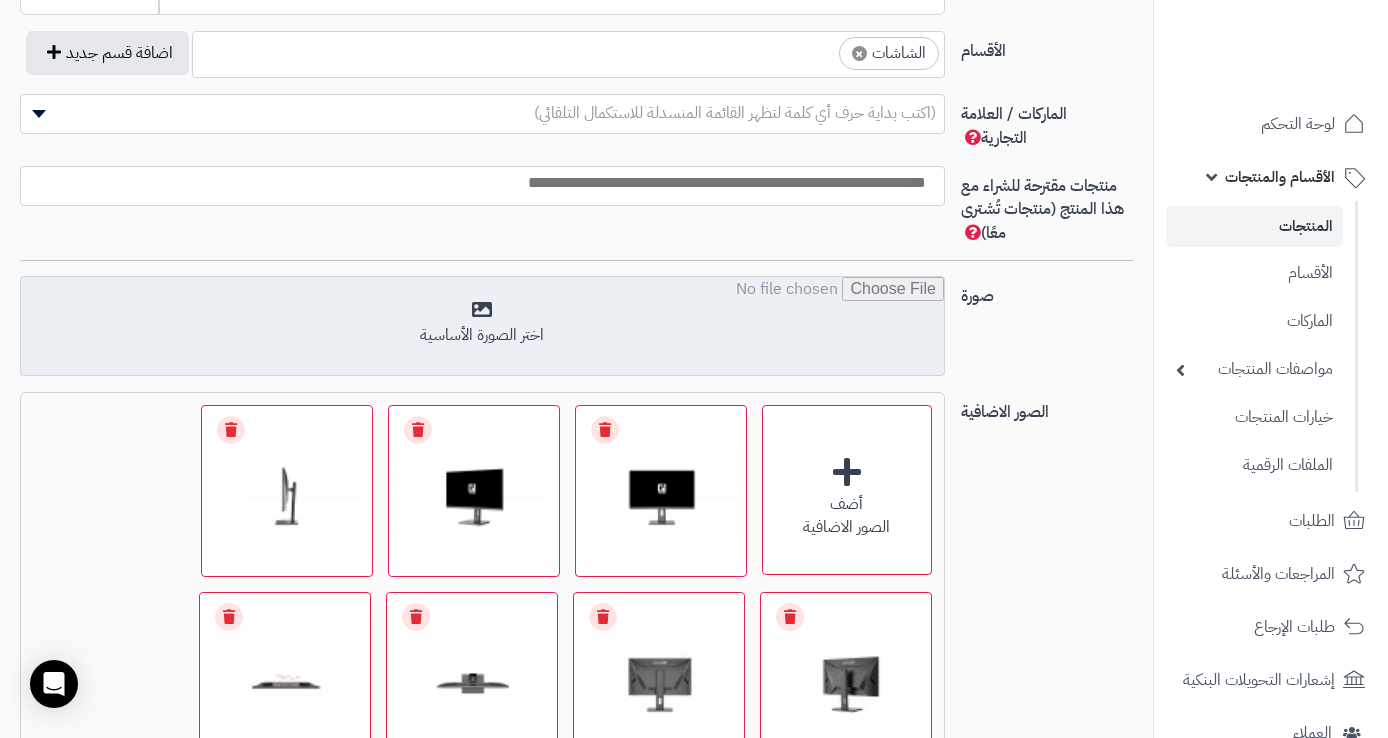 click at bounding box center [482, 327] 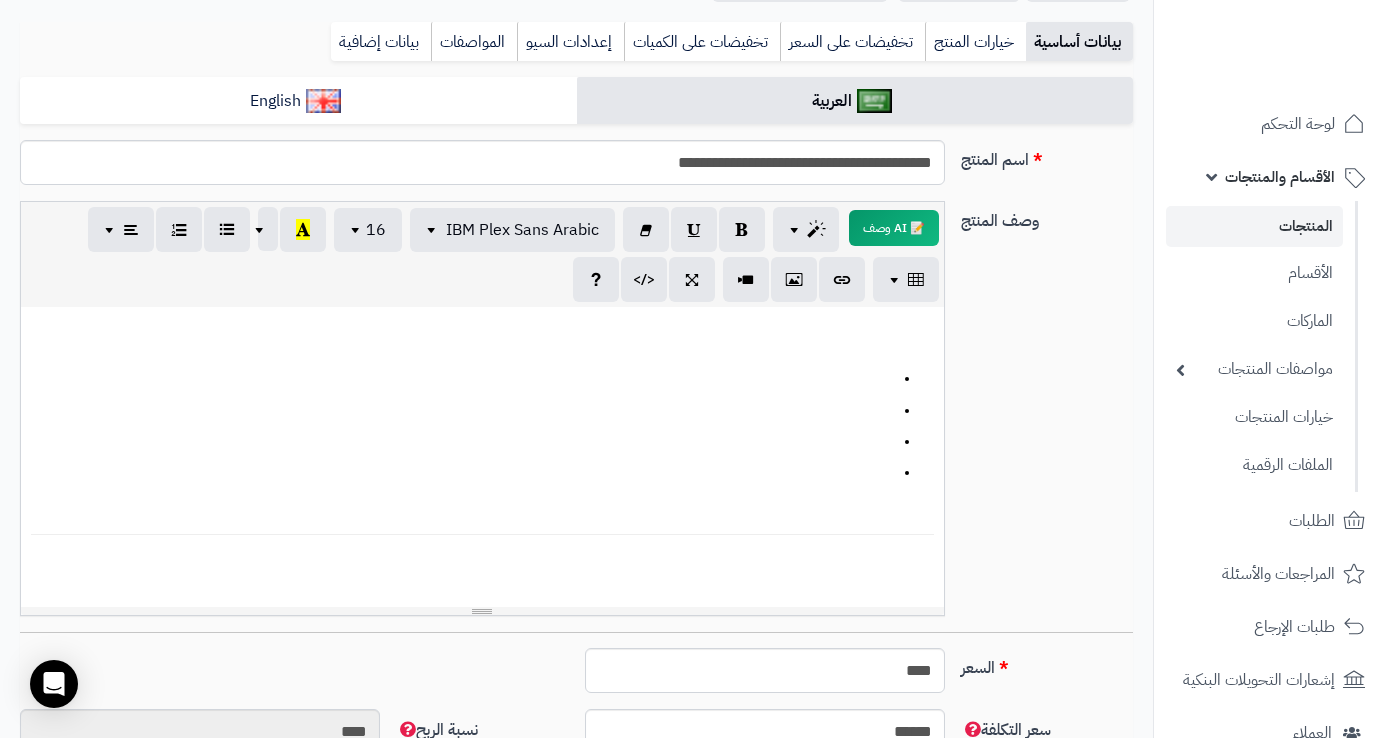scroll, scrollTop: 0, scrollLeft: 0, axis: both 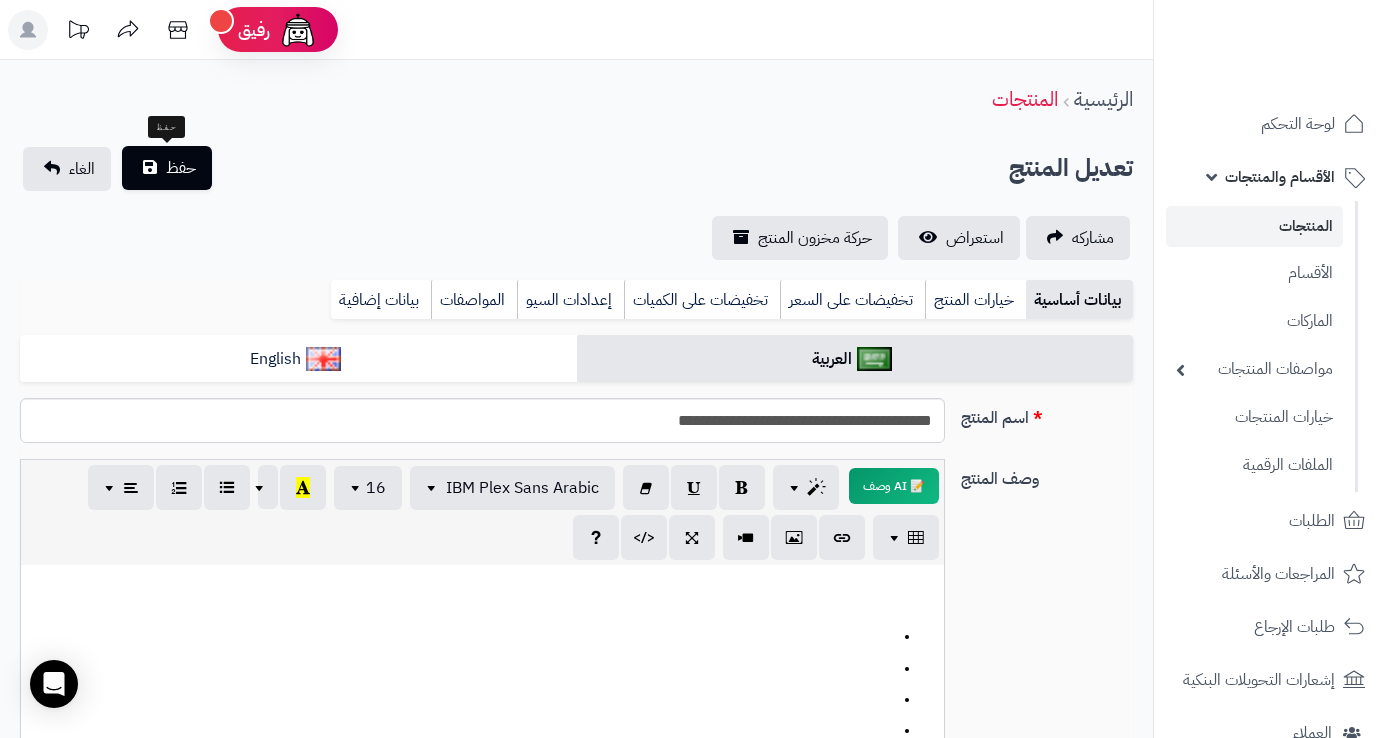 click on "حفظ" at bounding box center [167, 168] 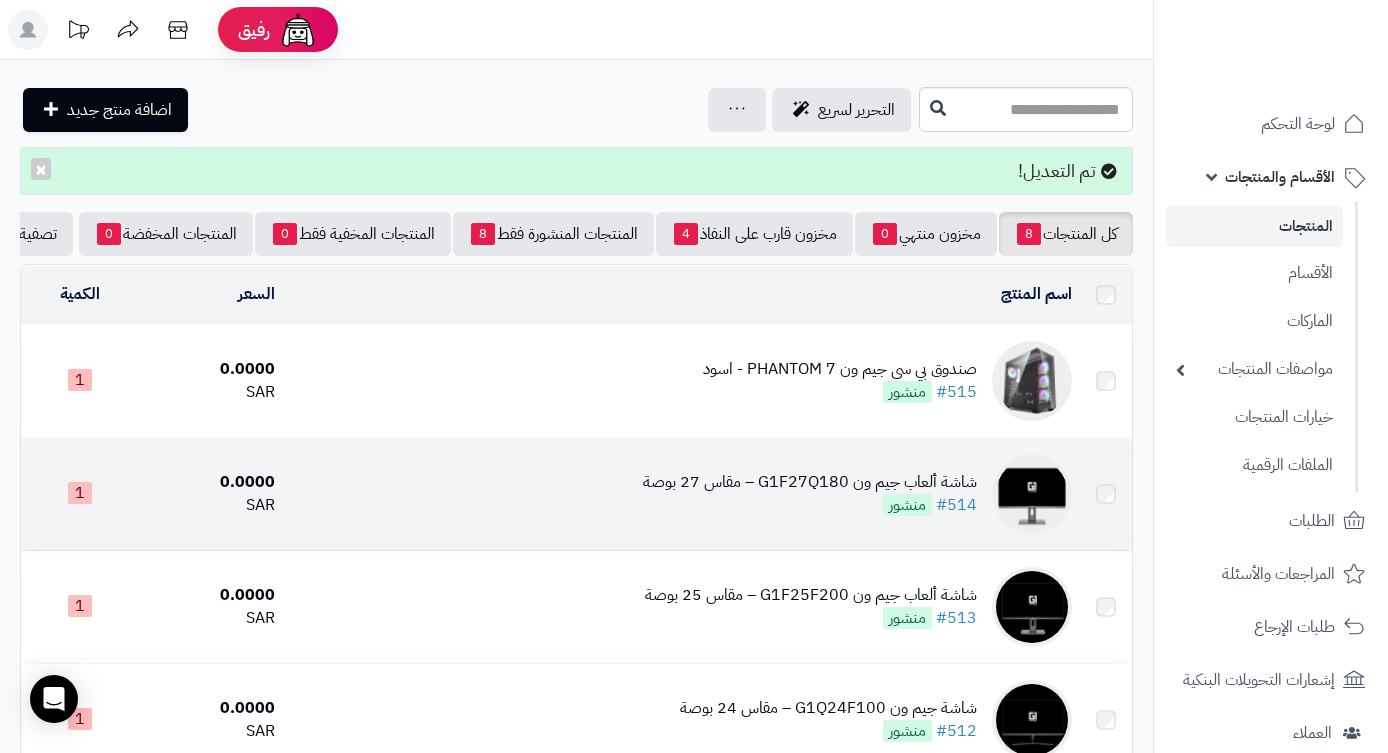 scroll, scrollTop: 0, scrollLeft: 0, axis: both 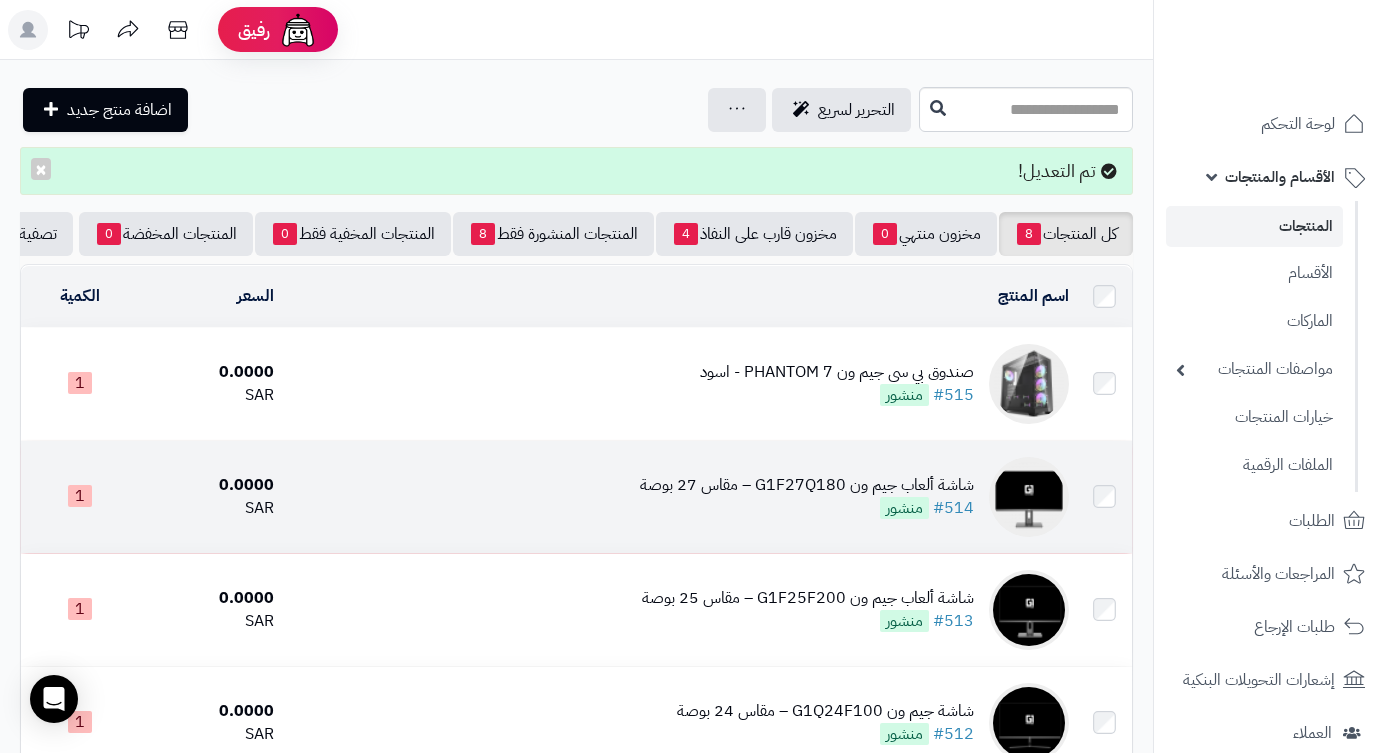 click on "شاشة ألعاب جيم ون G1F27Q180 – مقاس 27 بوصة" at bounding box center [807, 485] 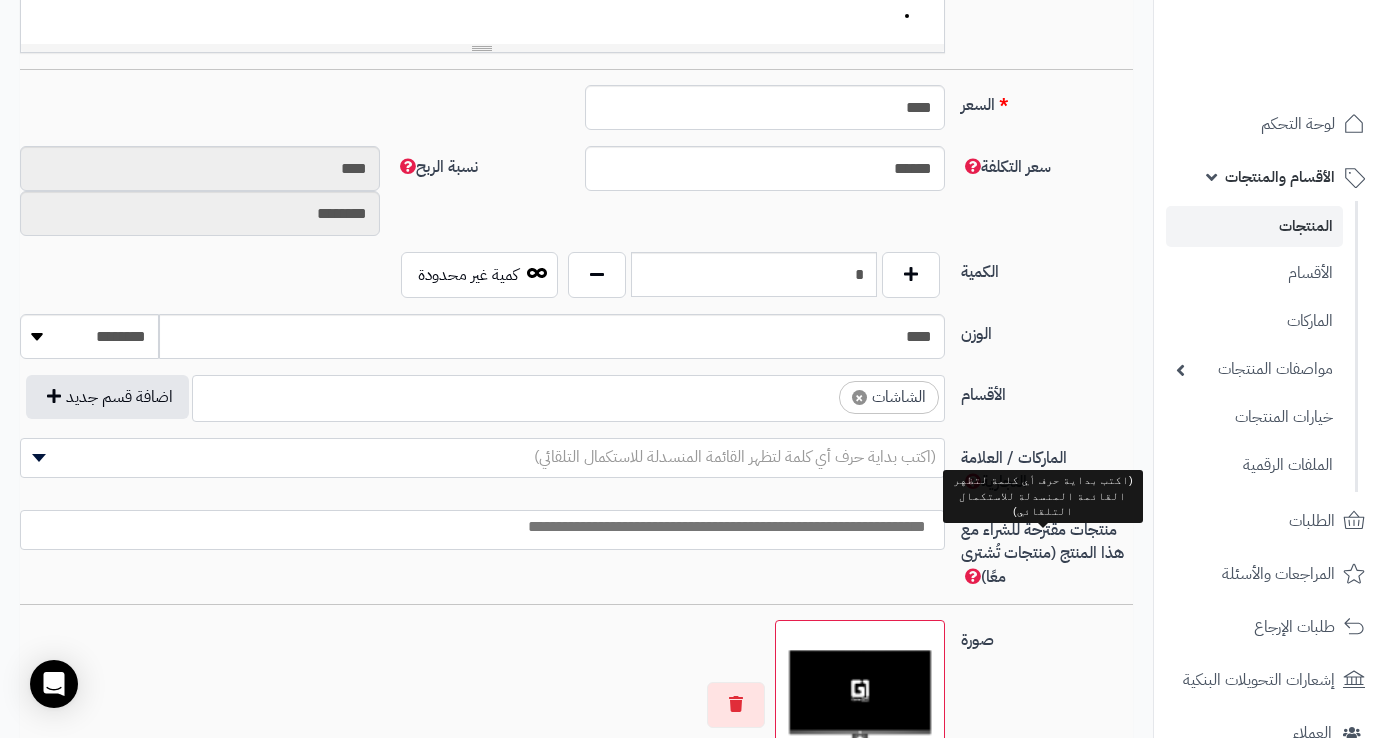 scroll, scrollTop: 998, scrollLeft: 0, axis: vertical 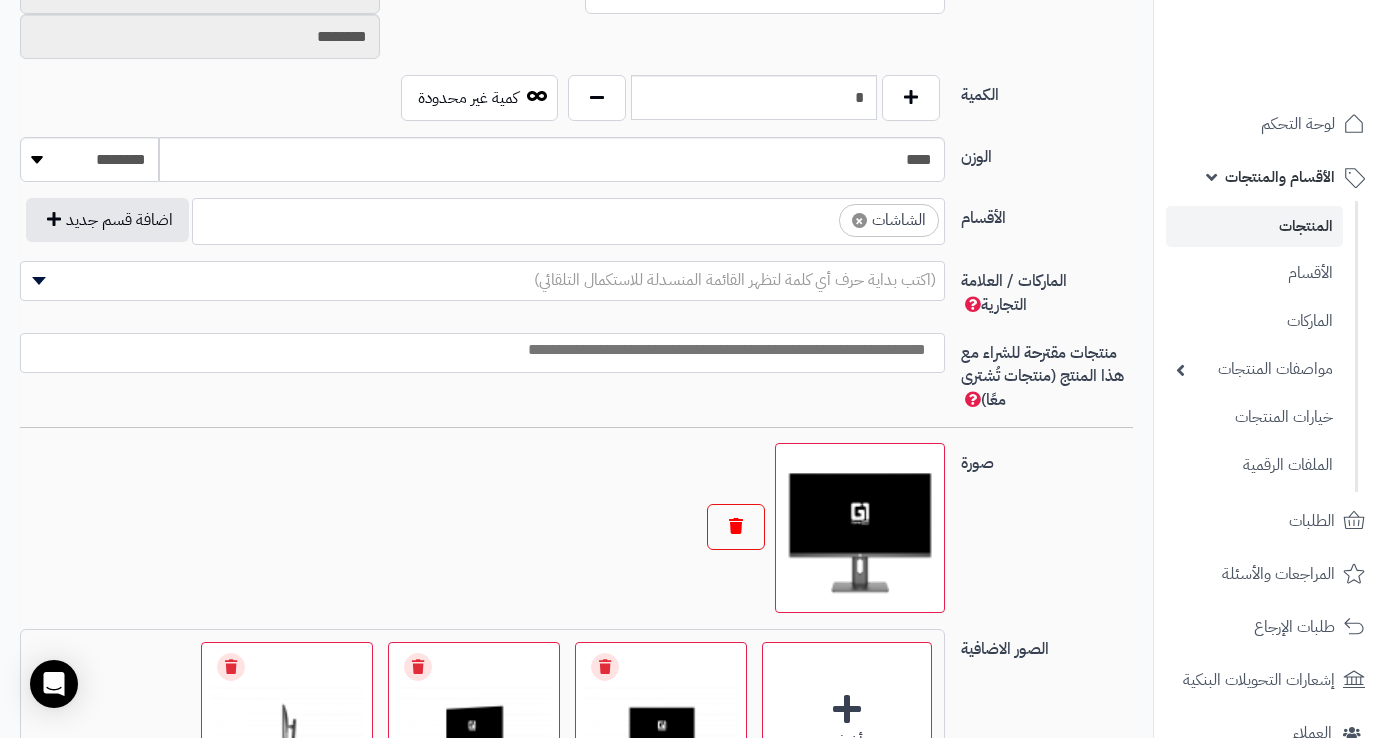 click at bounding box center (736, 527) 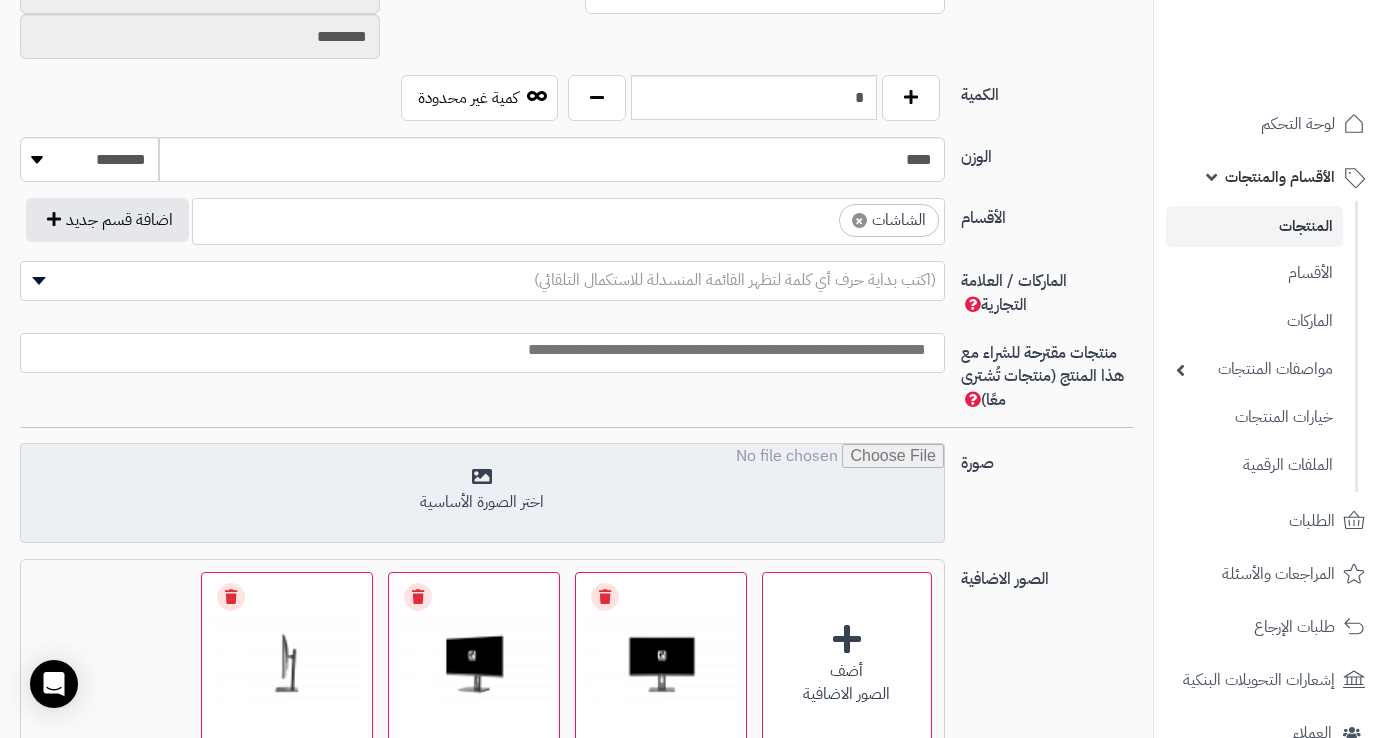 click at bounding box center (482, 494) 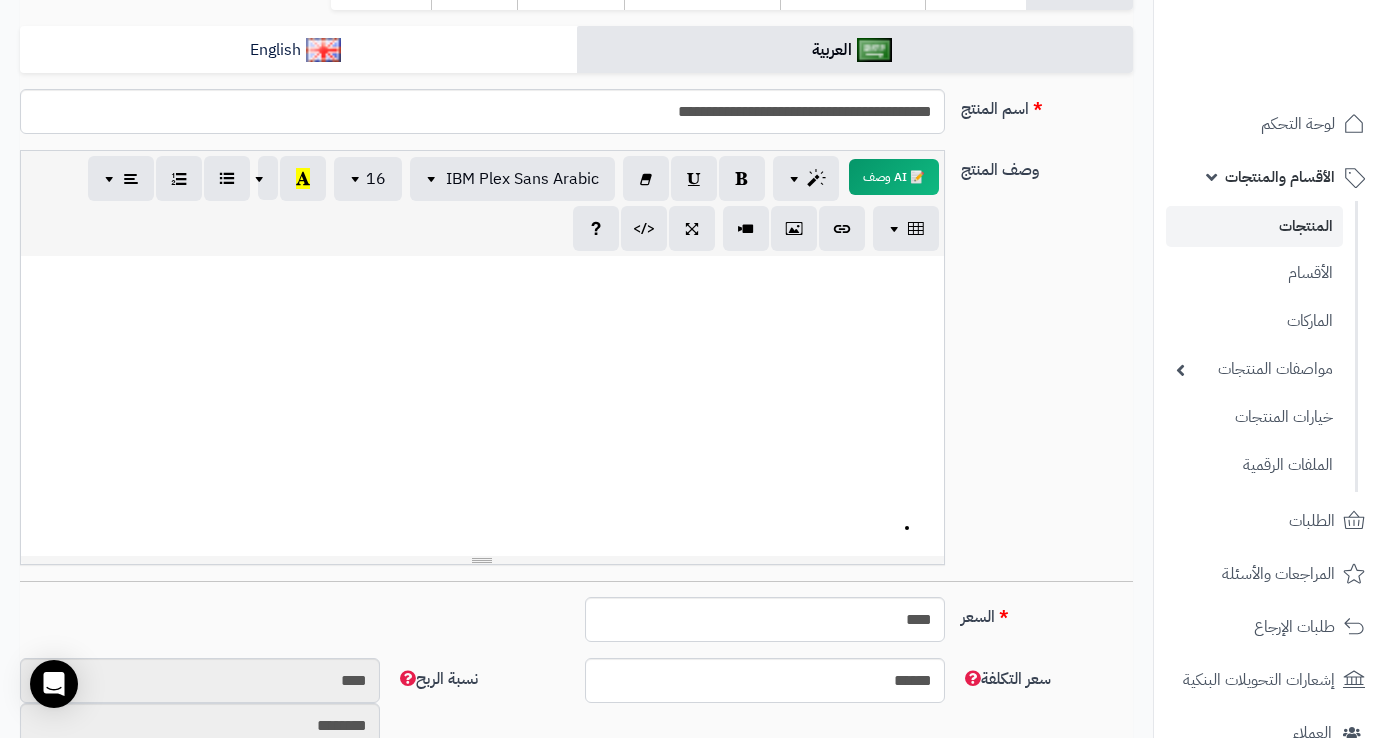 scroll, scrollTop: 0, scrollLeft: 0, axis: both 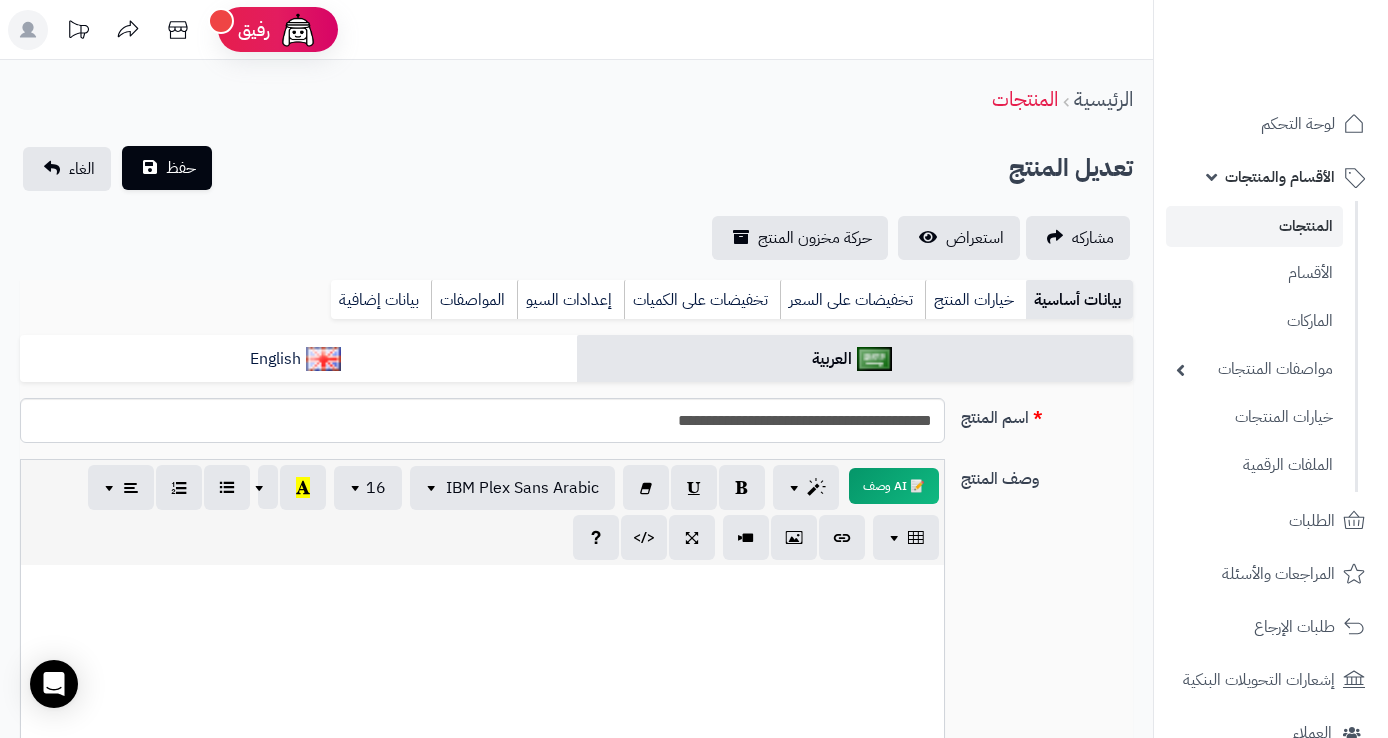 click on "حفظ" at bounding box center (181, 168) 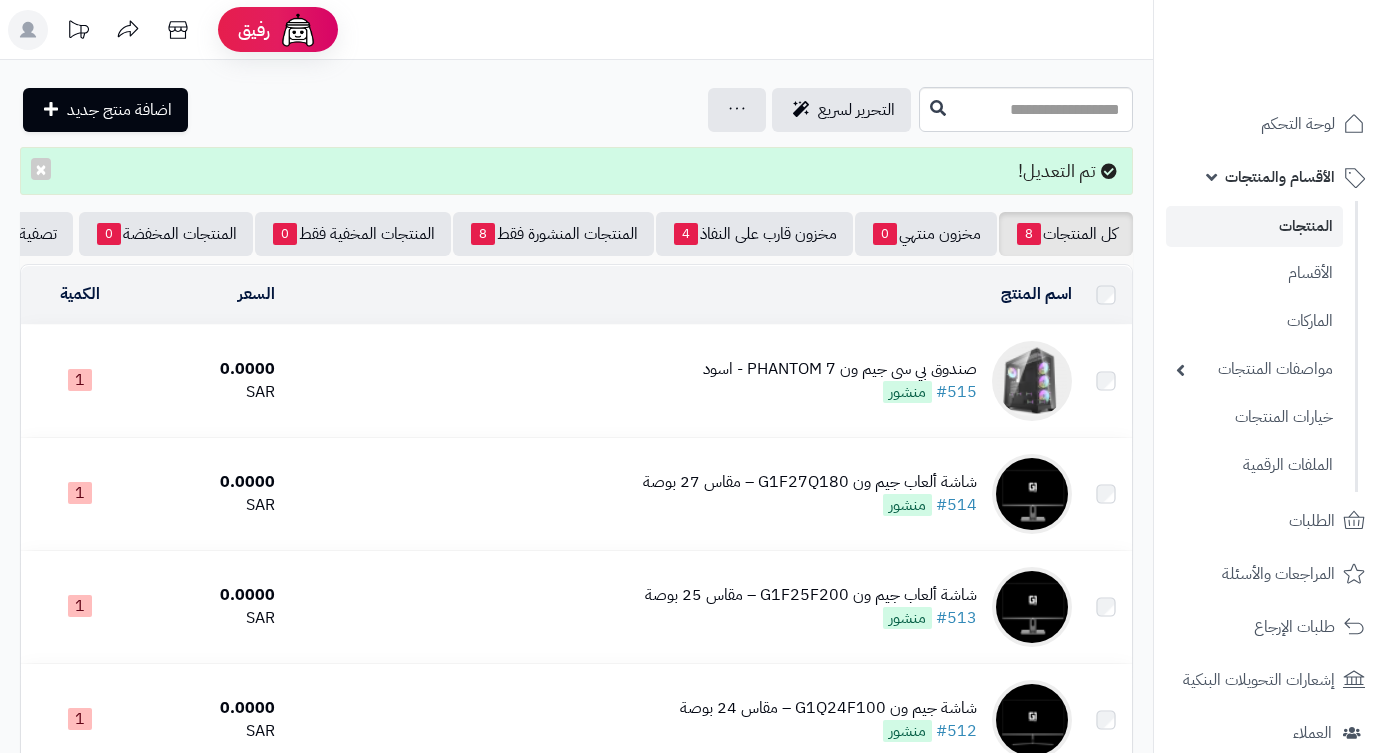 scroll, scrollTop: 22, scrollLeft: 0, axis: vertical 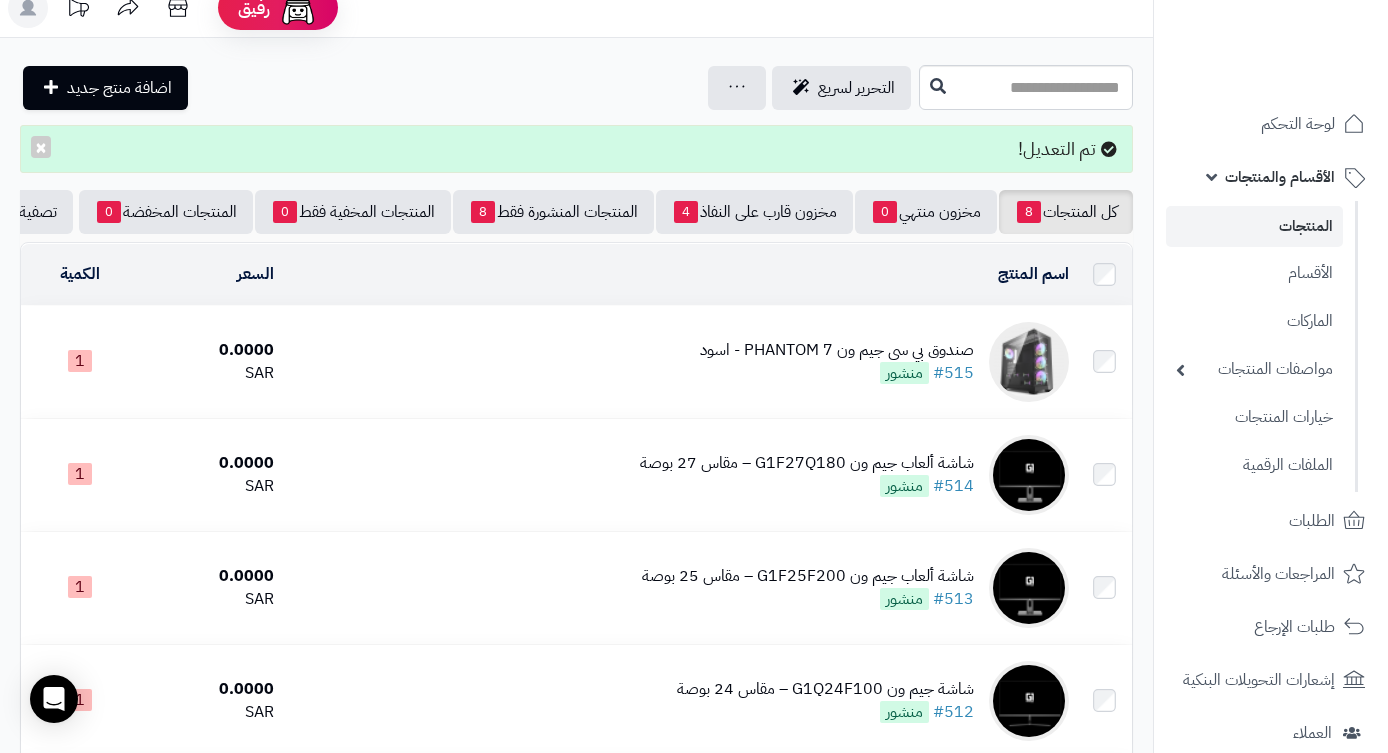 click on "صندوق بي سي جيم ون PHANTOM 7 - اسود" at bounding box center (837, 350) 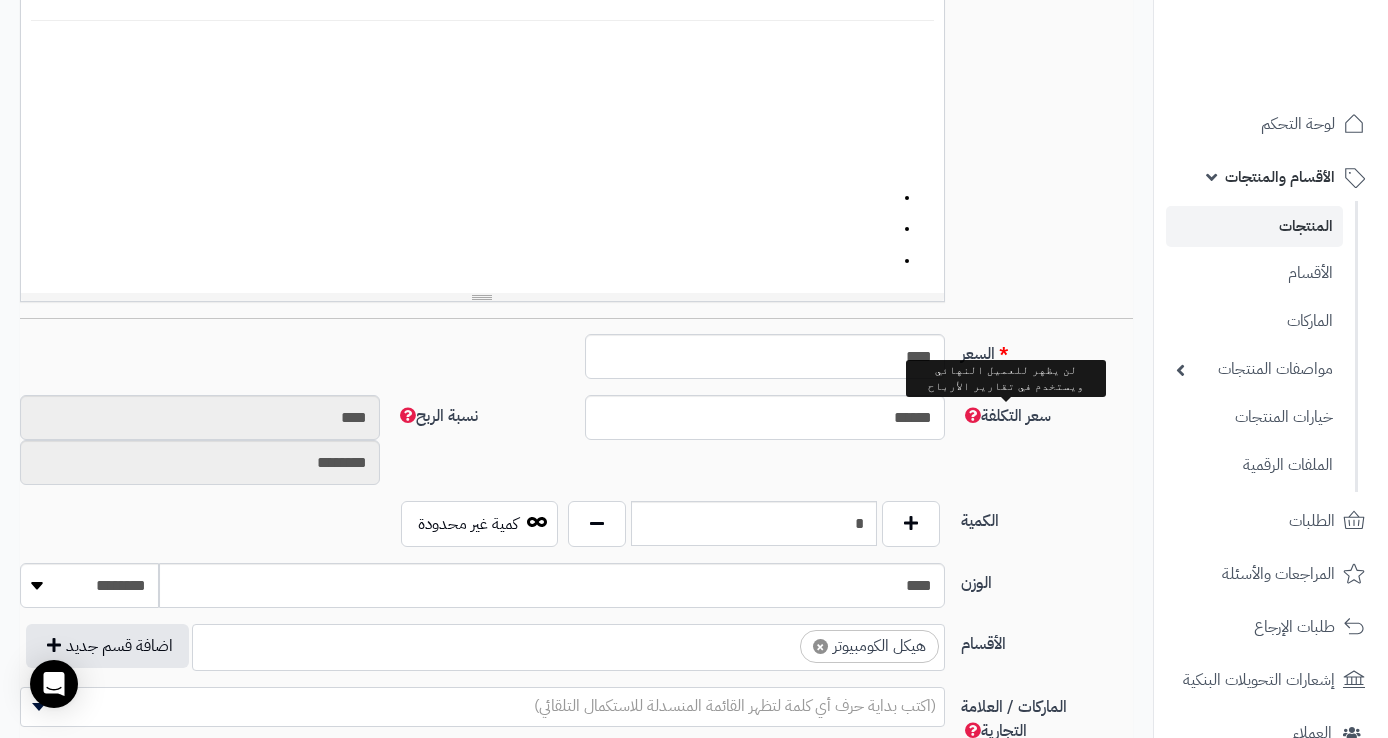 scroll, scrollTop: 977, scrollLeft: 0, axis: vertical 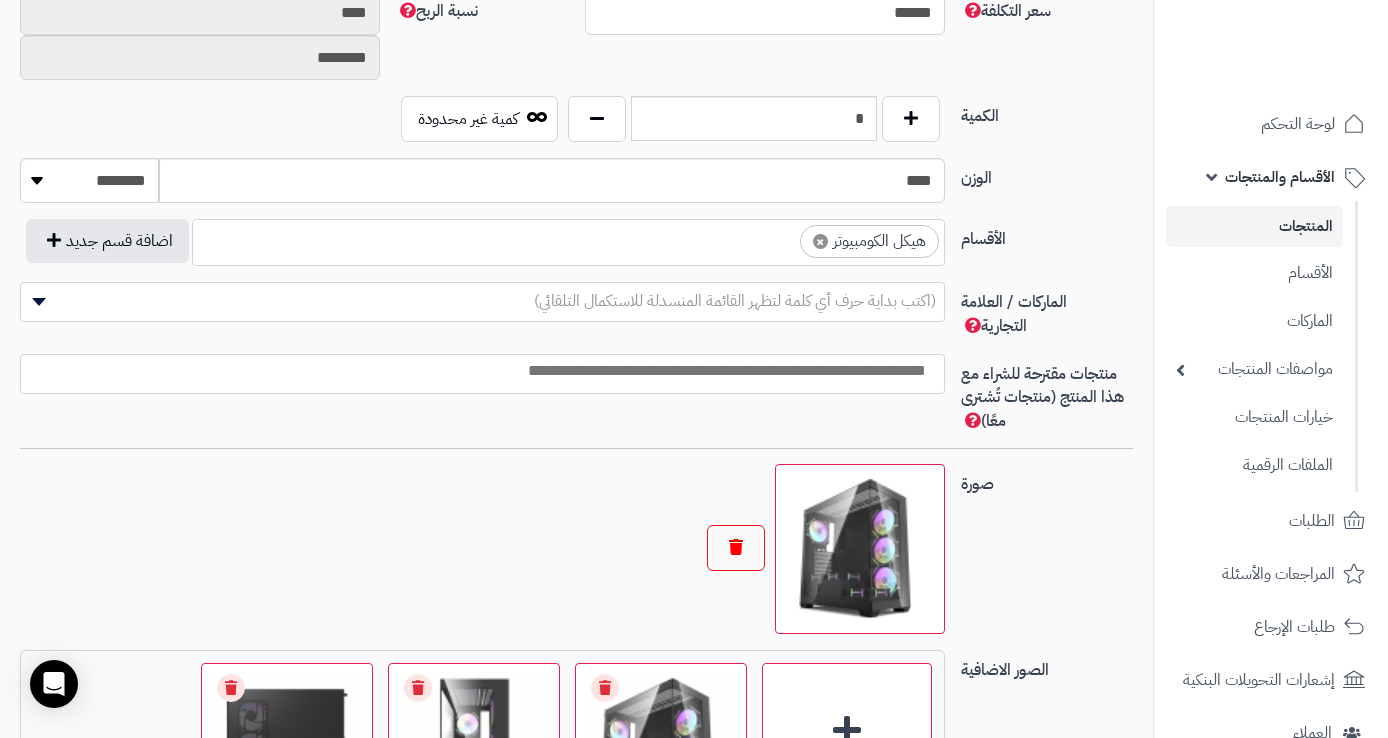 click at bounding box center (736, 548) 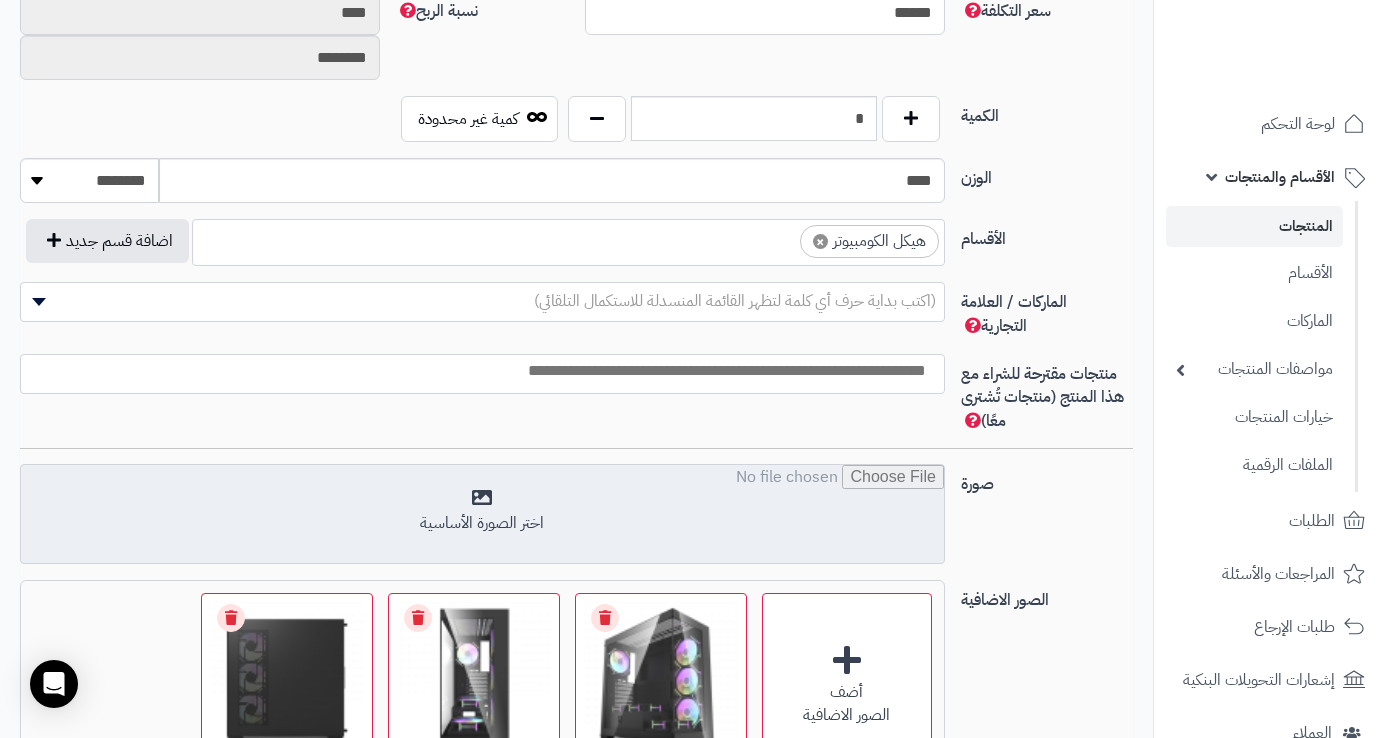 click at bounding box center (482, 515) 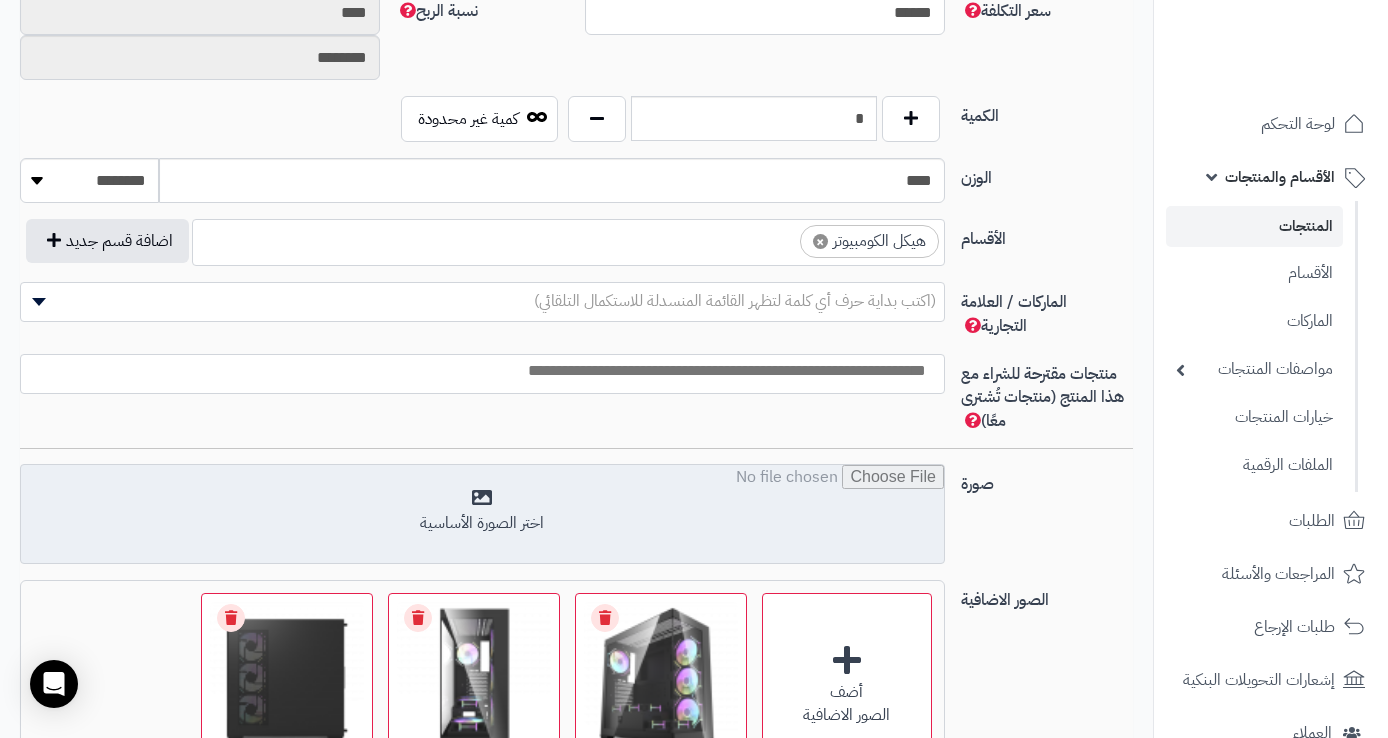 click at bounding box center [482, 515] 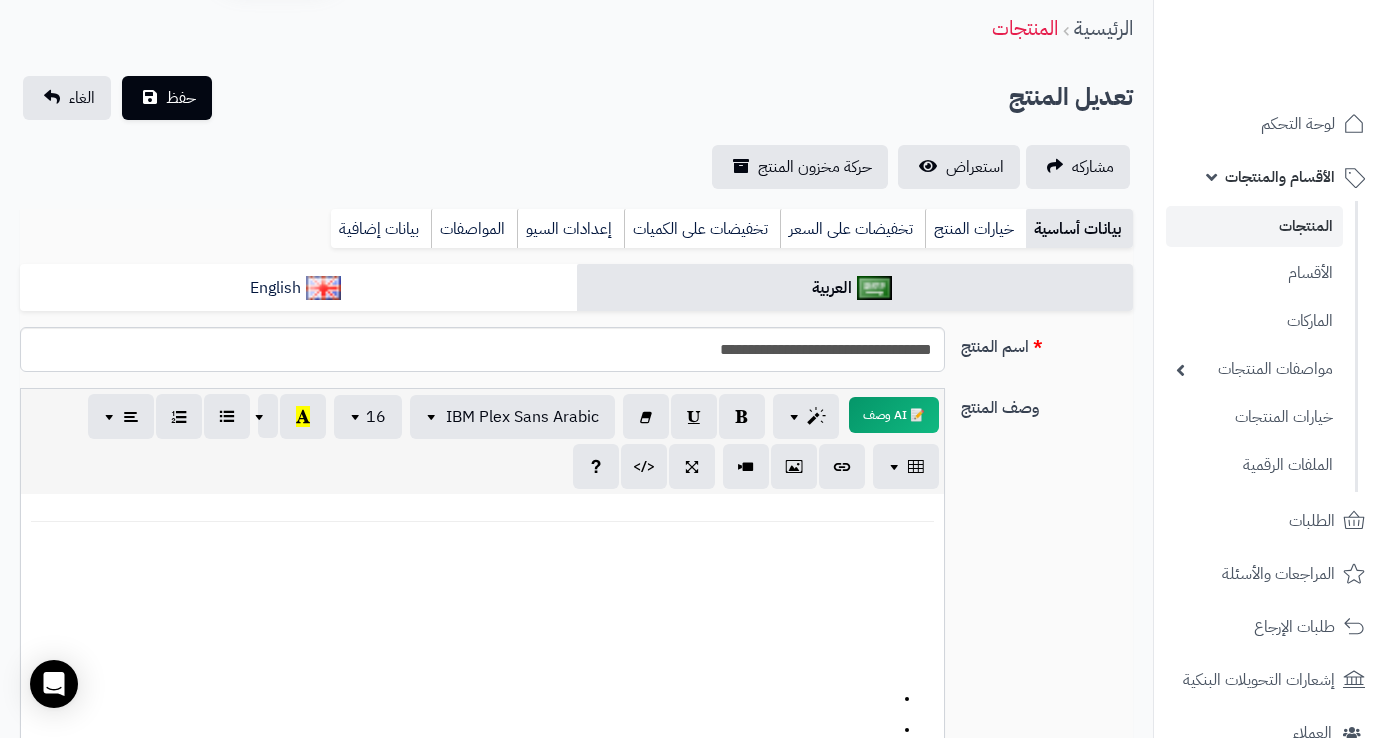 scroll, scrollTop: 0, scrollLeft: 0, axis: both 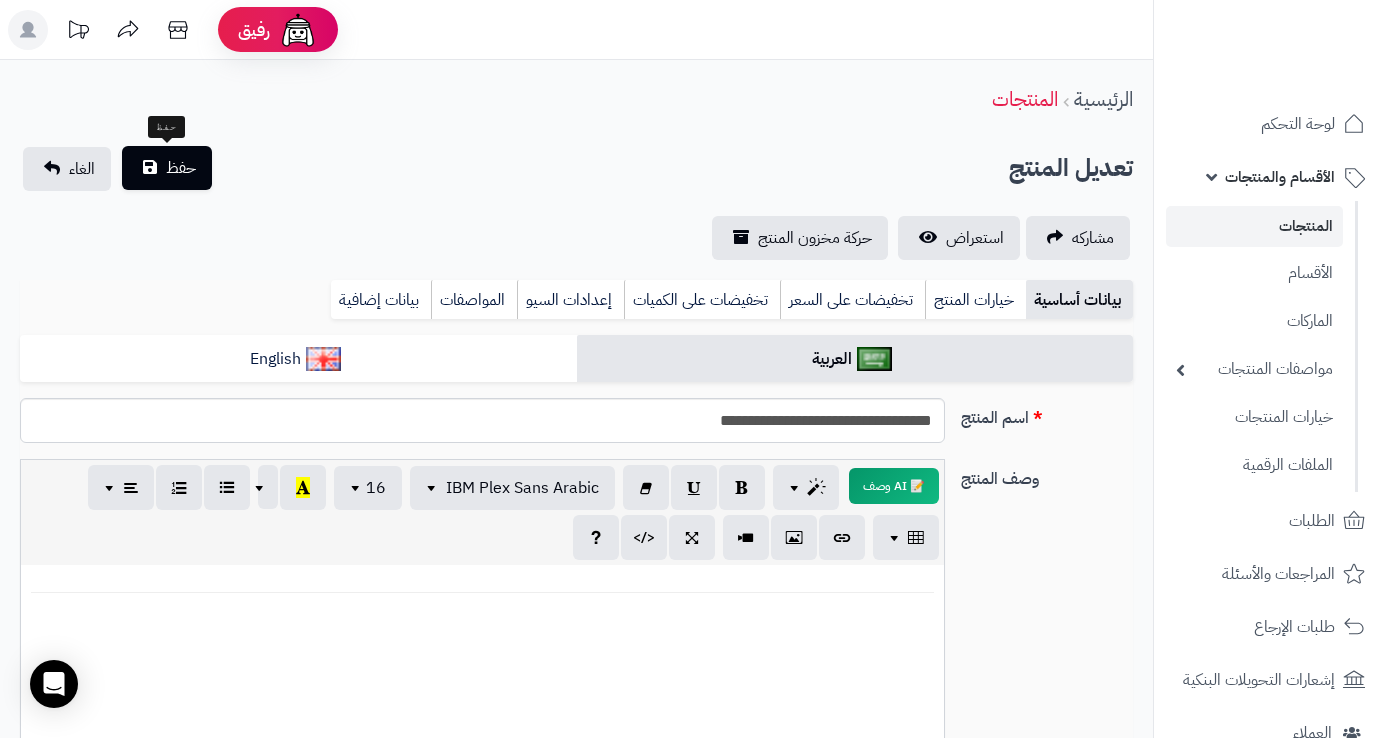 click on "حفظ" at bounding box center (181, 168) 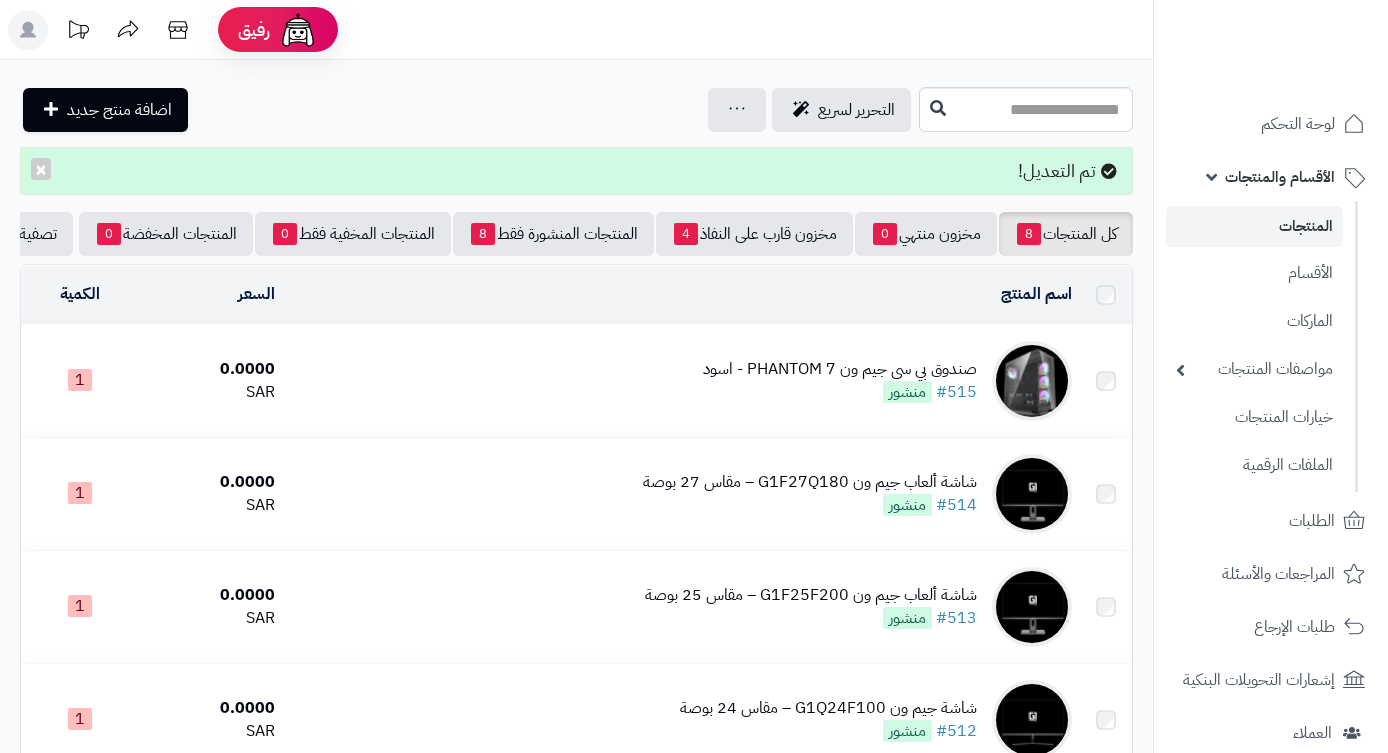 scroll, scrollTop: 0, scrollLeft: 0, axis: both 